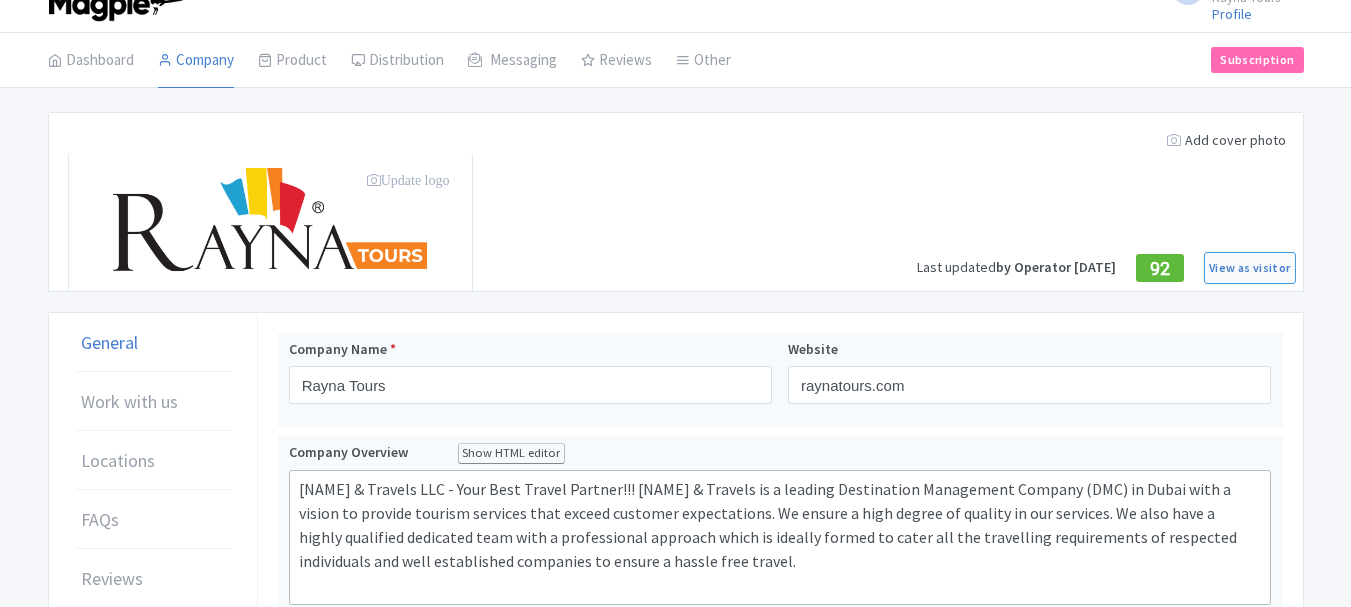 scroll, scrollTop: 0, scrollLeft: 0, axis: both 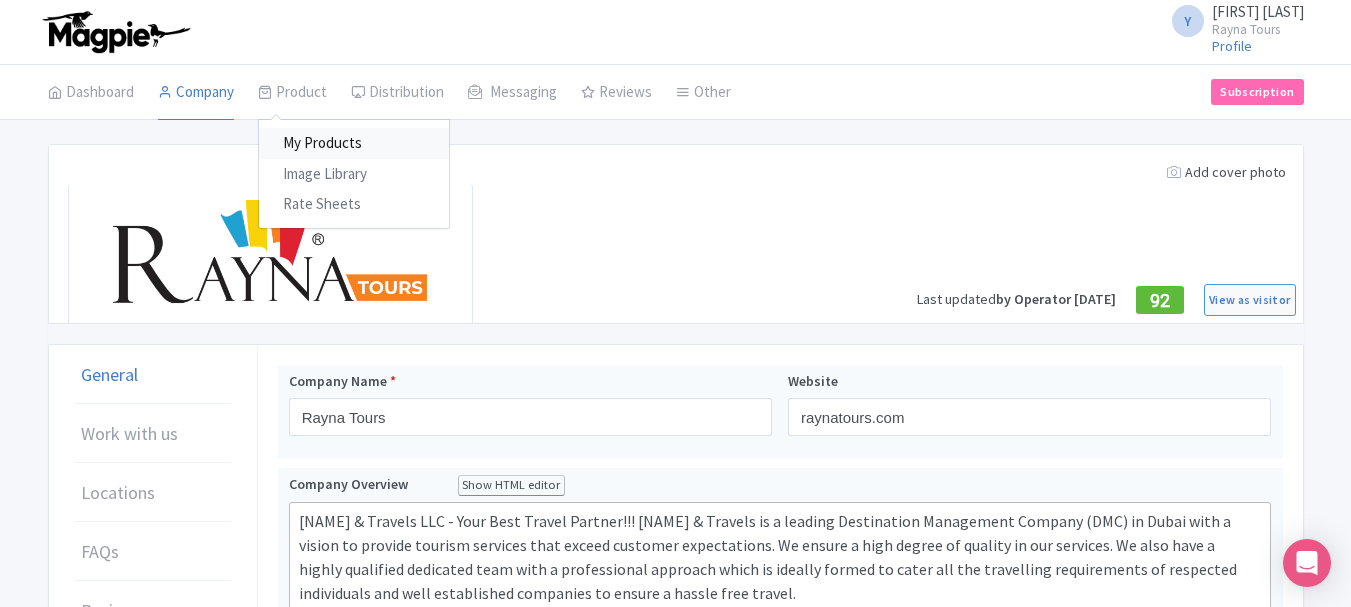 click on "My Products" at bounding box center [354, 143] 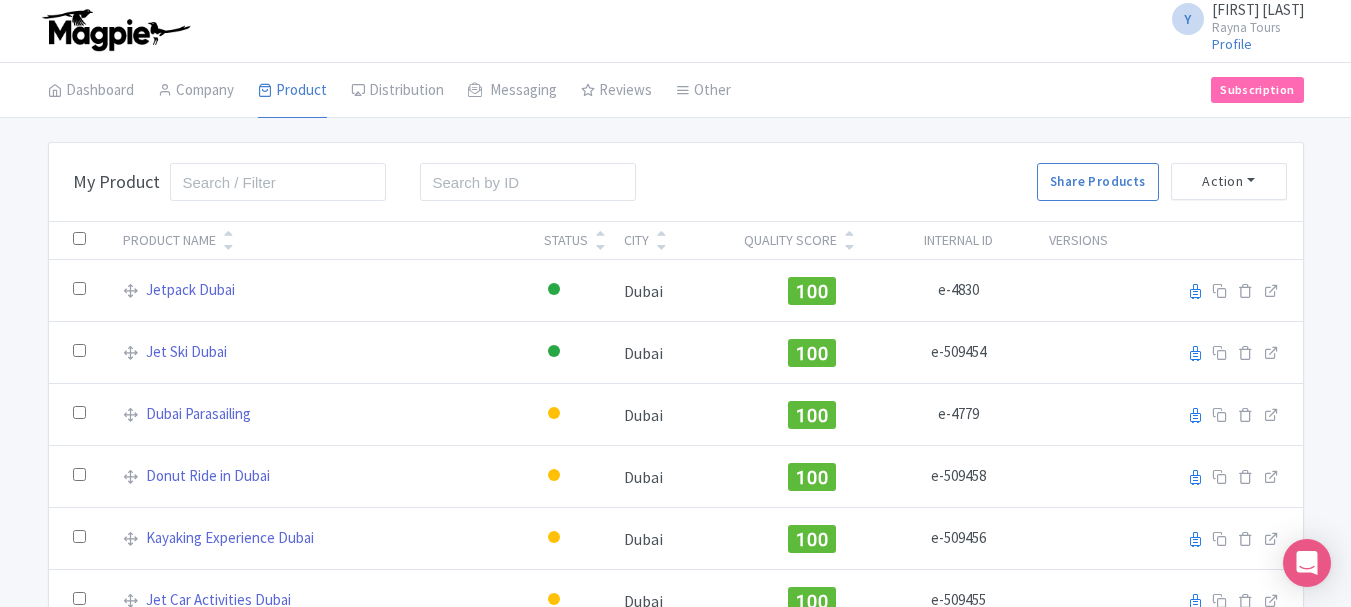 scroll, scrollTop: 0, scrollLeft: 0, axis: both 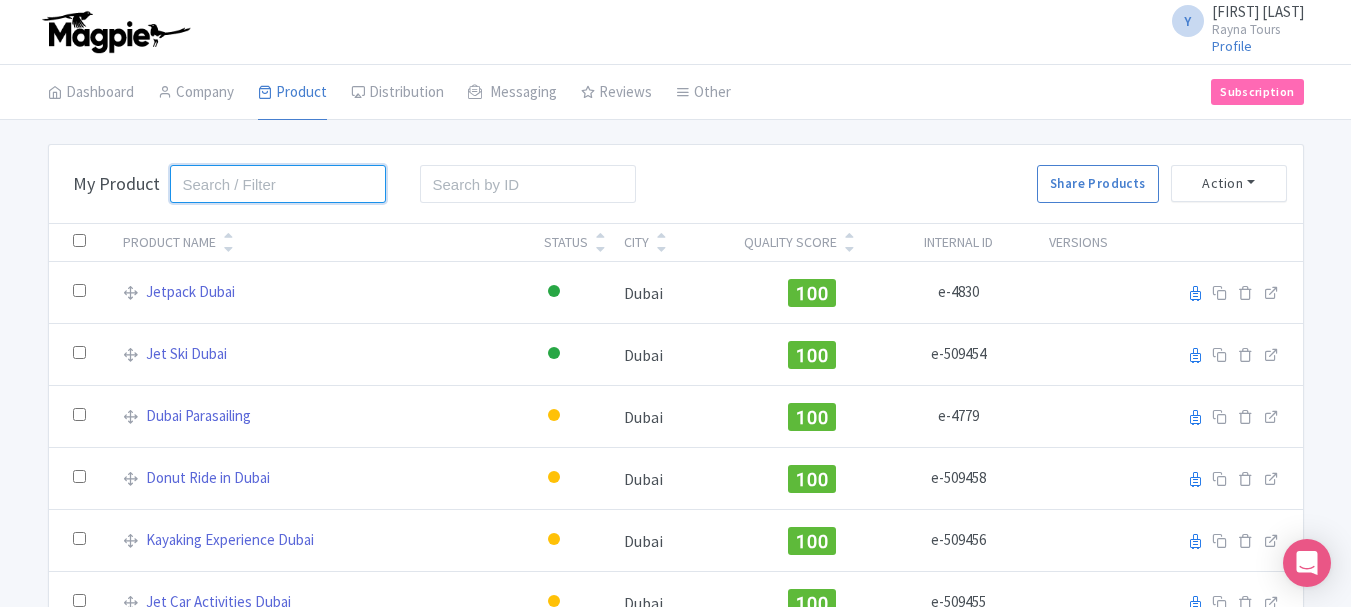 click at bounding box center (278, 184) 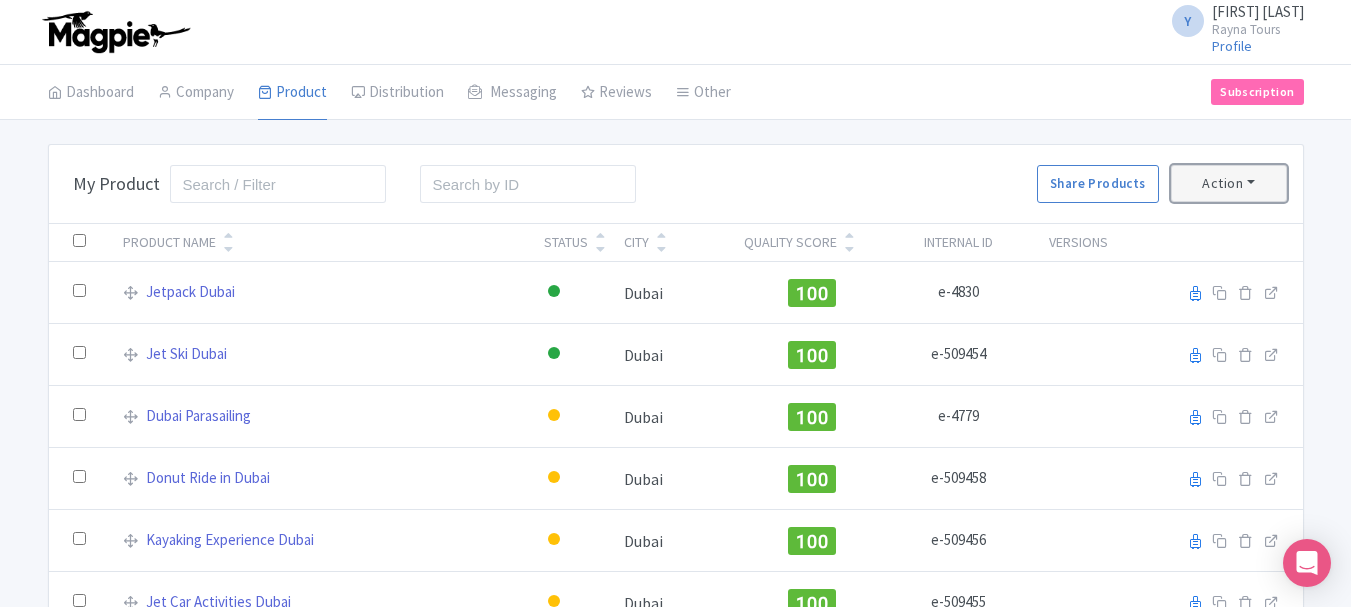 click on "Action" at bounding box center (1229, 183) 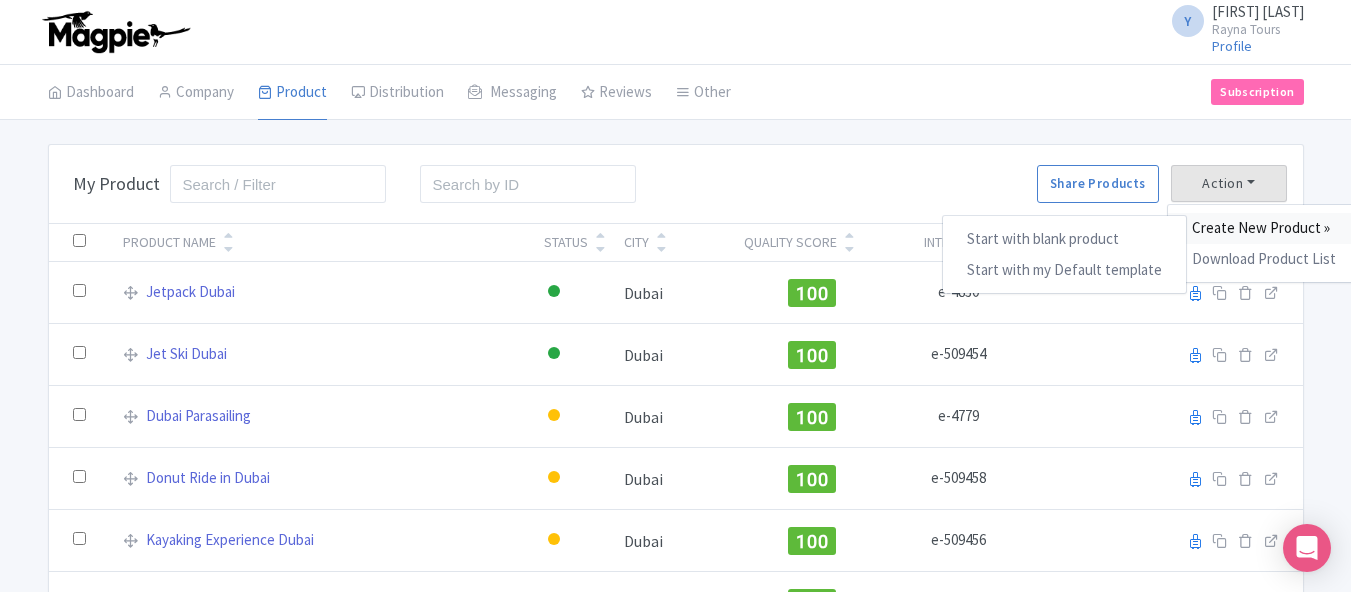 click on "Create New Product  »" at bounding box center (1264, 228) 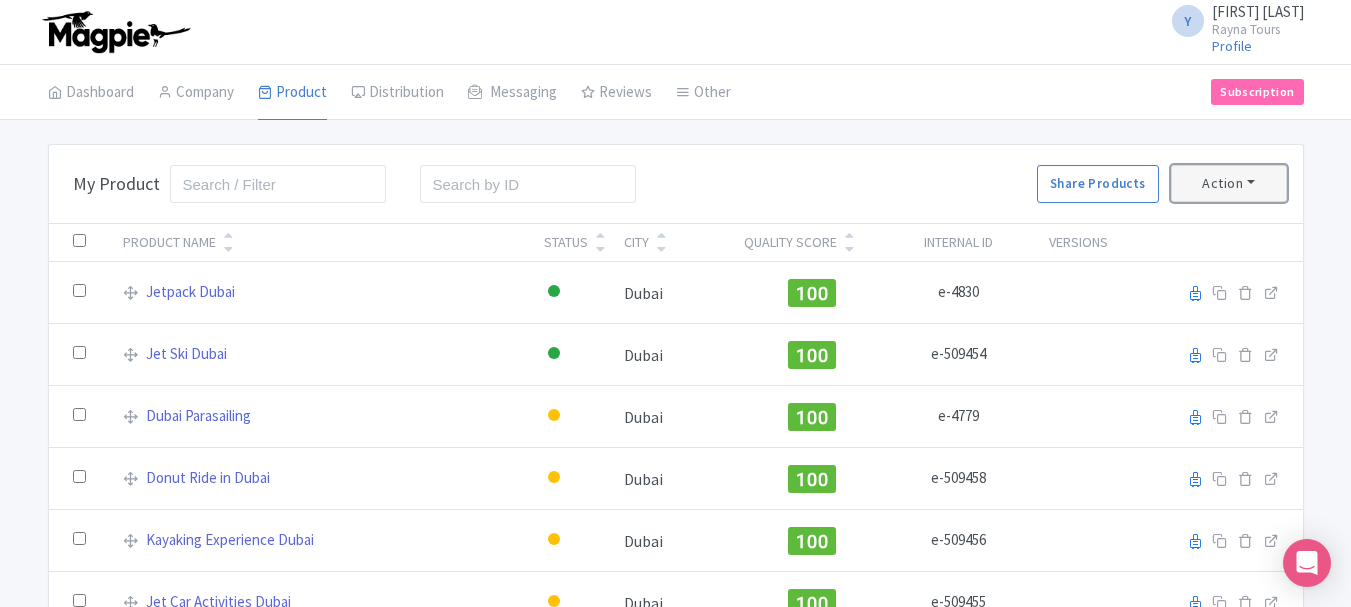 click on "Action" at bounding box center (1229, 183) 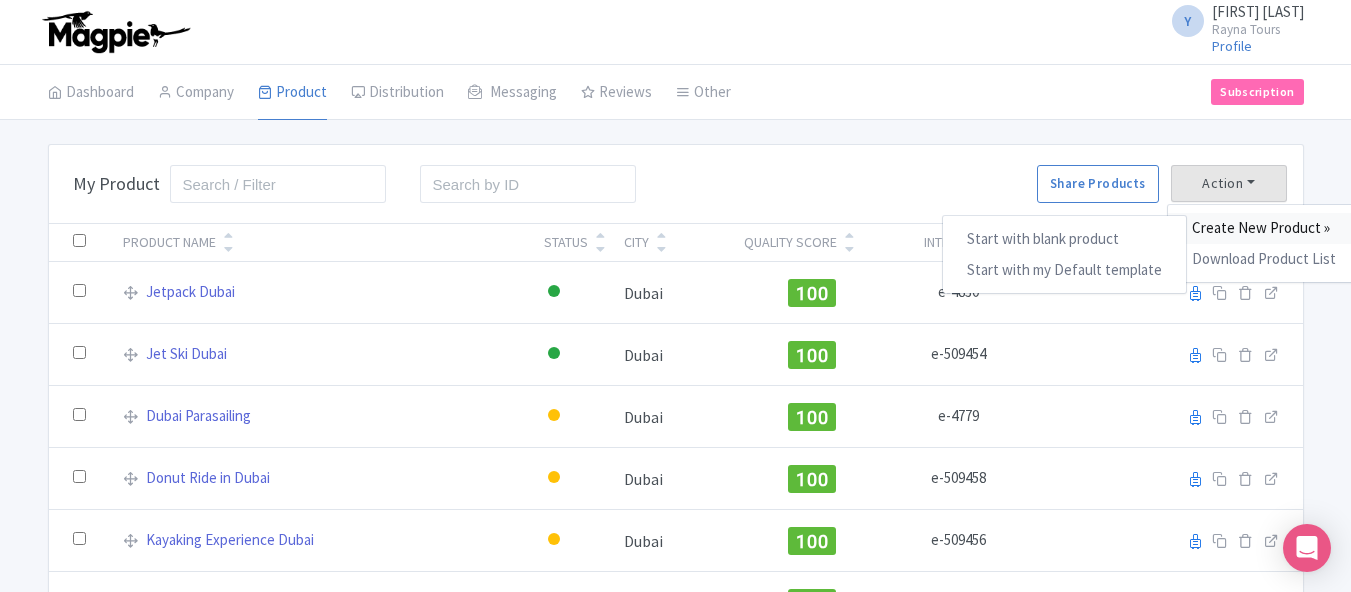click on "Create New Product  »" at bounding box center (1264, 228) 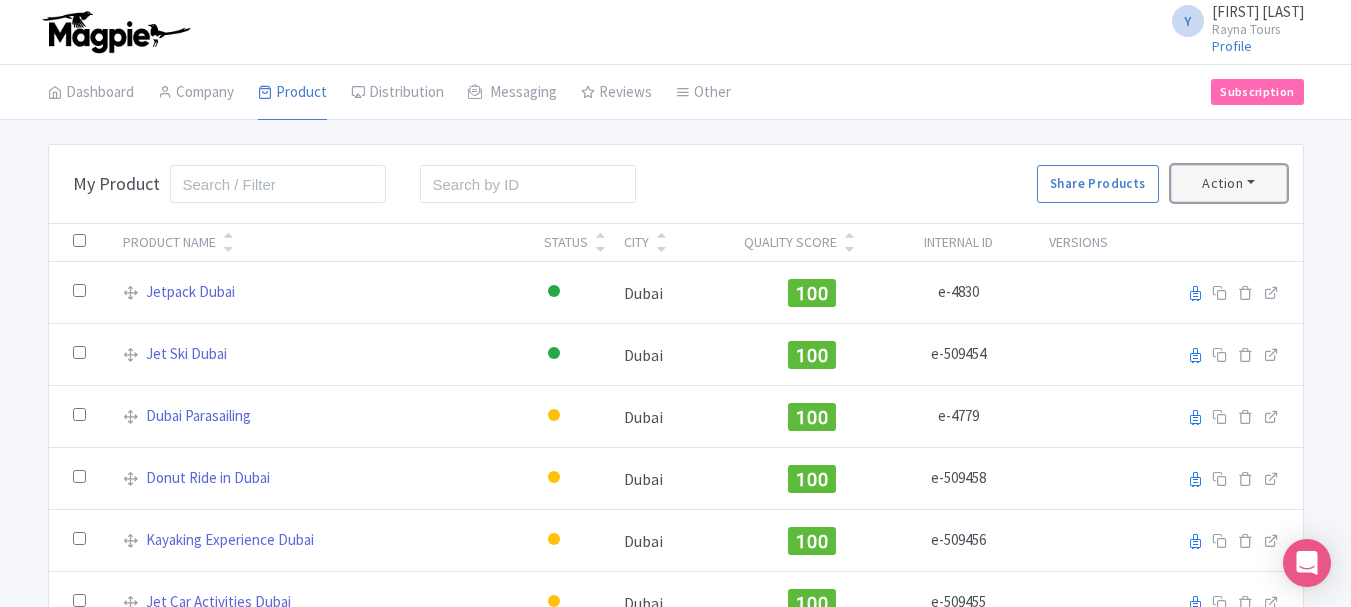 click on "Action" at bounding box center (1229, 183) 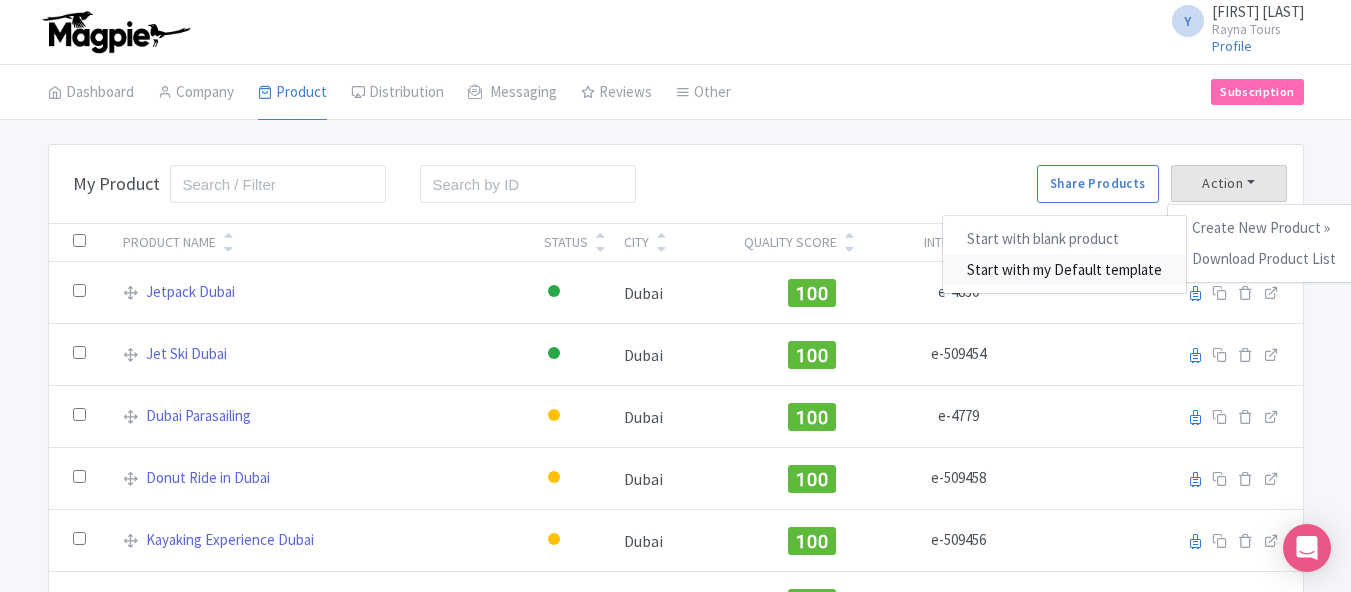 click on "Start with my Default template" at bounding box center (1064, 270) 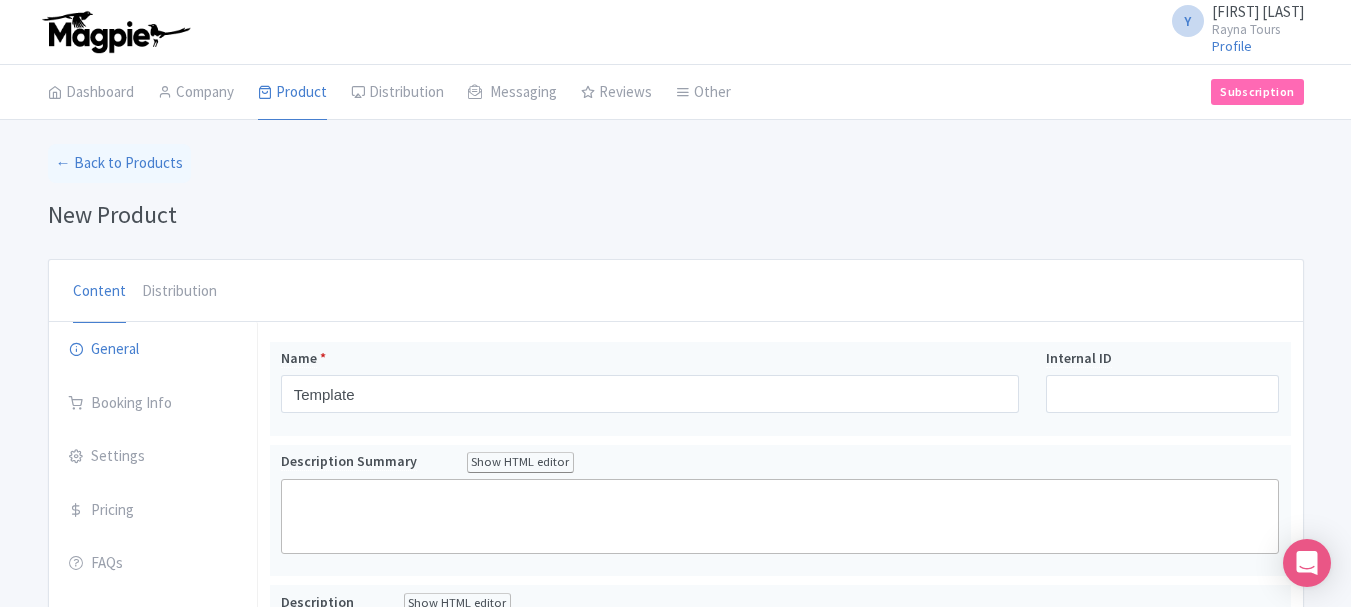 scroll, scrollTop: 0, scrollLeft: 0, axis: both 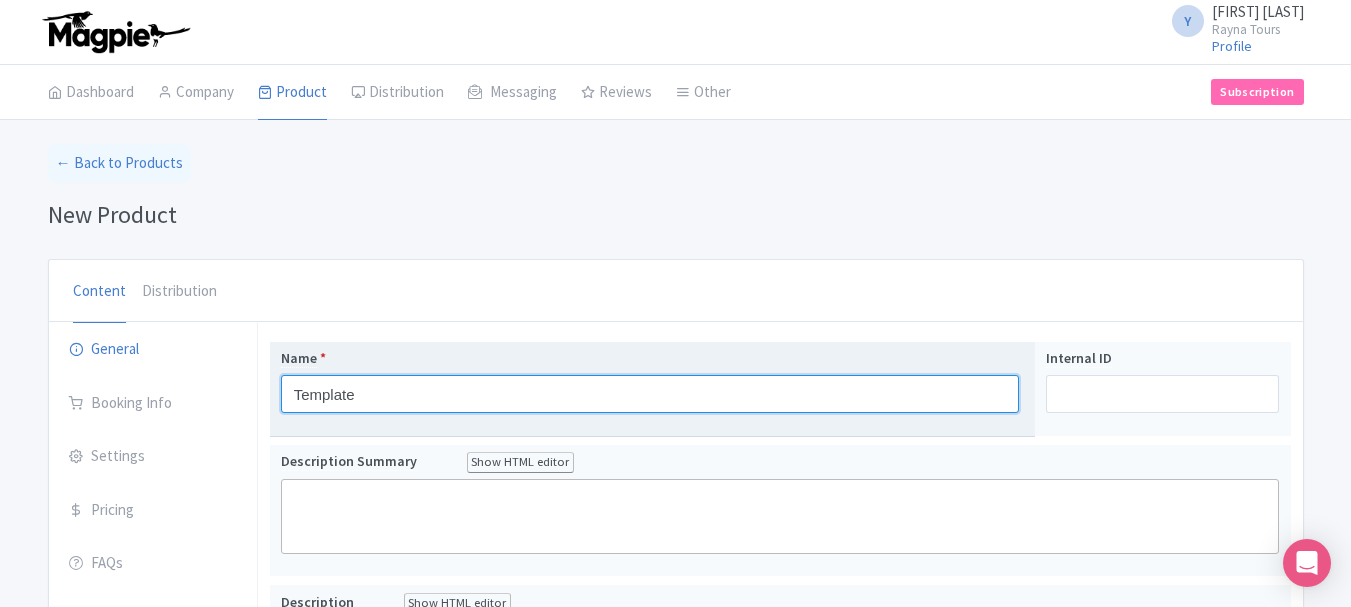 click on "Template" at bounding box center [650, 394] 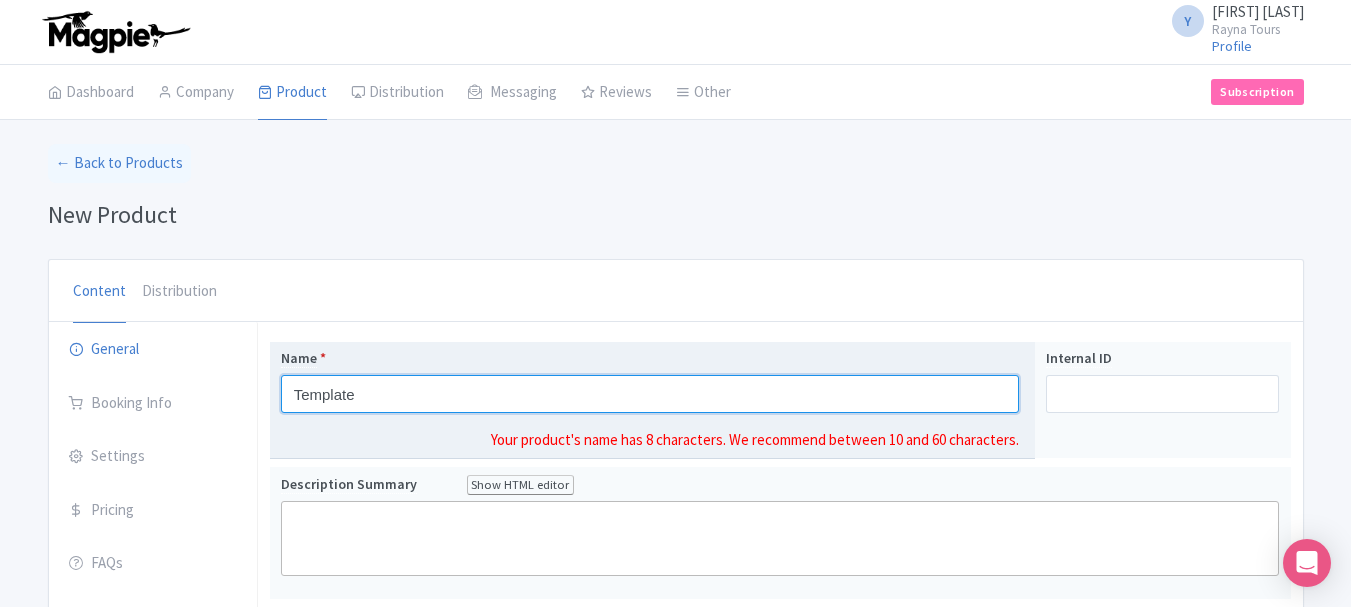 click on "Template" at bounding box center [650, 394] 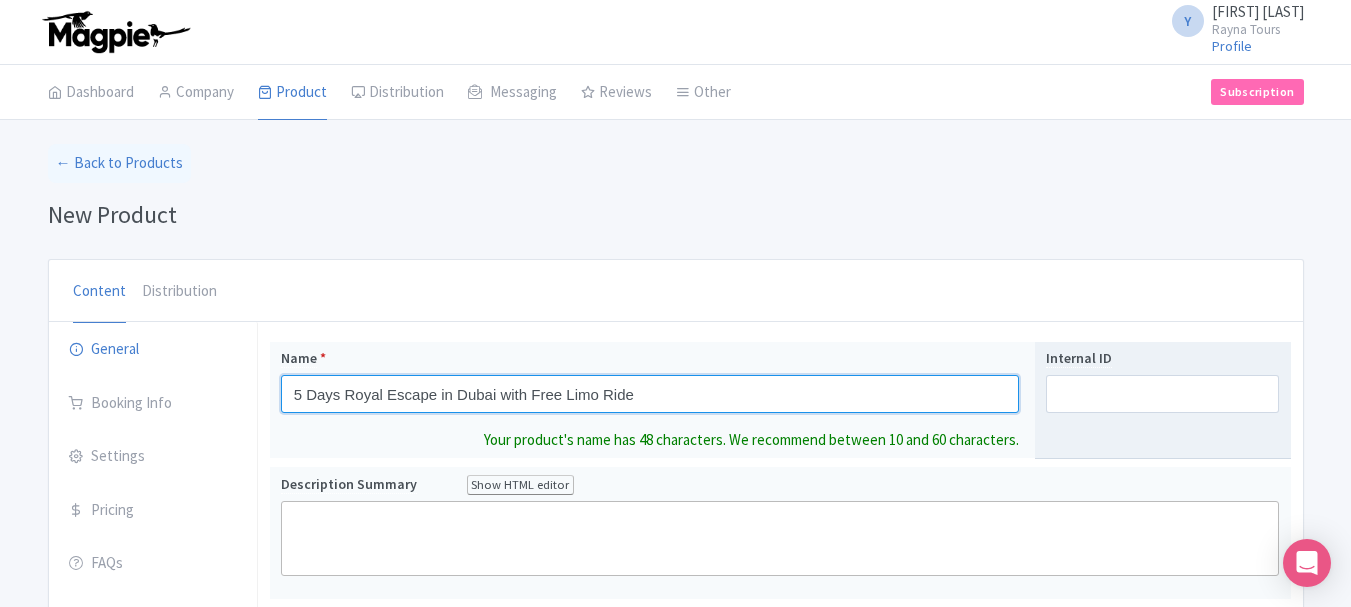 type on "5 Days Royal Escape in Dubai with Free Limo Ride" 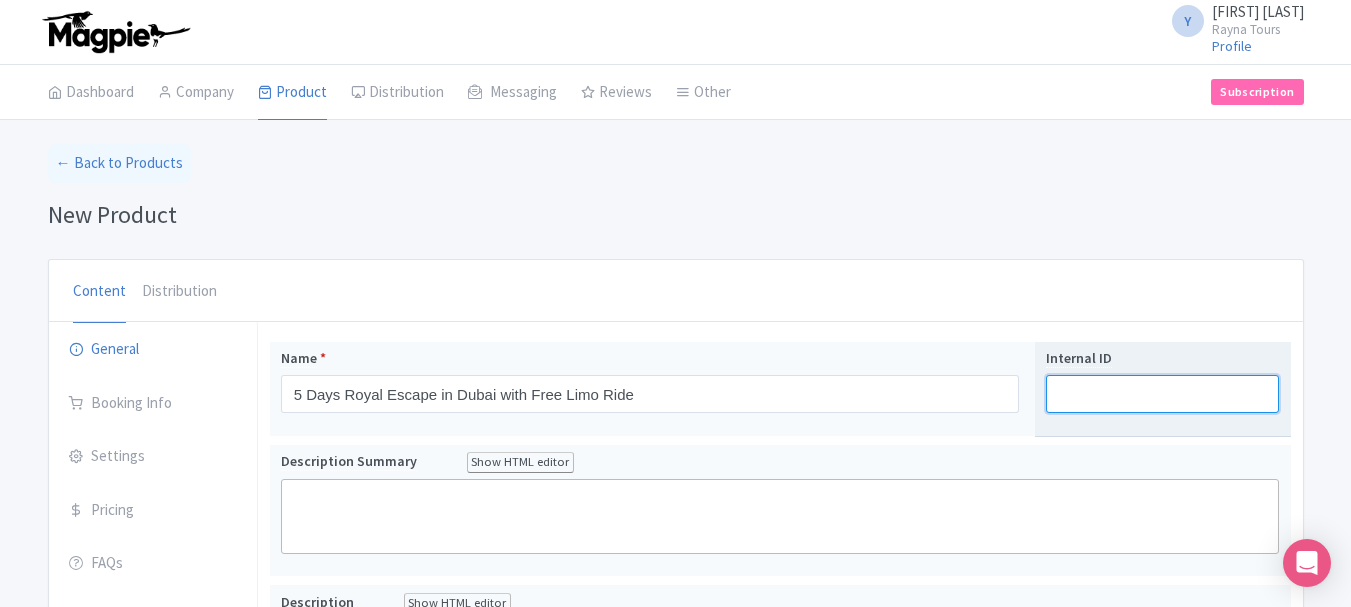 click on "Internal ID" at bounding box center (1162, 394) 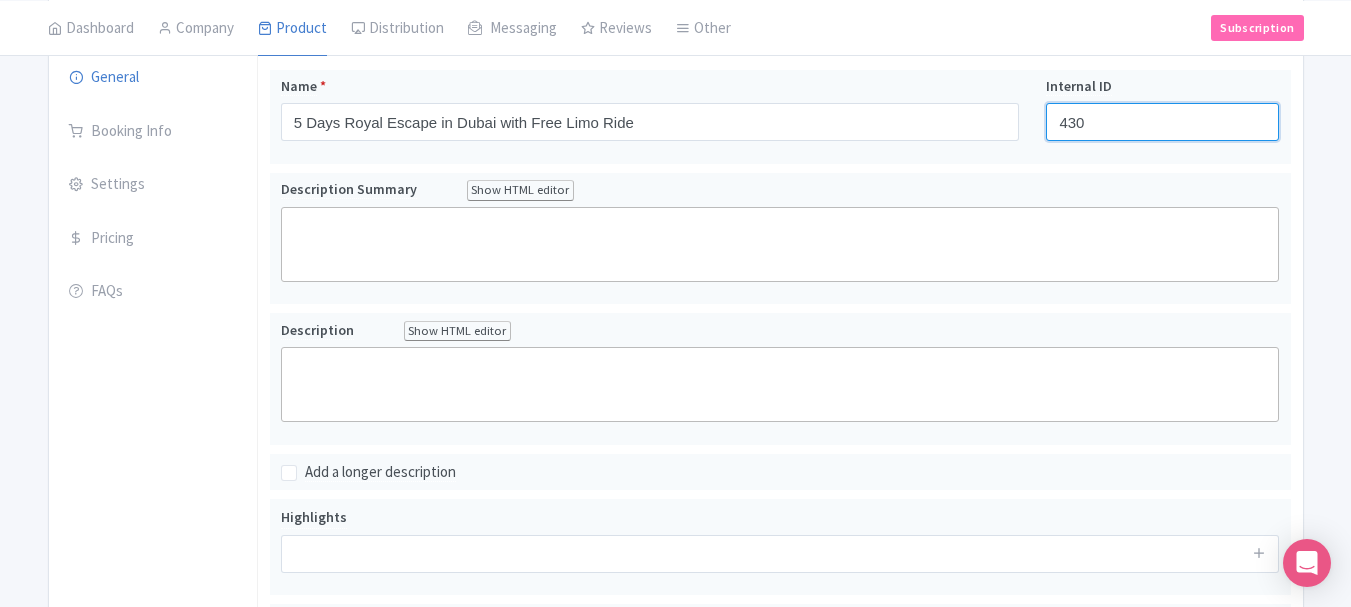 scroll, scrollTop: 400, scrollLeft: 0, axis: vertical 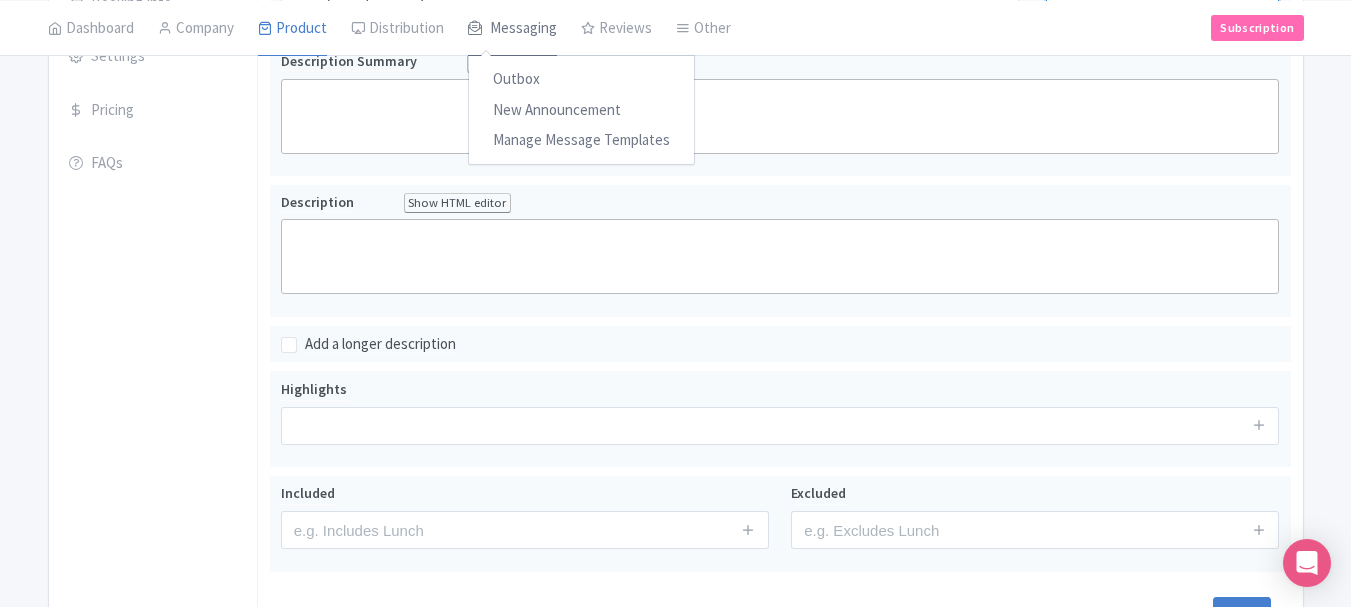 type on "430" 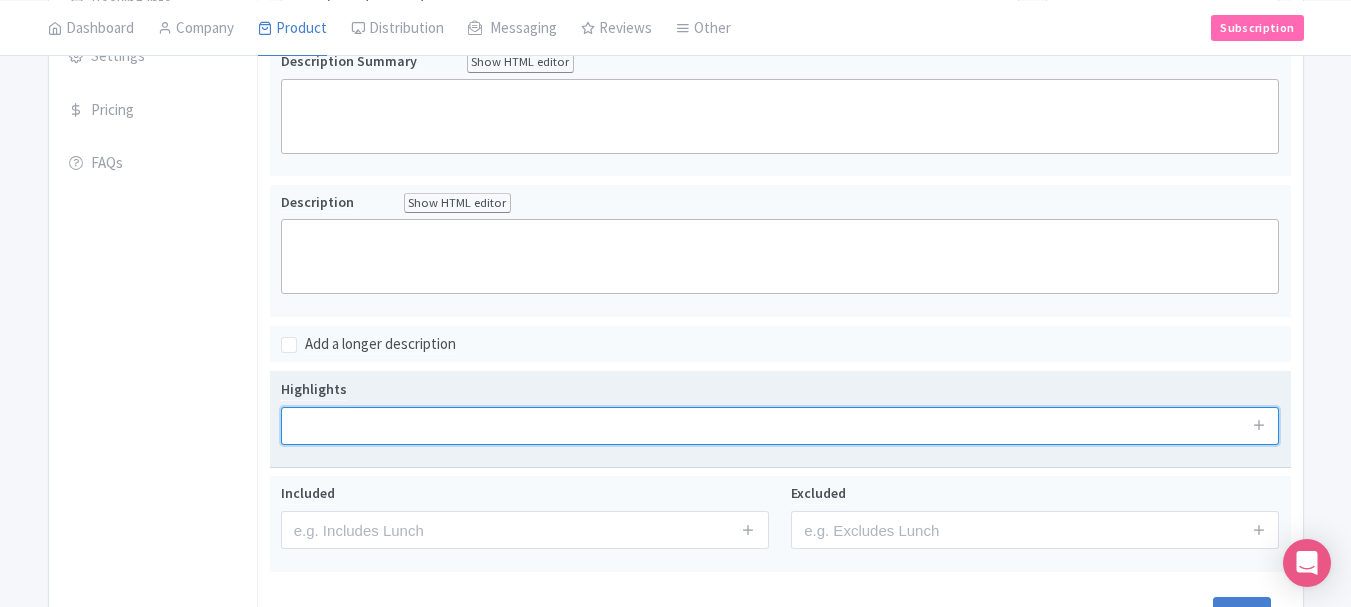 click at bounding box center (780, 426) 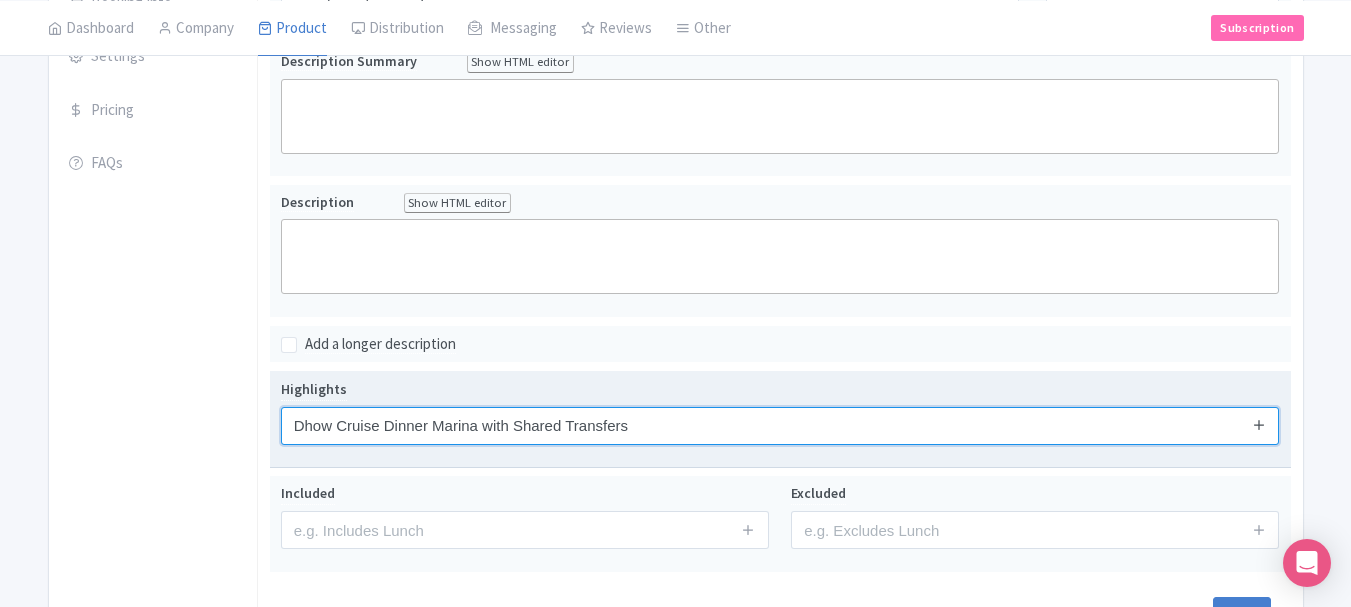 type on "Dhow Cruise Dinner Marina with Shared Transfers" 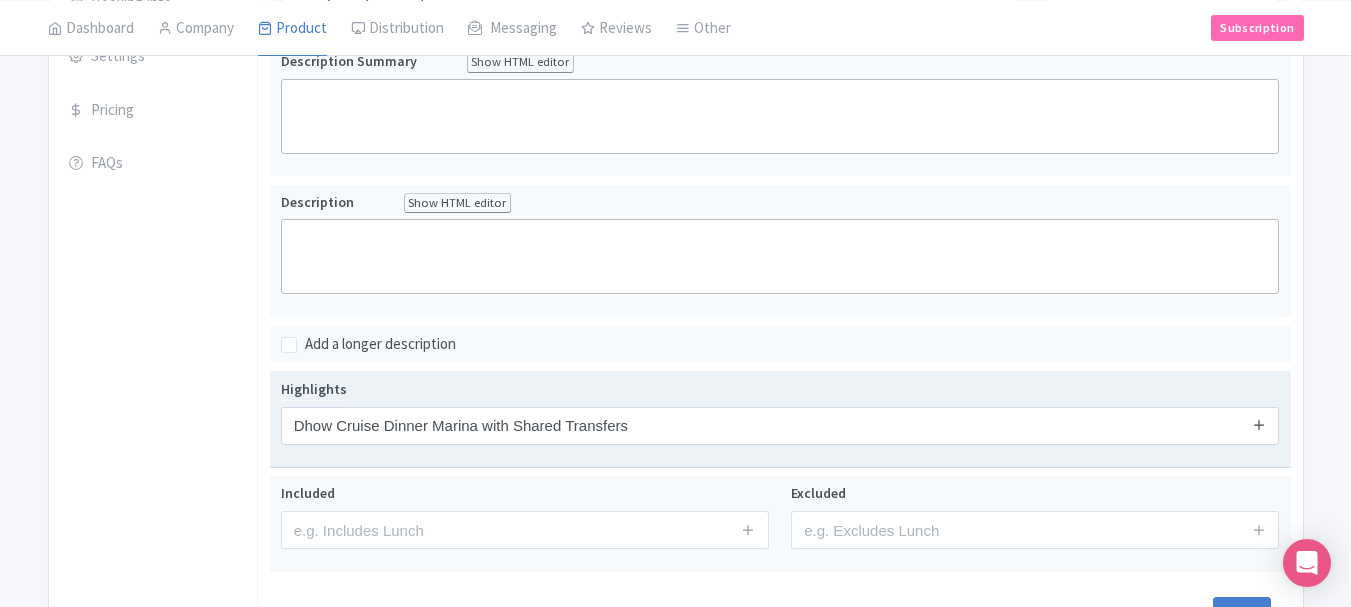click at bounding box center [1259, 424] 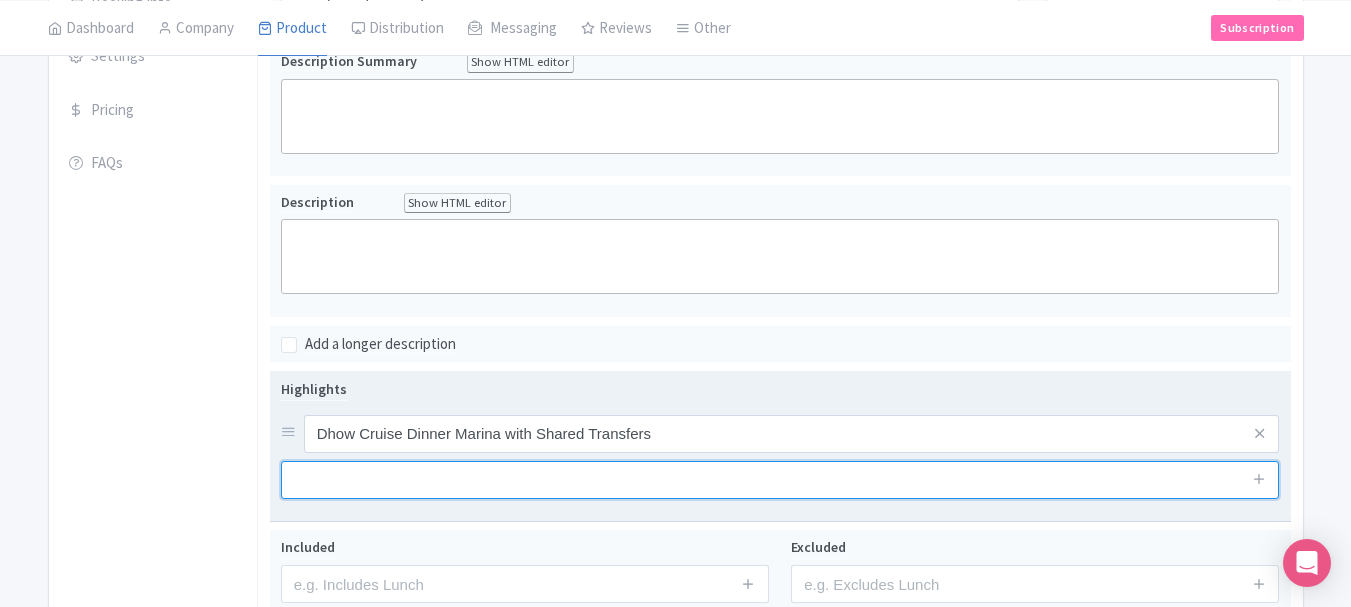 click at bounding box center [780, 480] 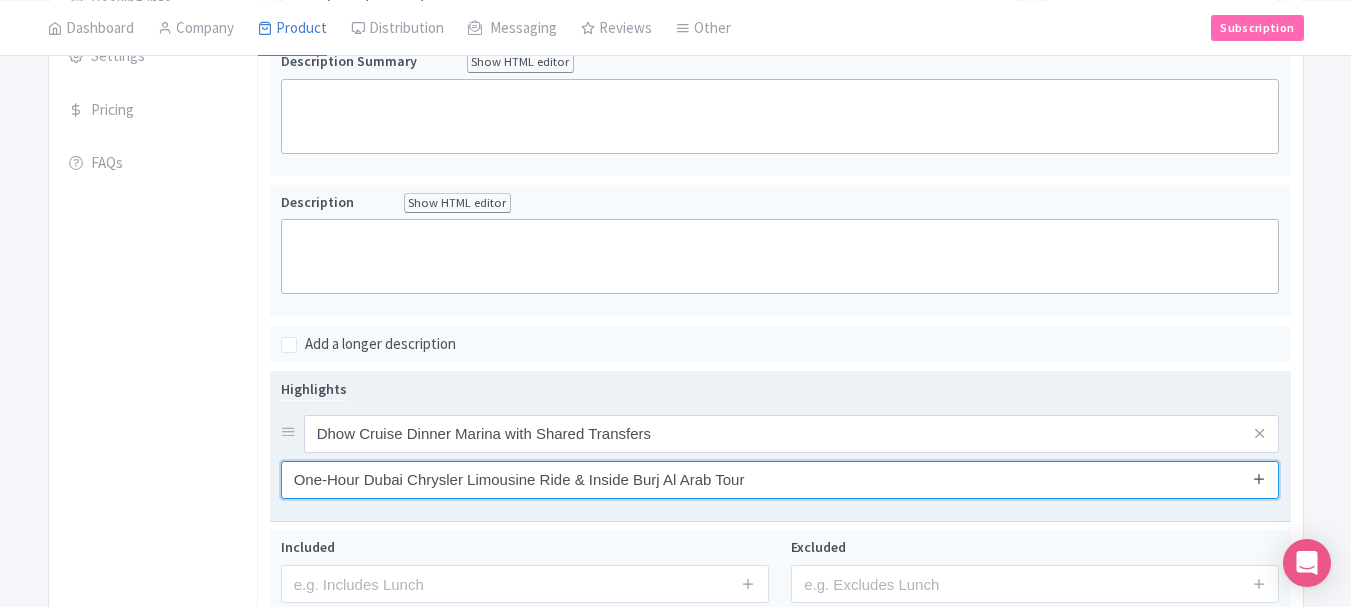 type on "One-Hour Dubai Chrysler Limousine Ride & Inside Burj Al Arab Tour" 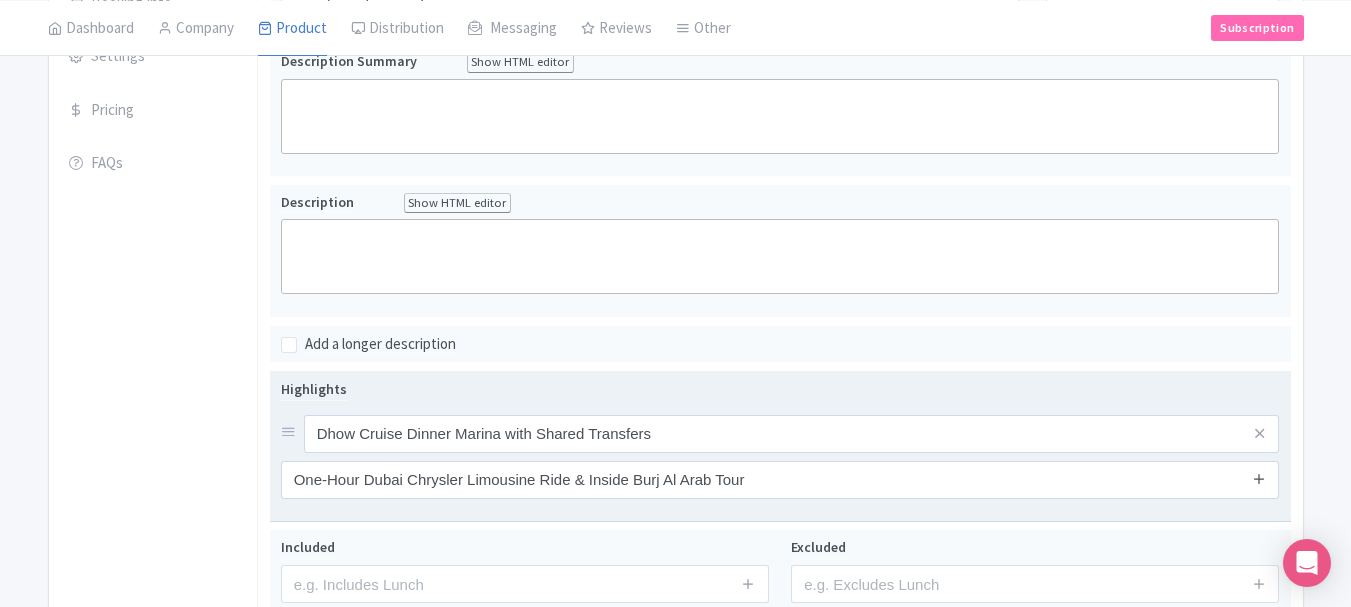 click at bounding box center [1259, 478] 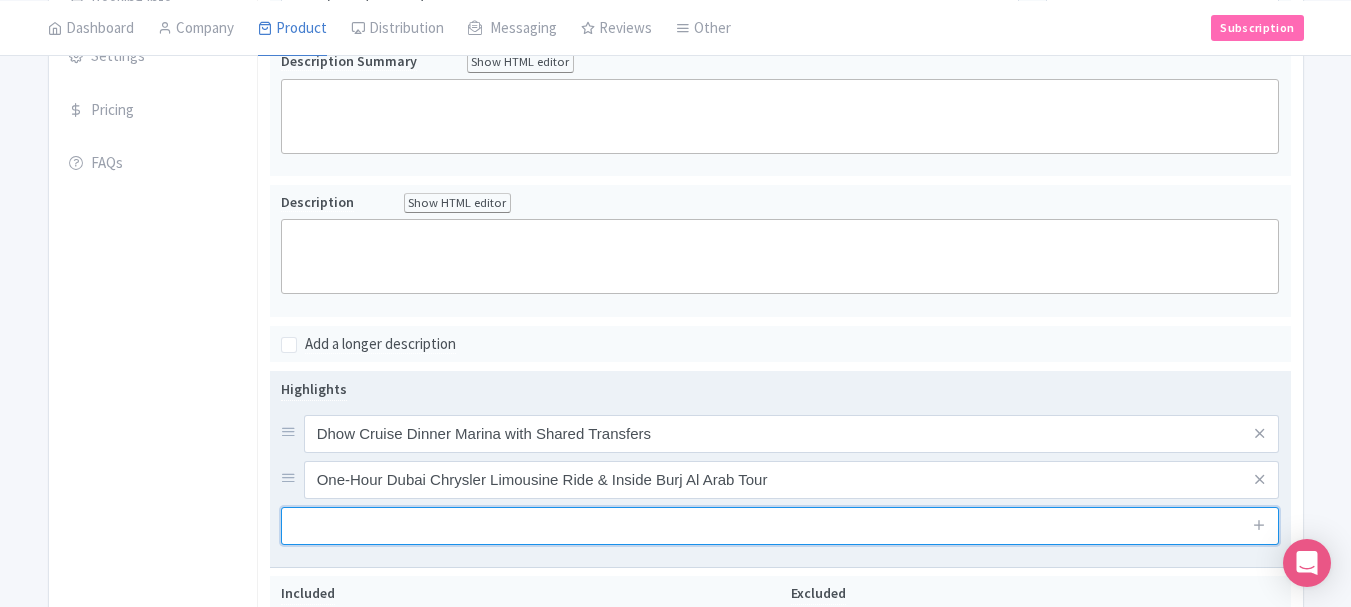 click at bounding box center [780, 526] 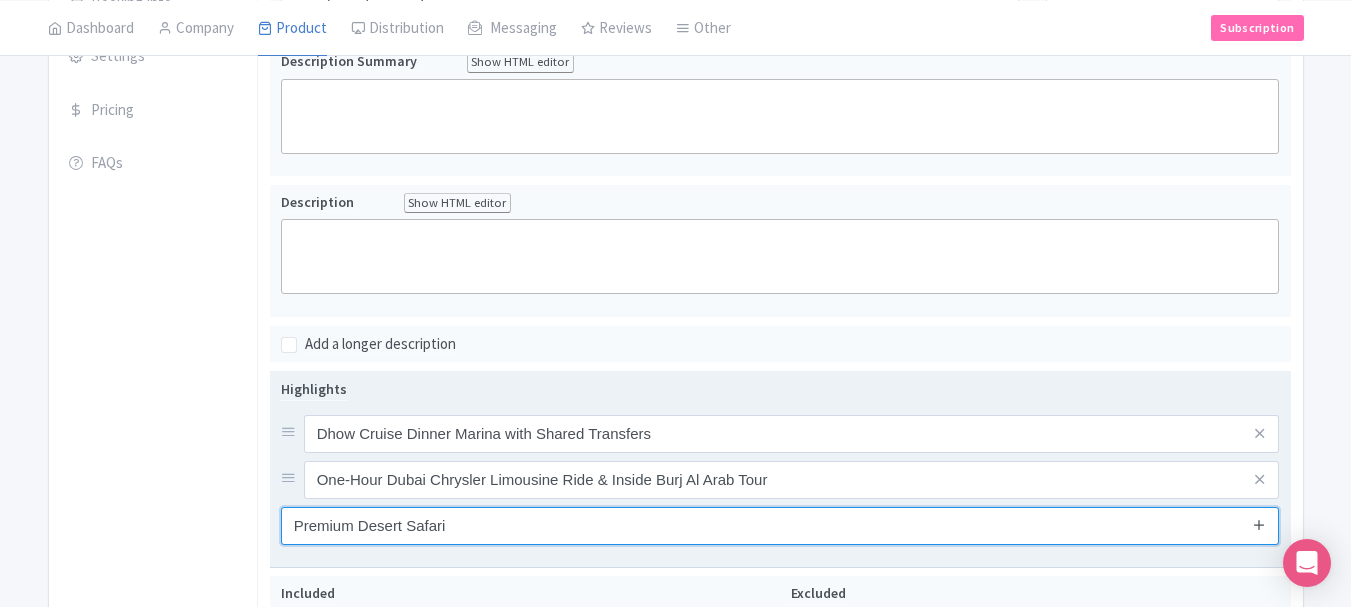 type on "Premium Desert Safari" 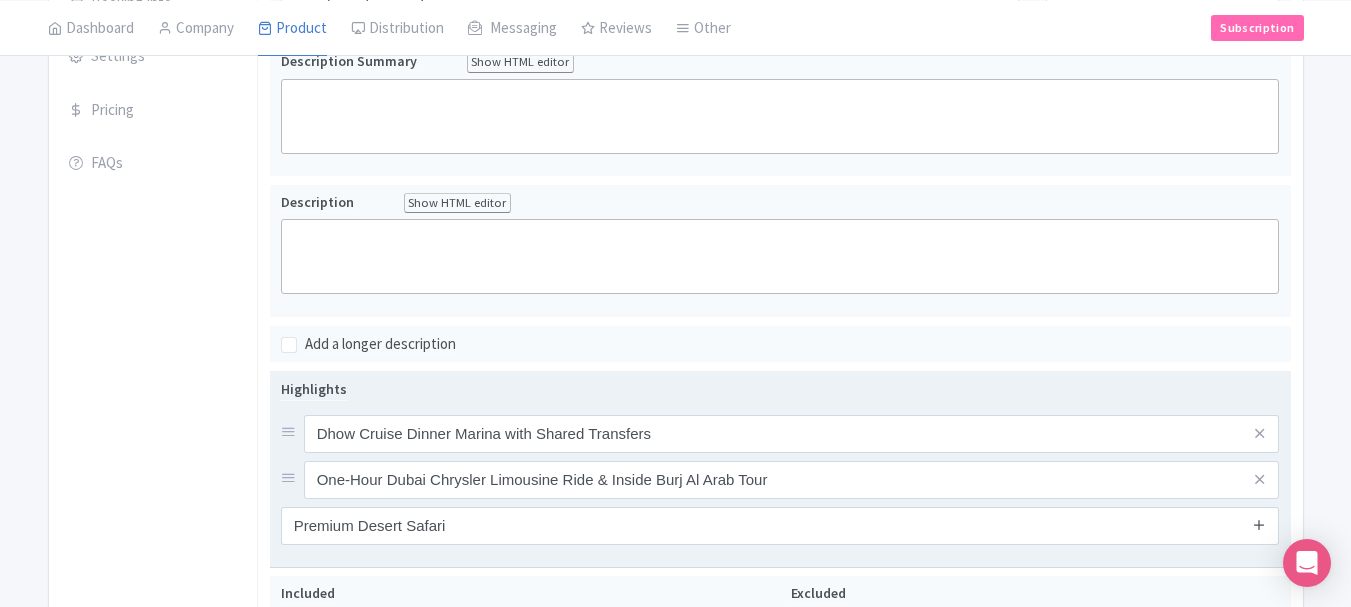click at bounding box center (1259, 524) 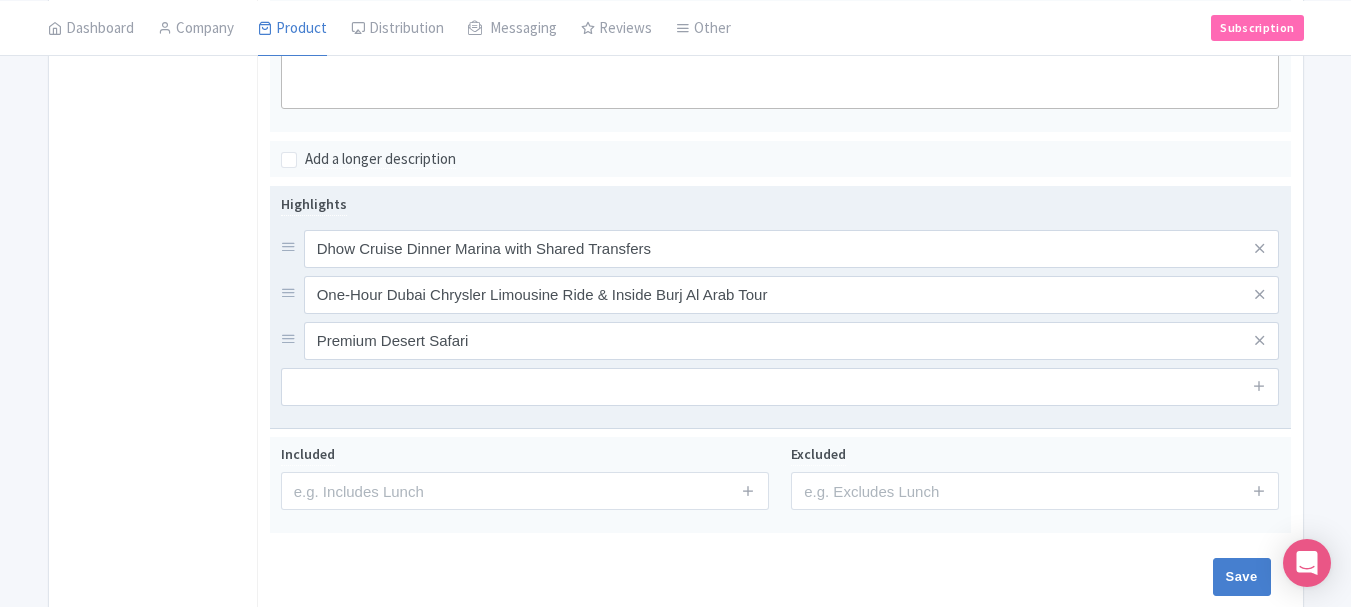 scroll, scrollTop: 600, scrollLeft: 0, axis: vertical 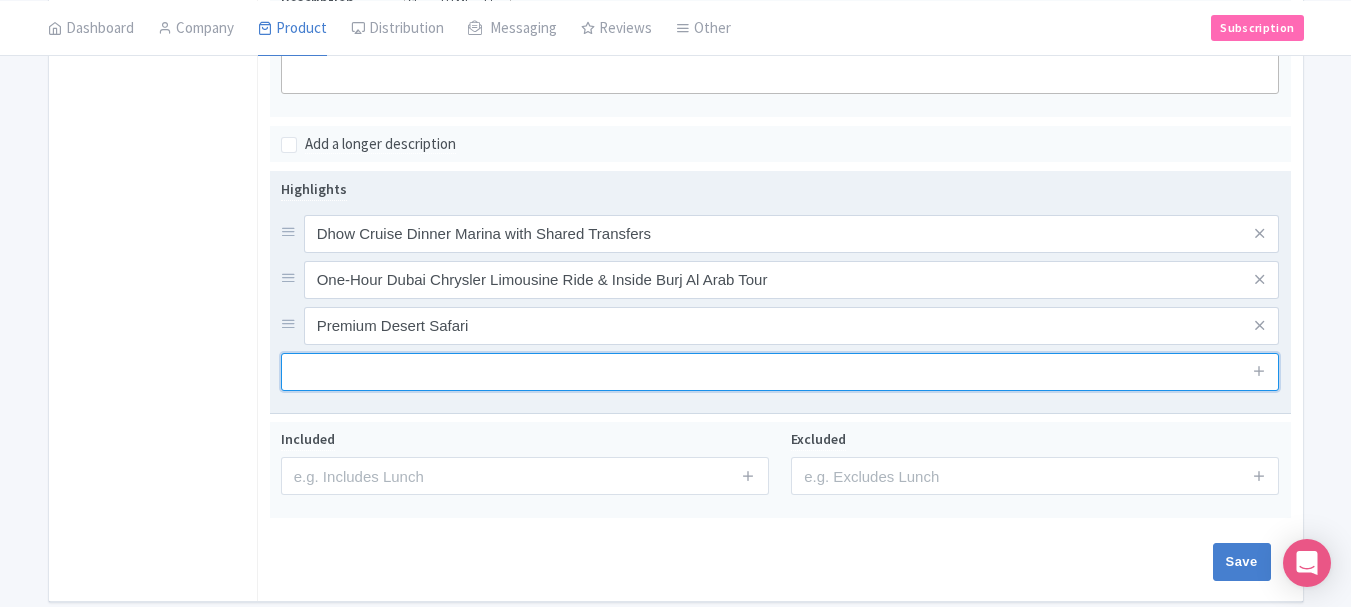 click at bounding box center [780, 372] 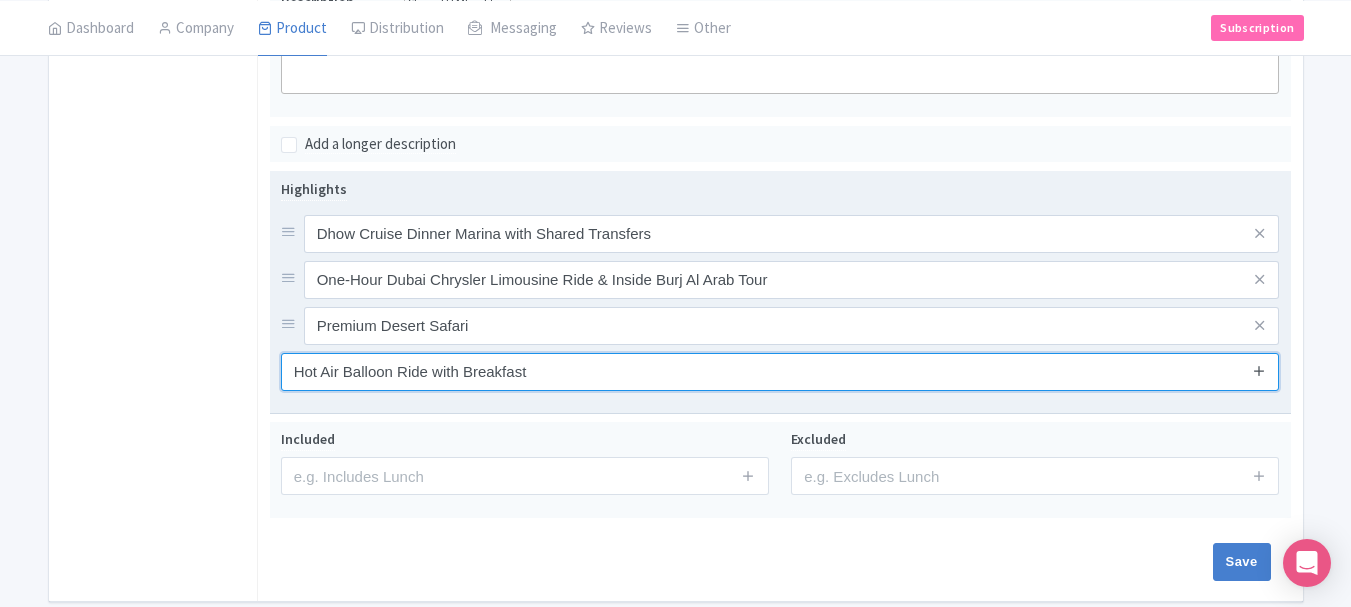 type on "Hot Air Balloon Ride with Breakfast" 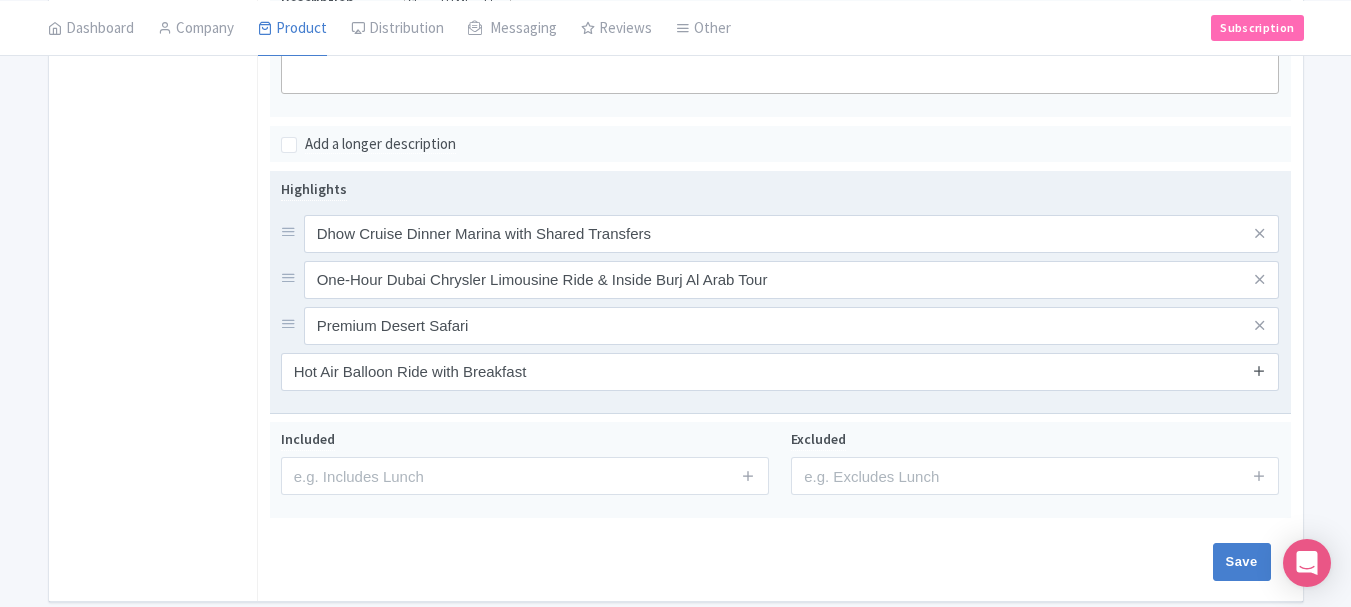 click at bounding box center [1259, 371] 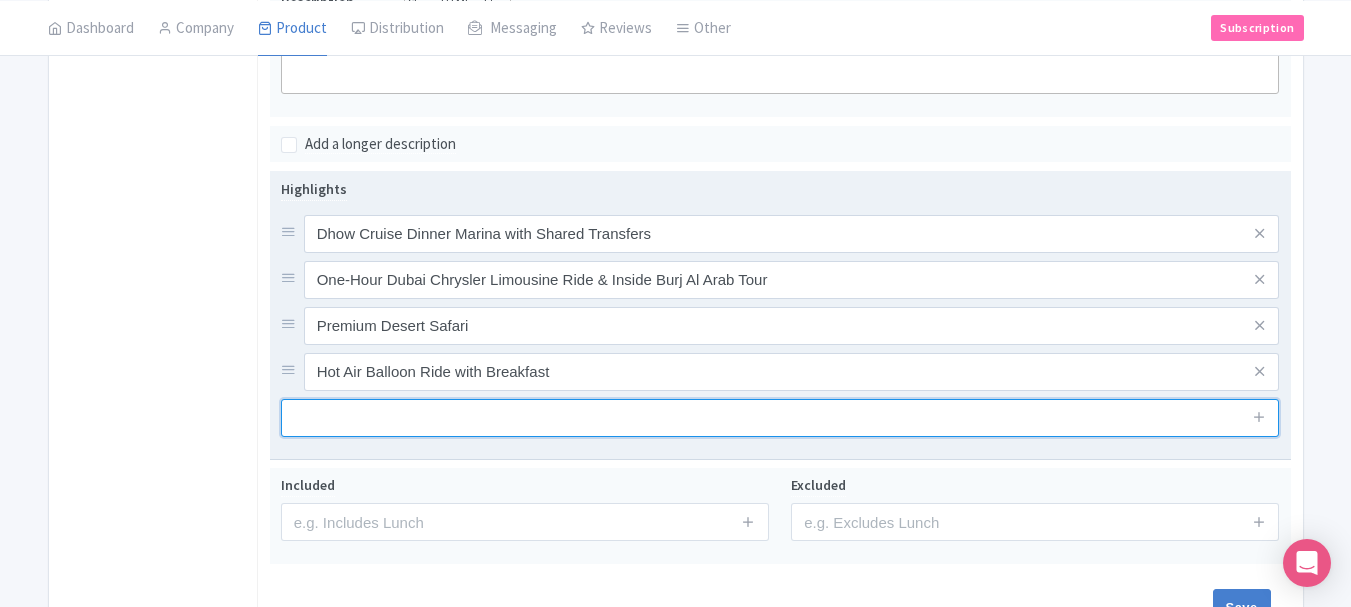 click at bounding box center (780, 418) 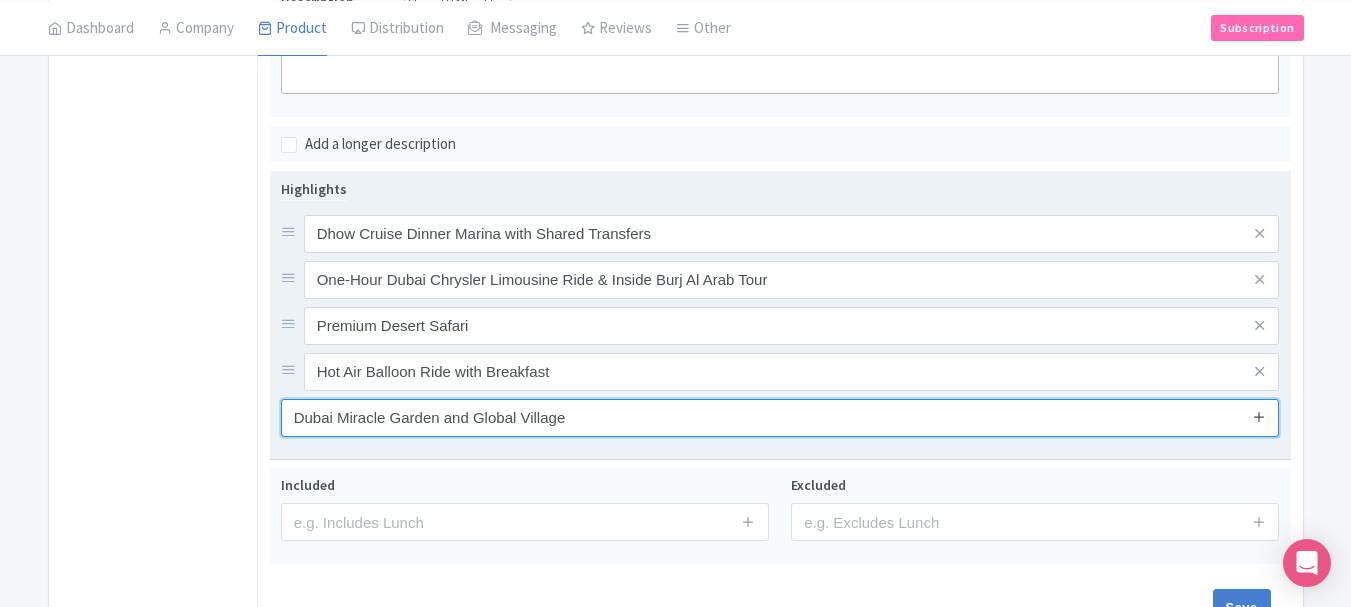 type on "Dubai Miracle Garden and Global Village" 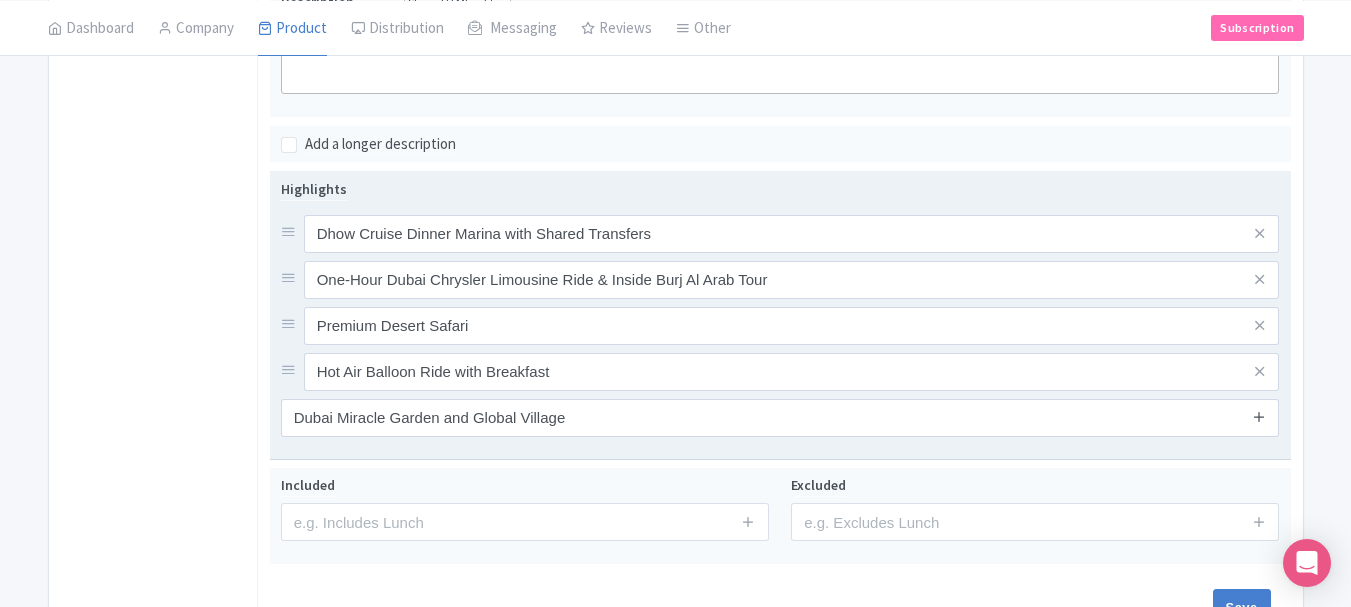 click at bounding box center (1259, 416) 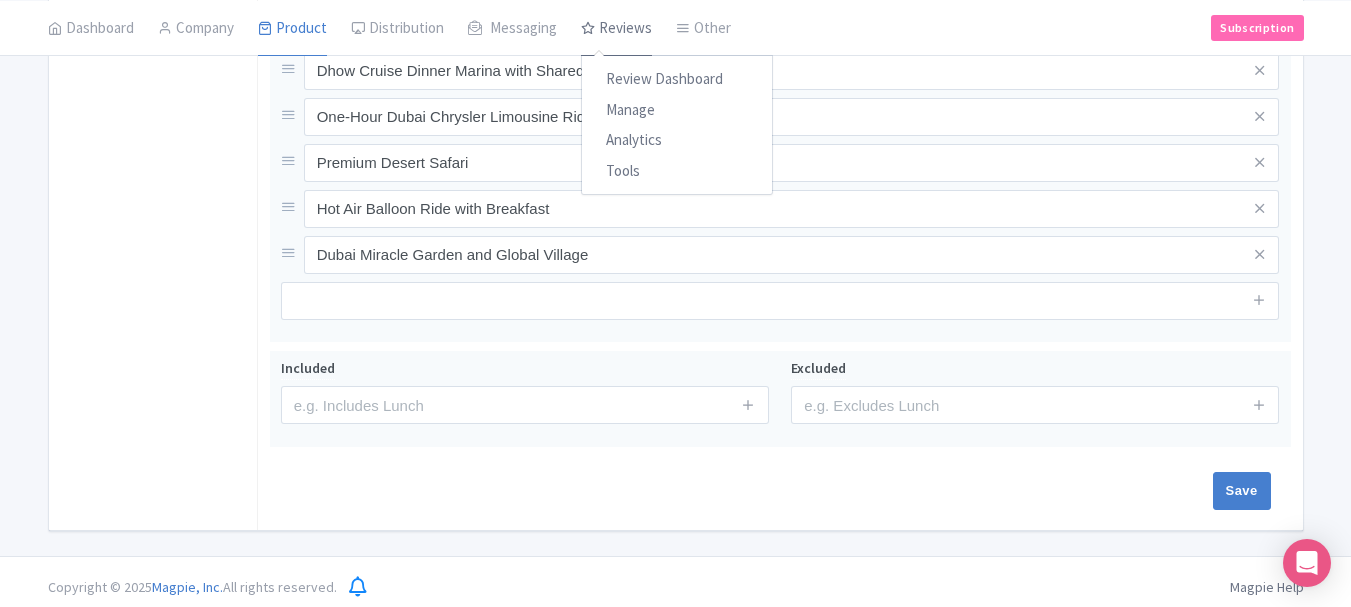 scroll, scrollTop: 774, scrollLeft: 0, axis: vertical 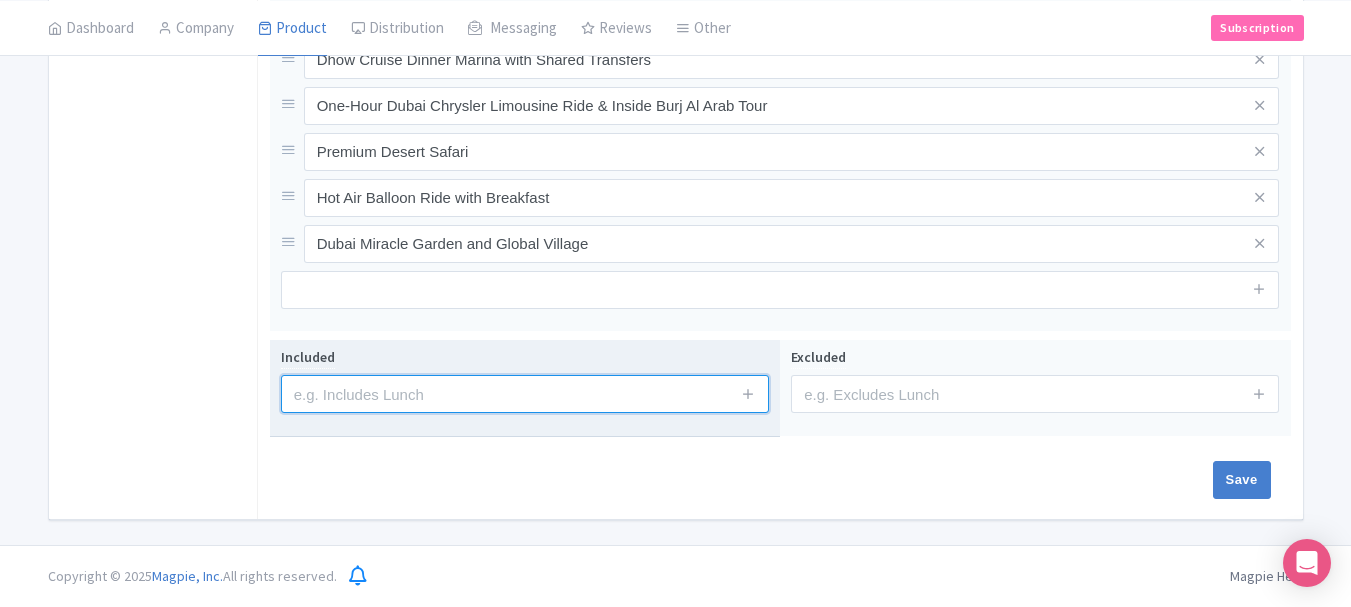 click at bounding box center [525, 394] 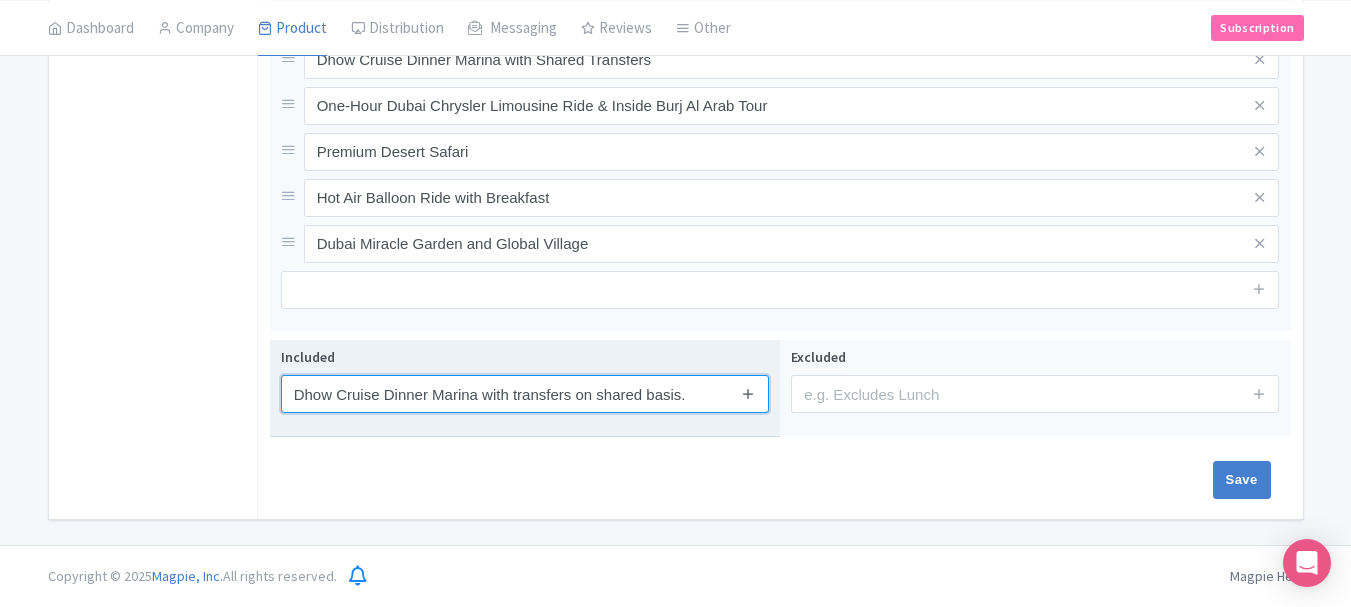 type on "Dhow Cruise Dinner Marina with transfers on shared basis." 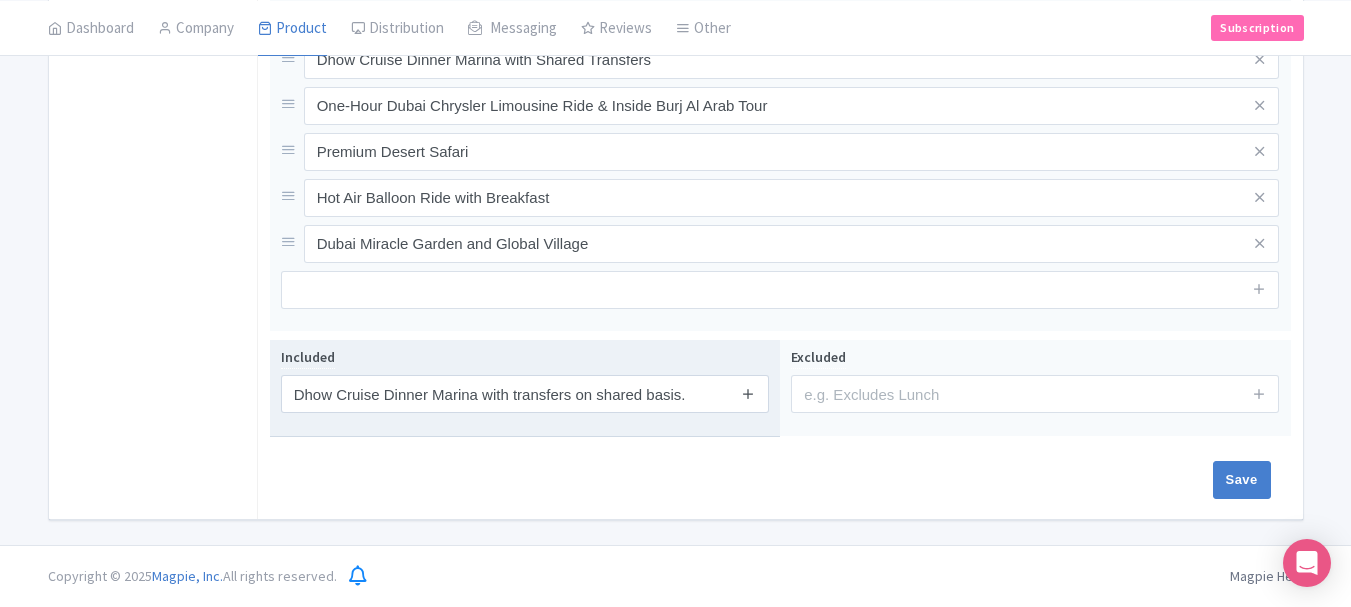 click at bounding box center [748, 393] 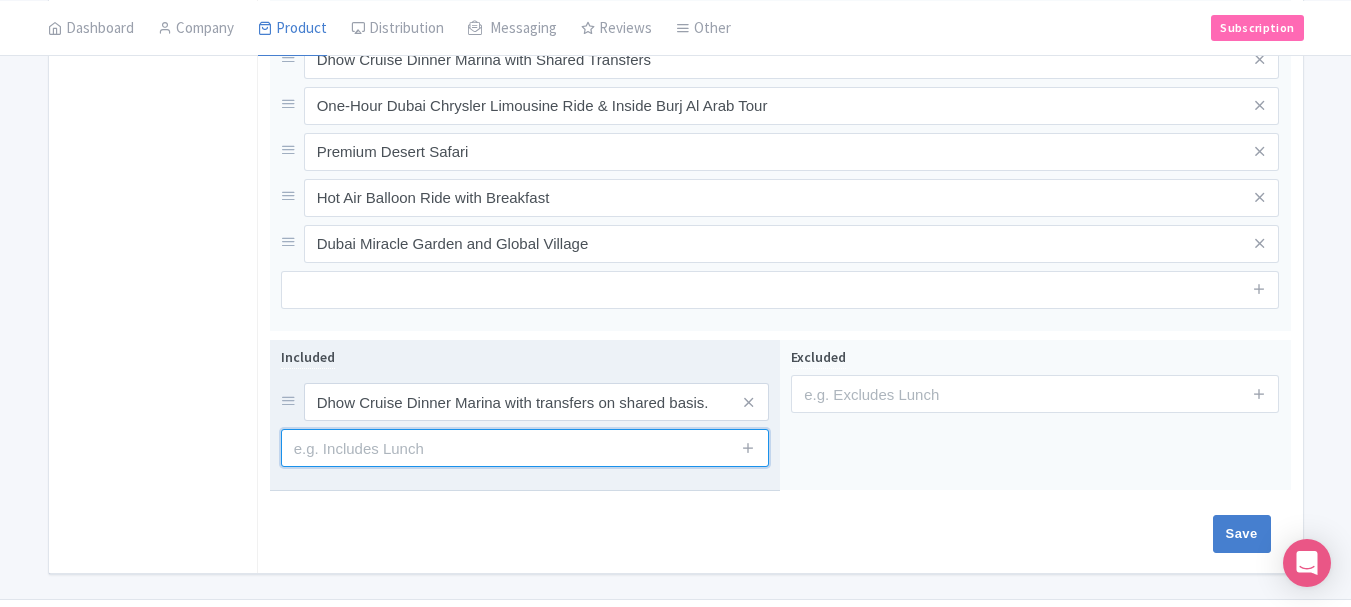 click at bounding box center (525, 448) 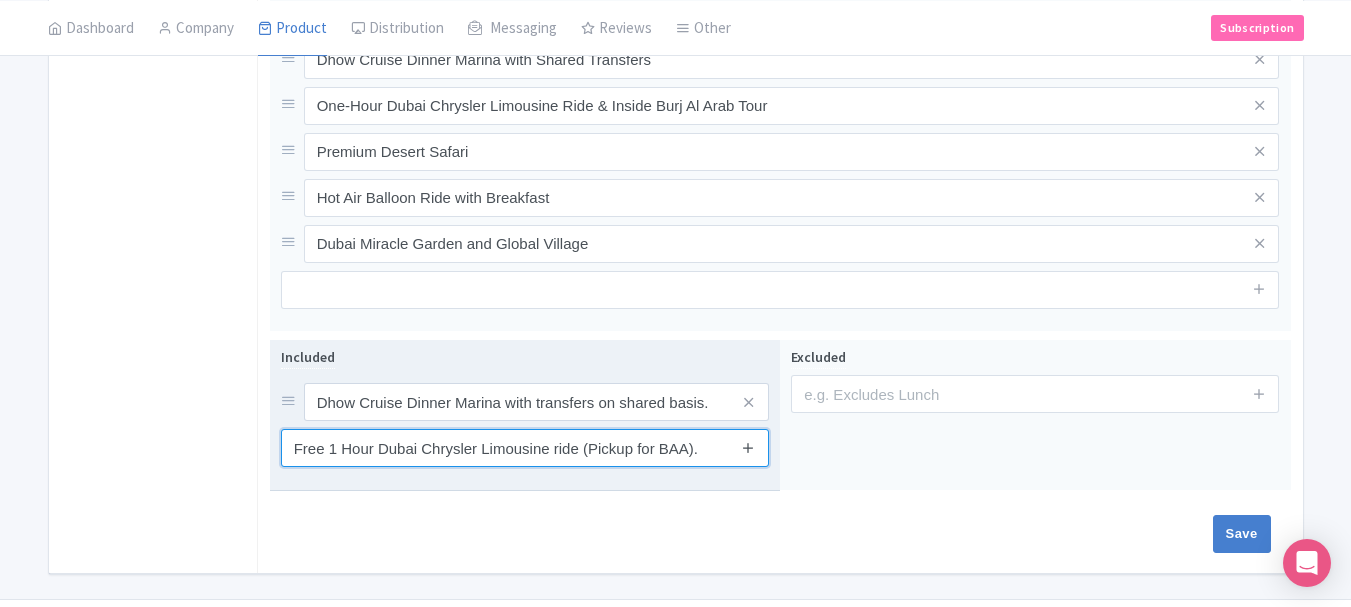 type on "Free 1 Hour Dubai Chrysler Limousine ride (Pickup for BAA)." 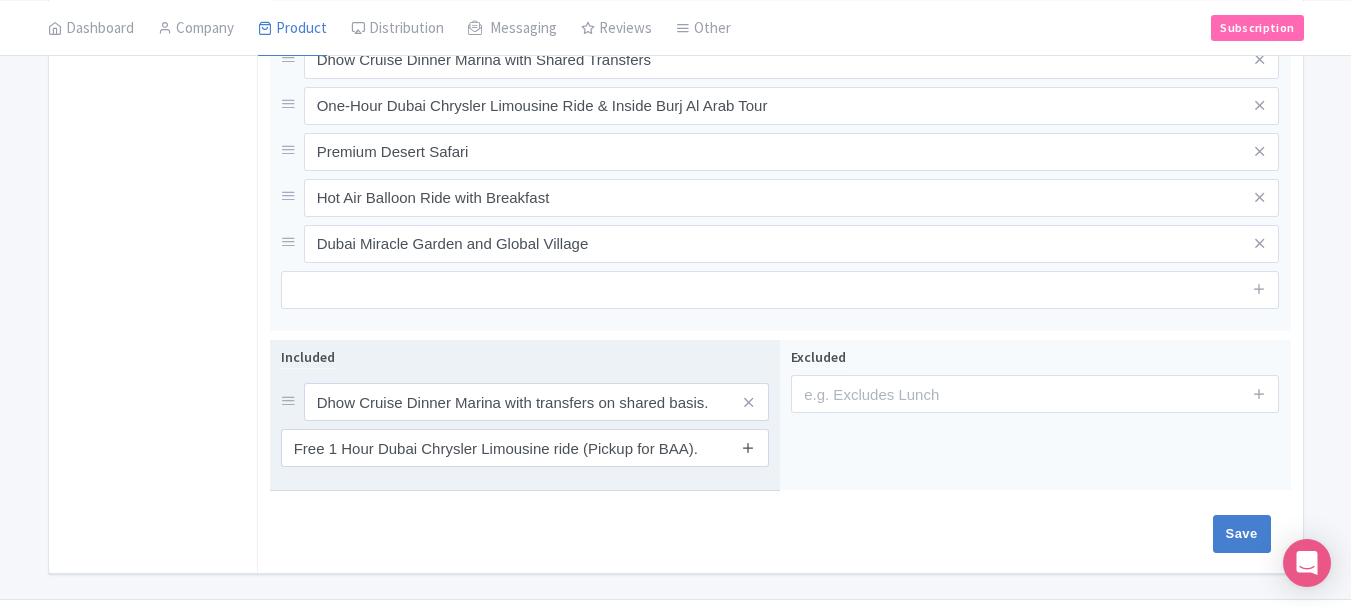 click at bounding box center (748, 447) 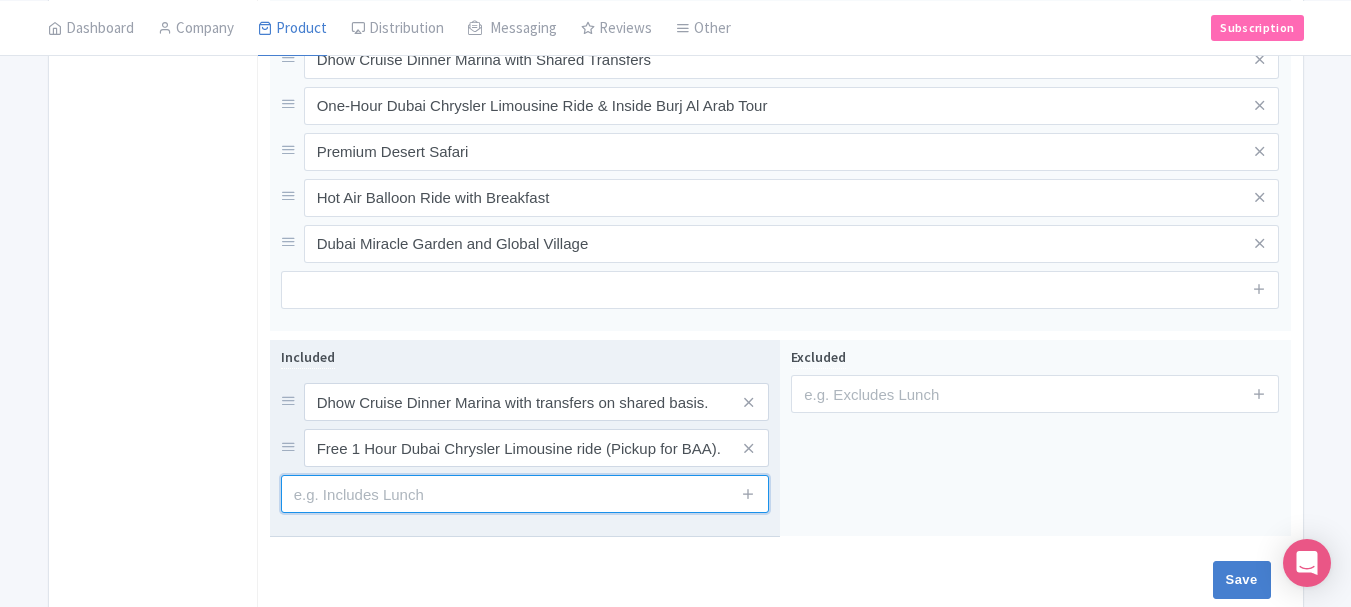click at bounding box center (525, 494) 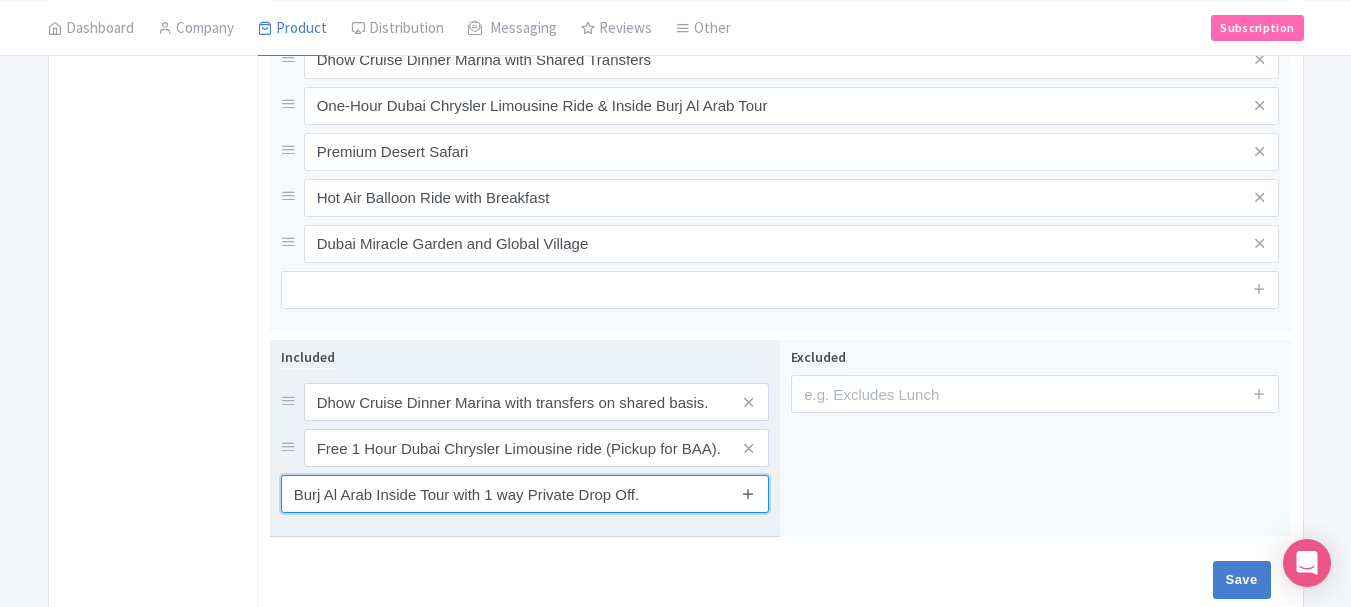 type on "Burj Al Arab Inside Tour with 1 way Private Drop Off." 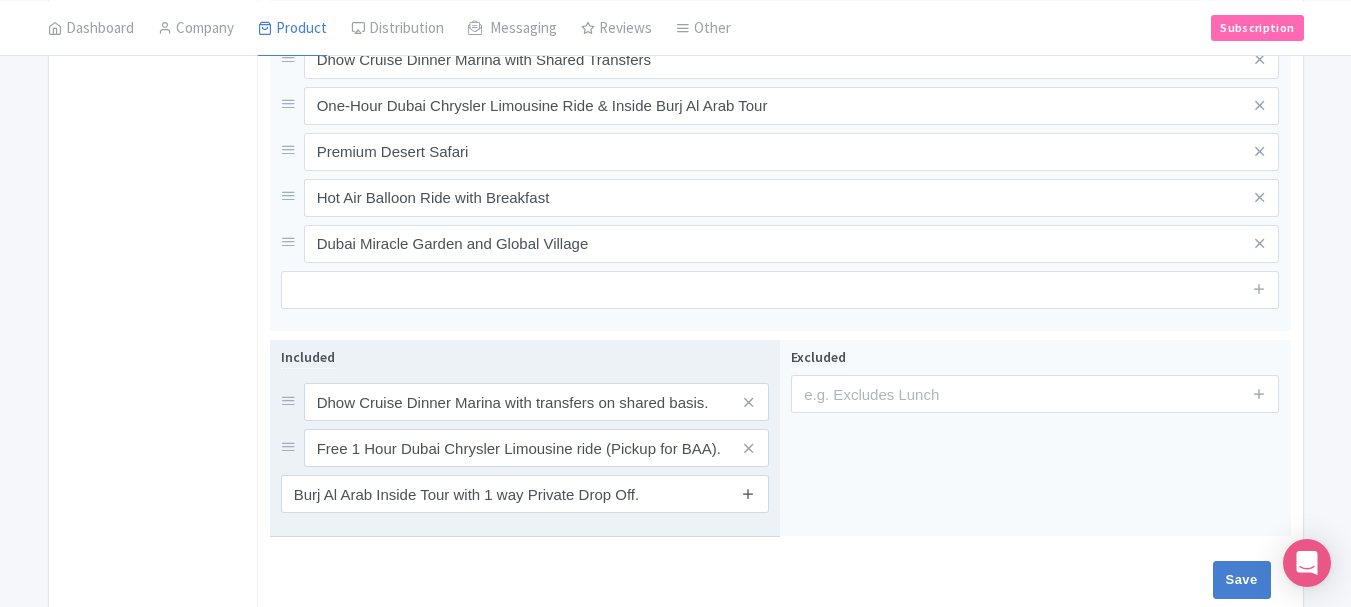 click at bounding box center [748, 493] 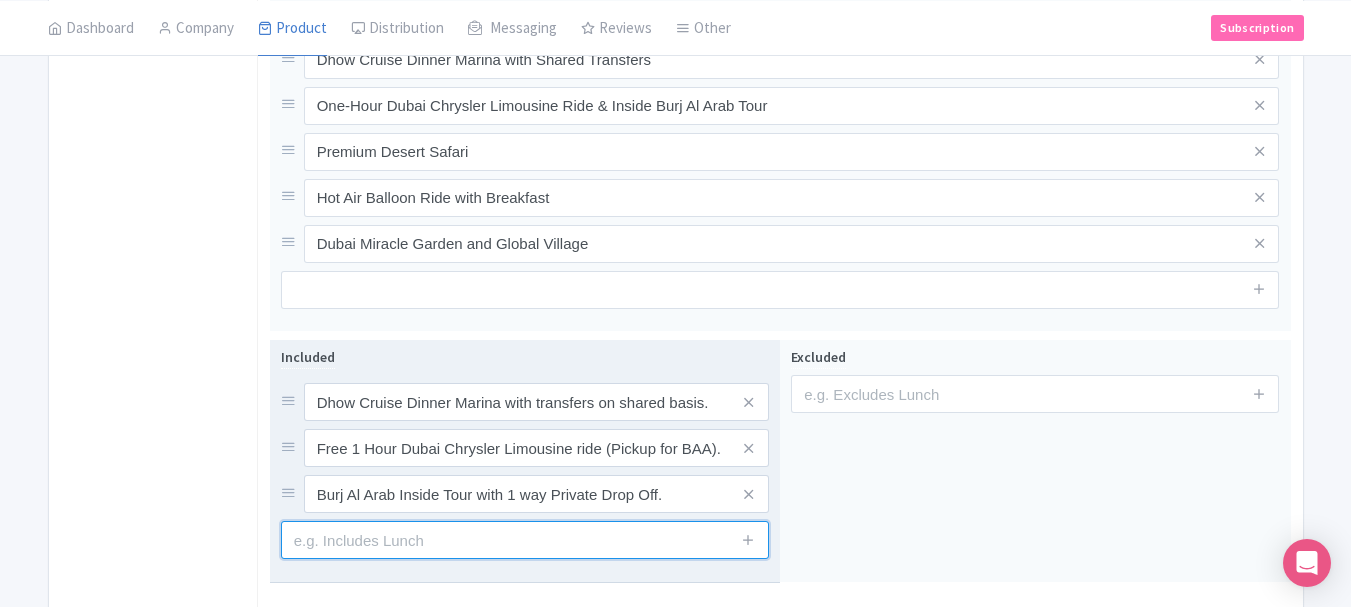 click at bounding box center (525, 540) 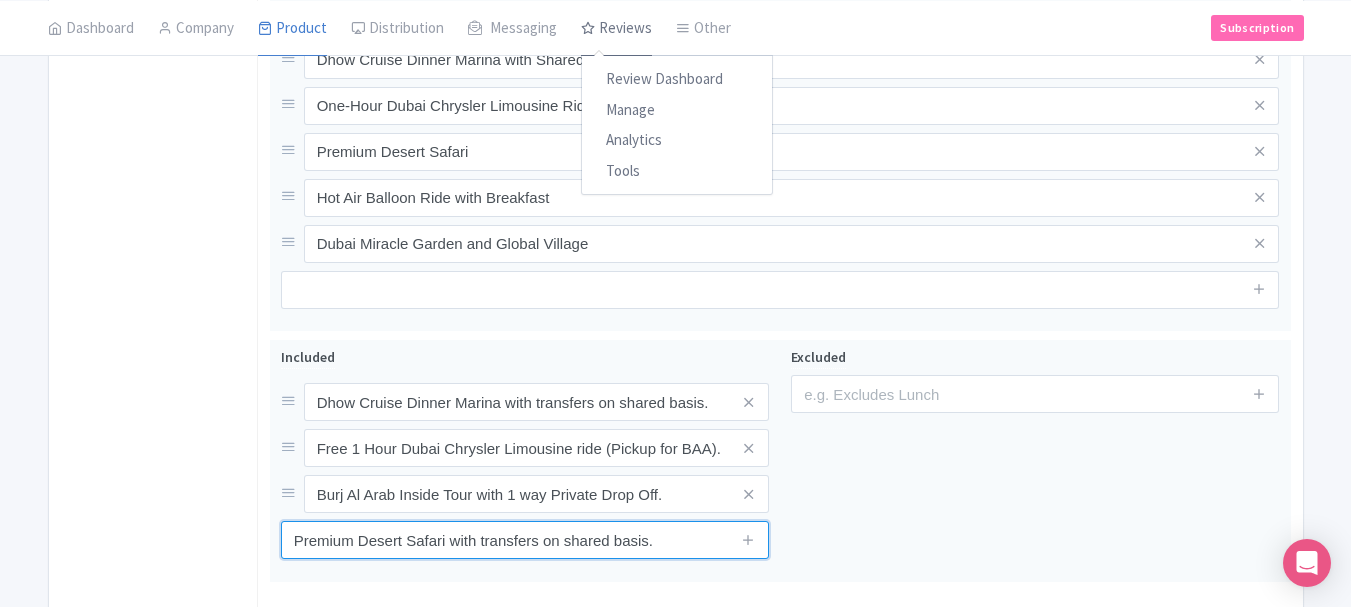 type on "Premium Desert Safari with transfers on shared basis." 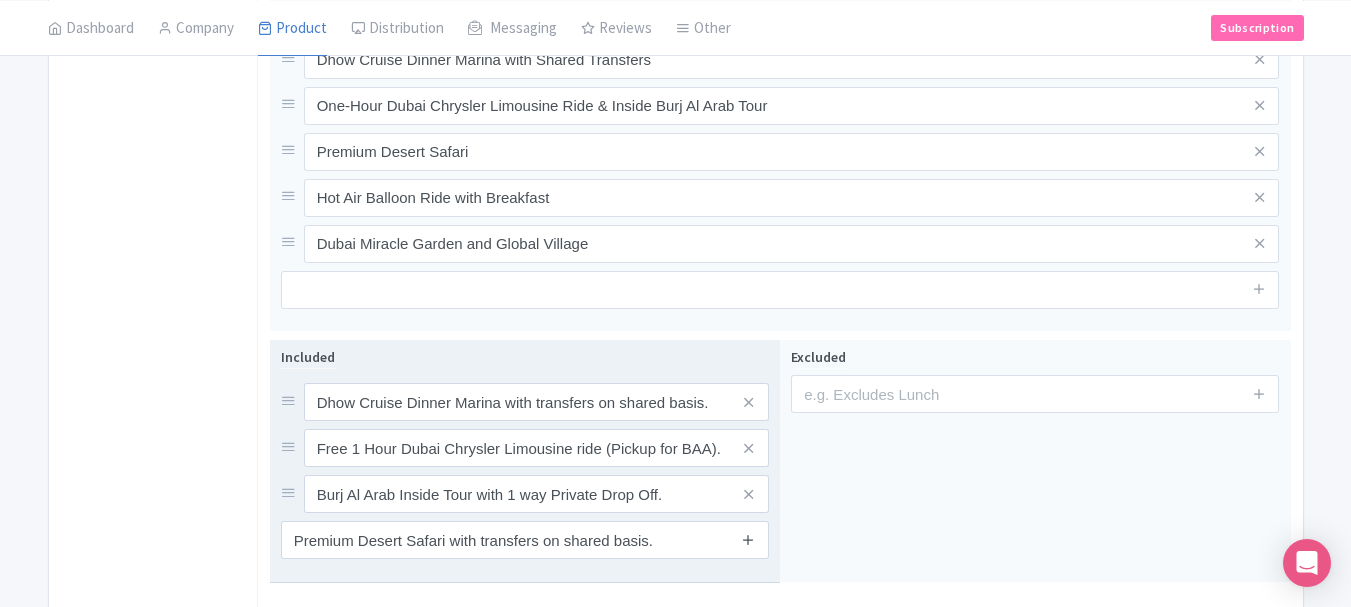 click at bounding box center [748, 539] 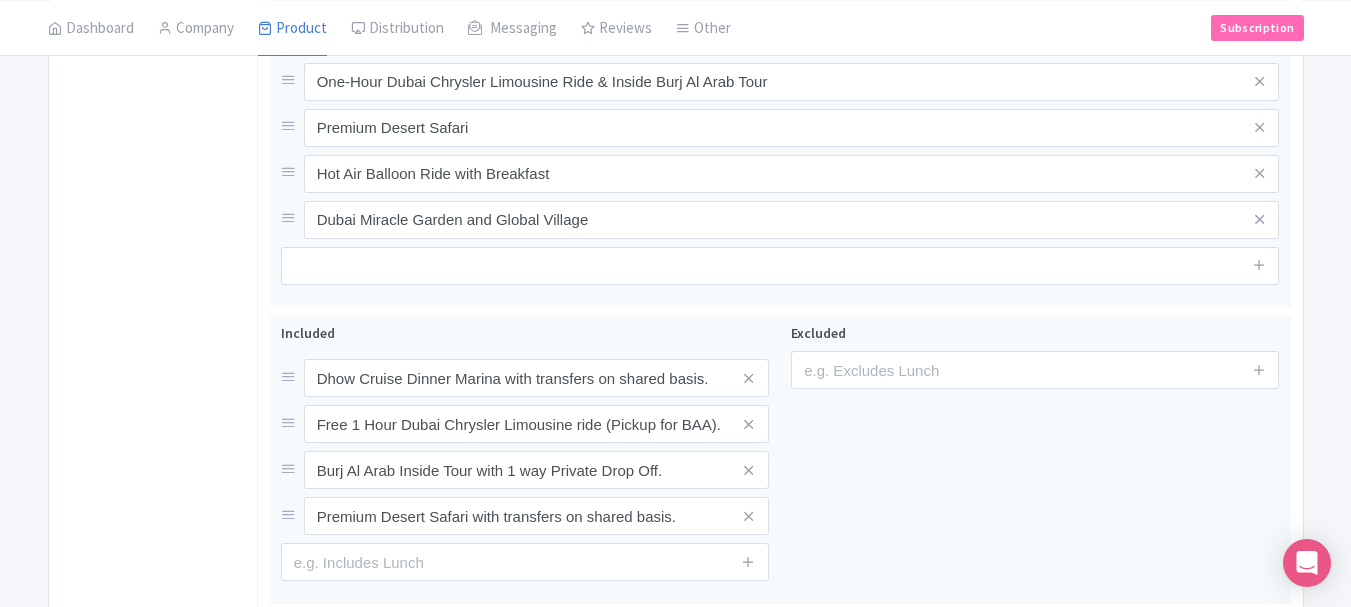 scroll, scrollTop: 874, scrollLeft: 0, axis: vertical 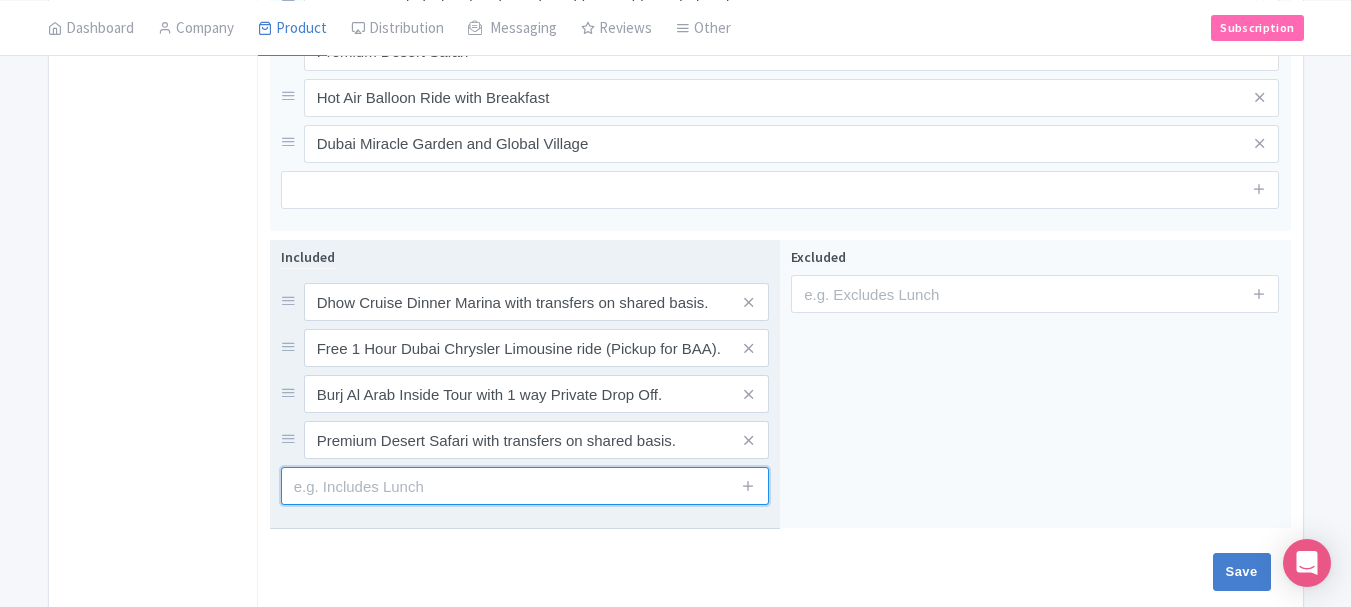click at bounding box center (525, 486) 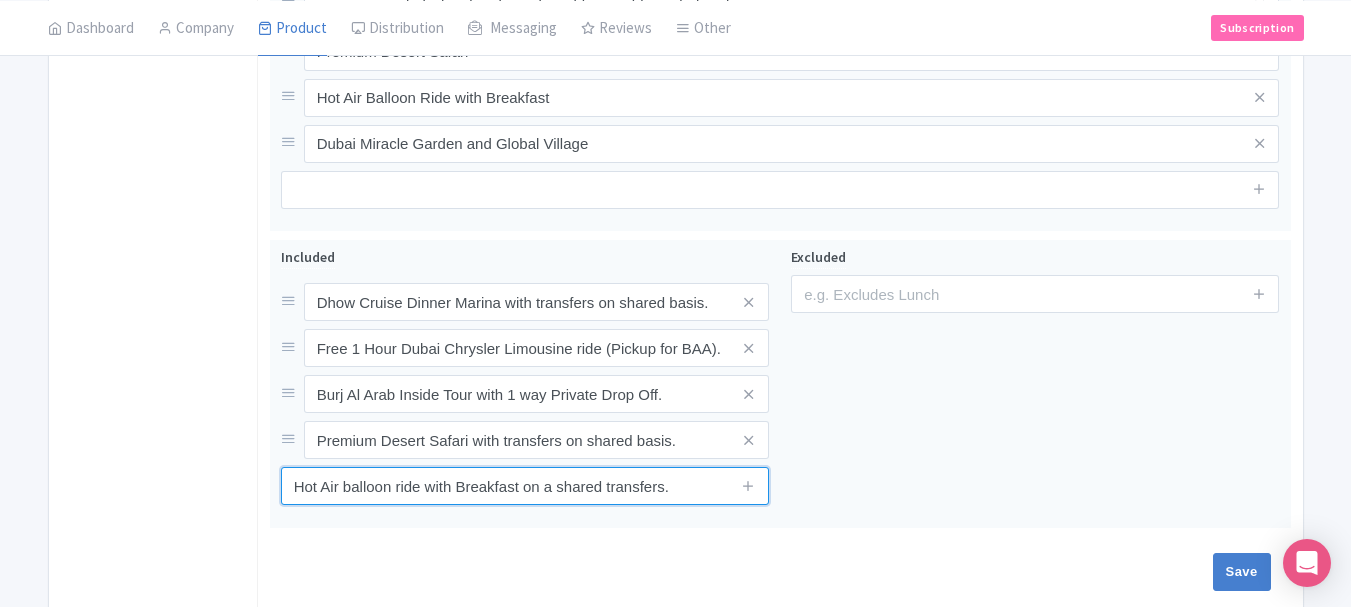 type on "Hot Air balloon ride with Breakfast on a shared transfers." 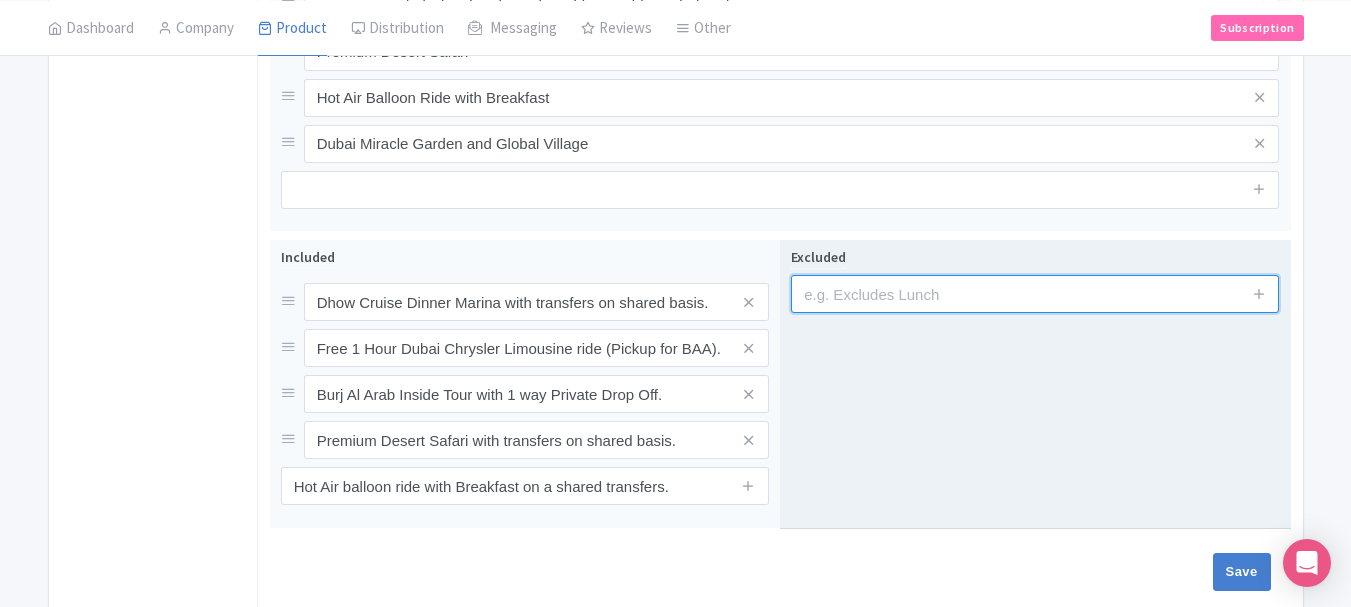 drag, startPoint x: 886, startPoint y: 310, endPoint x: 890, endPoint y: 300, distance: 10.770329 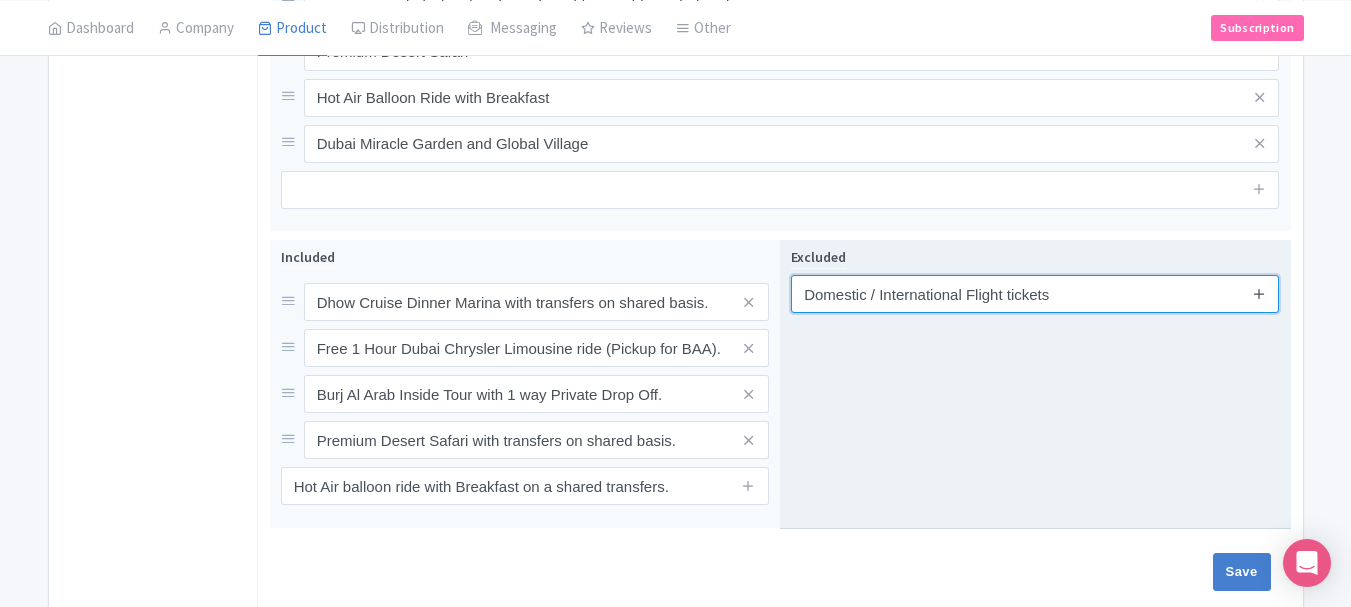 type on "Domestic / International Flight tickets" 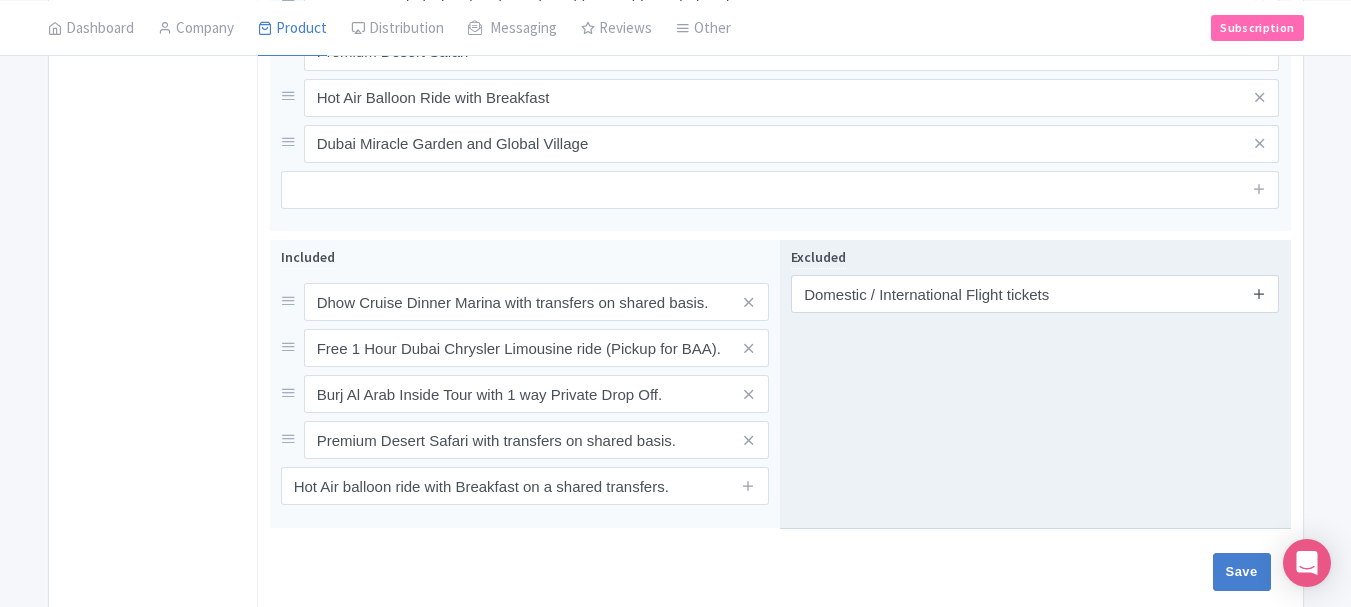 click at bounding box center [1259, 293] 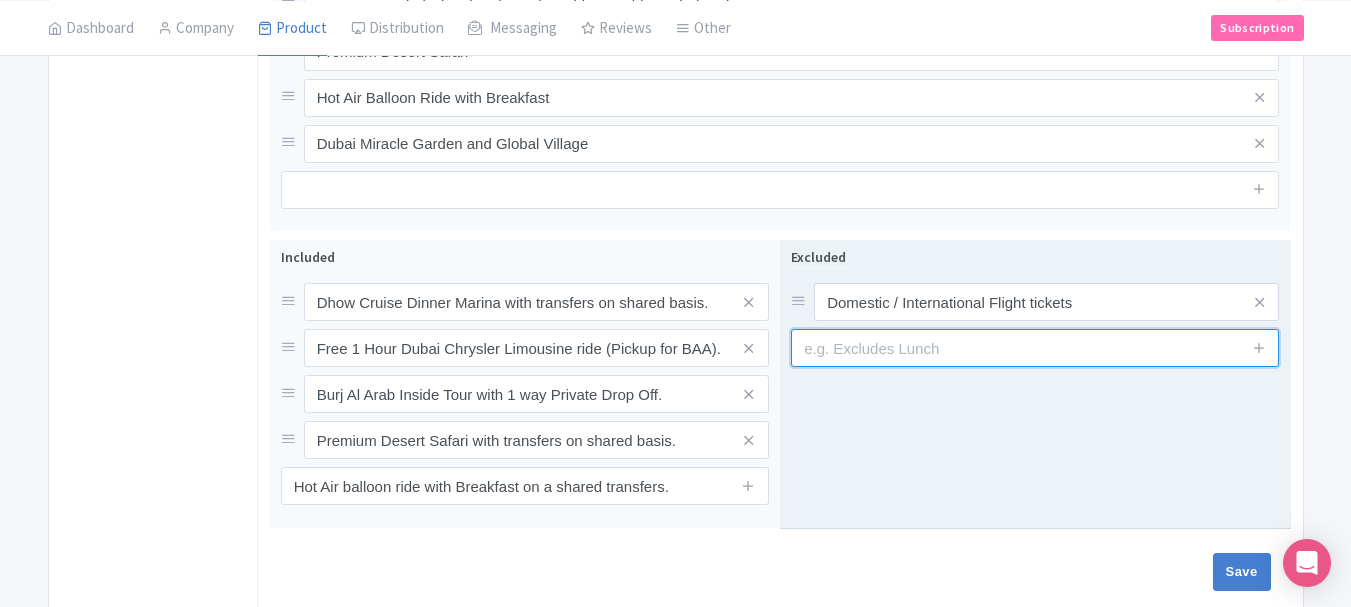 click at bounding box center [1035, 348] 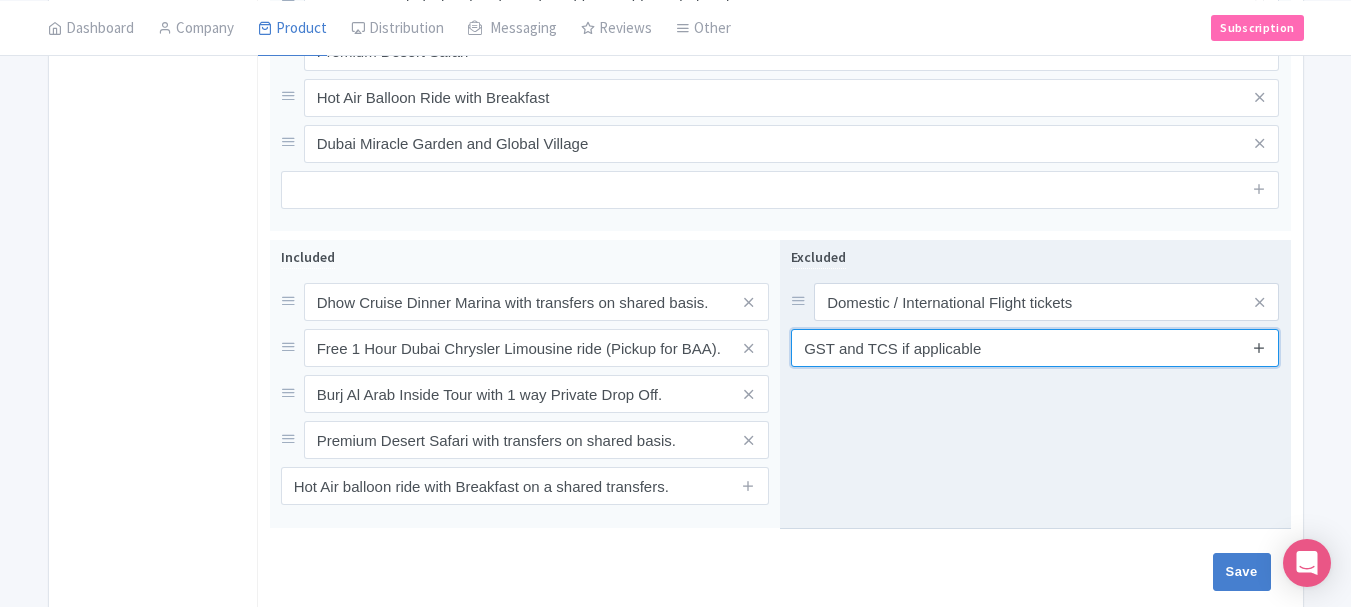 type on "GST and TCS if applicable" 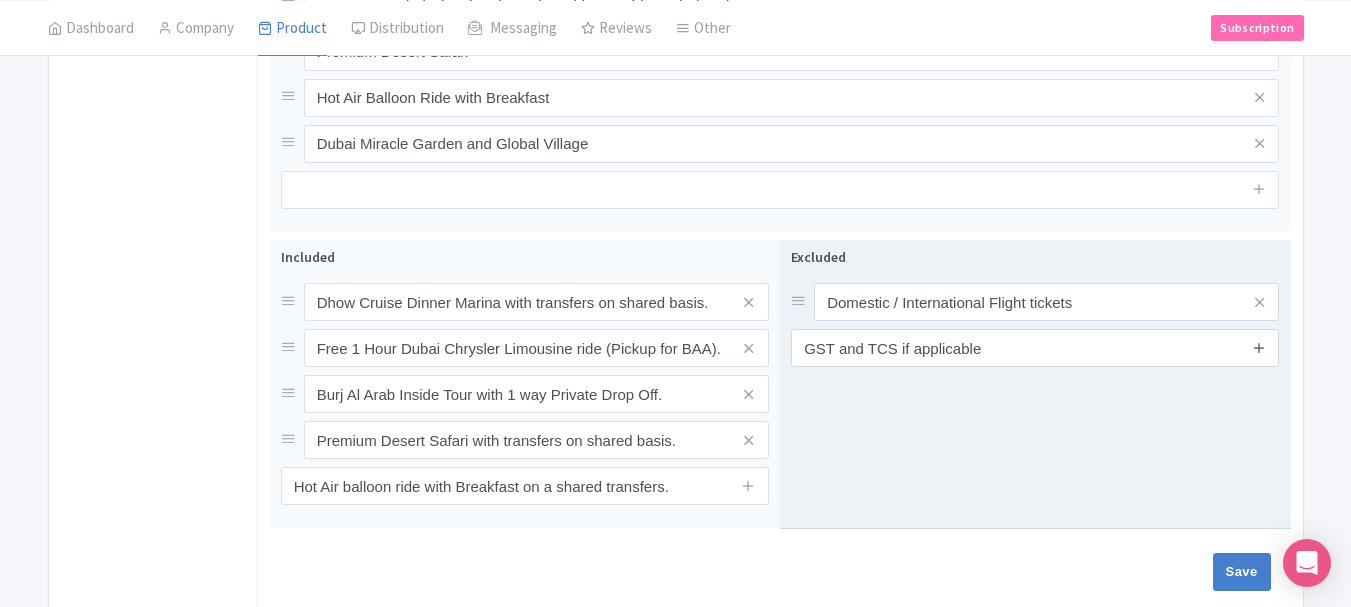 click at bounding box center [1259, 347] 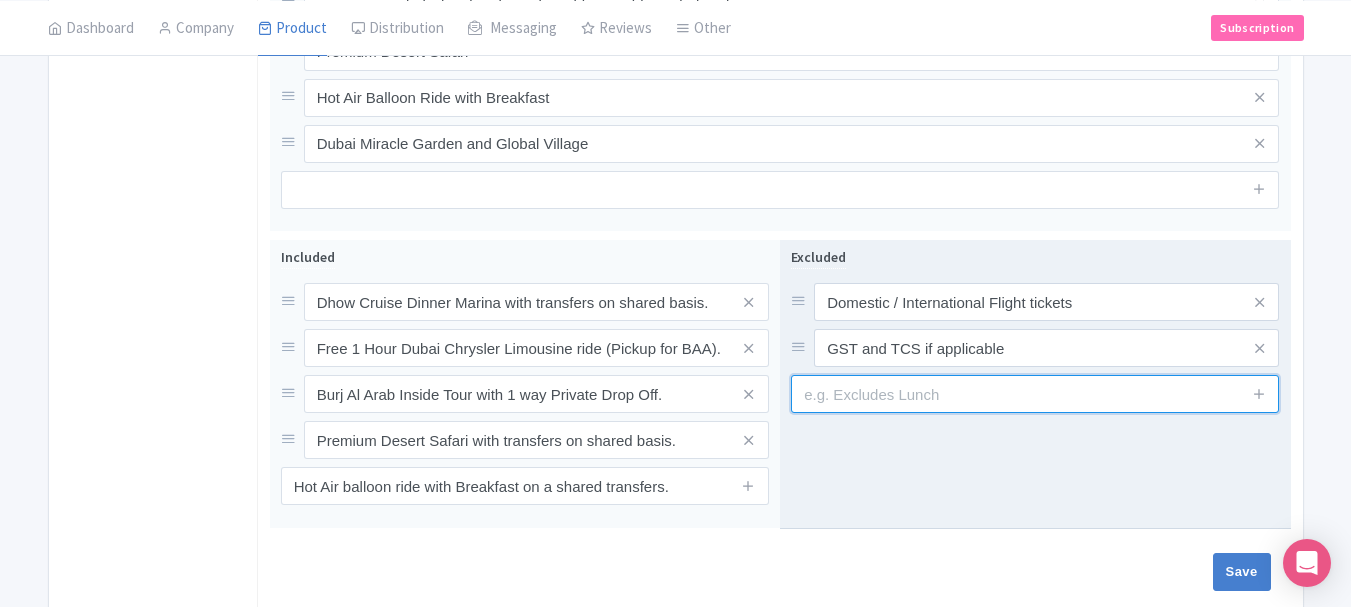click at bounding box center (1035, 394) 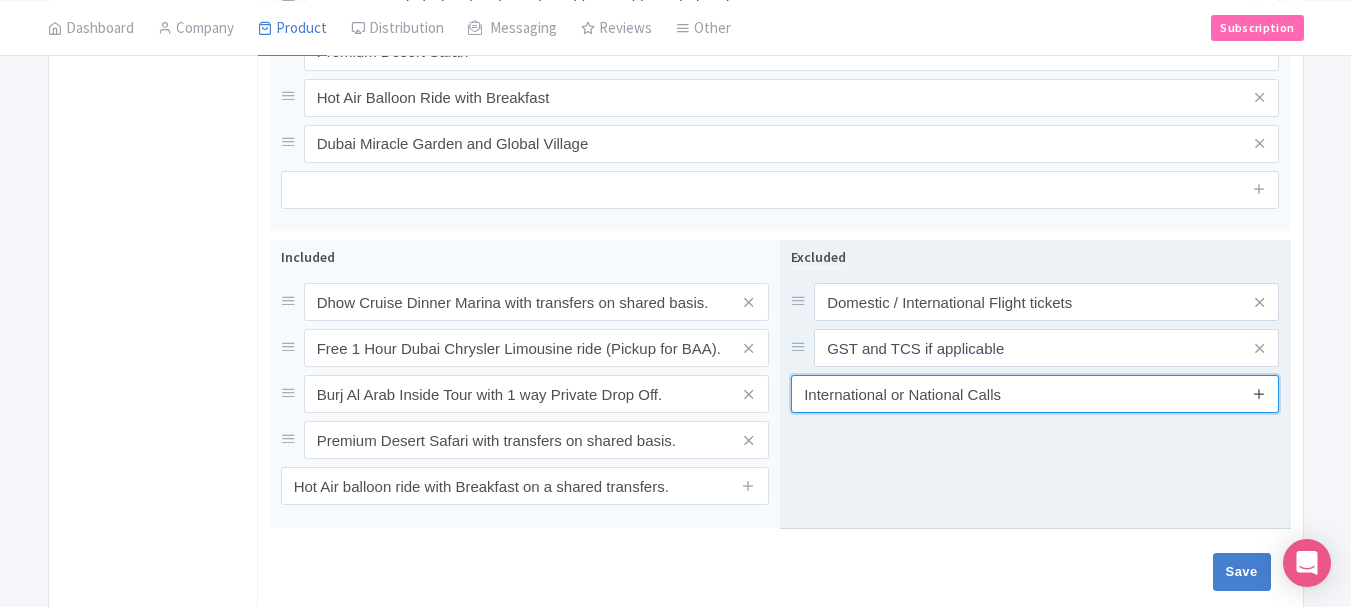type on "International or National Calls" 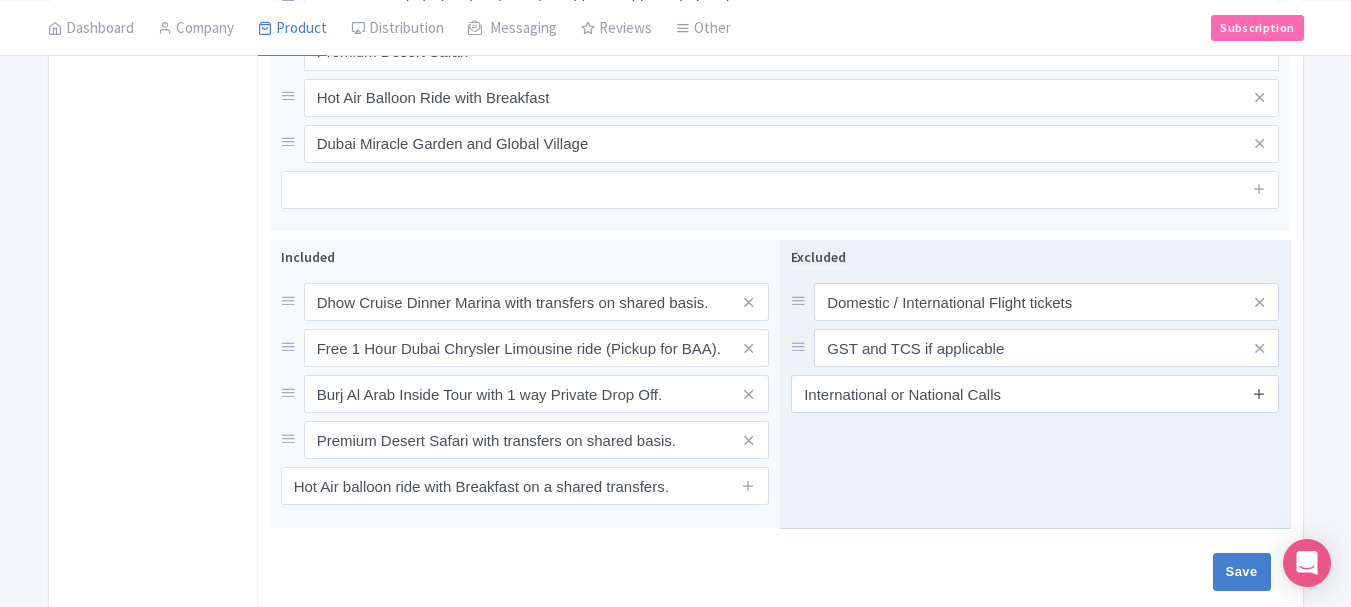 click at bounding box center [1259, 393] 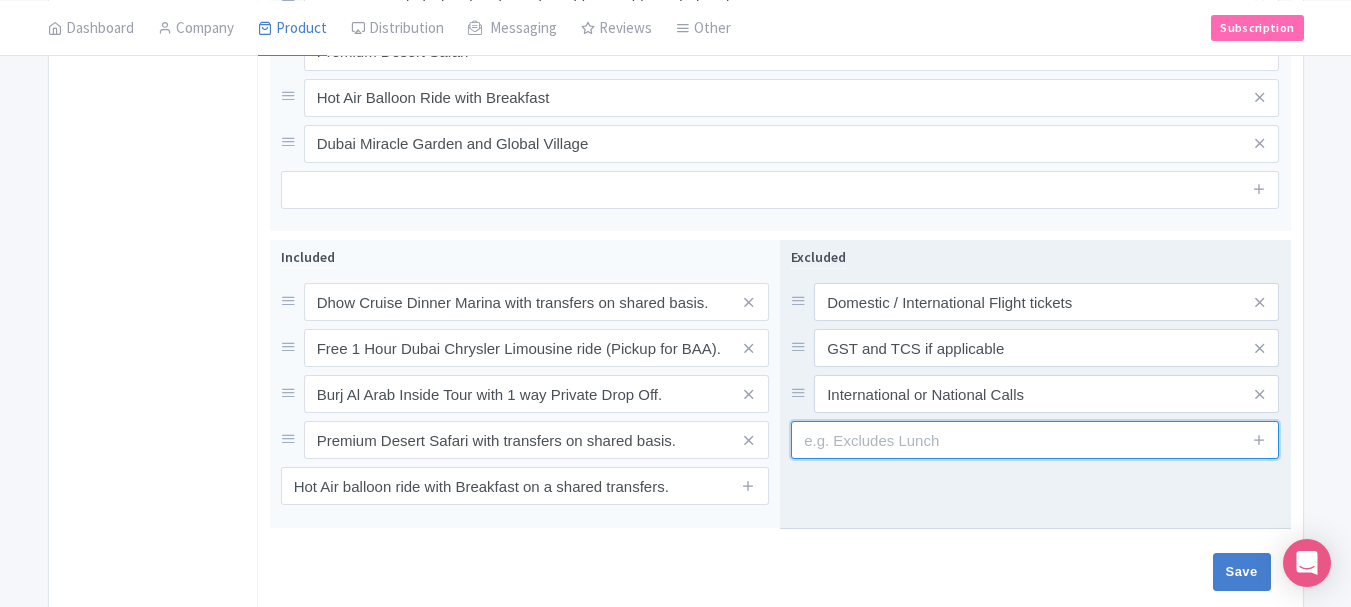 click at bounding box center [1035, 440] 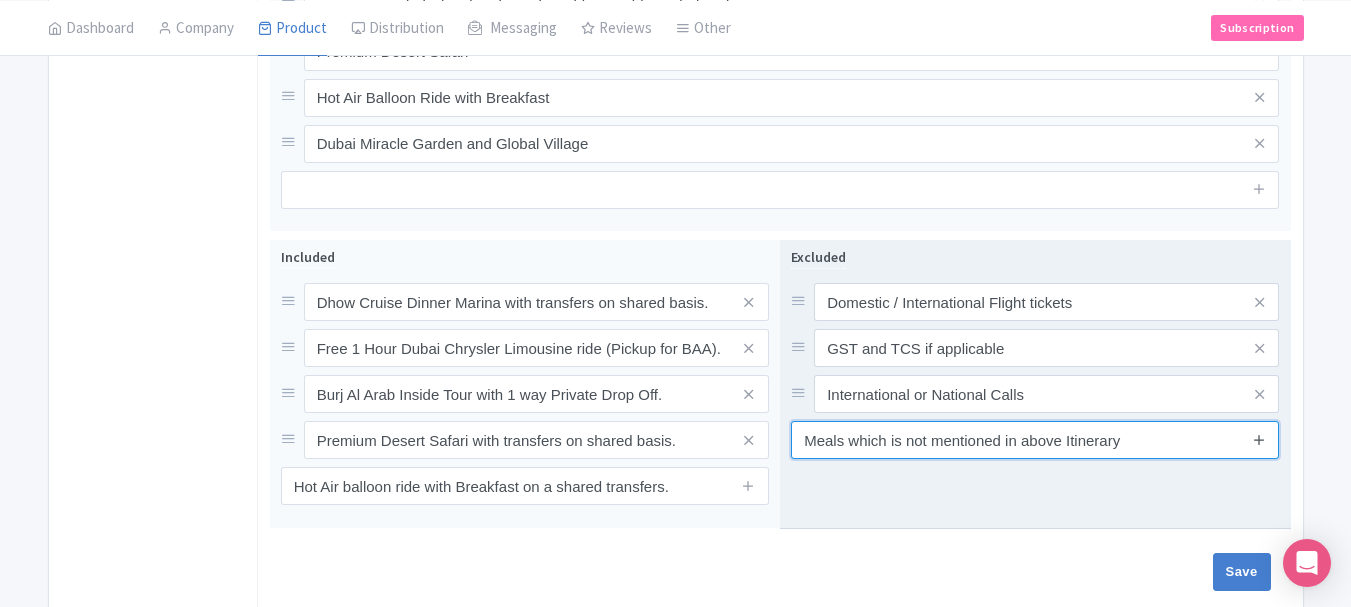 type on "Meals which is not mentioned in above Itinerary" 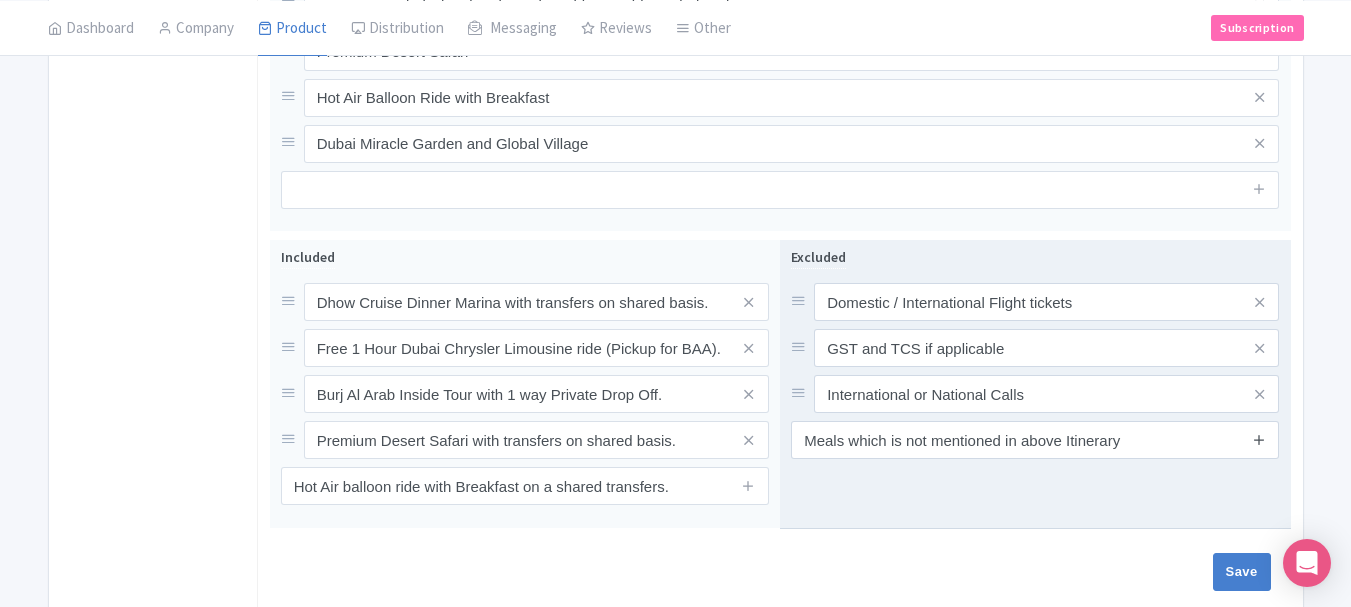 click at bounding box center [1259, 439] 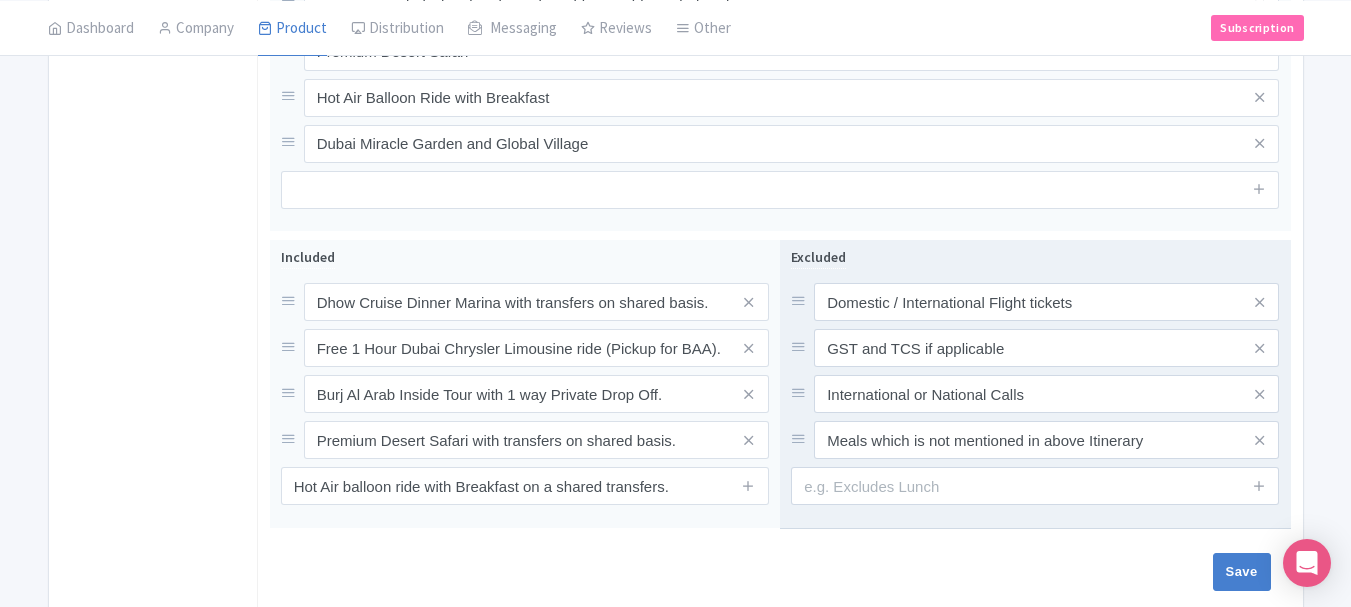 scroll, scrollTop: 966, scrollLeft: 0, axis: vertical 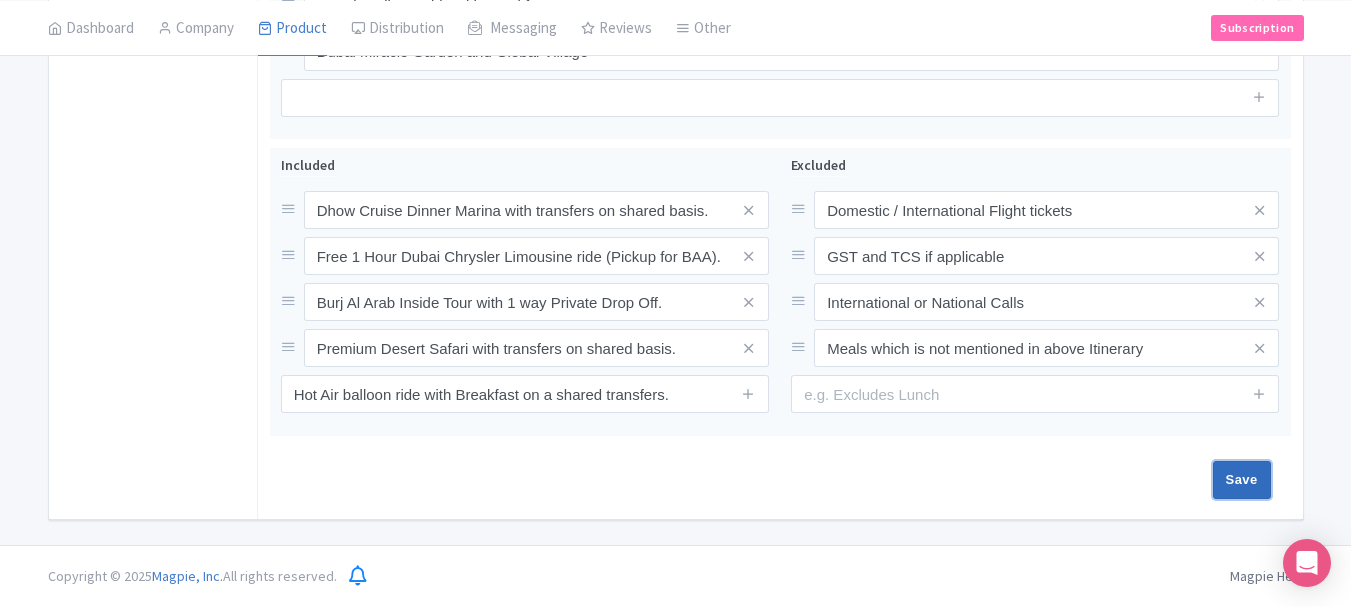 click on "Save" at bounding box center (1242, 480) 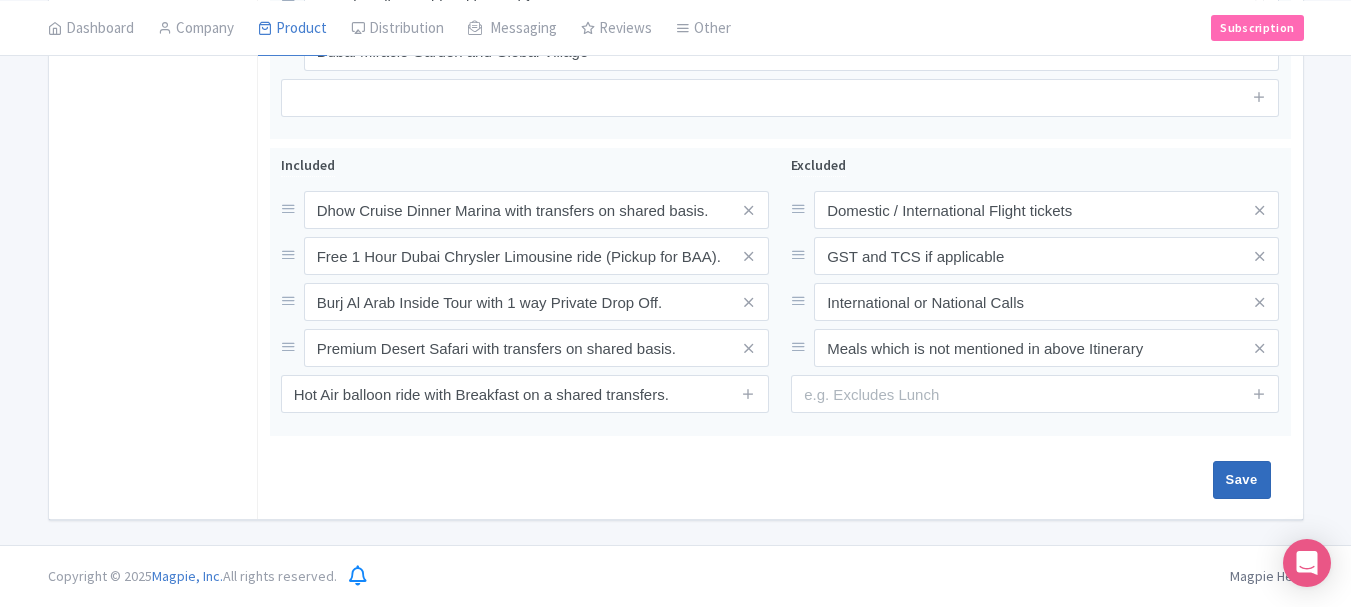 type on "Saving..." 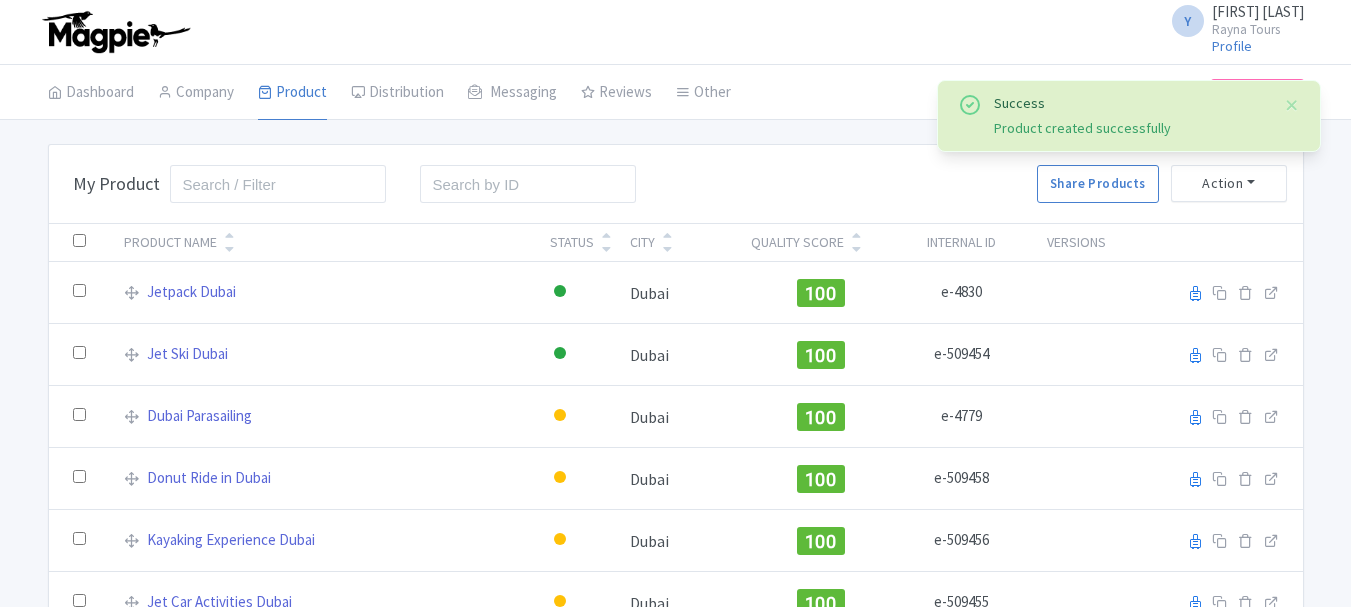 scroll, scrollTop: 0, scrollLeft: 0, axis: both 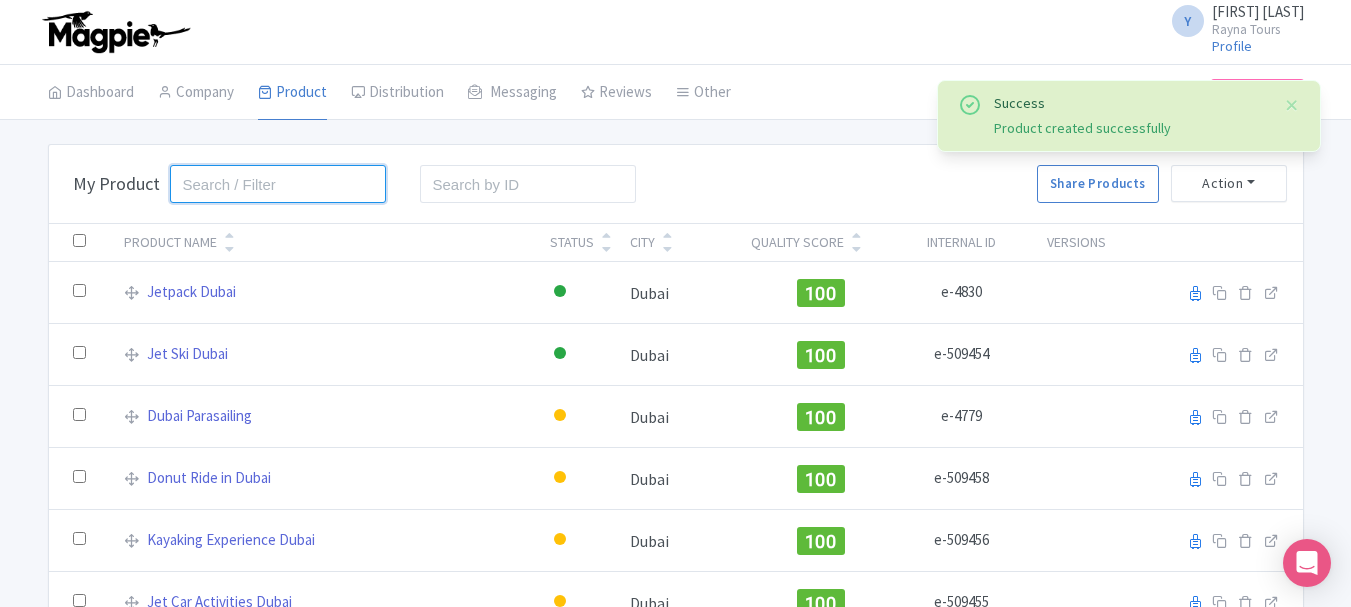 click at bounding box center [278, 184] 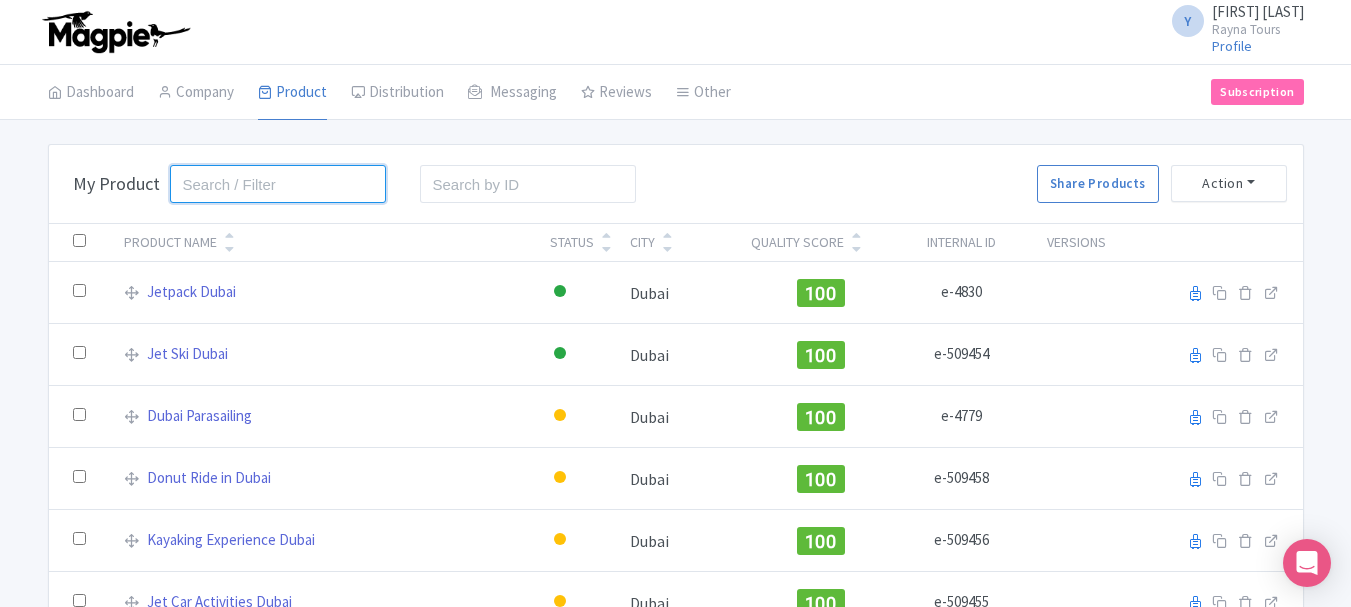 paste on "5 Days Royal Escape in Dubai with Free Limo Ride" 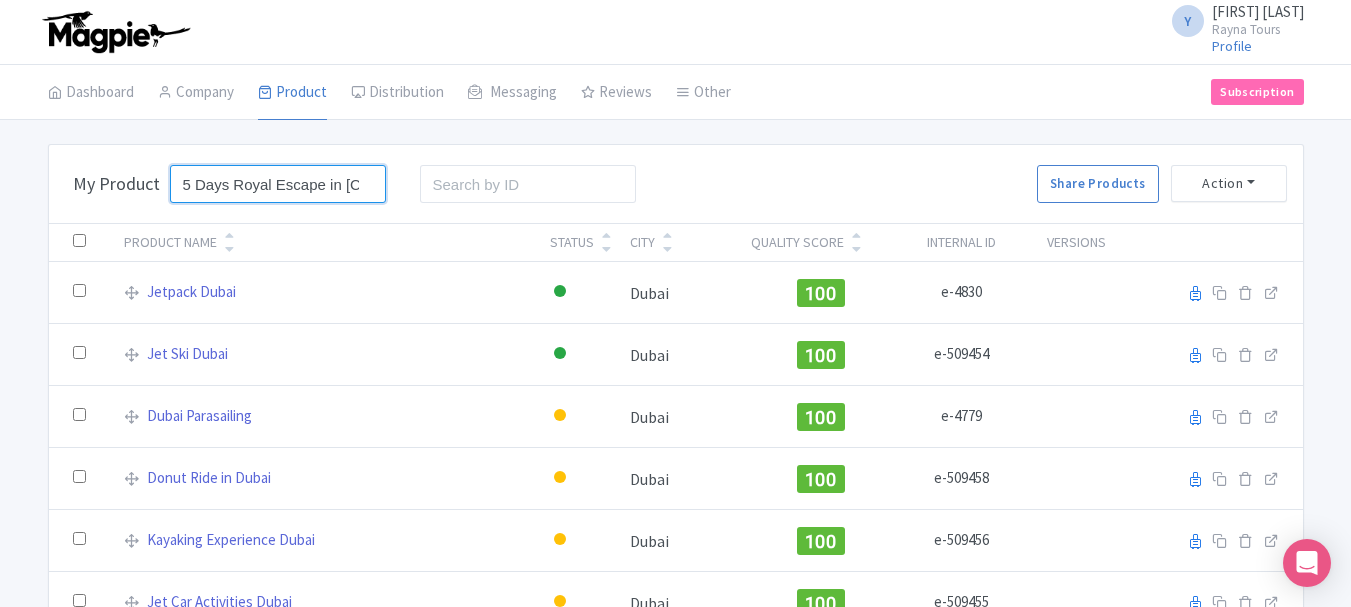 scroll, scrollTop: 0, scrollLeft: 163, axis: horizontal 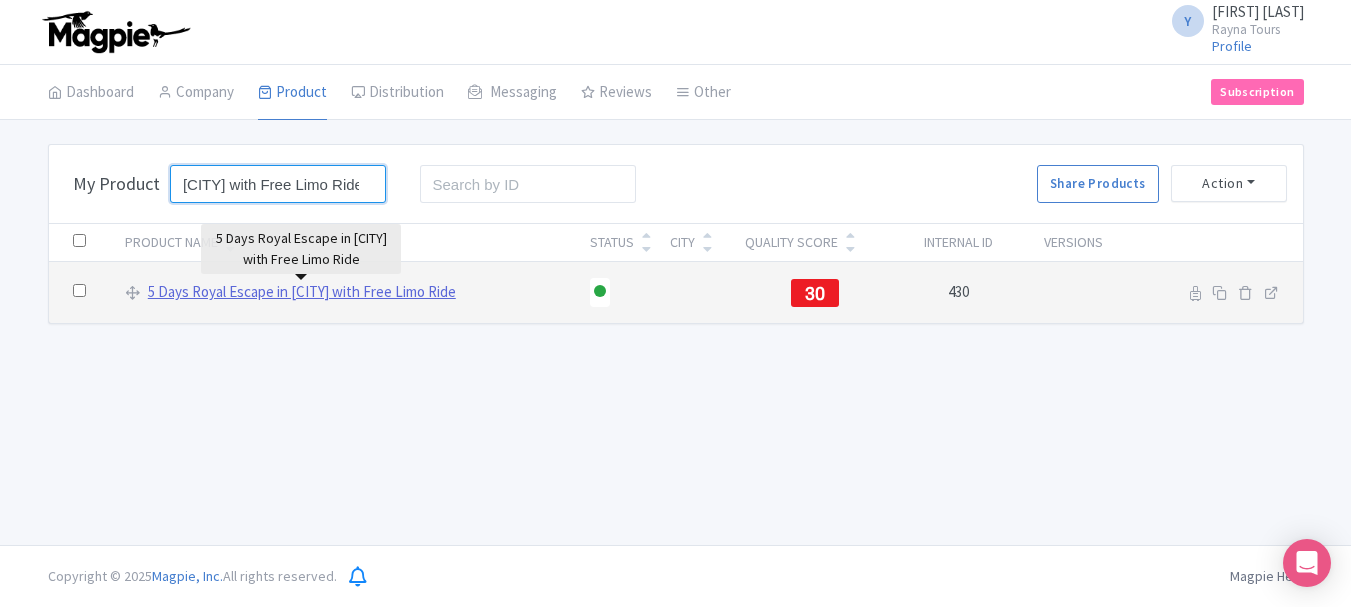type on "5 Days Royal Escape in Dubai with Free Limo Ride" 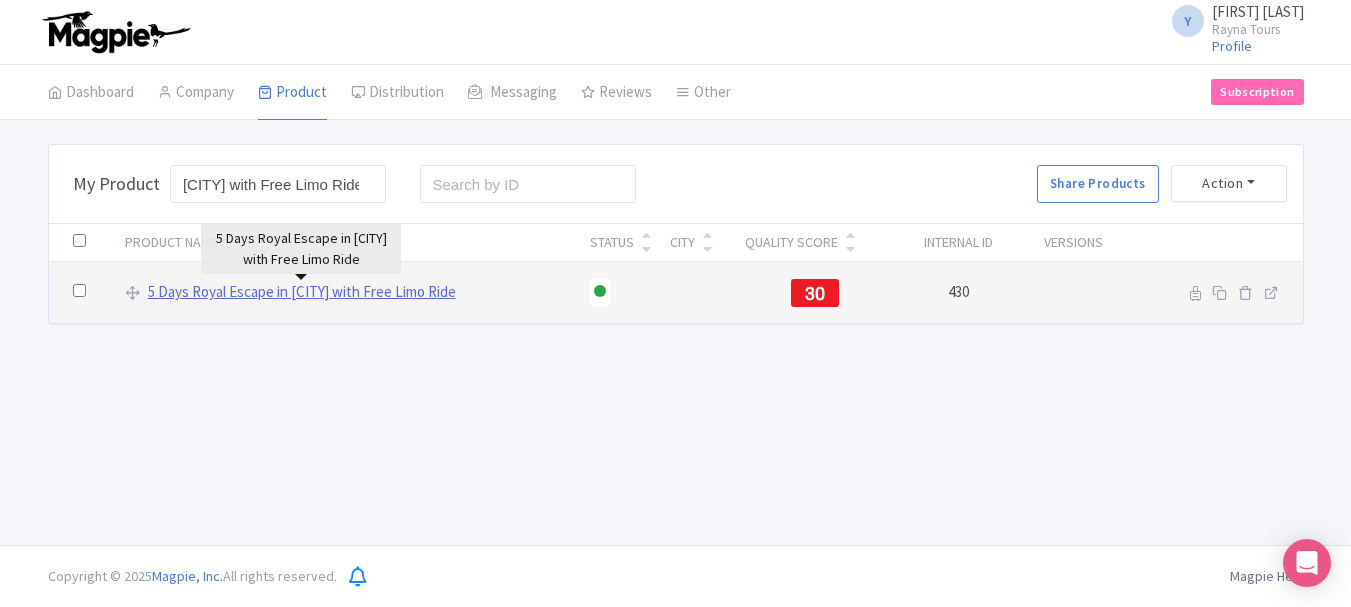 click on "5 Days Royal Escape in Dubai with Free Limo Ride" at bounding box center [302, 292] 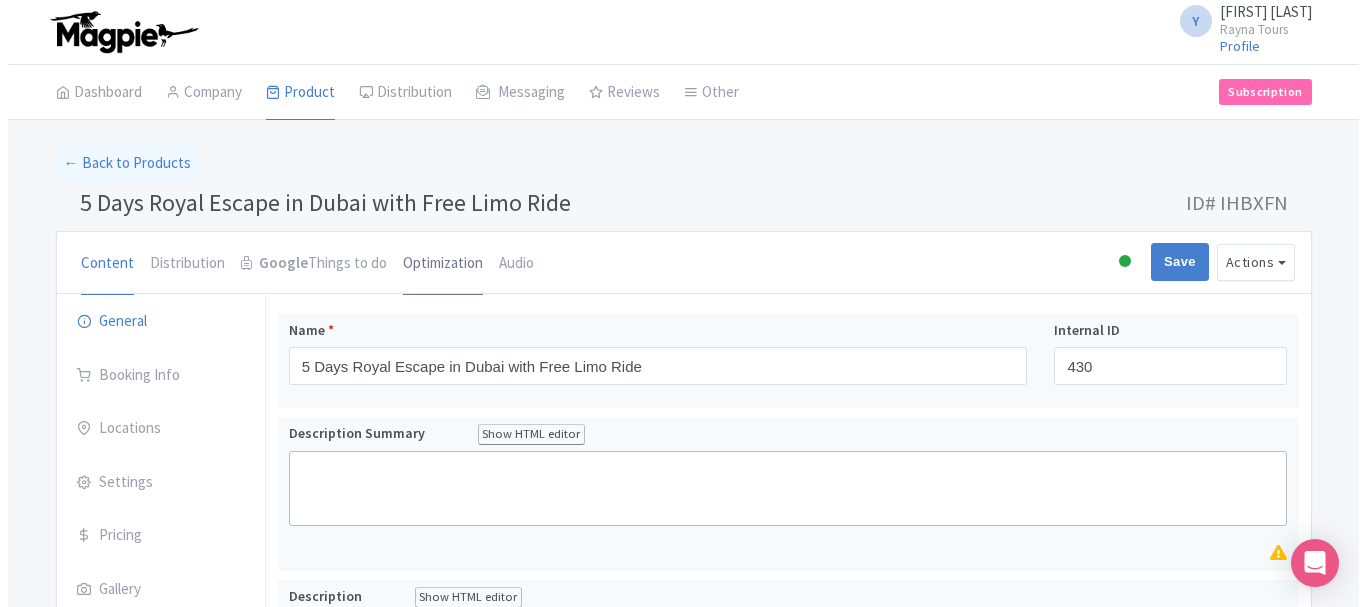 scroll, scrollTop: 0, scrollLeft: 0, axis: both 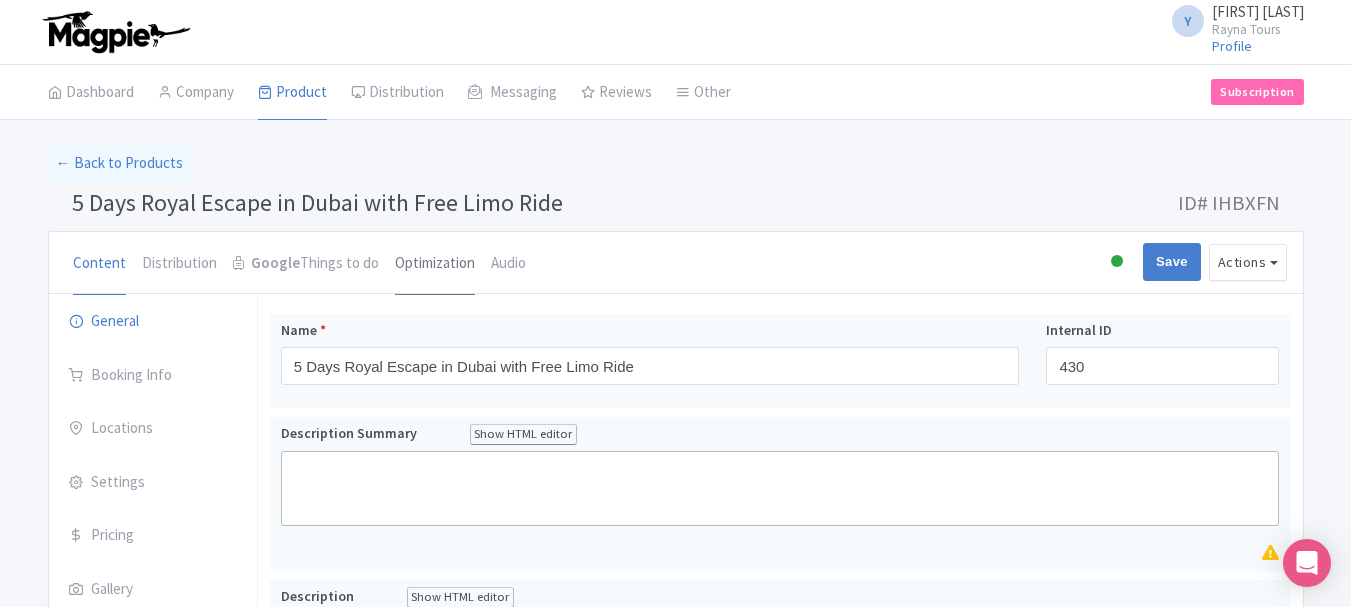 click on "Optimization" at bounding box center (435, 264) 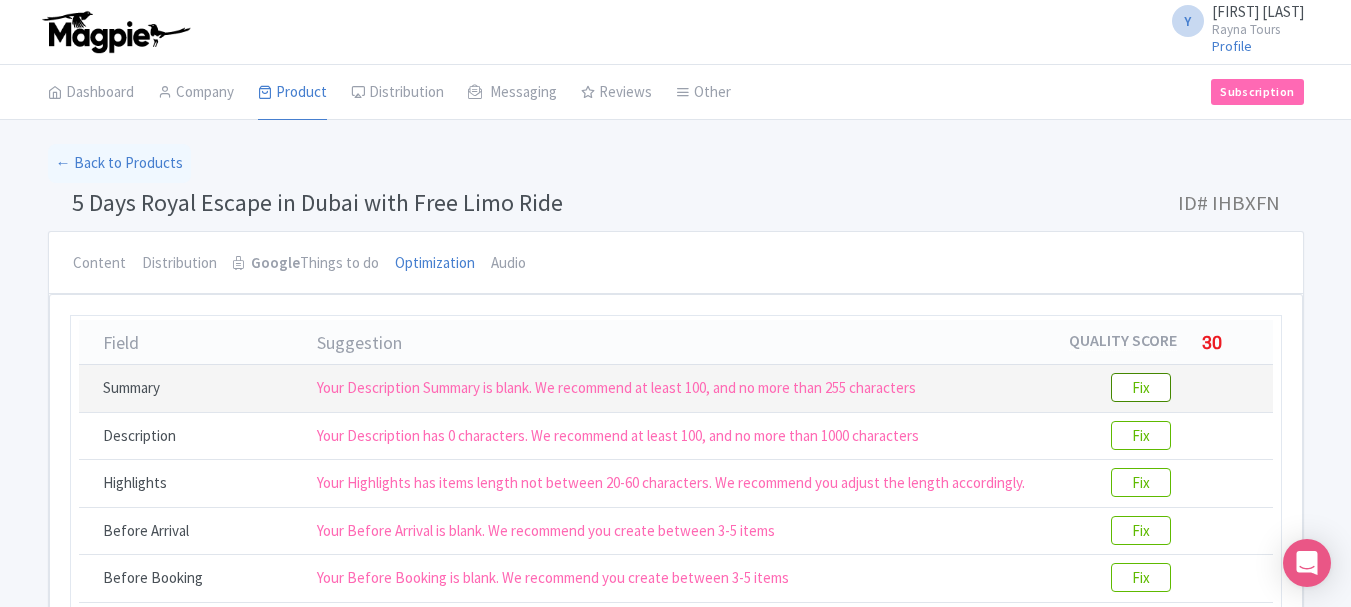 click on "Fix" at bounding box center [1141, 387] 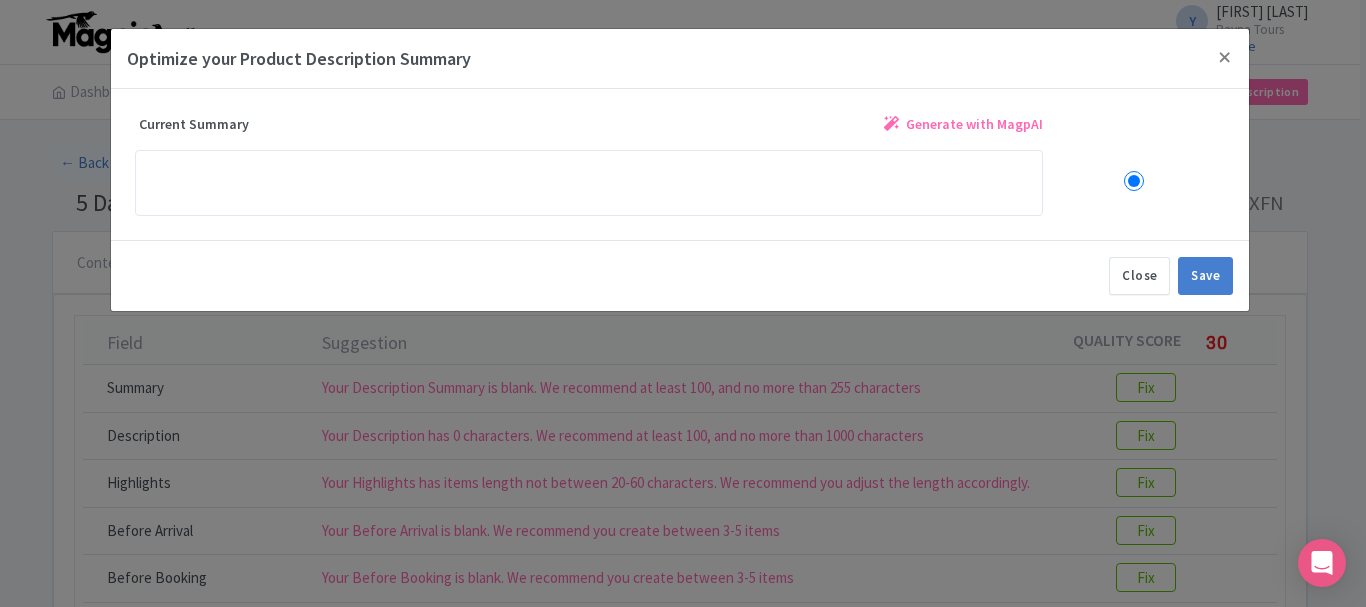click on "Generate with MagpAI" at bounding box center (974, 124) 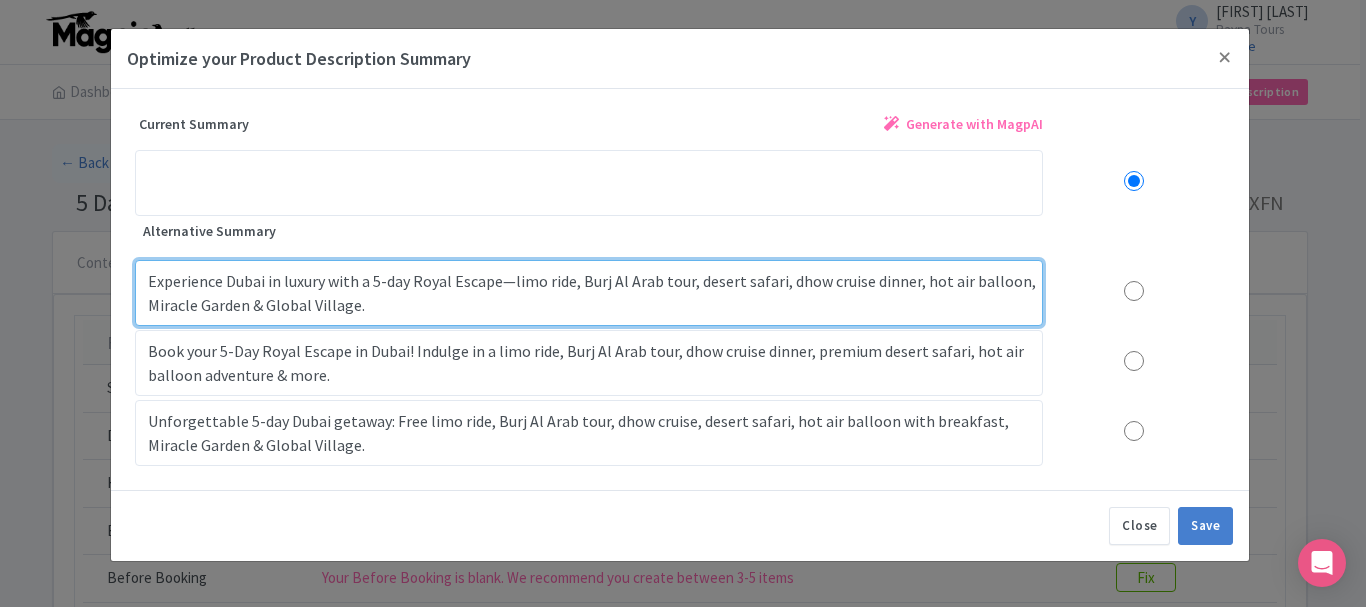 click on "Experience Dubai in luxury with a 5-day Royal Escape—limo ride, Burj Al Arab tour, desert safari, dhow cruise dinner, hot air balloon, Miracle Garden & Global Village." at bounding box center [589, 293] 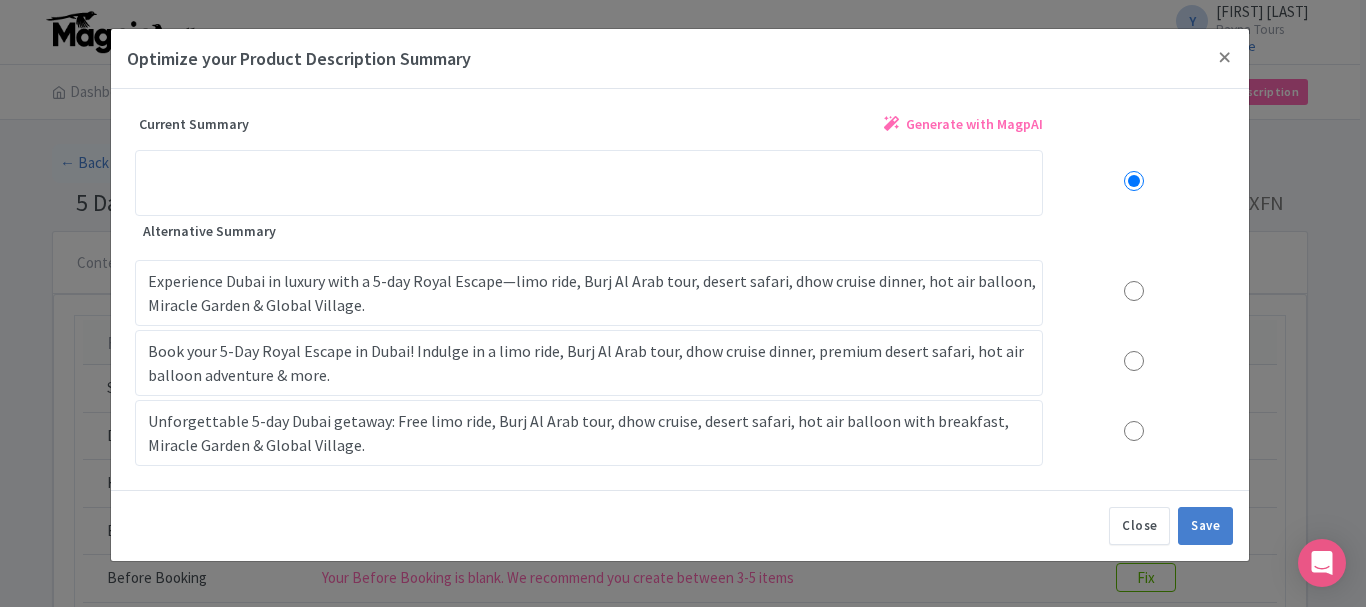 click at bounding box center (1134, 291) 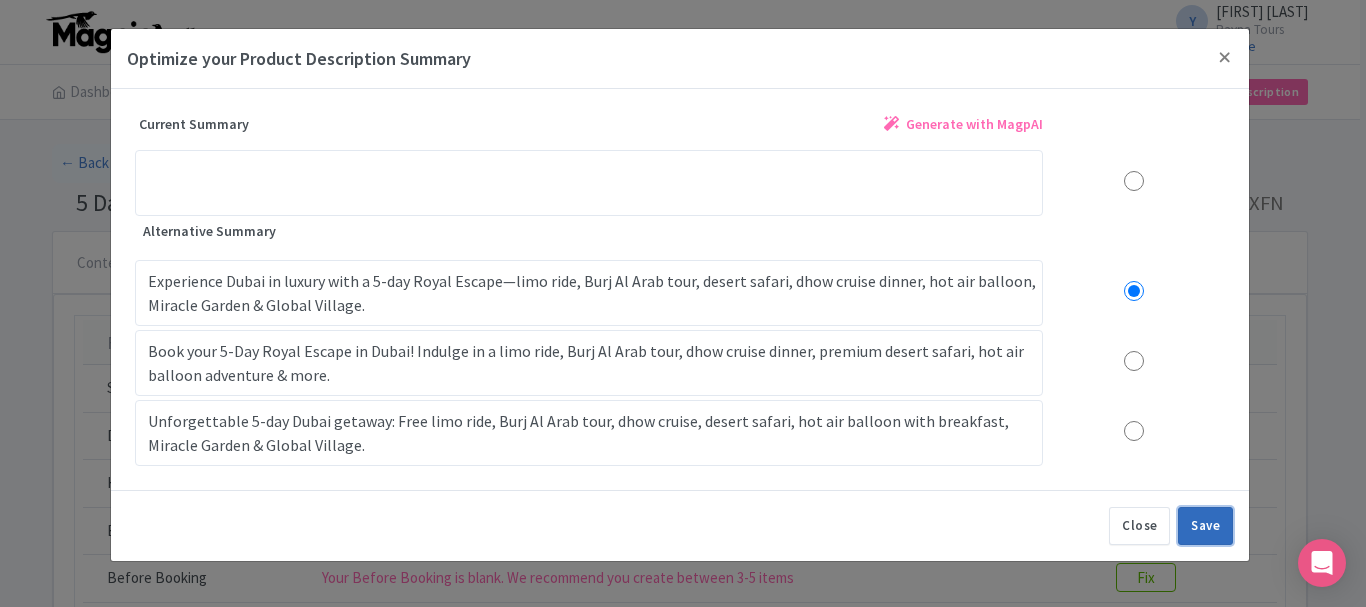 click on "Save" at bounding box center [1205, 526] 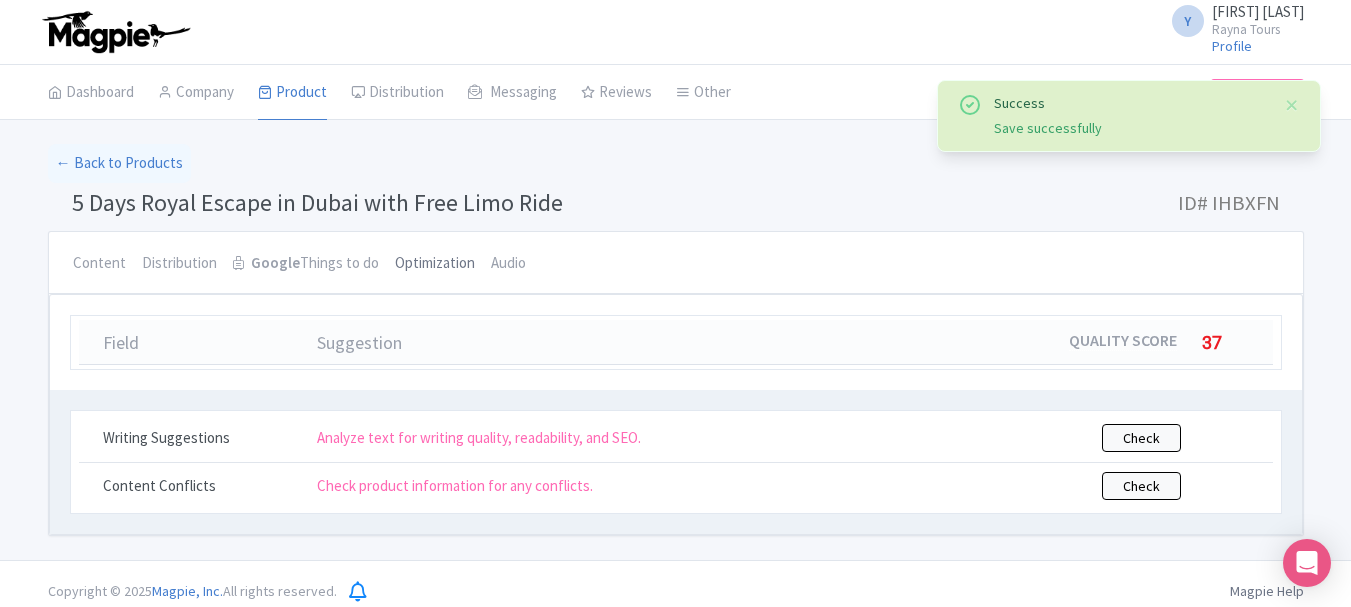 click on "Optimization" at bounding box center (435, 264) 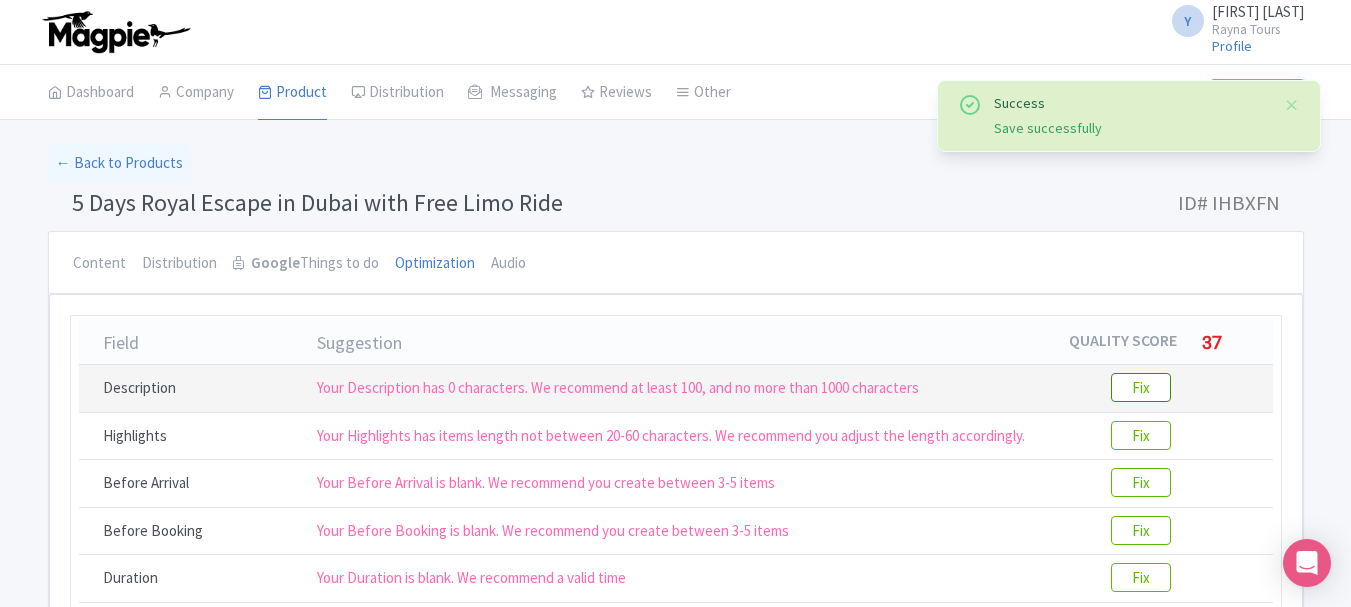 click on "Fix" at bounding box center [1141, 387] 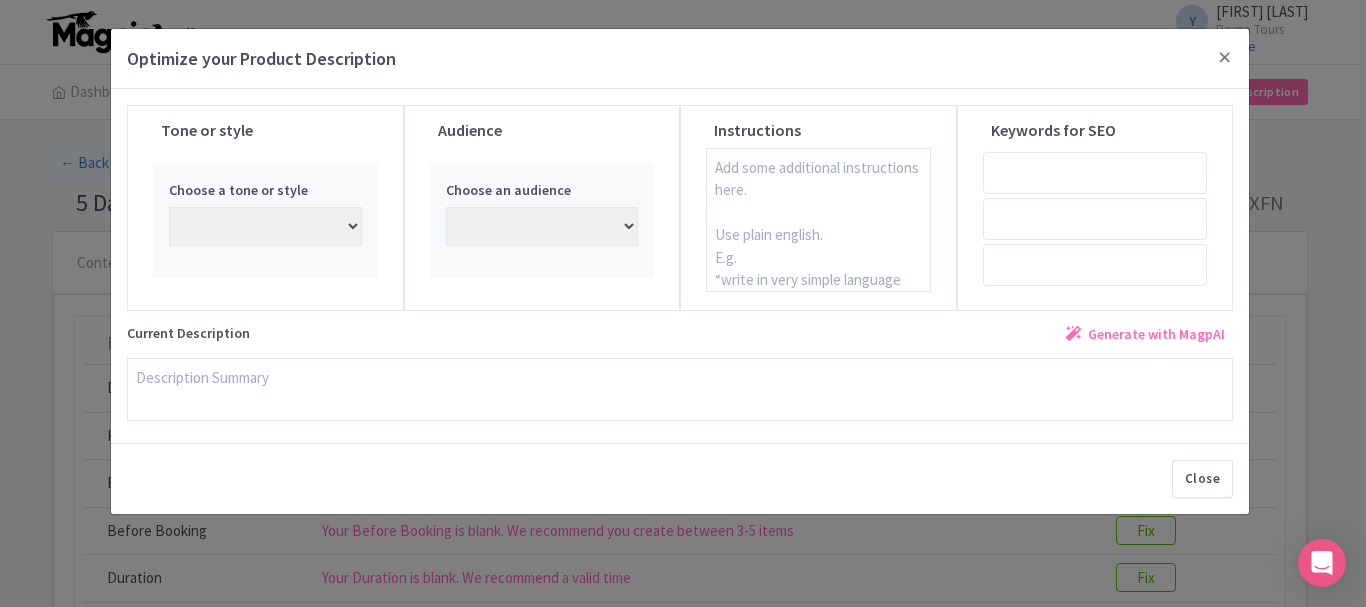 click on "Generate with MagpAI" at bounding box center [1156, 334] 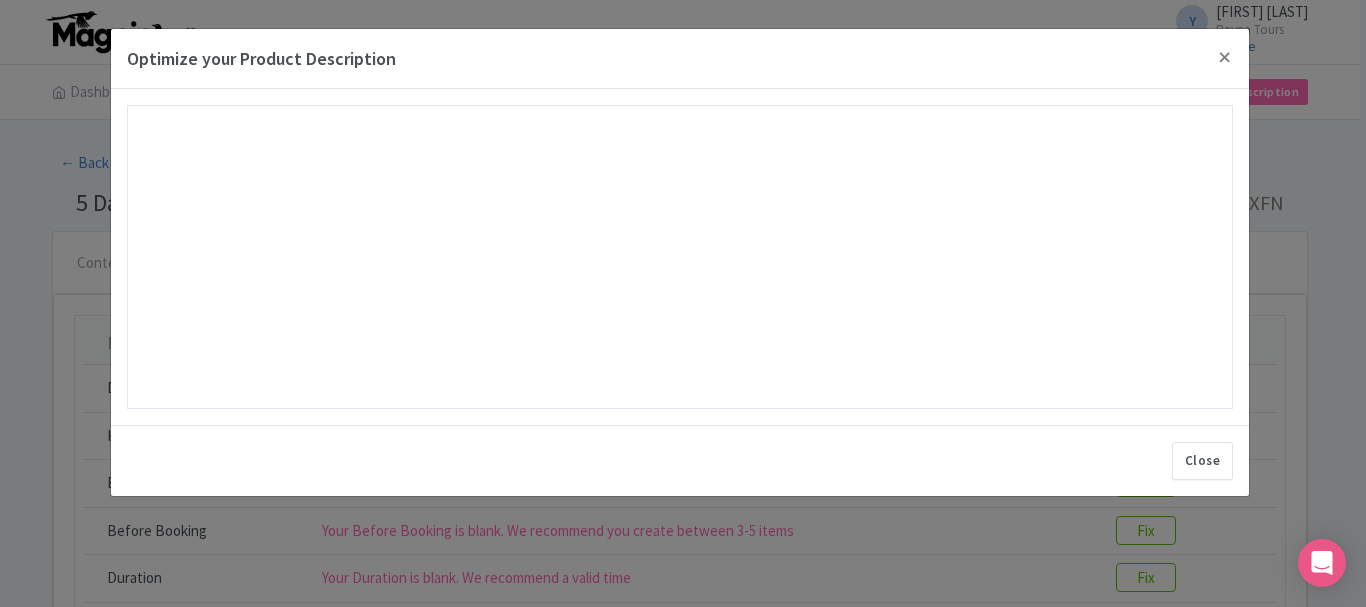 type on "Experience the ultimate luxury with our 5 Days Royal Escape in [CITY] with Free Limo Ride. Begin your adventure with a magical Dhow Cruise Dinner at [CITY] Marina, enjoying stunning nighttime views and delicious cuisine with shared transfers for comfort and ease. Elevate your trip with a one-hour [BRAND] limousine ride, whisking you to the iconic, ultra-exclusive Inside [BRAND] Tour for an unforgettable glimpse into [CITY]’s most luxurious hotel. Embark on a thrilling Premium Desert Safari and feel the adrenaline rush as you traverse golden dunes. Soar above the breathtaking desert landscape with a Hot Air Balloon Ride at sunrise, followed by a delightful breakfast. Immerse yourself in a world of color at the [CITY] Miracle Garden and explore the vibrant [CITY] Village. Every detail of this experience is designed to deliver luxury, excitement, and discovery. Book now for the royal treatment you deserve!" 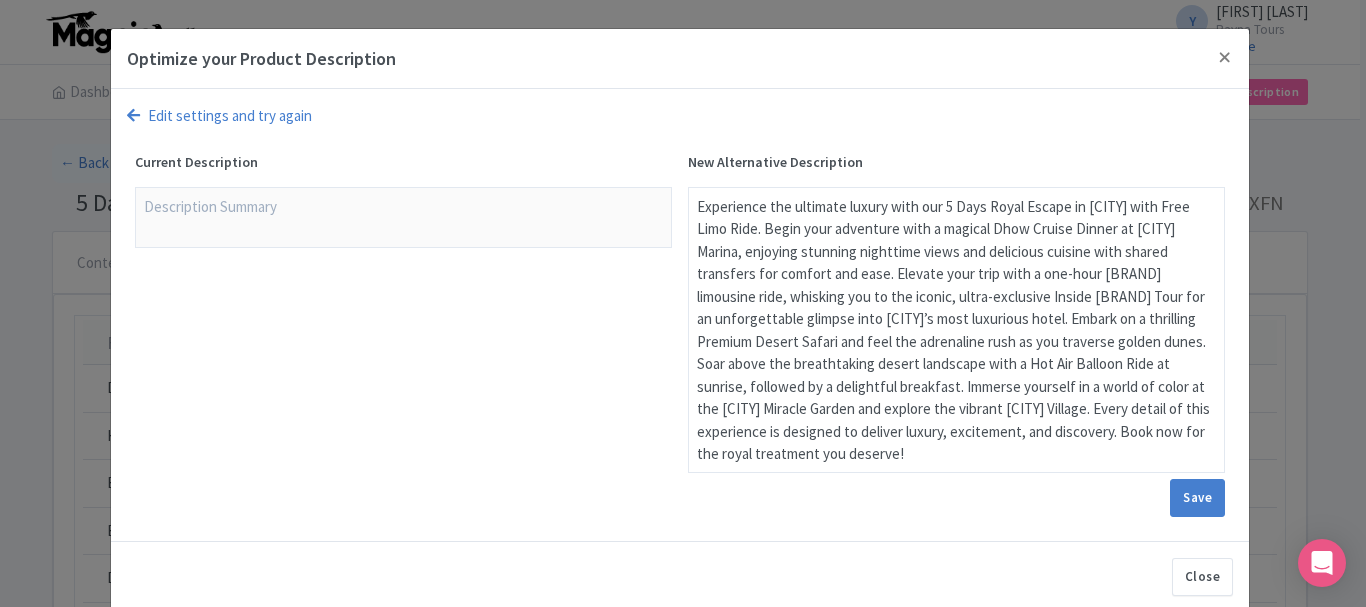 click on "Experience the ultimate luxury with our 5 Days Royal Escape in [CITY] with Free Limo Ride. Begin your adventure with a magical Dhow Cruise Dinner at [CITY] Marina, enjoying stunning nighttime views and delicious cuisine with shared transfers for comfort and ease. Elevate your trip with a one-hour [BRAND] limousine ride, whisking you to the iconic, ultra-exclusive Inside [BRAND] Tour for an unforgettable glimpse into [CITY]’s most luxurious hotel. Embark on a thrilling Premium Desert Safari and feel the adrenaline rush as you traverse golden dunes. Soar above the breathtaking desert landscape with a Hot Air Balloon Ride at sunrise, followed by a delightful breakfast. Immerse yourself in a world of color at the [CITY] Miracle Garden and explore the vibrant [CITY] Village. Every detail of this experience is designed to deliver luxury, excitement, and discovery. Book now for the royal treatment you deserve!" at bounding box center [956, 330] 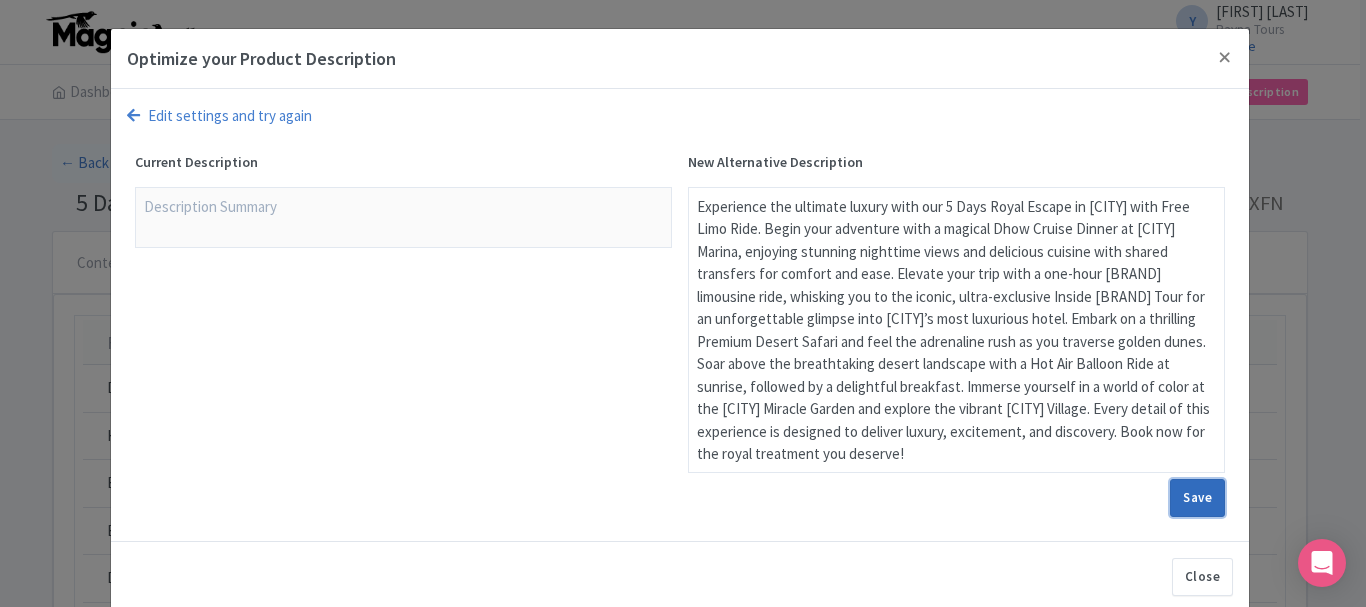 click on "Save" at bounding box center (1197, 498) 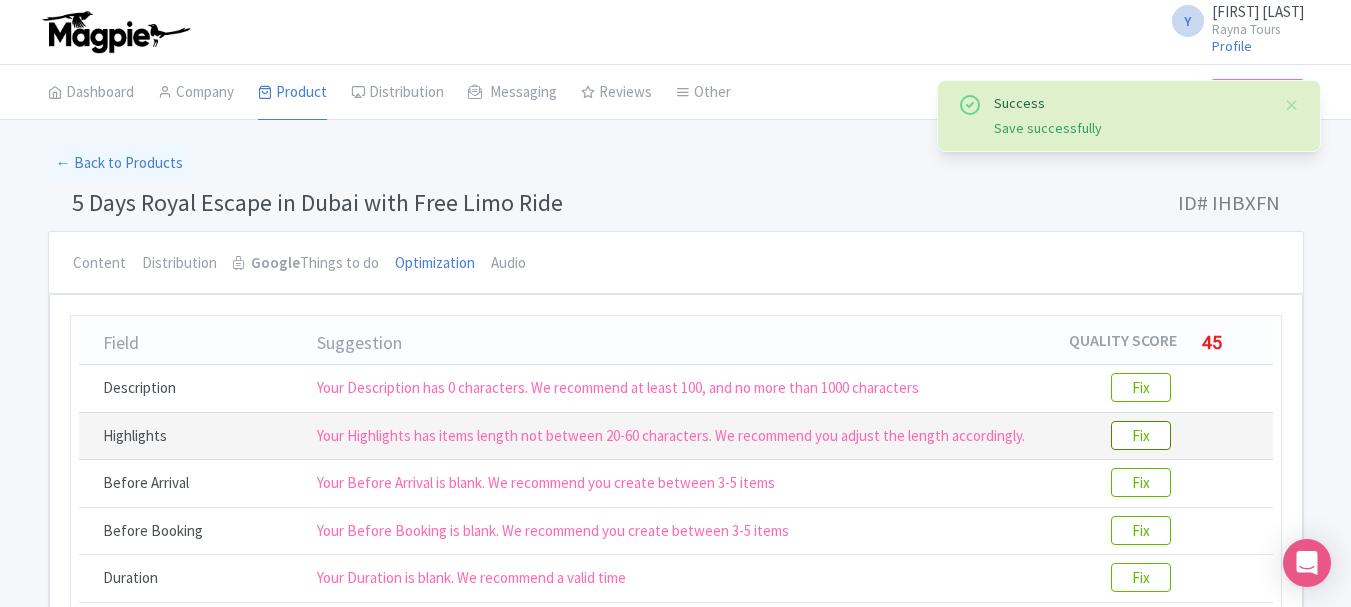 click on "Fix" at bounding box center (1141, 435) 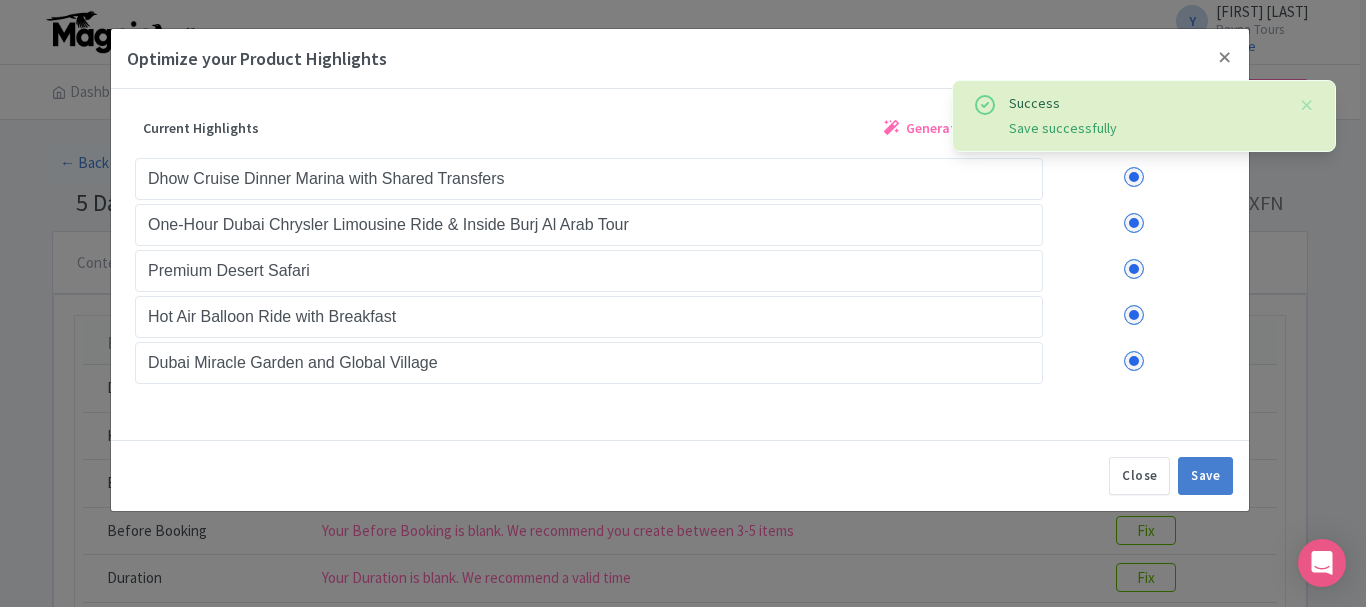 click on "Generate with MagpAI" at bounding box center (974, 128) 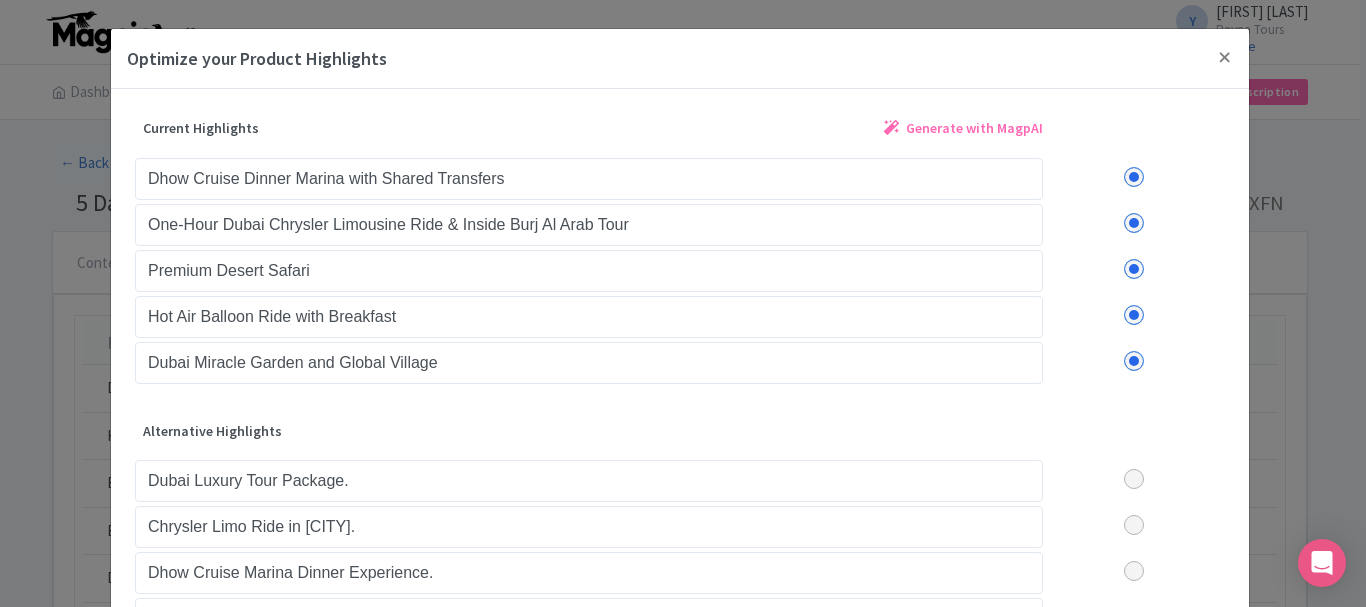 click at bounding box center [1134, 361] 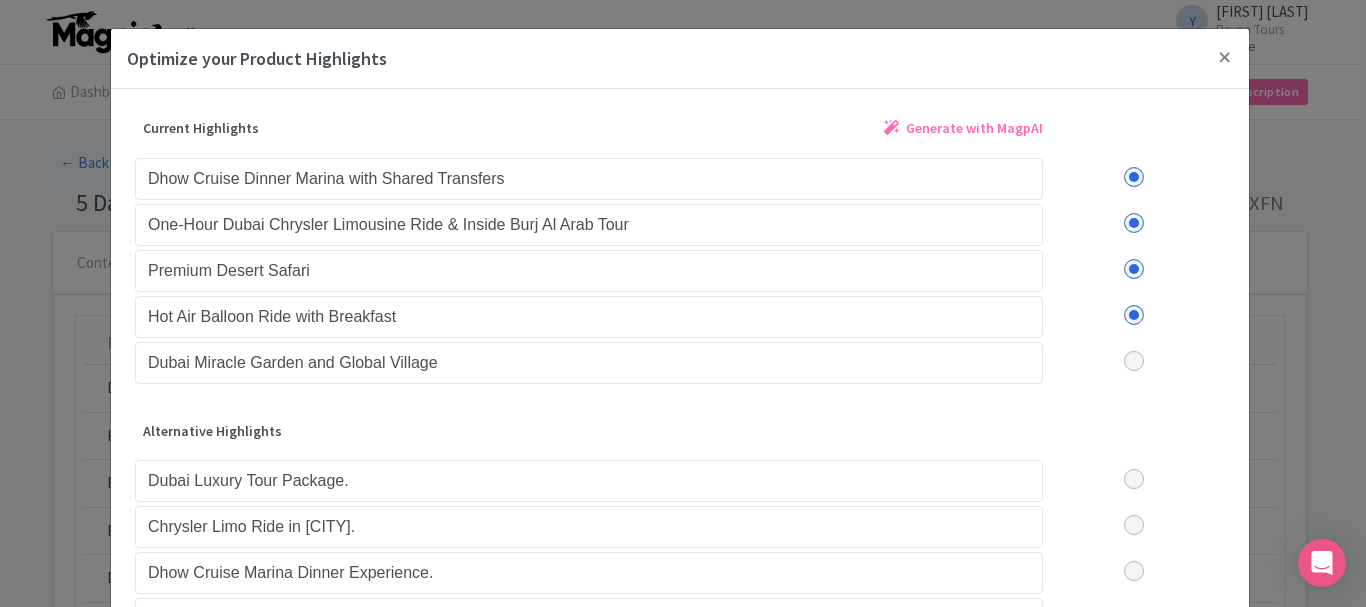 drag, startPoint x: 1136, startPoint y: 312, endPoint x: 1130, endPoint y: 279, distance: 33.54102 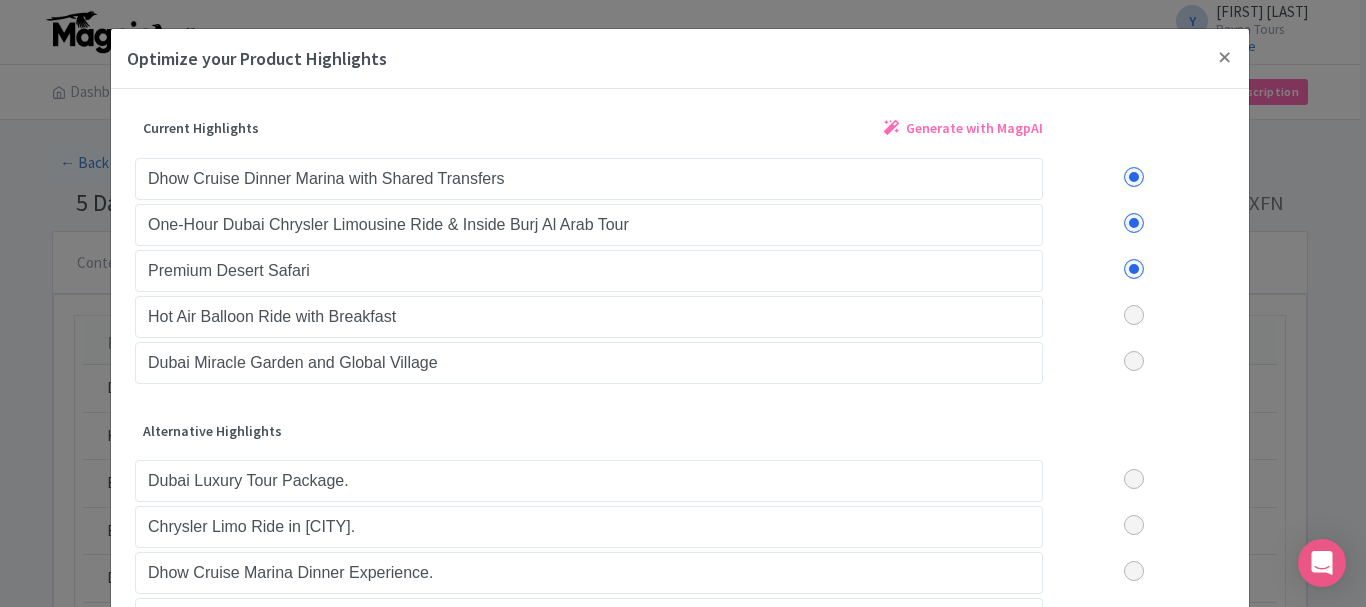 click at bounding box center (1134, 269) 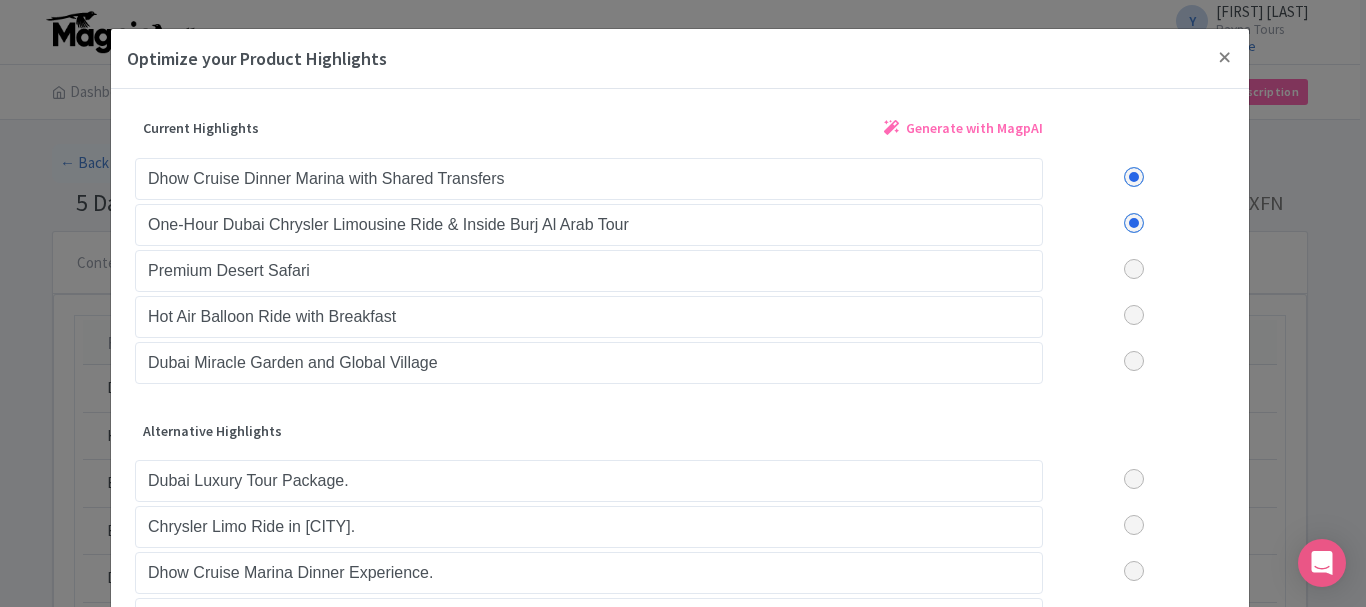 click at bounding box center (1134, 223) 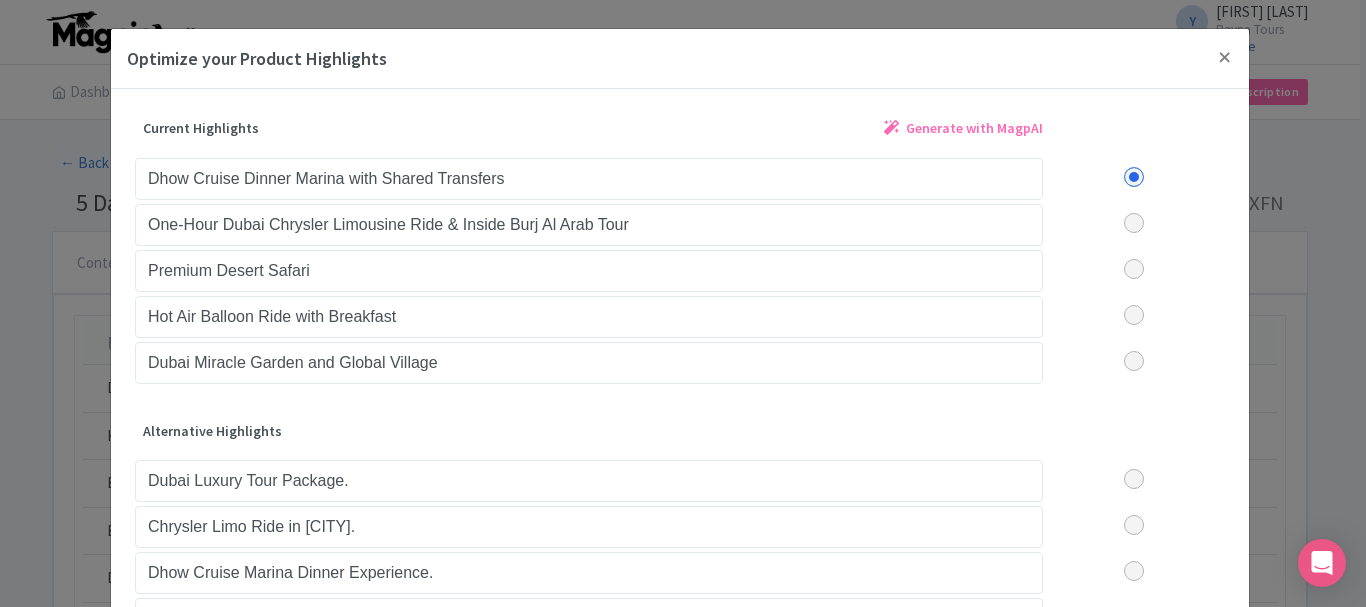 click at bounding box center [1134, 177] 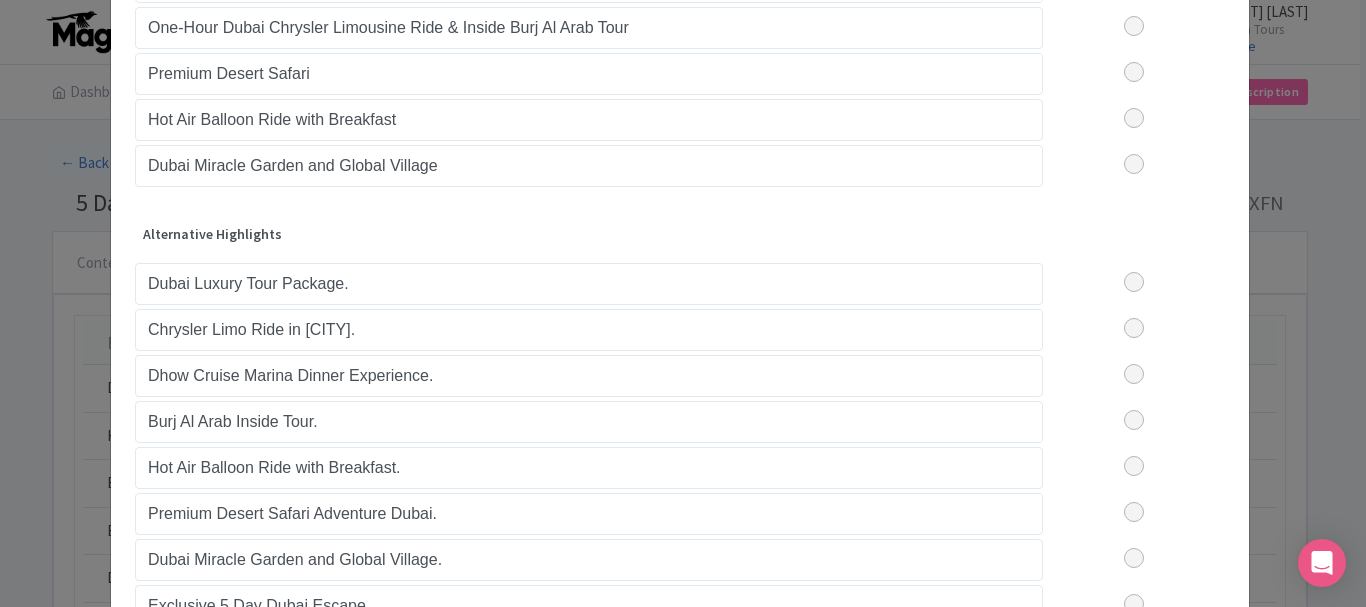 scroll, scrollTop: 200, scrollLeft: 0, axis: vertical 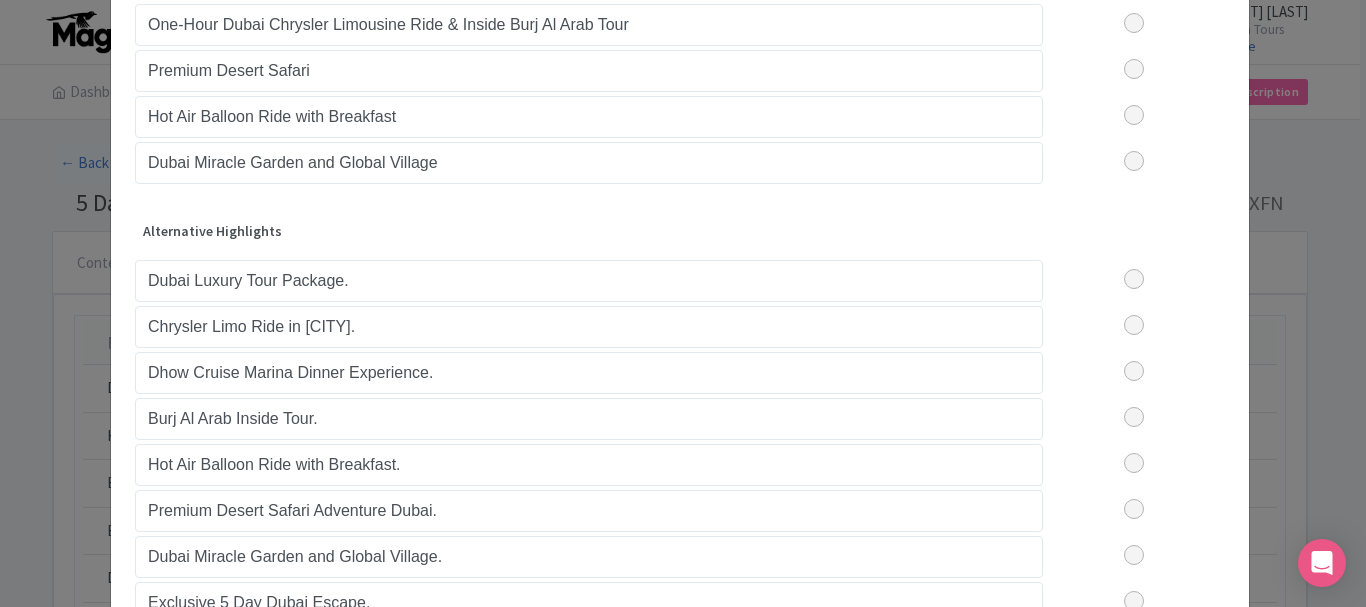 click at bounding box center [1134, 279] 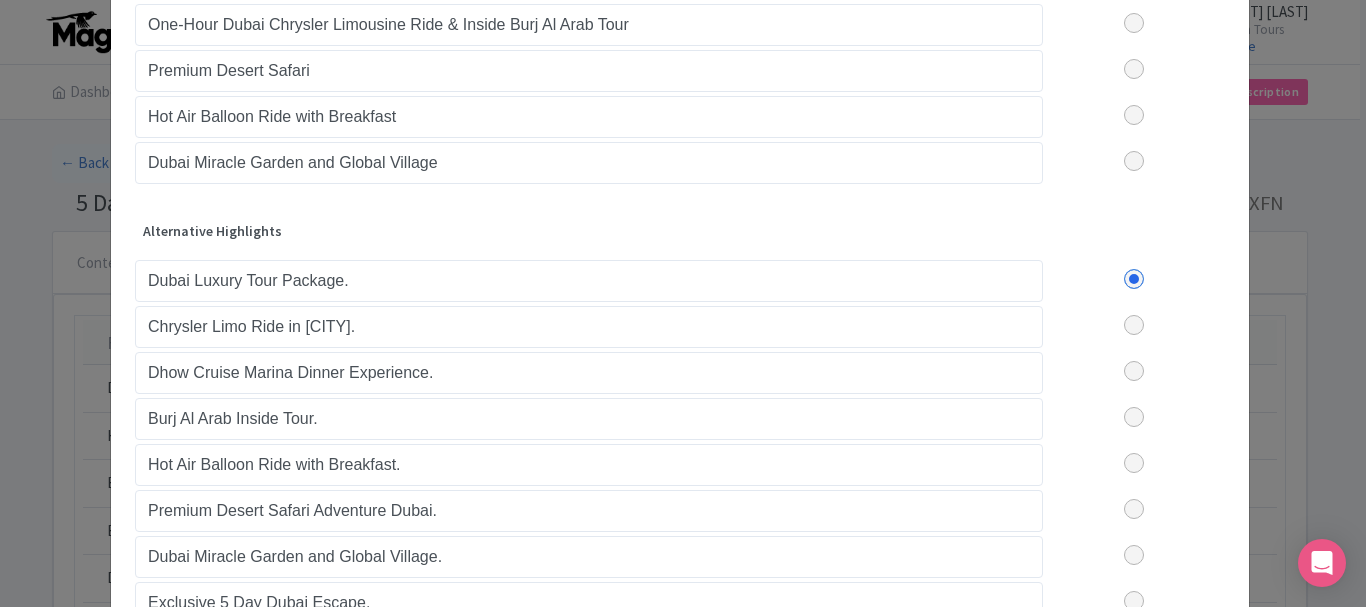 click at bounding box center [1134, 325] 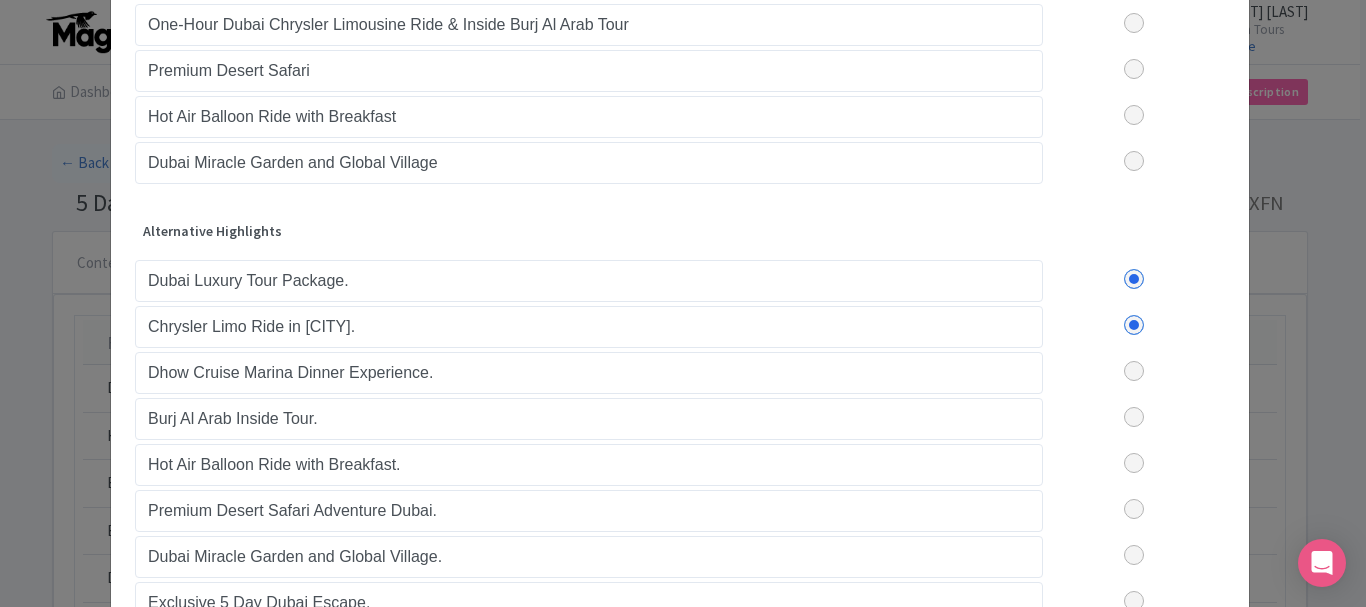 click at bounding box center (1134, 371) 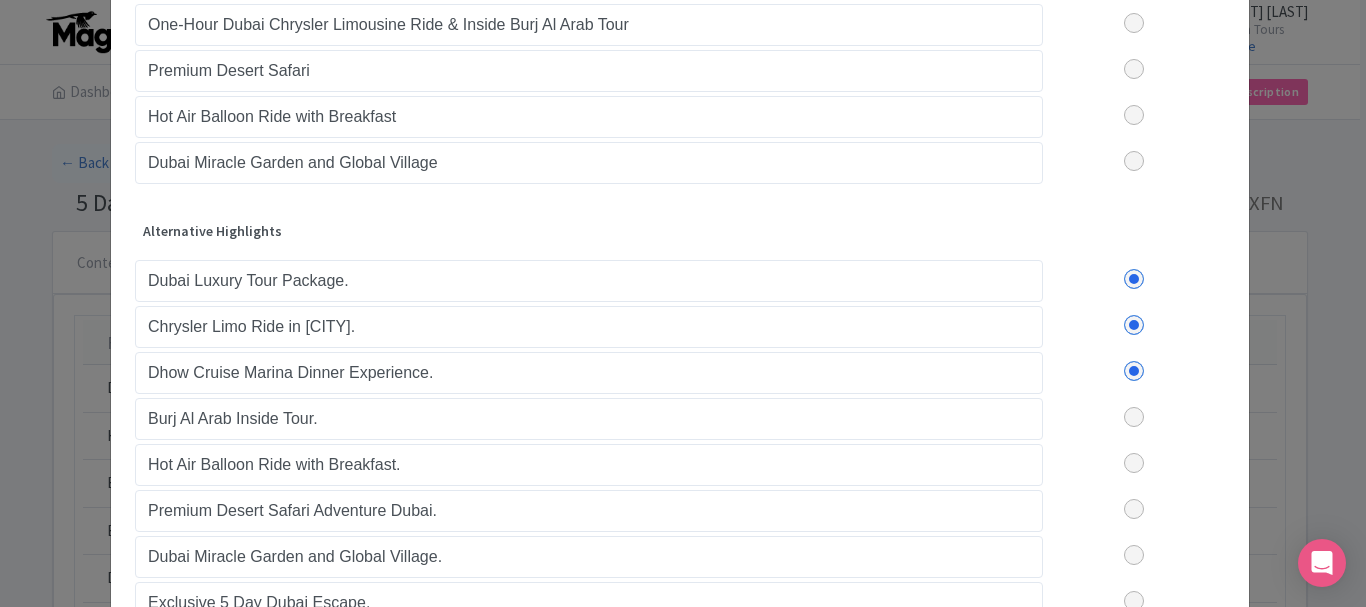 click at bounding box center (1134, 417) 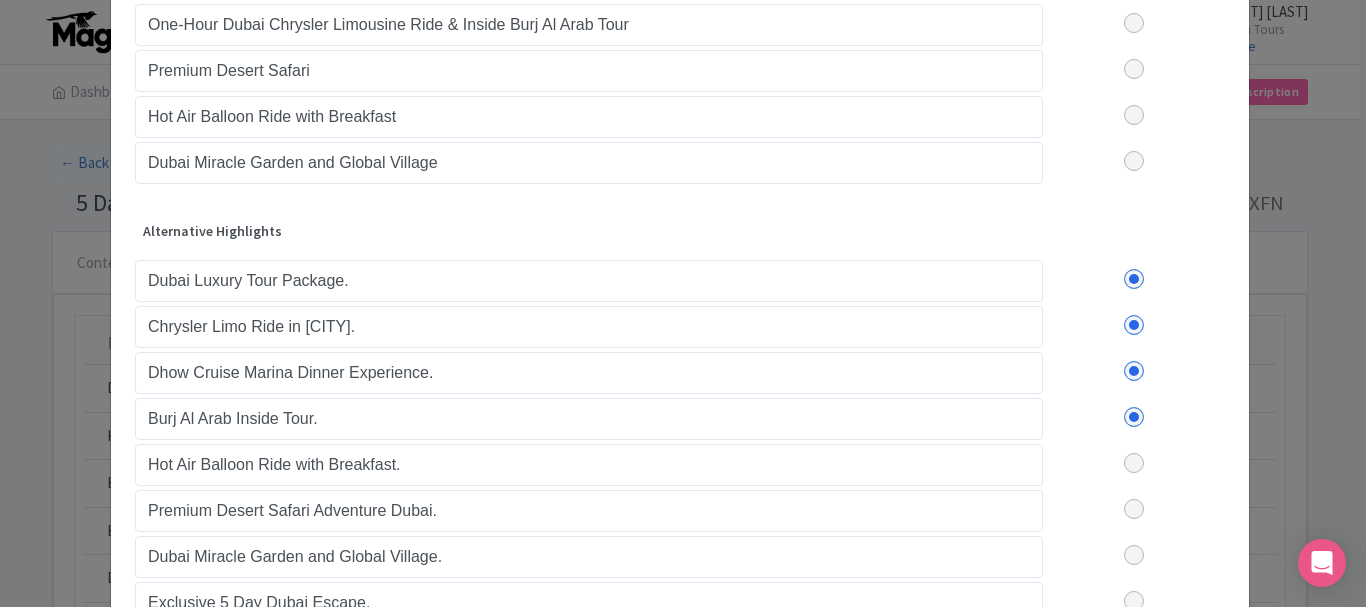 click at bounding box center [1134, 463] 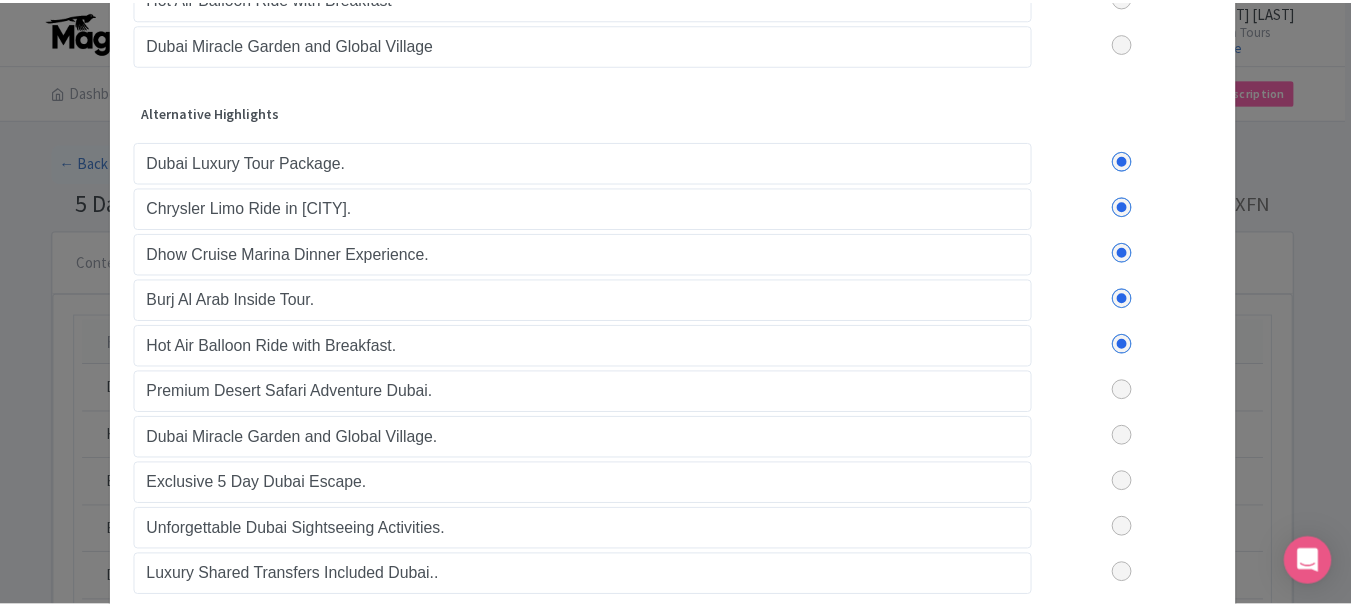 scroll, scrollTop: 433, scrollLeft: 0, axis: vertical 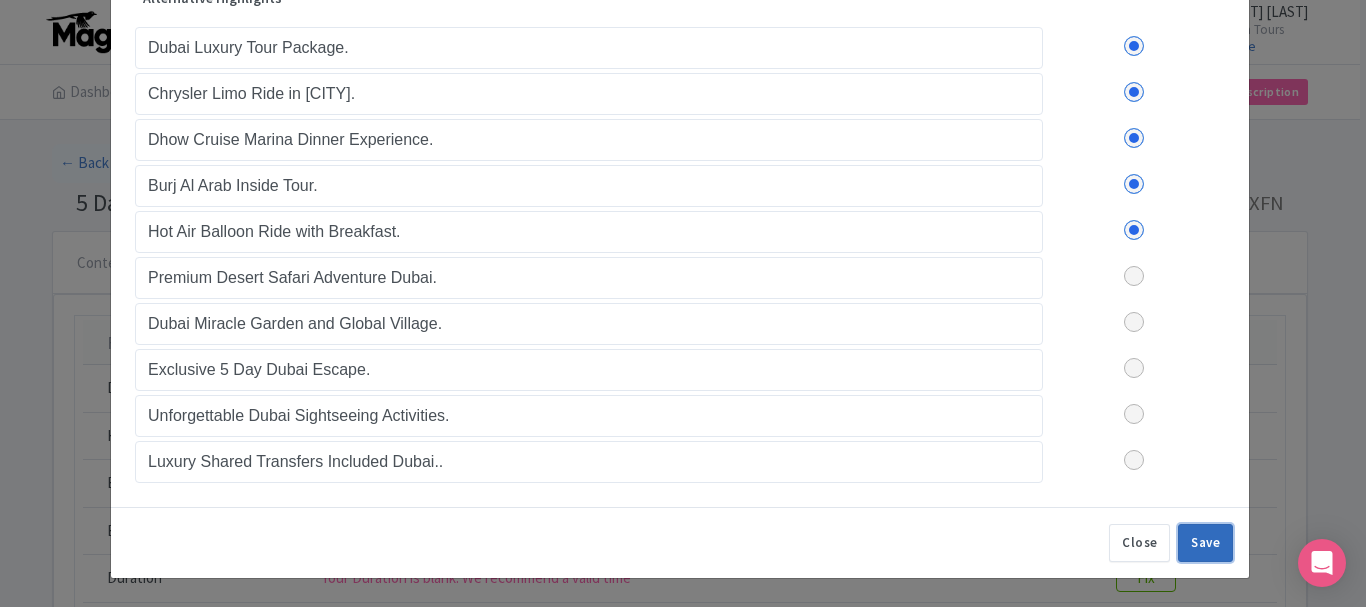 click on "Save" at bounding box center [1205, 543] 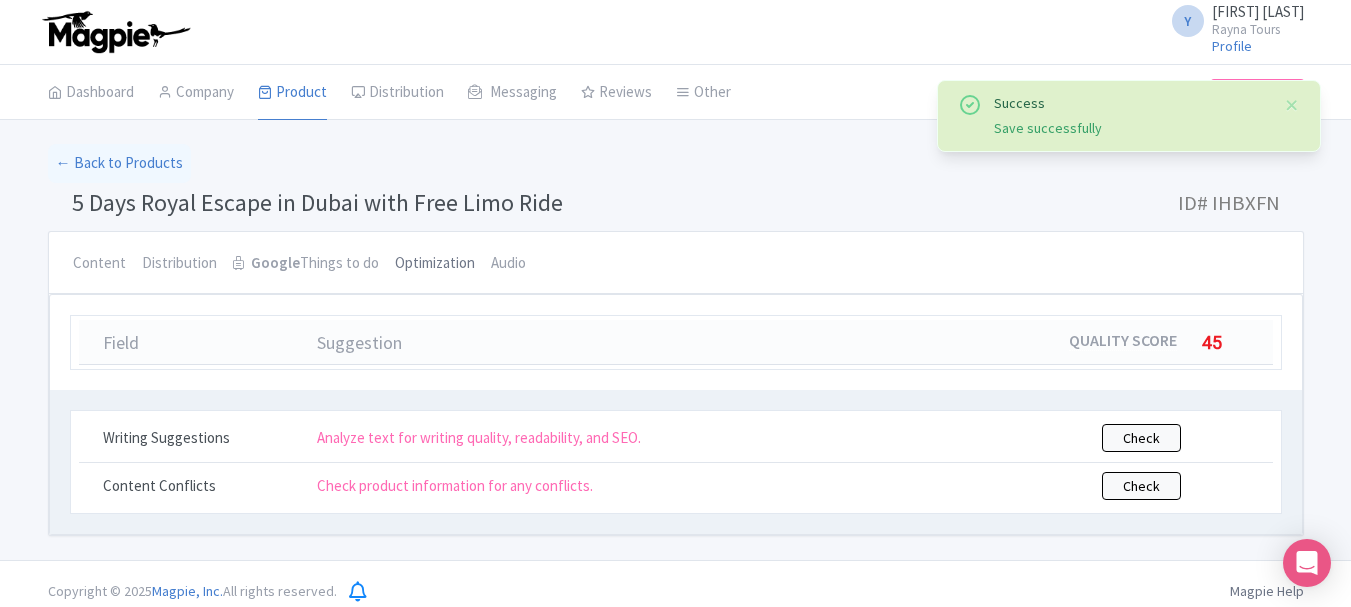 click on "Optimization" at bounding box center [435, 264] 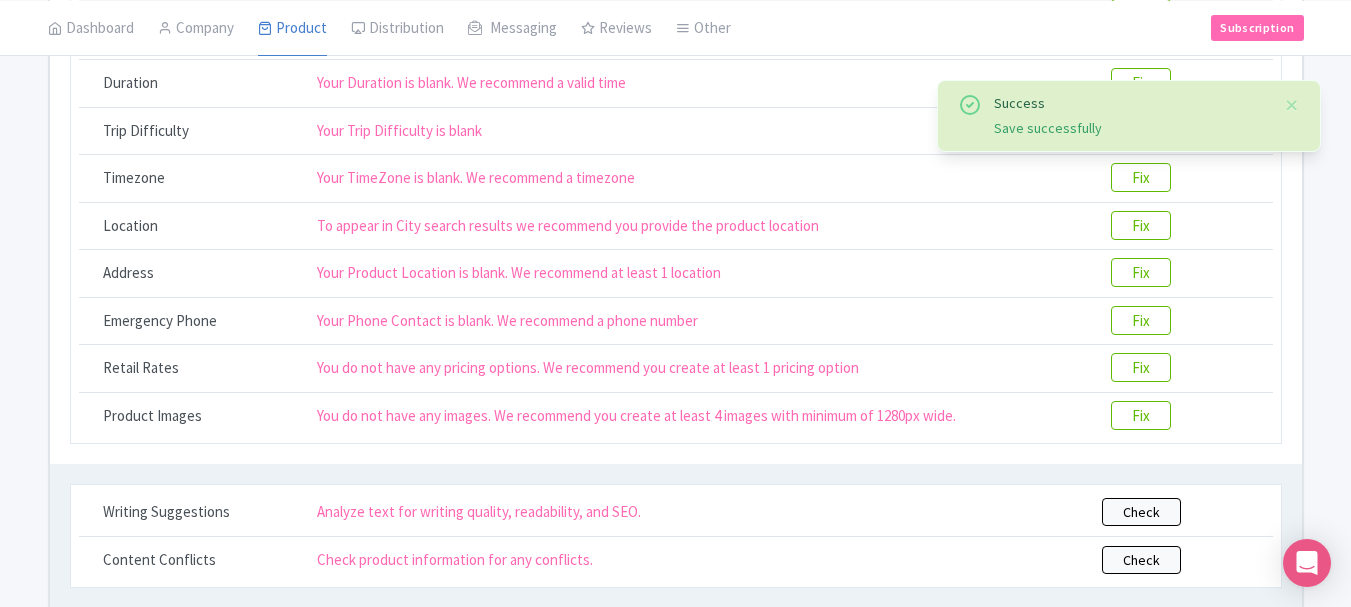 scroll, scrollTop: 0, scrollLeft: 0, axis: both 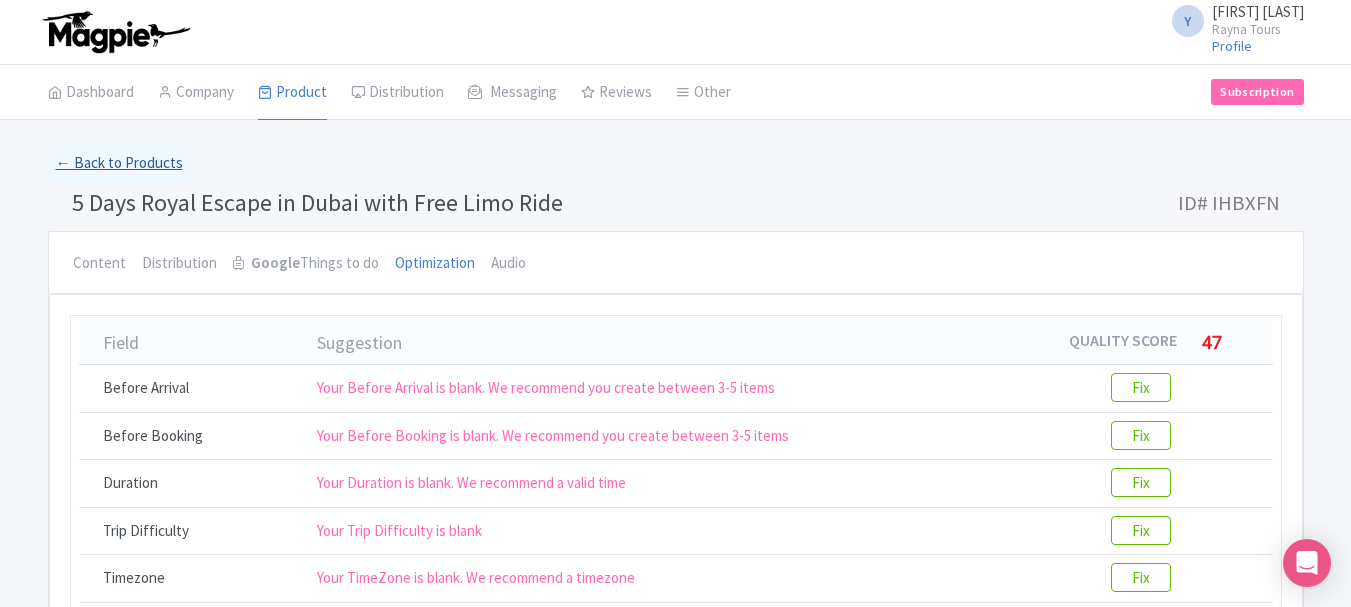 click on "← Back to Products" at bounding box center [119, 163] 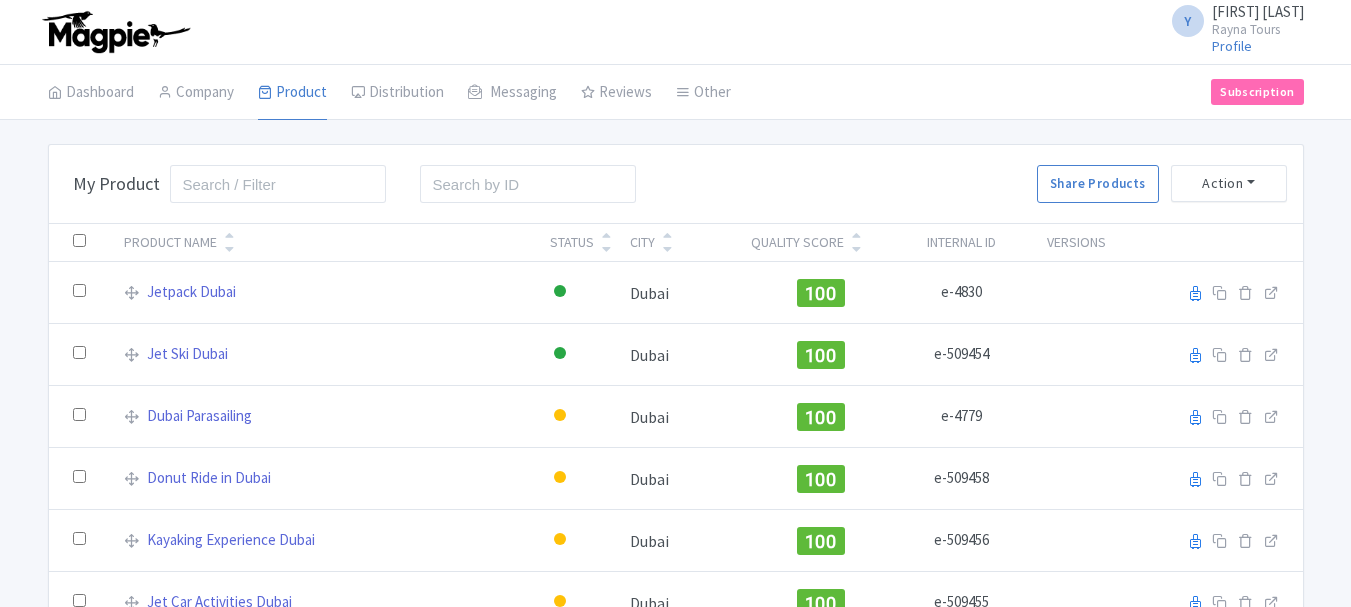 scroll, scrollTop: 0, scrollLeft: 0, axis: both 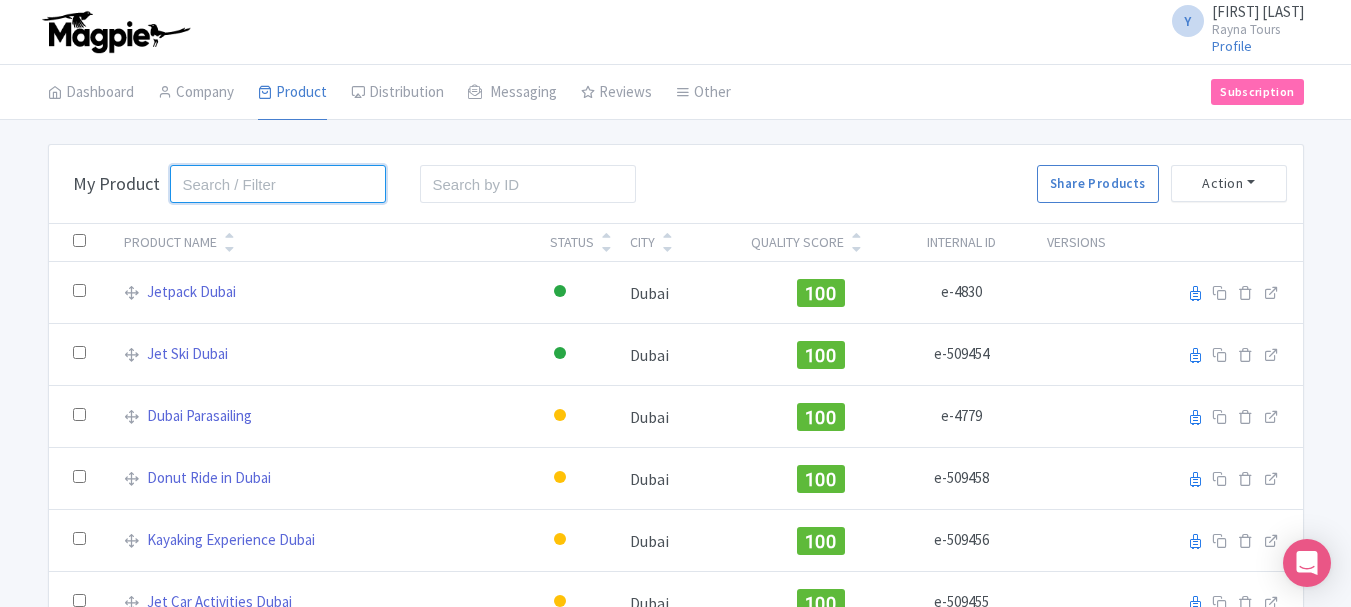 click at bounding box center [278, 184] 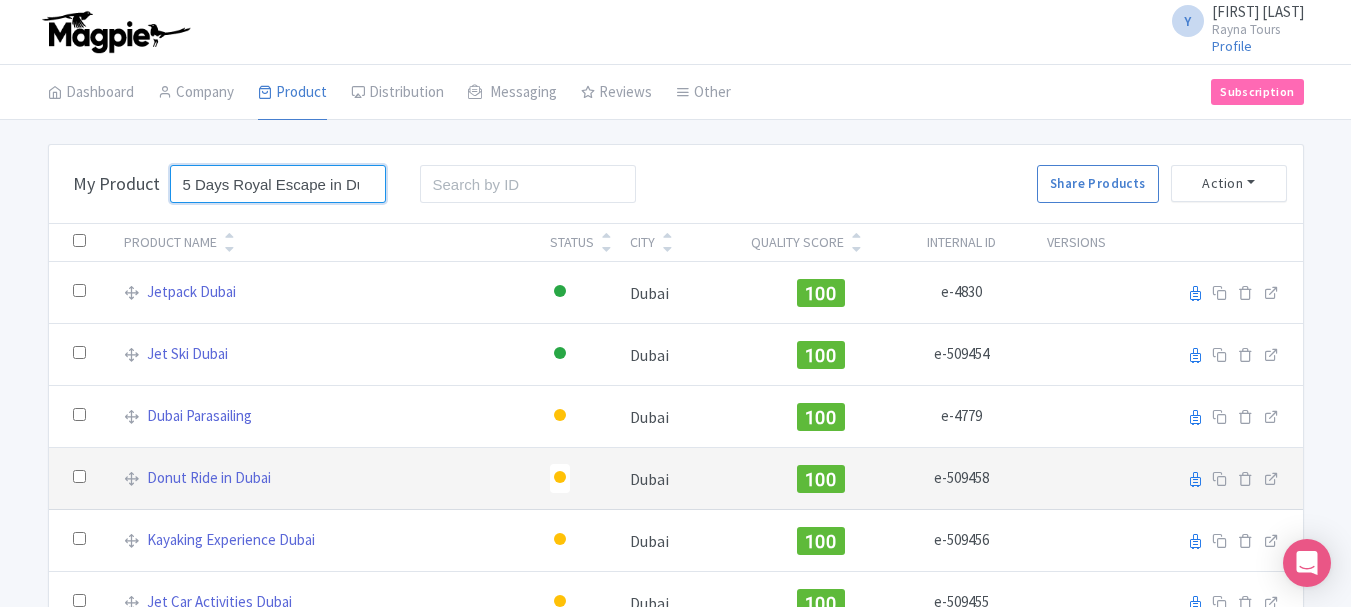 scroll, scrollTop: 0, scrollLeft: 163, axis: horizontal 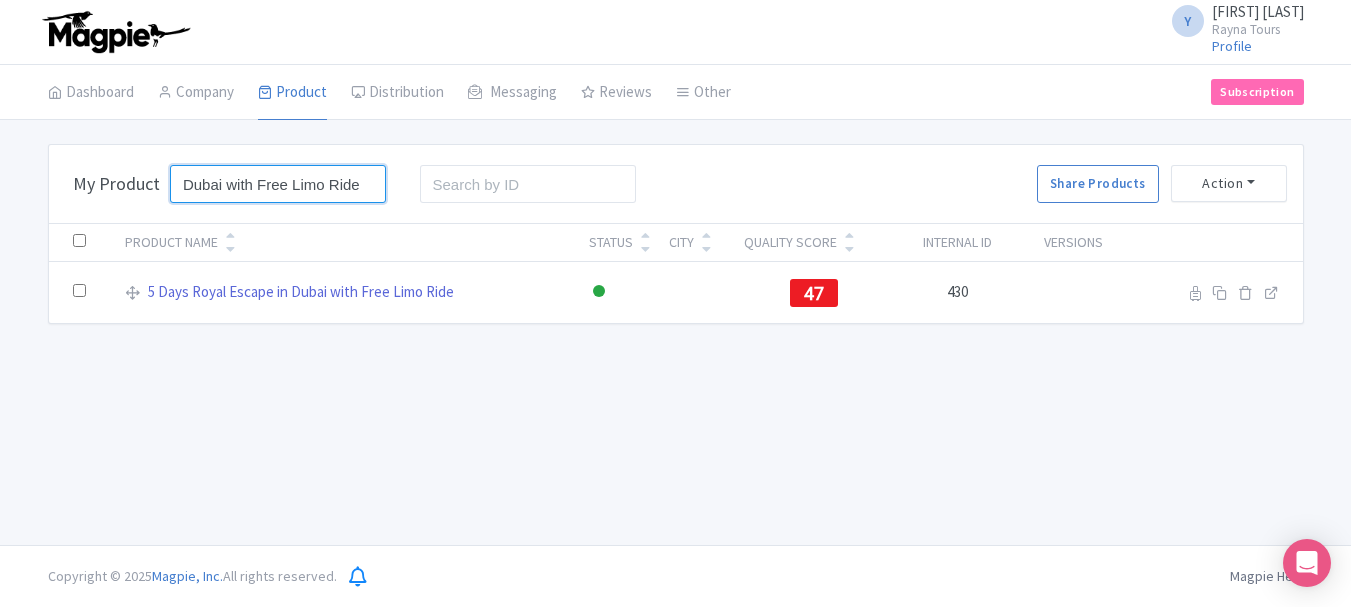 type on "5 Days Royal Escape in Dubai with Free Limo Ride" 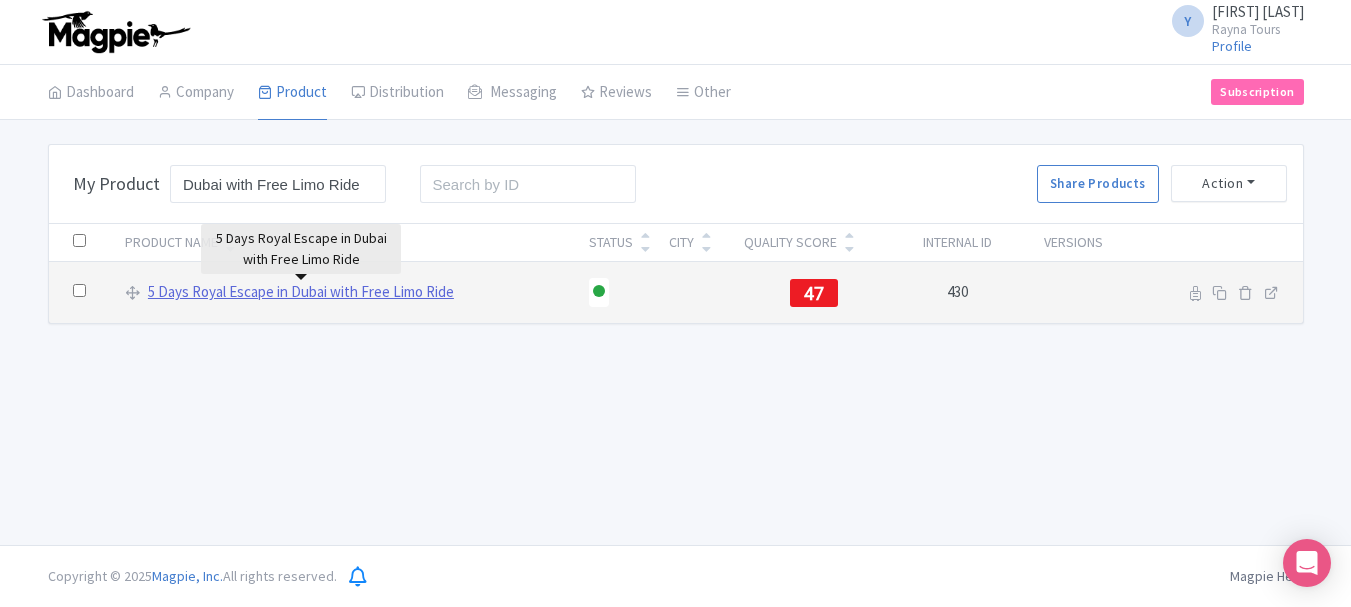 scroll, scrollTop: 0, scrollLeft: 0, axis: both 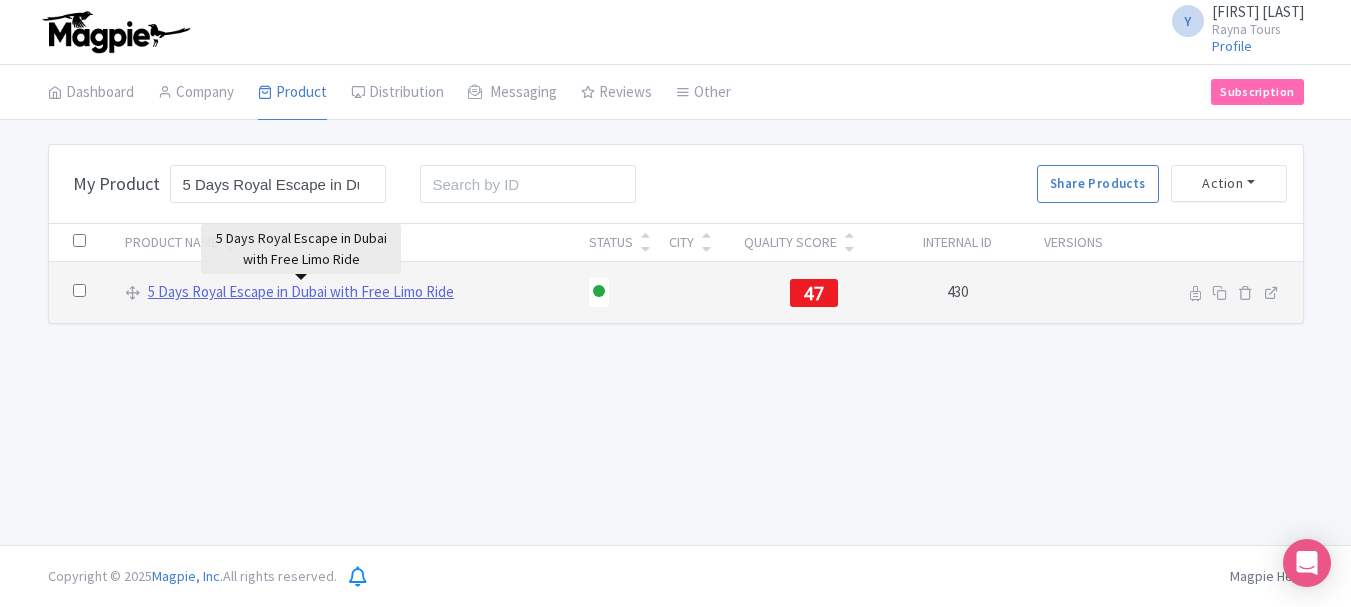 click on "5 Days Royal Escape in Dubai with Free Limo Ride" at bounding box center [301, 292] 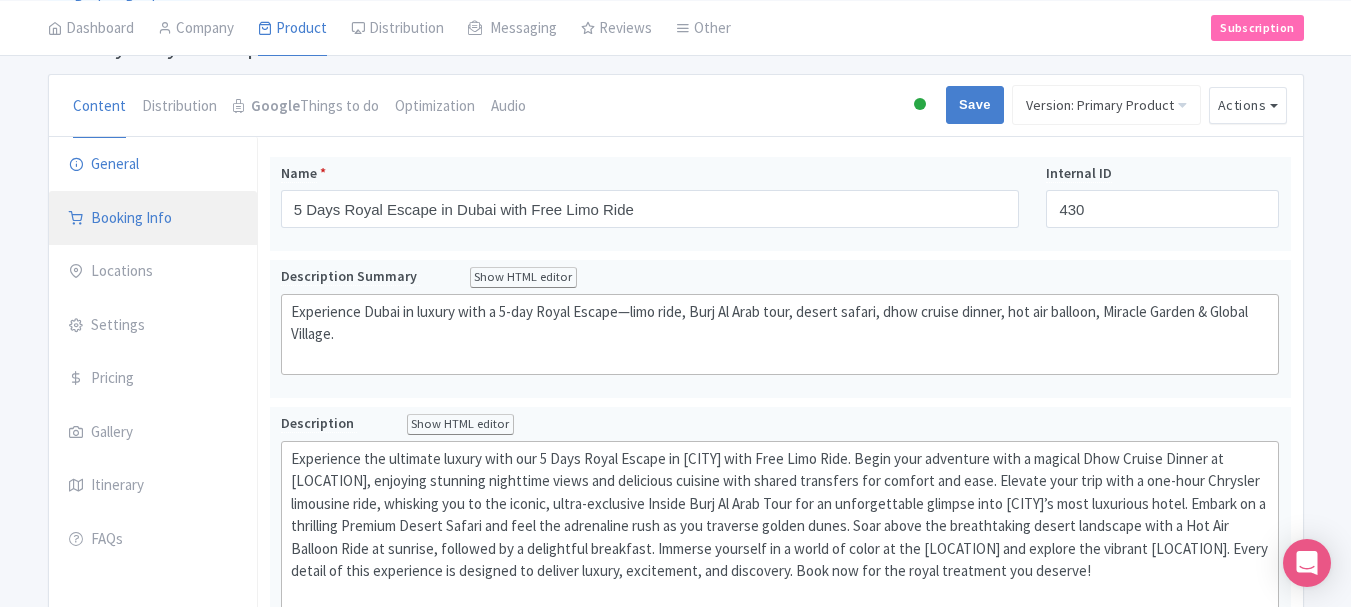 scroll, scrollTop: 109, scrollLeft: 0, axis: vertical 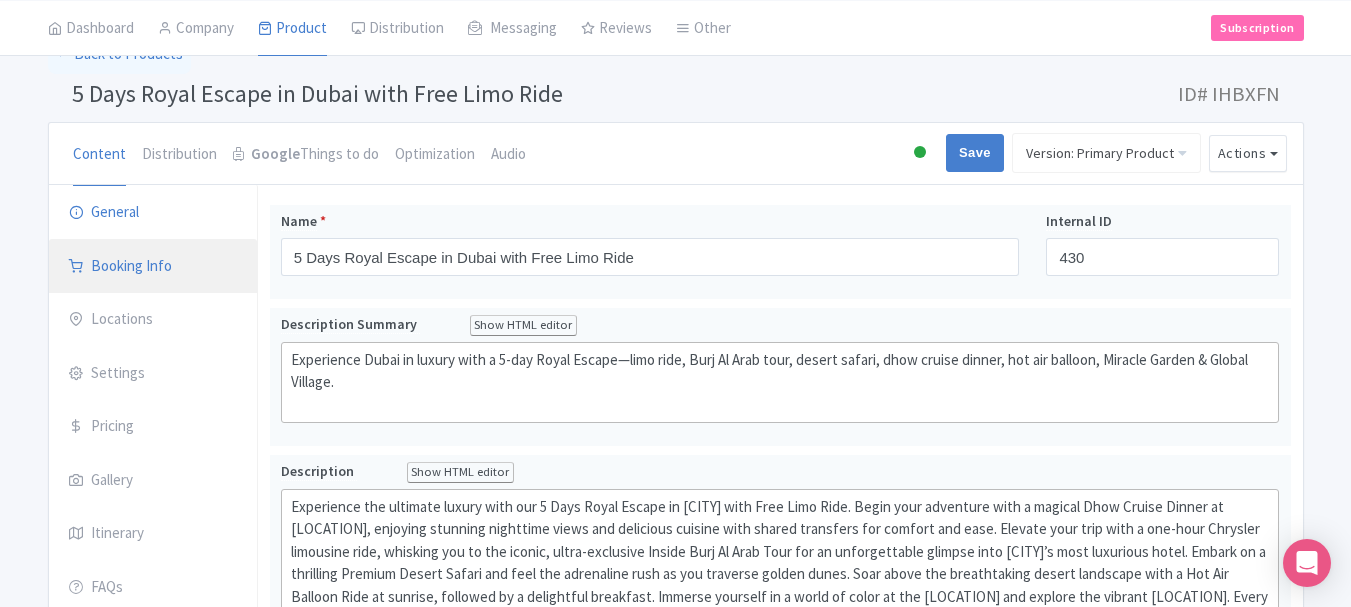 click on "Booking Info" at bounding box center (153, 267) 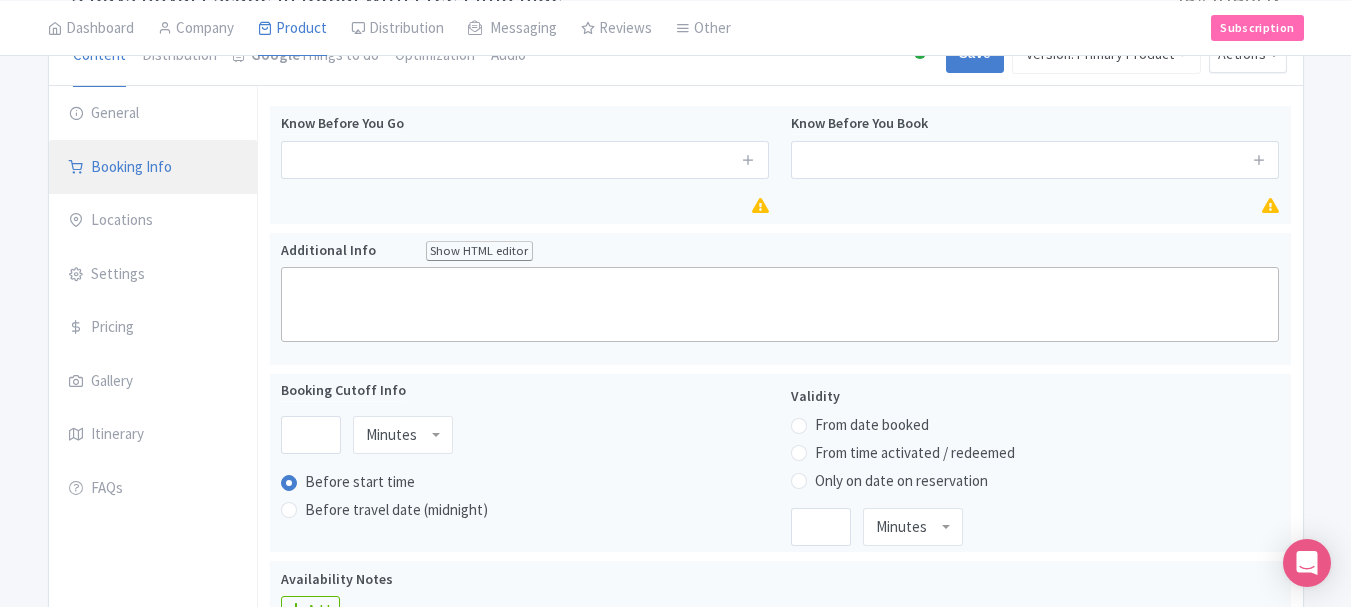 scroll, scrollTop: 109, scrollLeft: 0, axis: vertical 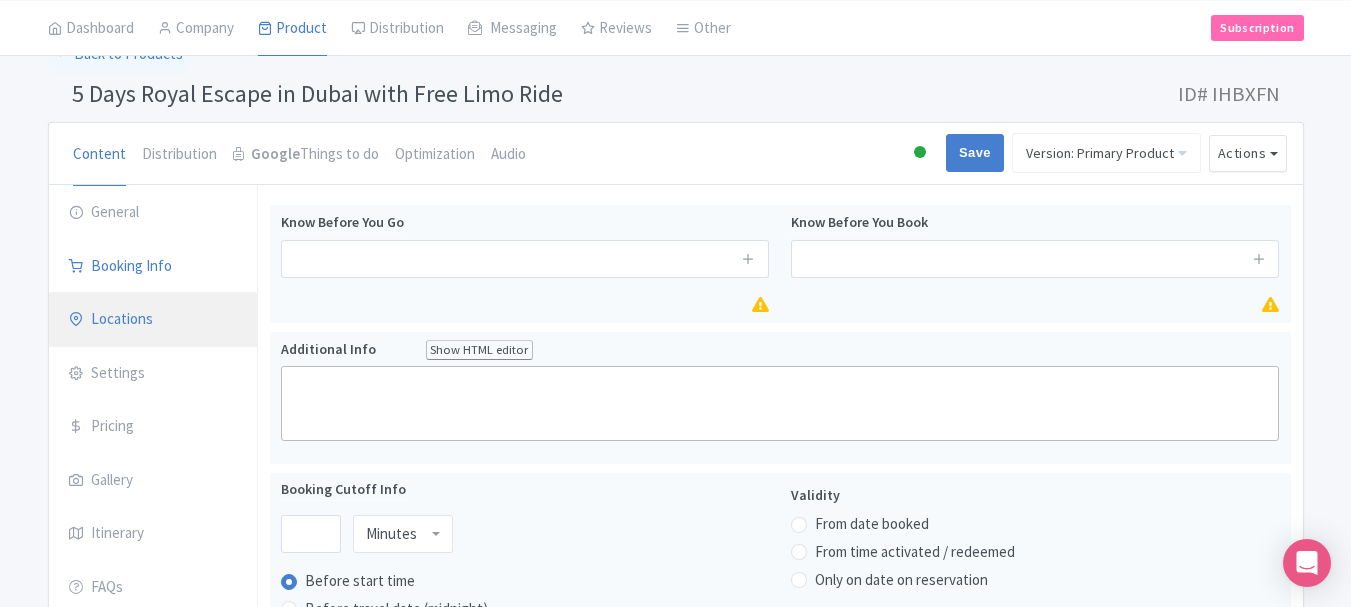 click on "Locations" at bounding box center [153, 320] 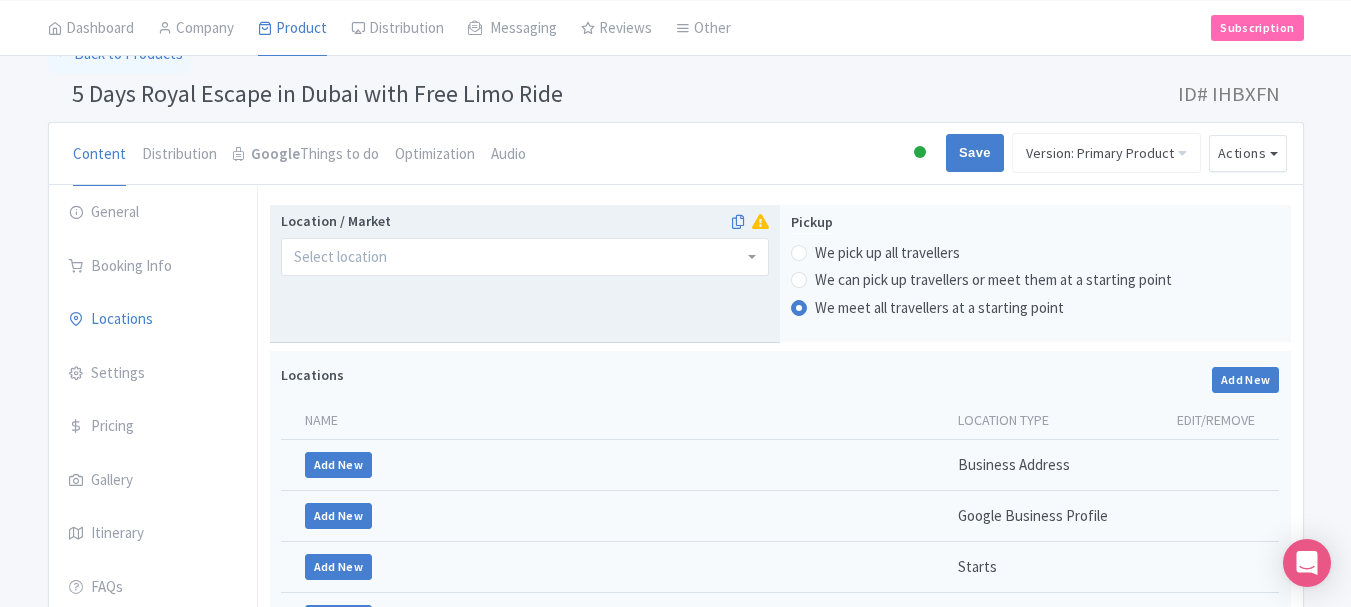 click on "Location / Market" at bounding box center [342, 257] 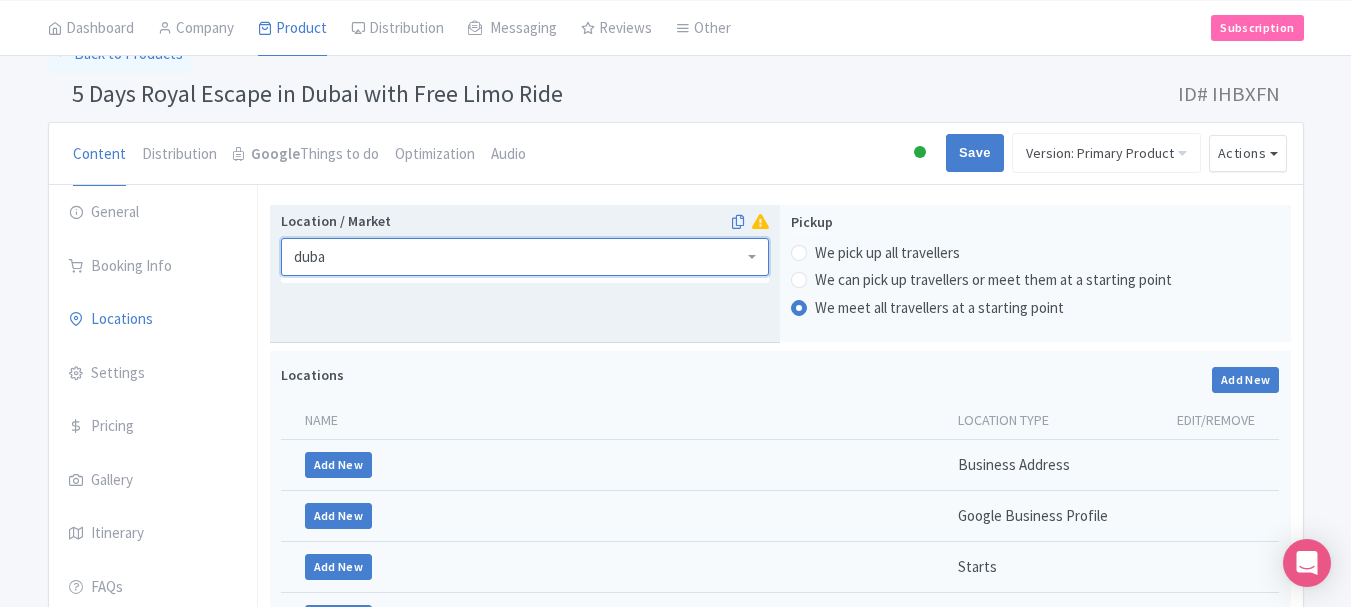 scroll, scrollTop: 0, scrollLeft: 0, axis: both 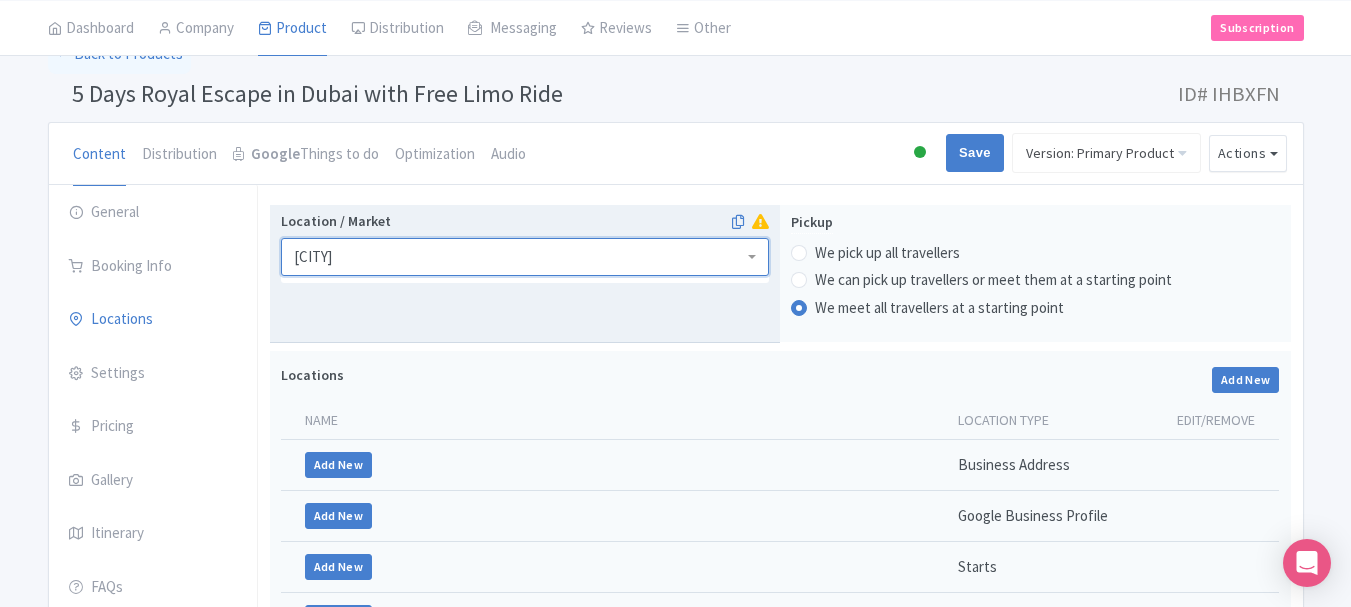 type on "[CITY]" 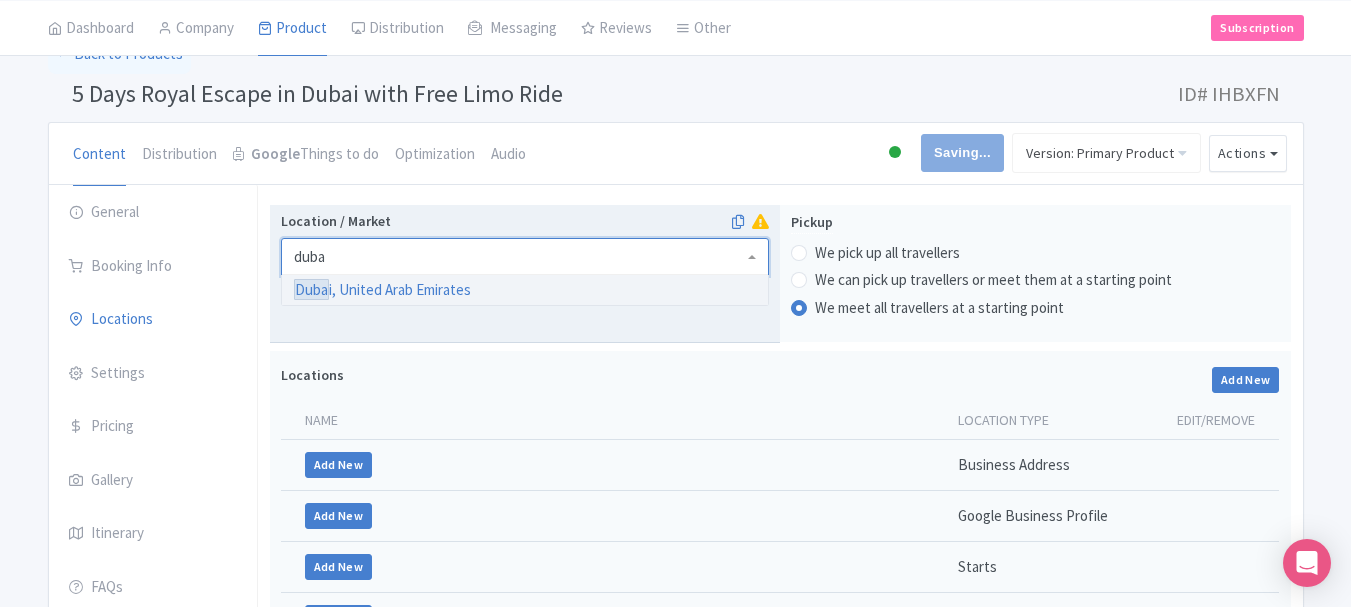 type on "duba" 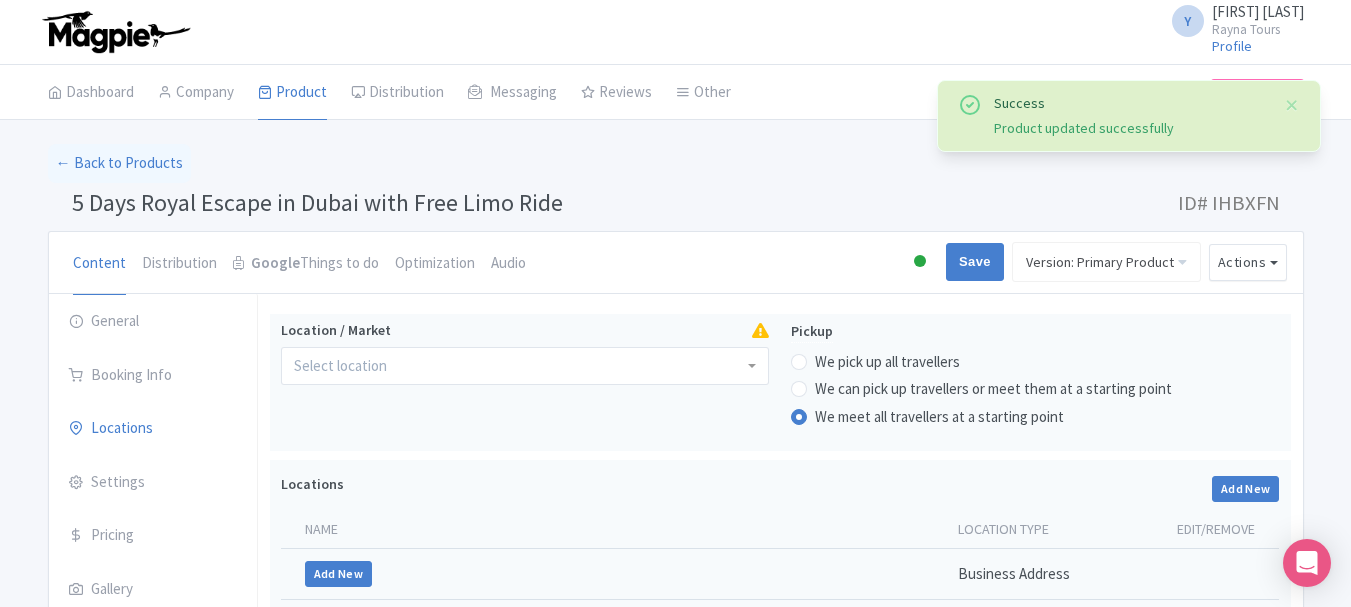 scroll, scrollTop: 0, scrollLeft: 0, axis: both 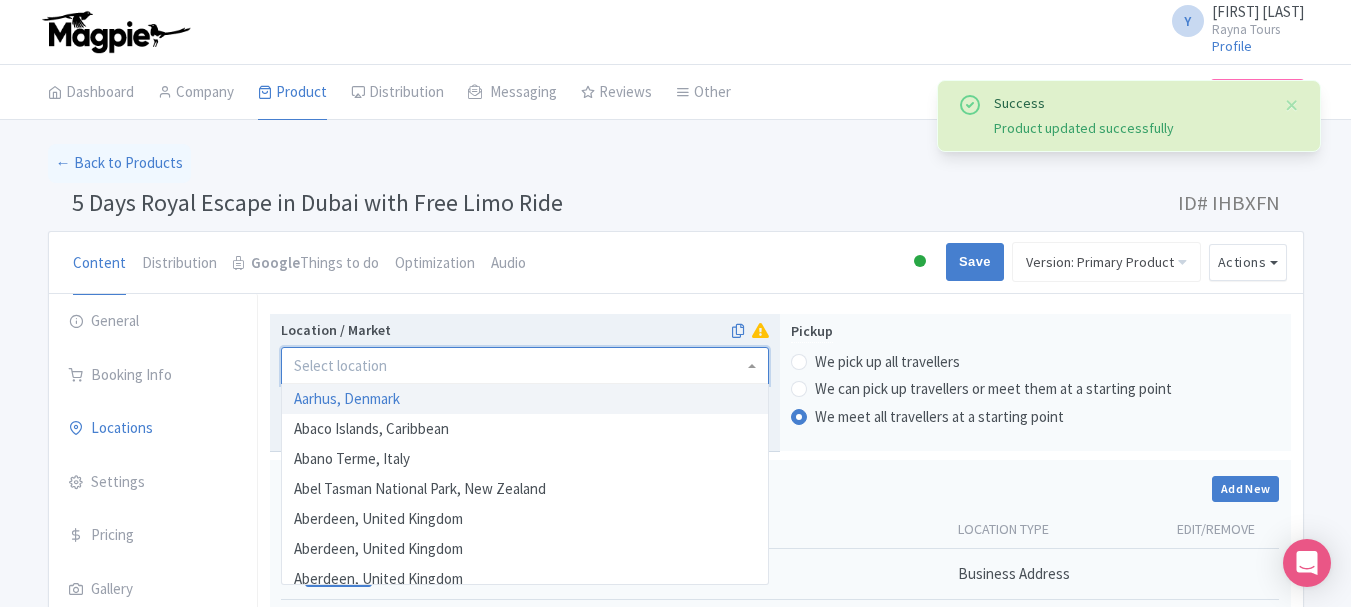 click at bounding box center (525, 366) 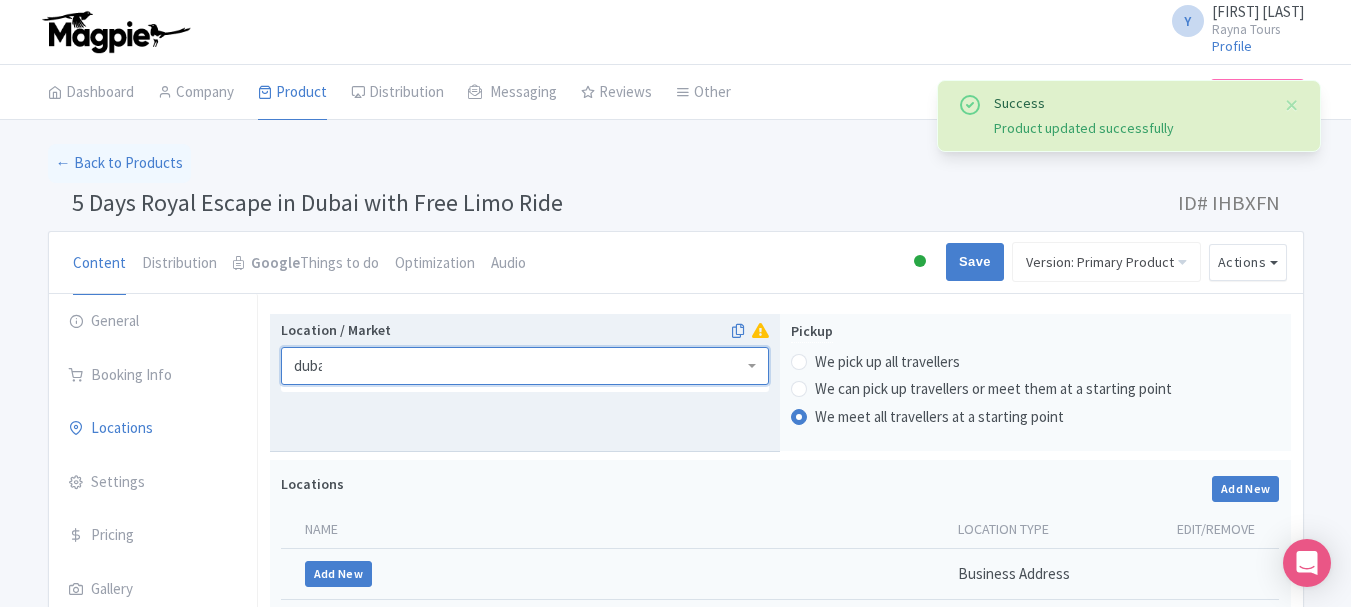 type on "dubai" 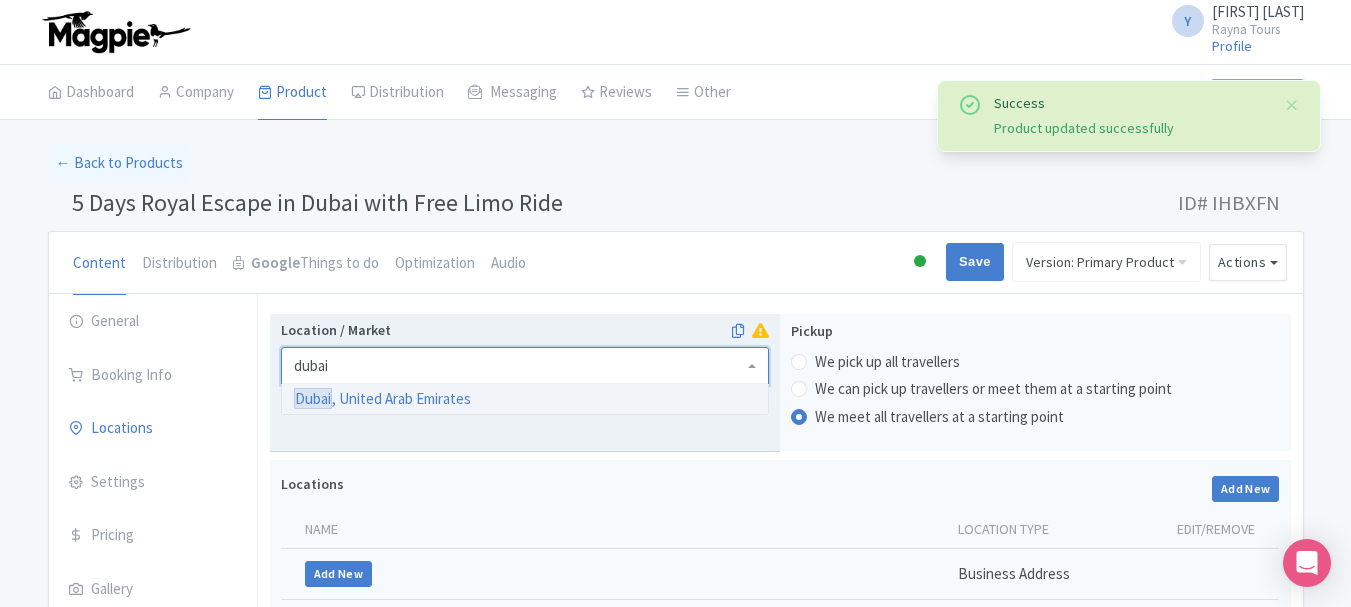 scroll, scrollTop: 0, scrollLeft: 0, axis: both 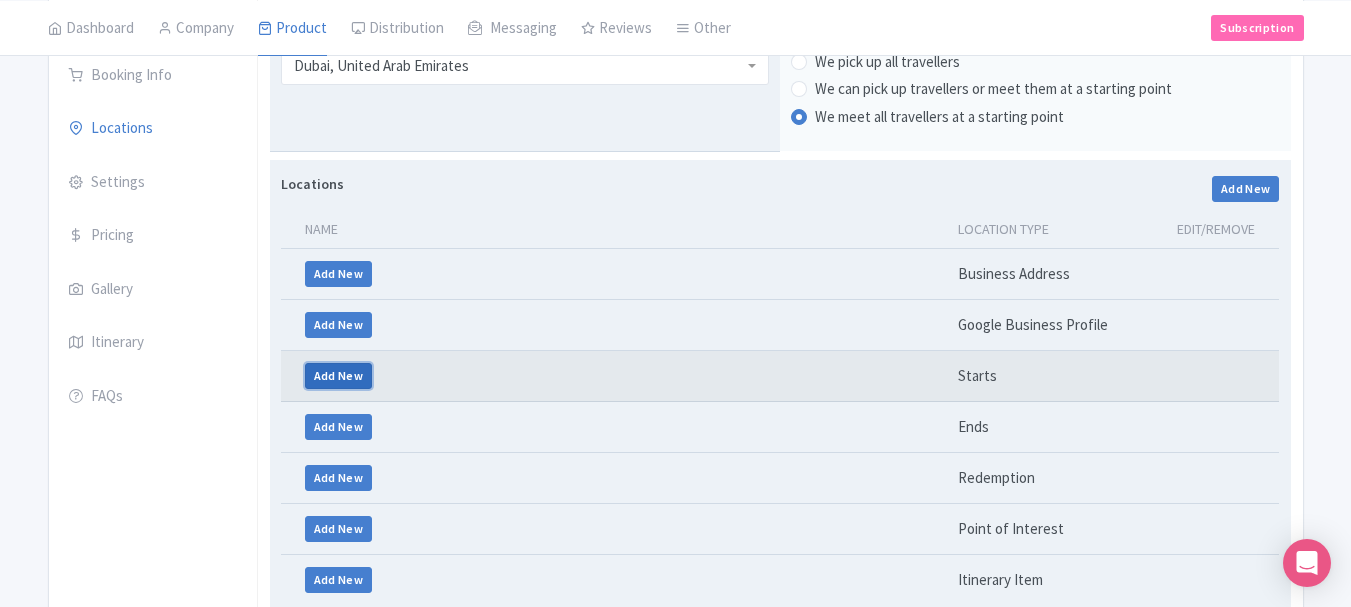click on "Add New" at bounding box center (339, 376) 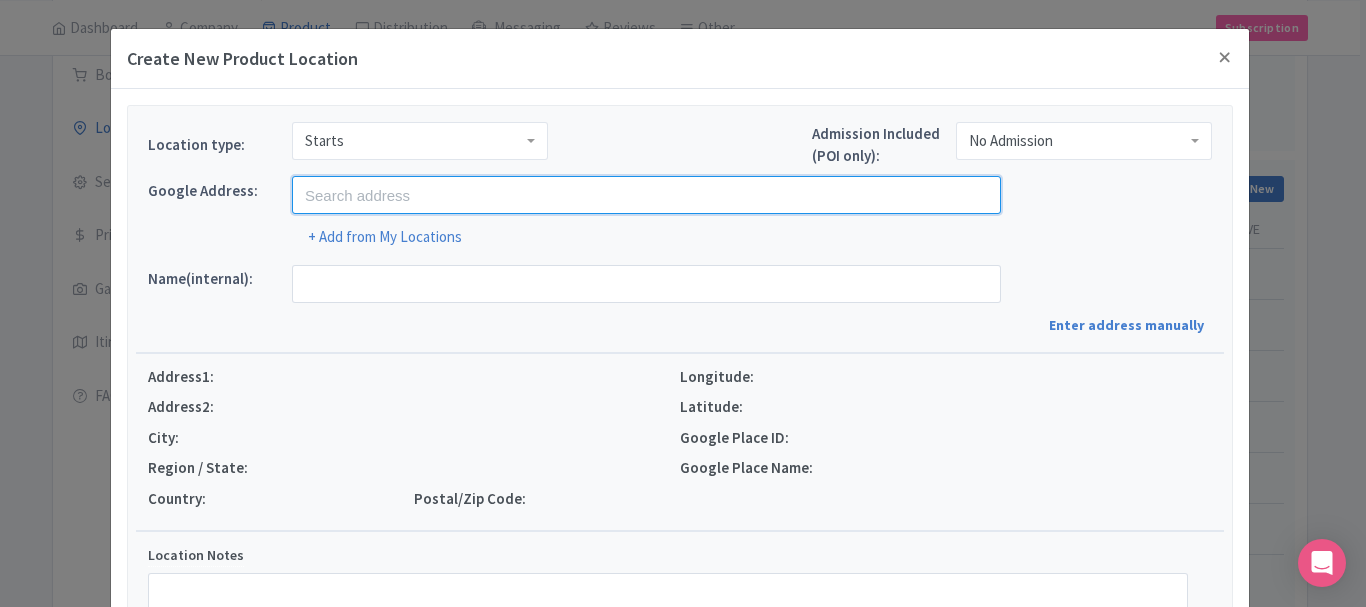 click at bounding box center [646, 195] 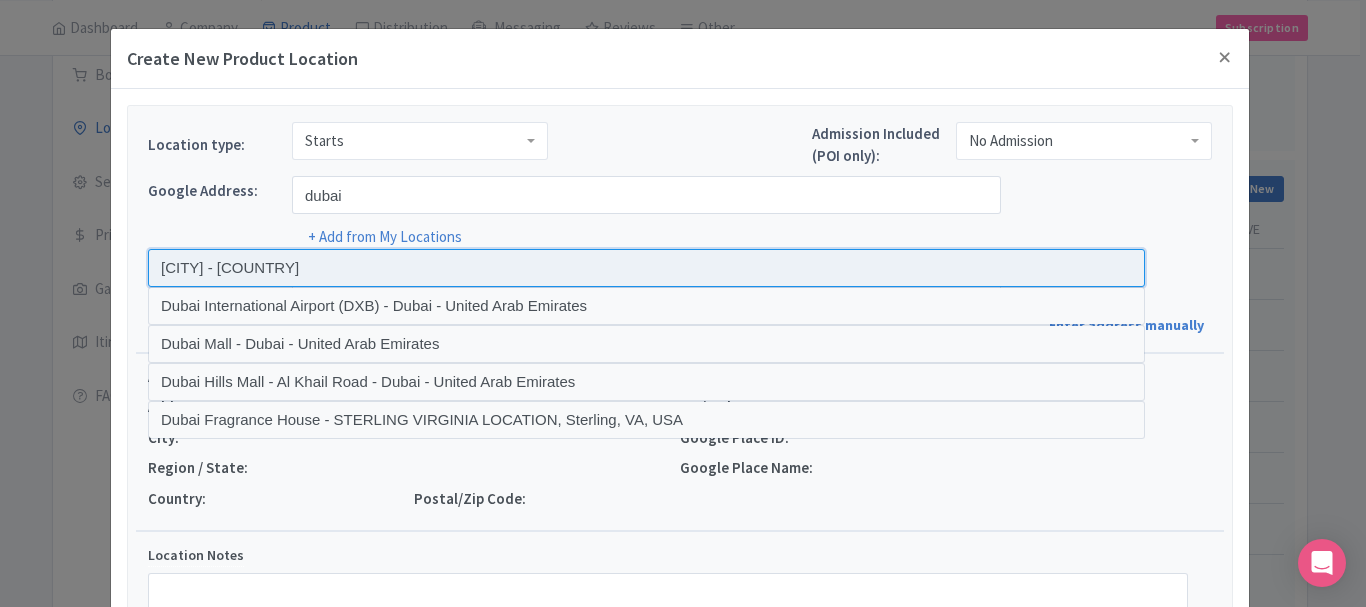 click at bounding box center (646, 268) 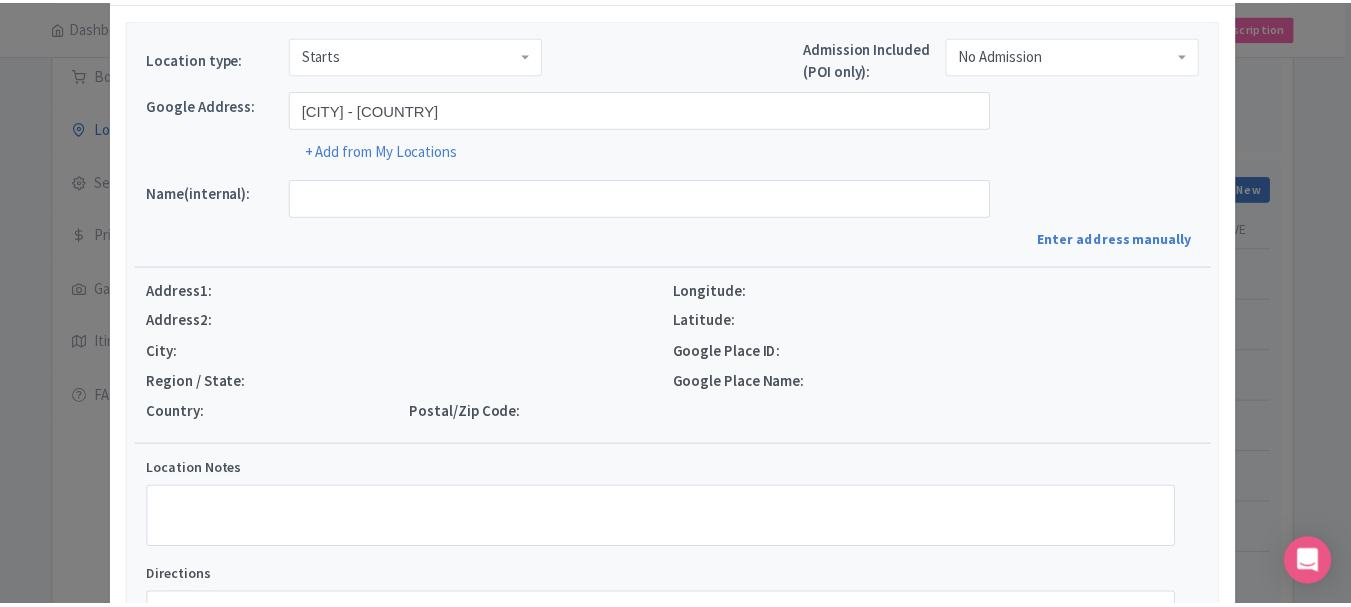 scroll, scrollTop: 280, scrollLeft: 0, axis: vertical 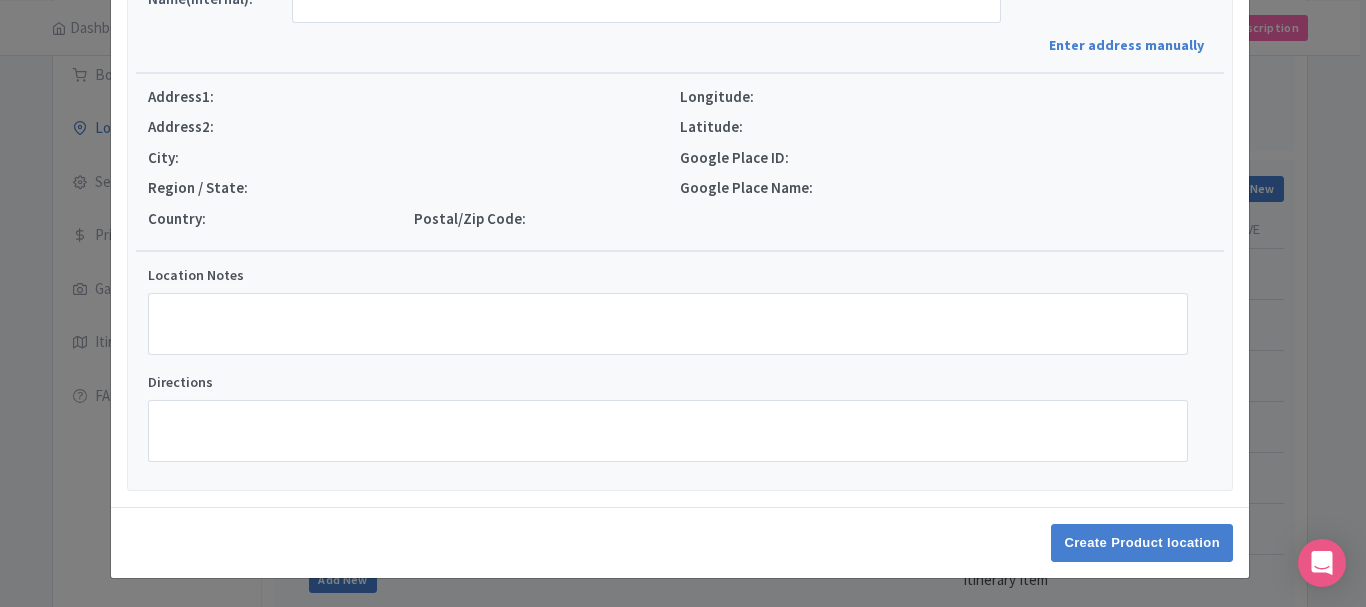 type on "[CITY], [CITY] - [COUNTRY]" 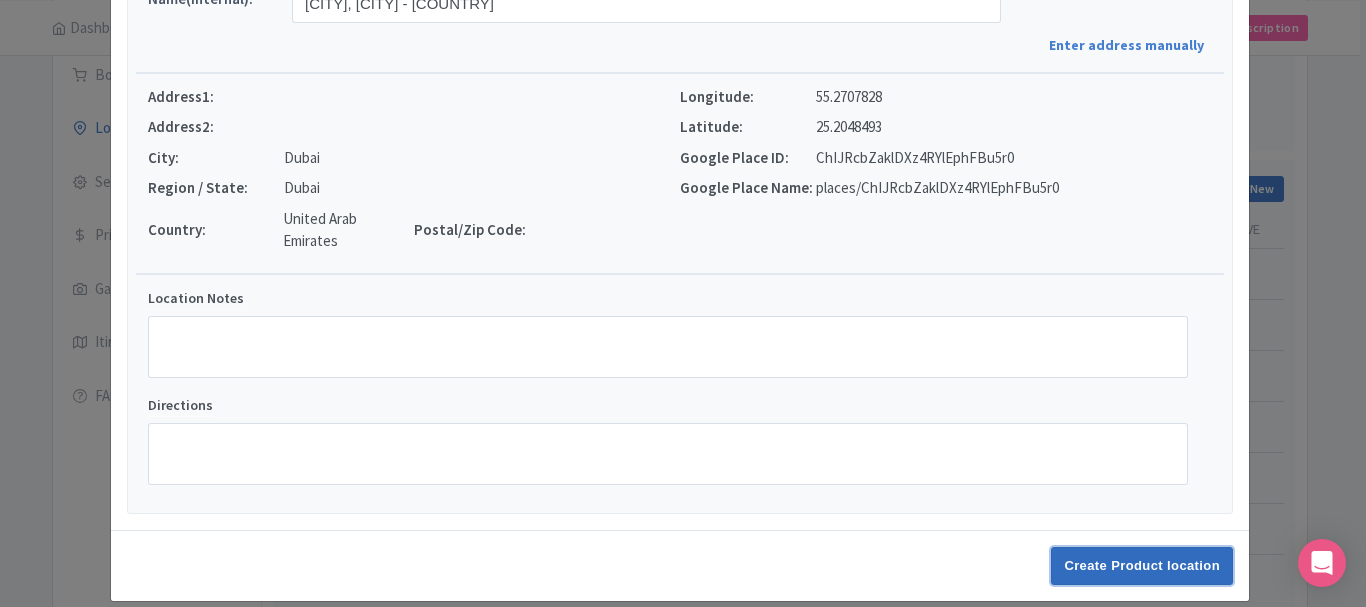 click on "Create Product location" at bounding box center (1142, 566) 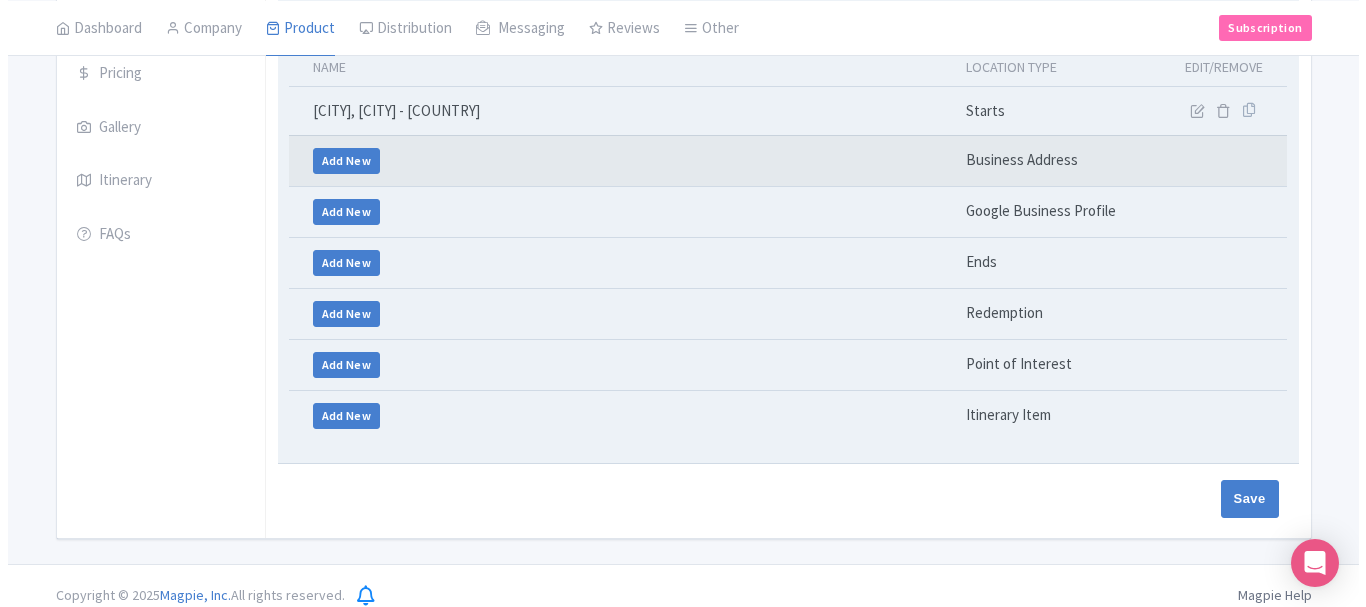 scroll, scrollTop: 481, scrollLeft: 0, axis: vertical 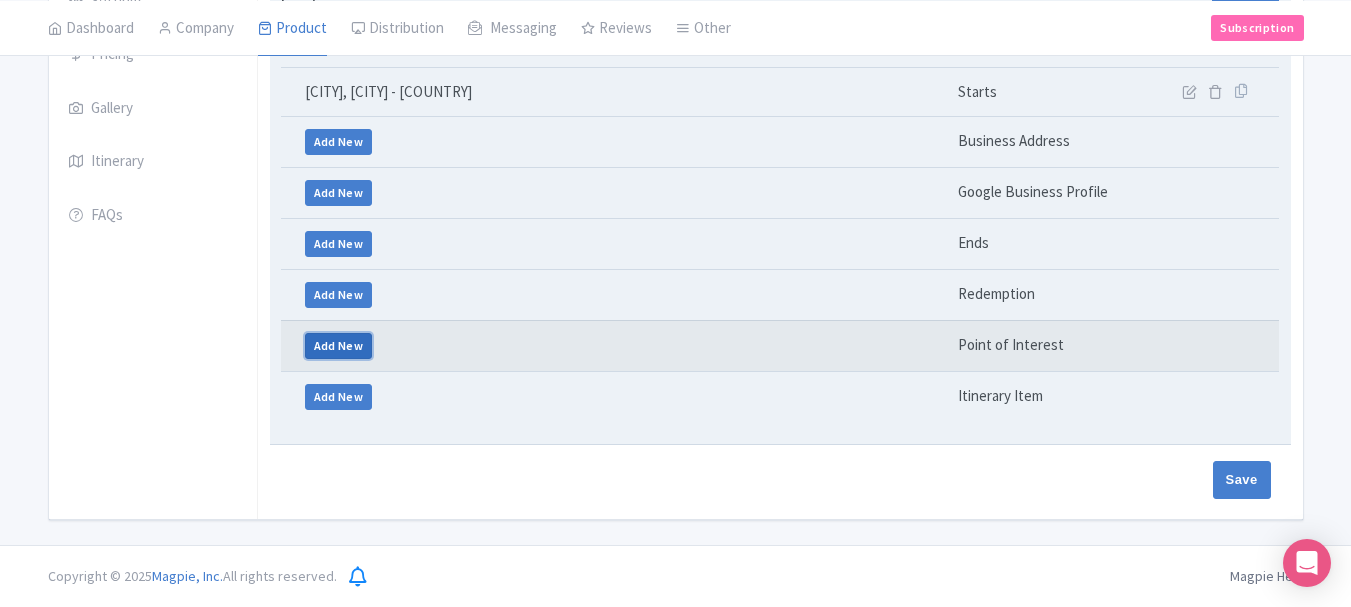click on "Add New" at bounding box center (339, 346) 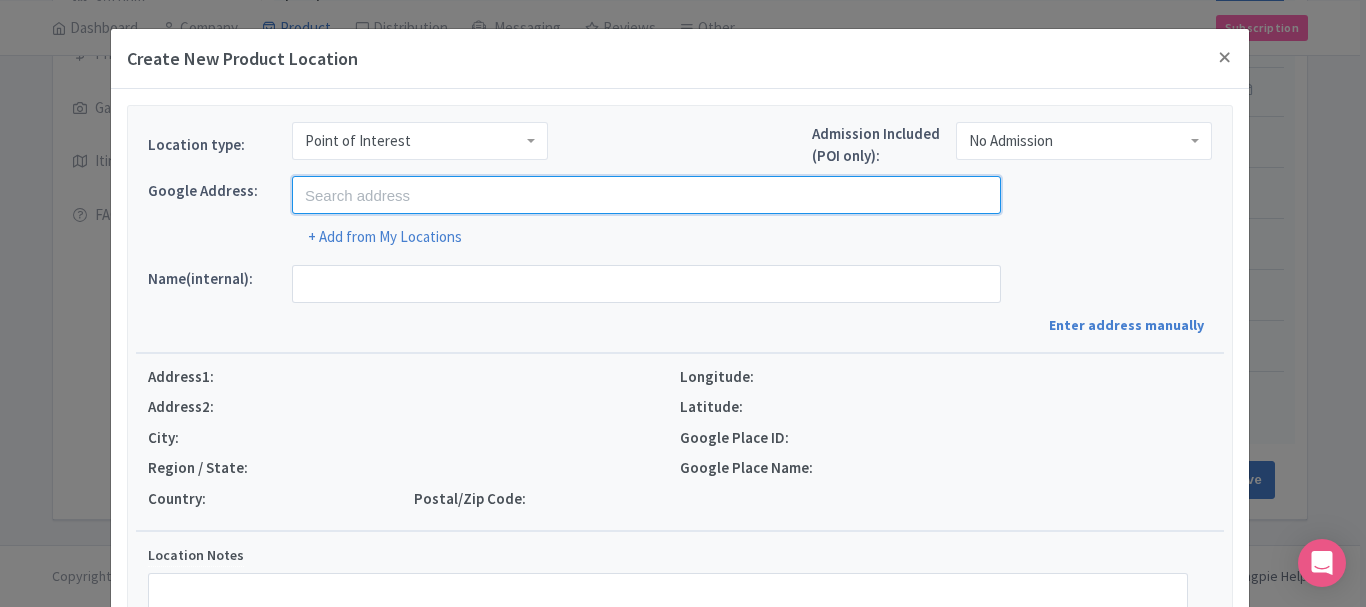 click at bounding box center [646, 195] 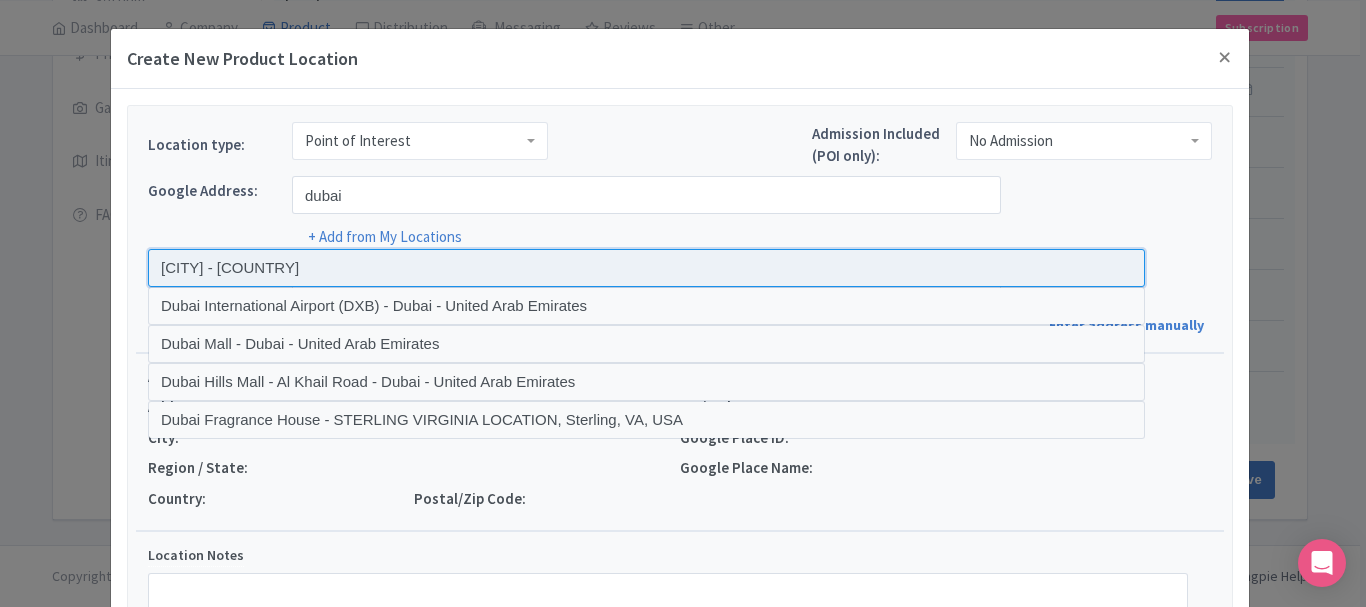 click at bounding box center (646, 268) 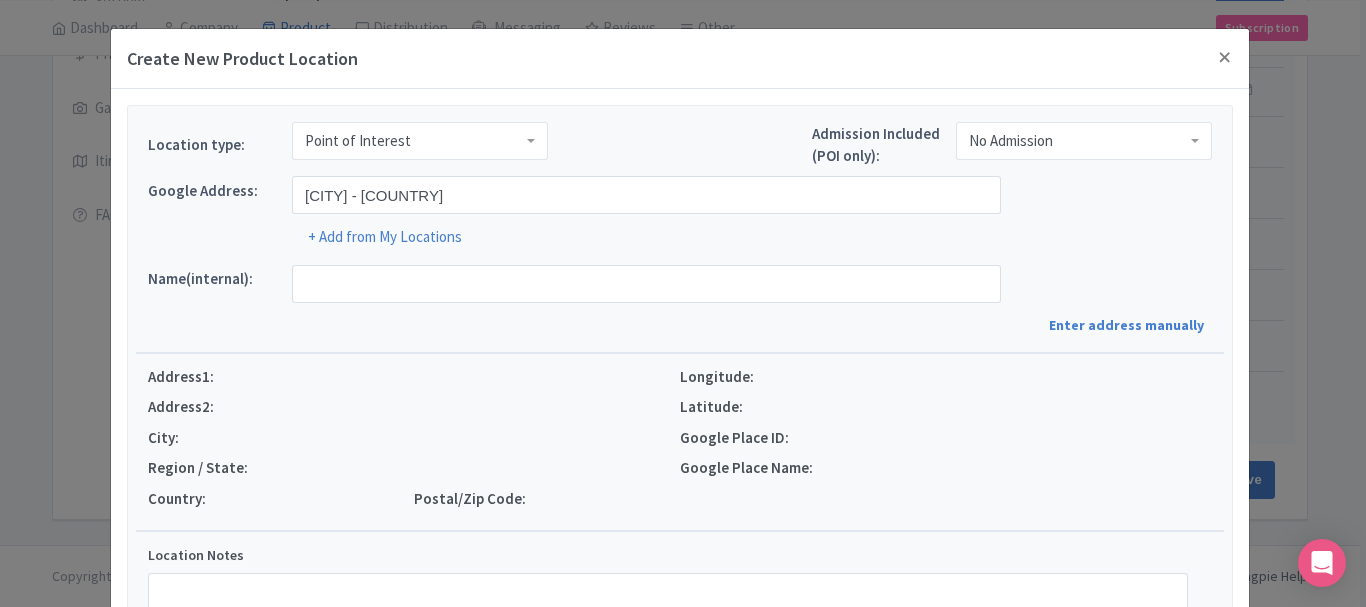 type on "[CITY], [CITY] - United Arab Emirates" 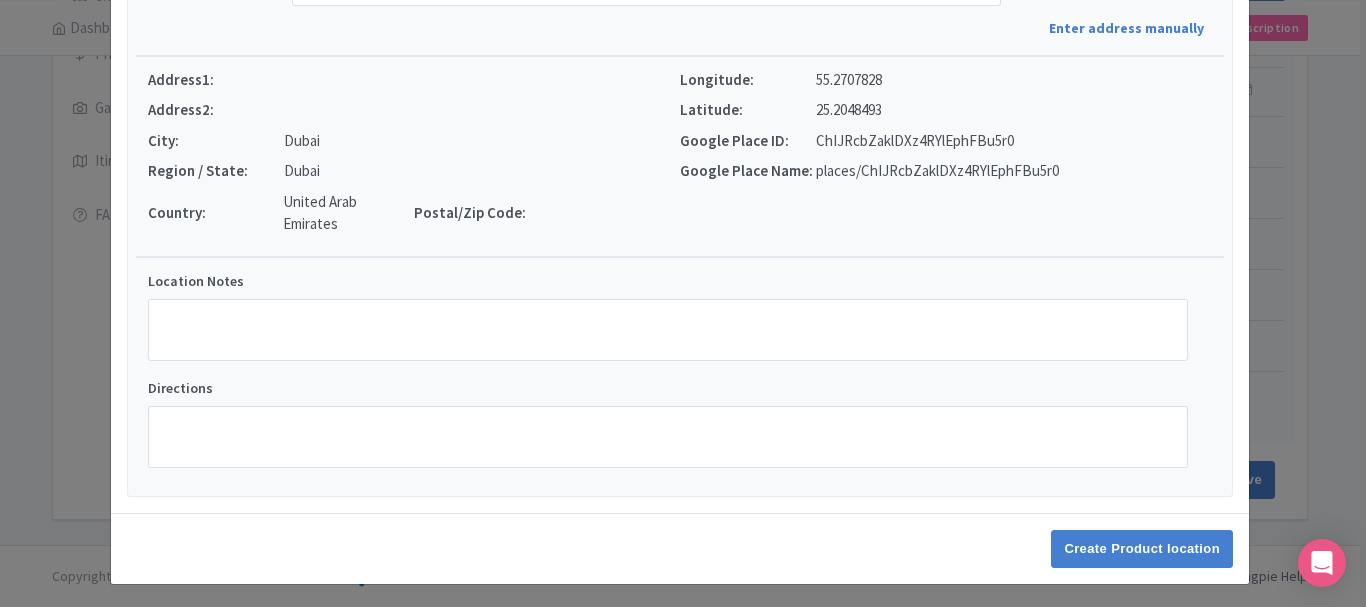 scroll, scrollTop: 303, scrollLeft: 0, axis: vertical 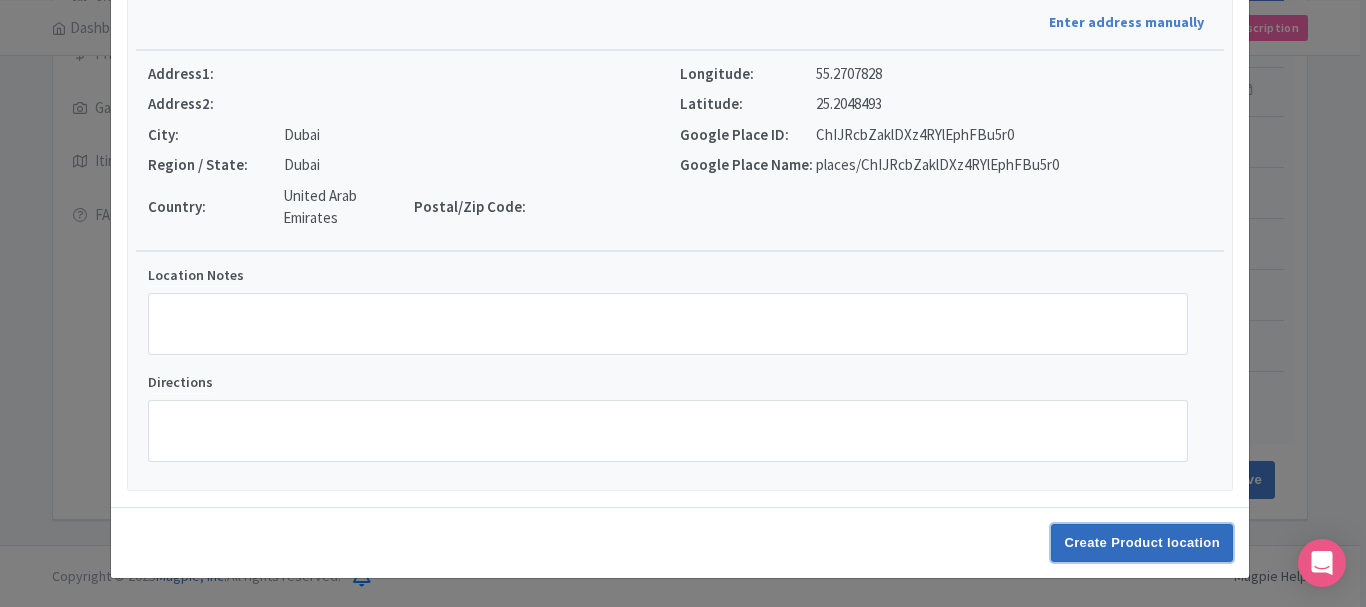 click on "Create Product location" at bounding box center (1142, 543) 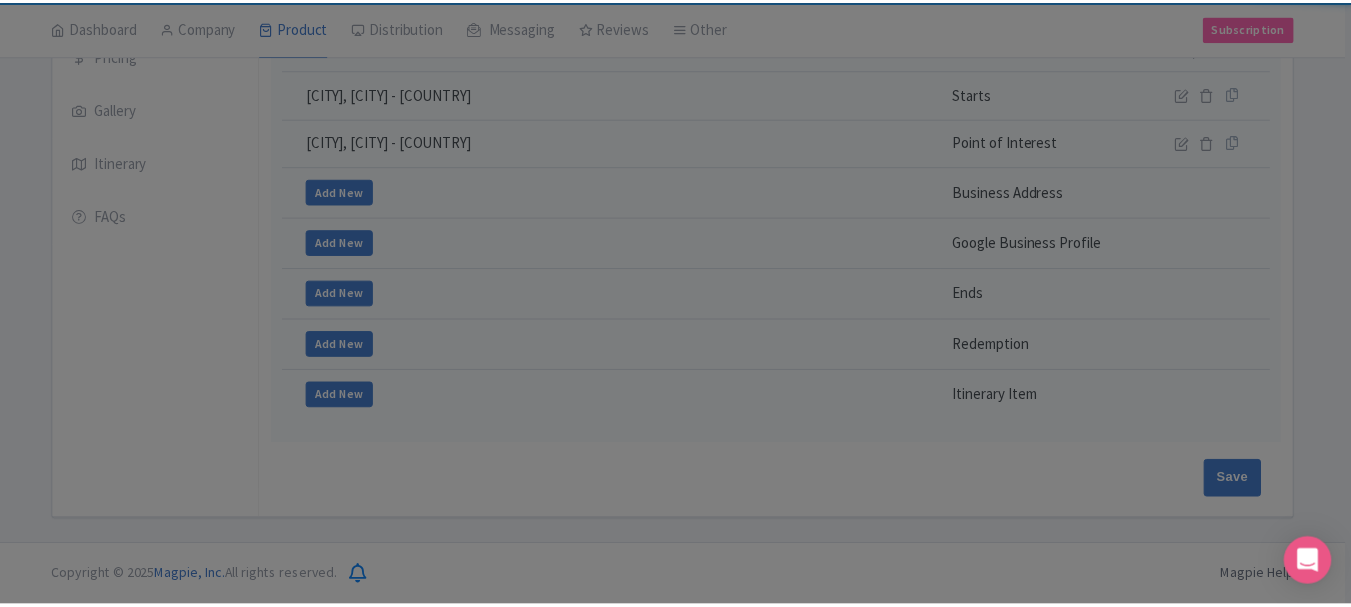 scroll, scrollTop: 479, scrollLeft: 0, axis: vertical 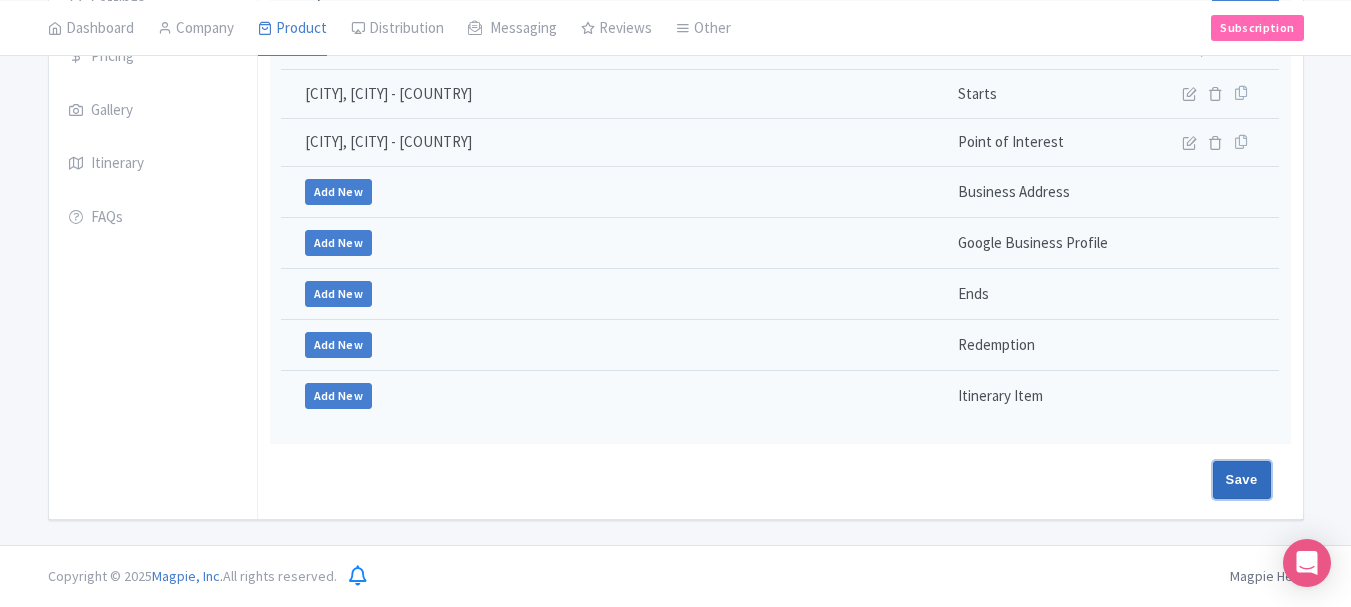 click on "Save" at bounding box center (1242, 480) 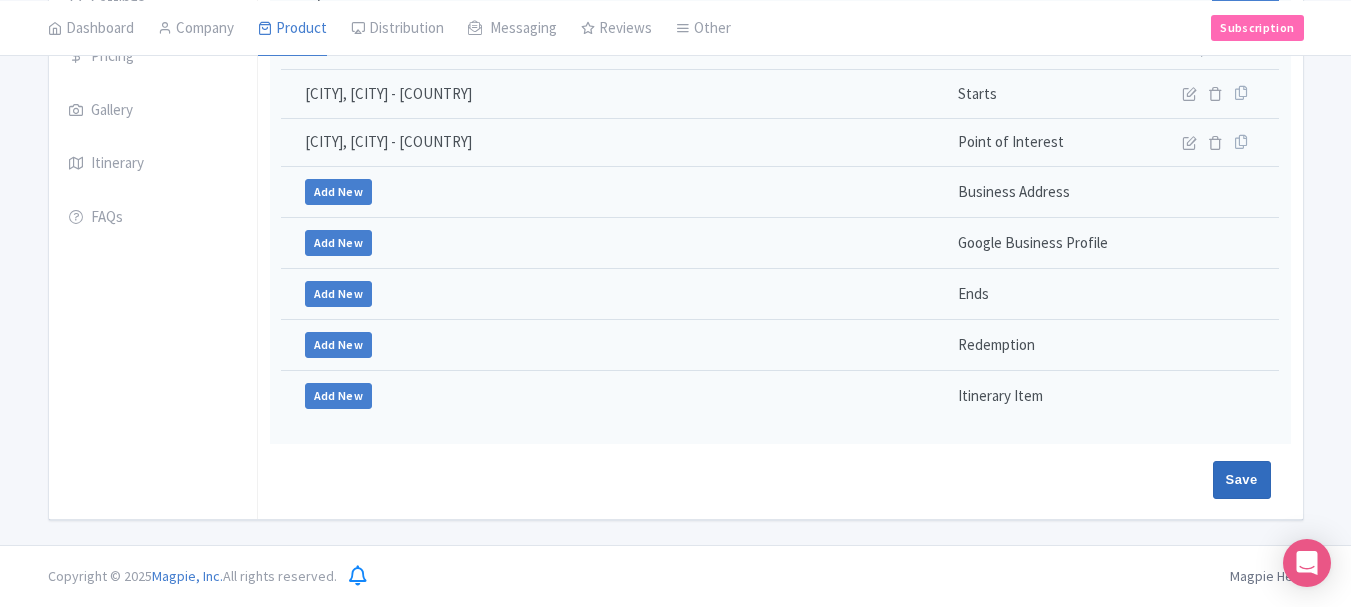 type on "Update Product" 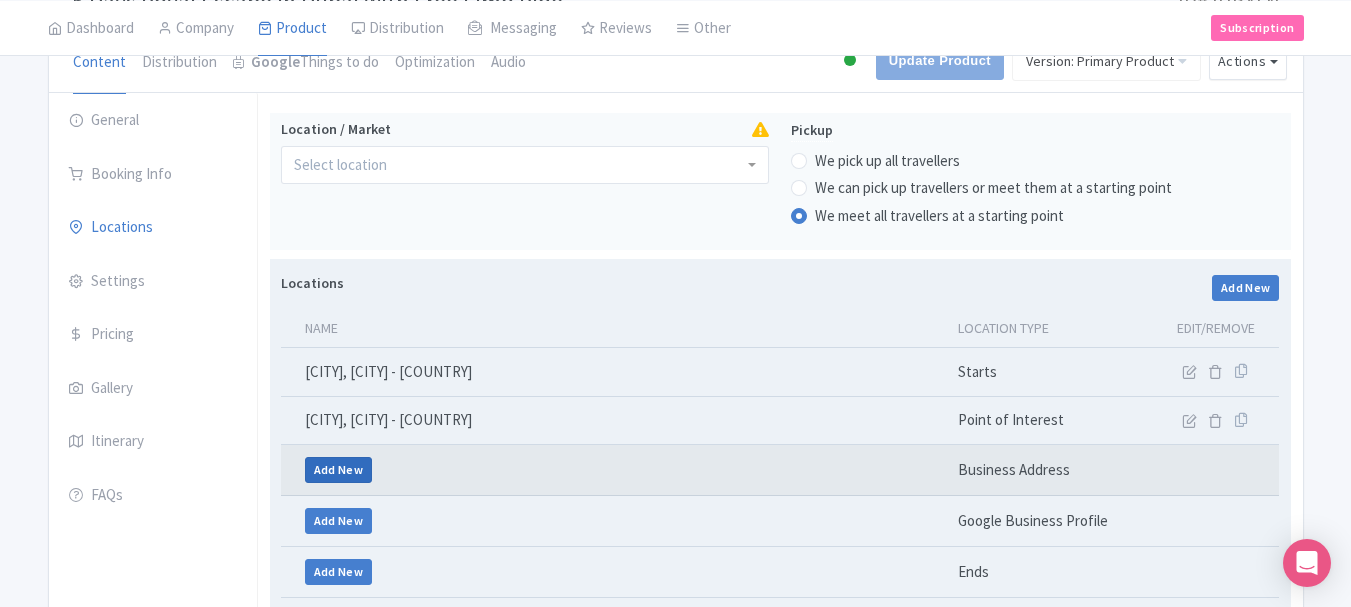 scroll, scrollTop: 179, scrollLeft: 0, axis: vertical 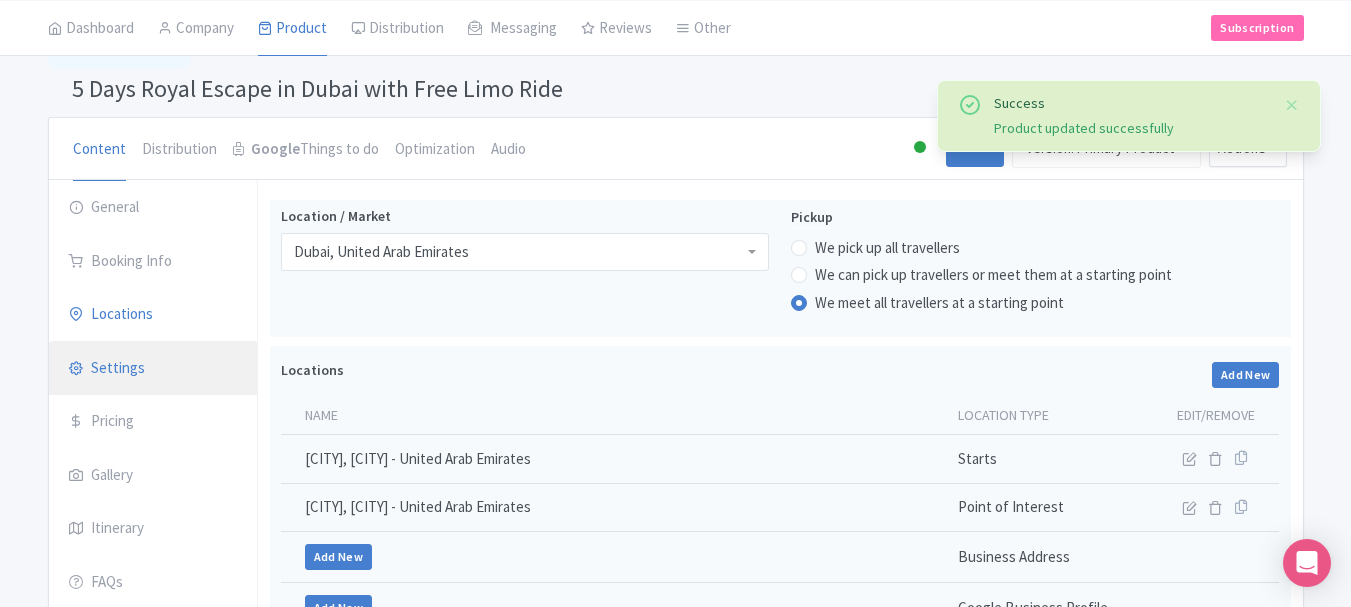 click on "Settings" at bounding box center (153, 369) 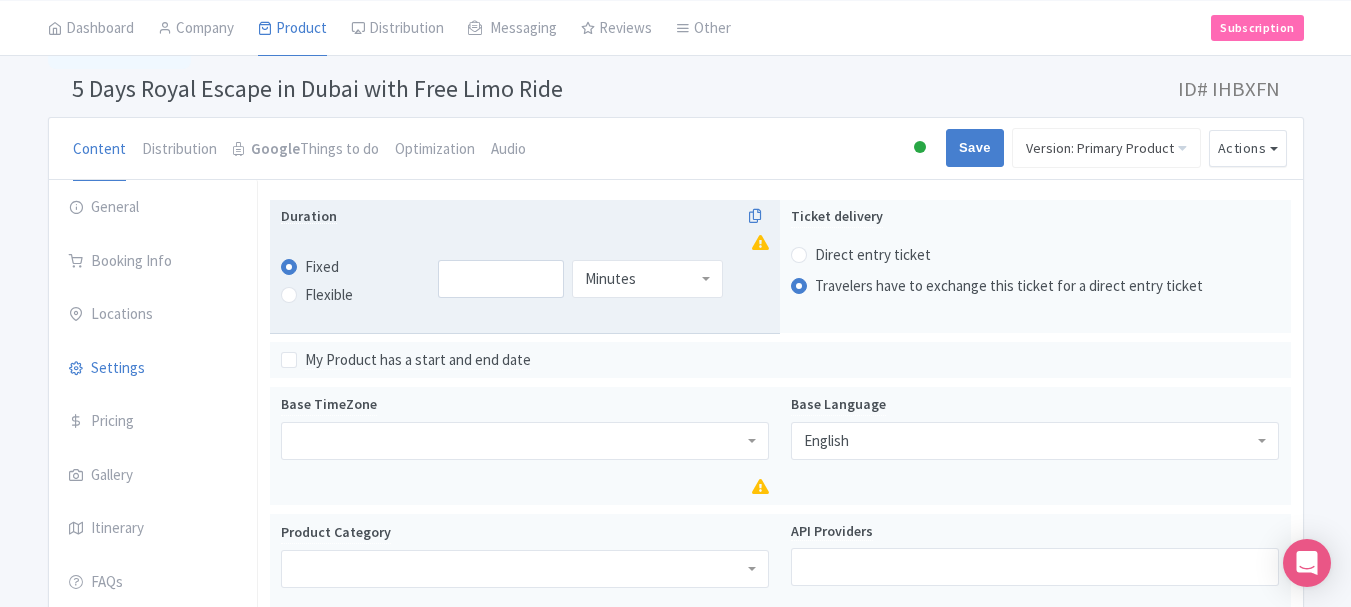 click on "Minutes" at bounding box center [610, 279] 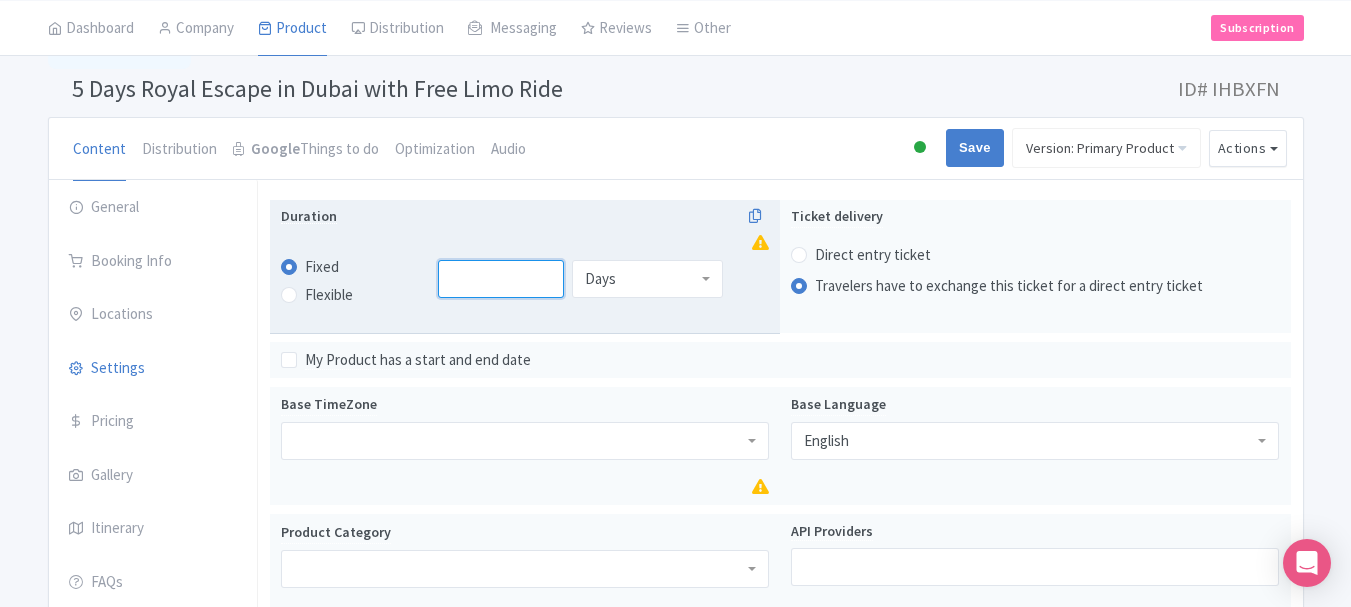 click at bounding box center [501, 279] 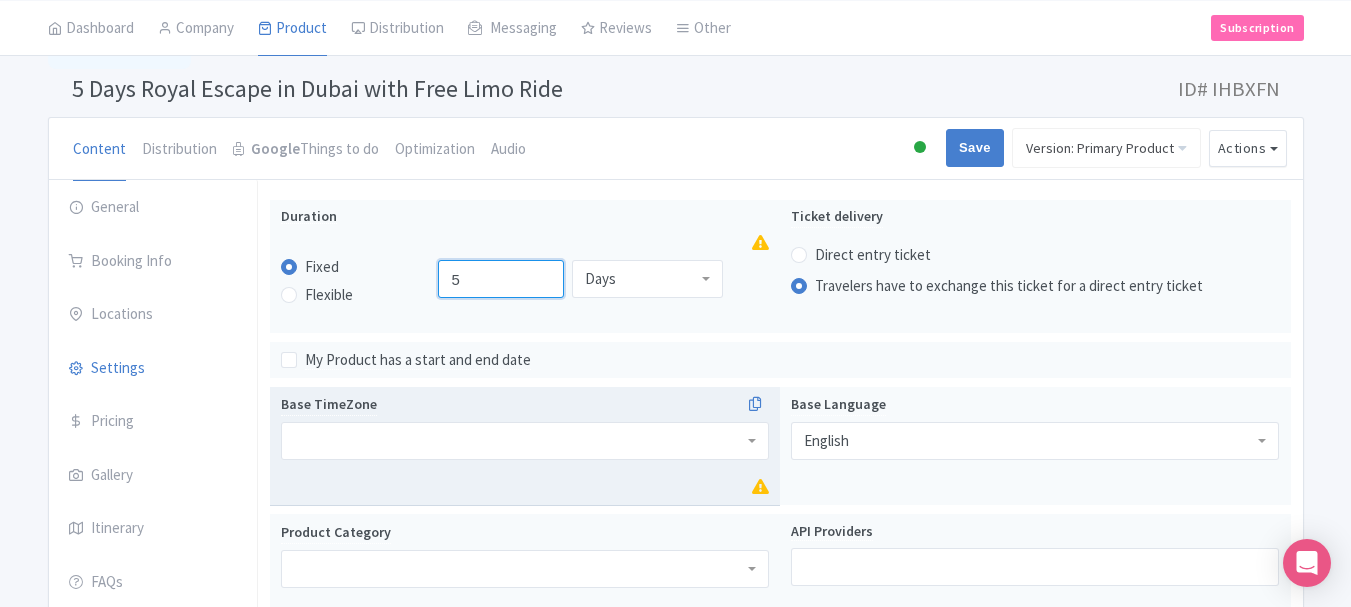 type on "5" 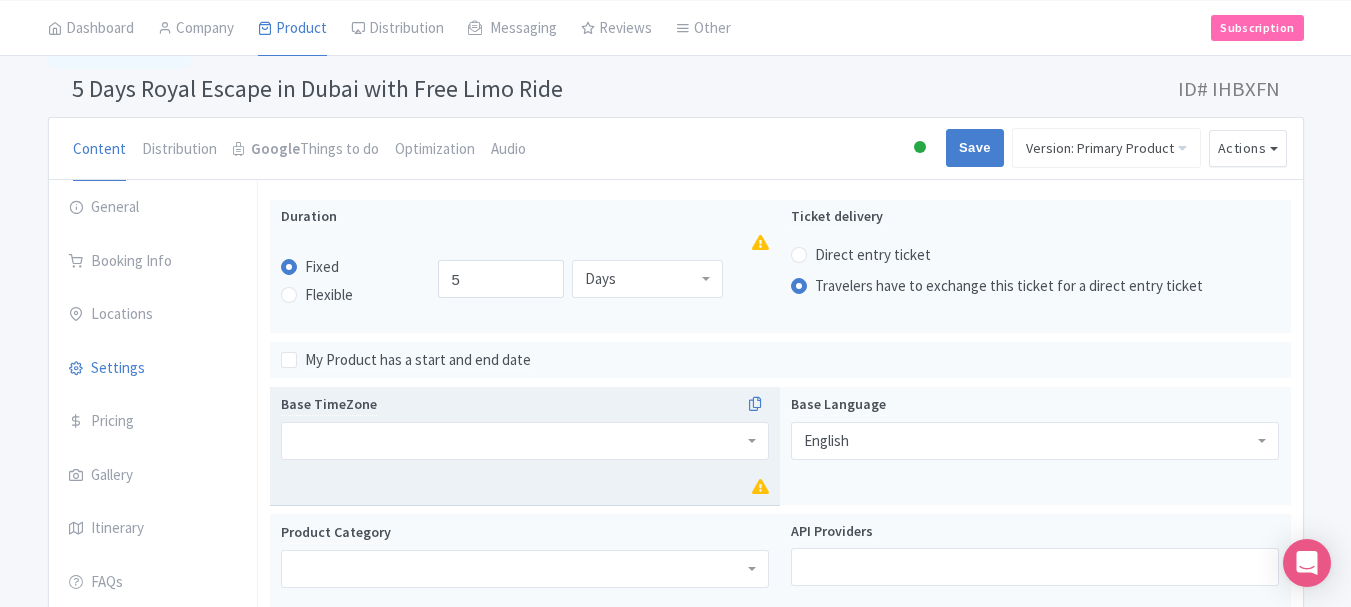 click at bounding box center [525, 441] 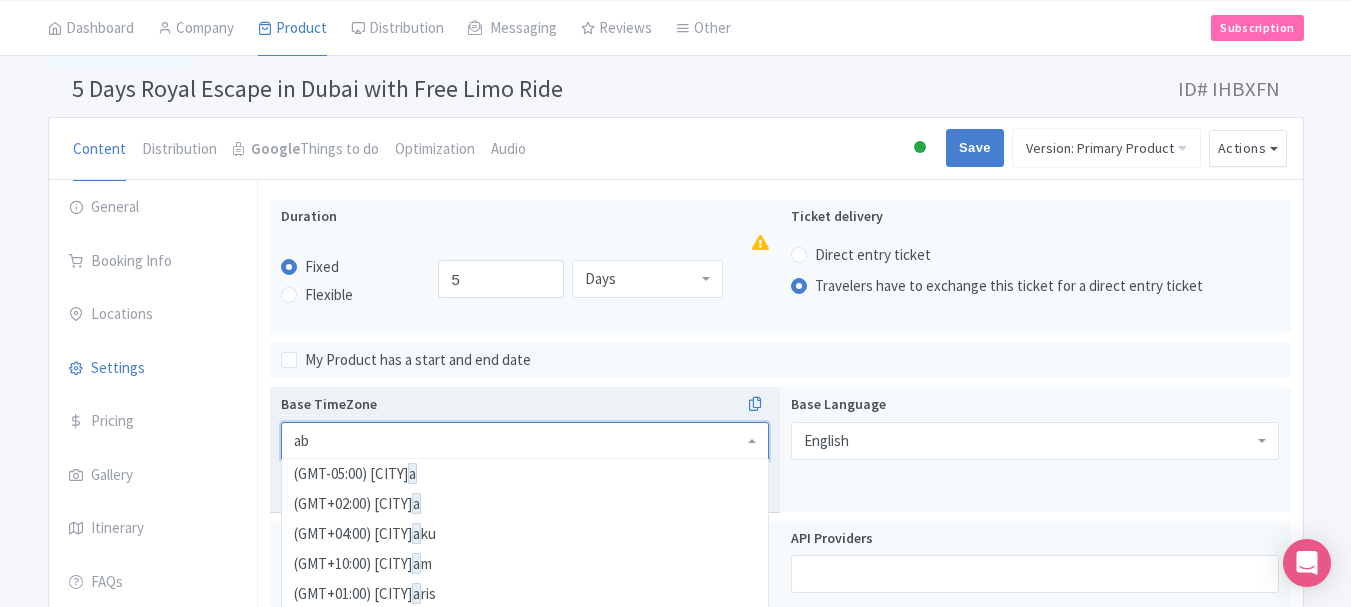 scroll, scrollTop: 0, scrollLeft: 0, axis: both 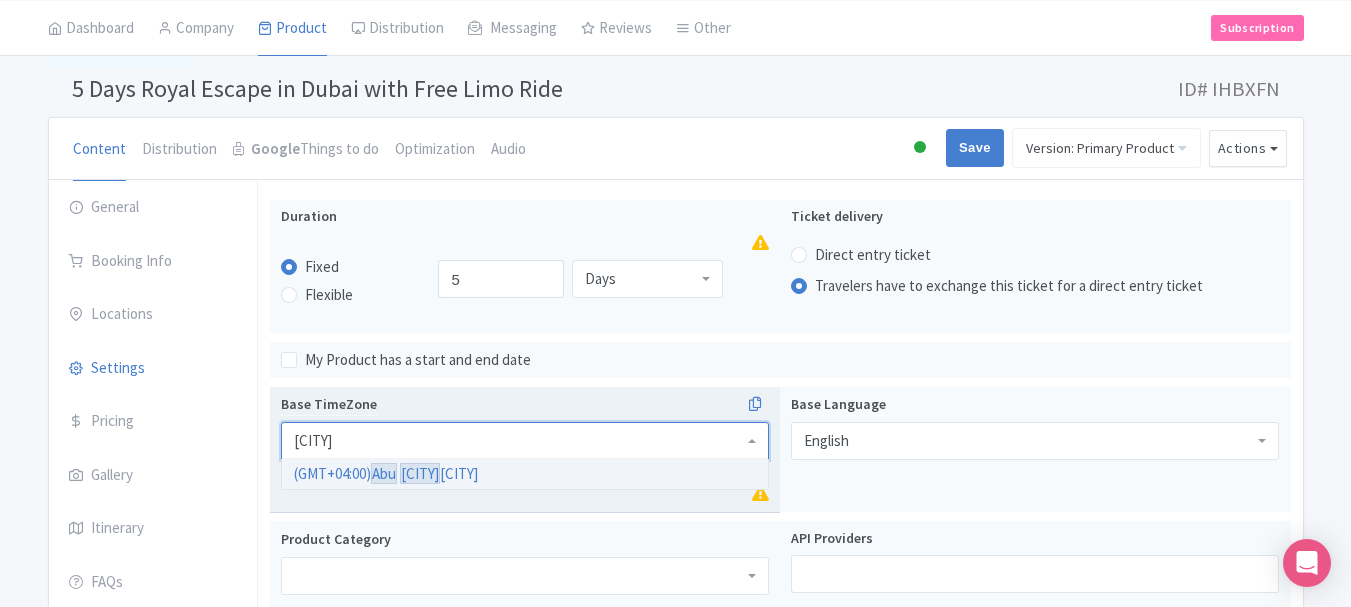 type on "[CITY]" 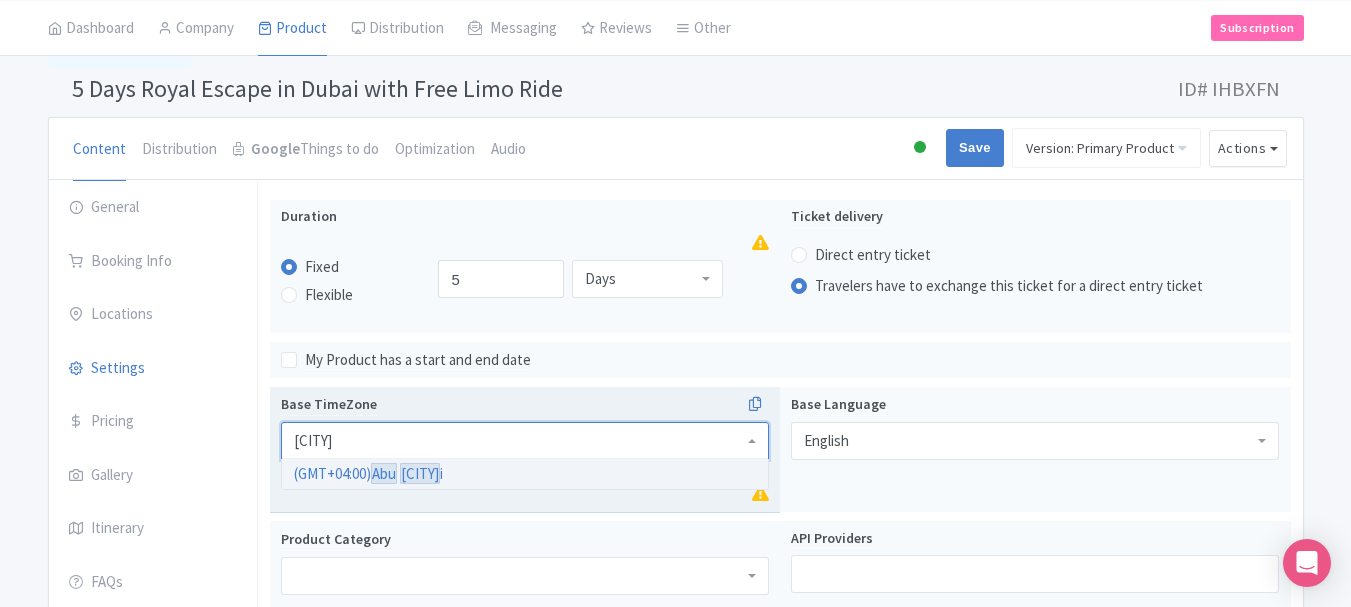 type 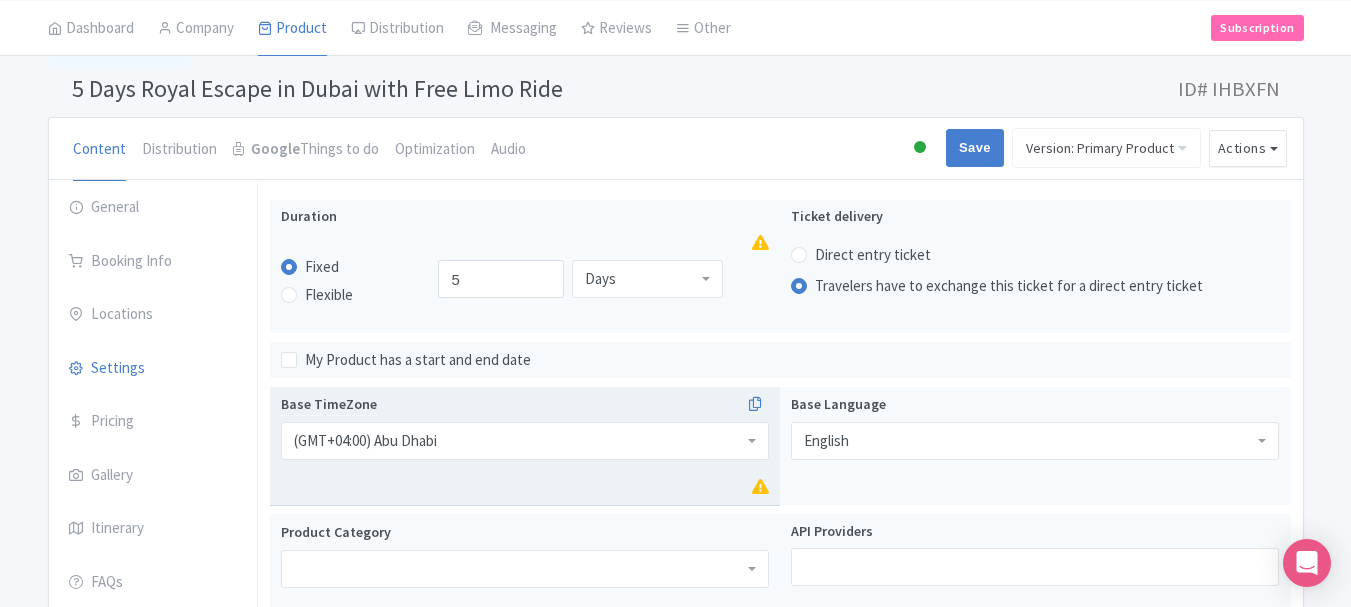 scroll, scrollTop: 0, scrollLeft: 0, axis: both 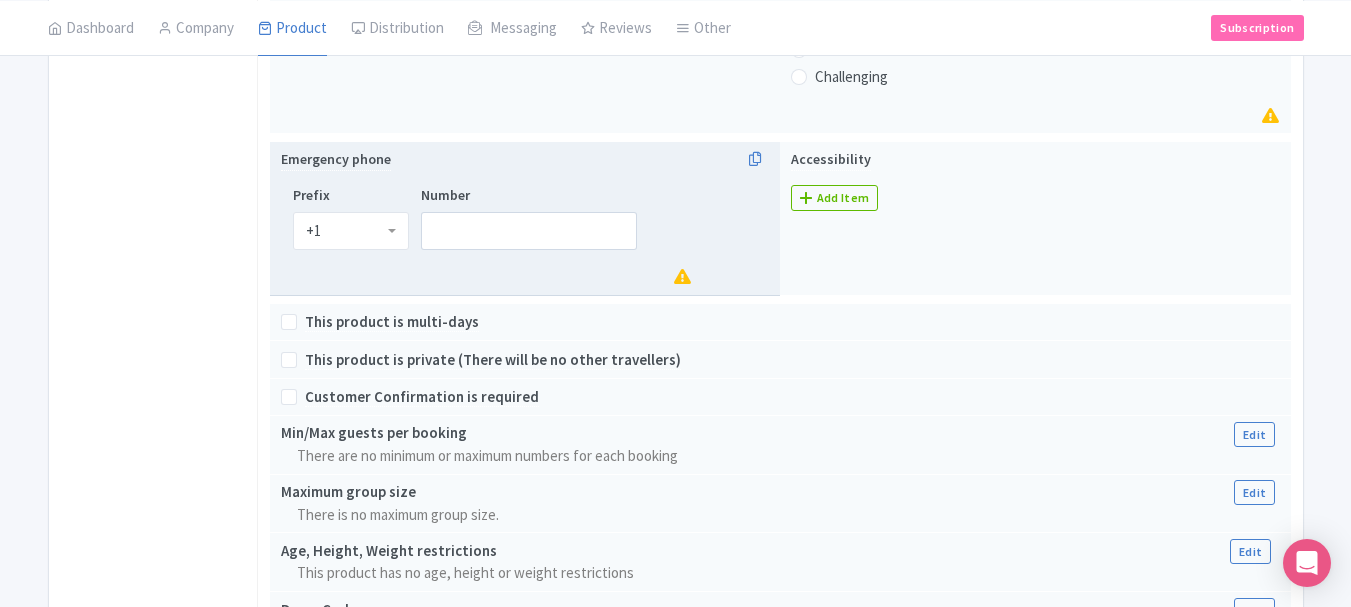 click on "+1" at bounding box center (351, 231) 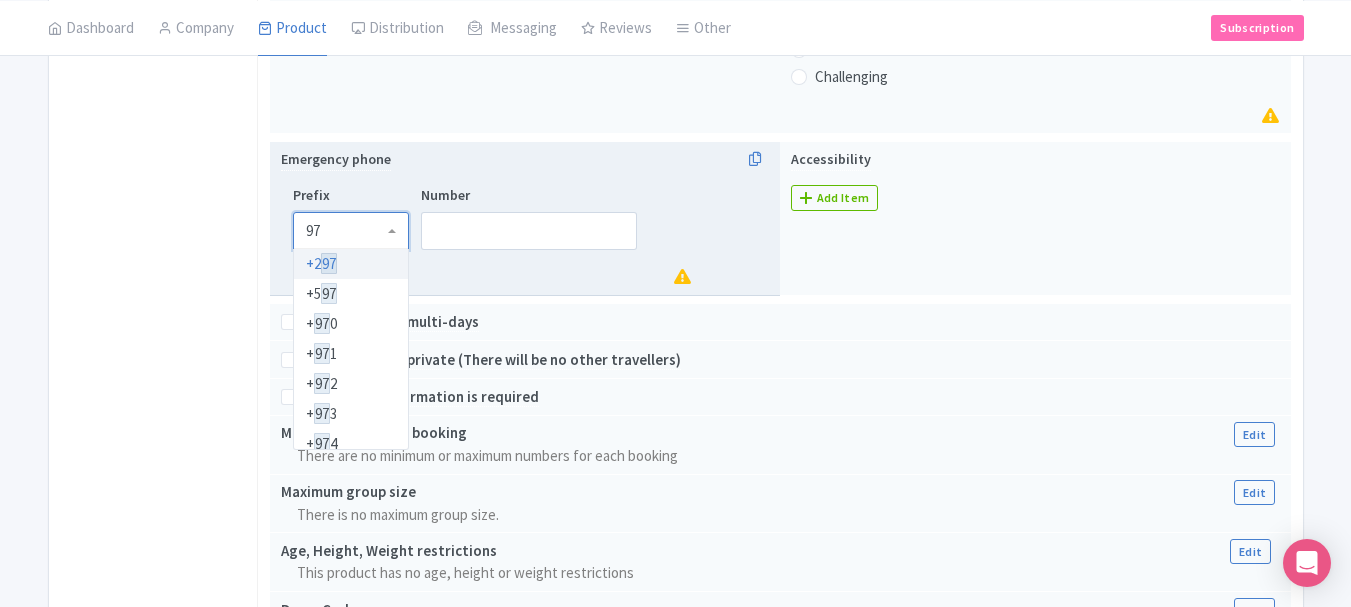 type on "971" 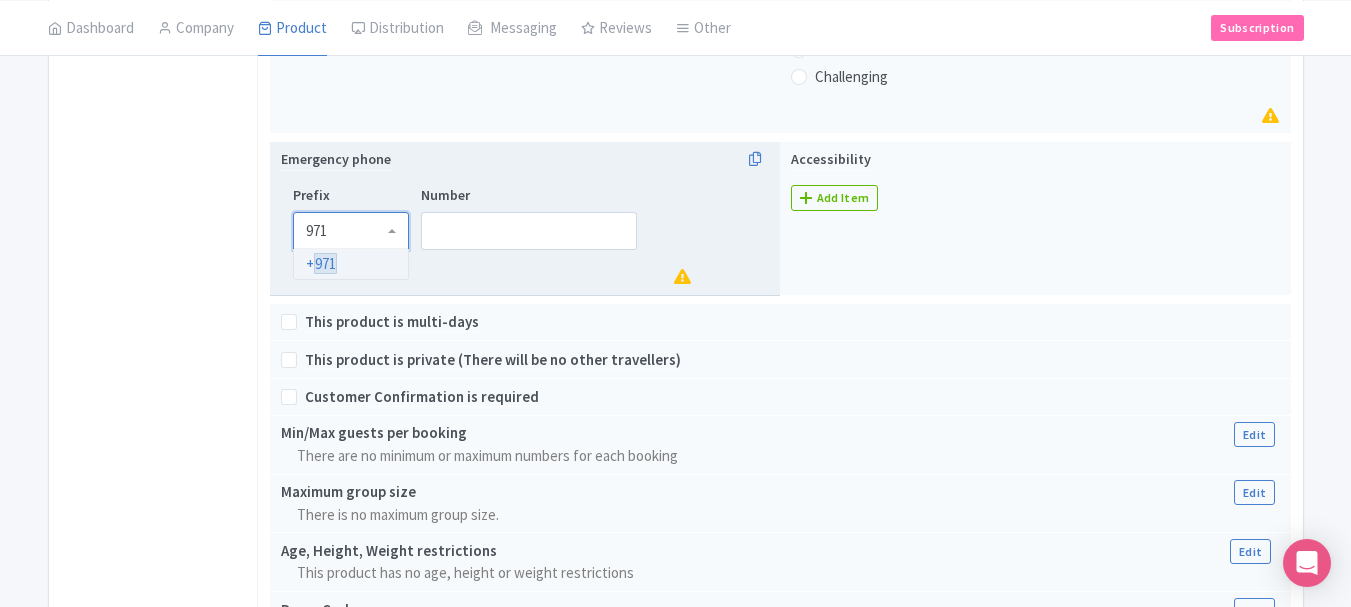 type 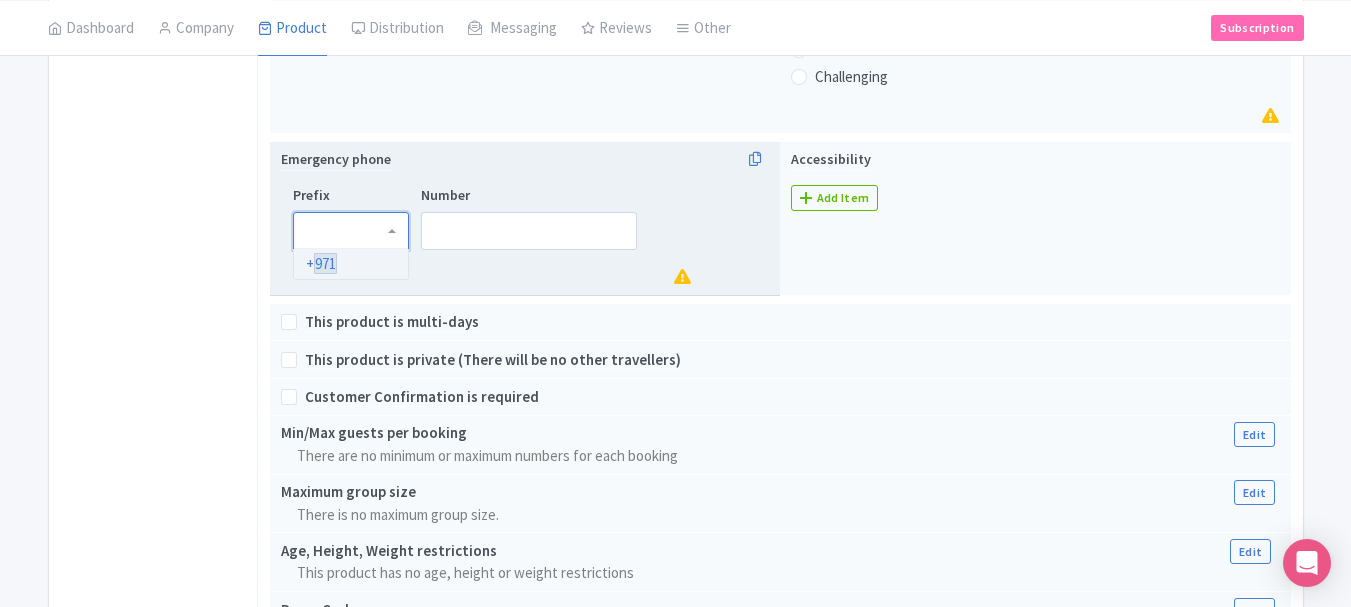 scroll, scrollTop: 0, scrollLeft: 0, axis: both 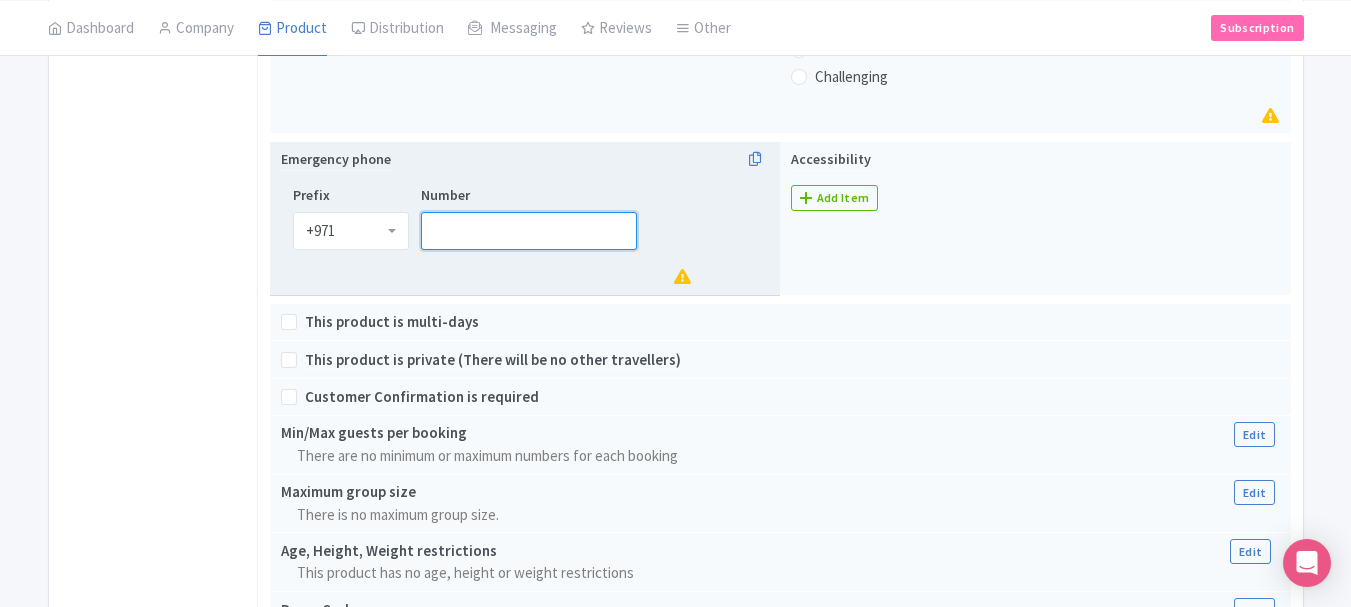 click on "Number" at bounding box center [529, 231] 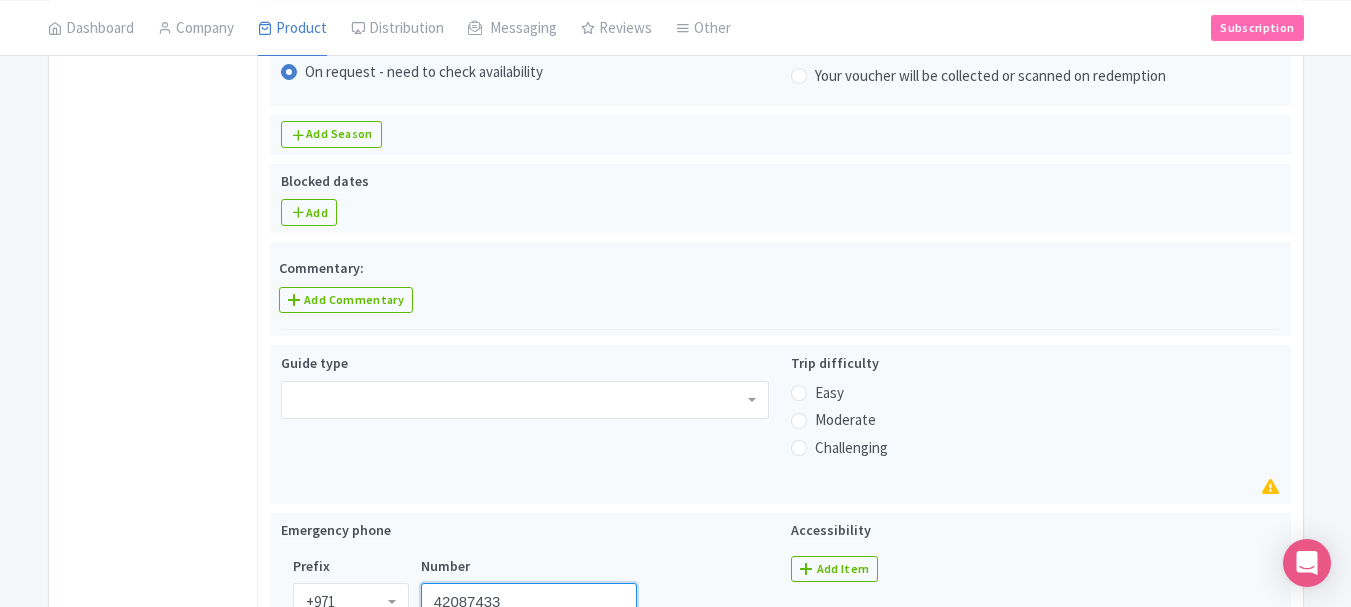 scroll, scrollTop: 714, scrollLeft: 0, axis: vertical 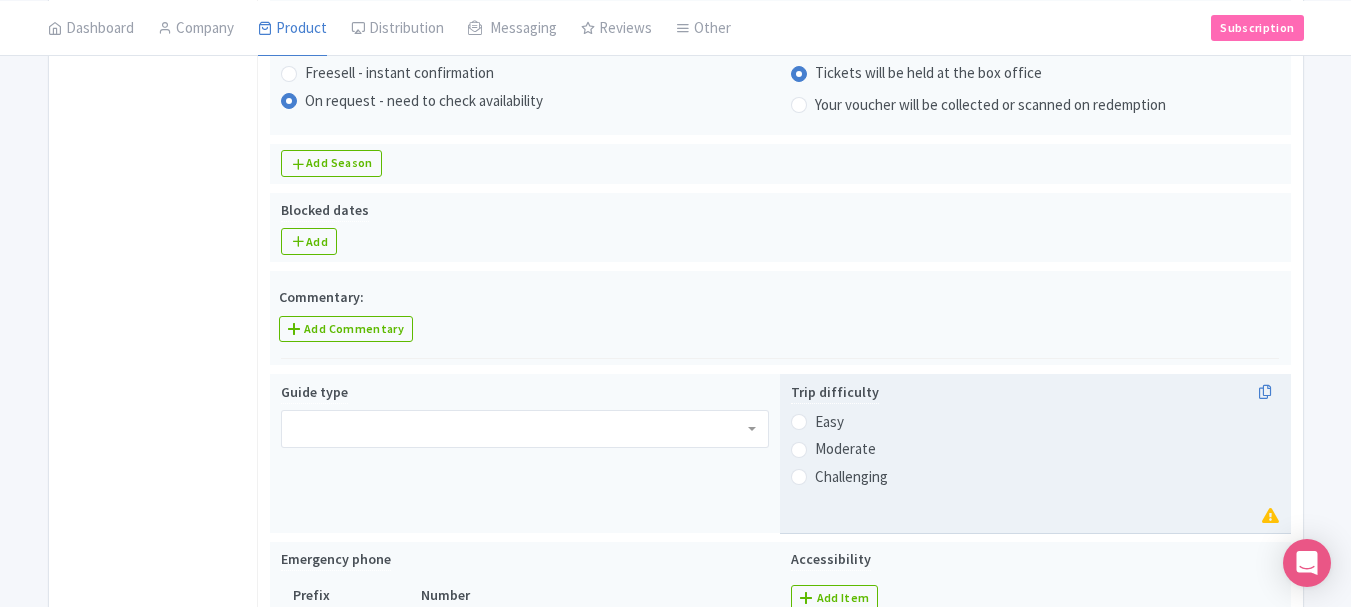 click on "Easy" at bounding box center (829, 422) 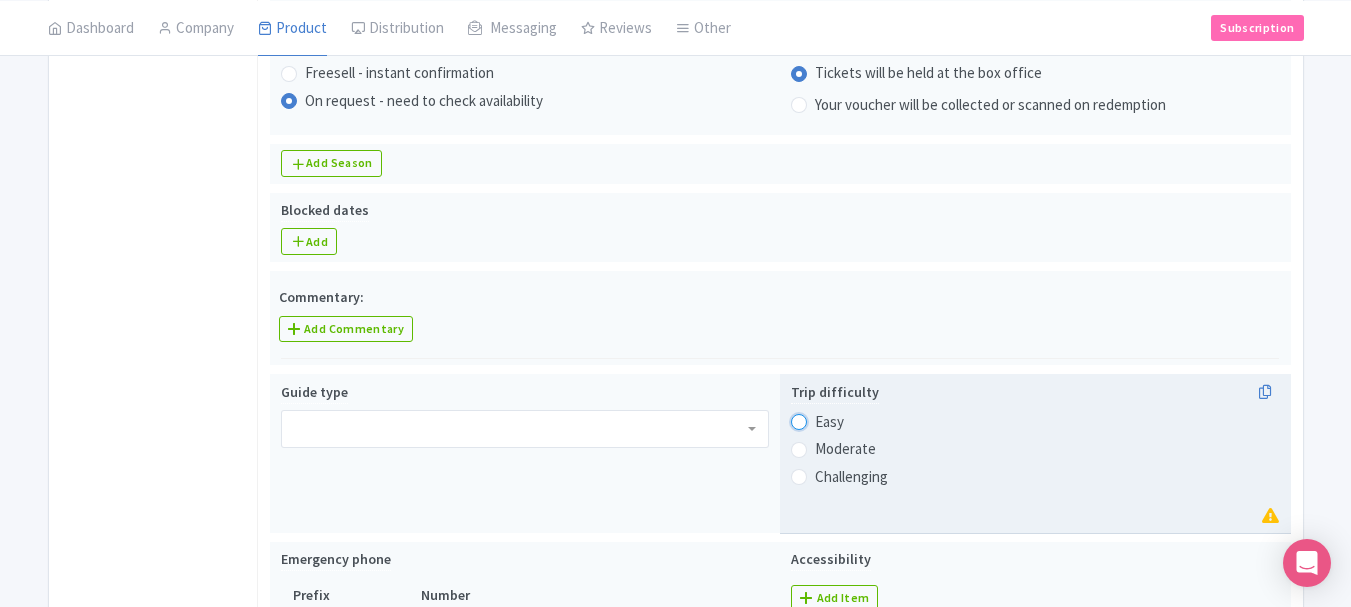click on "Easy" at bounding box center (825, 420) 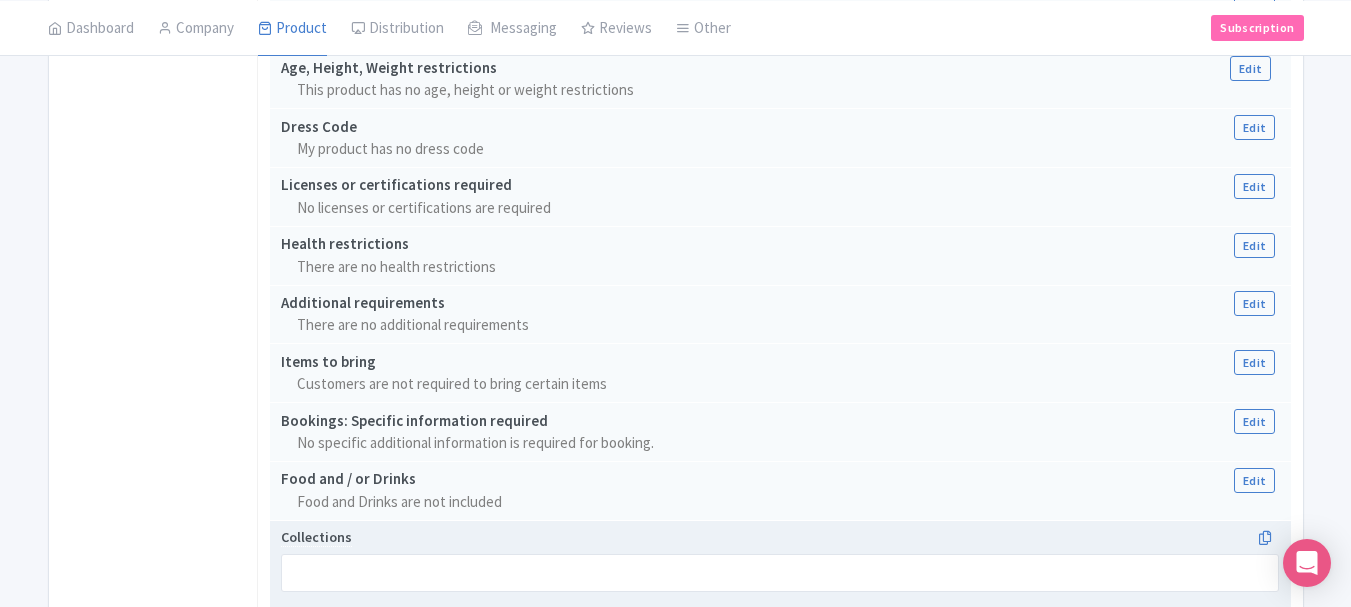 scroll, scrollTop: 1776, scrollLeft: 0, axis: vertical 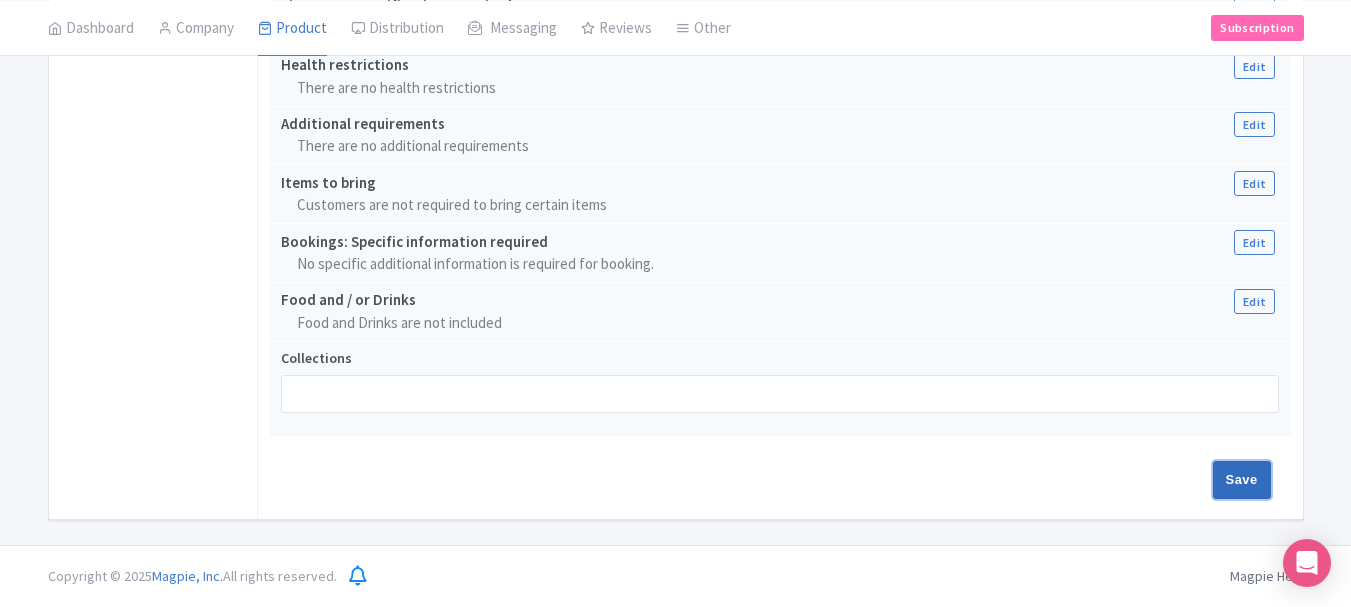 click on "Save" at bounding box center (1242, 480) 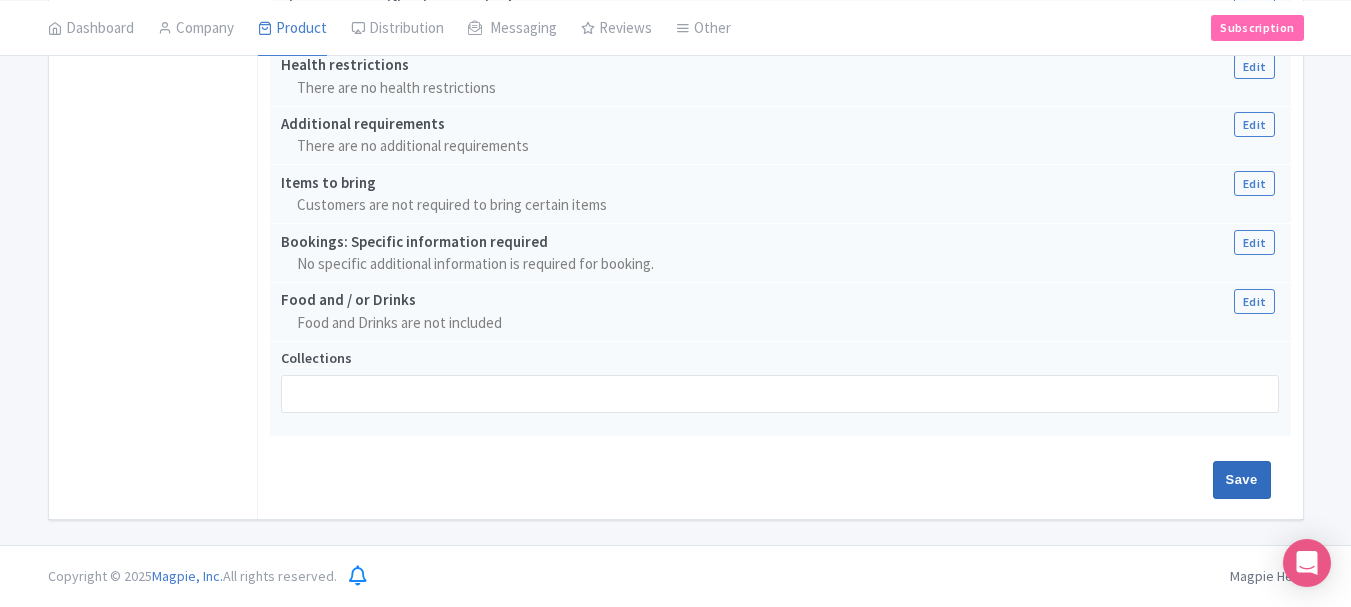 type on "Saving..." 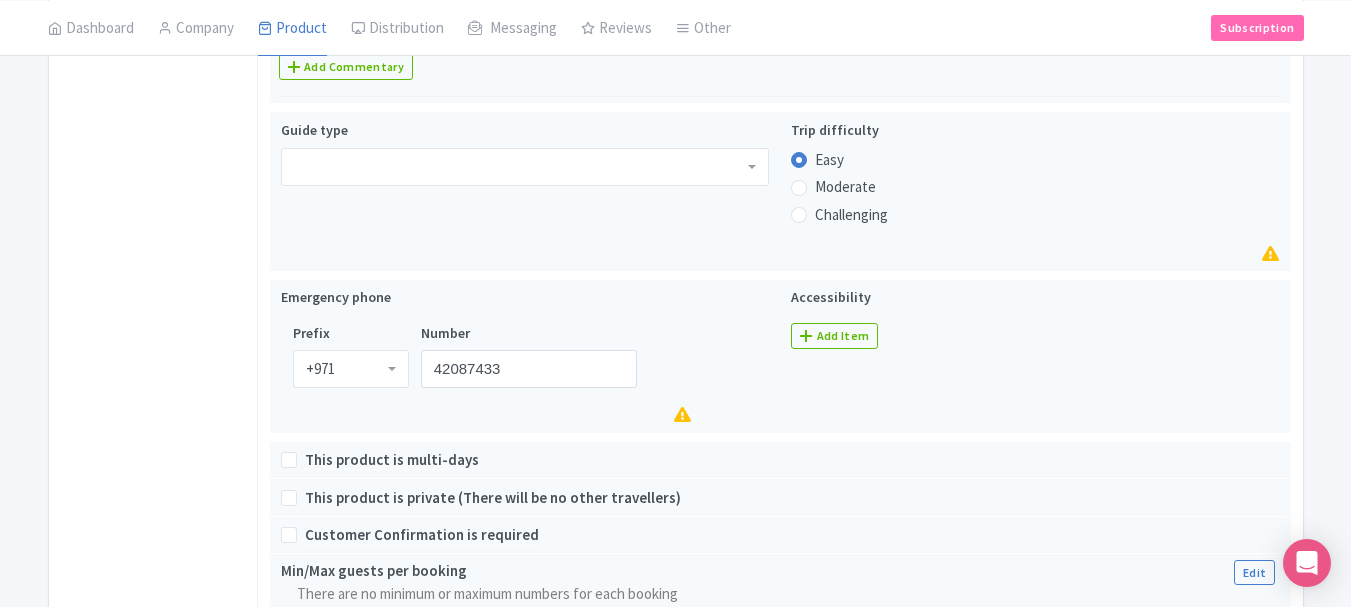 scroll, scrollTop: 852, scrollLeft: 0, axis: vertical 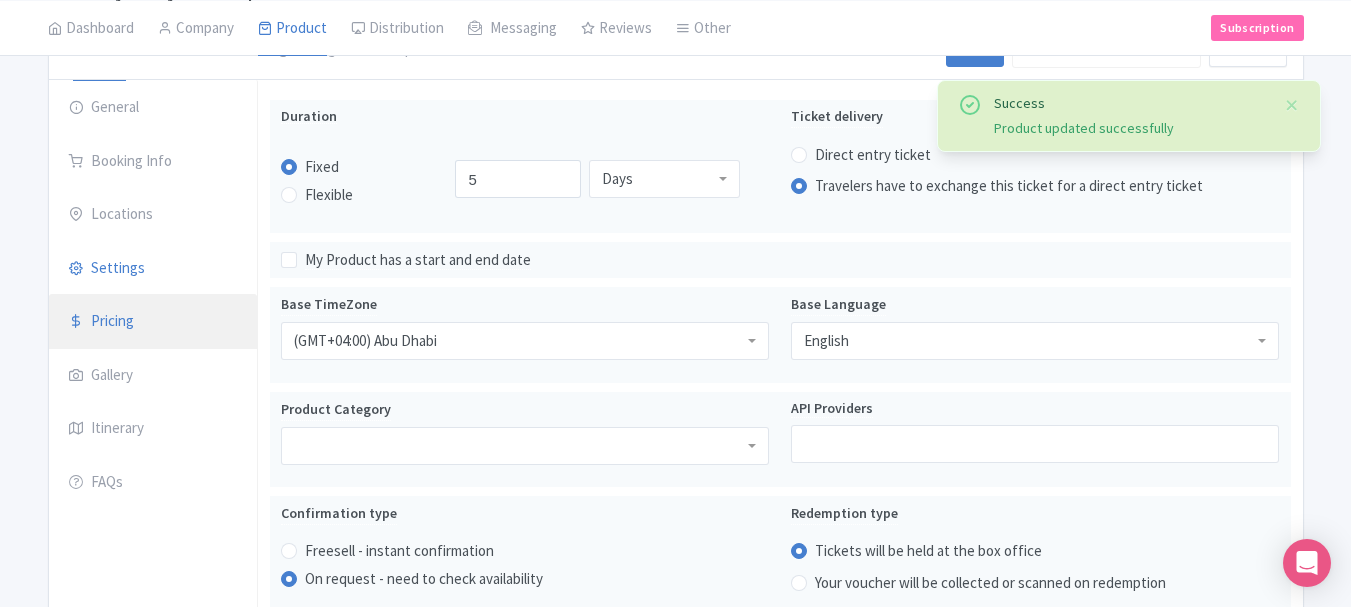 click on "Pricing" at bounding box center (153, 322) 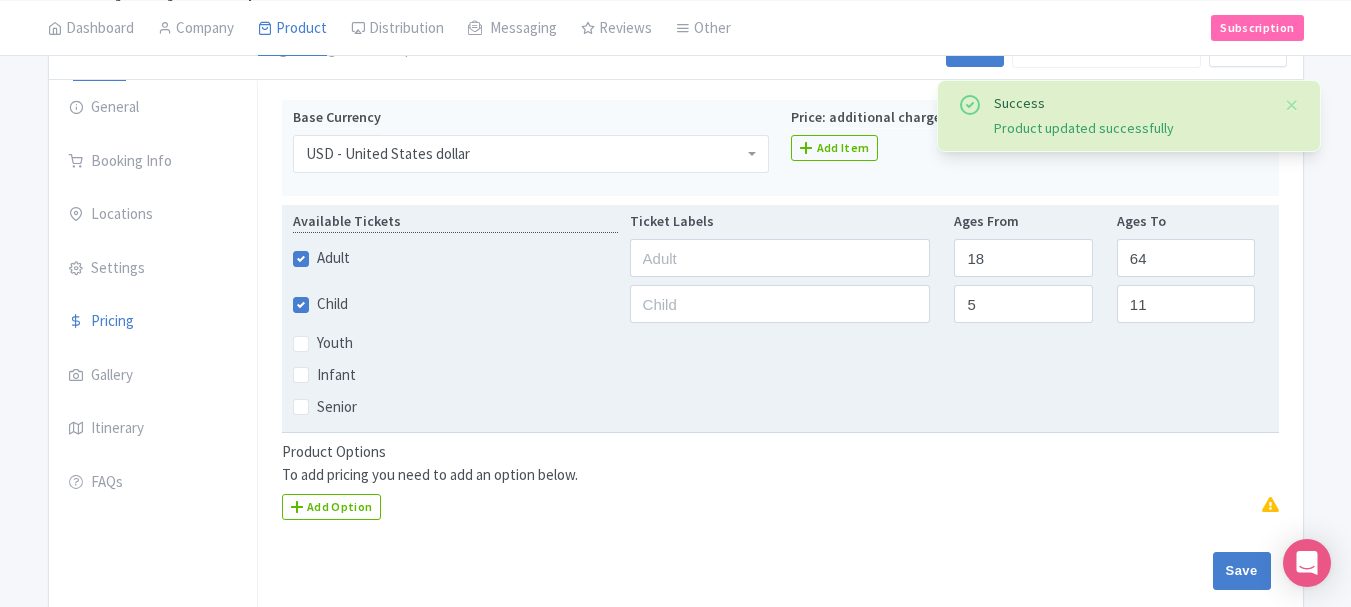 click on "USD - United States dollar" at bounding box center [531, 154] 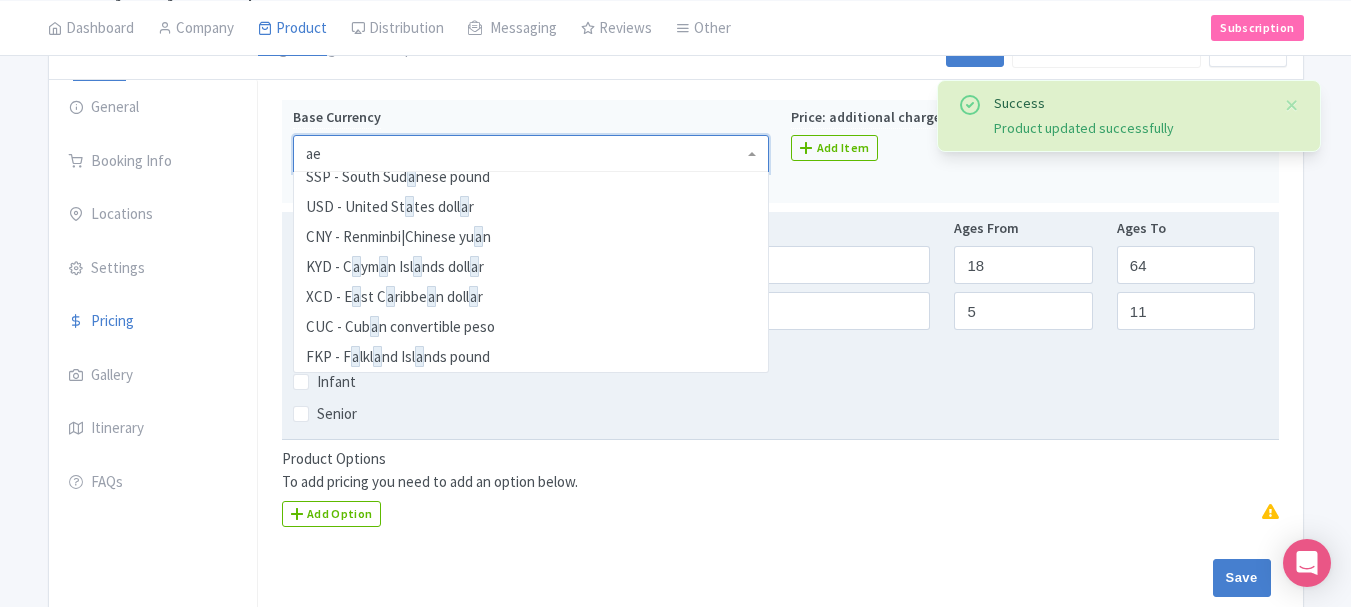 scroll, scrollTop: 3300, scrollLeft: 0, axis: vertical 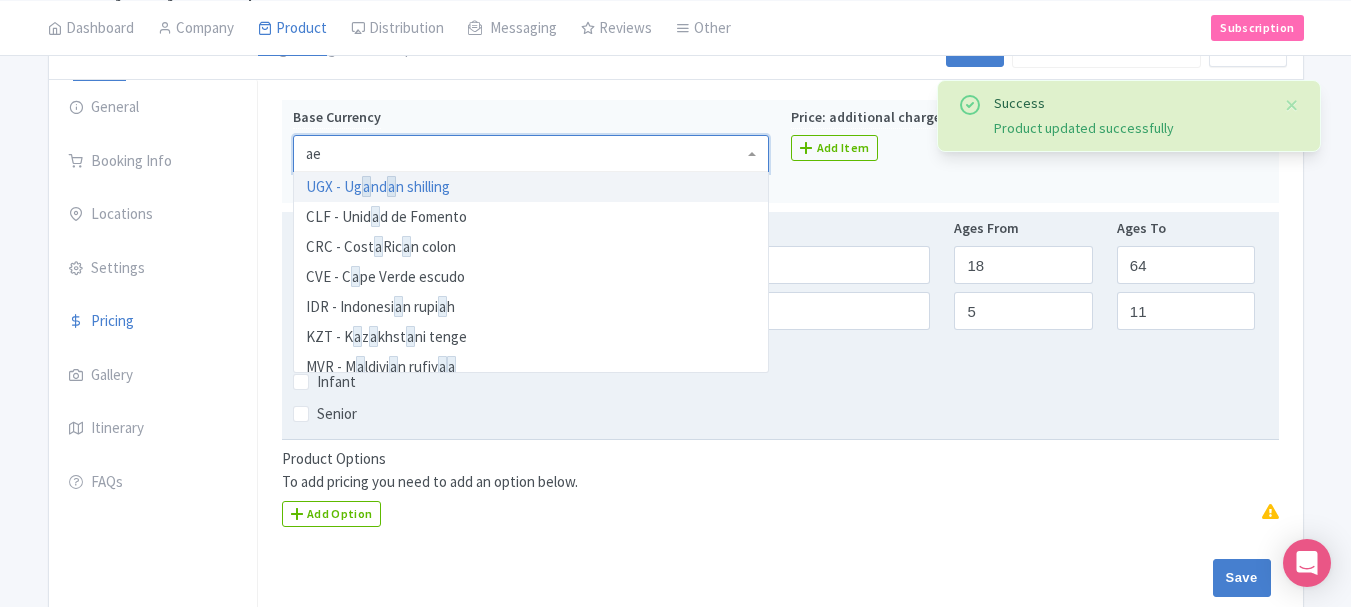 type on "aed" 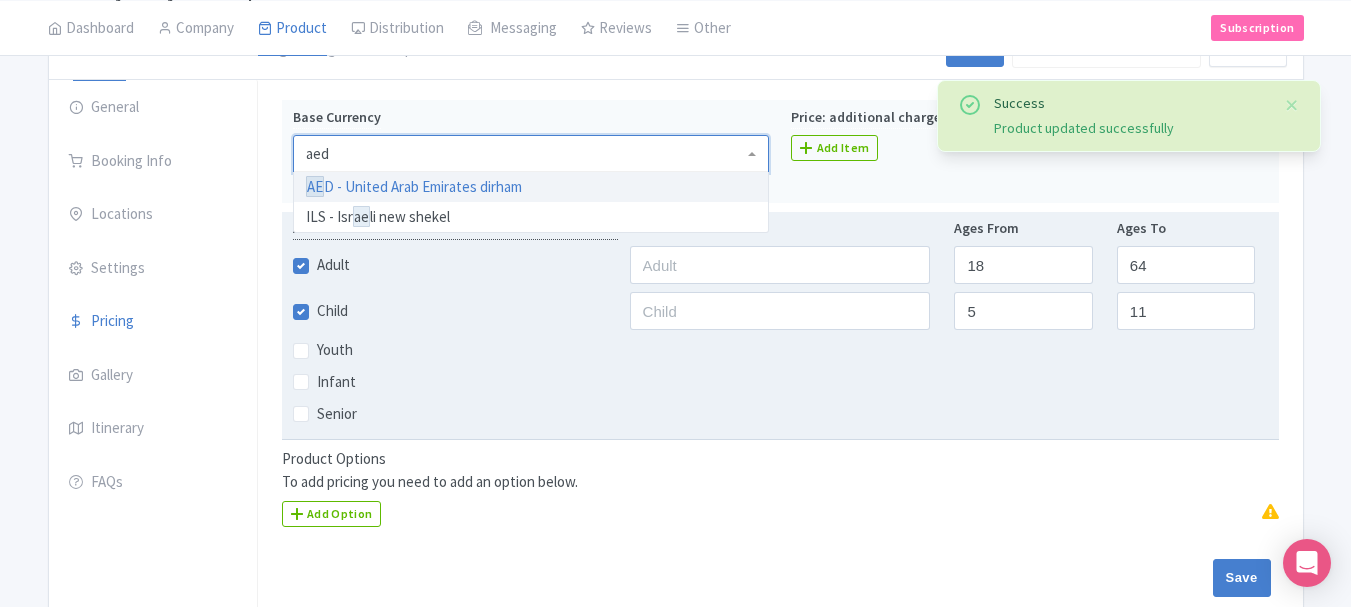 scroll, scrollTop: 0, scrollLeft: 0, axis: both 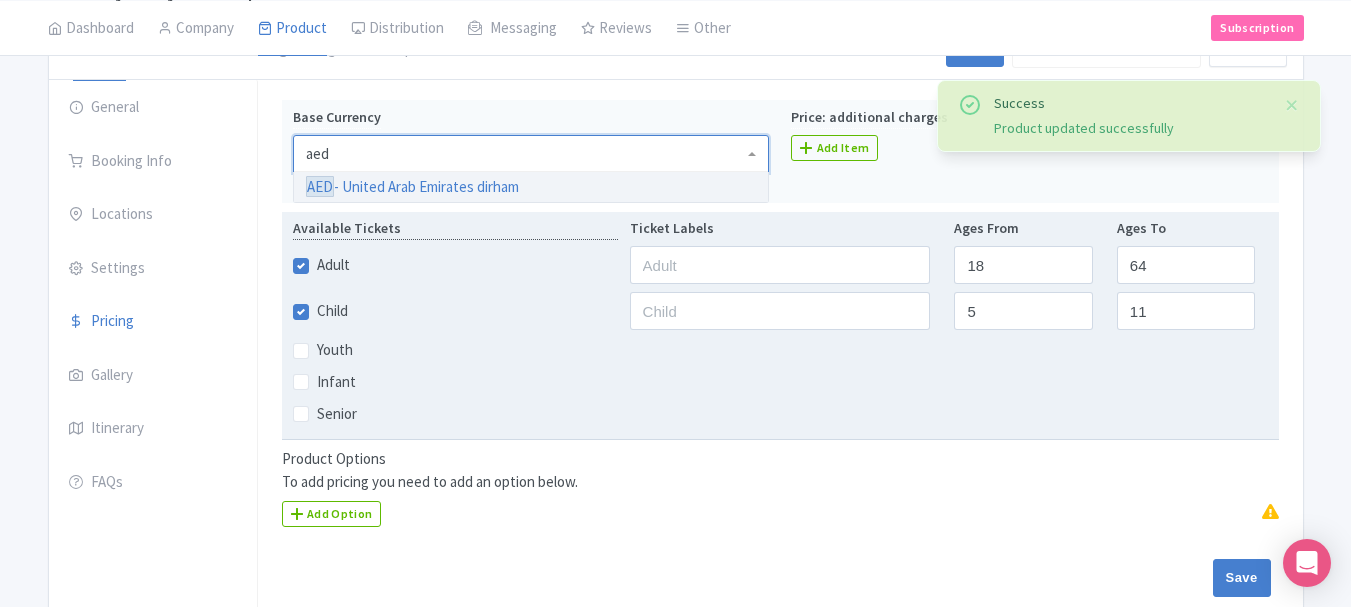 type 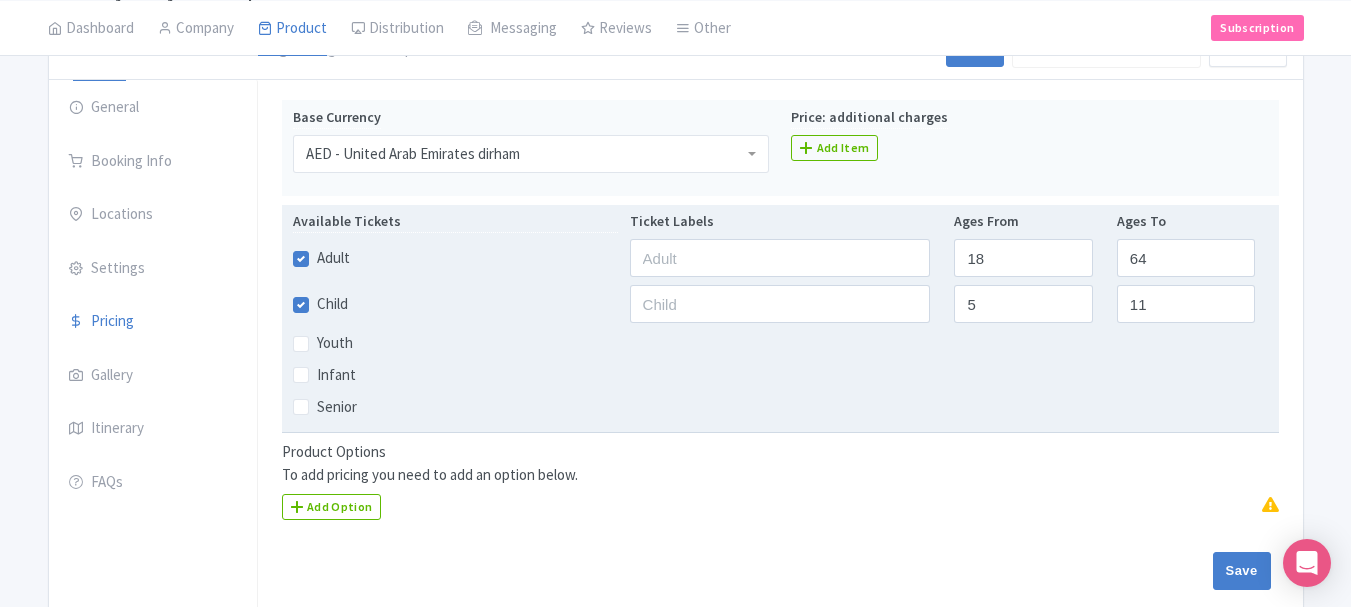 scroll, scrollTop: 305, scrollLeft: 0, axis: vertical 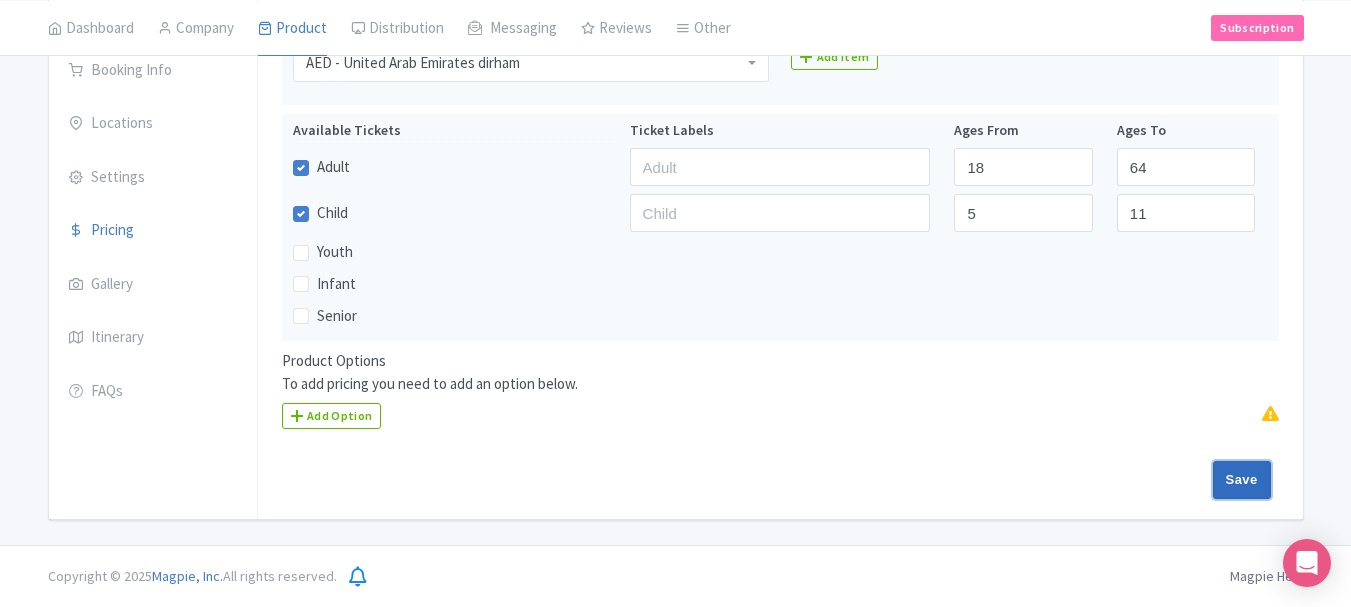 click on "Save" at bounding box center [1242, 480] 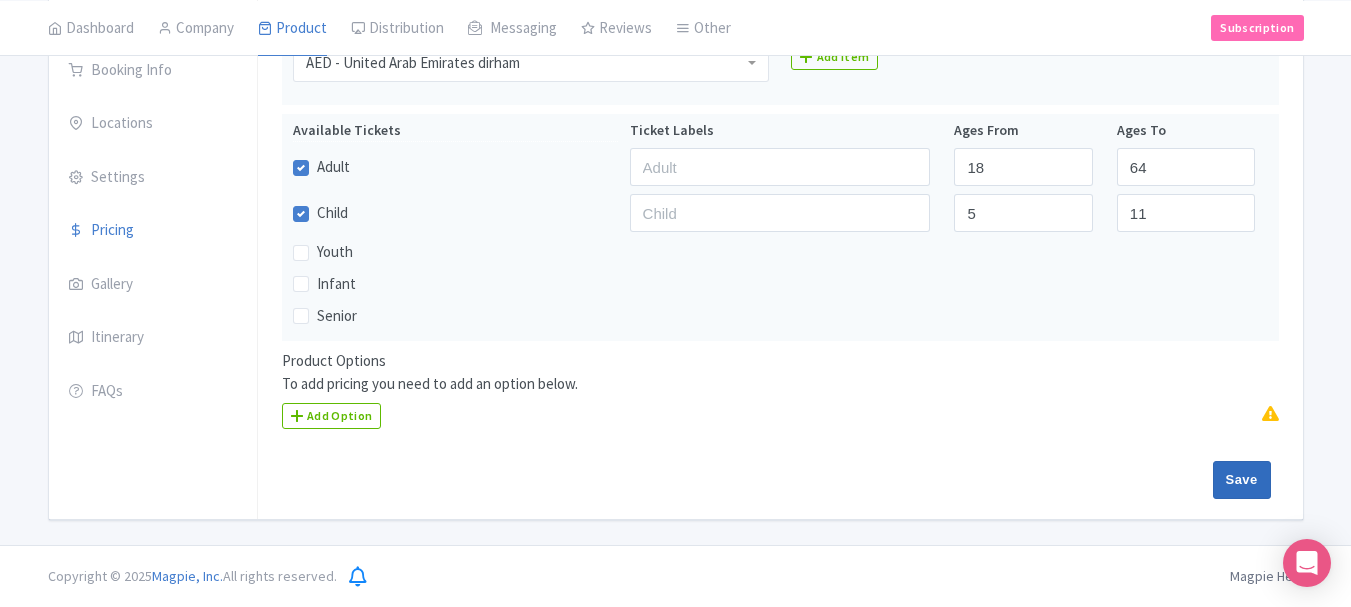 type on "Saving..." 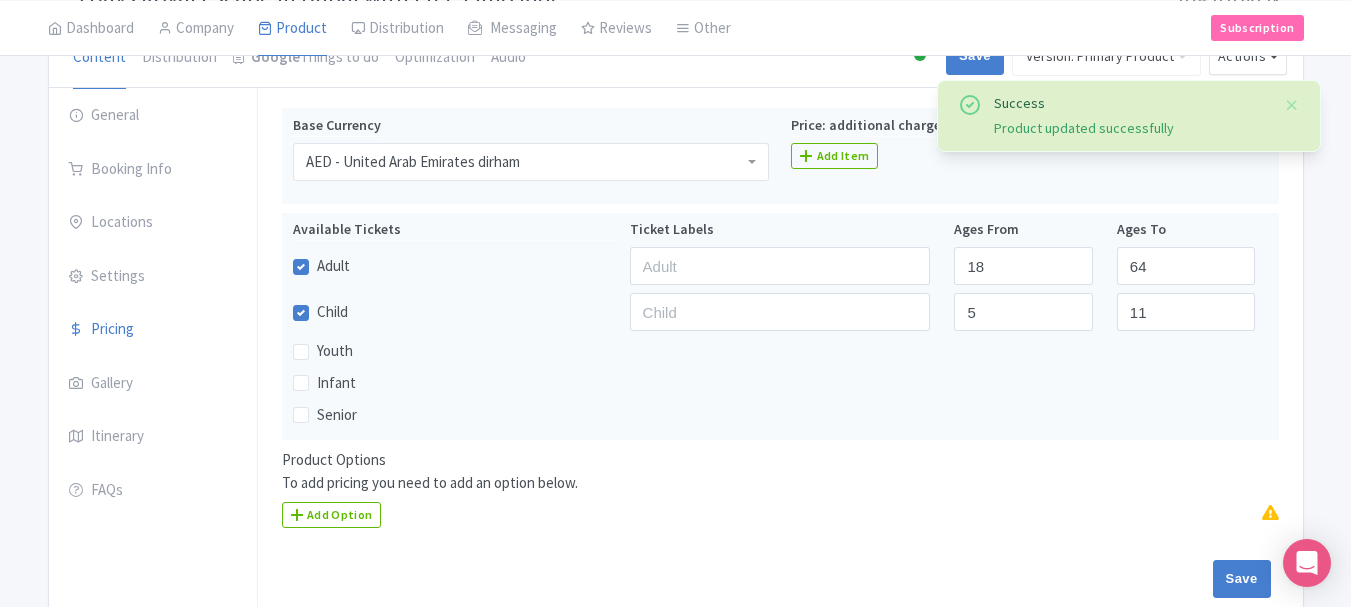 scroll, scrollTop: 205, scrollLeft: 0, axis: vertical 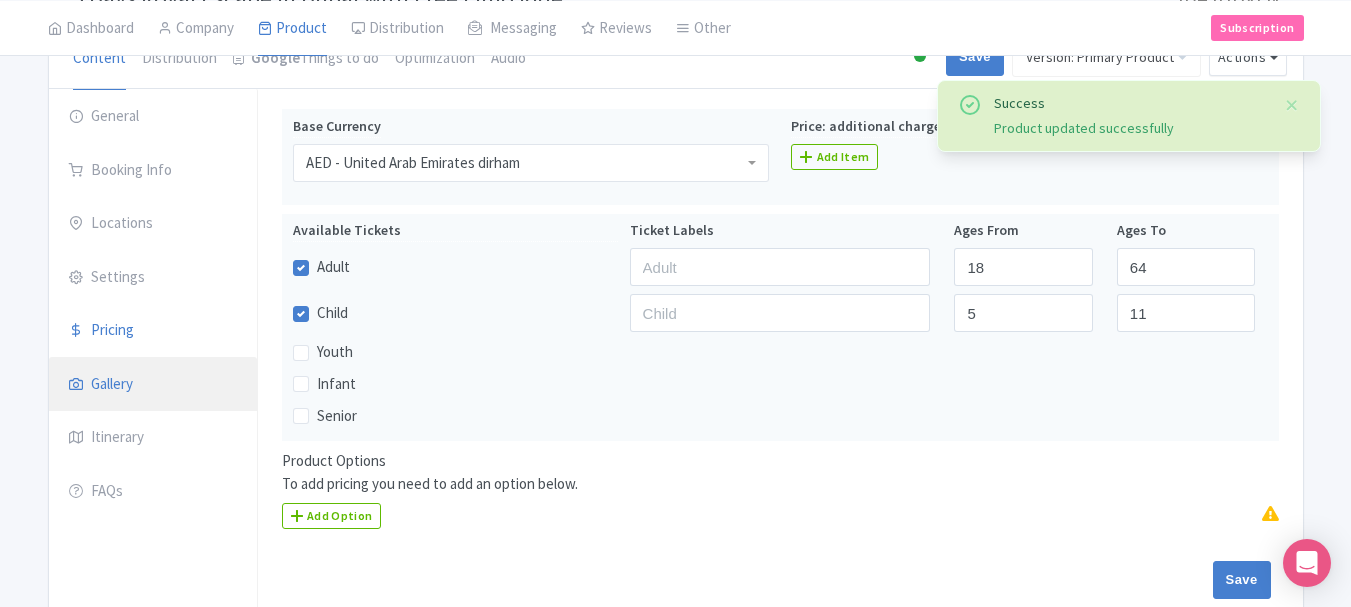click on "Gallery" at bounding box center [153, 385] 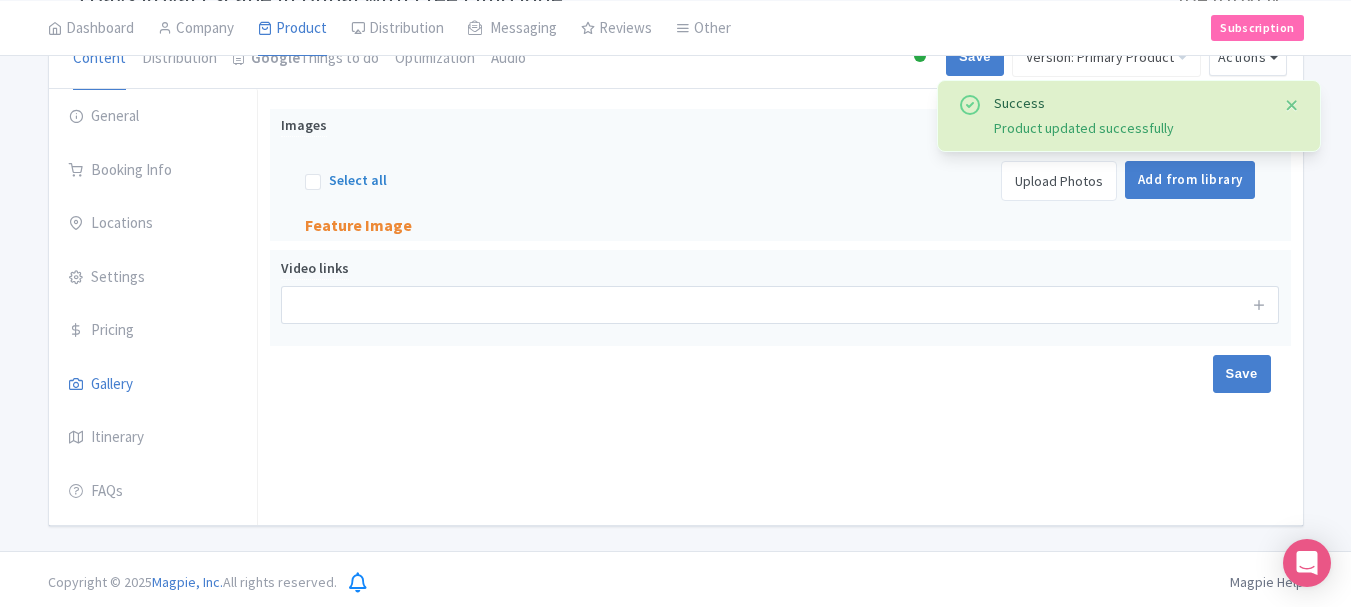 click at bounding box center (1292, 105) 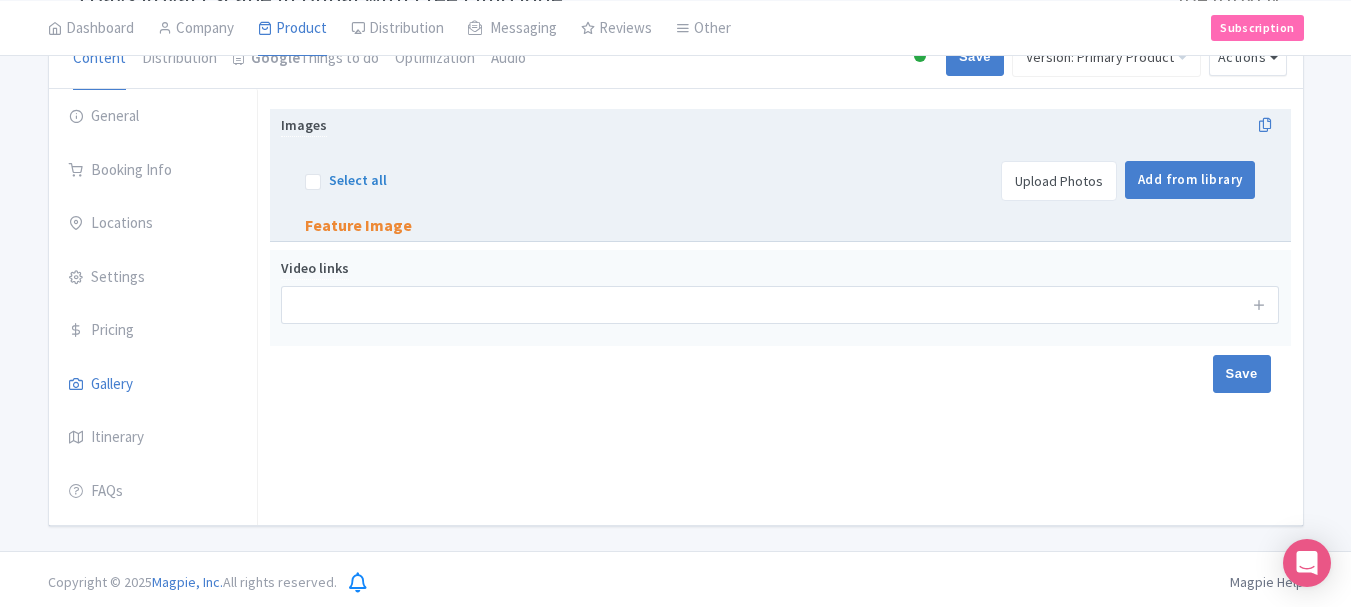 click on "Upload Photos" at bounding box center (1059, 181) 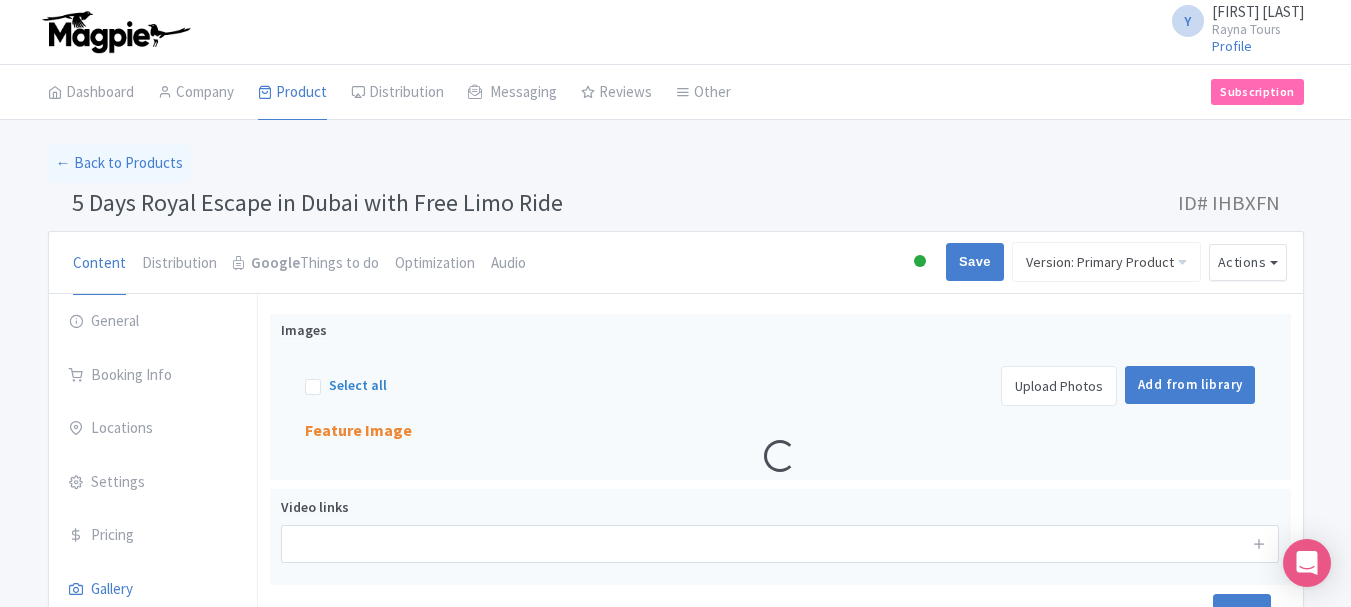 scroll, scrollTop: 213, scrollLeft: 0, axis: vertical 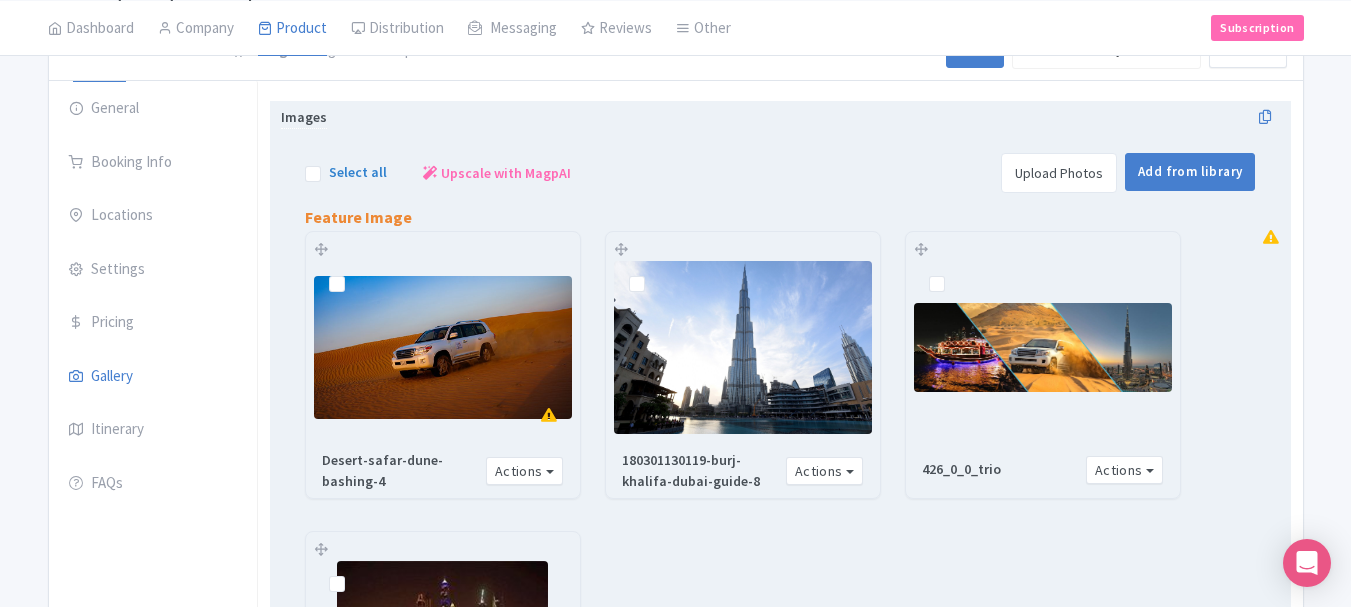 click on "Select all" at bounding box center [358, 172] 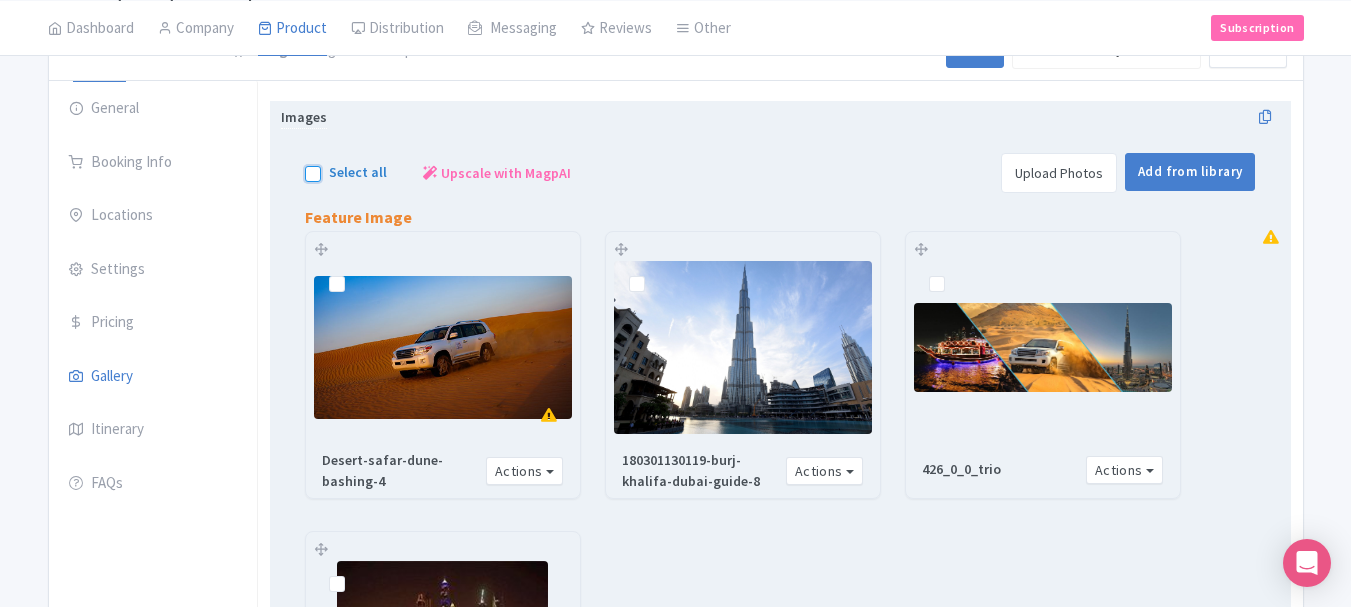 click on "Select all" at bounding box center (335, 167) 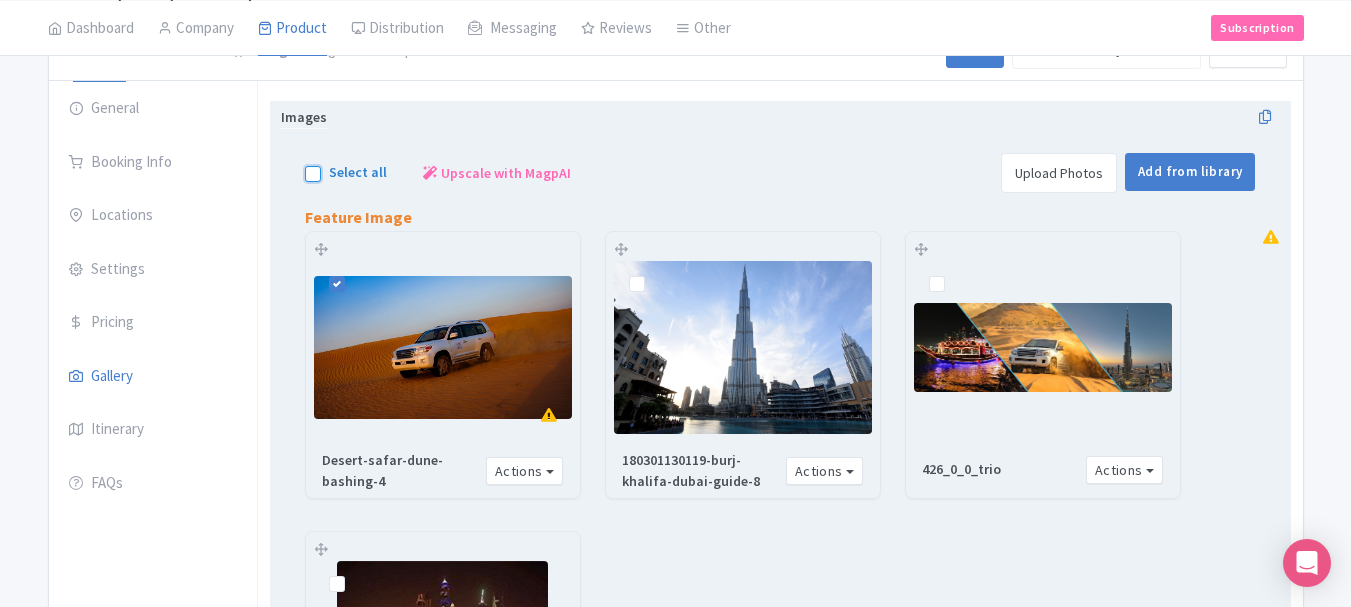 checkbox on "true" 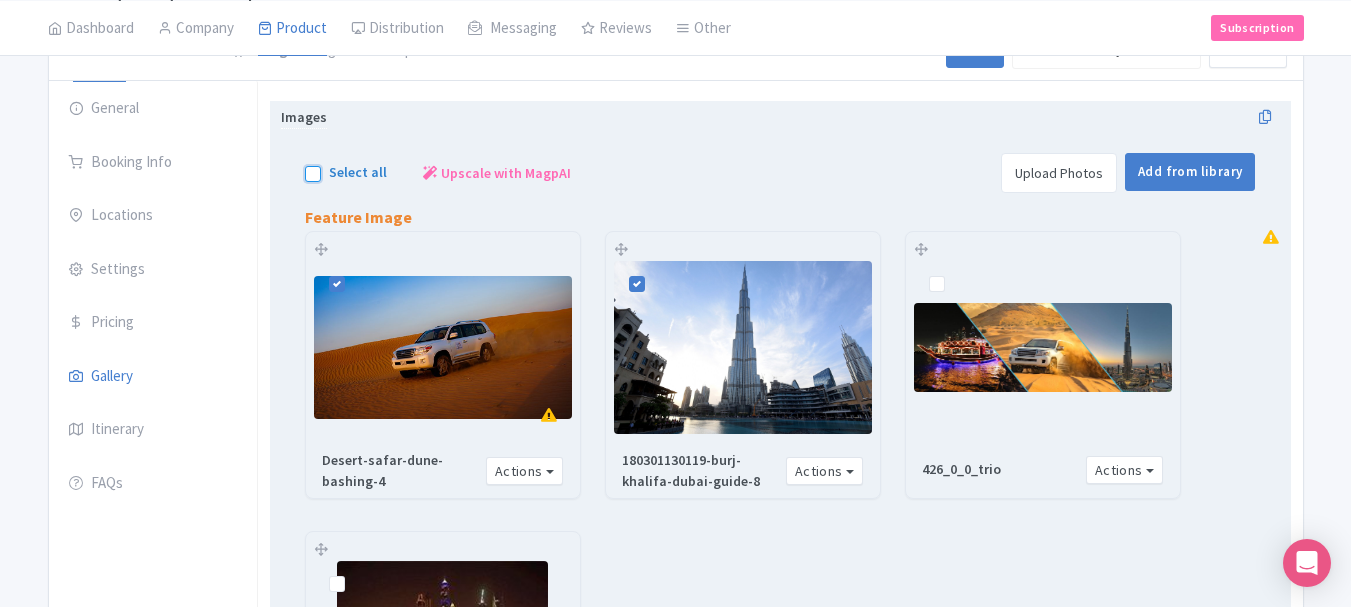 checkbox on "true" 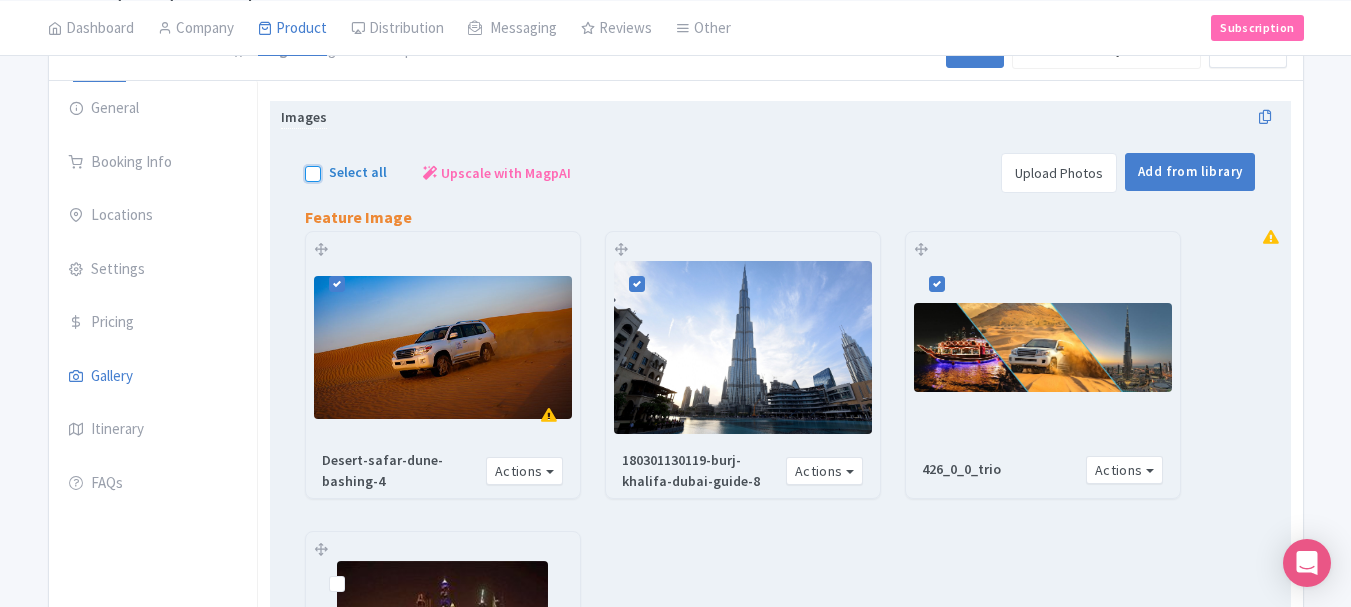 checkbox on "true" 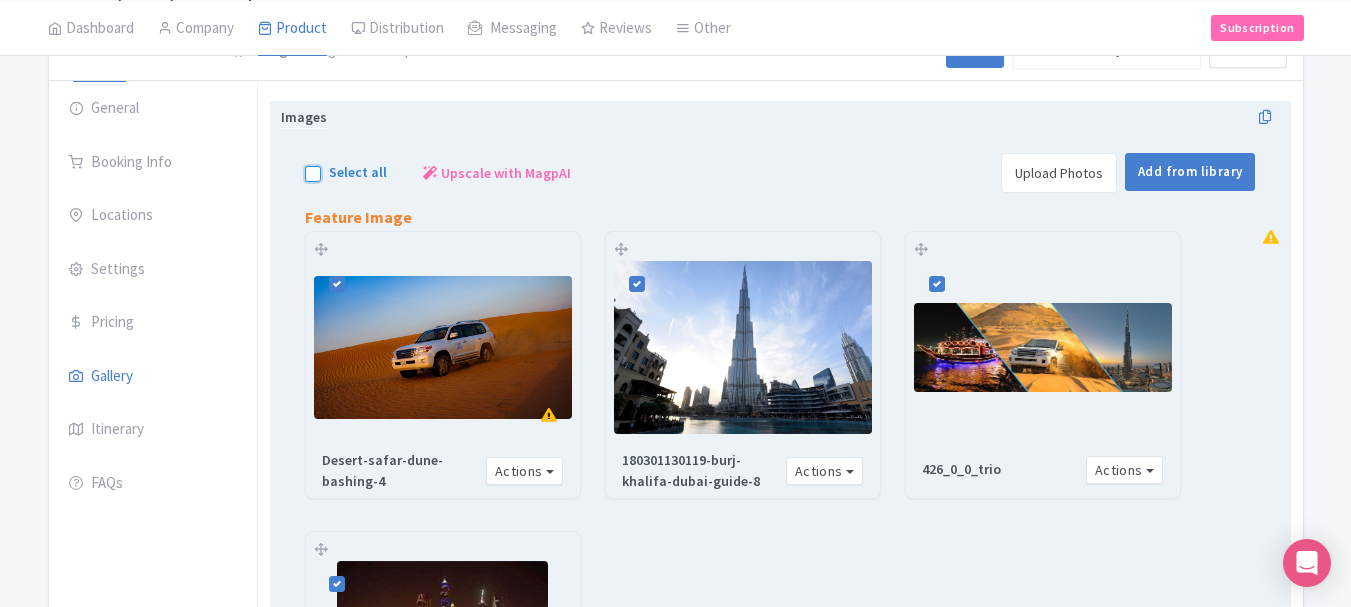 checkbox on "true" 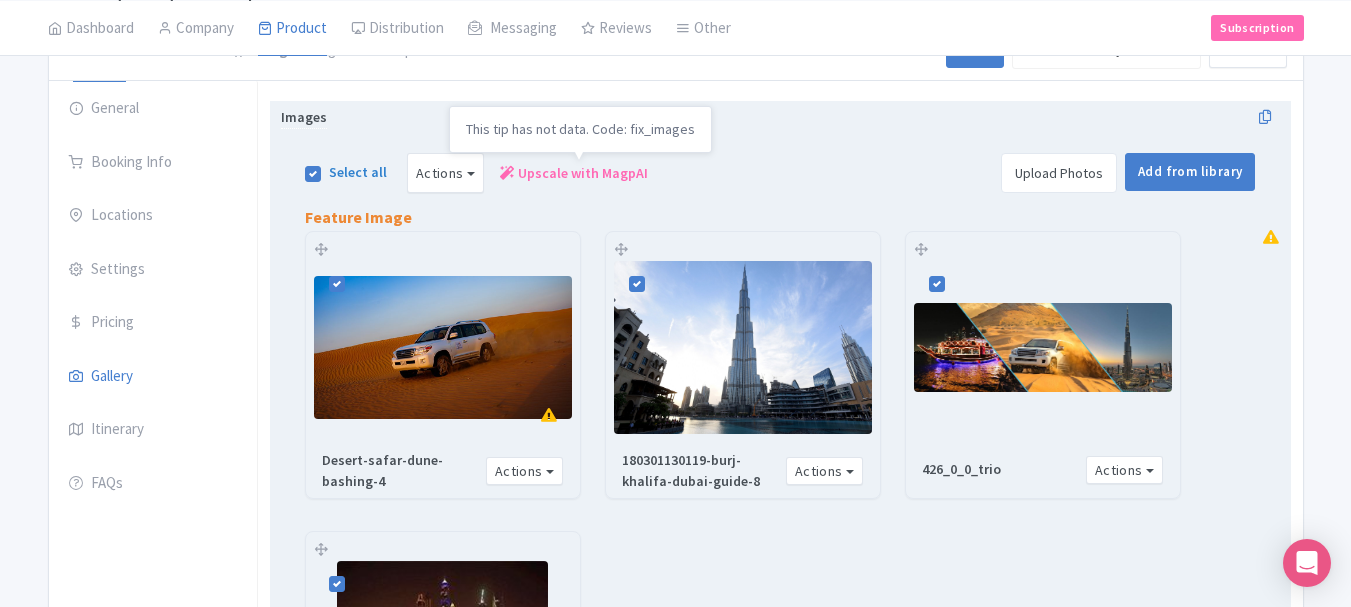 click on "Upscale with MagpAI" at bounding box center [583, 173] 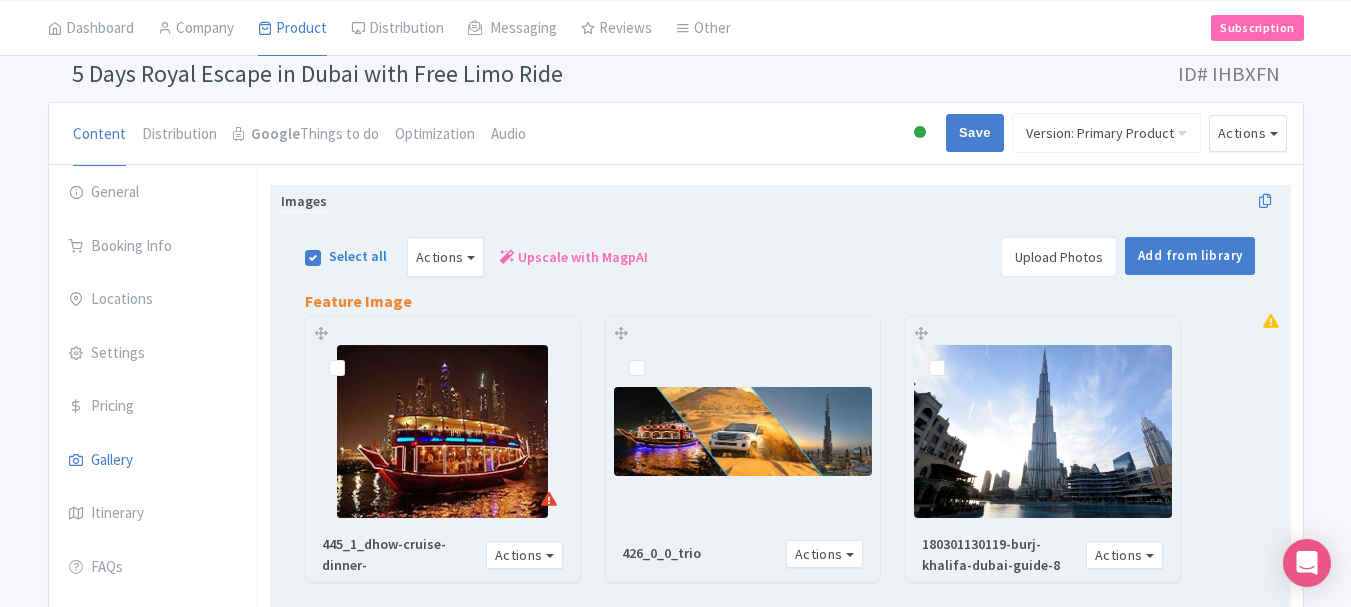 scroll, scrollTop: 103, scrollLeft: 0, axis: vertical 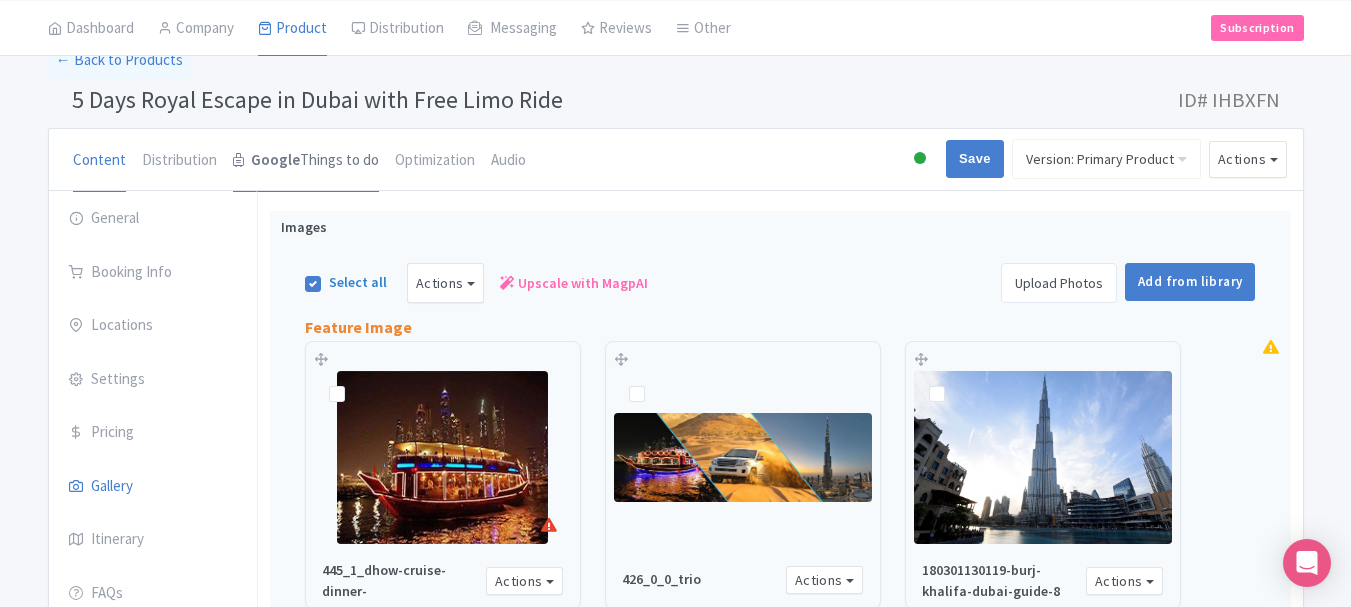 click on "Google  Things to do" at bounding box center [306, 161] 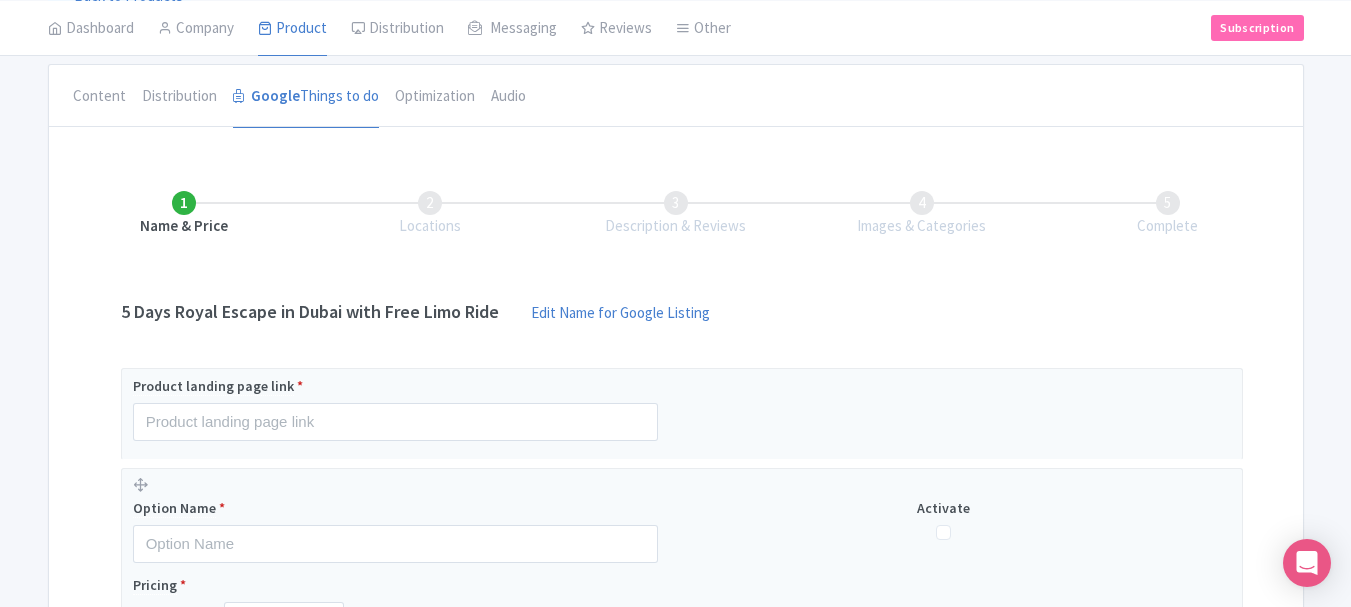 scroll, scrollTop: 303, scrollLeft: 0, axis: vertical 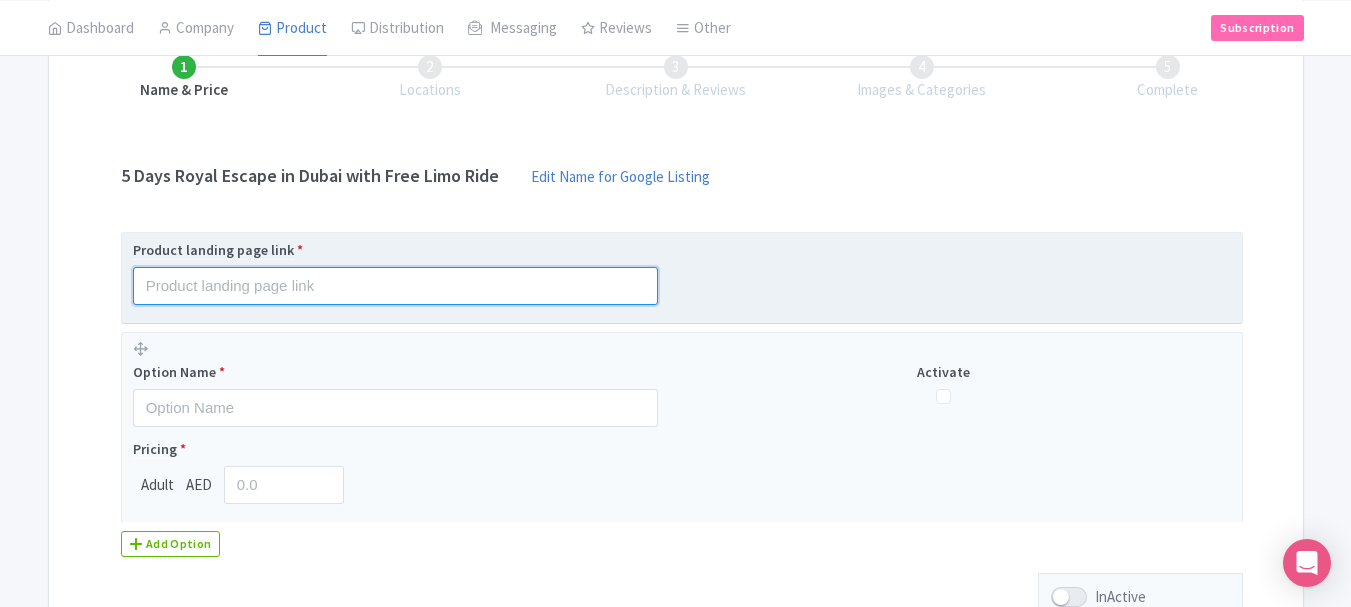 click at bounding box center (395, 286) 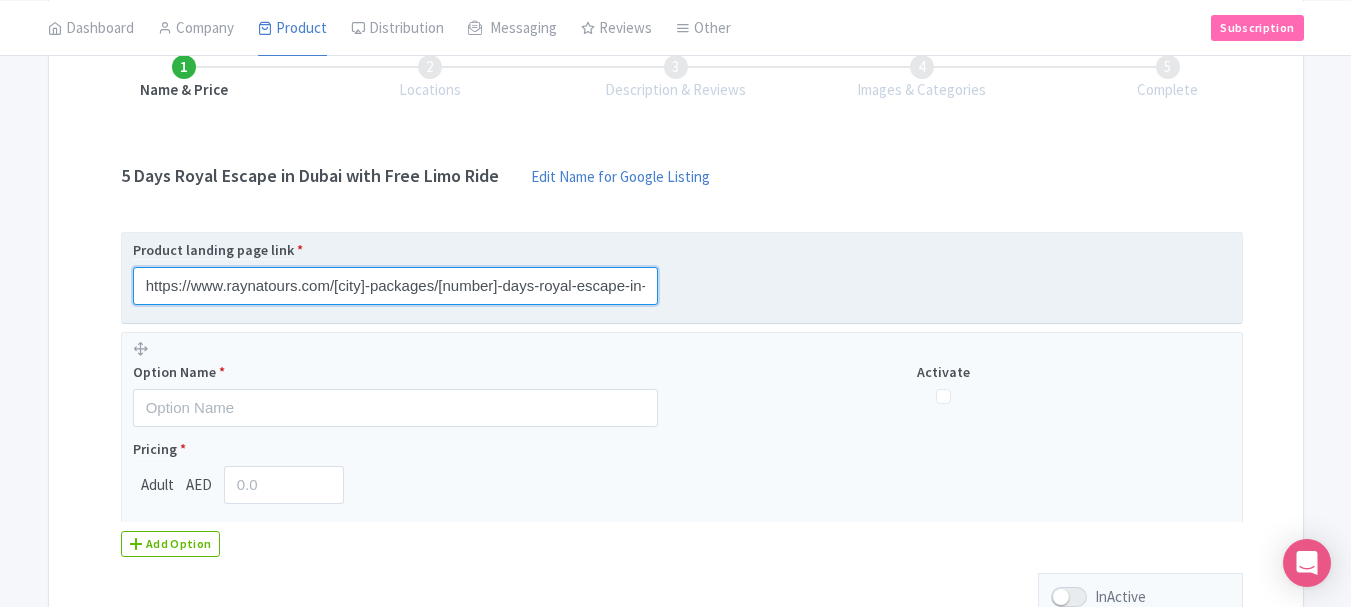 scroll, scrollTop: 0, scrollLeft: 149, axis: horizontal 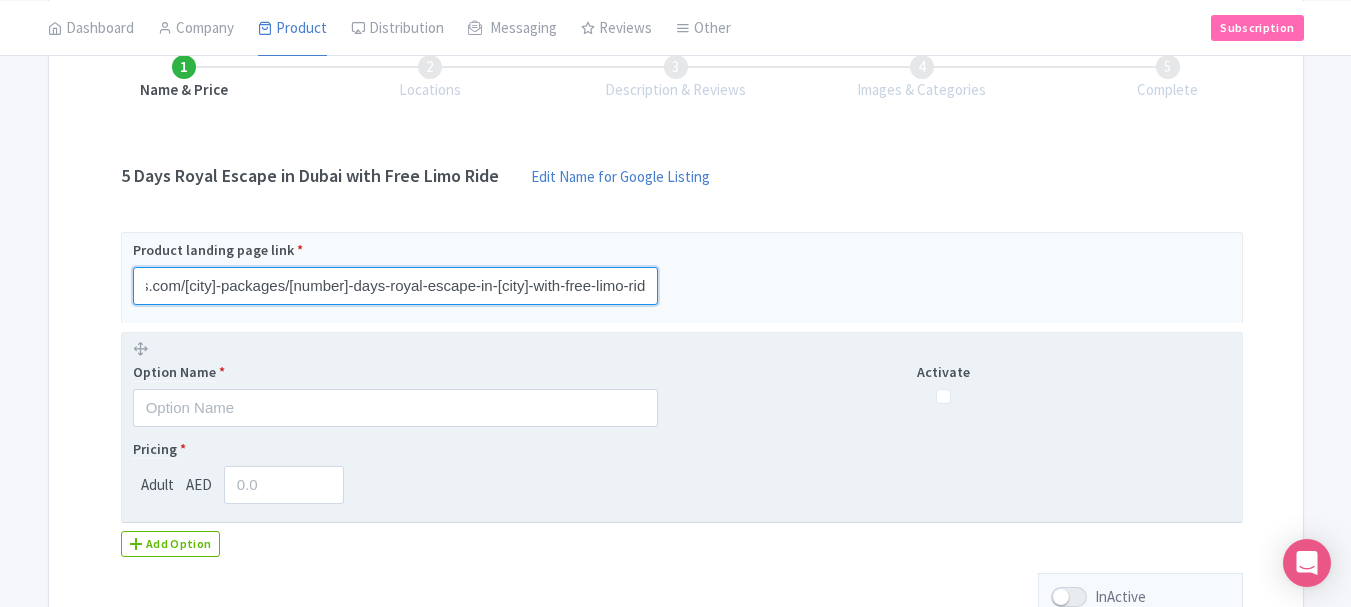 type on "https://www.raynatours.com/dubai-packages/5-days-royal-escape-in-dubai-with-free-limo-ride-430" 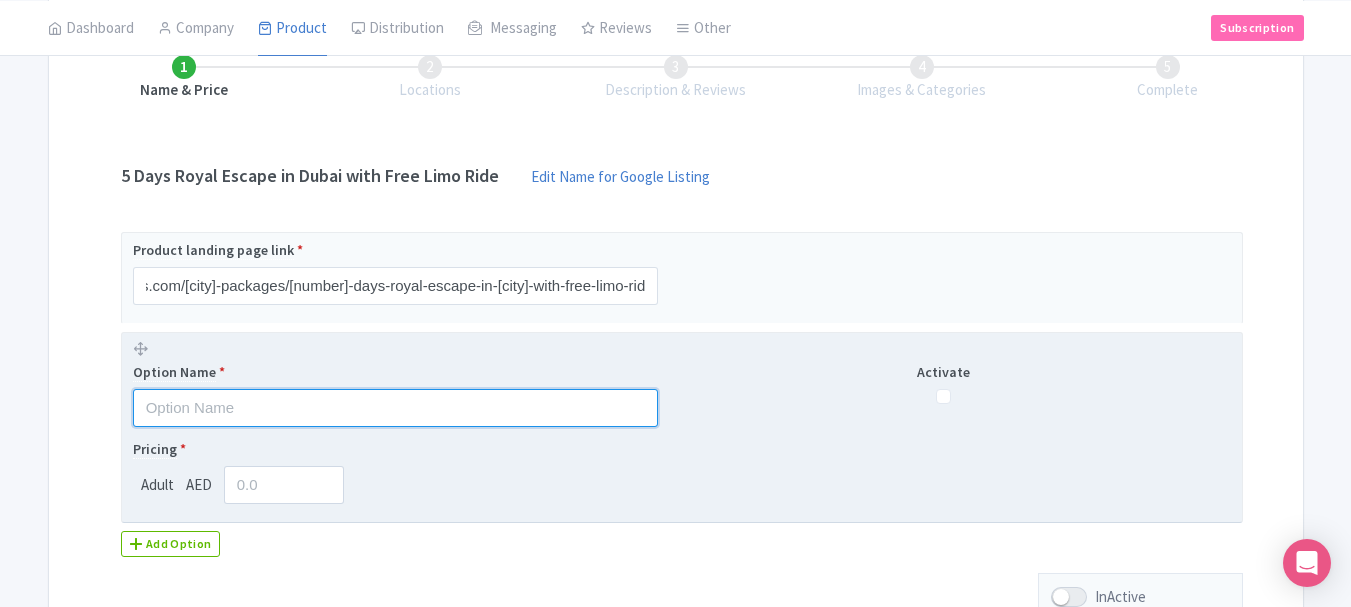 click at bounding box center (395, 408) 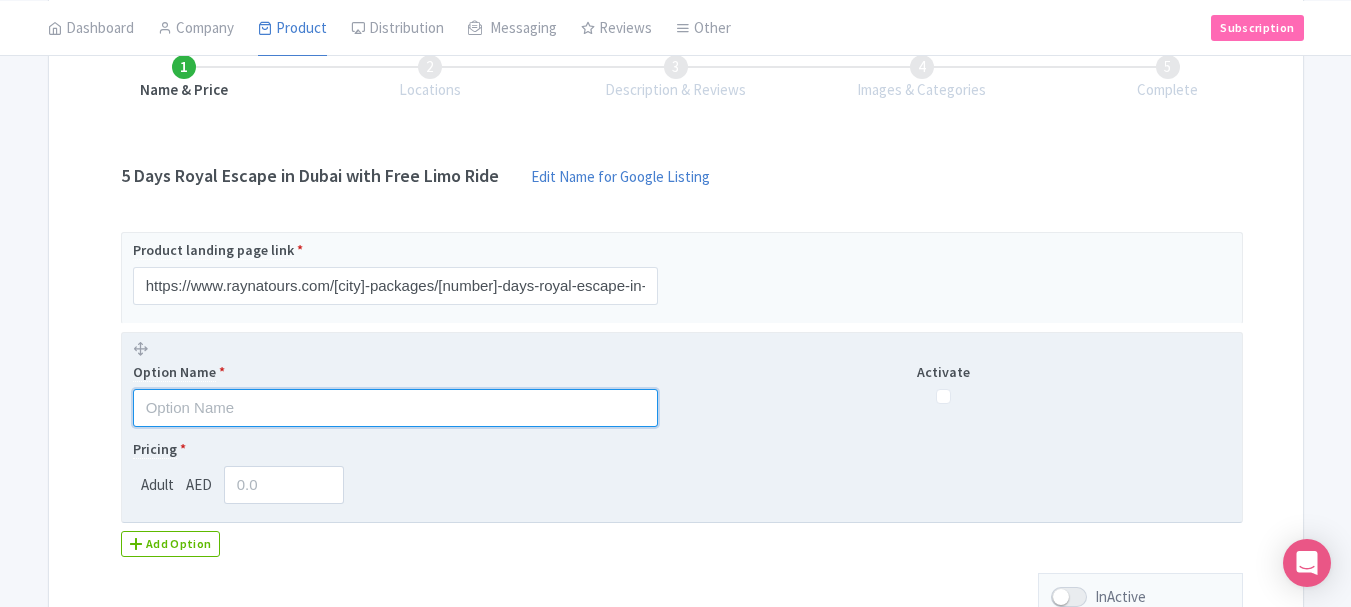 paste on "5 Days Royal Escape in Dubai with Free Limo Ride" 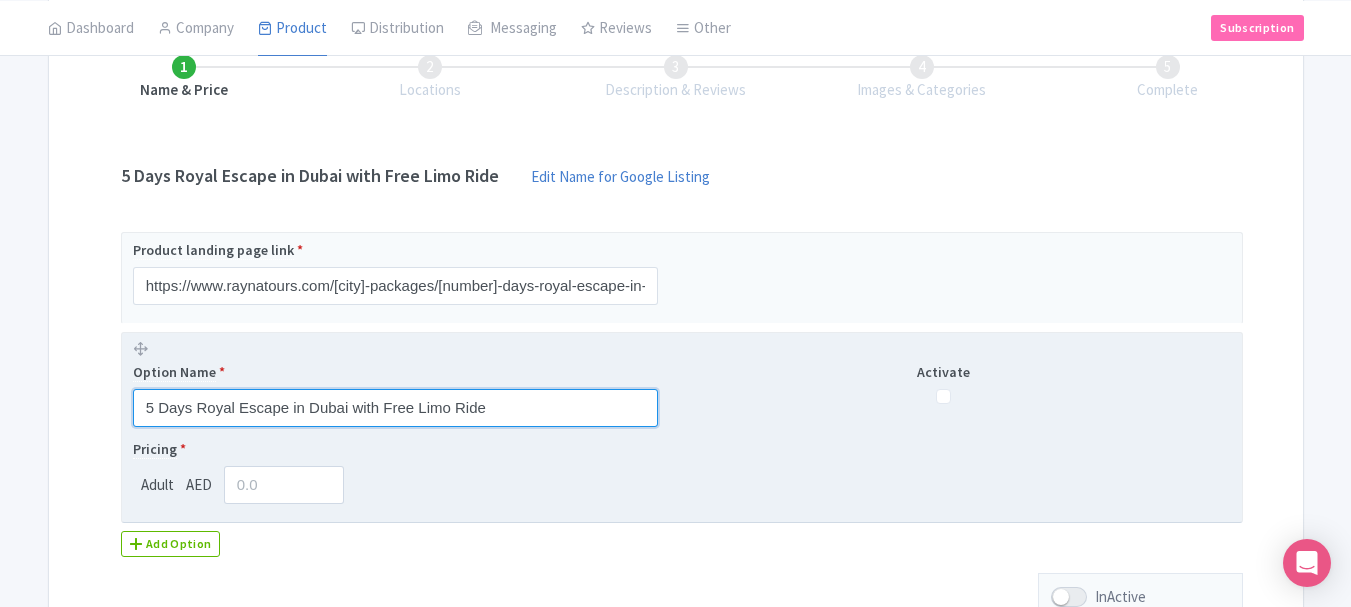 type on "5 Days Royal Escape in Dubai with Free Limo Ride" 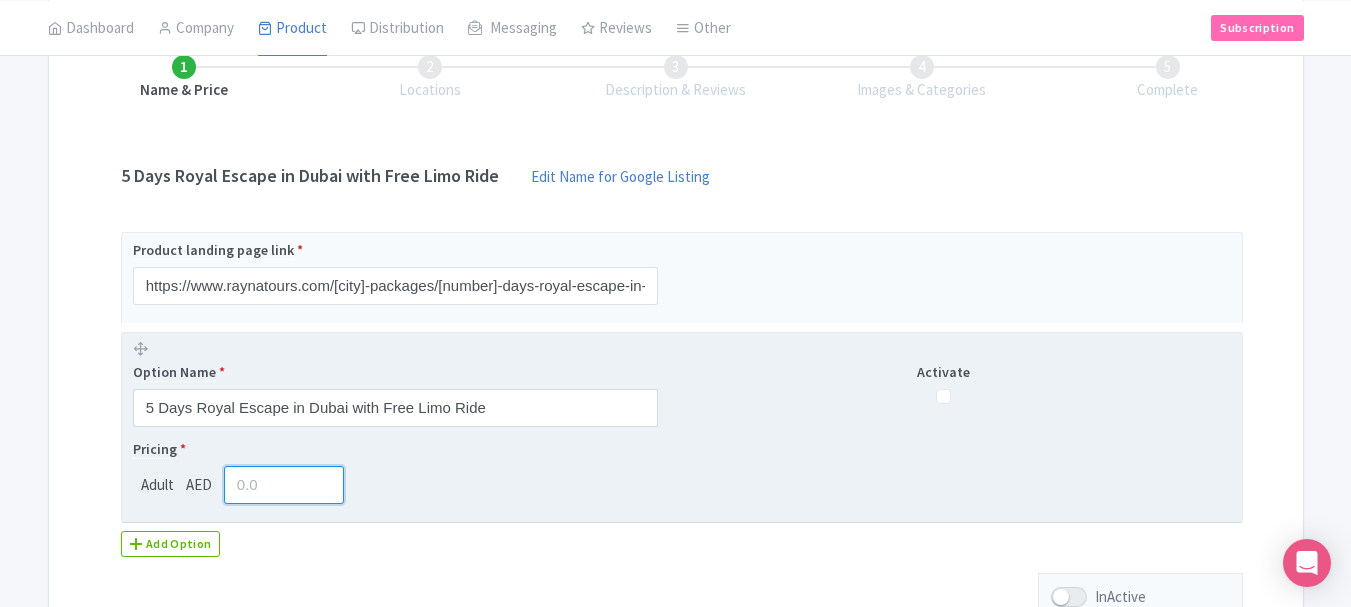 click at bounding box center (284, 485) 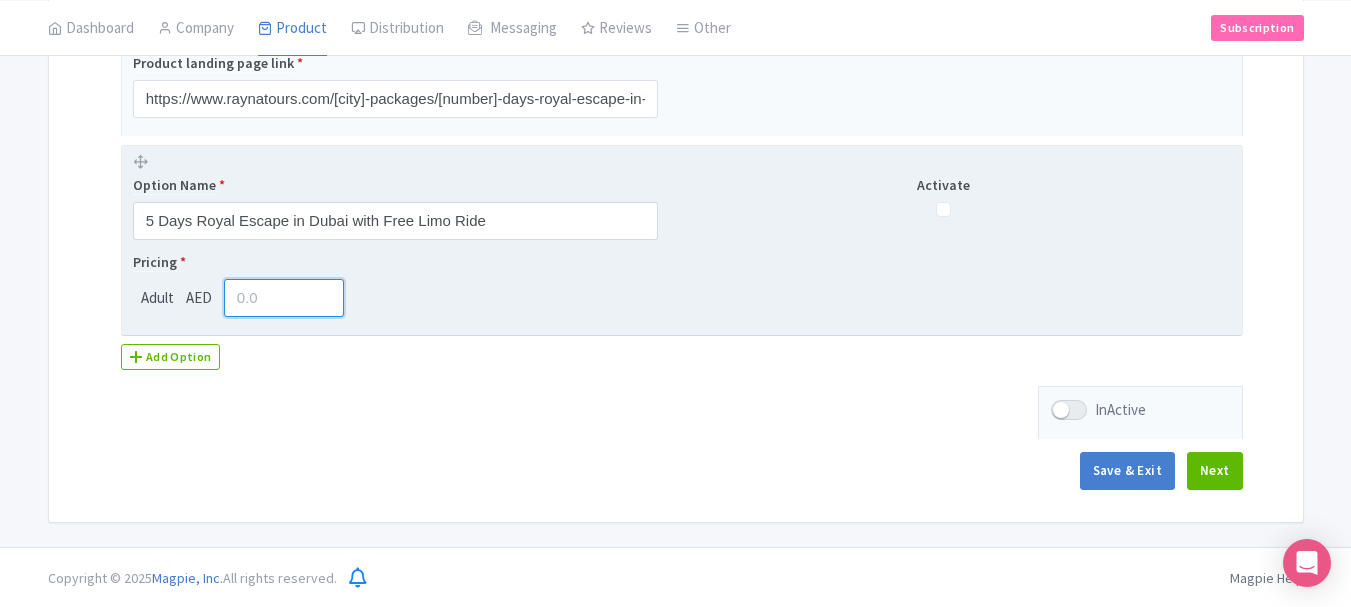 scroll, scrollTop: 492, scrollLeft: 0, axis: vertical 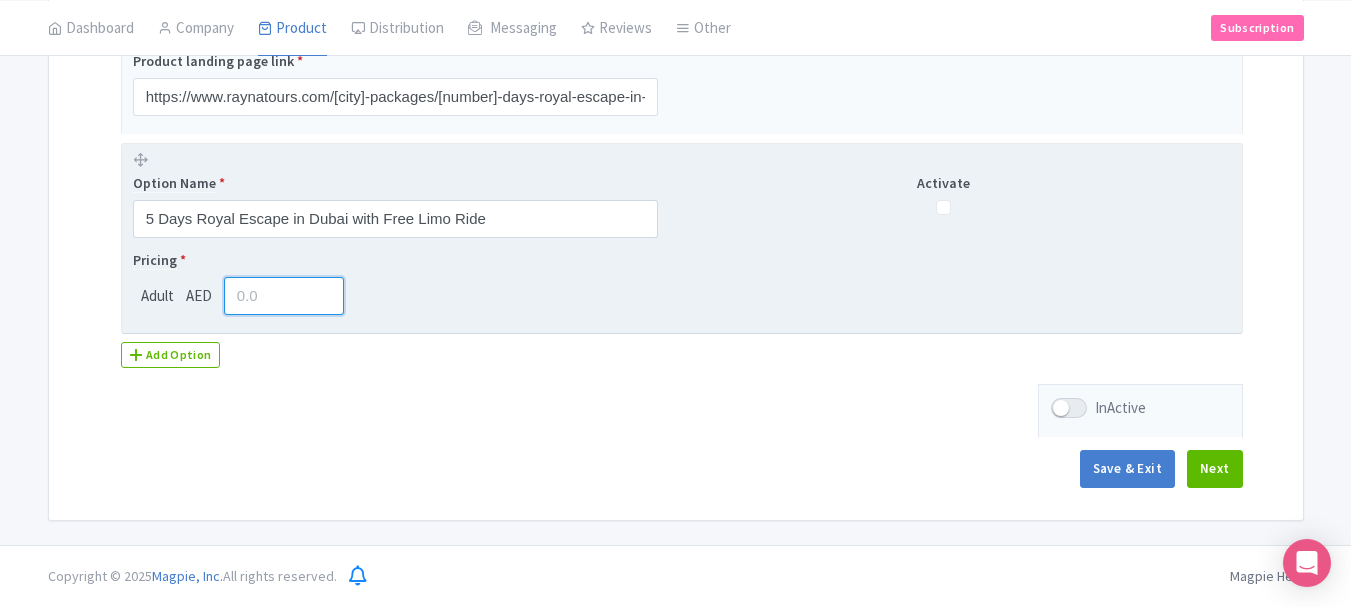 type on "1999" 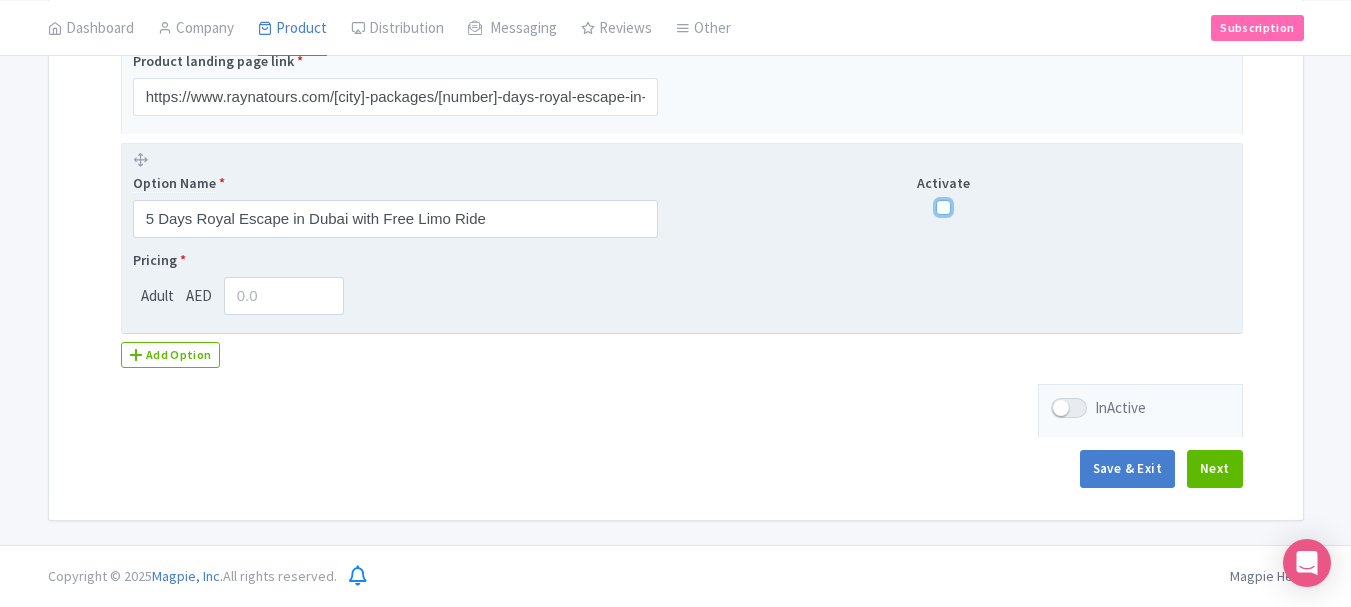 click at bounding box center (943, 207) 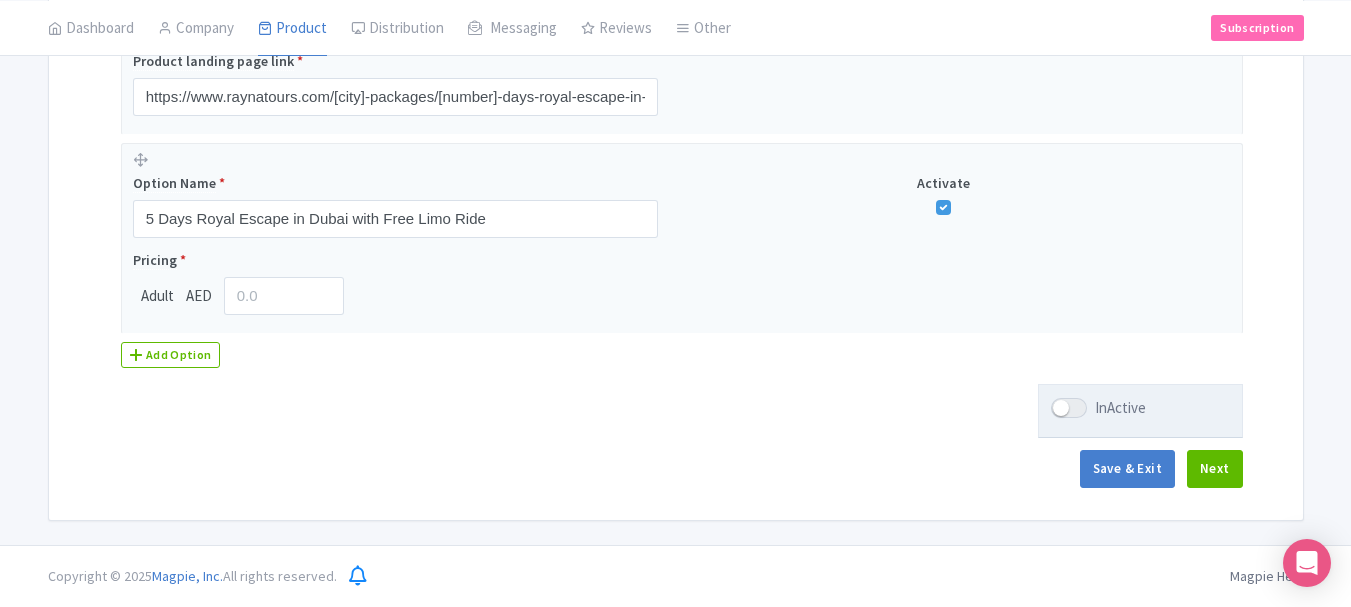 click at bounding box center (1069, 408) 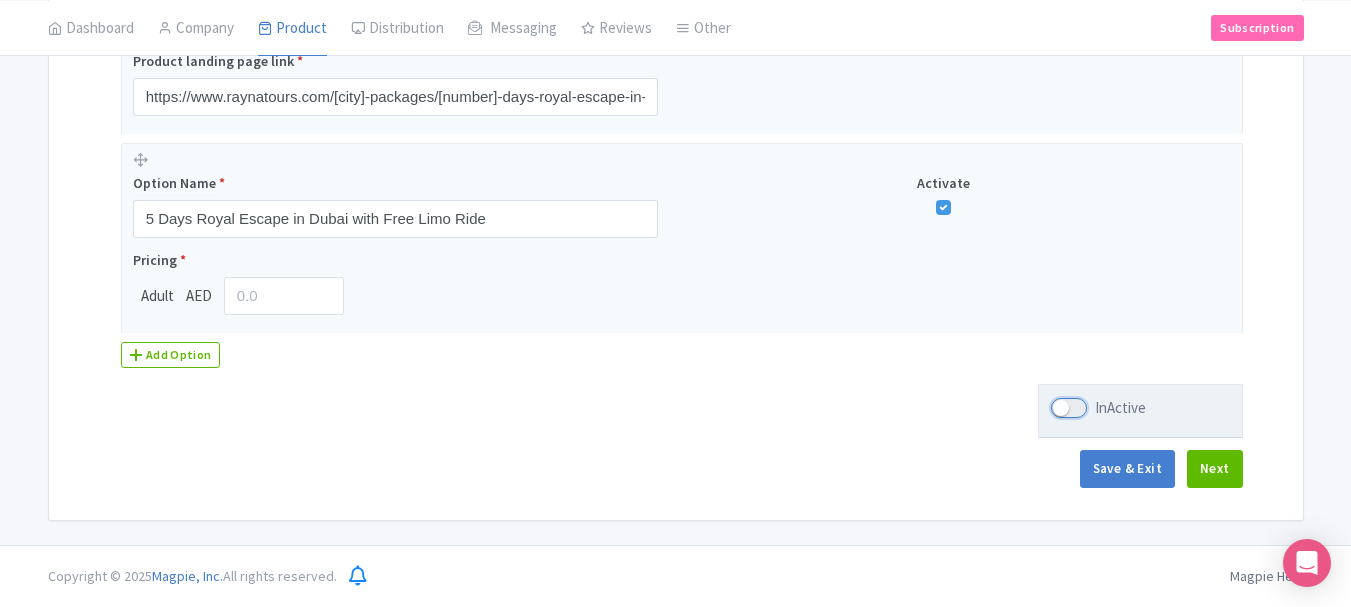 click on "InActive" at bounding box center [1057, 408] 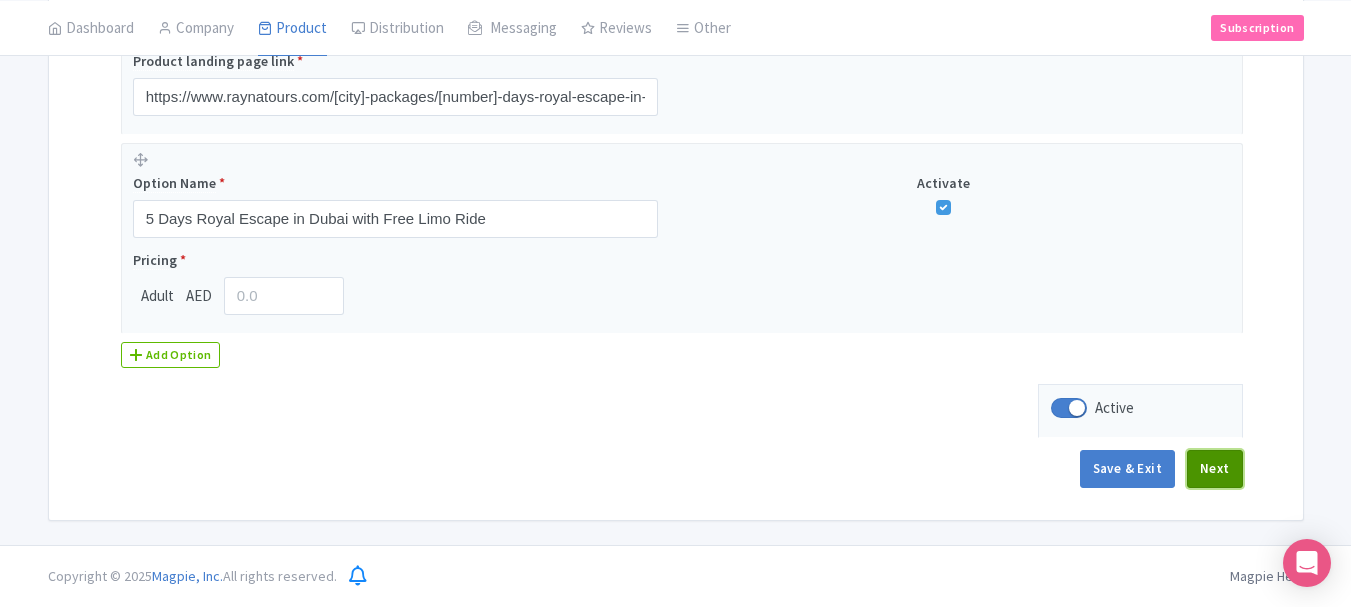 click on "Next" at bounding box center [1215, 469] 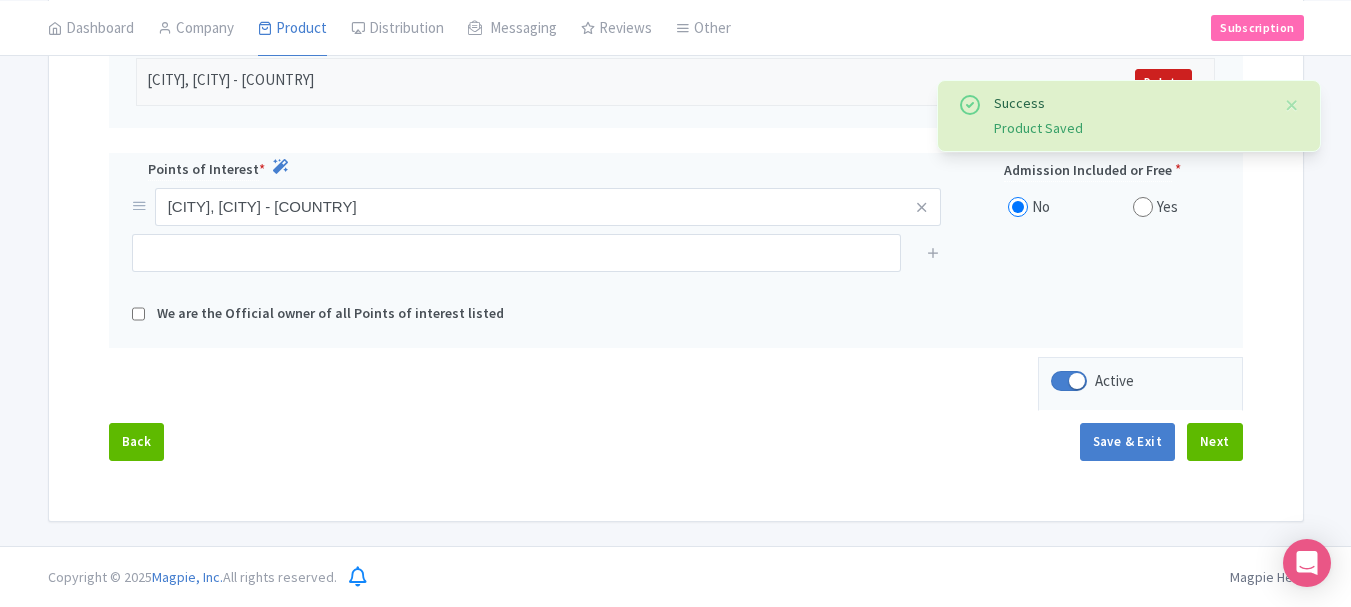 scroll, scrollTop: 627, scrollLeft: 0, axis: vertical 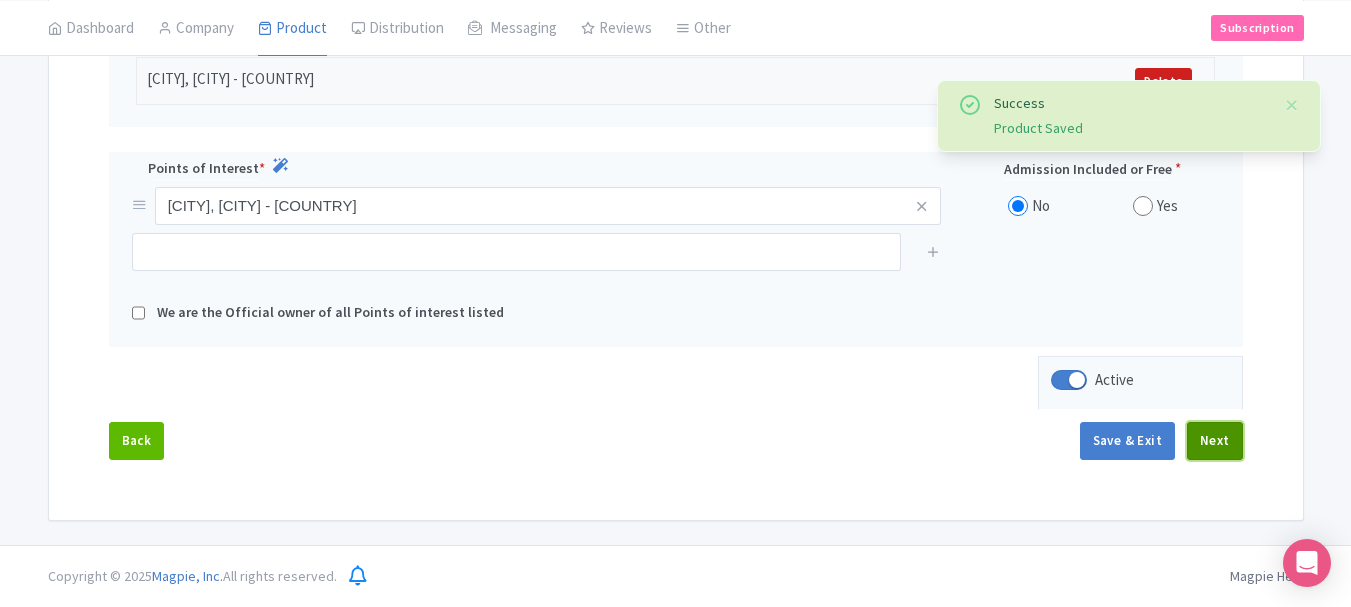 click on "Next" at bounding box center [1215, 441] 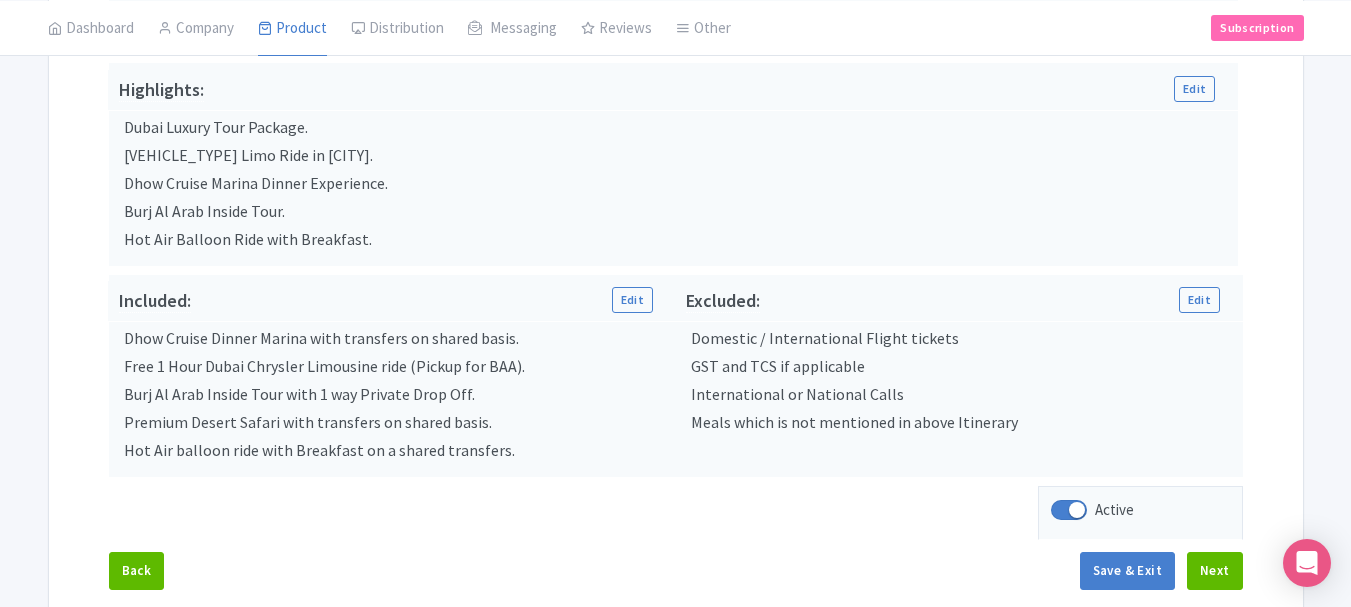 scroll, scrollTop: 836, scrollLeft: 0, axis: vertical 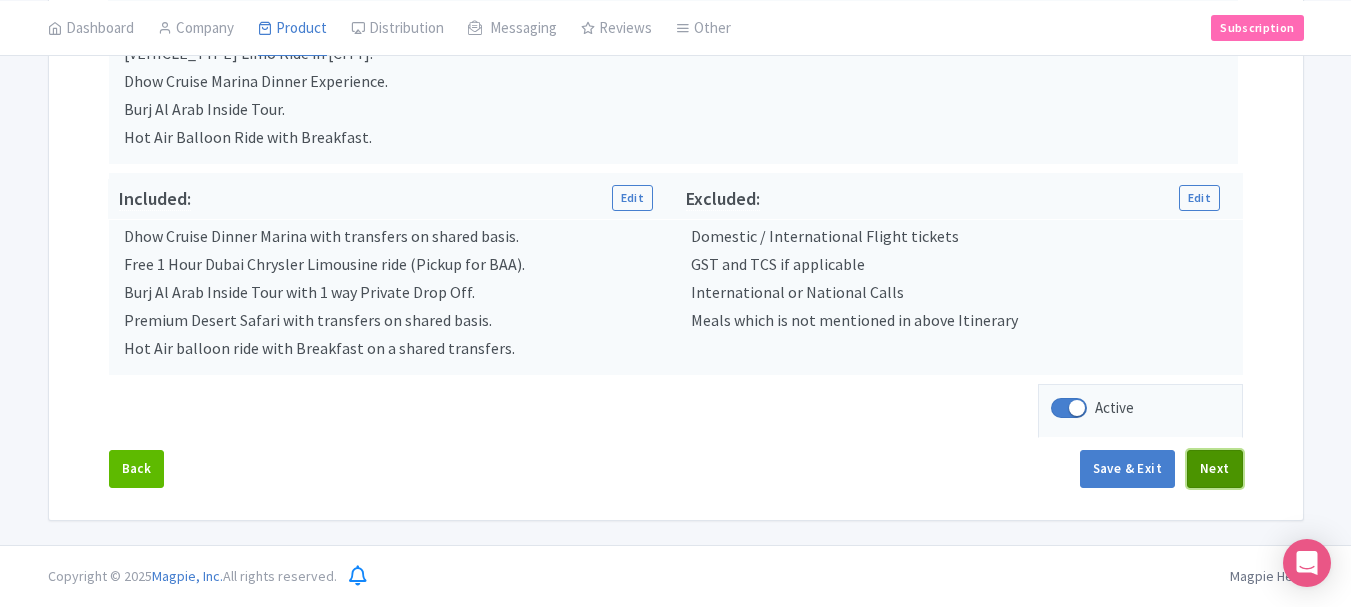 click on "Next" at bounding box center [1215, 469] 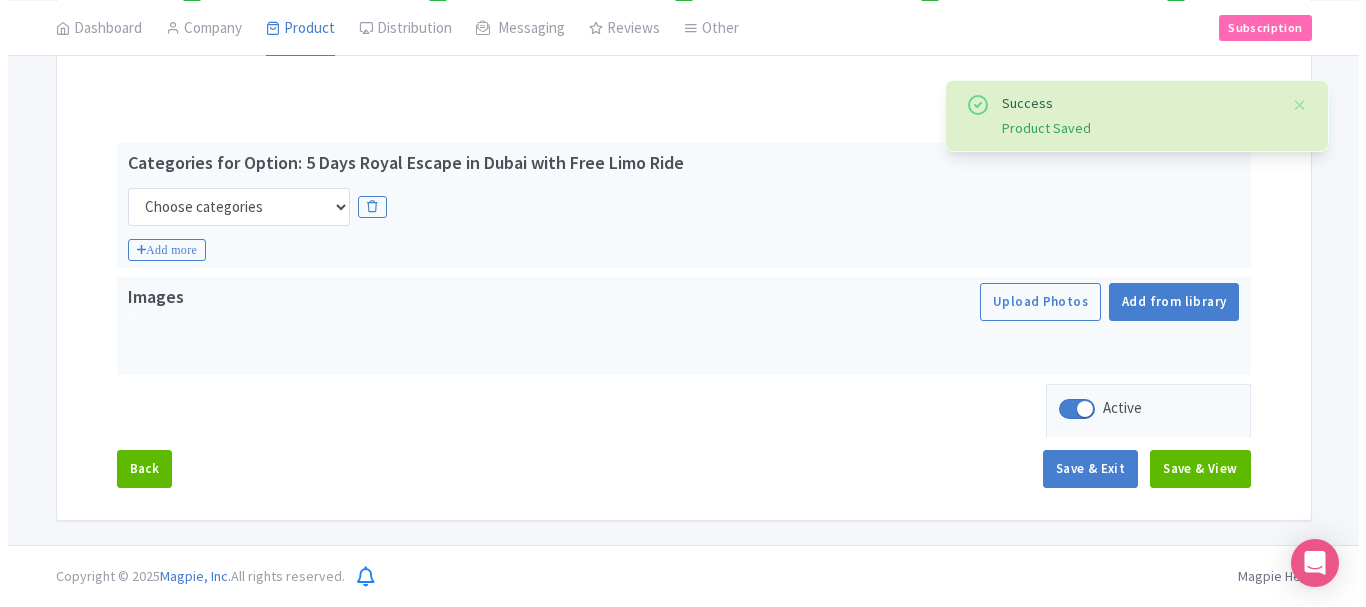scroll, scrollTop: 361, scrollLeft: 0, axis: vertical 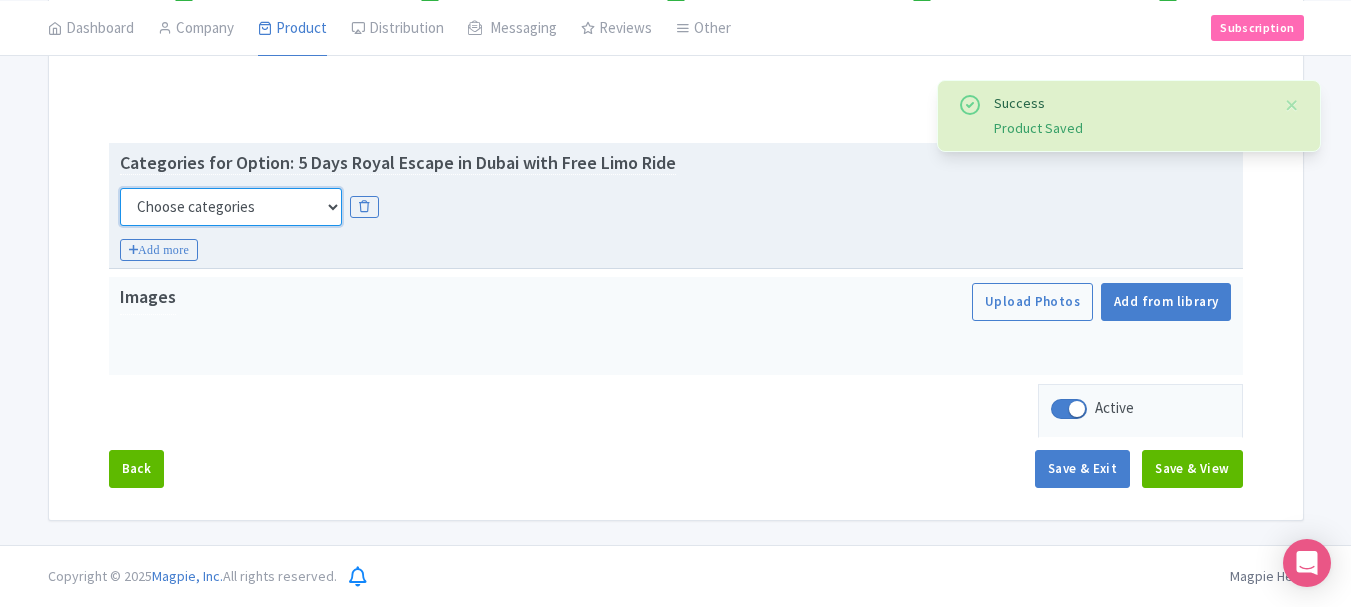 click on "Choose categories Adults Only
Animals
Audio Guide
Beaches
Bike Tours
Boat Tours
City Cards
Classes
Day Trips
Family Friendly
Fast Track
Food
Guided Tours
History
Hop On Hop Off
Literature
Live Music
Museums
Nightlife
Outdoors
Private Tours
Romantic
Self Guided
Small Group Tours
Sports
Theme Parks
Walking Tours
Wheelchair Accessible
Recurring Events" at bounding box center [231, 207] 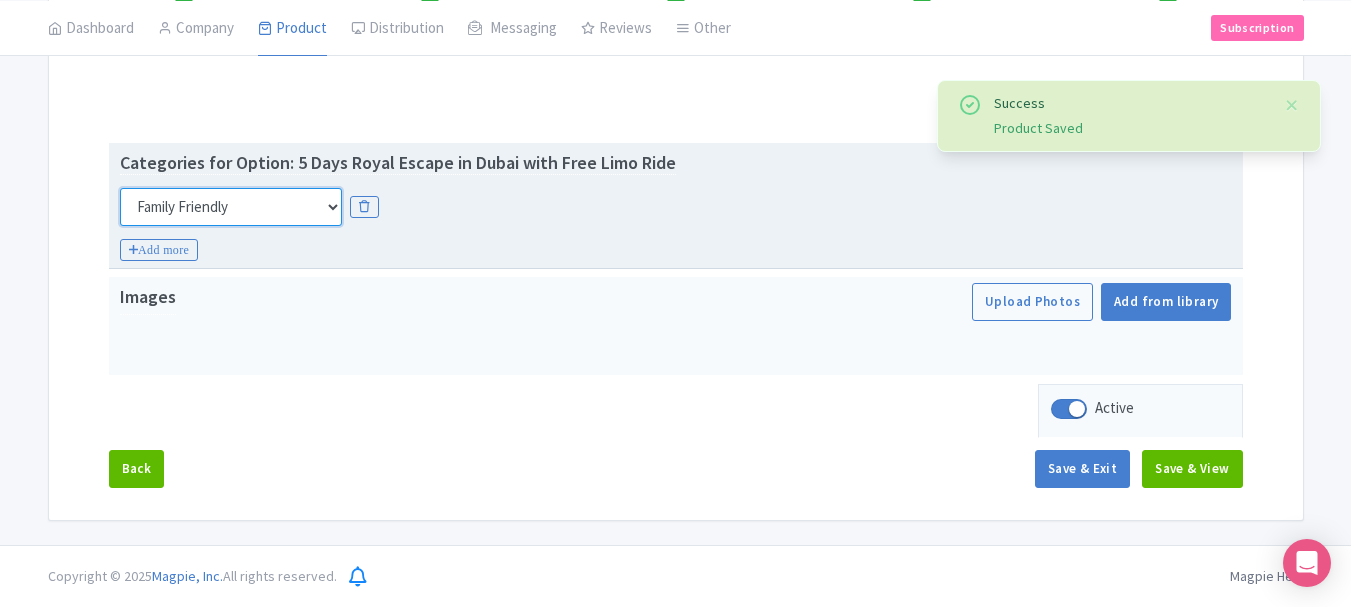 click on "Choose categories Adults Only
Animals
Audio Guide
Beaches
Bike Tours
Boat Tours
City Cards
Classes
Day Trips
Family Friendly
Fast Track
Food
Guided Tours
History
Hop On Hop Off
Literature
Live Music
Museums
Nightlife
Outdoors
Private Tours
Romantic
Self Guided
Small Group Tours
Sports
Theme Parks
Walking Tours
Wheelchair Accessible
Recurring Events" at bounding box center [231, 207] 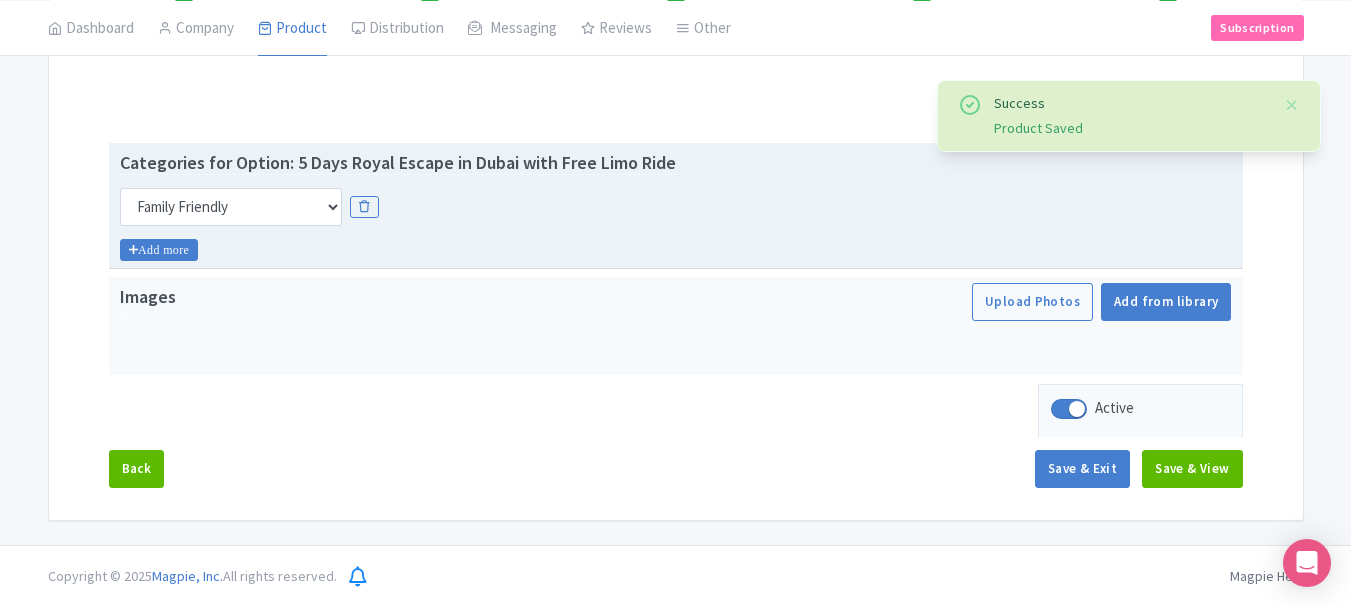click on "Add more" at bounding box center (159, 250) 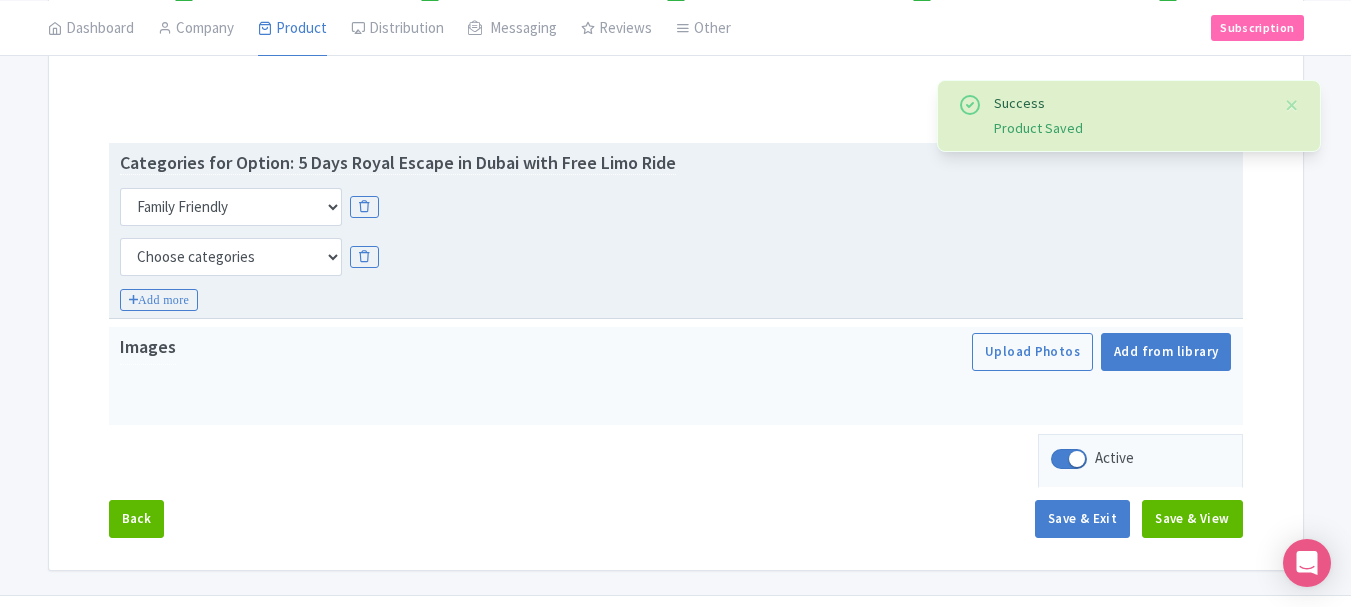 click on "Categories for Option: 5 Days Royal Escape in Dubai with Free Limo Ride
Choose categories Adults Only
Animals
Audio Guide
Beaches
Bike Tours
Boat Tours
City Cards
Classes
Day Trips
Family Friendly
Fast Track
Food
Guided Tours
History
Hop On Hop Off
Literature
Live Music
Museums
Nightlife
Outdoors
Private Tours
Romantic
Self Guided
Small Group Tours
Sports
Theme Parks
Walking Tours
Wheelchair Accessible
Recurring Events
Choose categories Adults Only
Animals
Audio Guide
Beaches
Bike Tours
Boat Tours
City Cards
Classes
Day Trips
Family Friendly
Fast Track
Food
Guided Tours
History
Hop On Hop Off
Literature
Live Music
Museums
Nightlife
Outdoors
Private Tours
Romantic
Self Guided
Small Group Tours
Sports
Theme Parks
Walking Tours
Wheelchair Accessible
Recurring Events
Choose categories Adults Only
Animals
Audio Guide
Beaches
Bike Tours
Boat Tours
City Cards
Classes" at bounding box center (676, 231) 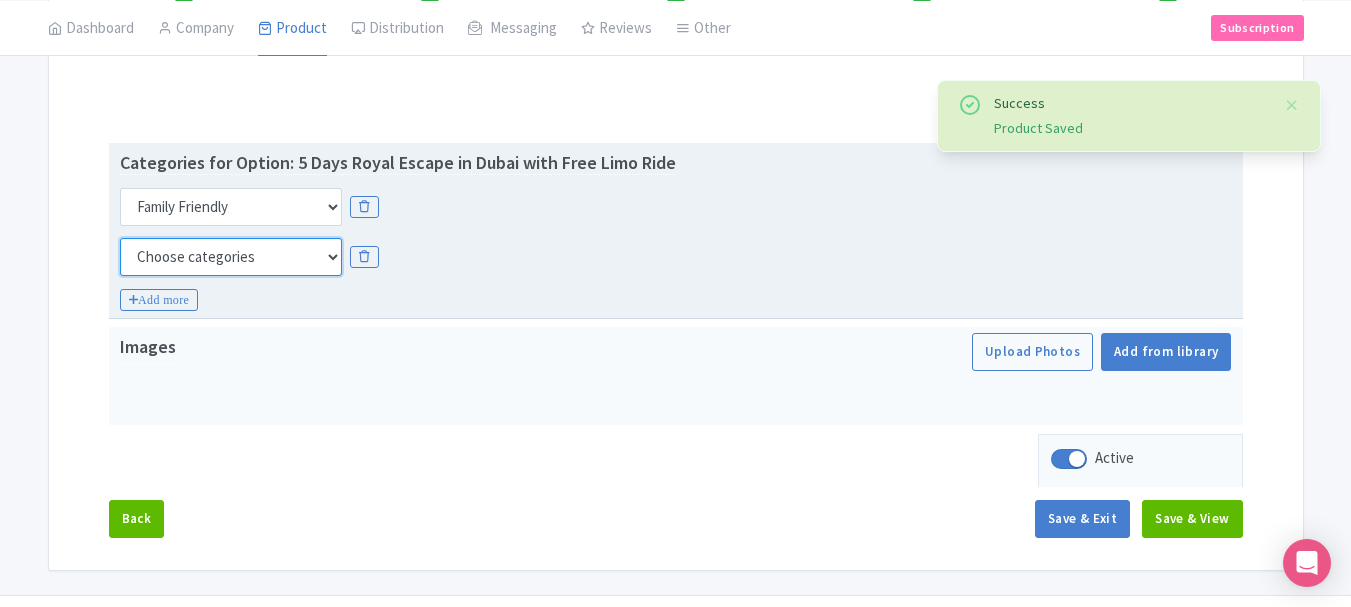 click on "Choose categories Adults Only
Animals
Audio Guide
Beaches
Bike Tours
Boat Tours
City Cards
Classes
Day Trips
Family Friendly
Fast Track
Food
Guided Tours
History
Hop On Hop Off
Literature
Live Music
Museums
Nightlife
Outdoors
Private Tours
Romantic
Self Guided
Small Group Tours
Sports
Theme Parks
Walking Tours
Wheelchair Accessible
Recurring Events" at bounding box center [231, 257] 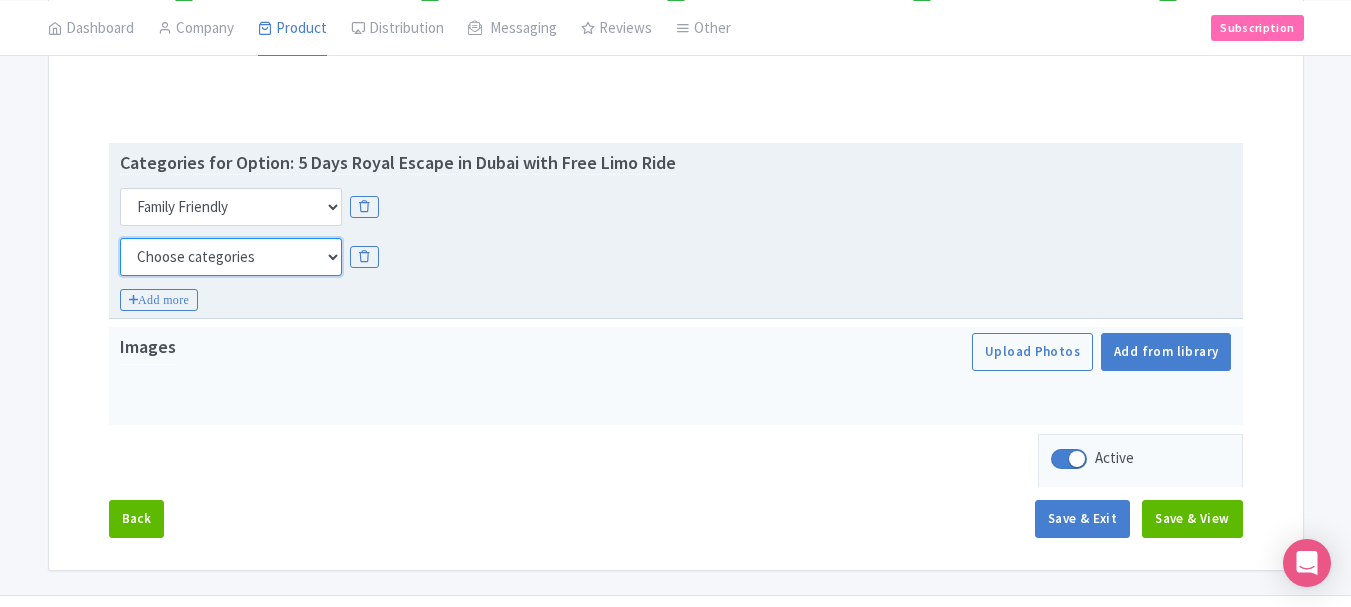select on "guided-tours" 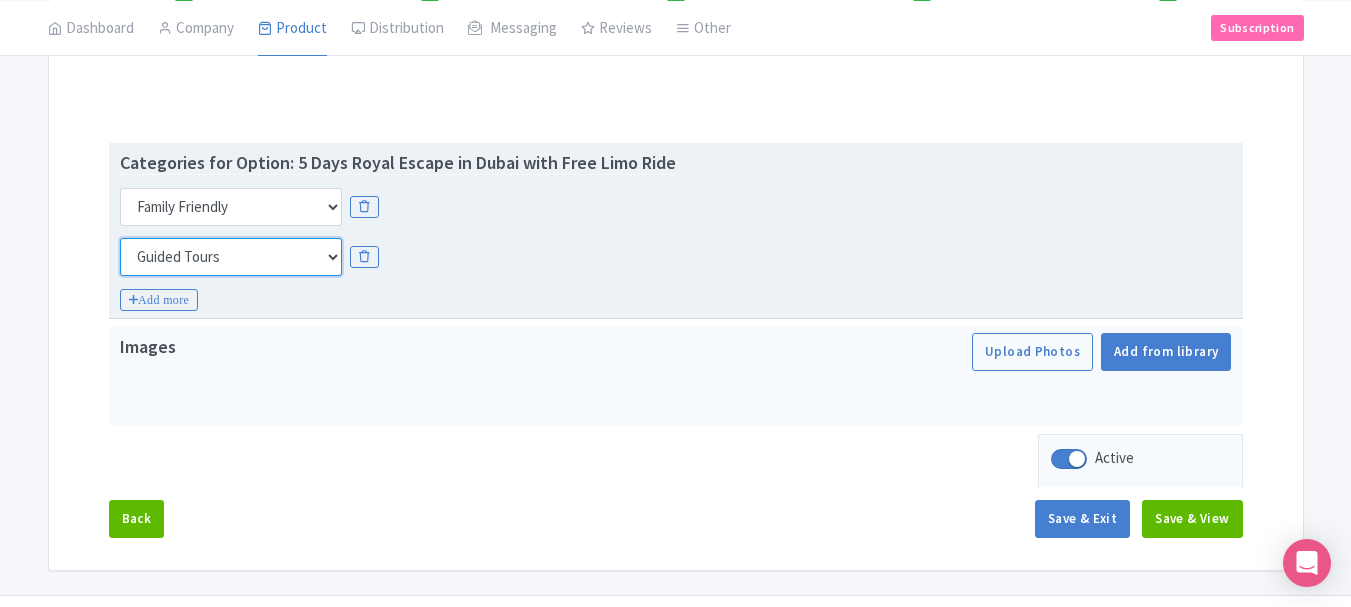 click on "Choose categories Adults Only
Animals
Audio Guide
Beaches
Bike Tours
Boat Tours
City Cards
Classes
Day Trips
Family Friendly
Fast Track
Food
Guided Tours
History
Hop On Hop Off
Literature
Live Music
Museums
Nightlife
Outdoors
Private Tours
Romantic
Self Guided
Small Group Tours
Sports
Theme Parks
Walking Tours
Wheelchair Accessible
Recurring Events" at bounding box center [231, 257] 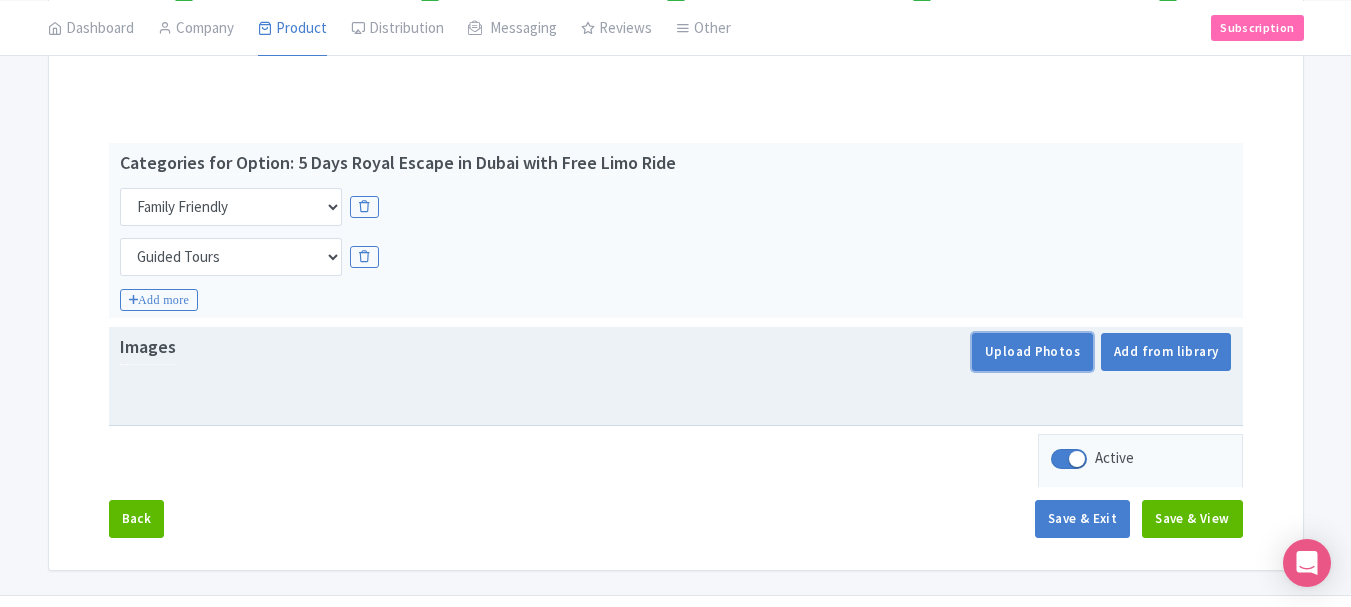 click on "Upload Photos" at bounding box center (1032, 352) 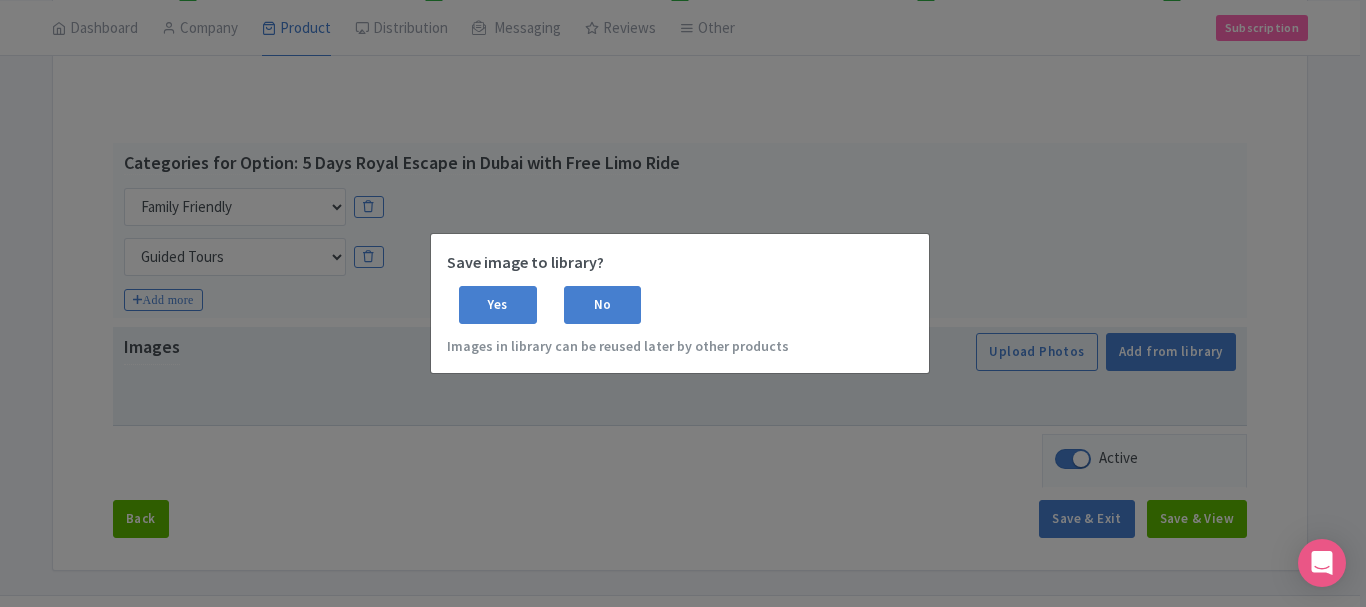 click on "Save image to library?
Yes
No
Images in library can be reused later by other products" at bounding box center [683, 303] 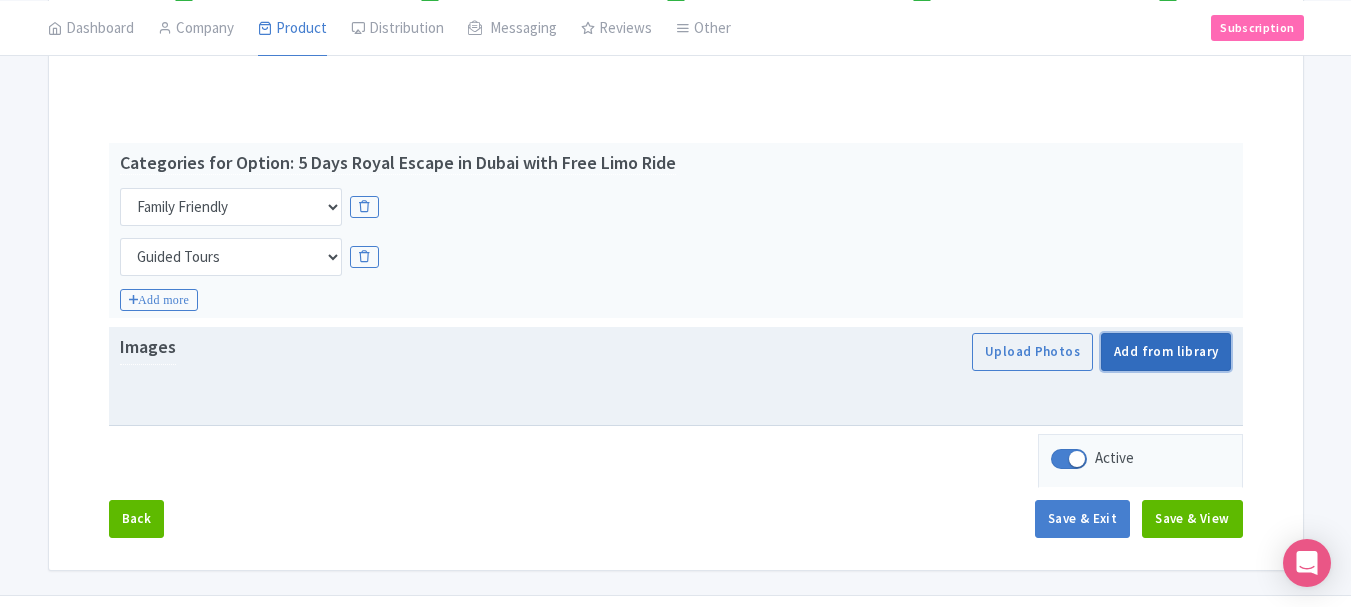 click on "Add from library" at bounding box center (1166, 352) 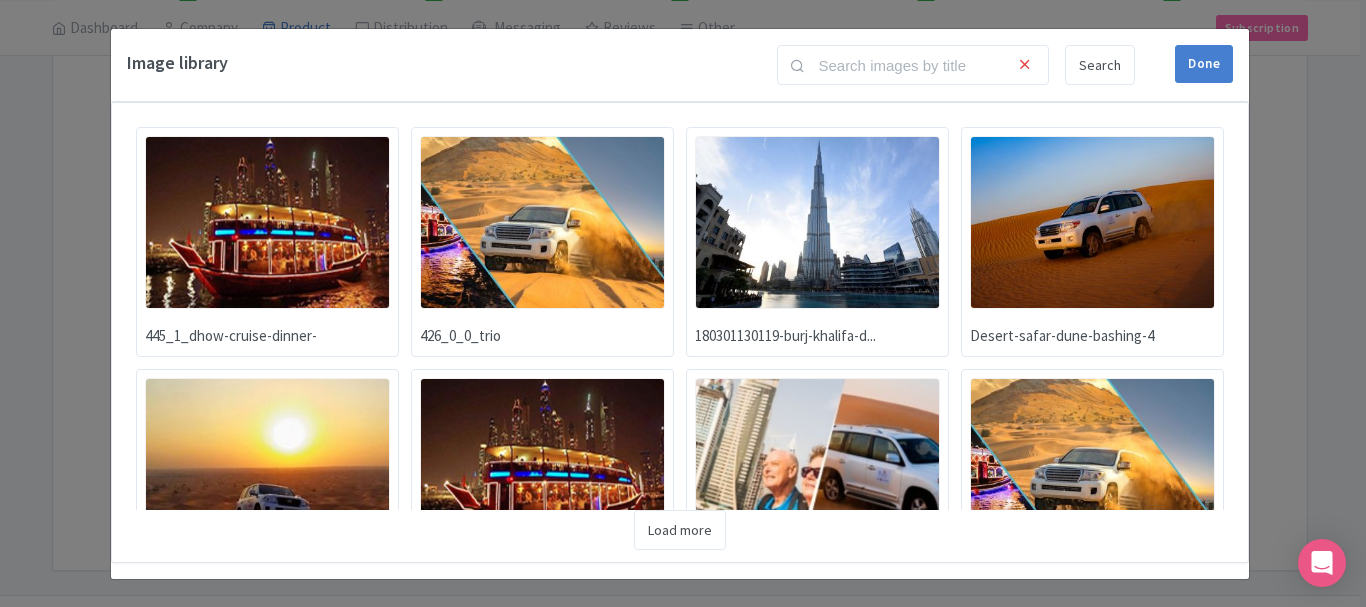 click at bounding box center [267, 222] 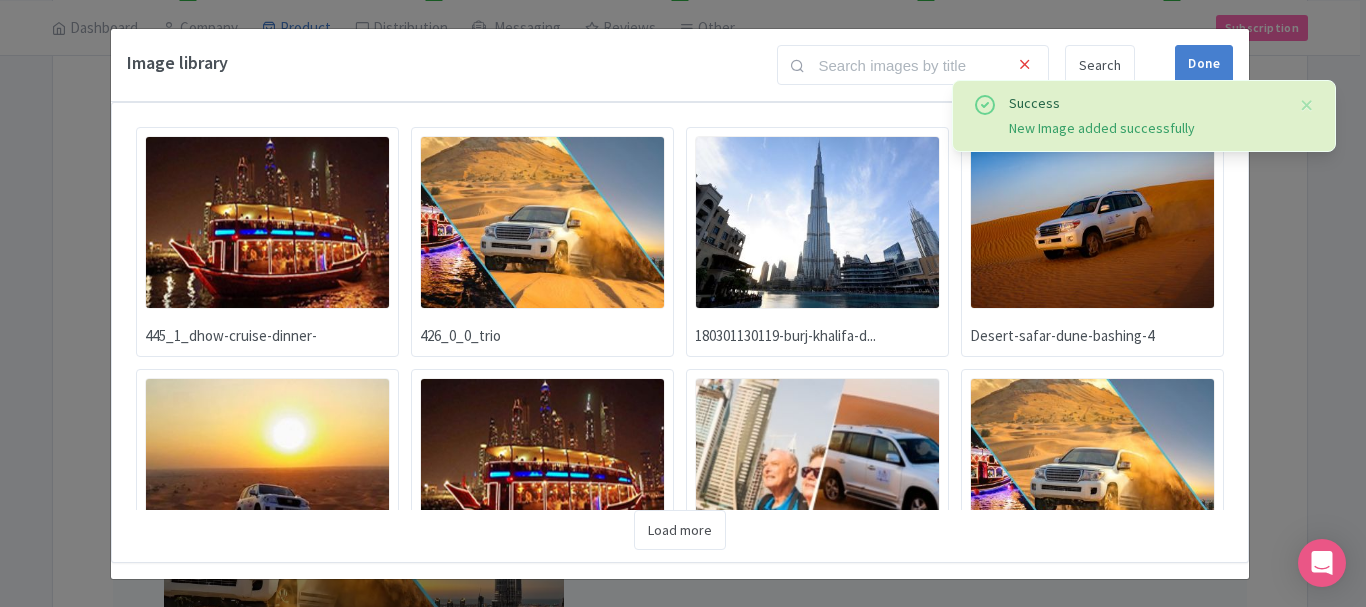 click at bounding box center [817, 222] 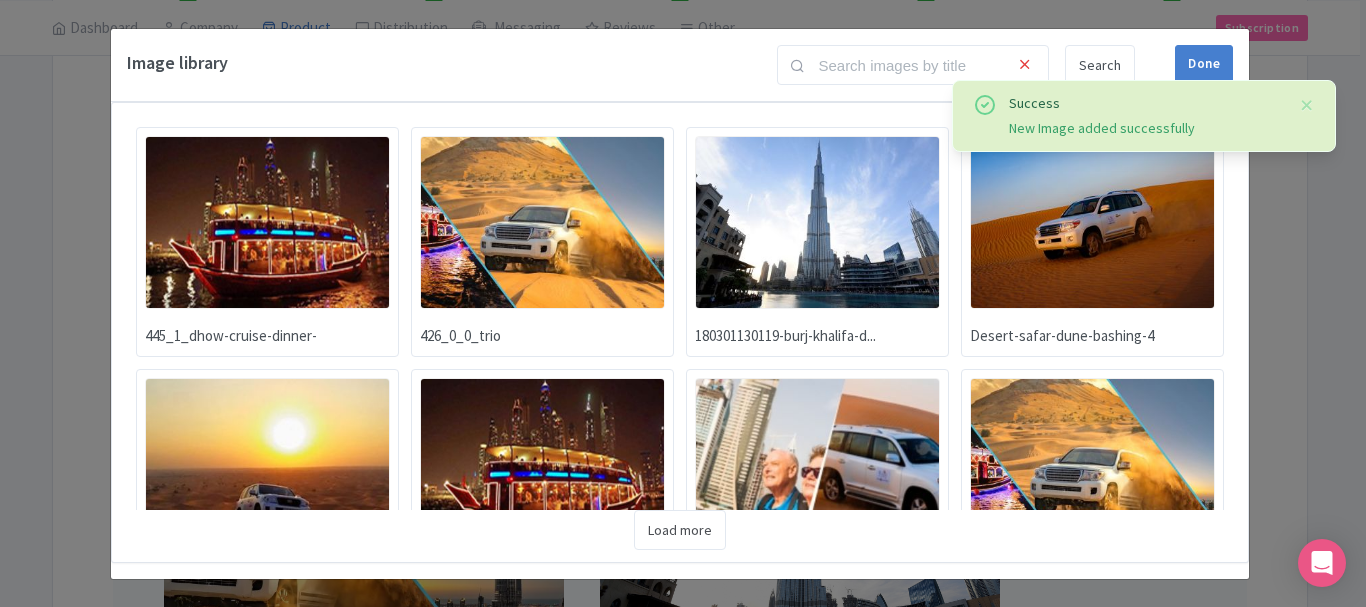 click at bounding box center [1092, 222] 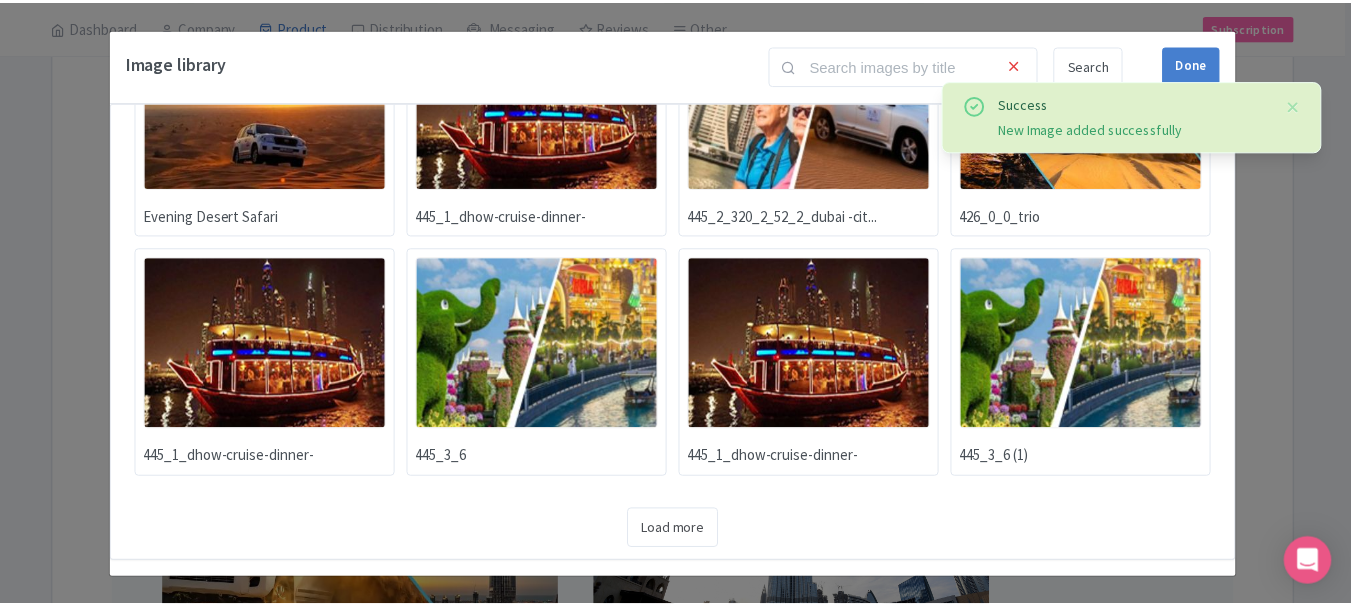 scroll, scrollTop: 262, scrollLeft: 0, axis: vertical 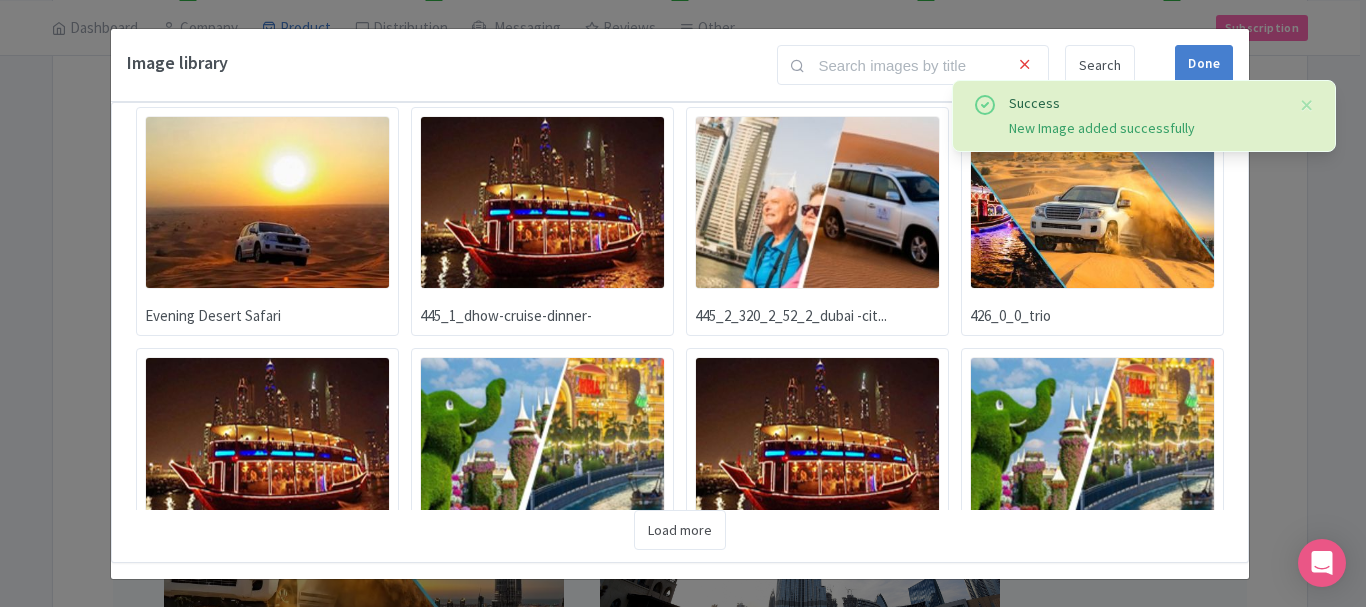 click at bounding box center (267, 202) 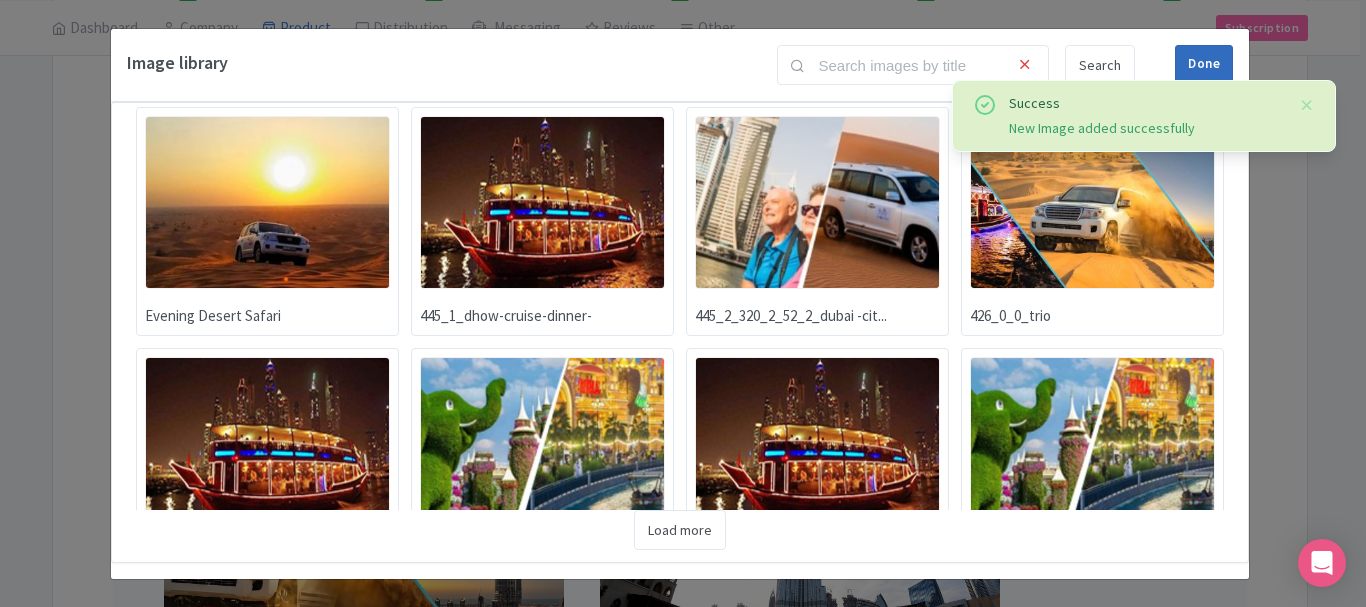 click on "Done" at bounding box center [1204, 64] 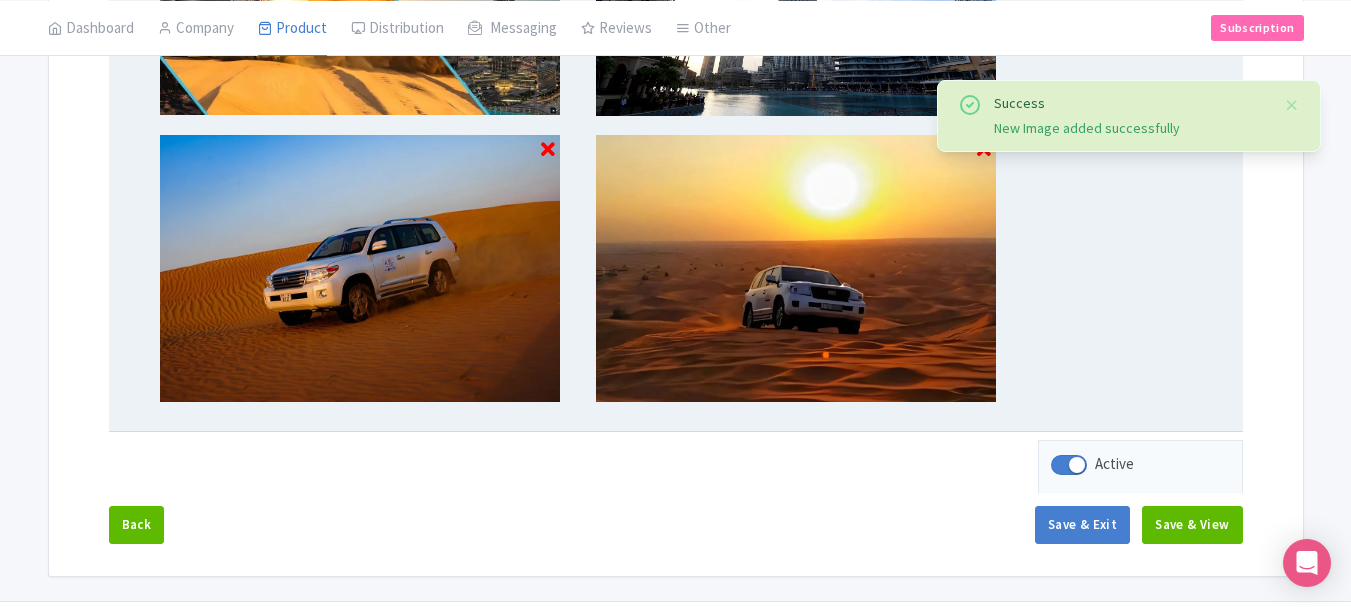scroll, scrollTop: 979, scrollLeft: 0, axis: vertical 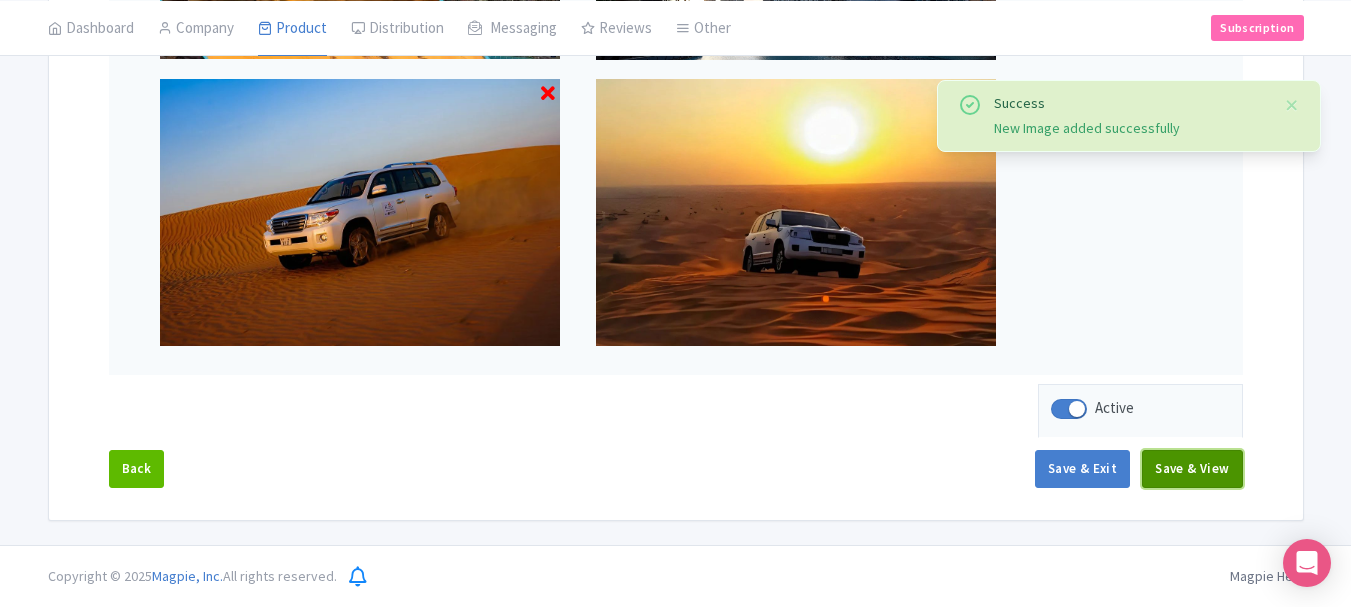 click on "Save & View" at bounding box center [1192, 469] 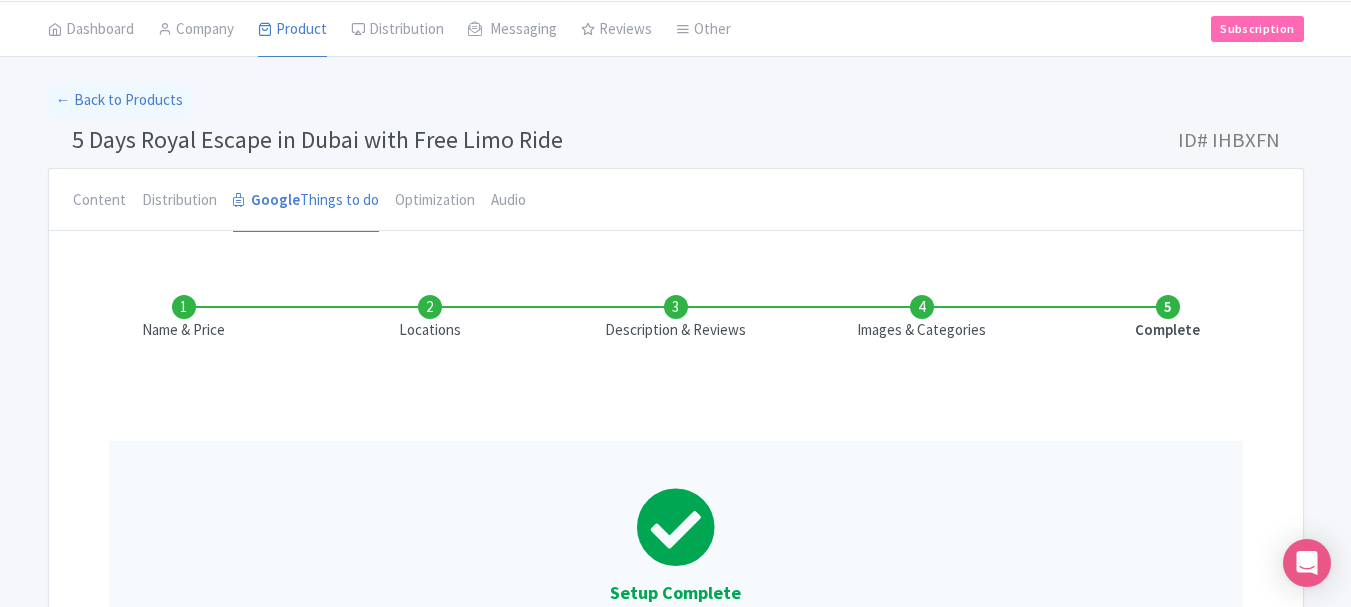 scroll, scrollTop: 0, scrollLeft: 0, axis: both 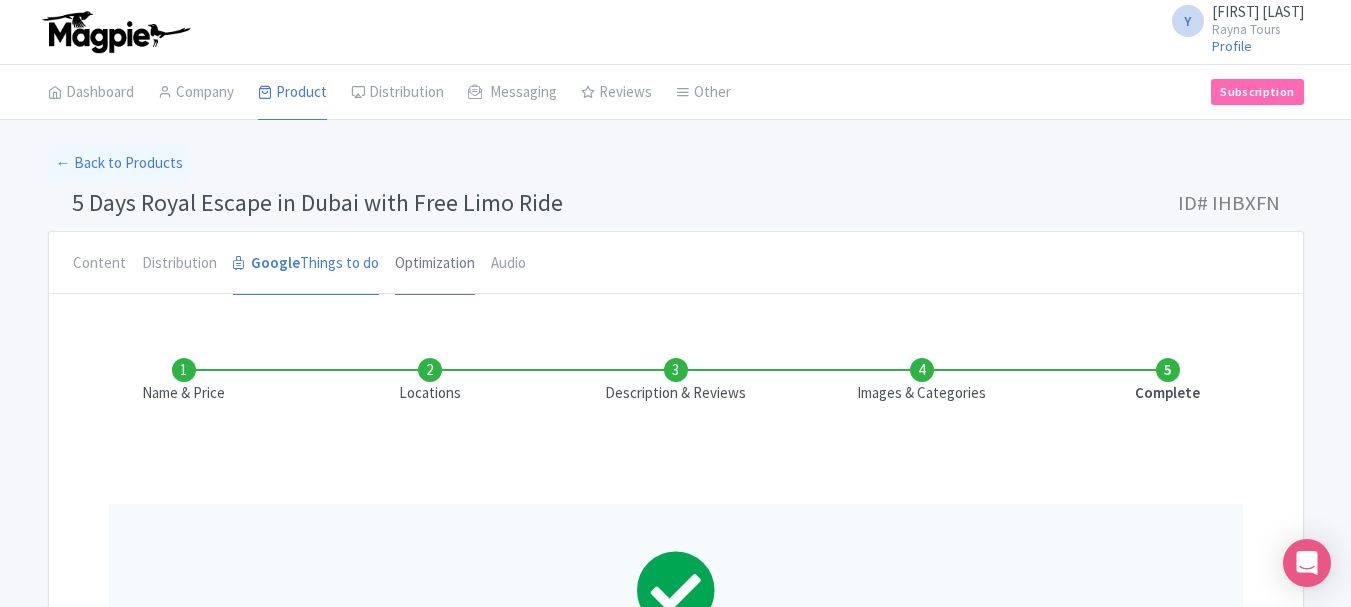 click on "Optimization" at bounding box center (435, 264) 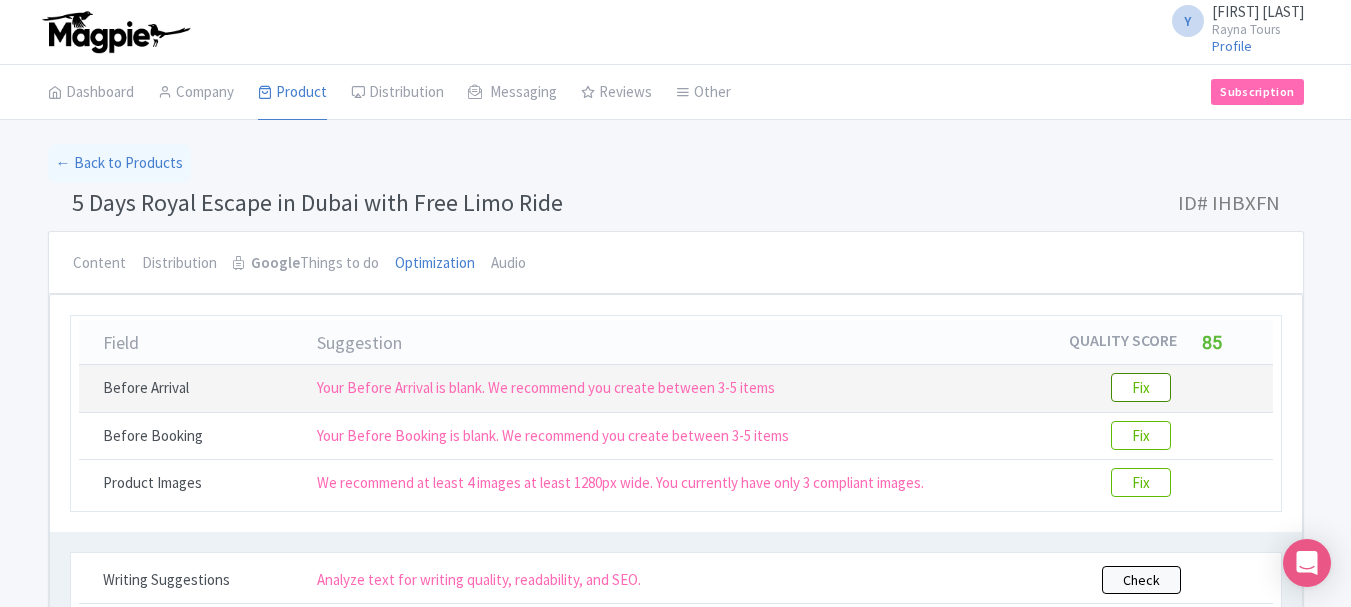 click on "Fix" at bounding box center [1141, 387] 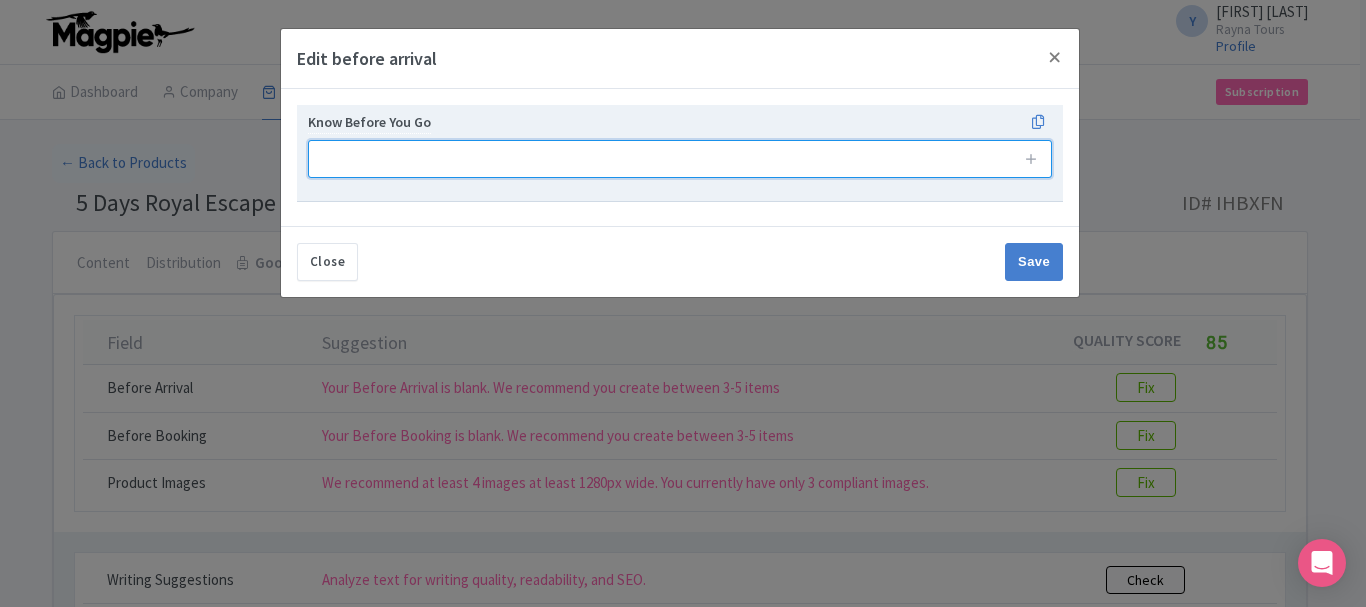 click at bounding box center [680, 159] 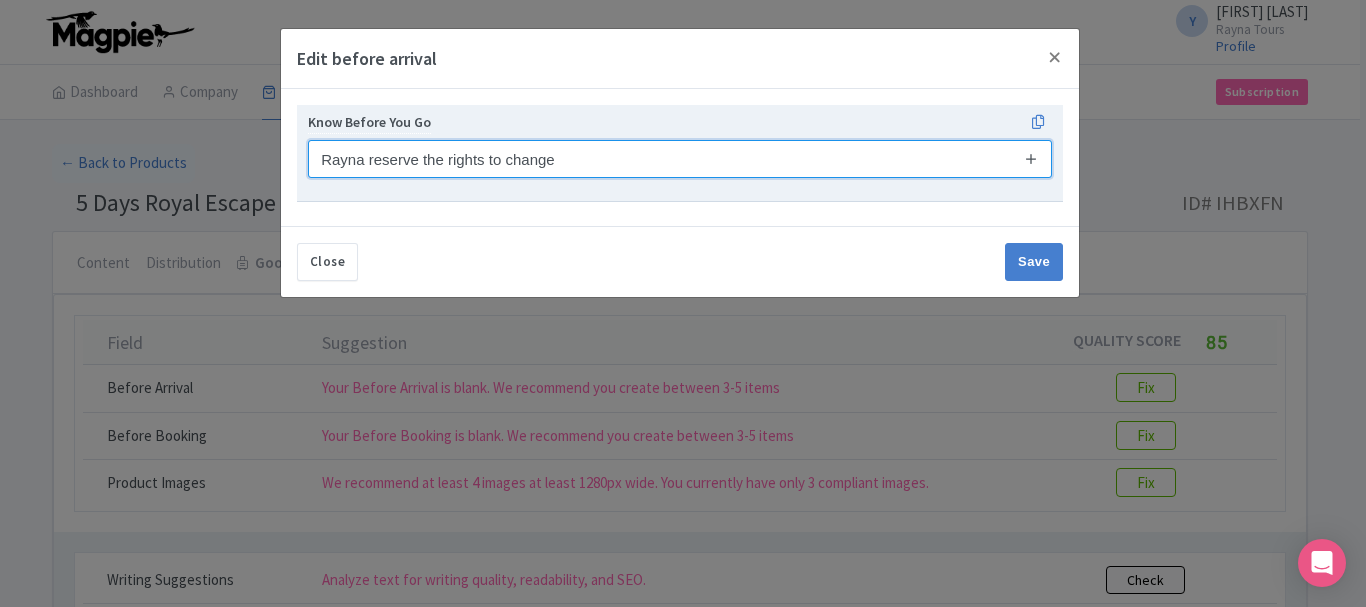 type on "Rayna reserve the rights to change" 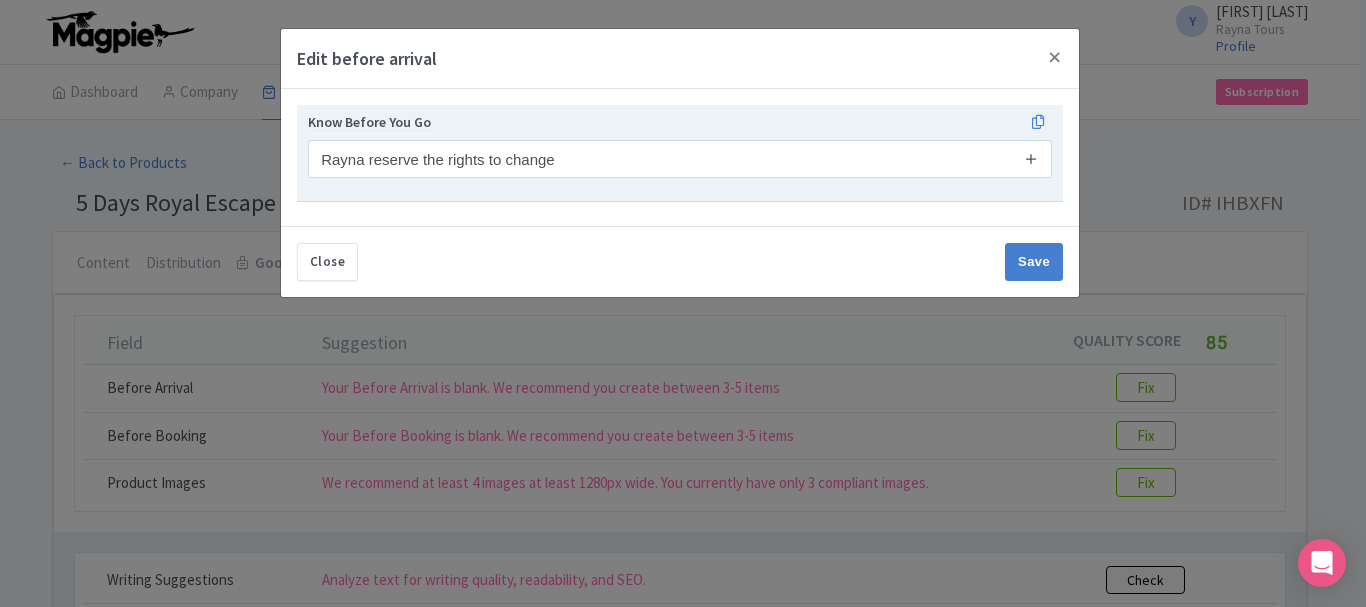 click at bounding box center [1031, 159] 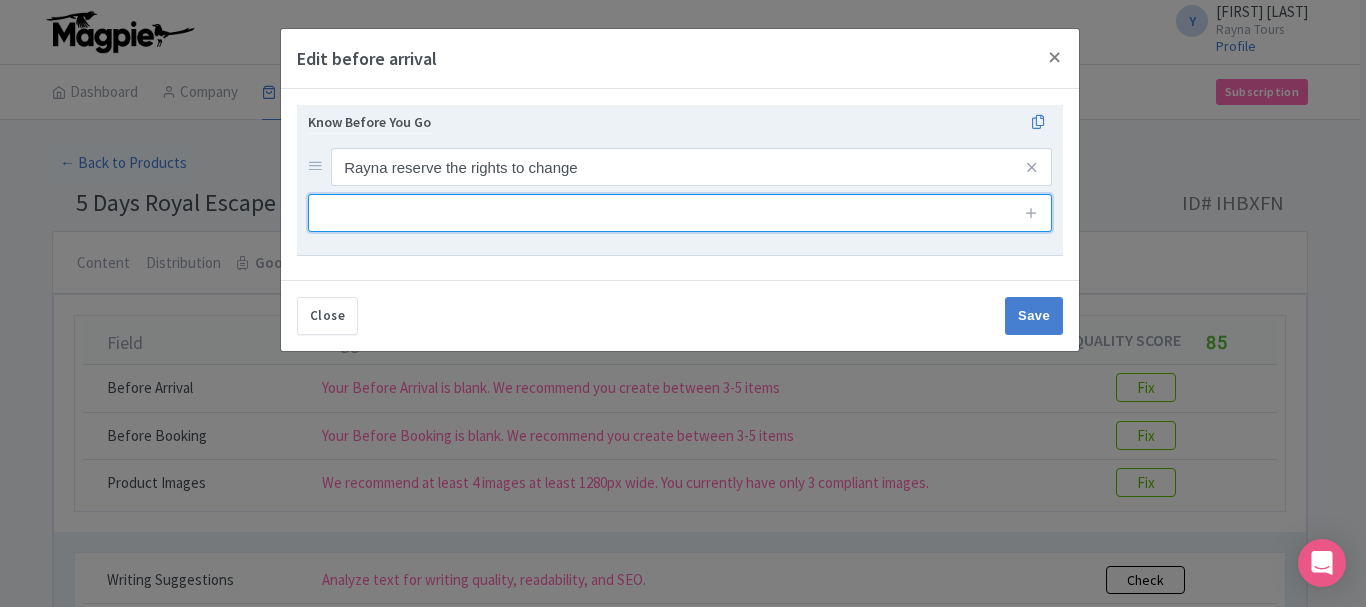 click at bounding box center [680, 213] 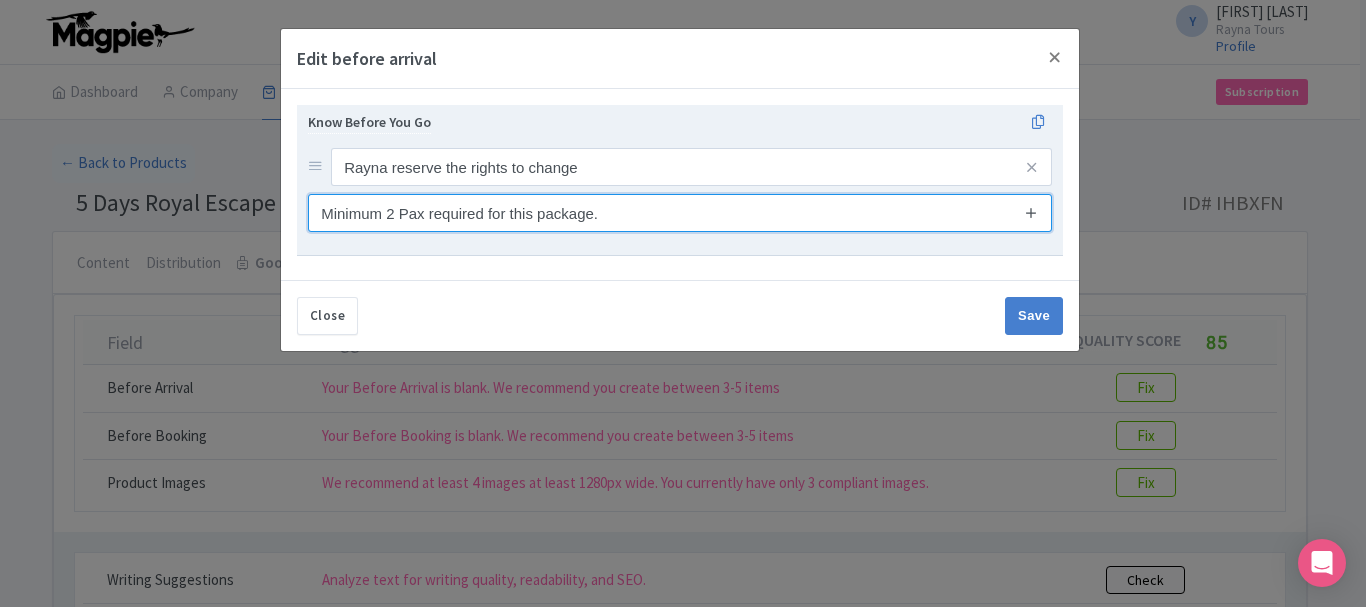 type on "Minimum 2 Pax required for this package." 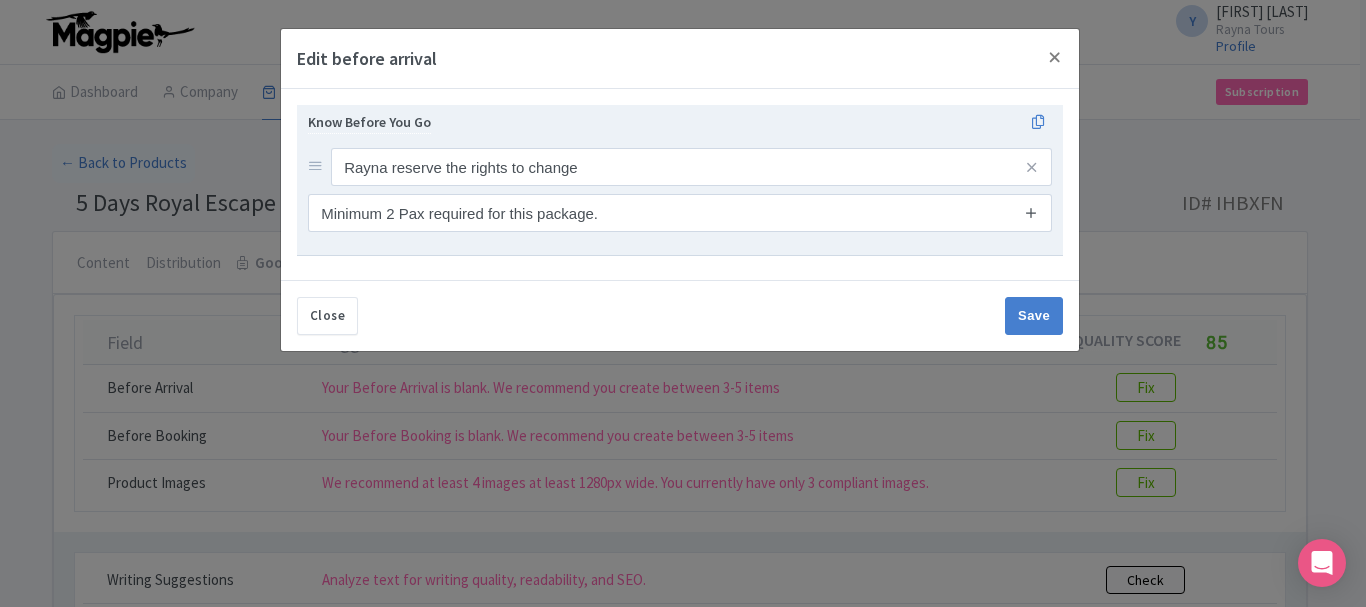 click at bounding box center (1031, 212) 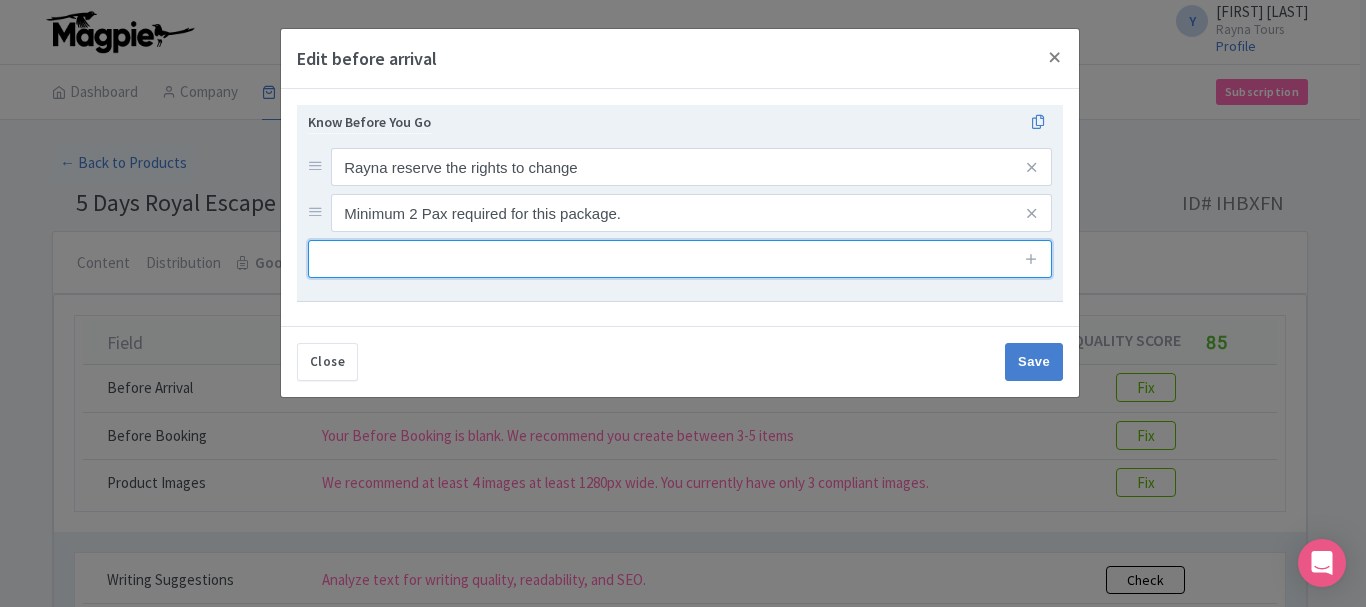 click at bounding box center [680, 259] 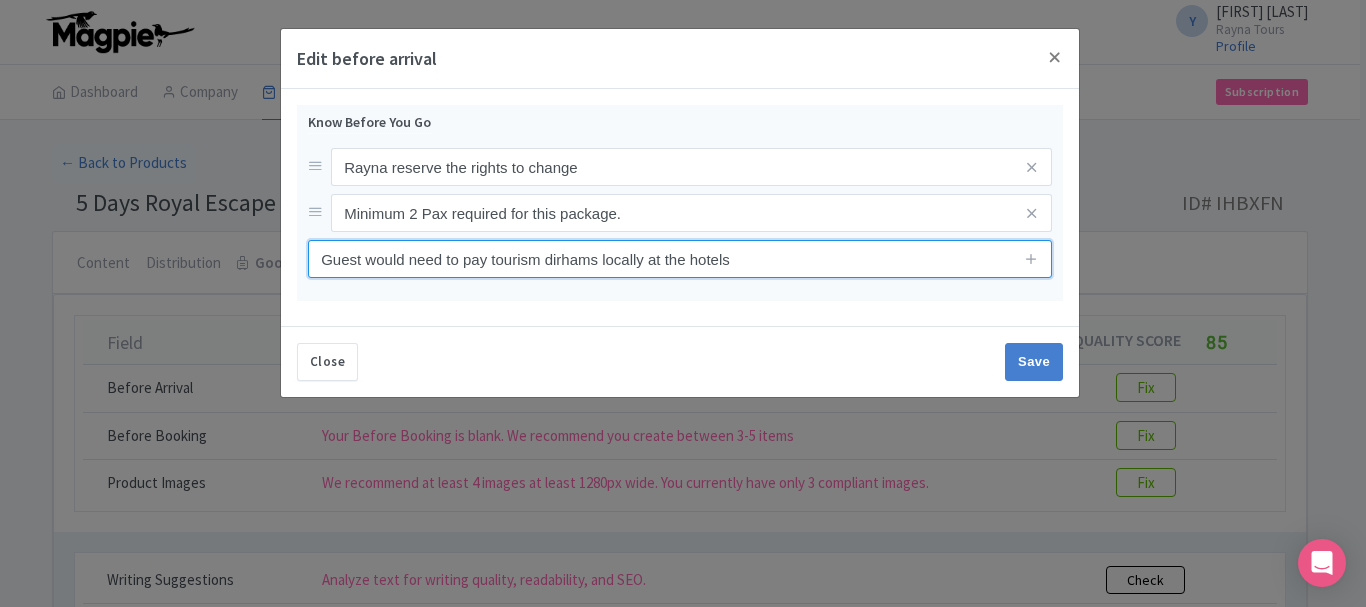type on "Guest would need to pay tourism dirhams locally at the hotels" 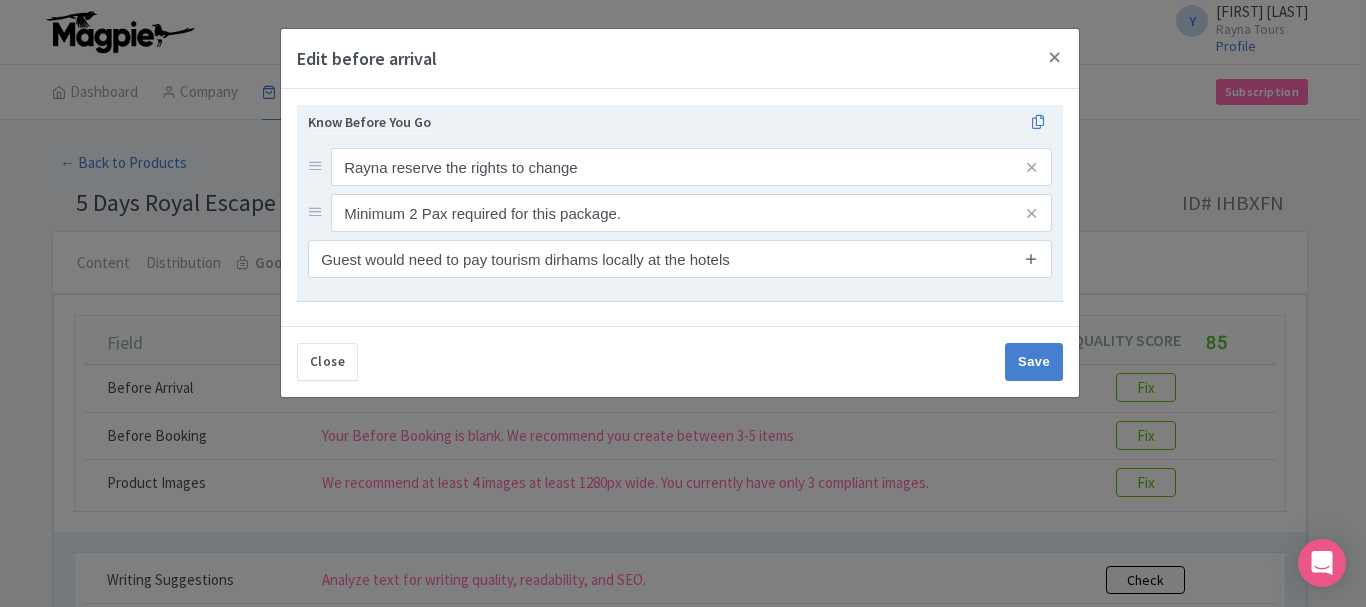 click at bounding box center (1031, 258) 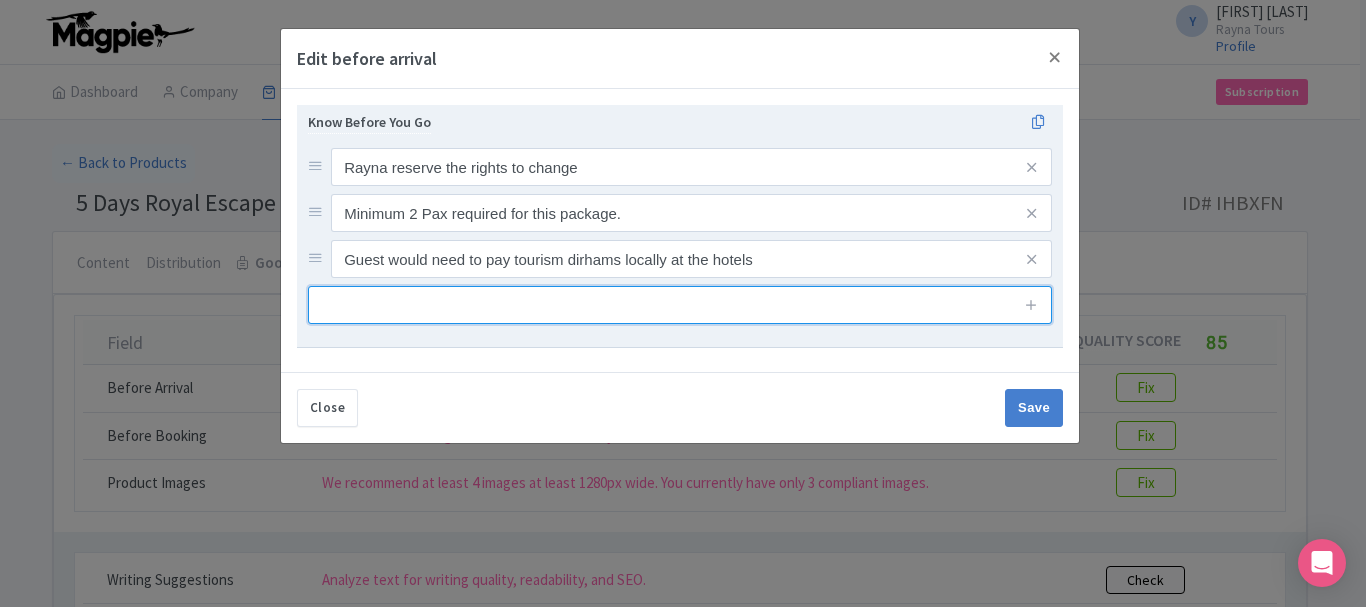 click at bounding box center [680, 305] 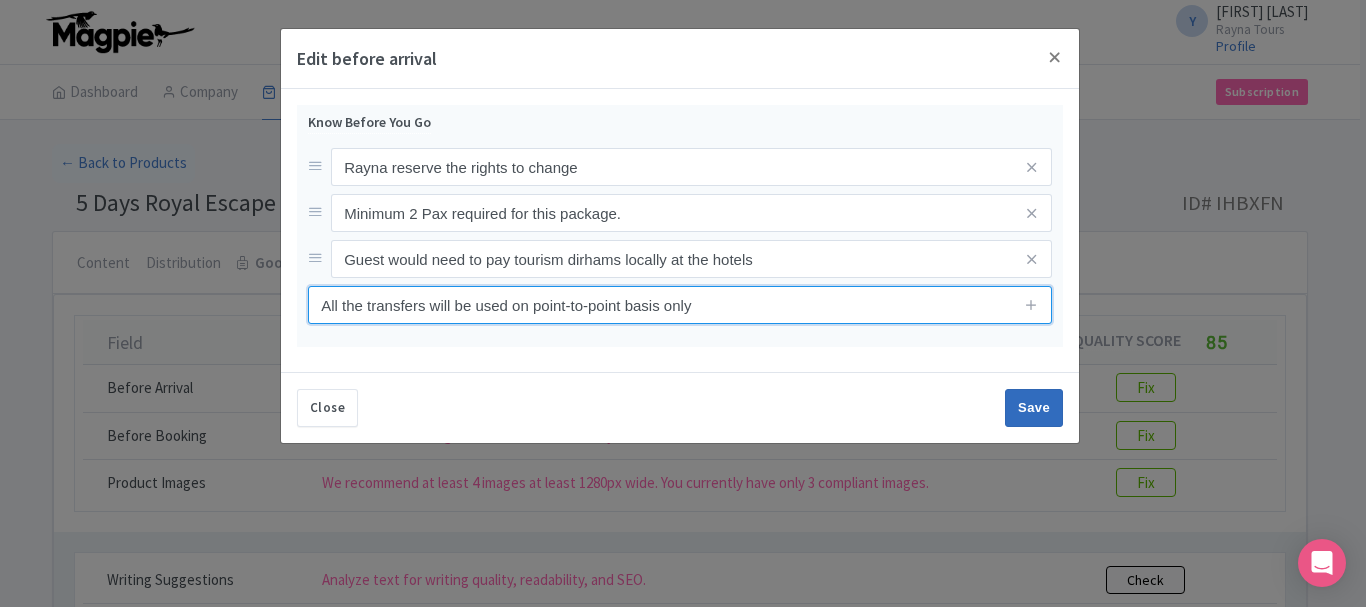 type on "All the transfers will be used on point-to-point basis only" 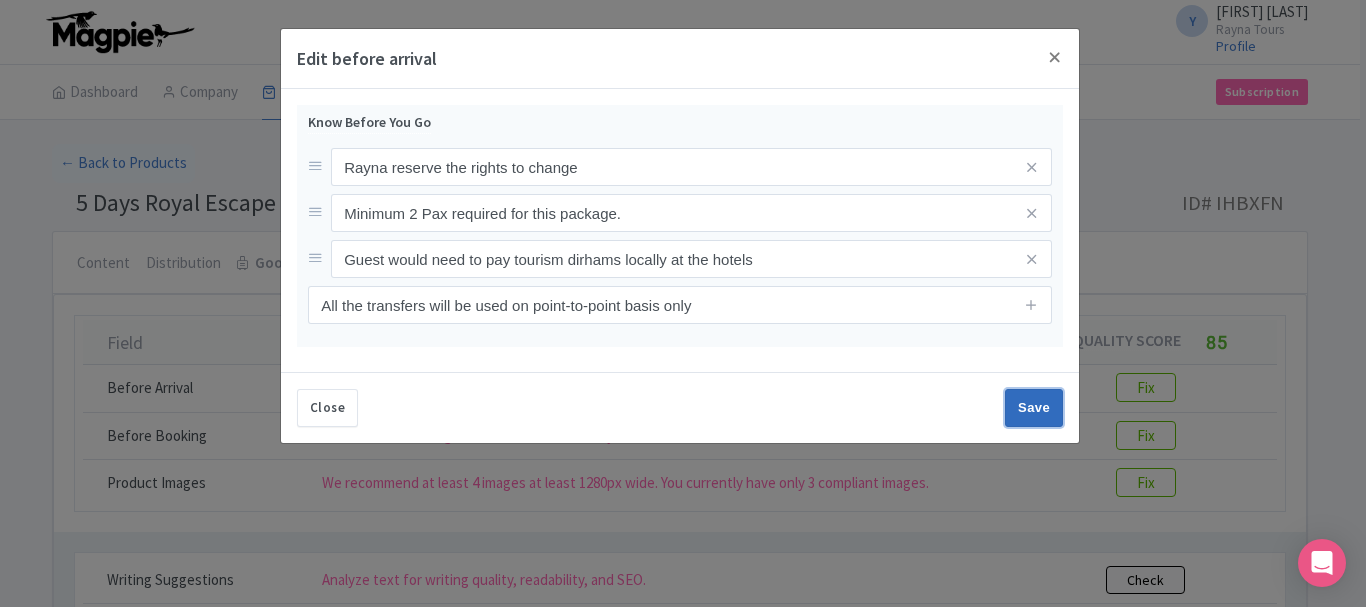 click on "Save" at bounding box center [1034, 408] 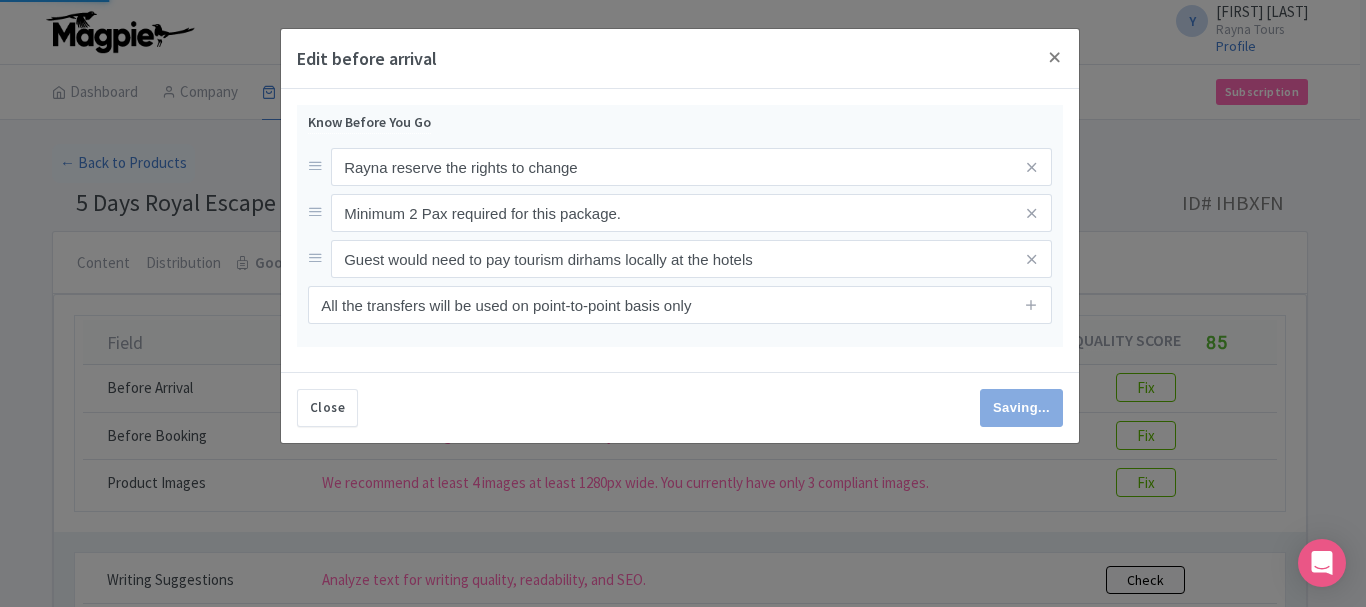type on "Save" 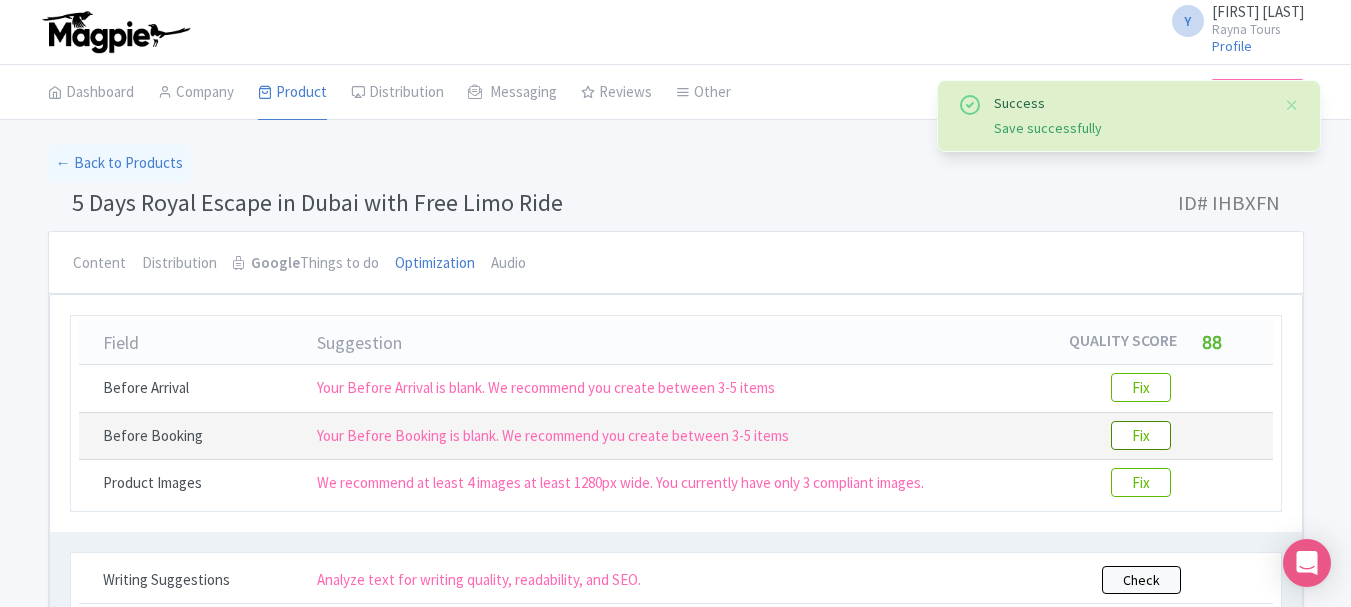 click on "Fix" at bounding box center (1141, 435) 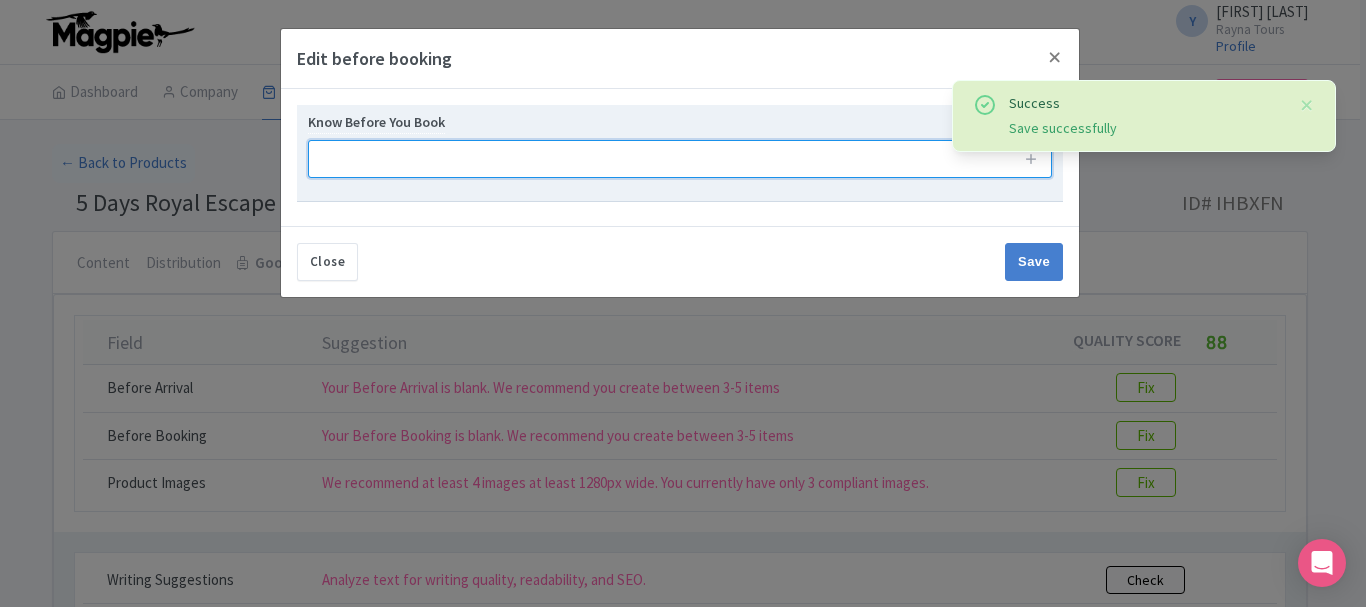 click at bounding box center (680, 159) 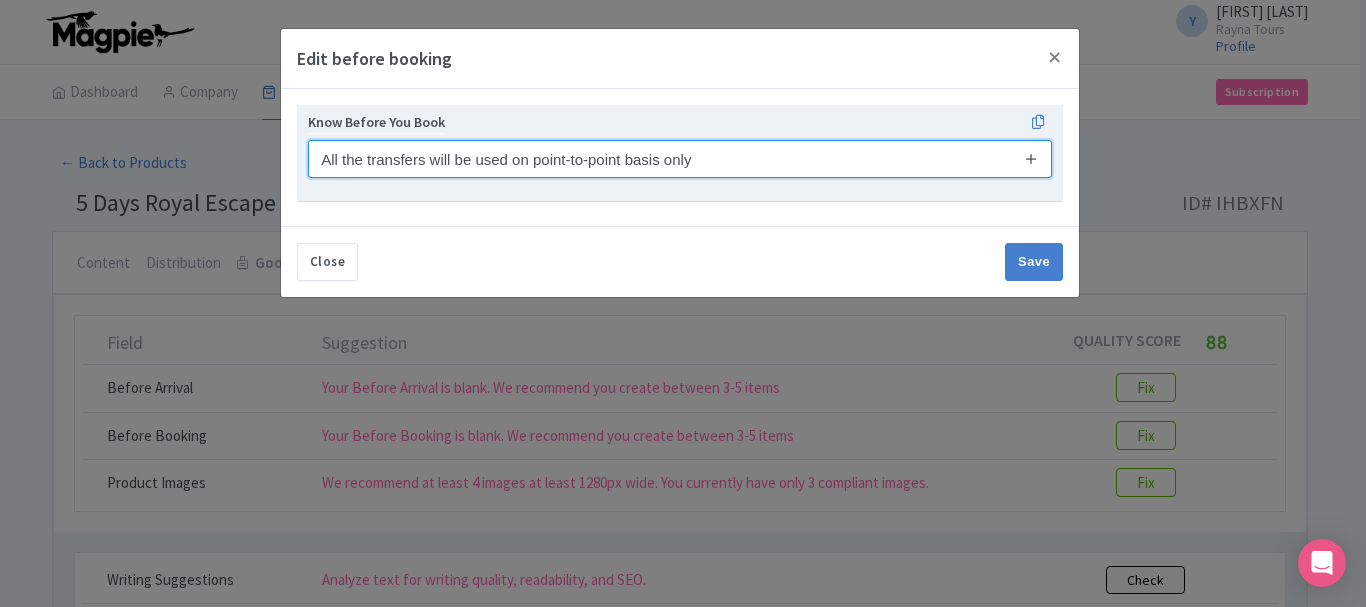 type on "All the transfers will be used on point-to-point basis only" 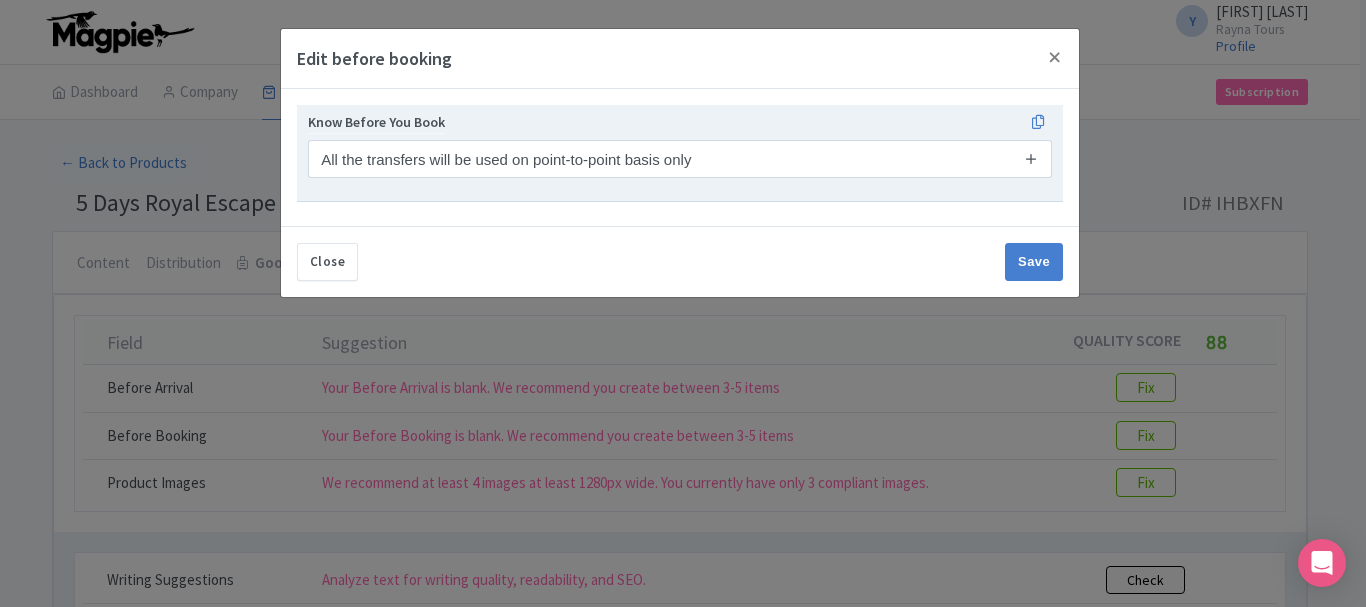 click at bounding box center (1031, 158) 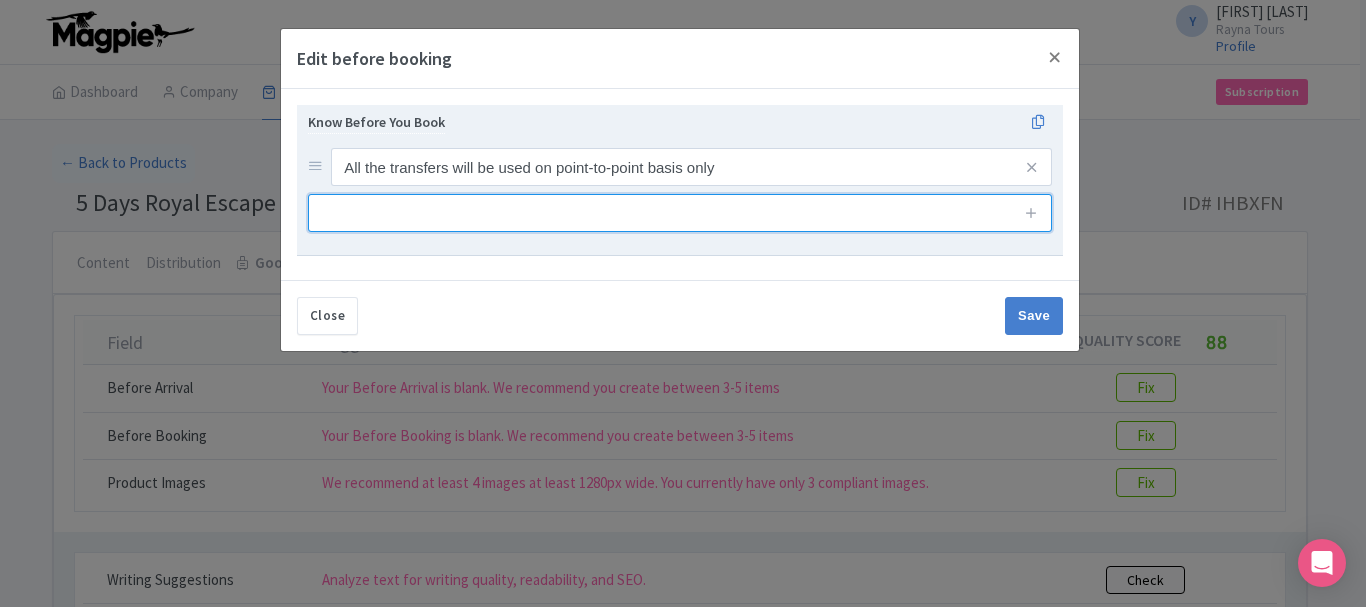 click at bounding box center [680, 213] 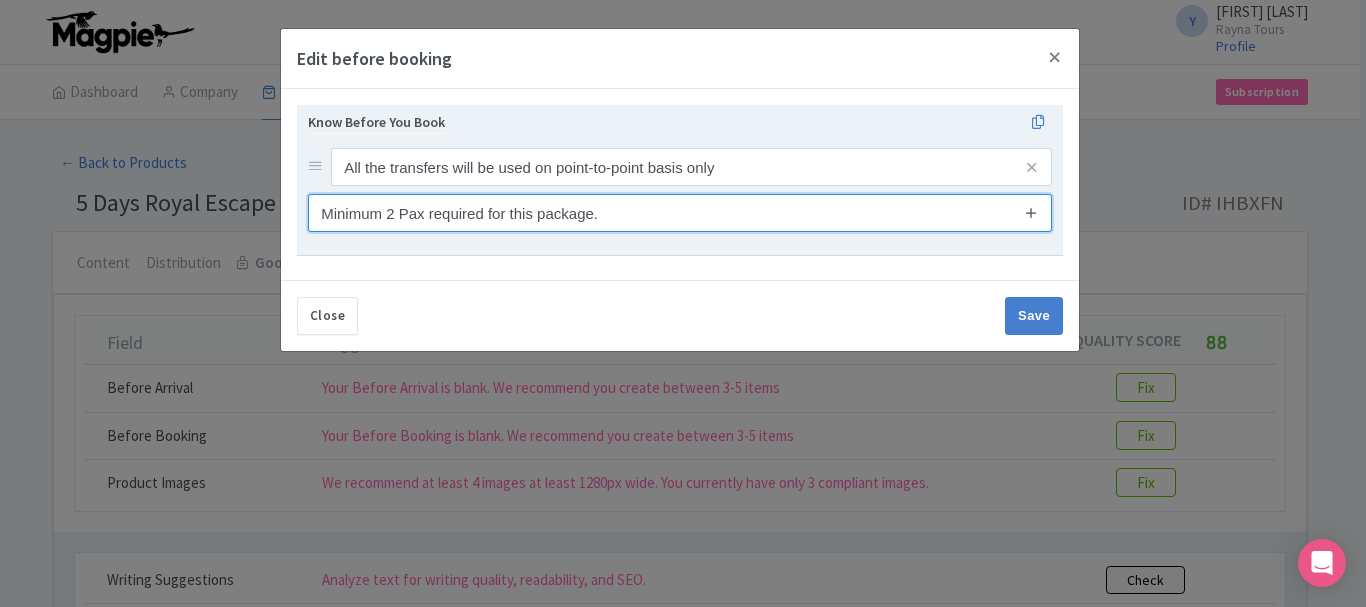 type on "Minimum 2 Pax required for this package." 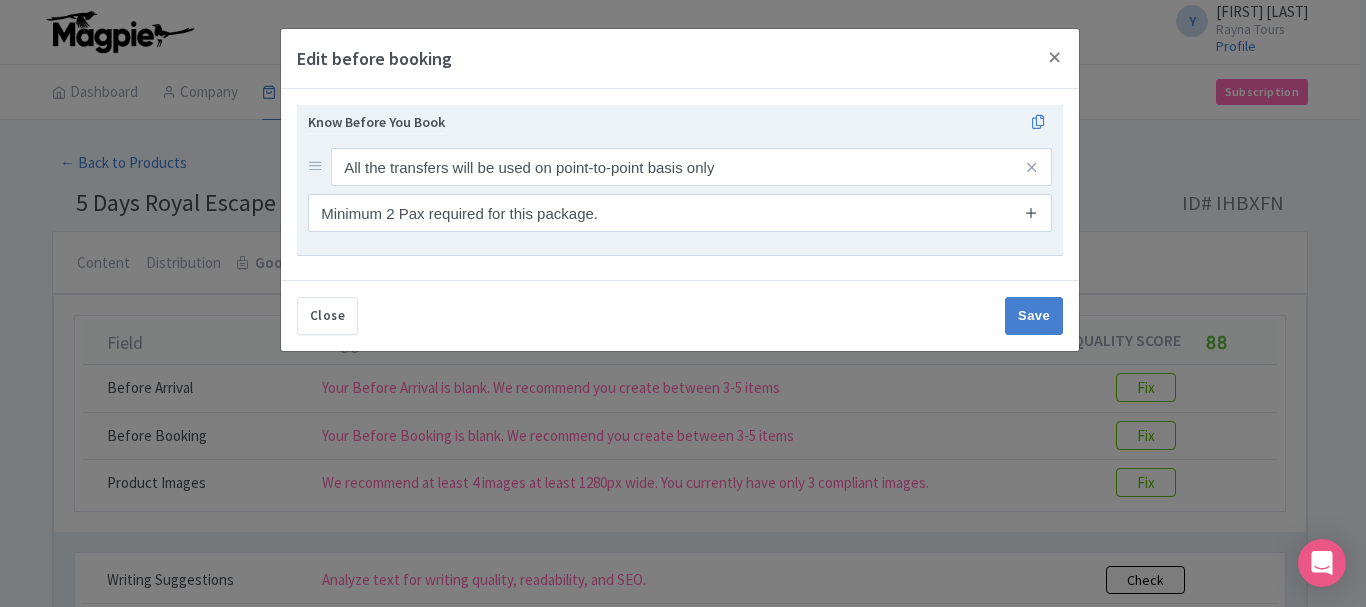 click at bounding box center (1031, 212) 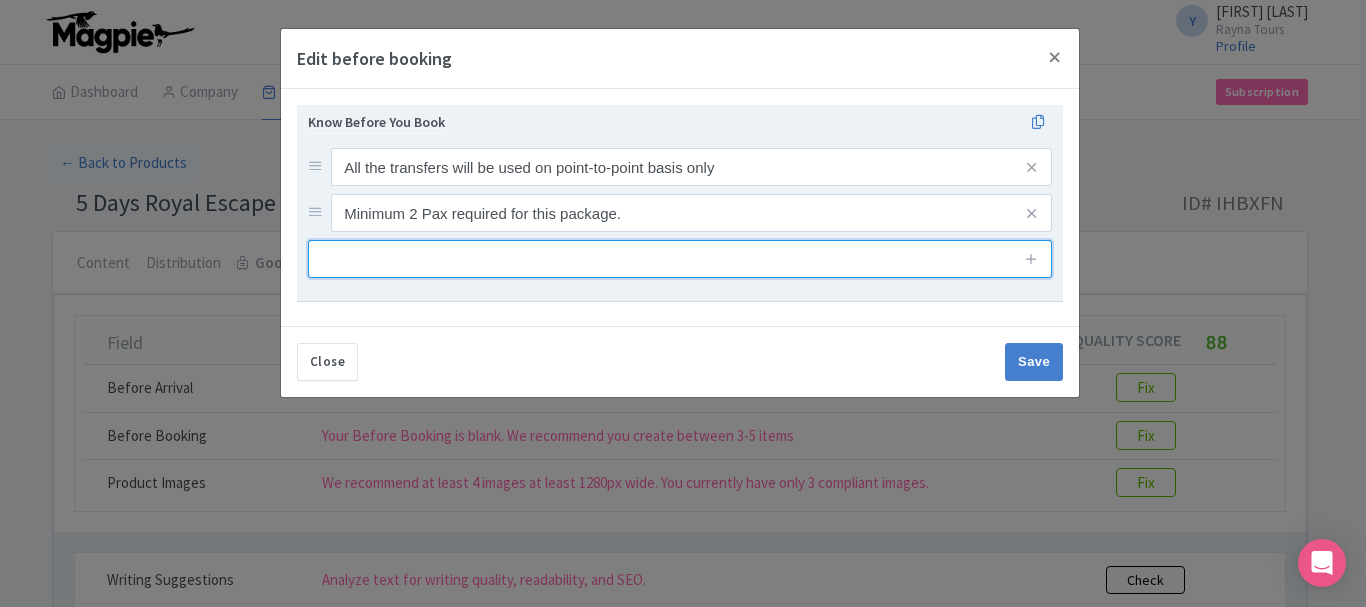 click at bounding box center [680, 259] 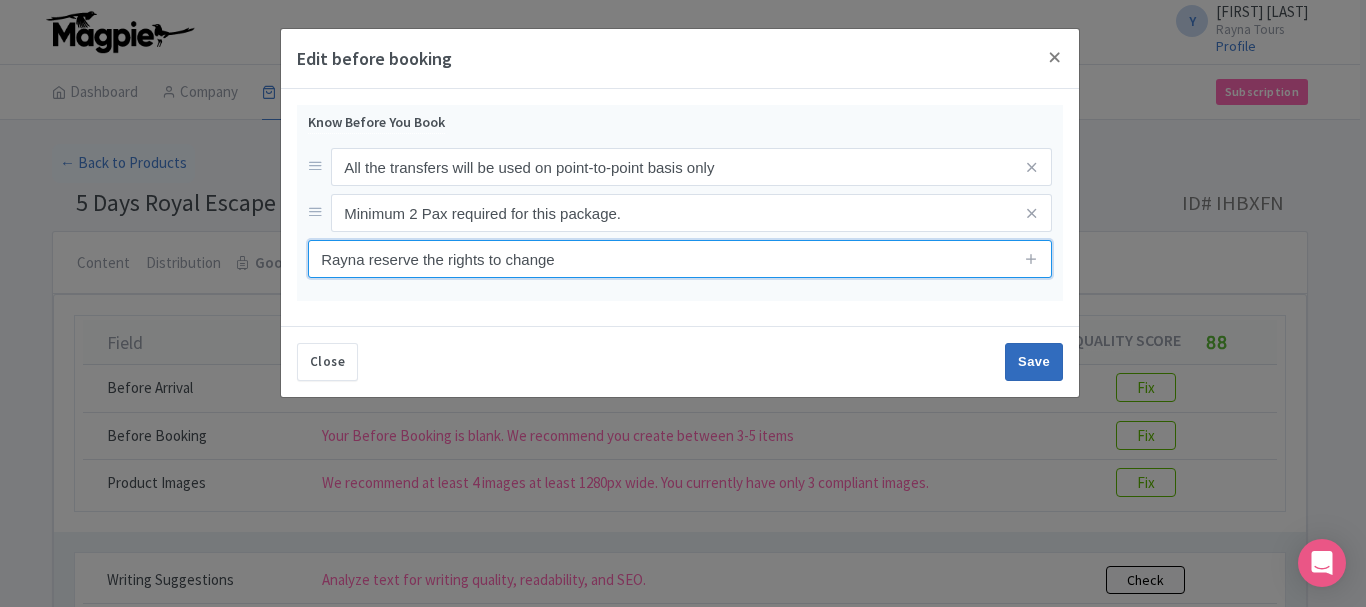 type on "Rayna reserve the rights to change" 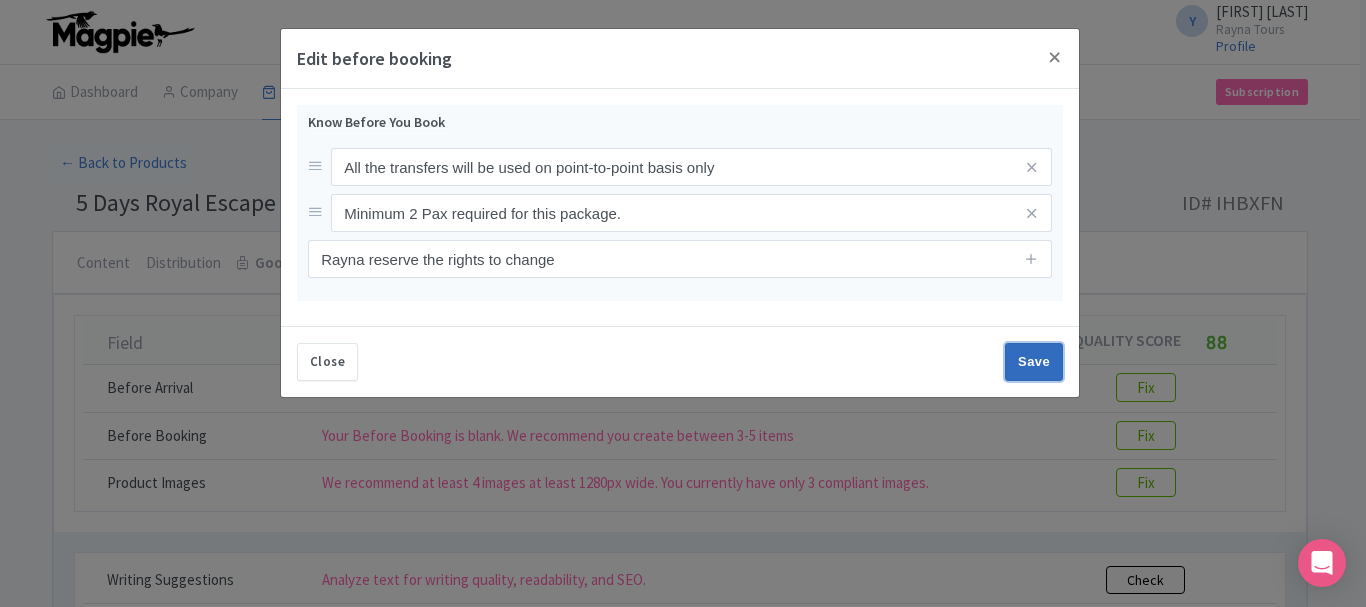 click on "Save" at bounding box center [1034, 362] 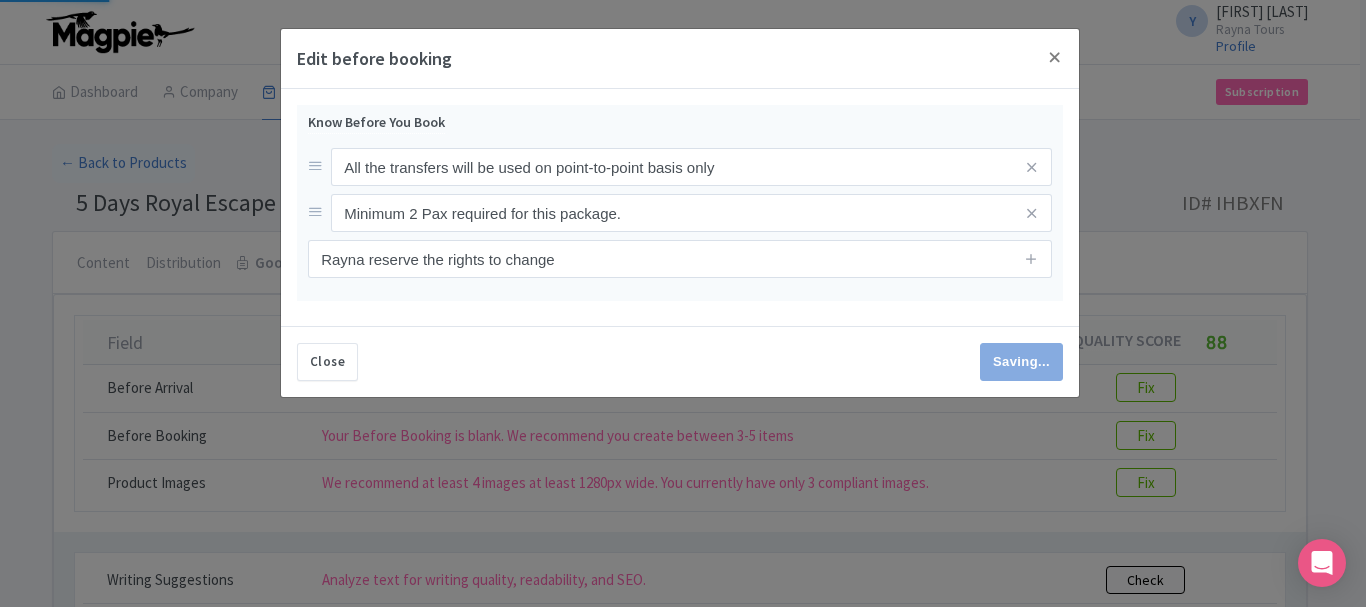 type on "Save" 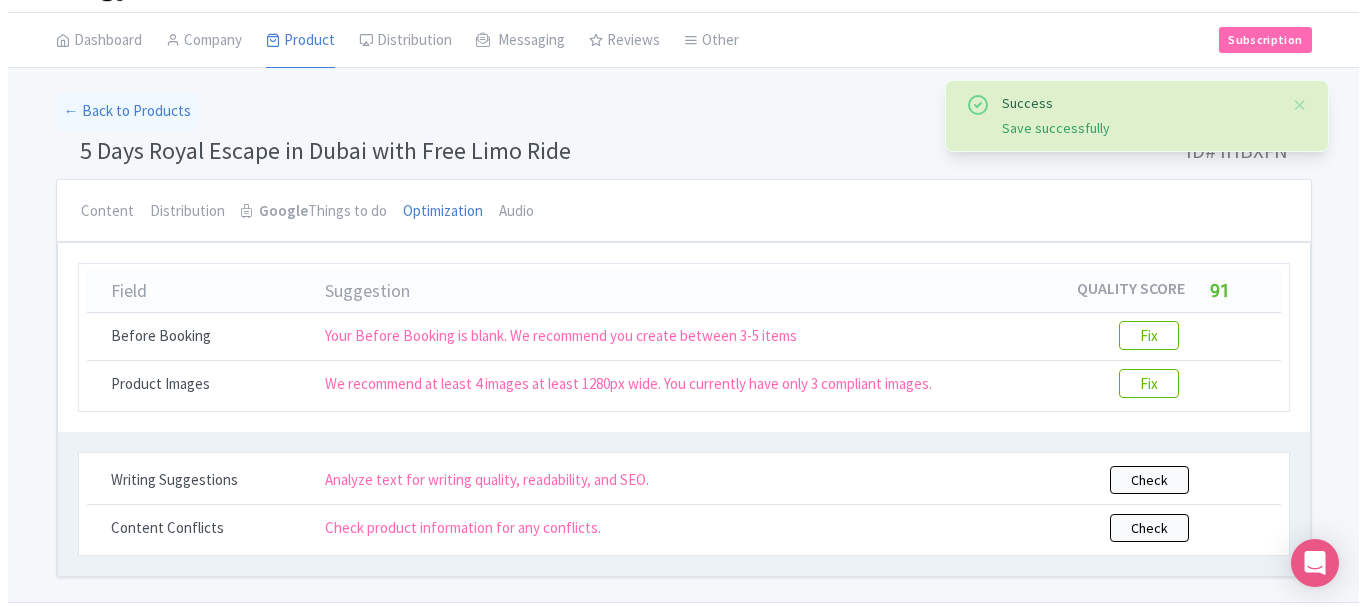 scroll, scrollTop: 0, scrollLeft: 0, axis: both 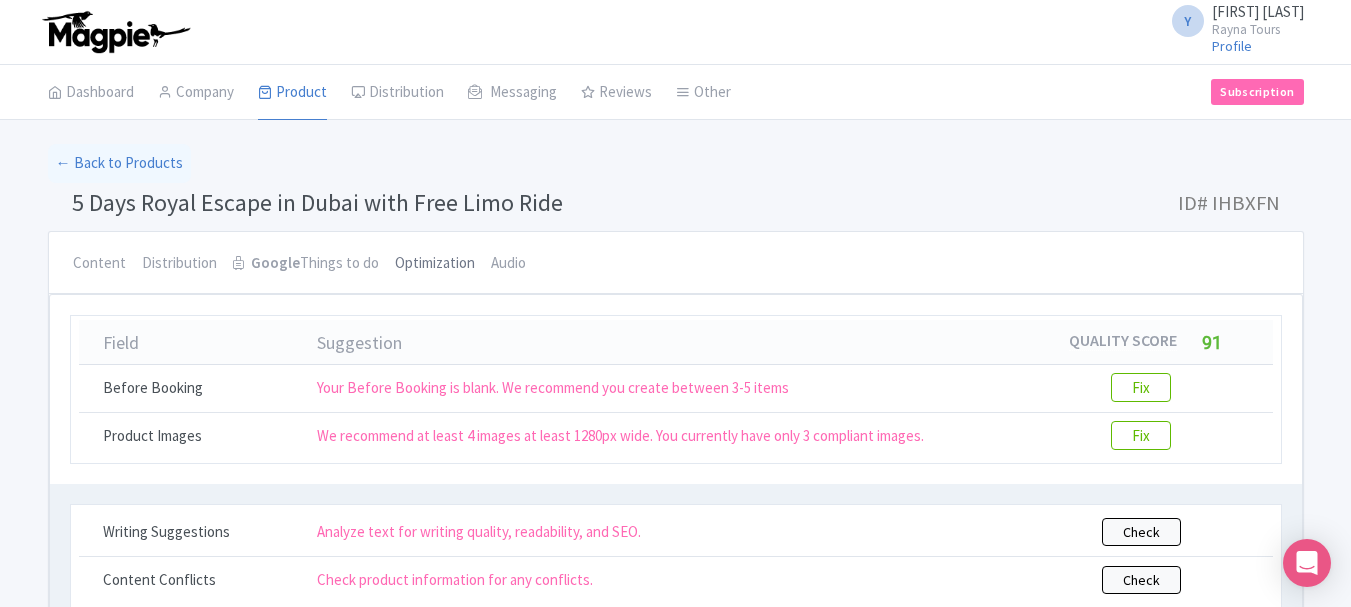 click on "Optimization" at bounding box center [435, 264] 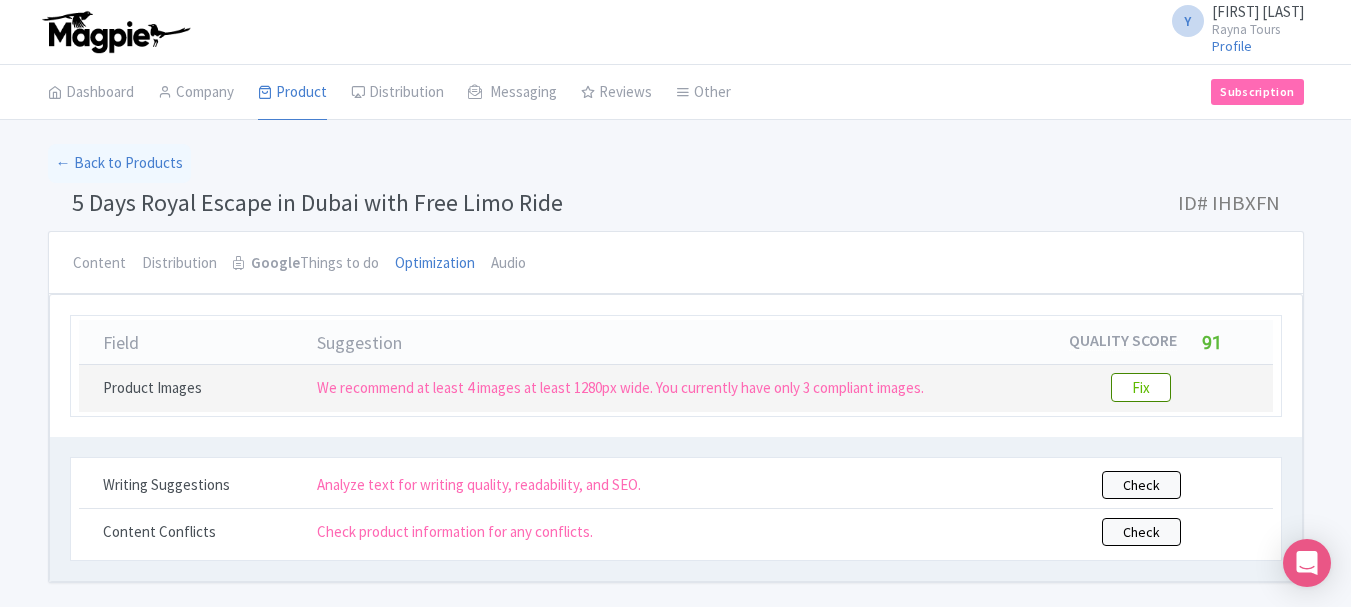 click on "Fix" at bounding box center (1141, 387) 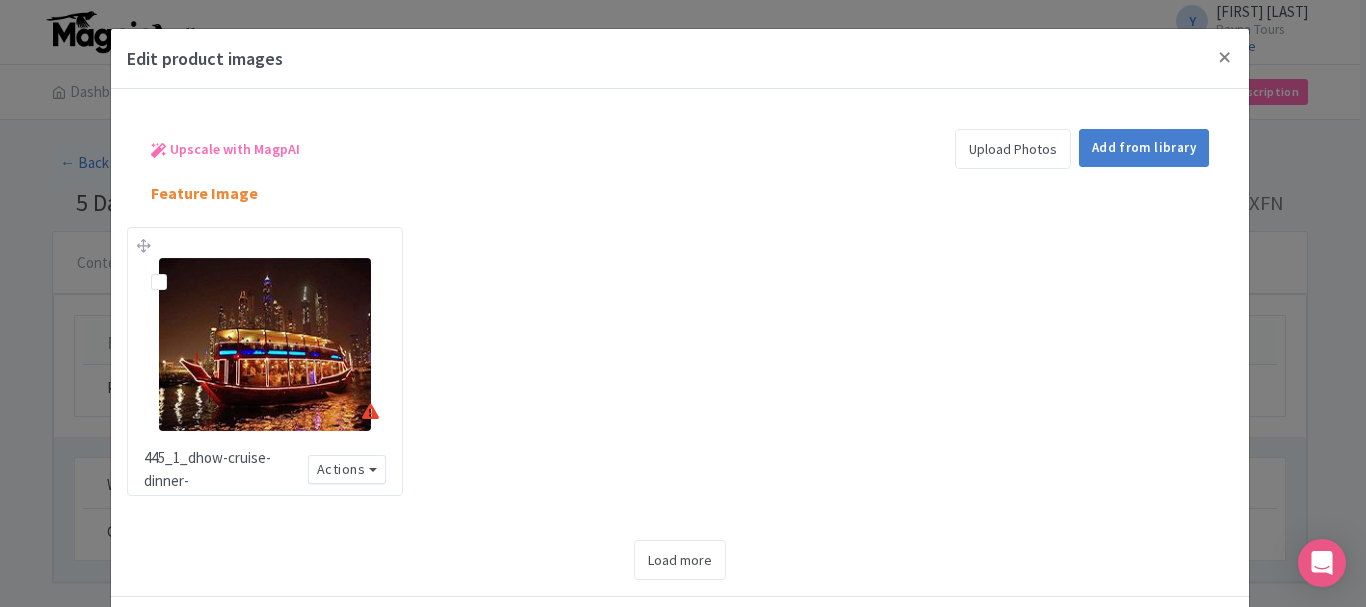 click on "Upload Photos" at bounding box center [1013, 149] 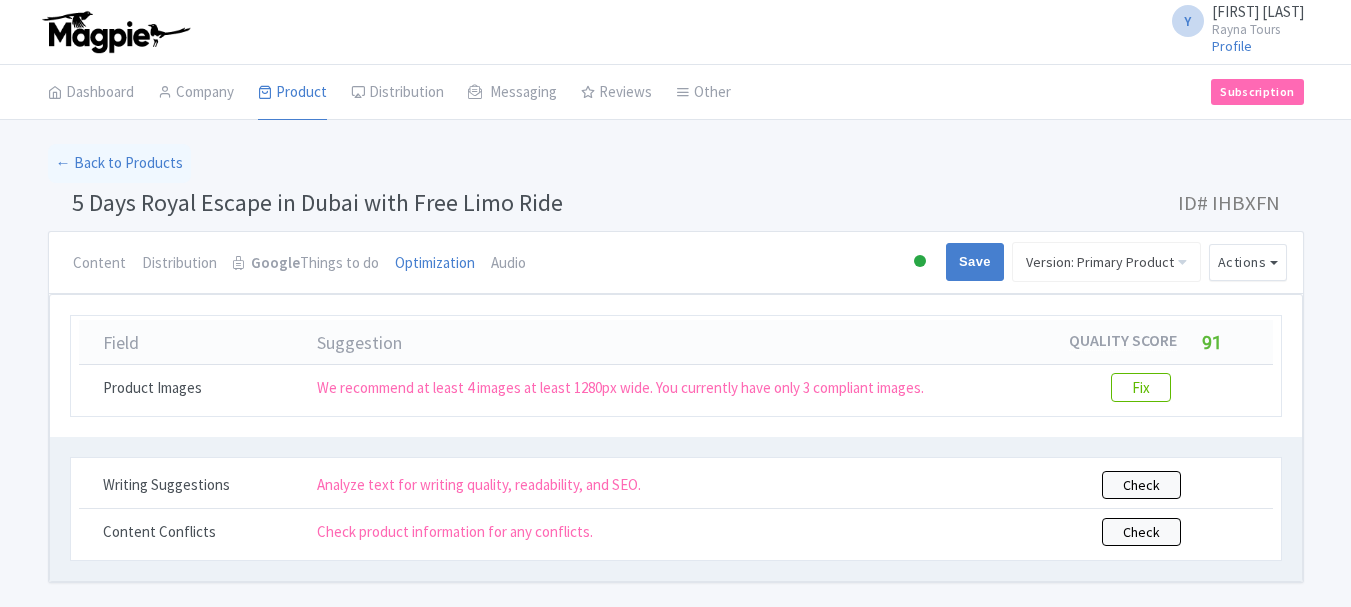 scroll, scrollTop: 0, scrollLeft: 0, axis: both 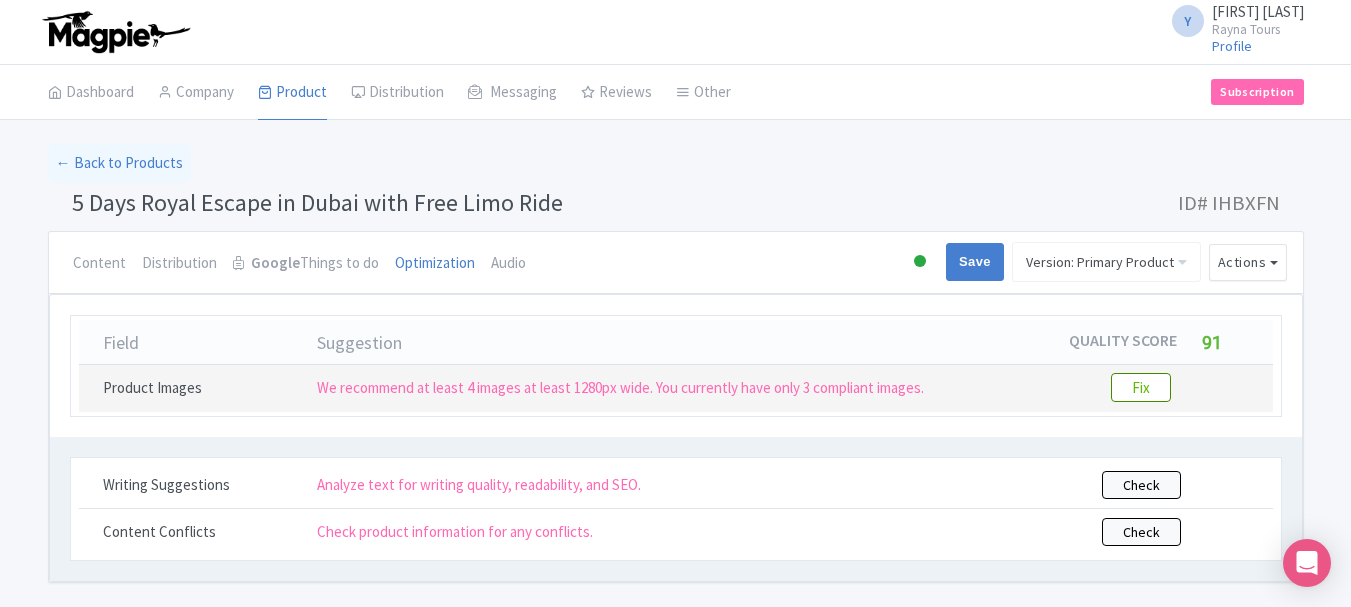 click on "Fix" at bounding box center [1141, 387] 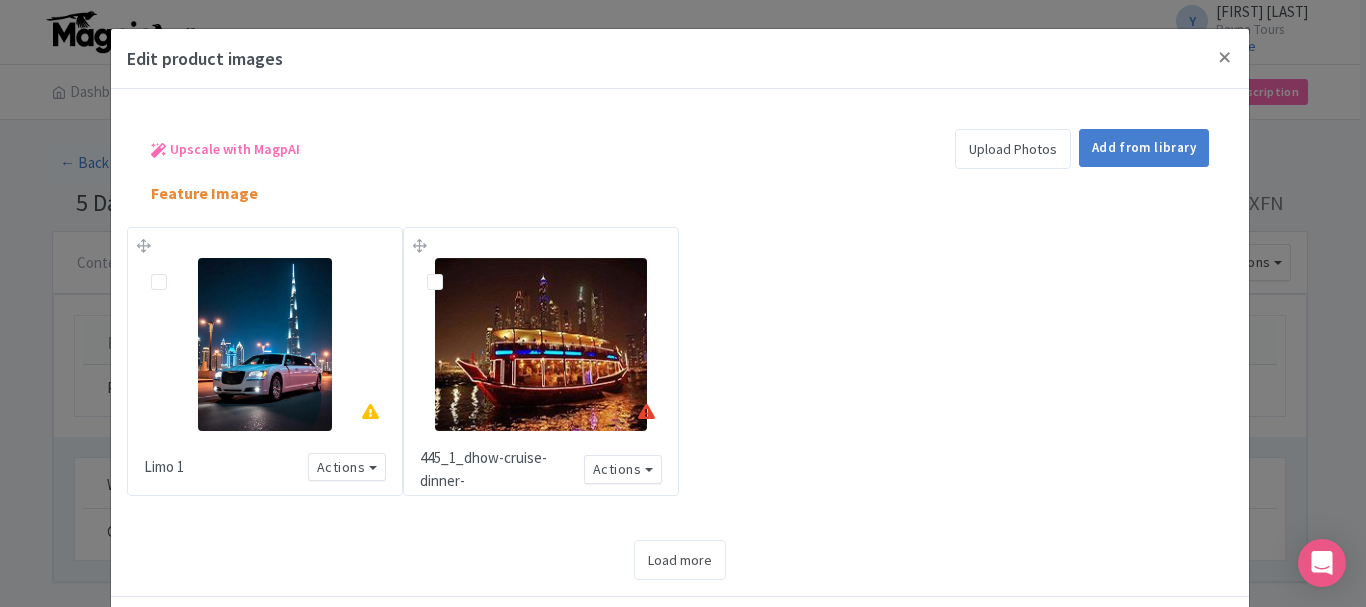 click at bounding box center [265, 344] 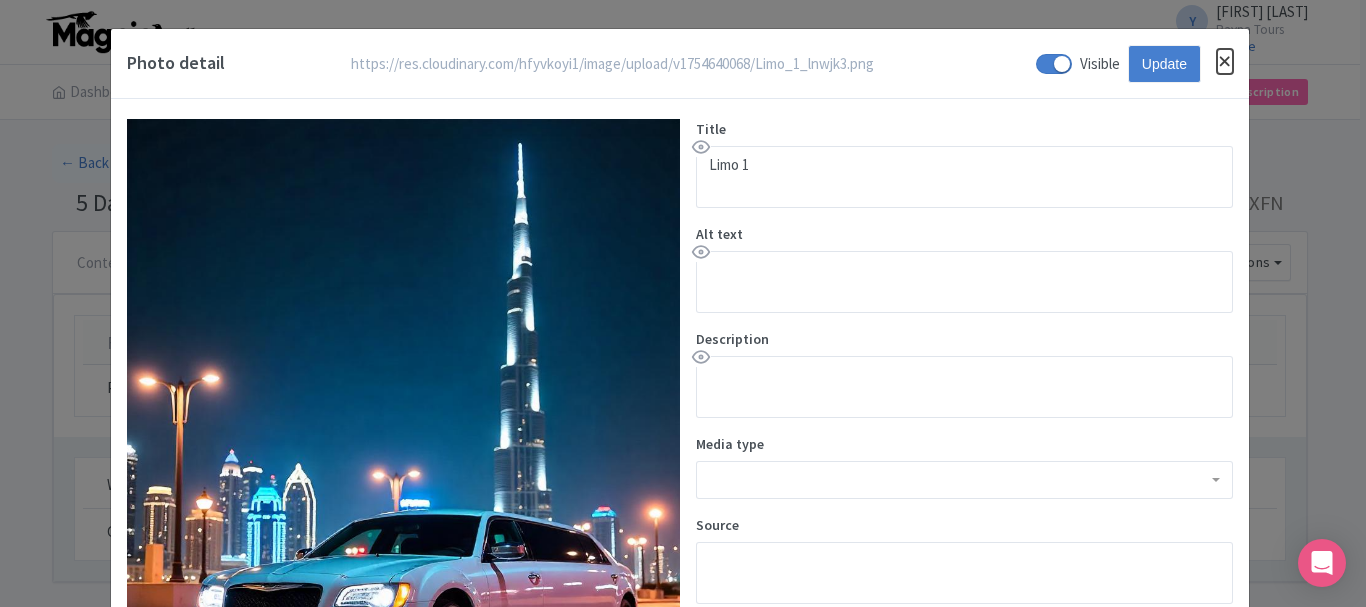 click at bounding box center (1225, 61) 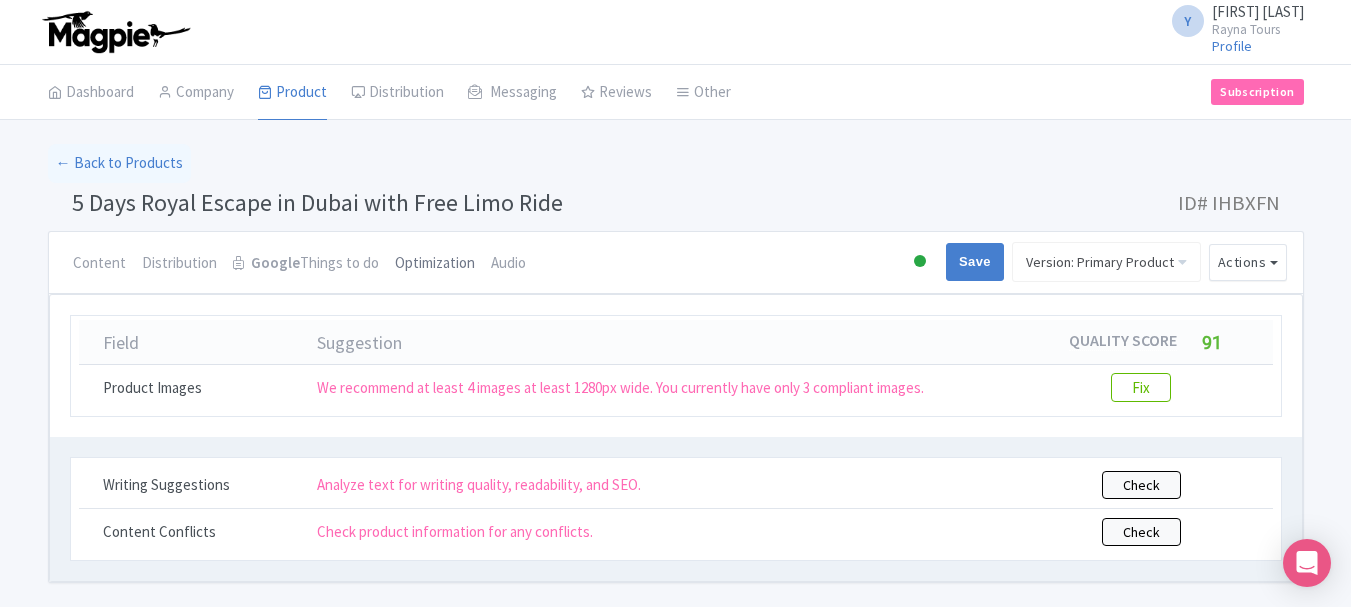 click on "Optimization" at bounding box center (435, 264) 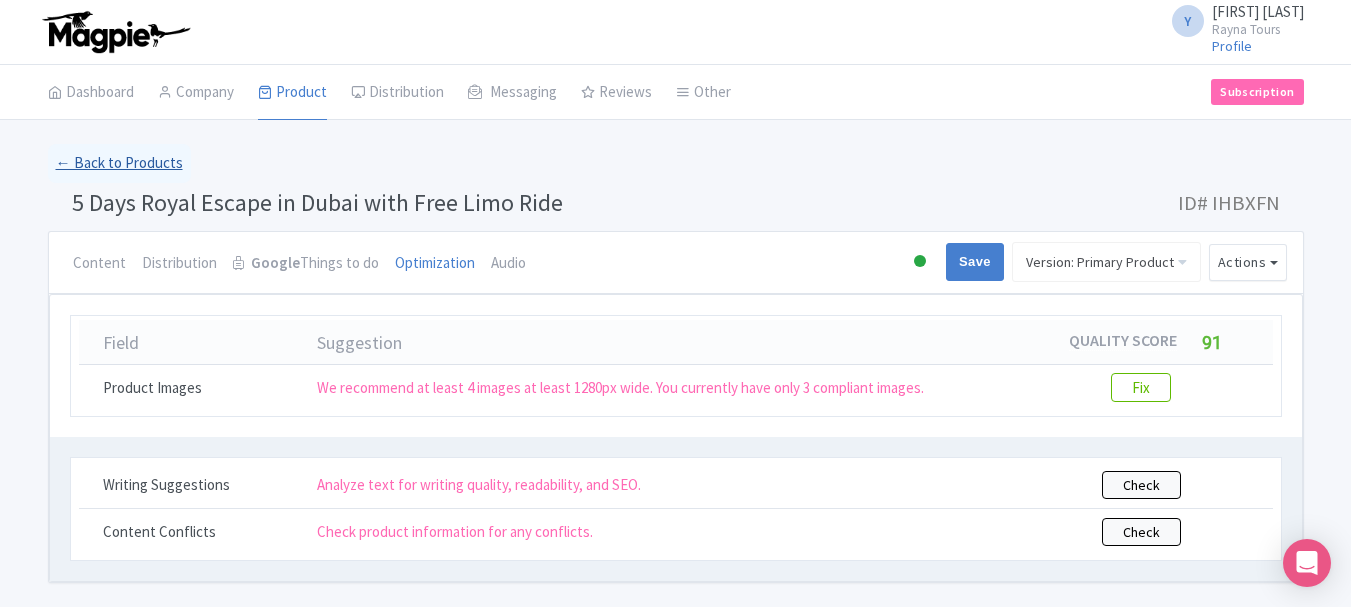 click on "← Back to Products" at bounding box center [119, 163] 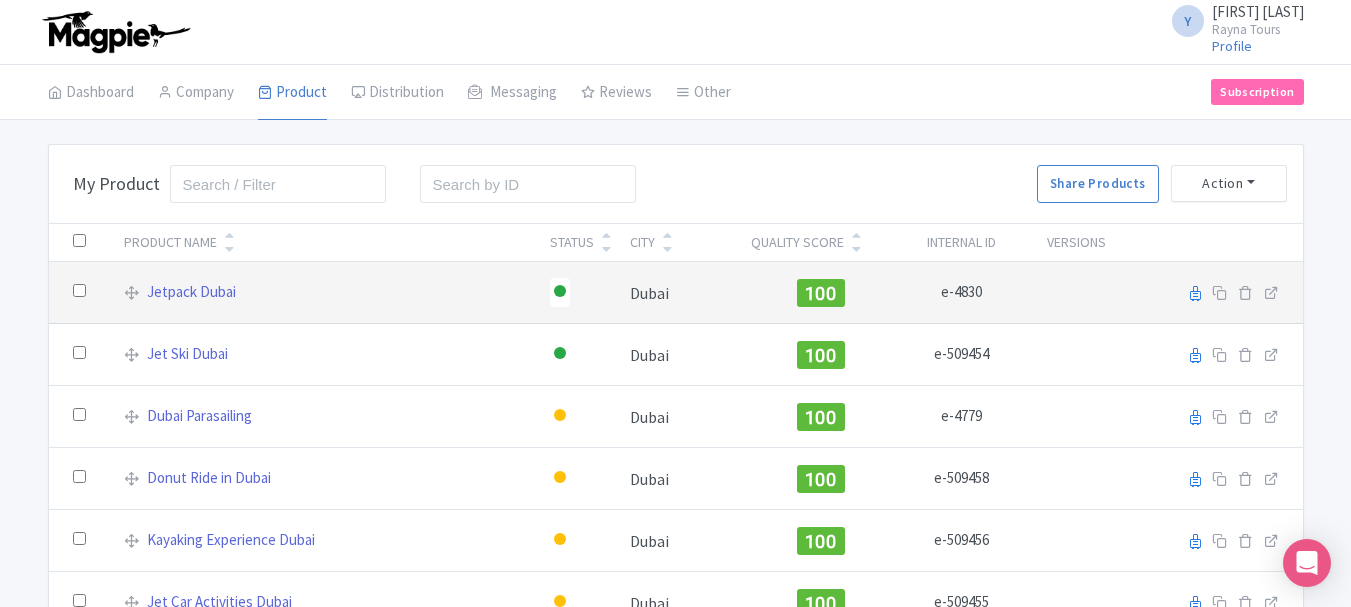 scroll, scrollTop: 0, scrollLeft: 0, axis: both 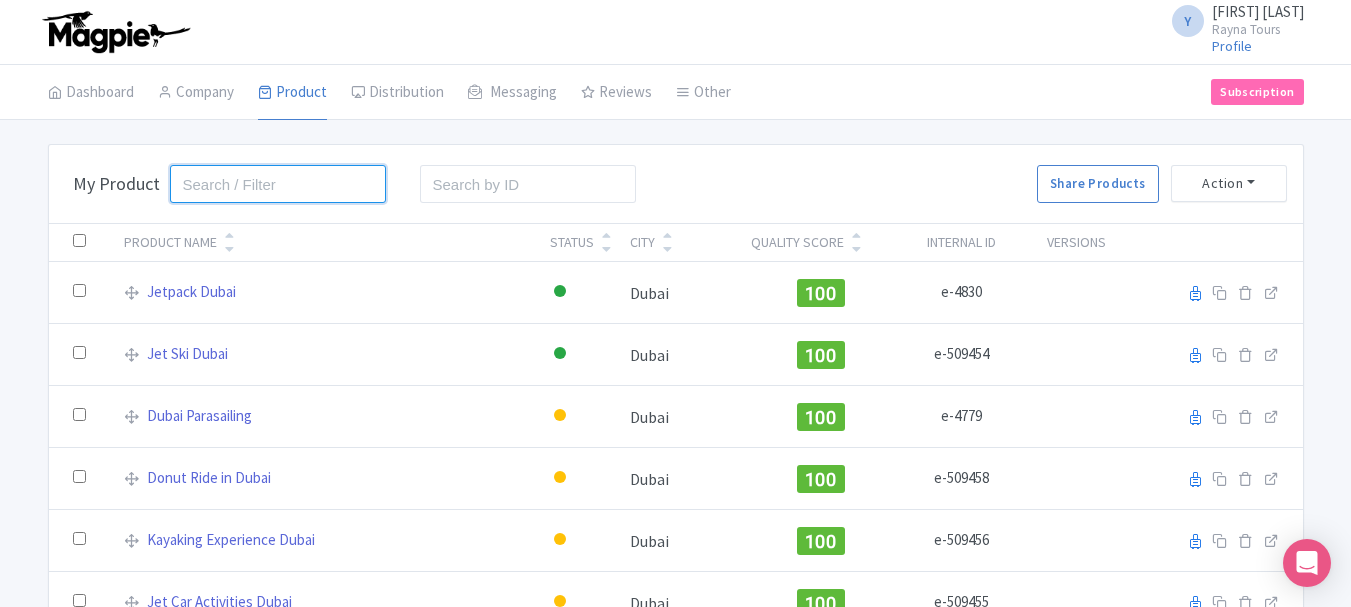 click at bounding box center [278, 184] 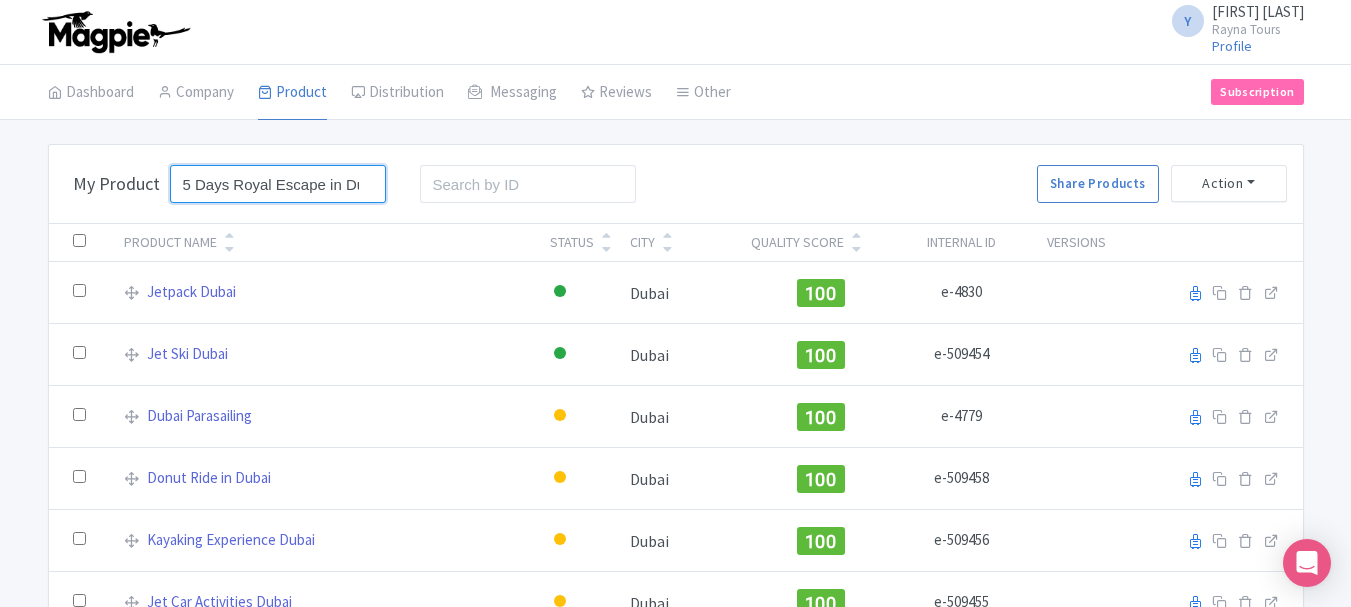 scroll, scrollTop: 0, scrollLeft: 163, axis: horizontal 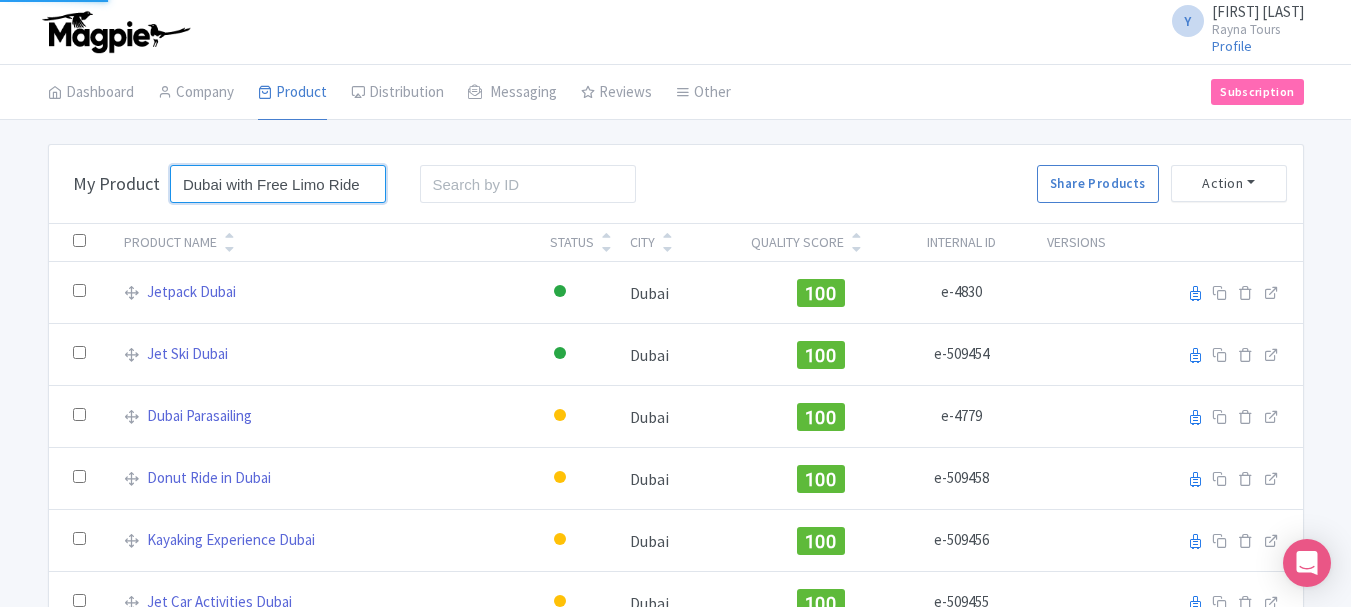 type on "5 Days Royal Escape in Dubai with Free Limo Ride" 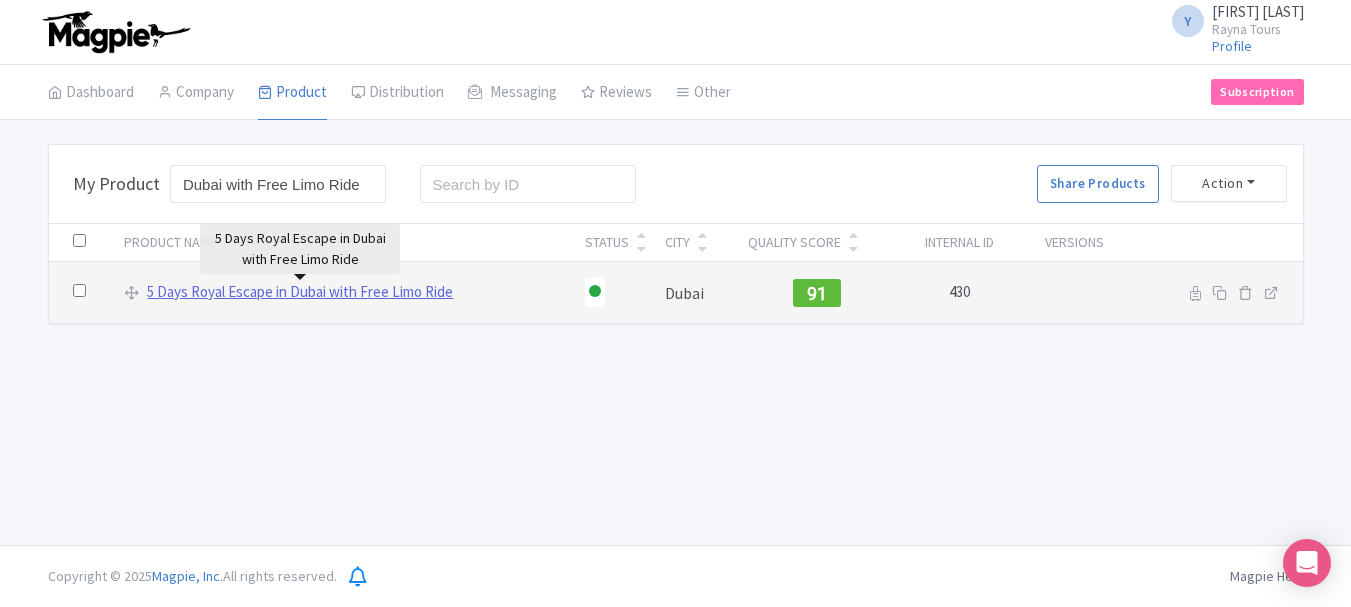 scroll, scrollTop: 0, scrollLeft: 0, axis: both 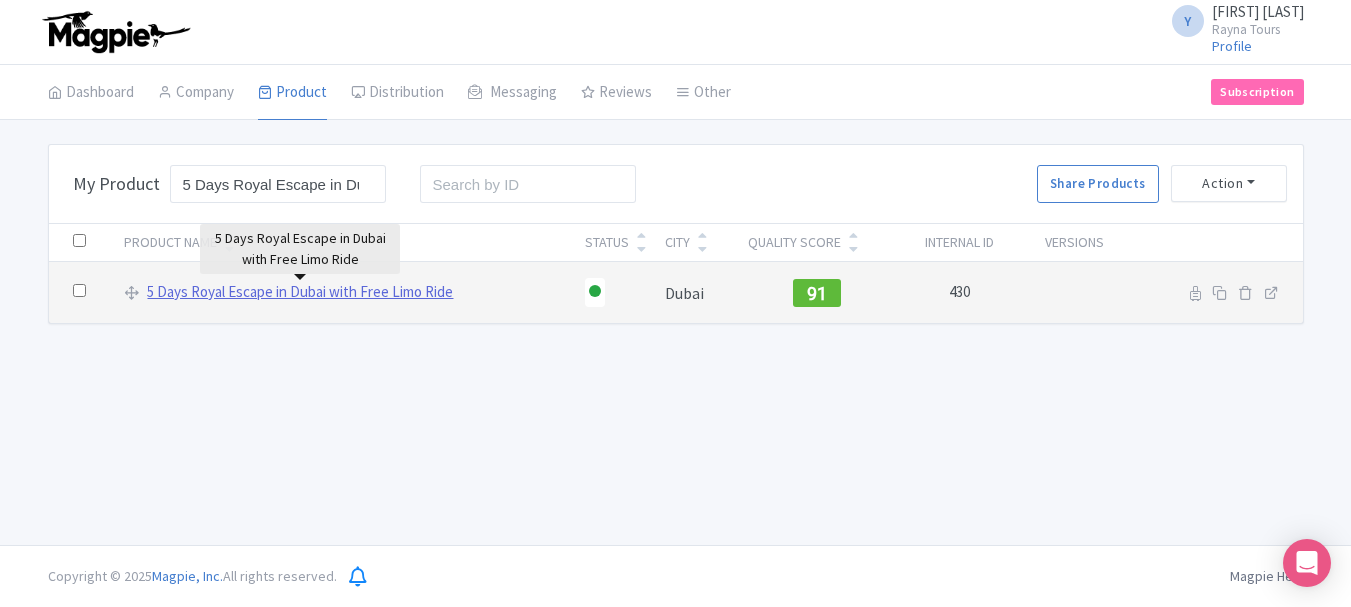 click on "5 Days Royal Escape in Dubai with Free Limo Ride" at bounding box center [300, 292] 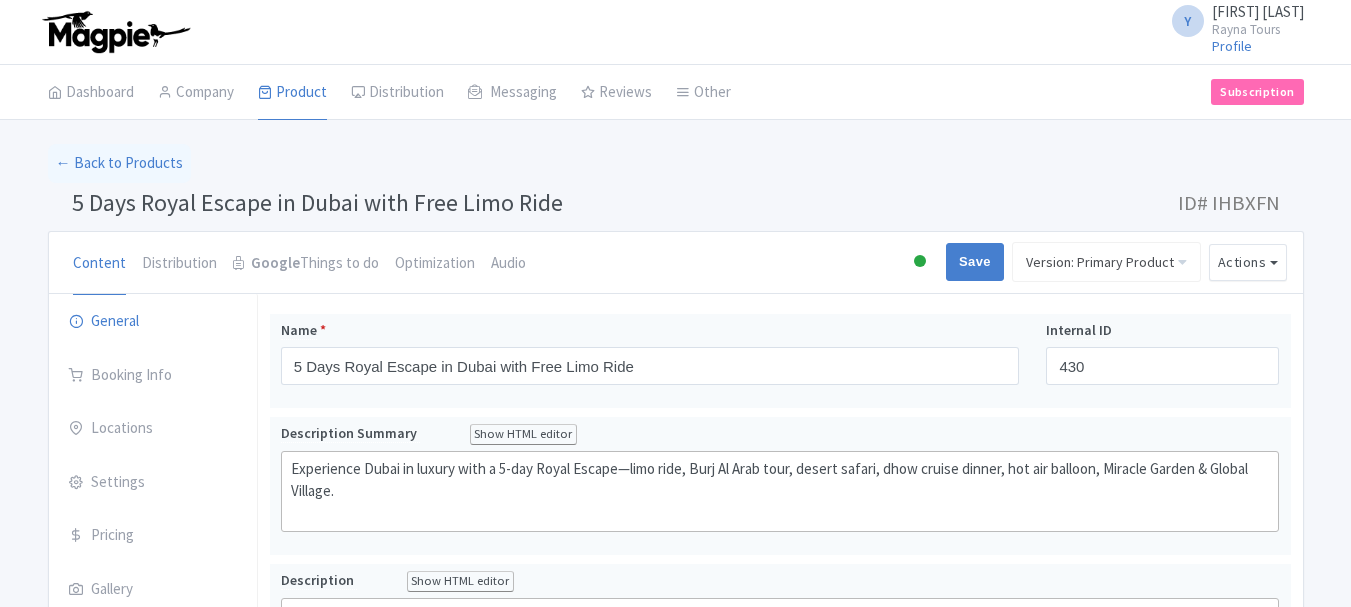 scroll, scrollTop: 0, scrollLeft: 0, axis: both 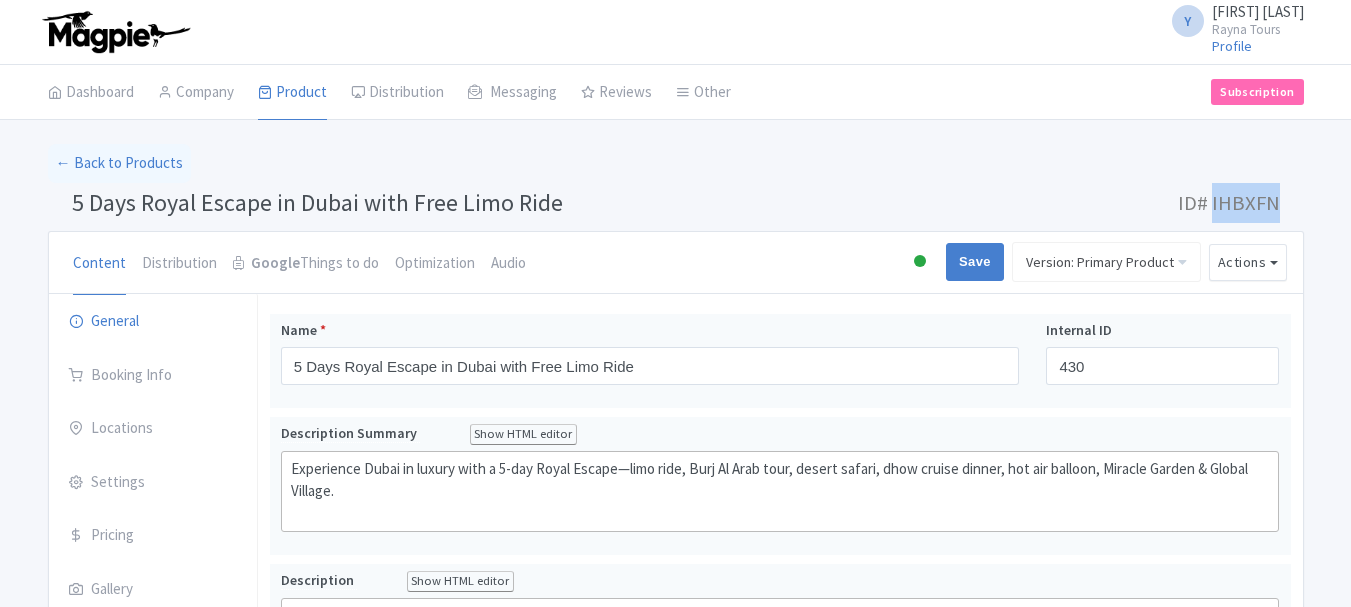 click on "ID# IHBXFN" at bounding box center (1229, 203) 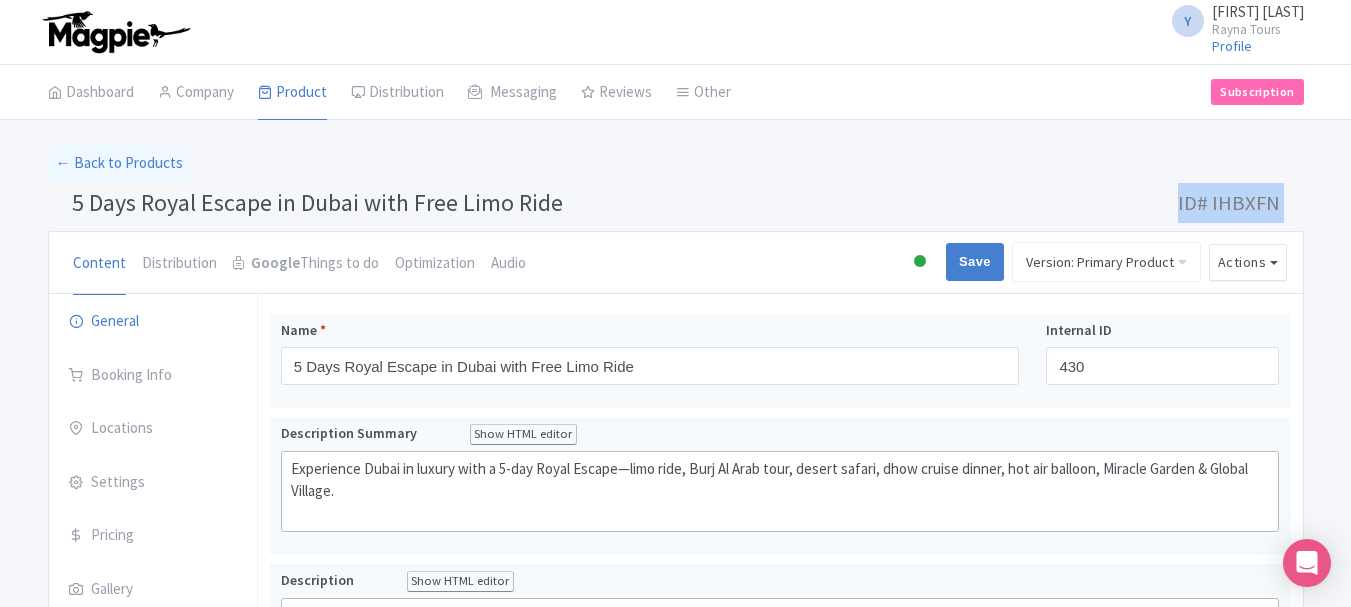 click on "ID# IHBXFN" at bounding box center [1229, 203] 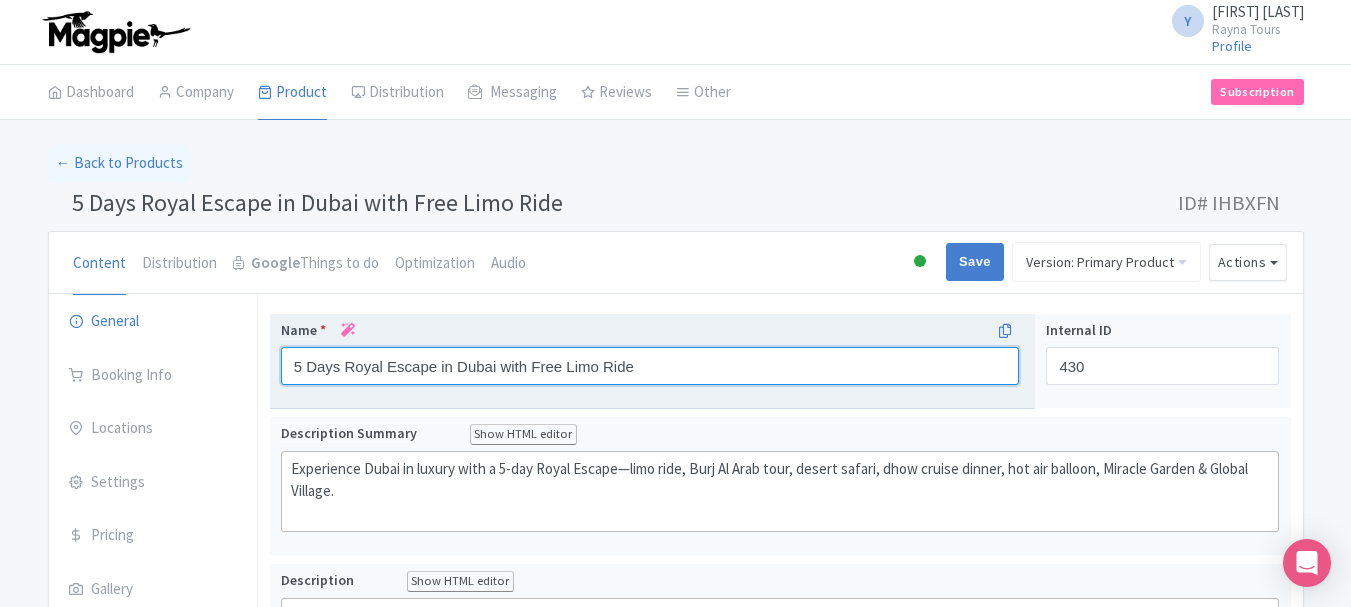 click on "5 Days Royal Escape in Dubai with Free Limo Ride" at bounding box center (650, 366) 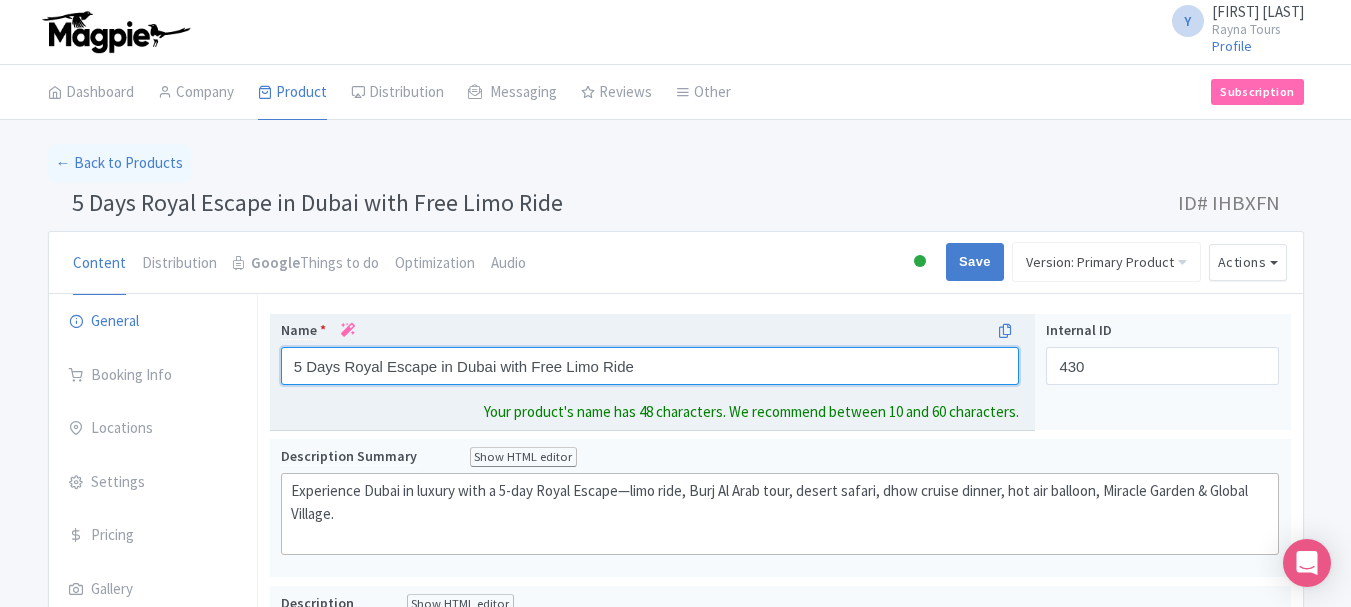 click on "5 Days Royal Escape in Dubai with Free Limo Ride" at bounding box center [650, 366] 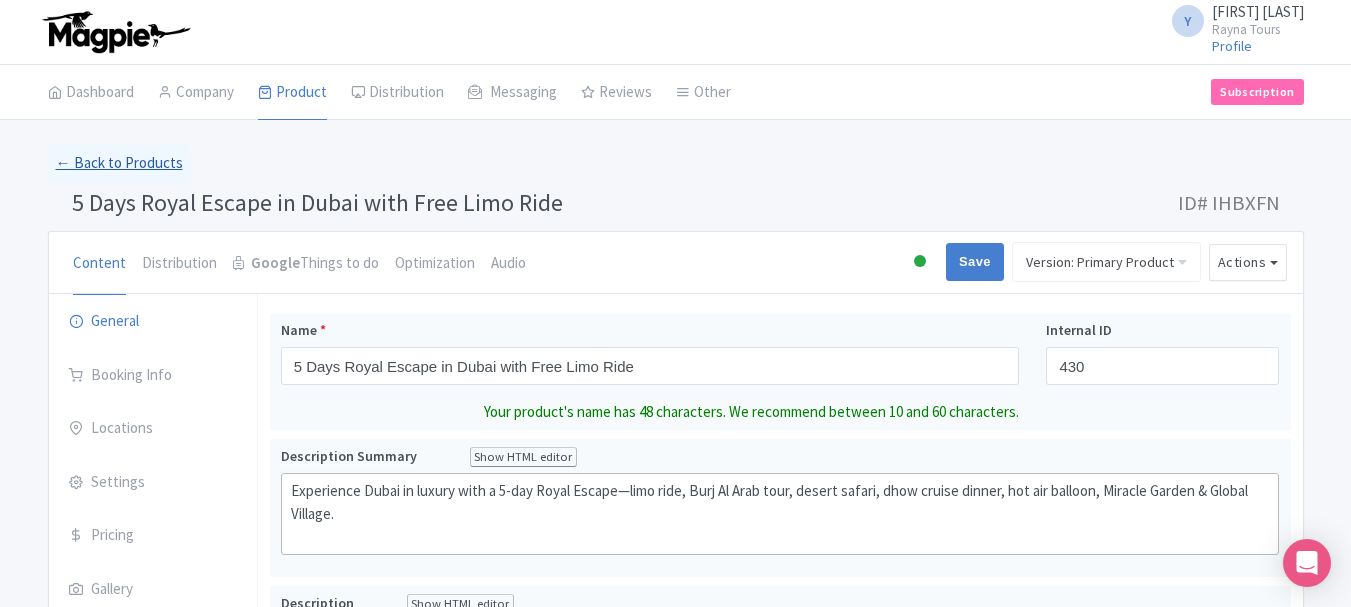click on "← Back to Products" at bounding box center (119, 163) 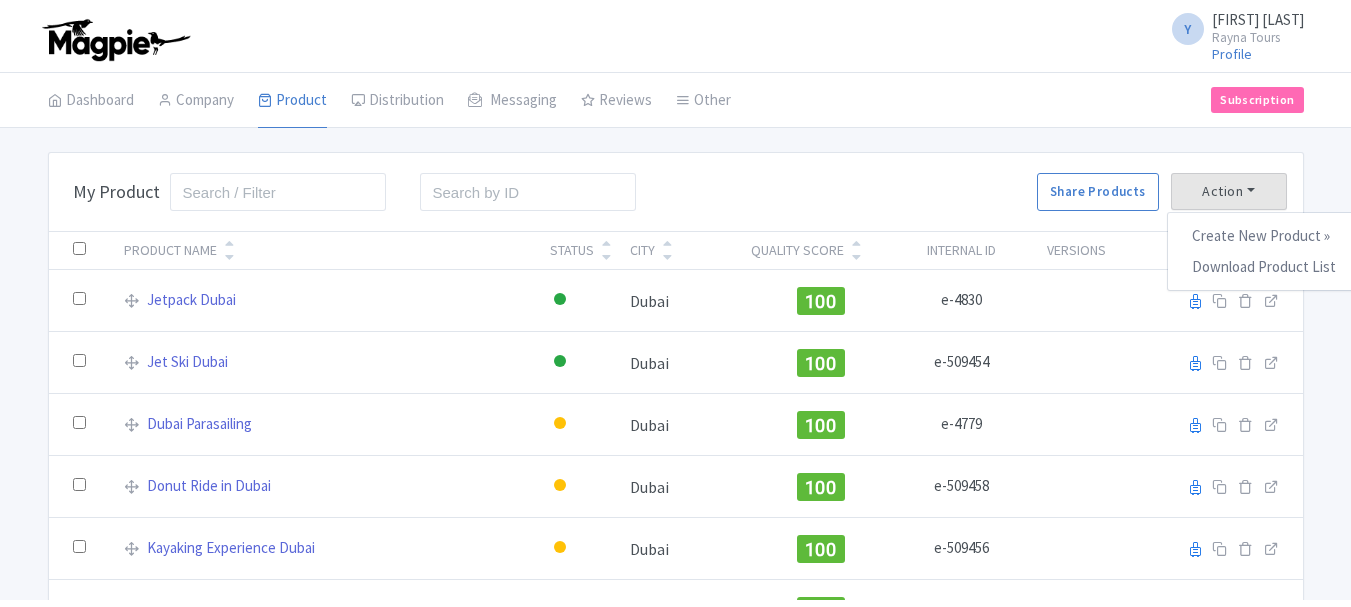 scroll, scrollTop: 0, scrollLeft: 0, axis: both 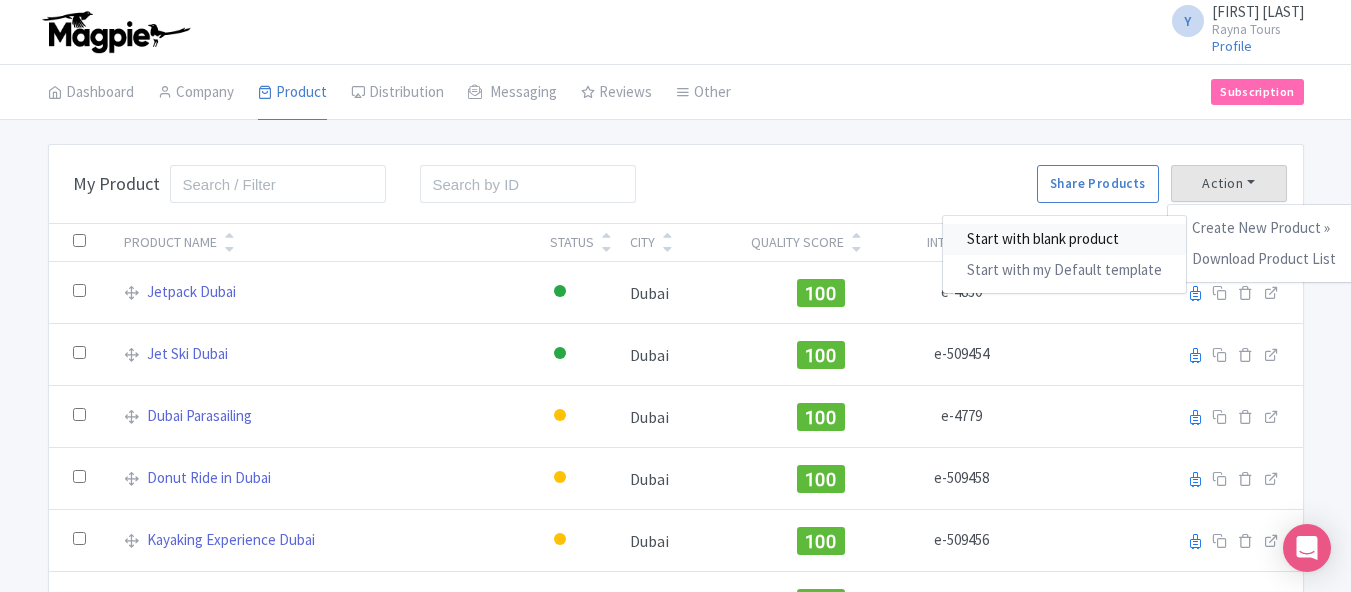click on "Start with blank product" at bounding box center [1064, 239] 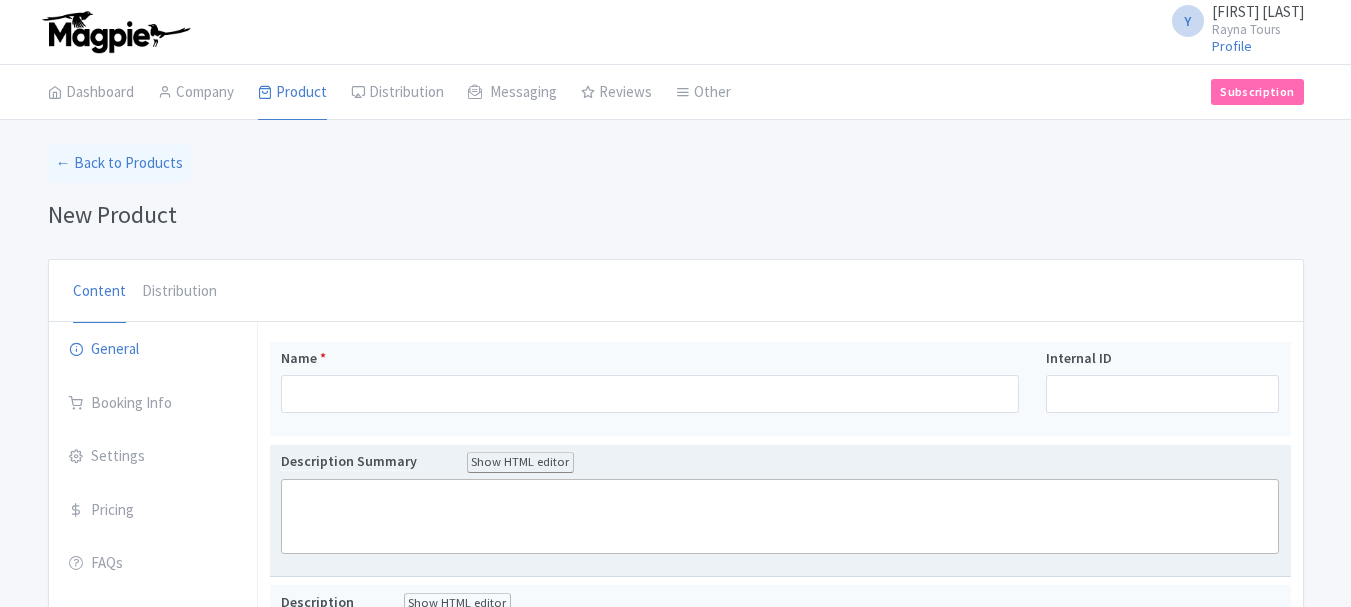 scroll, scrollTop: 0, scrollLeft: 0, axis: both 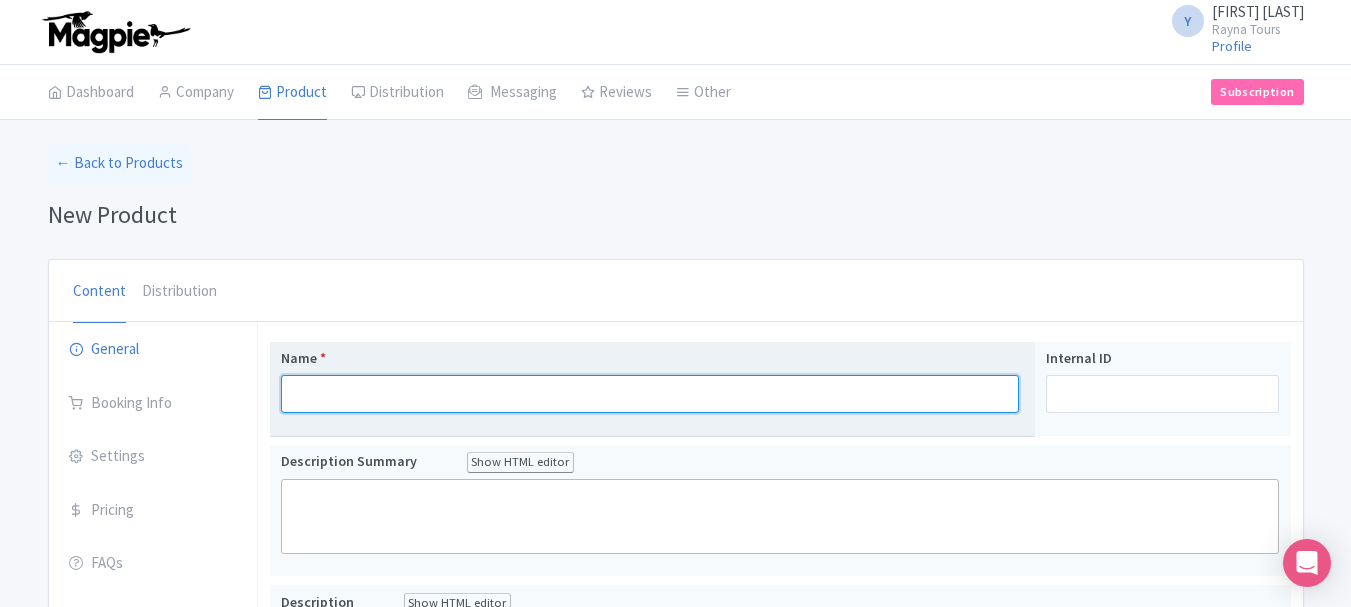 click on "Name   *" at bounding box center (650, 394) 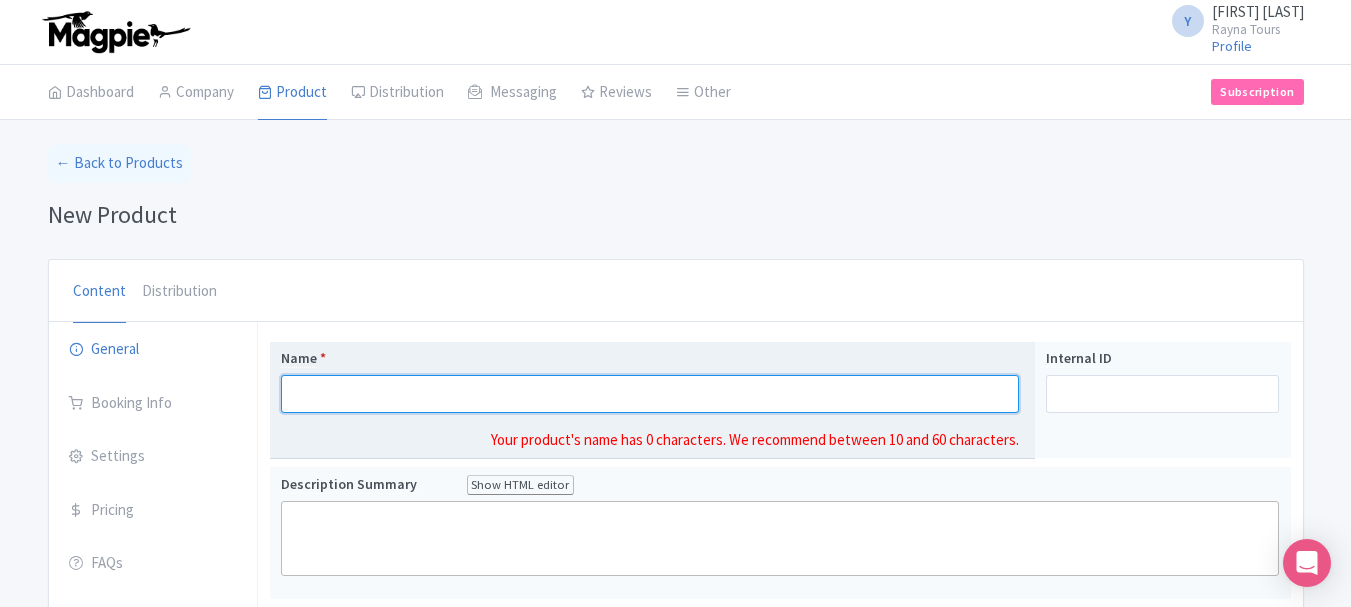 paste on "5 Days Senior Citizen Combo Package" 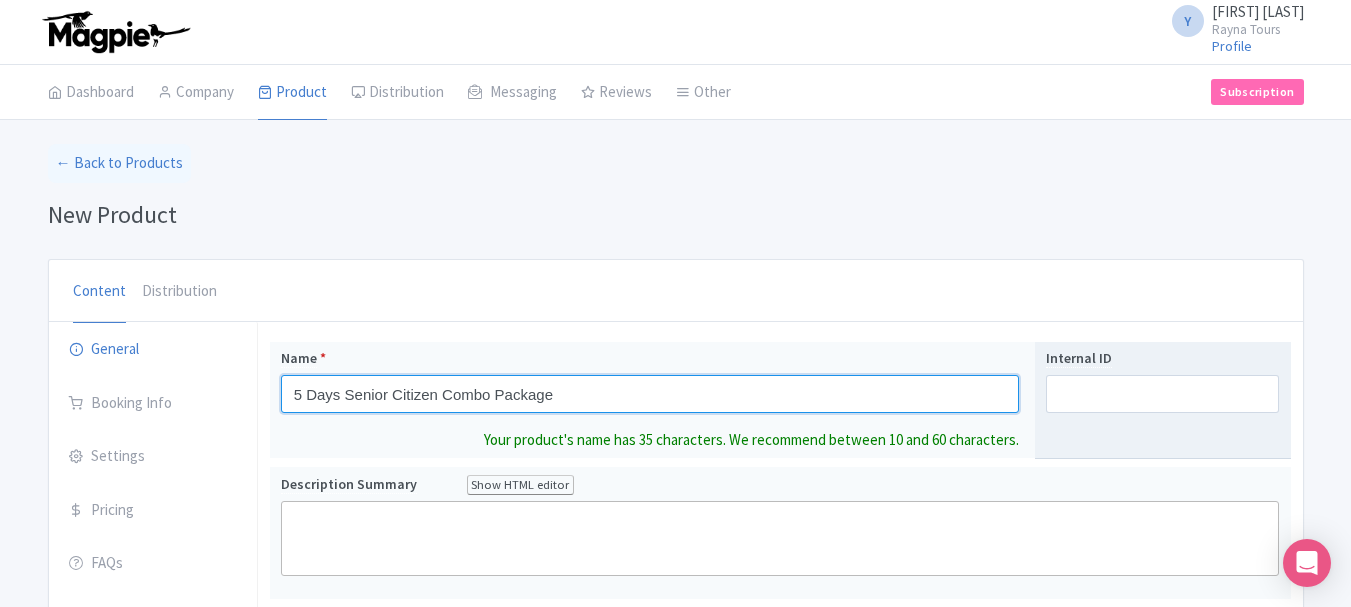 type on "5 Days Senior Citizen Combo Package" 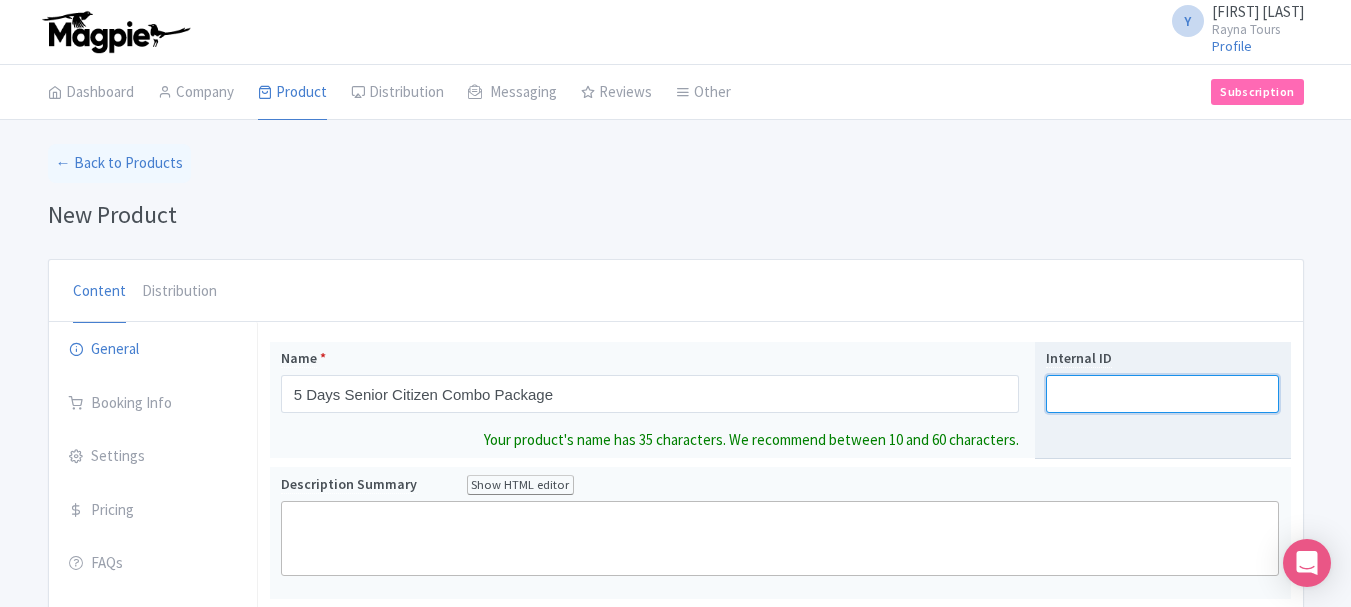 click on "Internal ID" at bounding box center [1162, 394] 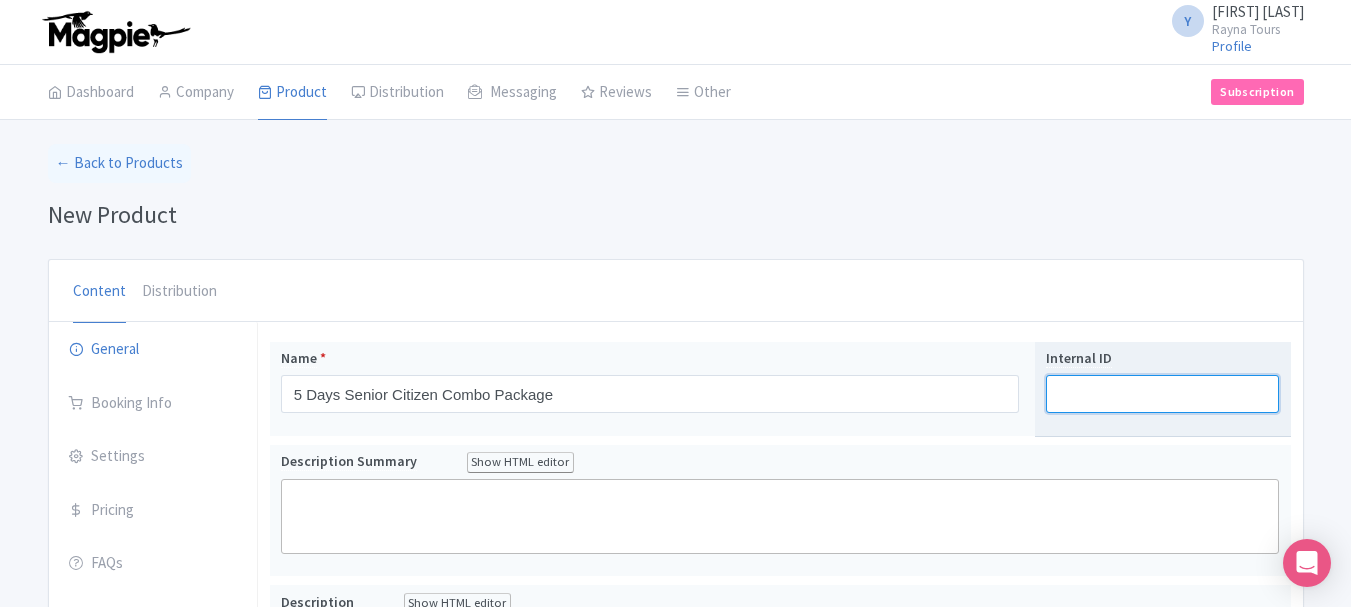 paste on "443" 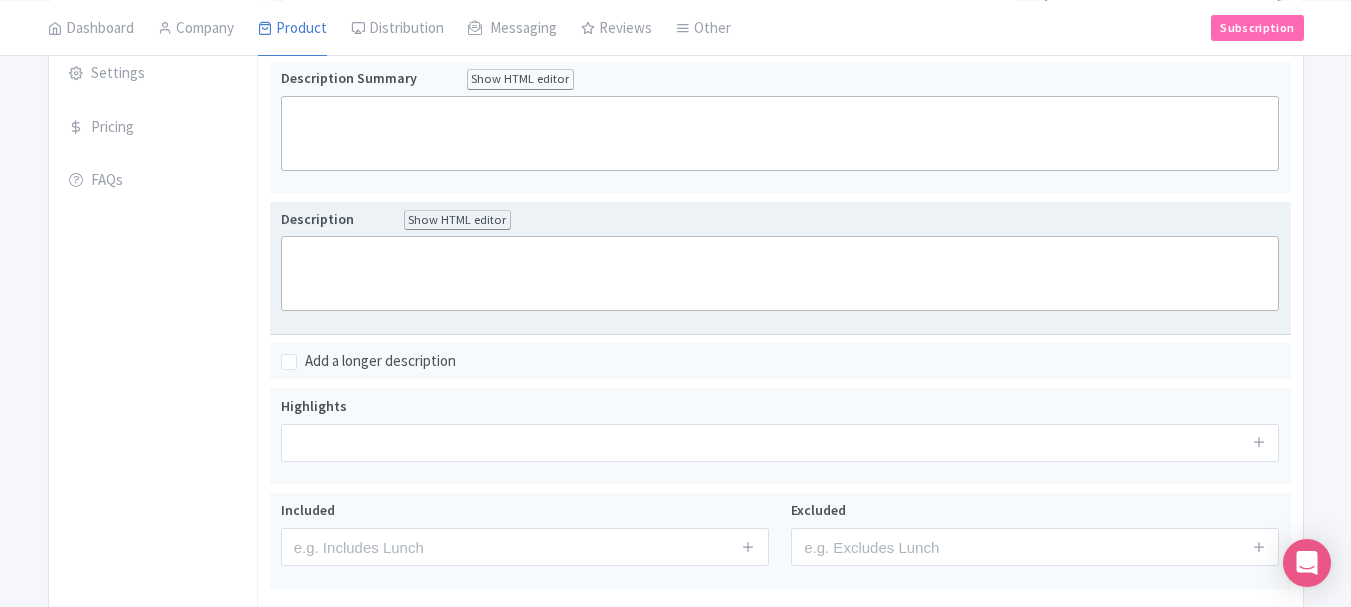 scroll, scrollTop: 400, scrollLeft: 0, axis: vertical 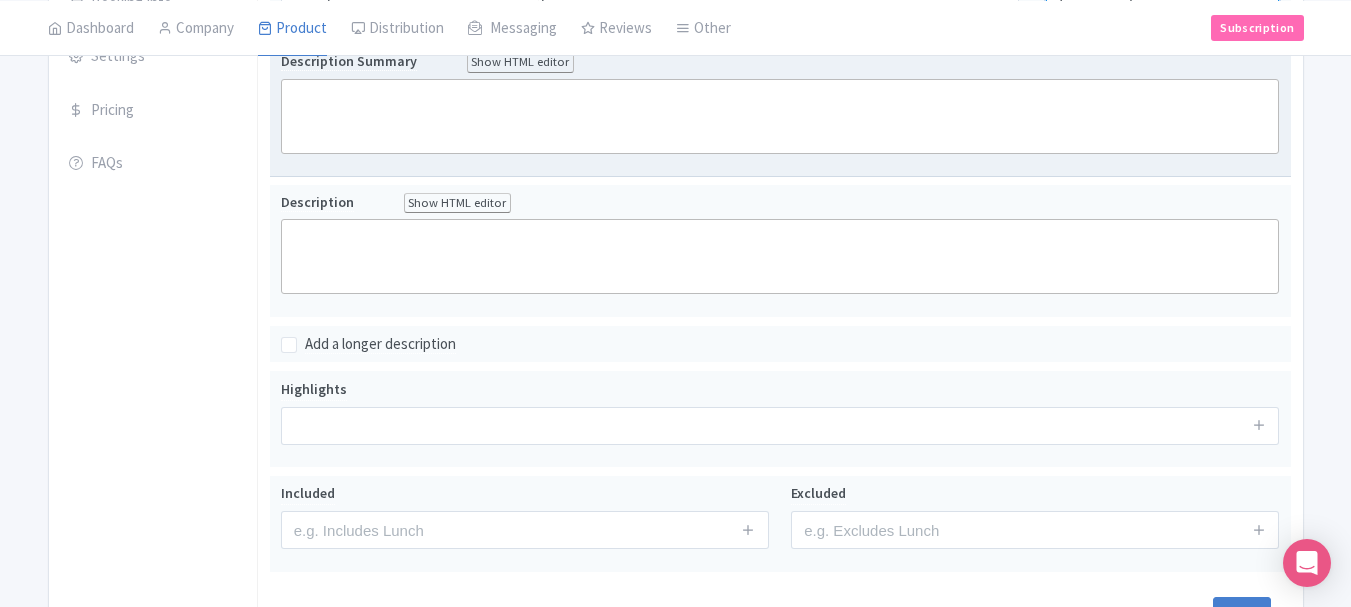 type on "443" 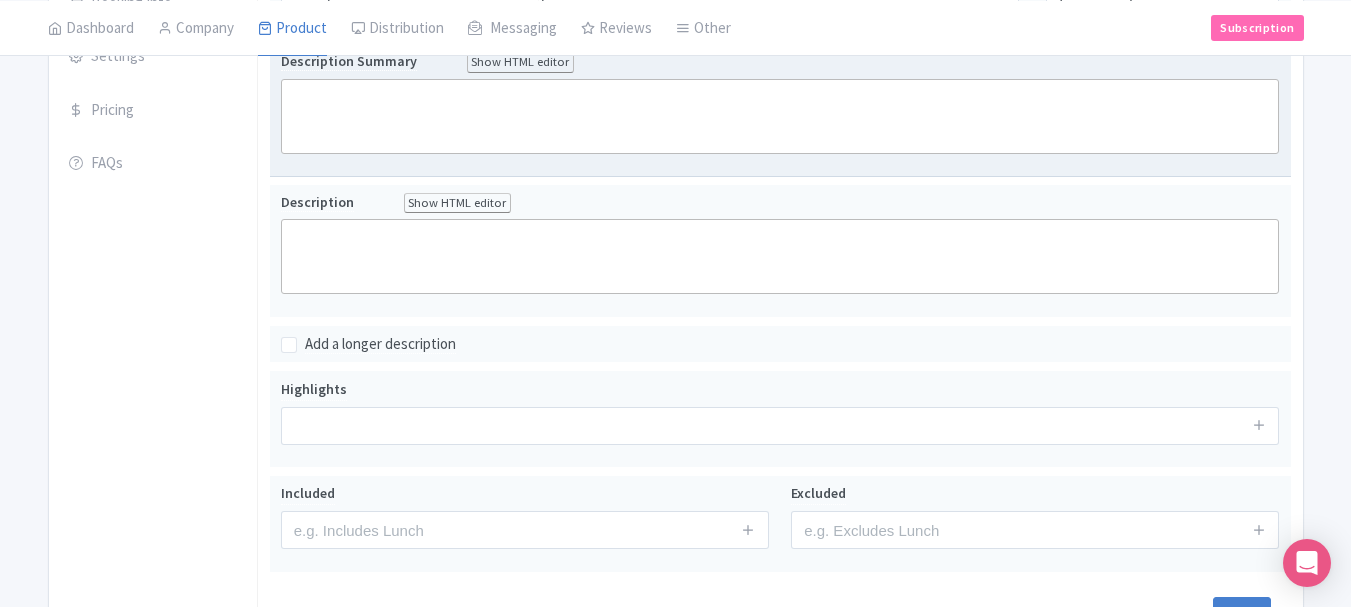 click 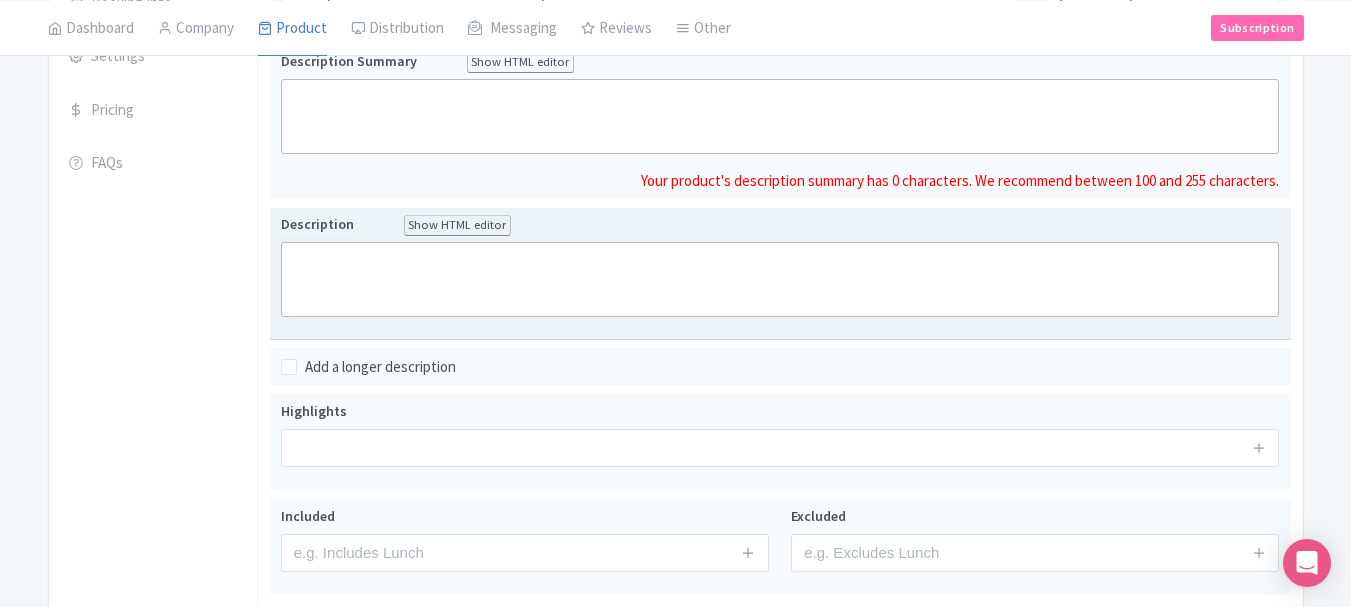 click 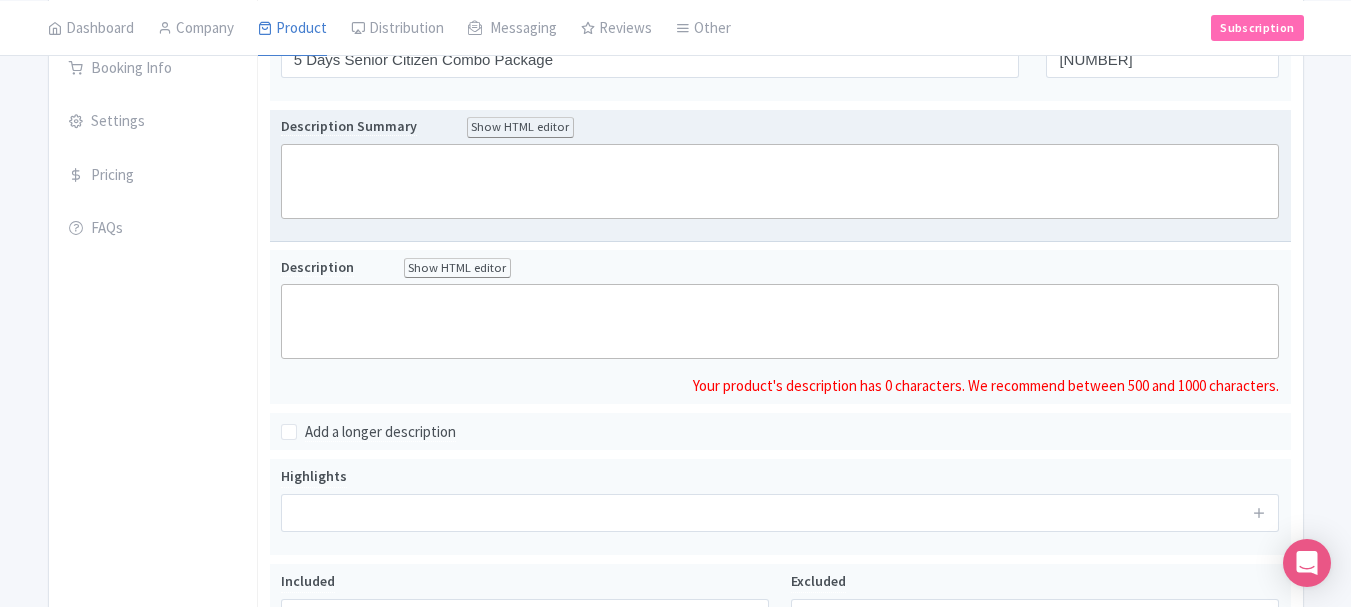 scroll, scrollTop: 300, scrollLeft: 0, axis: vertical 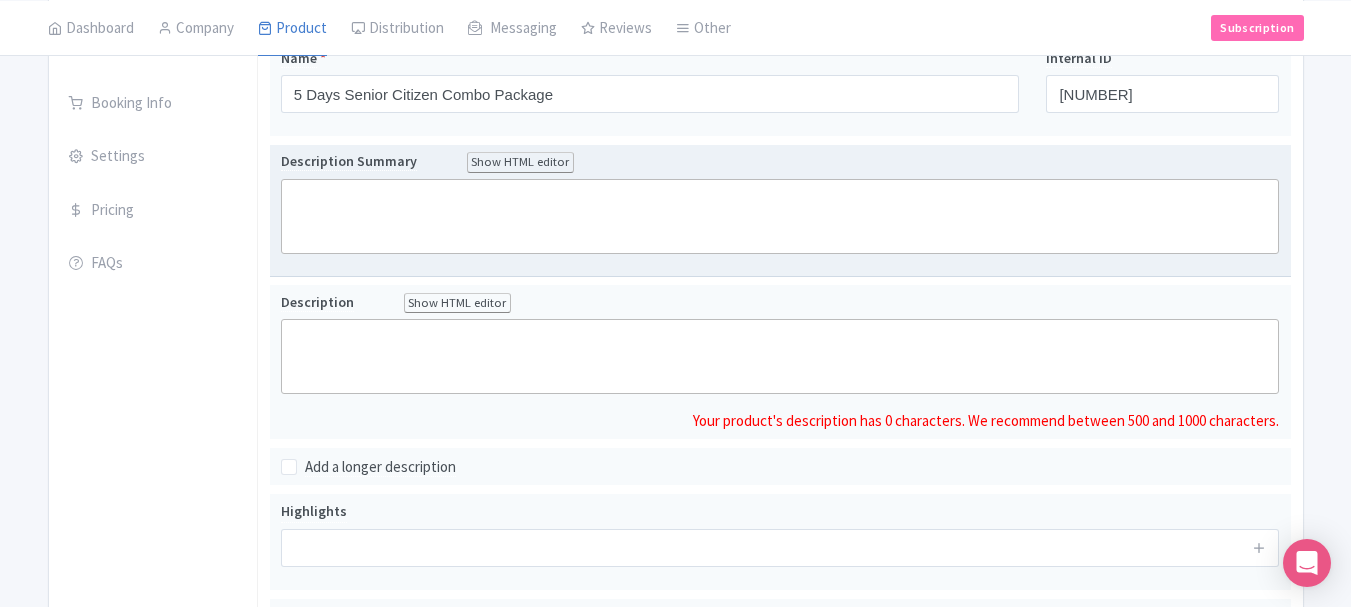 click 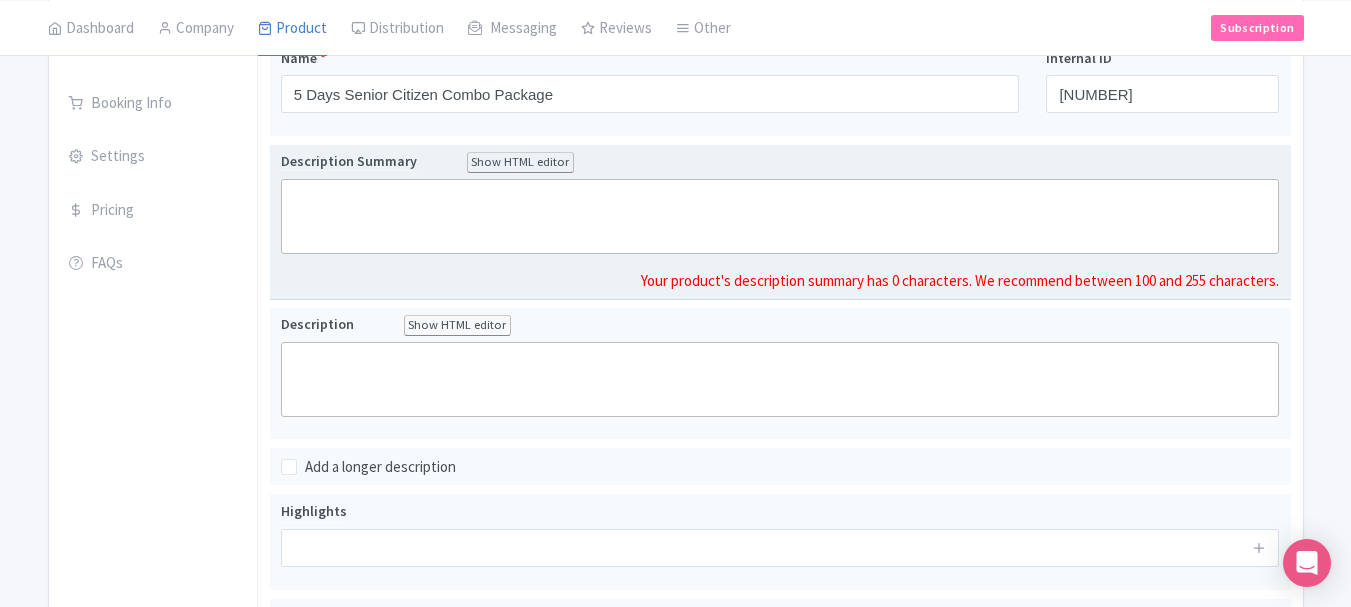 paste on "<div>Experience Dubai’s vibrant culture, rich heritage, and modern marvels with this five-day getaway! Discover the highlights of Dubai and Abu Dhabi on expert-guided tours, unwind on a serene desert safari complete with a BBQ dinner, and take in dazzling city views from a dinner cruise. You’ll also take to the region’s ultimate sky-high vantage points like Burj Khalifa, Dubai Frame, and the View at the Palm, all on your ultimate Arabian escape.<br><br></div>" 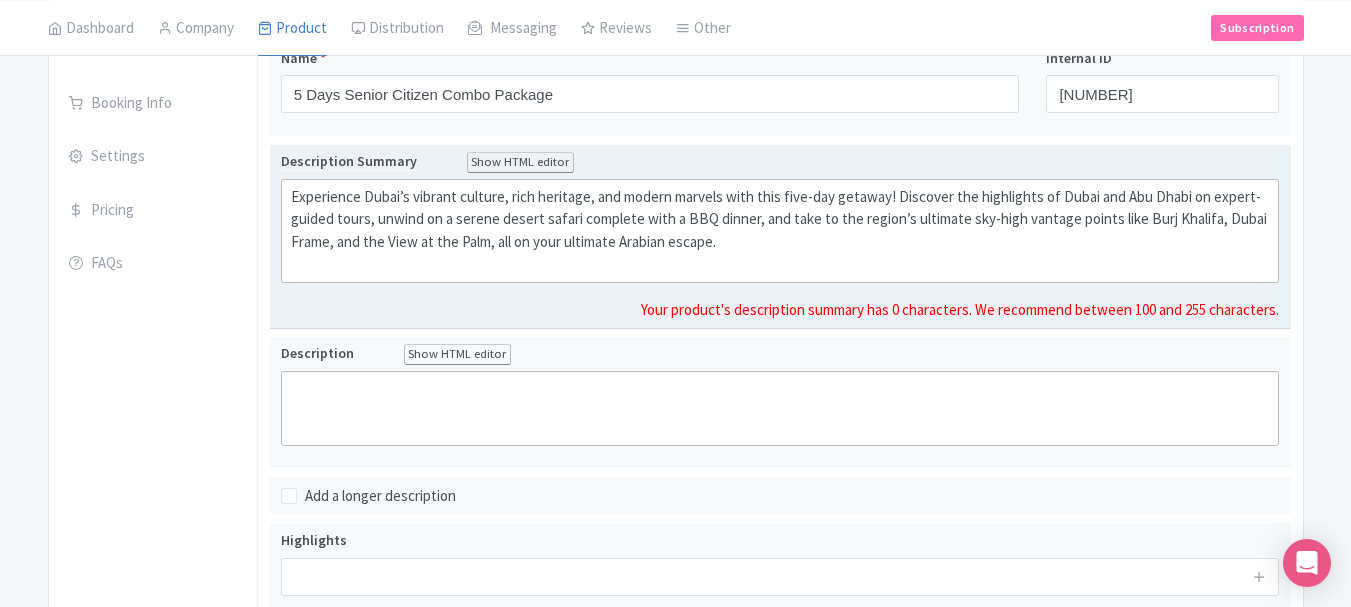 drag, startPoint x: 1135, startPoint y: 240, endPoint x: 269, endPoint y: 233, distance: 866.0283 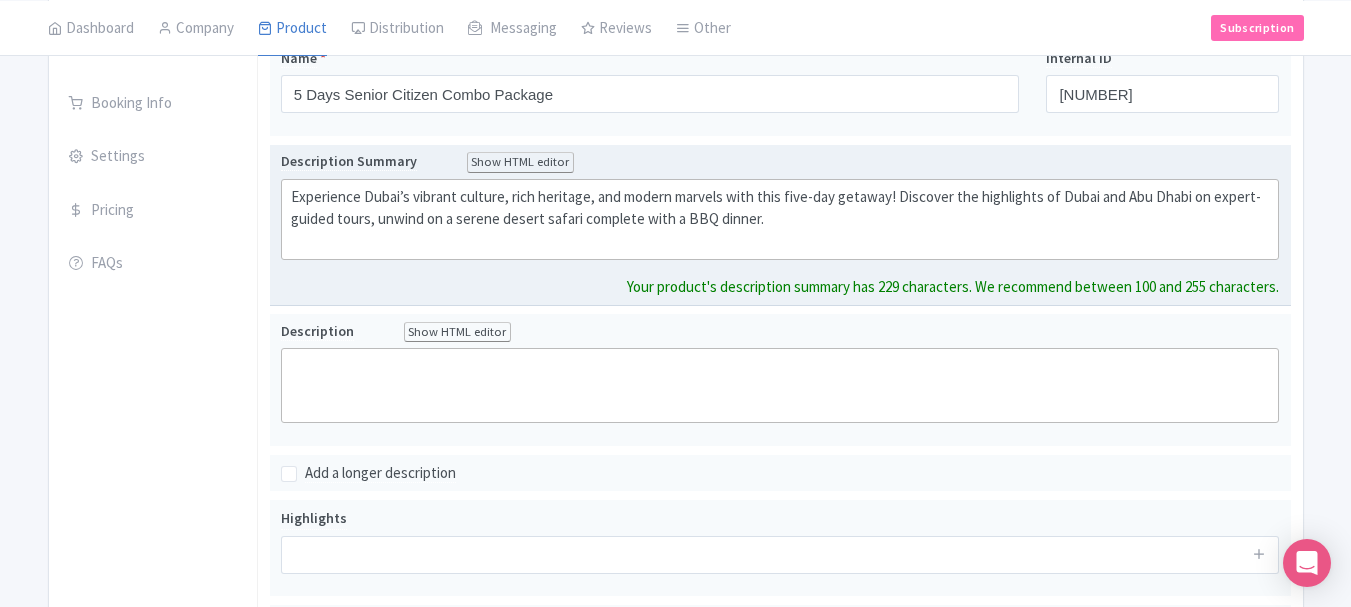 type on "<div>Experience Dubai’s vibrant culture, rich heritage, and modern marvels with this five-day getaway! Discover the highlights of Dubai and Abu Dhabi on expert-guided tours, unwind on a serene desert safari complete with a BBQ dinner.<br><br></div>" 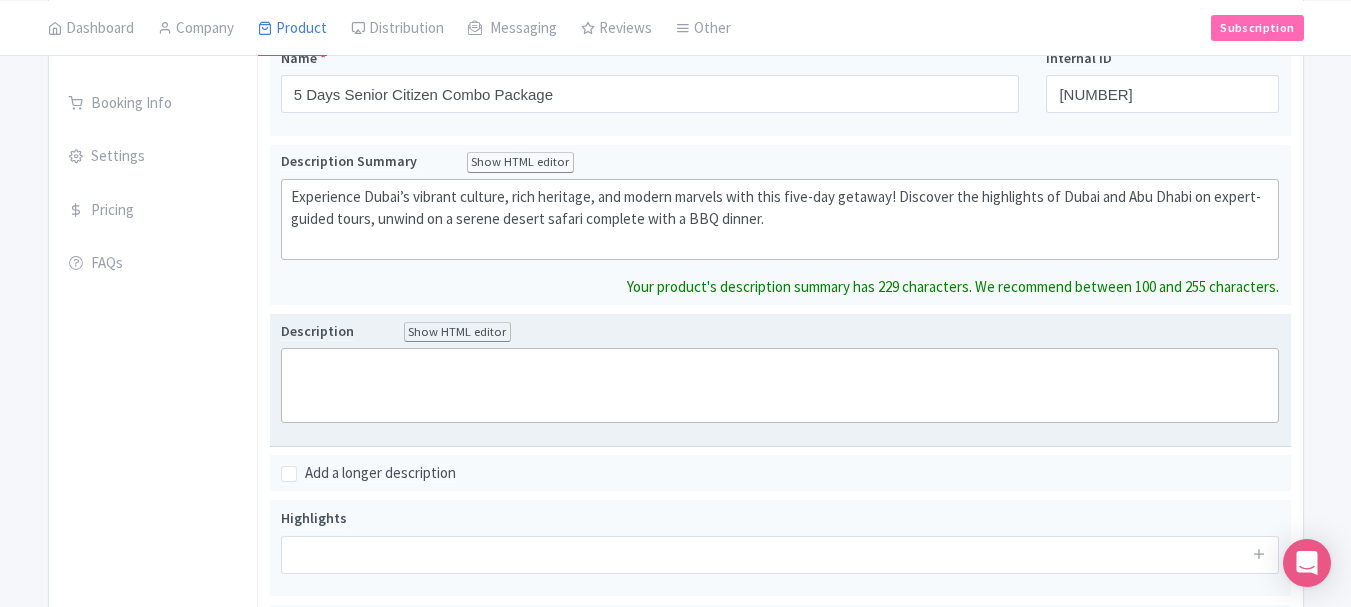 click 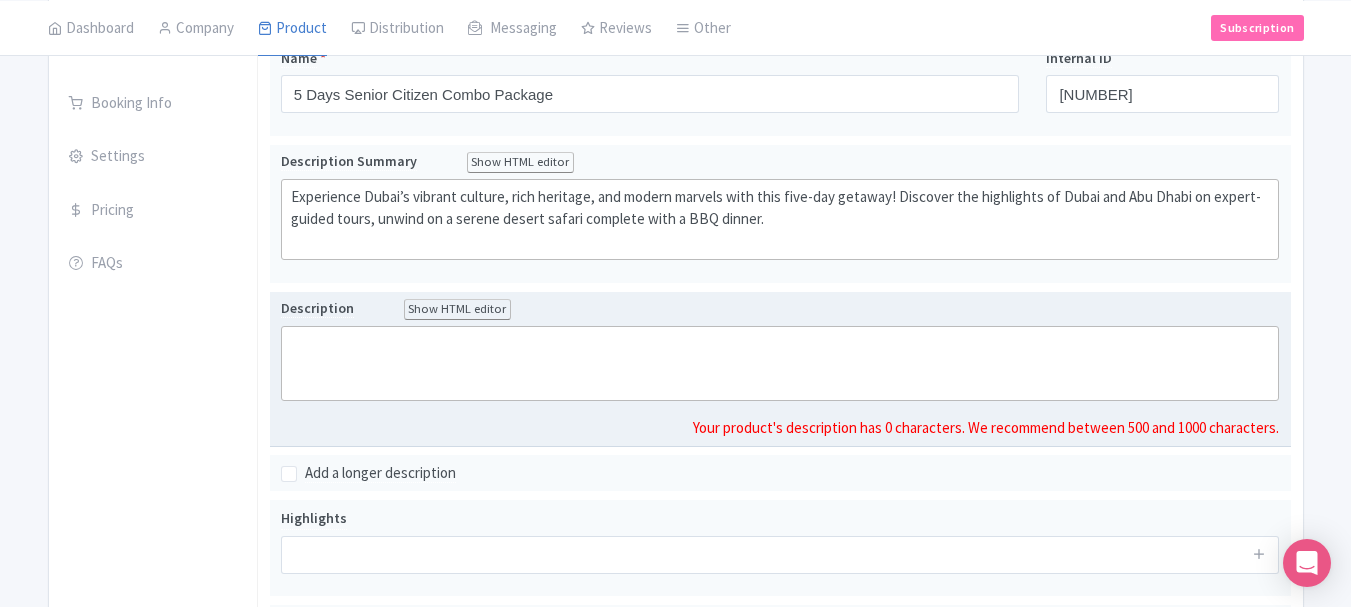 click 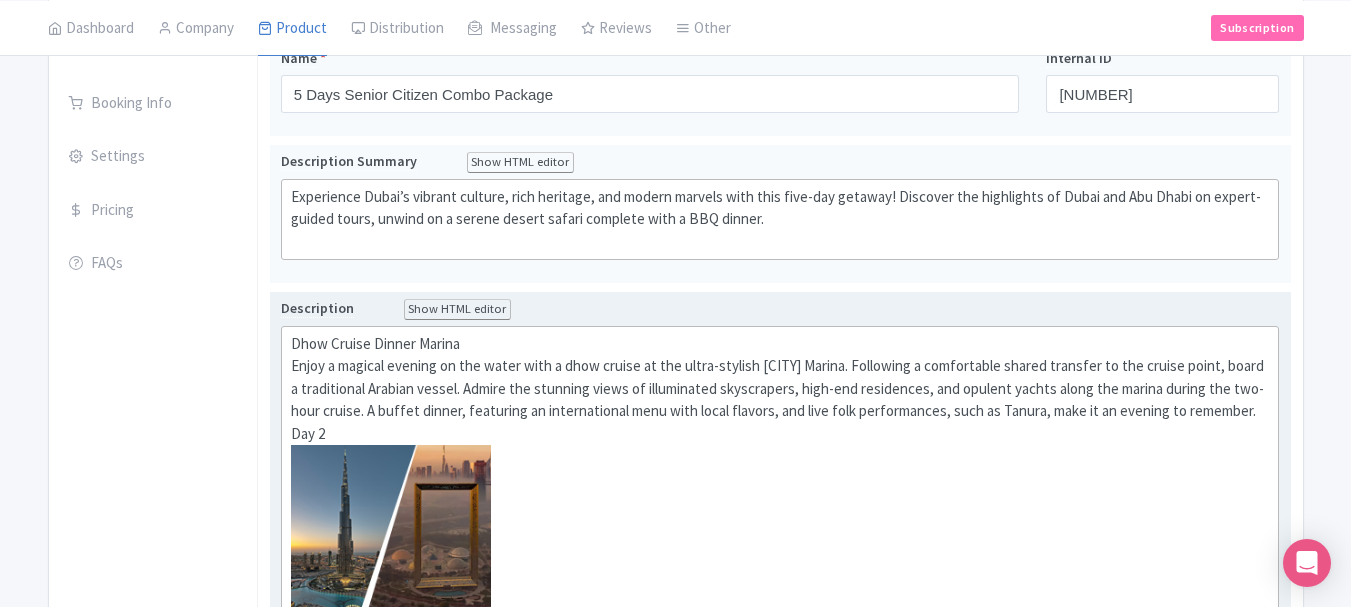type on "<div>Dhow Cruise Dinner Marina</div><div>Enjoy a magical evening on the water with a dhow cruise at the ultra-stylish Dubai Marina. Following a comfortable shared transfer to the cruise point, board a traditional Arabian vessel. Admire the stunning views of illuminated skyscrapers, high-end residences, and opulent yachts along the marina during the two-hour cruise. A buffet dinner, featuring an international menu with local flavors, and live folk performances, such as Tanura, make it an evening to remember.</div><div>Day 2</div><div><figure data-trix-attachment="{&quot;contentType&quot;:&quot;image&quot;,&quot;height&quot;:150,&quot;url&quot;:&quot;https://d1i3enf1i5tb1f.cloudfront.net/assets/Images/ManualPackageImages/443_2_13.jpg&quot;,&quot;width&quot;:200}" data-trix-content-type="image" class="attachment attachment--preview"><img src="https://d1i3enf1i5tb1f.cloudfront.net/assets/Images/ManualPackageImages/443_2_13.jpg" width="200" height="150"><figcaption class="attachment__caption"></figcaption></fig..." 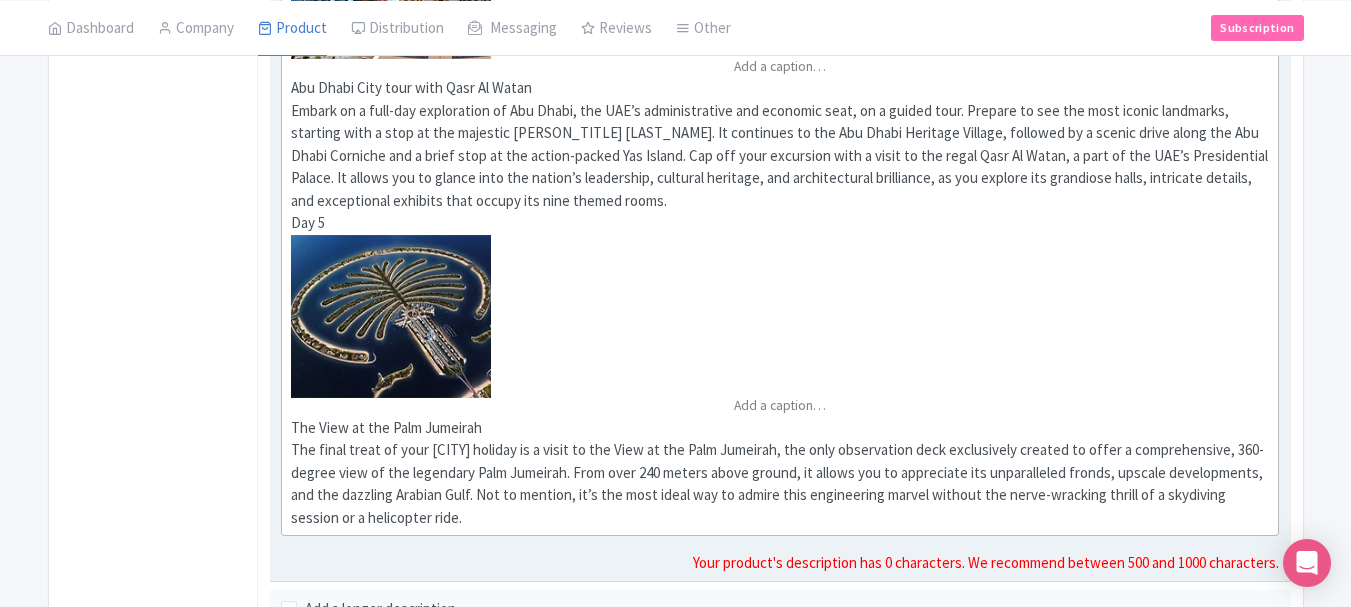 scroll, scrollTop: 565, scrollLeft: 0, axis: vertical 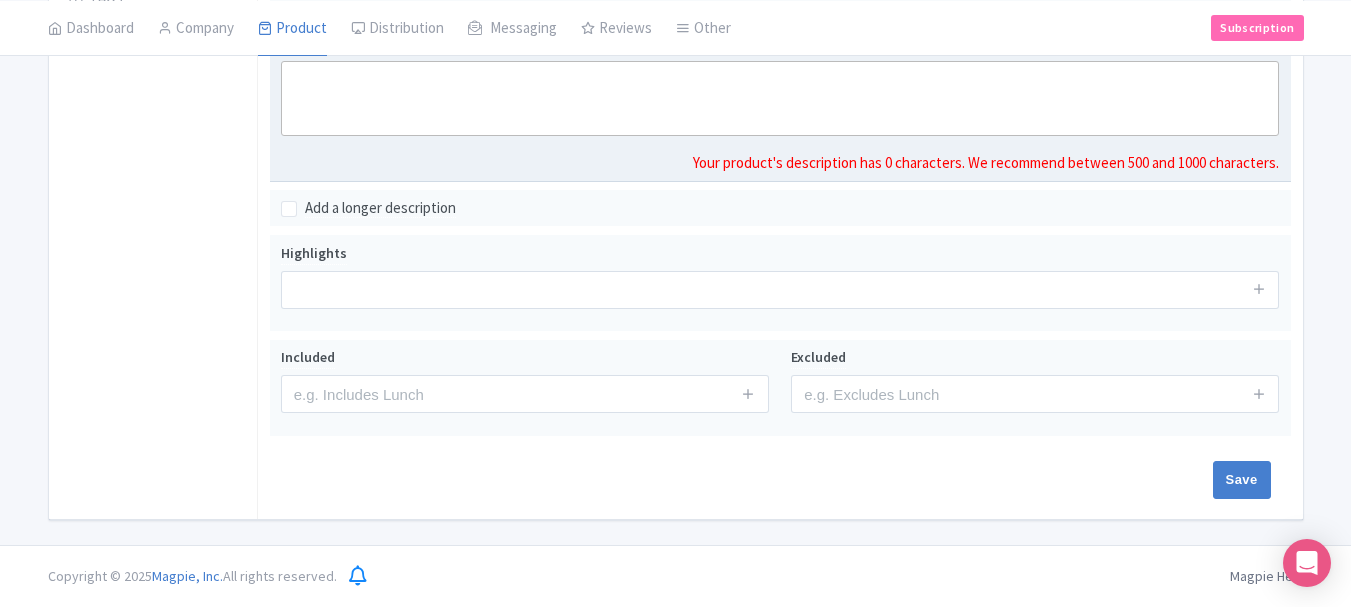 paste on "<div>&nbsp;Experience the best of Dubai and Abu Dhabi with this unforgettable 5-day itinerary. Begin with a magical <strong>Dhow Cruise Dinner</strong> at Dubai Marina, gliding past illuminated skyscrapers while enjoying an international buffet and live performances. Discover the city’s highlights on a <strong>Dubai City Tour</strong>, followed by breathtaking views from <strong>Burj Khalifa’s 124th &amp; 125th floors</strong> and the stunning <strong>Dubai Frame</strong>. Retreat to the serene Arabian Desert for a <strong>Private Dinner</strong>, complete with BBQ, cultural shows, and traditional hospitality. Explore <strong>Abu Dhabi’s</strong> treasures, from the majestic <strong>Sheikh Zayed Mosque</strong> to the regal <strong>Qasr Al Watan</strong> and vibrant Yas Island. Conclude your trip with <strong>The View at the Palm Jumeirah</strong>, offering a 360° panorama of this iconic man-made wonder. Perfectly blending culture, luxury, and breathtaking sights, this journey promises memories to last a l..." 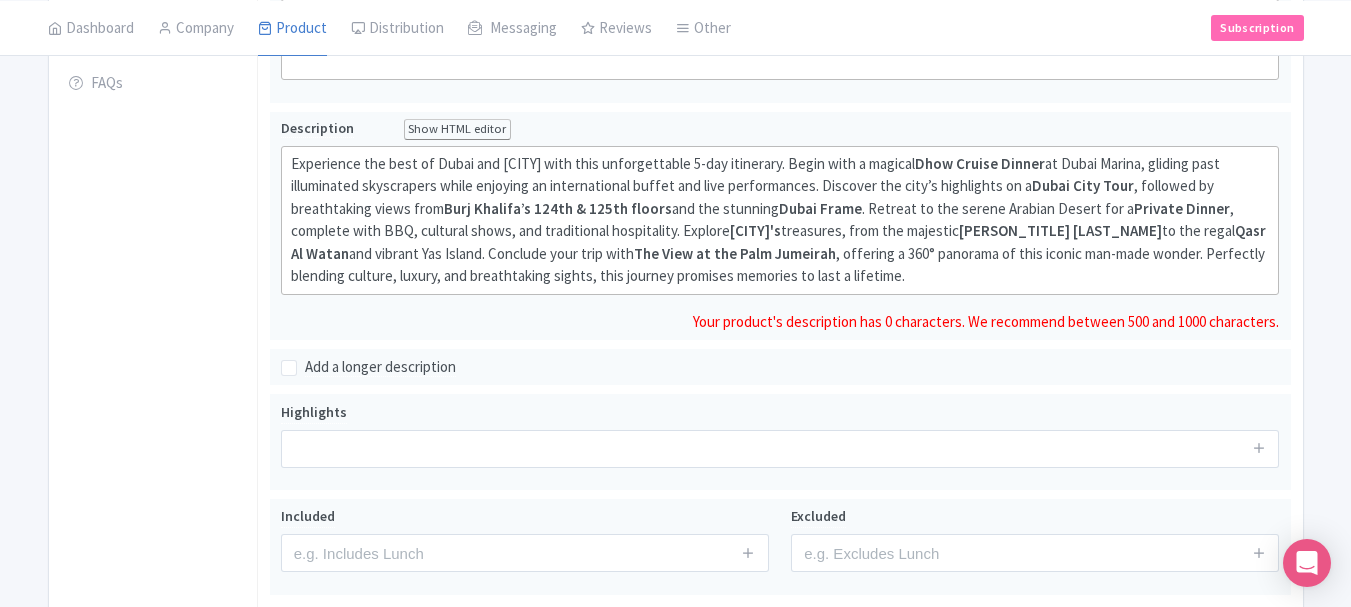 scroll, scrollTop: 439, scrollLeft: 0, axis: vertical 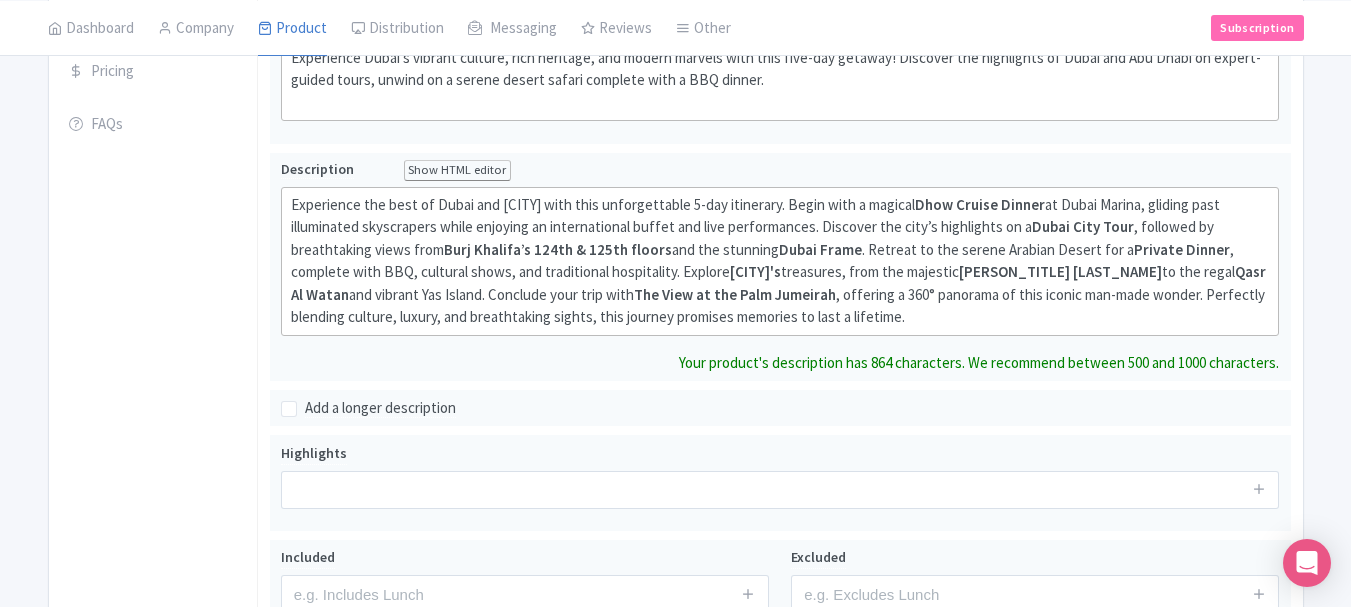 type on "<div>&nbsp;Experience the best of Dubai and Abu Dhabi with this unforgettable 5-day itinerary. Begin with a magical <strong>Dhow Cruise Dinner</strong> at Dubai Marina, gliding past illuminated skyscrapers while enjoying an international buffet and live performances. Discover the city’s highlights on a <strong>Dubai City Tour</strong>, followed by breathtaking views from <strong>Burj Khalifa’s 124th &amp; 125th floors</strong> and the stunning <strong>Dubai Frame</strong>. Retreat to the serene Arabian Desert for a <strong>Private Dinner</strong>, complete with BBQ, cultural shows, and traditional hospitality. Explore <strong>Abu Dhabi’s</strong> treasures, from the majestic <strong>Sheikh Zayed Mosque</strong> to the regal <strong>Qasr Al Watan</strong> and vibrant Yas Island. Conclude your trip with <strong>The View at the Palm Jumeirah</strong>, offering a 360° panorama of this iconic man-made wonder. Perfectly blending culture, luxury, and breathtaking sights, this journey promises memories to last a l..." 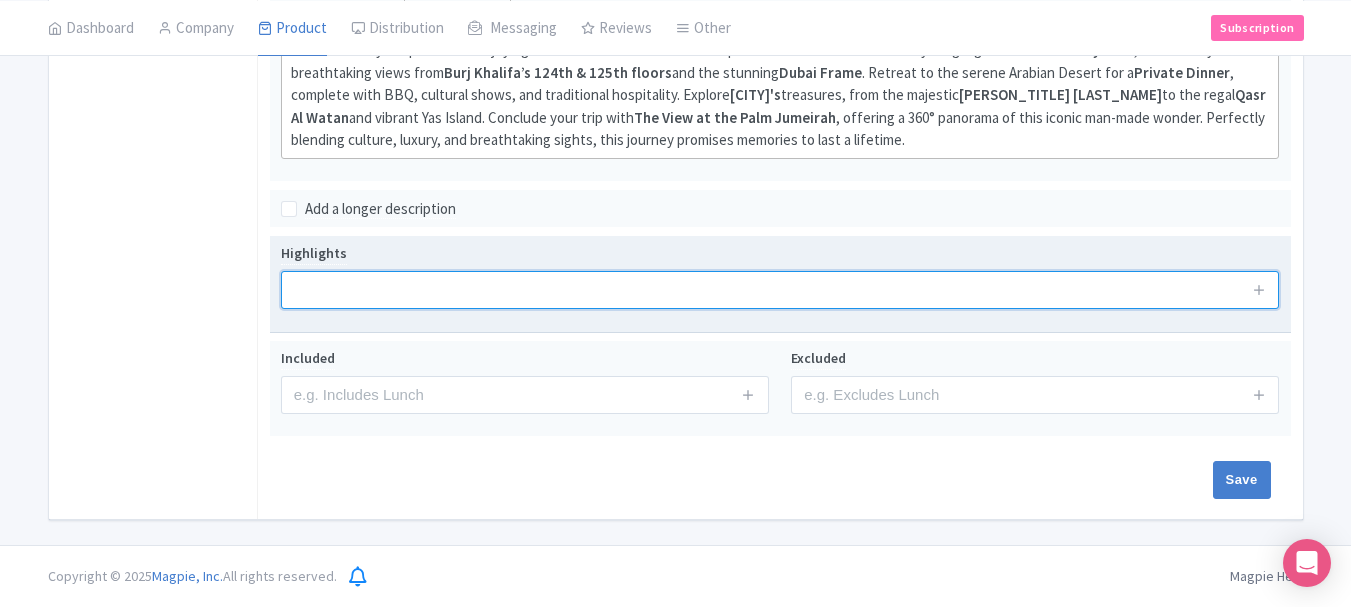 scroll, scrollTop: 616, scrollLeft: 0, axis: vertical 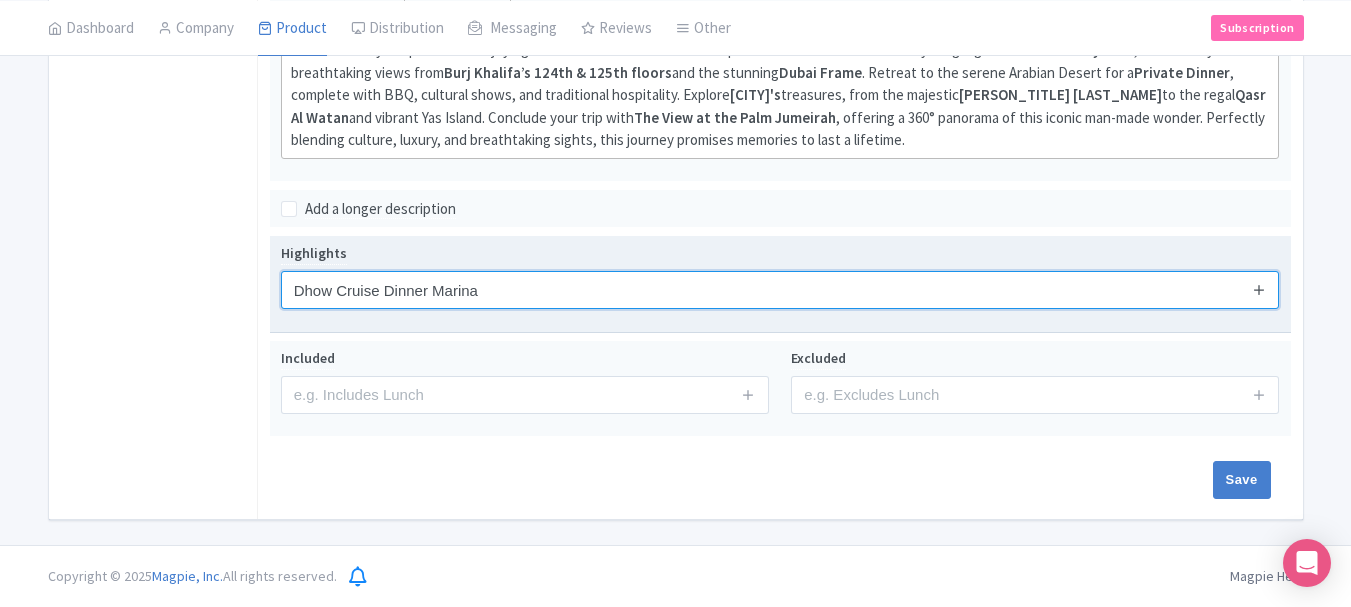 type on "Dhow Cruise Dinner Marina" 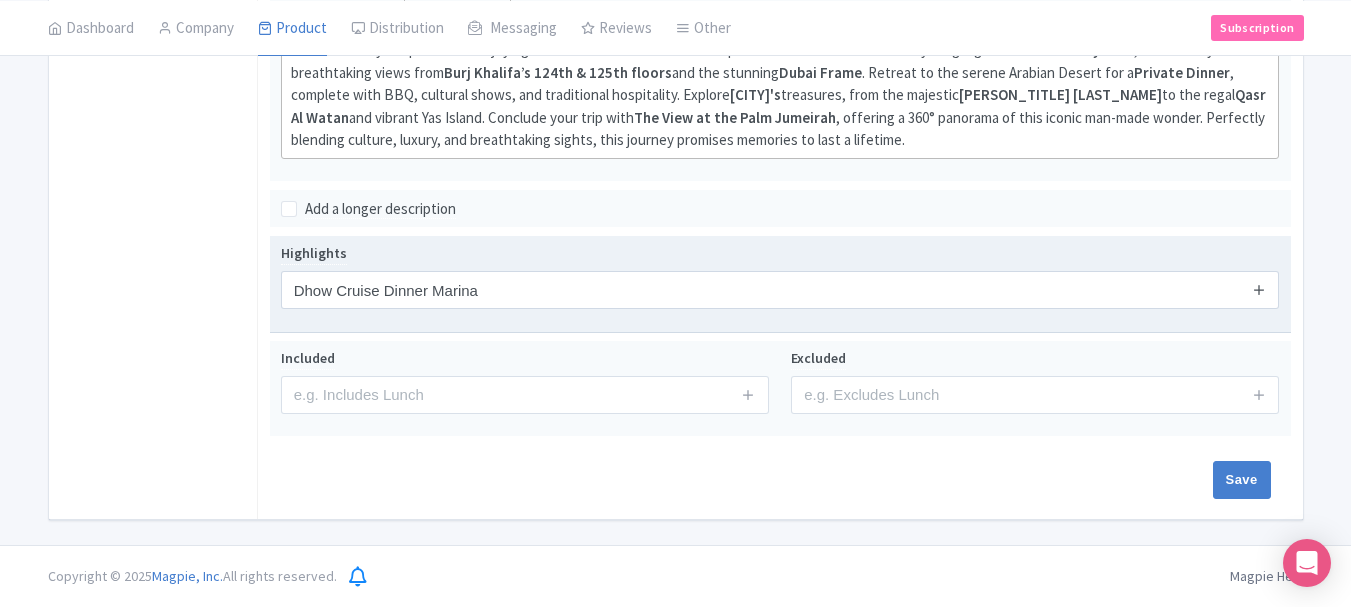 click at bounding box center [1259, 289] 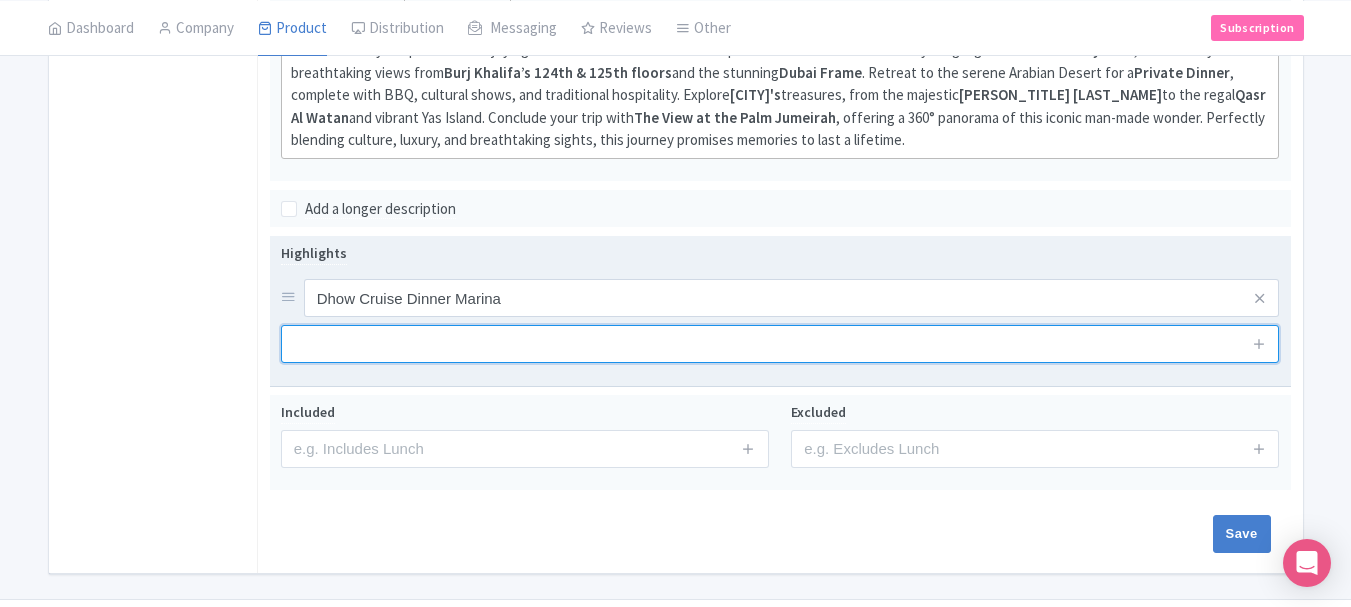 click at bounding box center (780, 344) 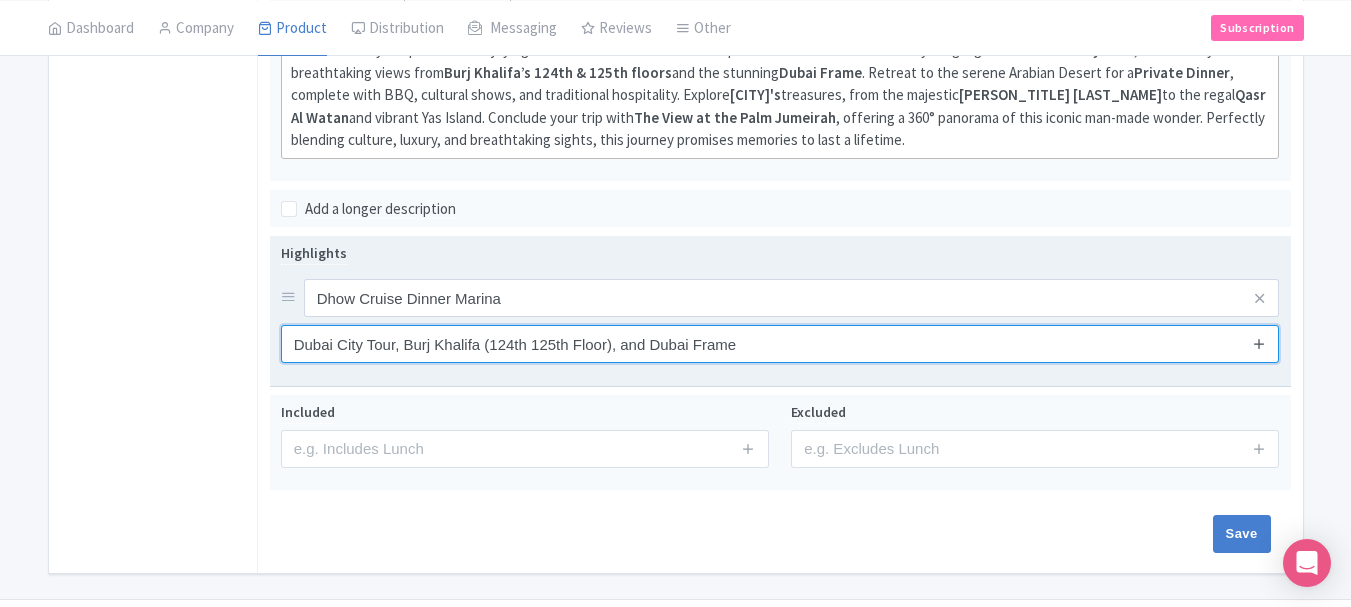 type on "Dubai City Tour, Burj Khalifa (124th 125th Floor), and Dubai Frame" 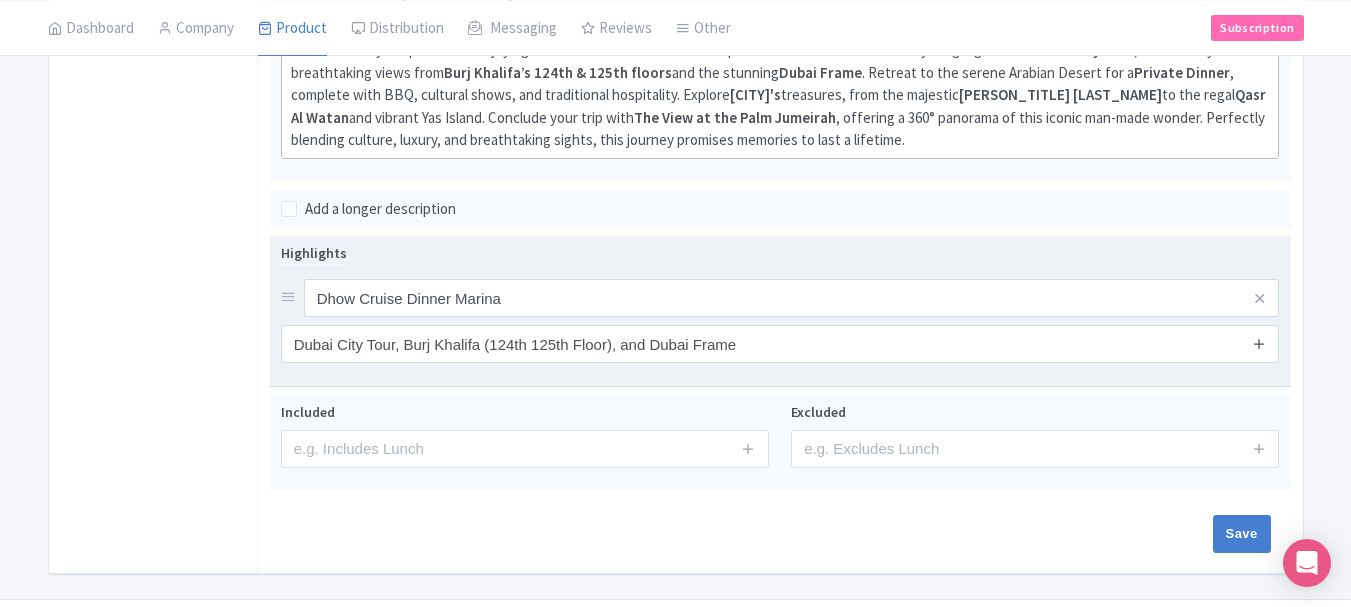 click at bounding box center [1259, 343] 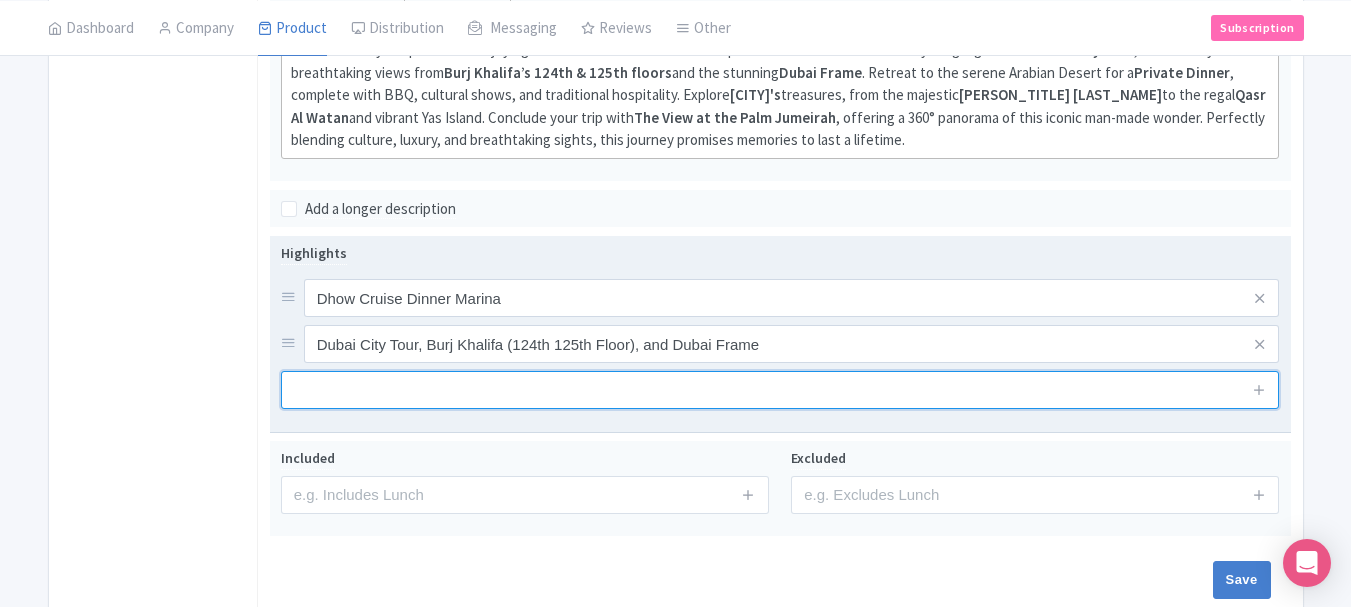 click at bounding box center [780, 390] 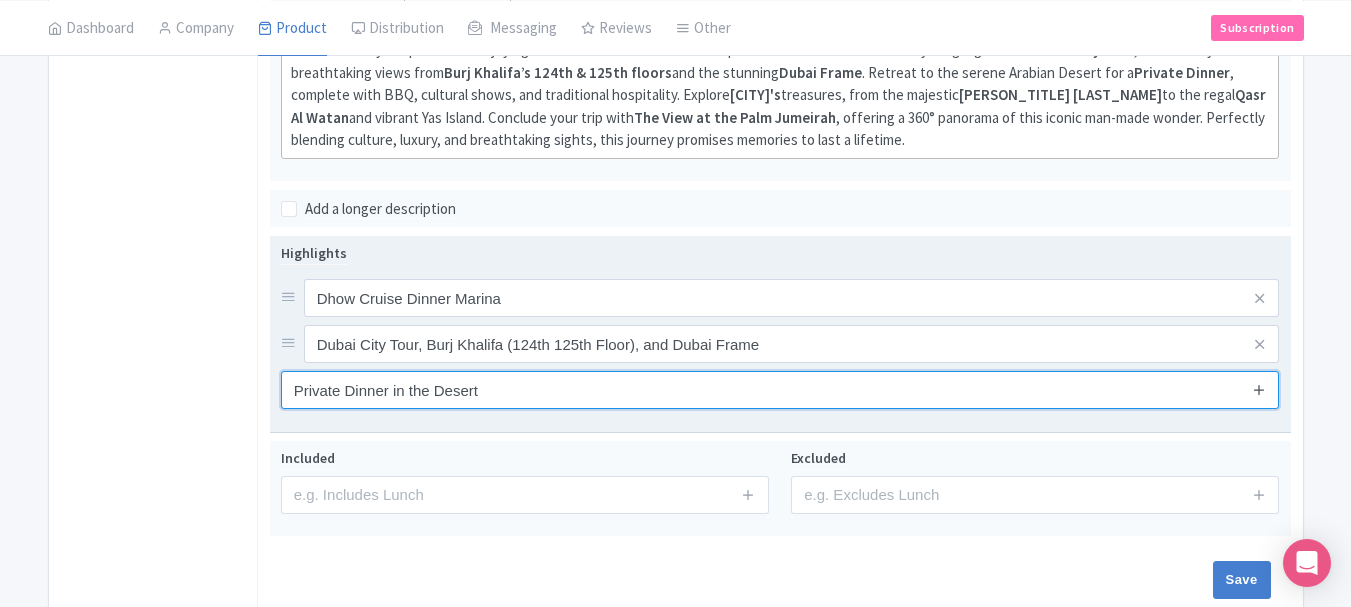 type on "Private Dinner in the Desert" 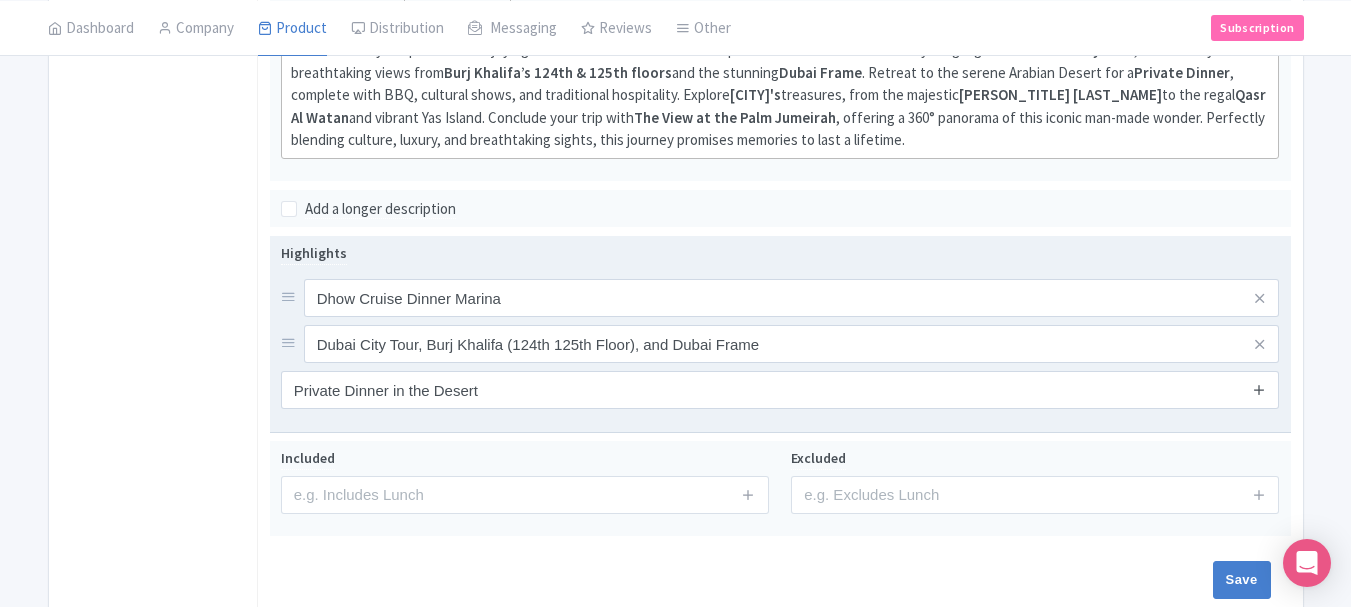 click at bounding box center (1259, 389) 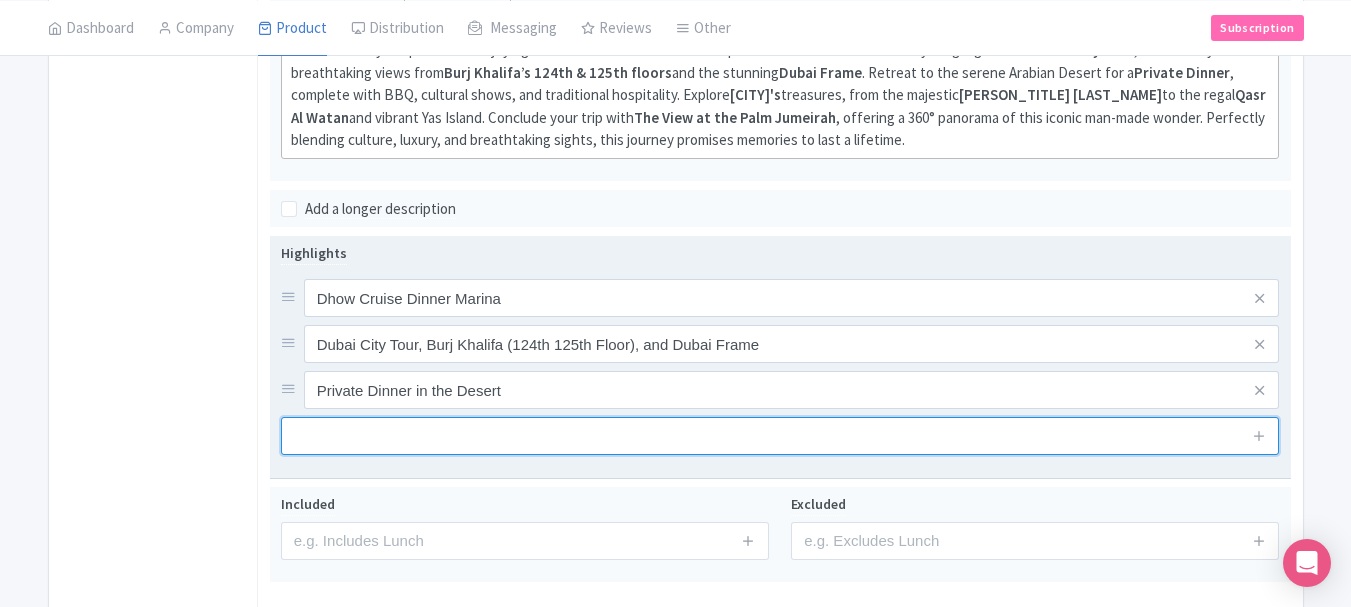 click at bounding box center (780, 436) 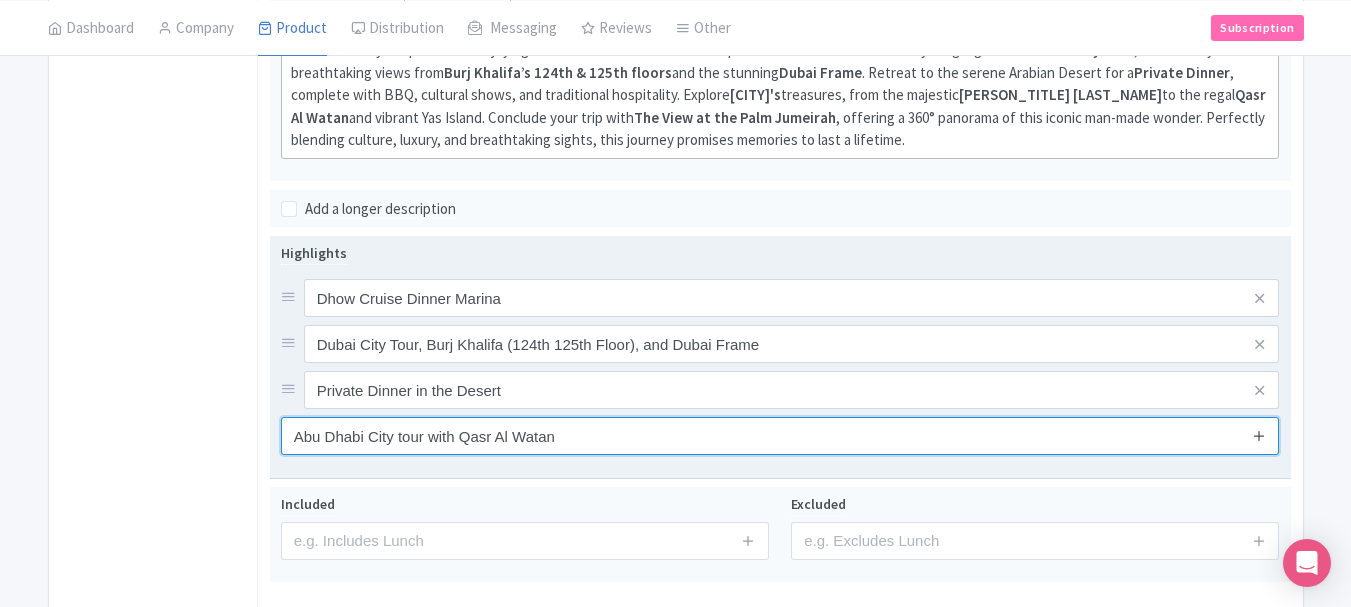 type on "Abu Dhabi City tour with Qasr Al Watan" 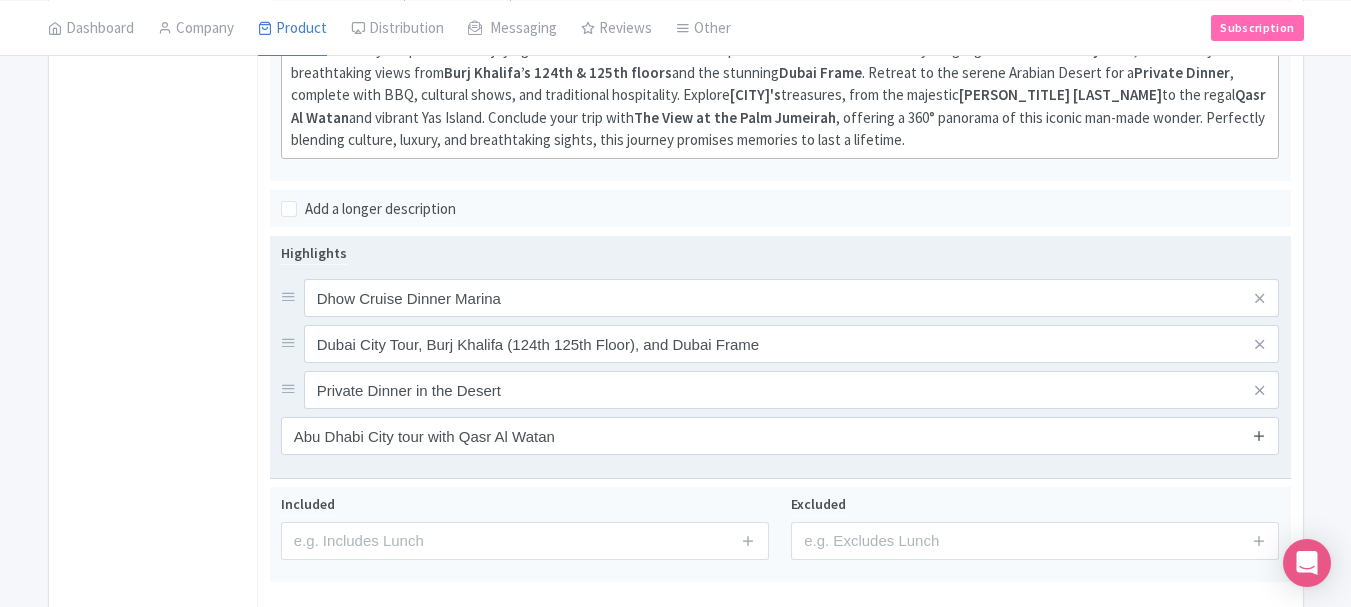 click at bounding box center [1259, 435] 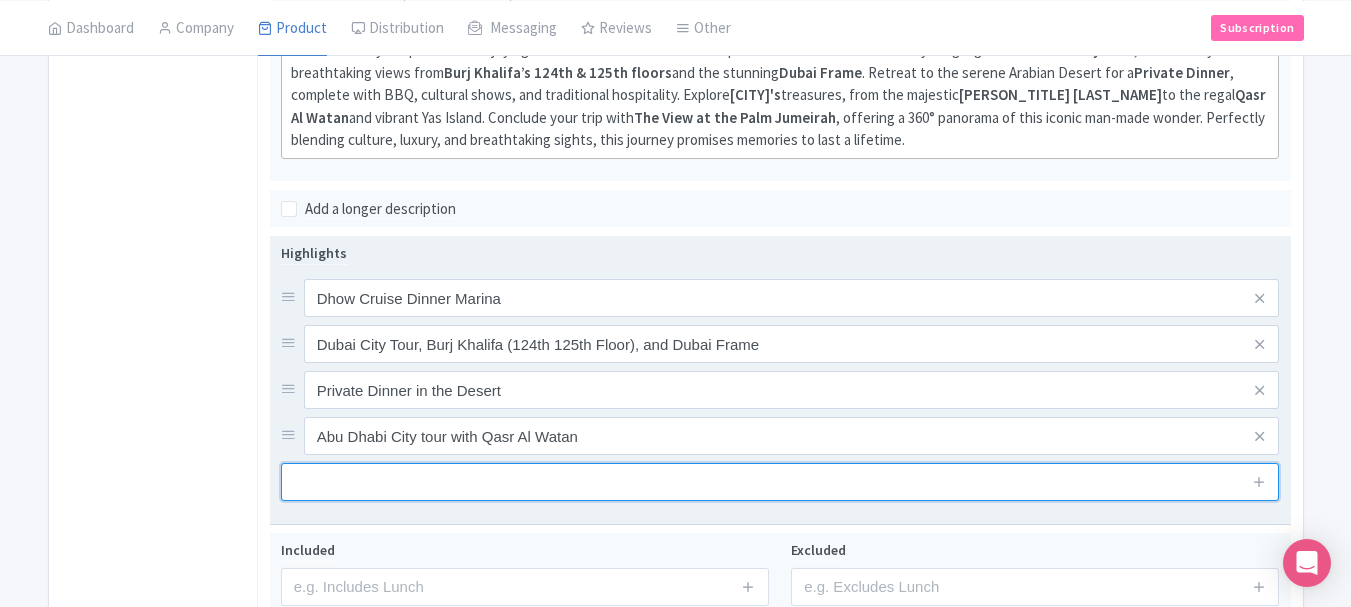 click at bounding box center [780, 482] 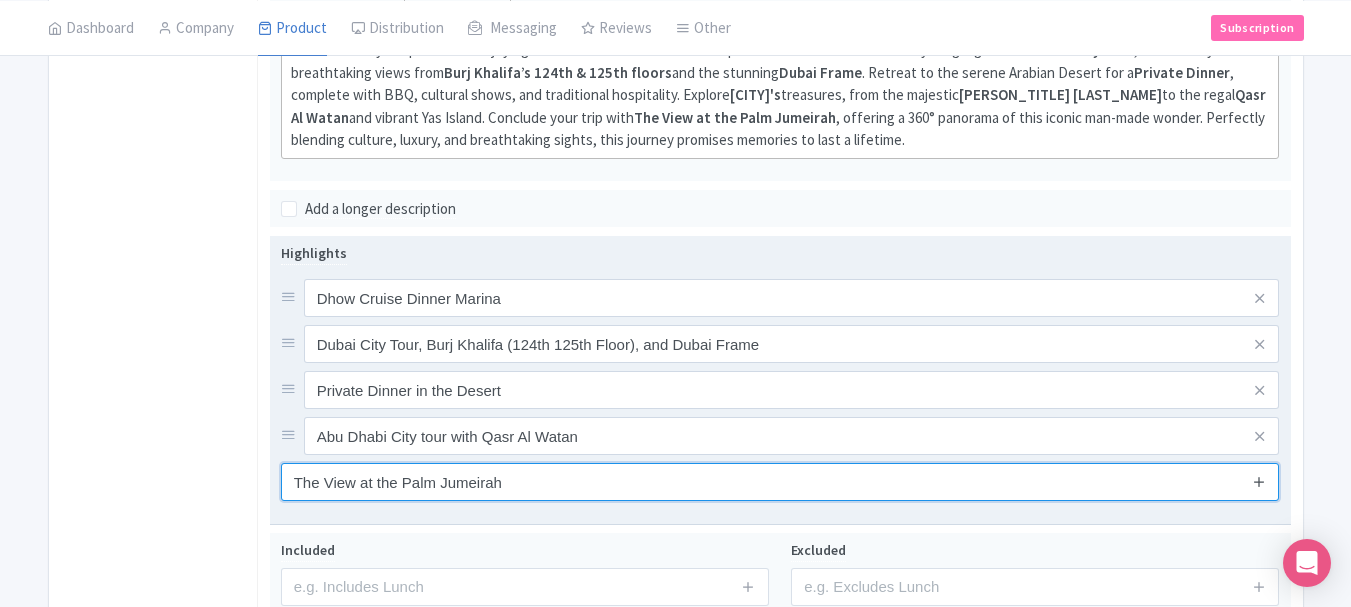 type on "The View at the Palm Jumeirah" 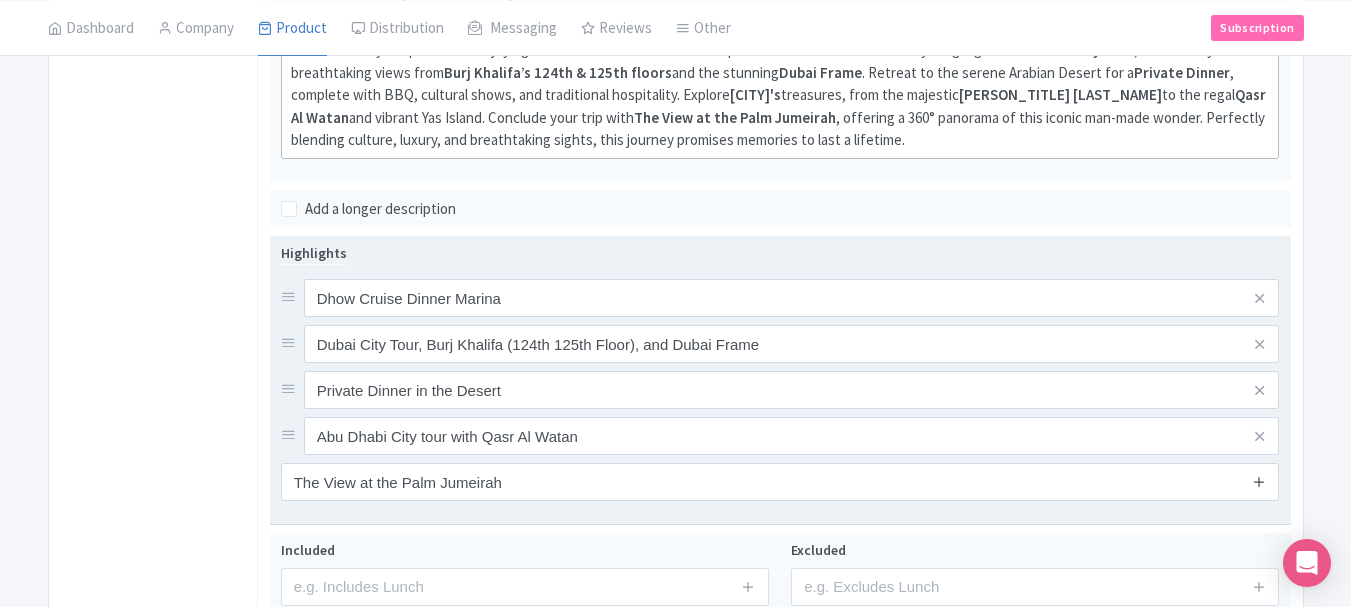 click at bounding box center (1259, 481) 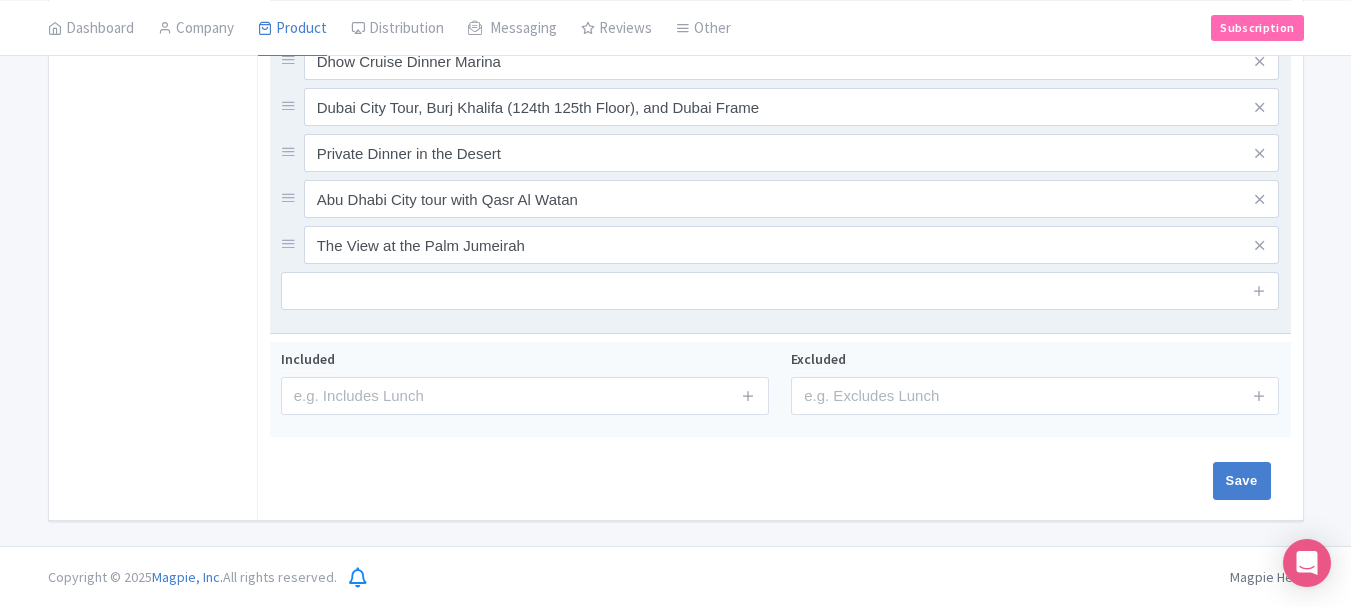 scroll, scrollTop: 854, scrollLeft: 0, axis: vertical 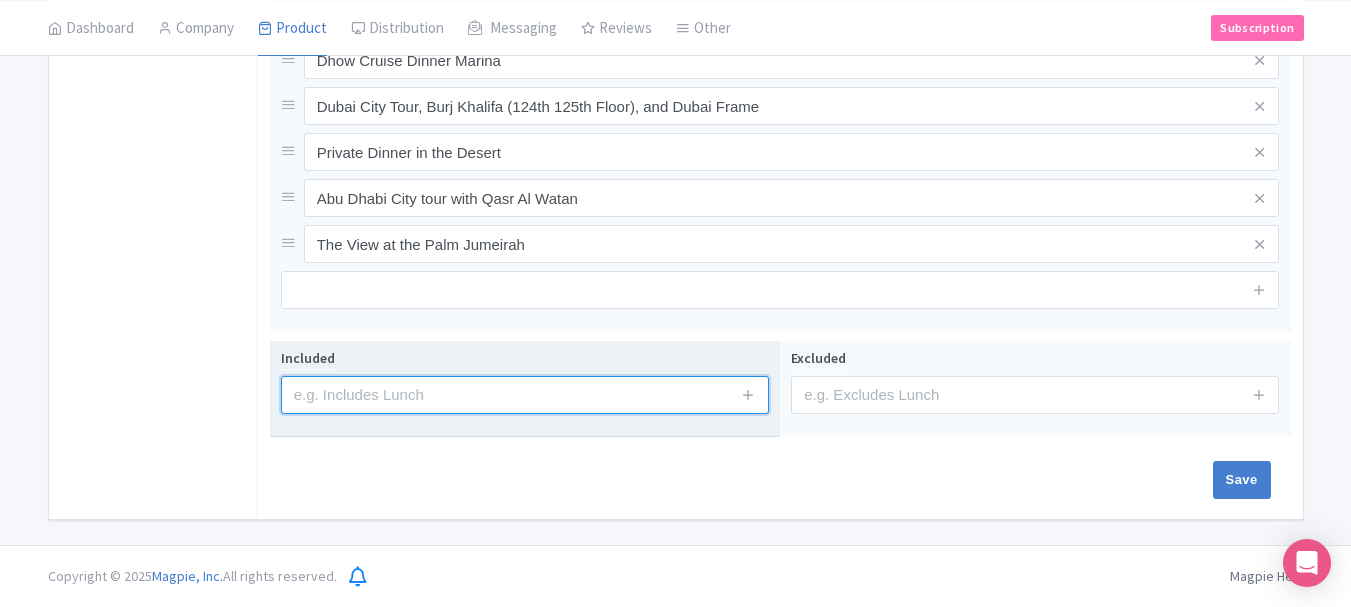 click at bounding box center [525, 395] 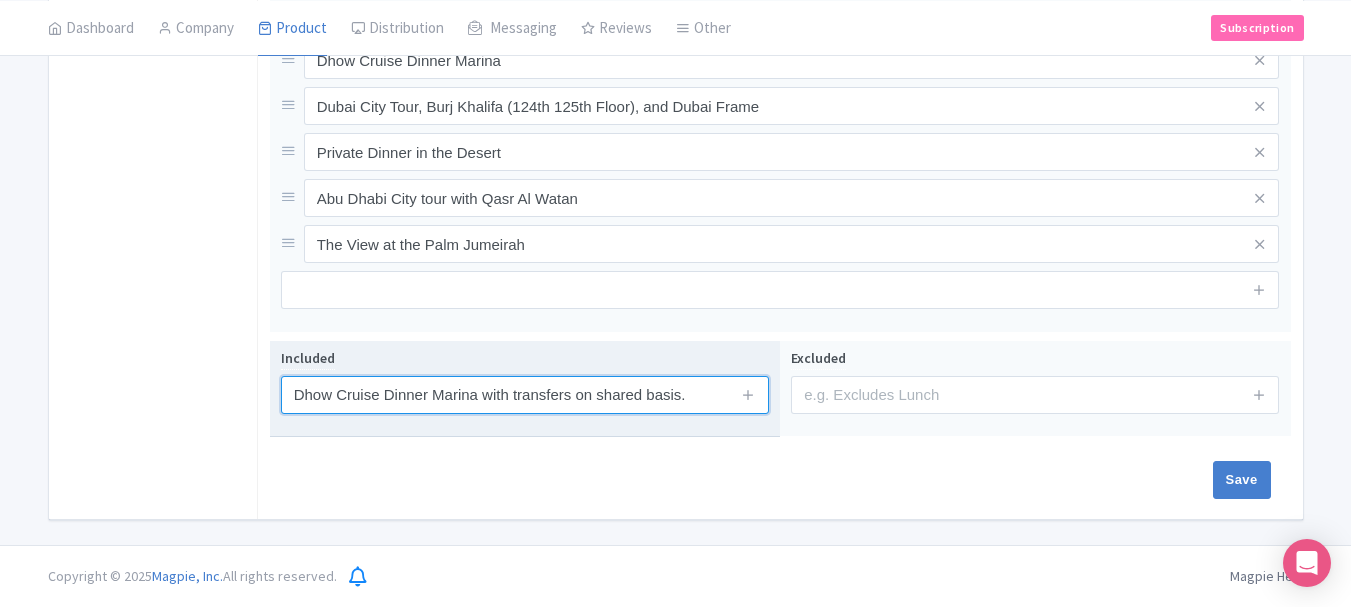 type on "Dhow Cruise Dinner Marina with transfers on shared basis." 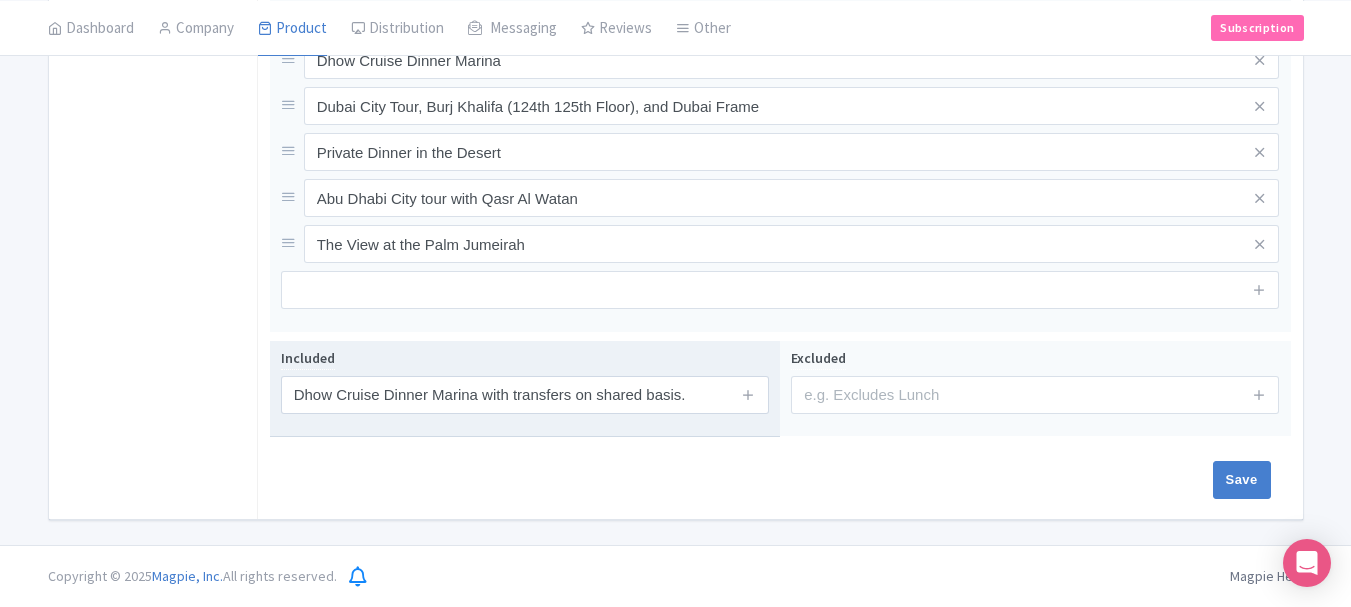 click at bounding box center [749, 395] 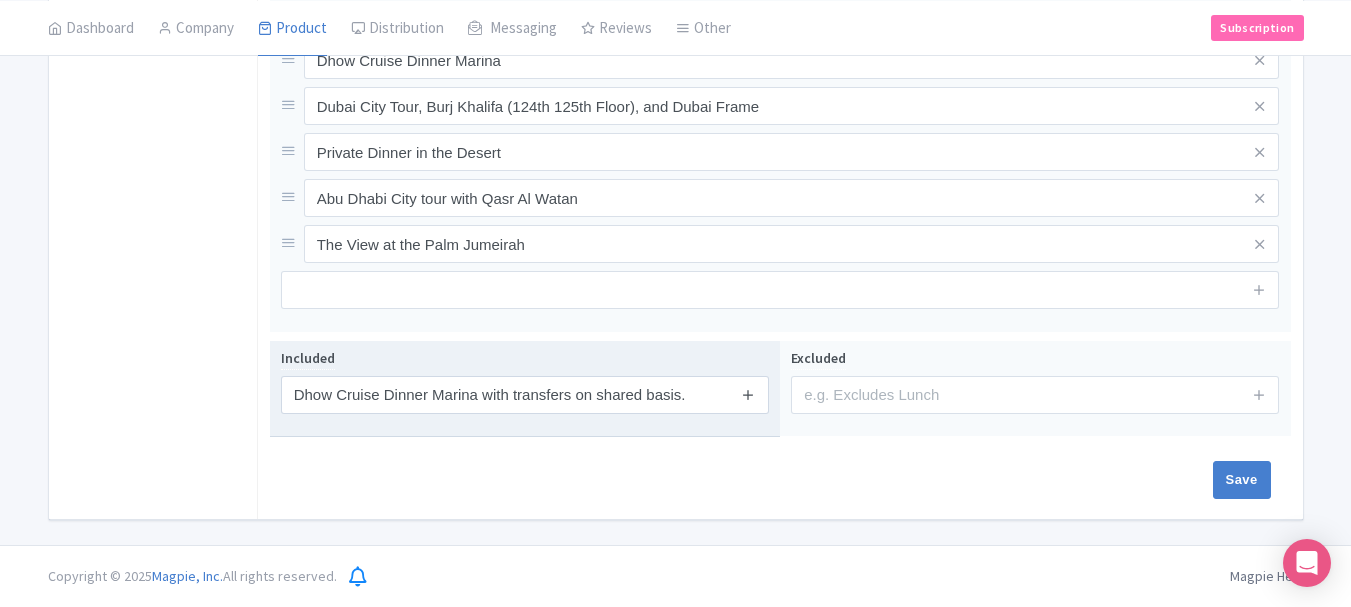 click at bounding box center [748, 394] 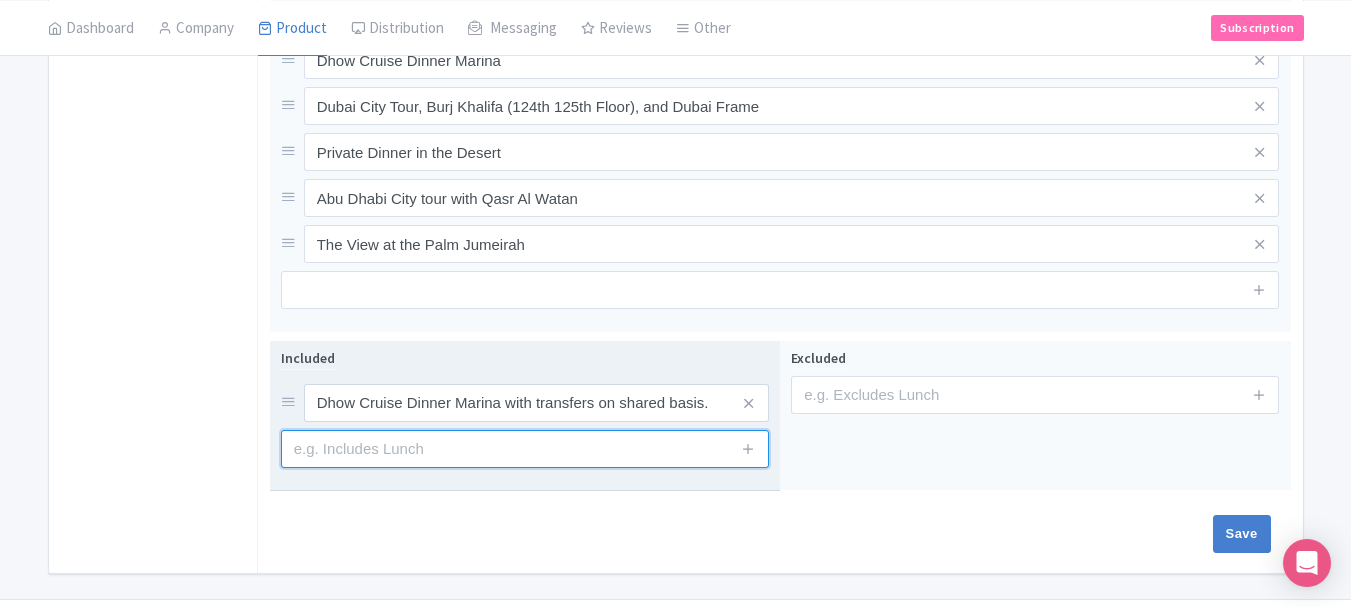 drag, startPoint x: 473, startPoint y: 465, endPoint x: 520, endPoint y: 453, distance: 48.507732 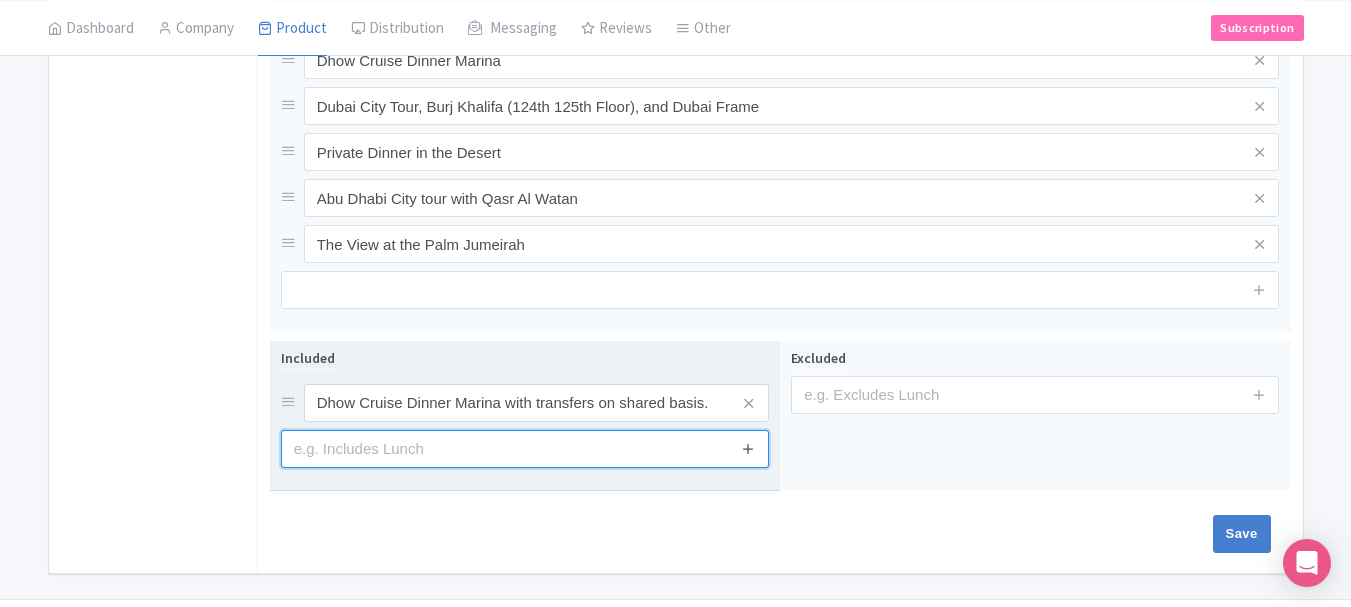 paste on "Dubai City Tour with transfers on shared basis." 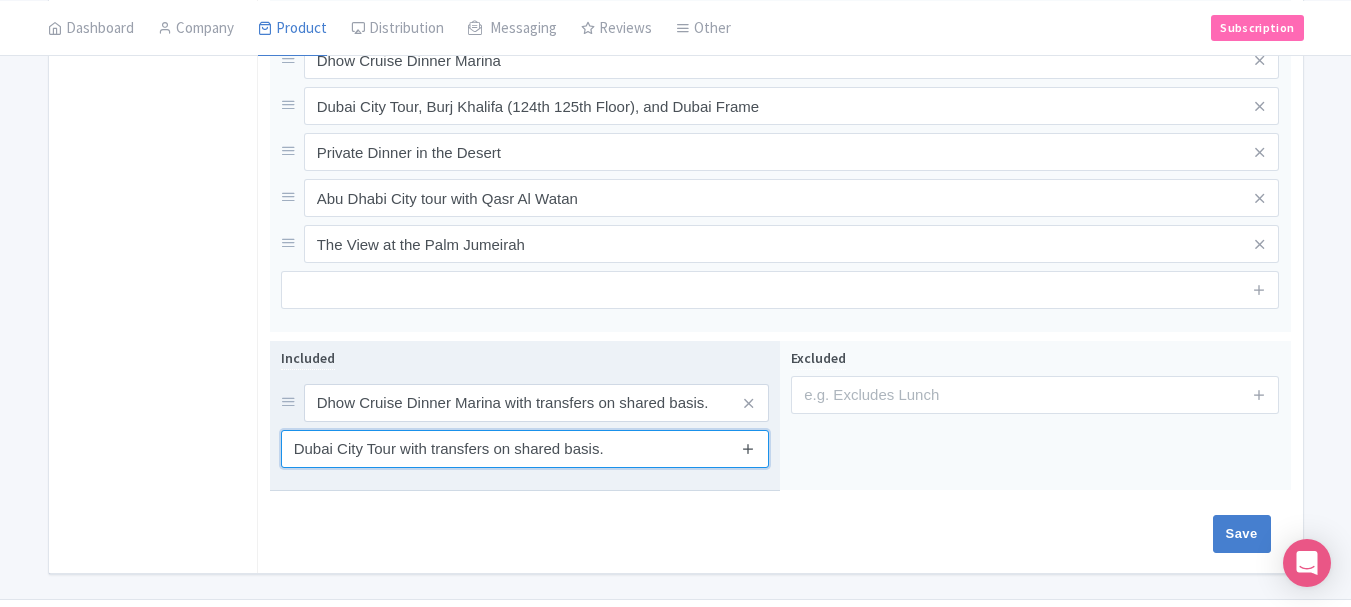 type on "Dubai City Tour with transfers on shared basis." 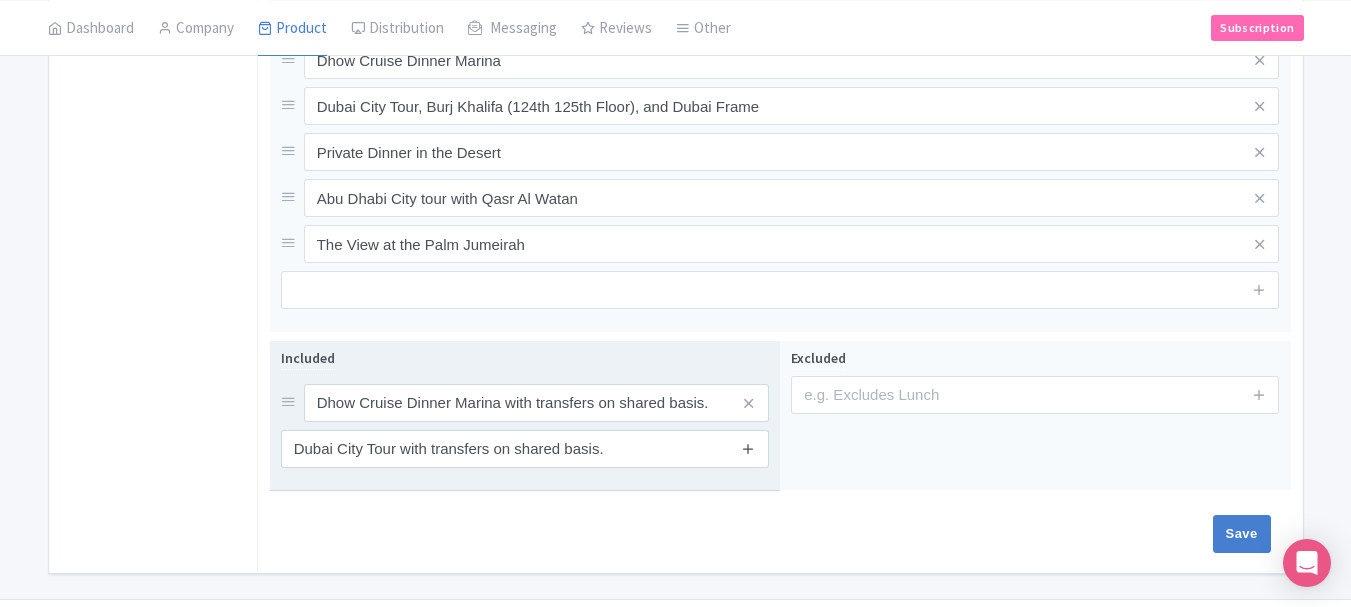 click at bounding box center [748, 448] 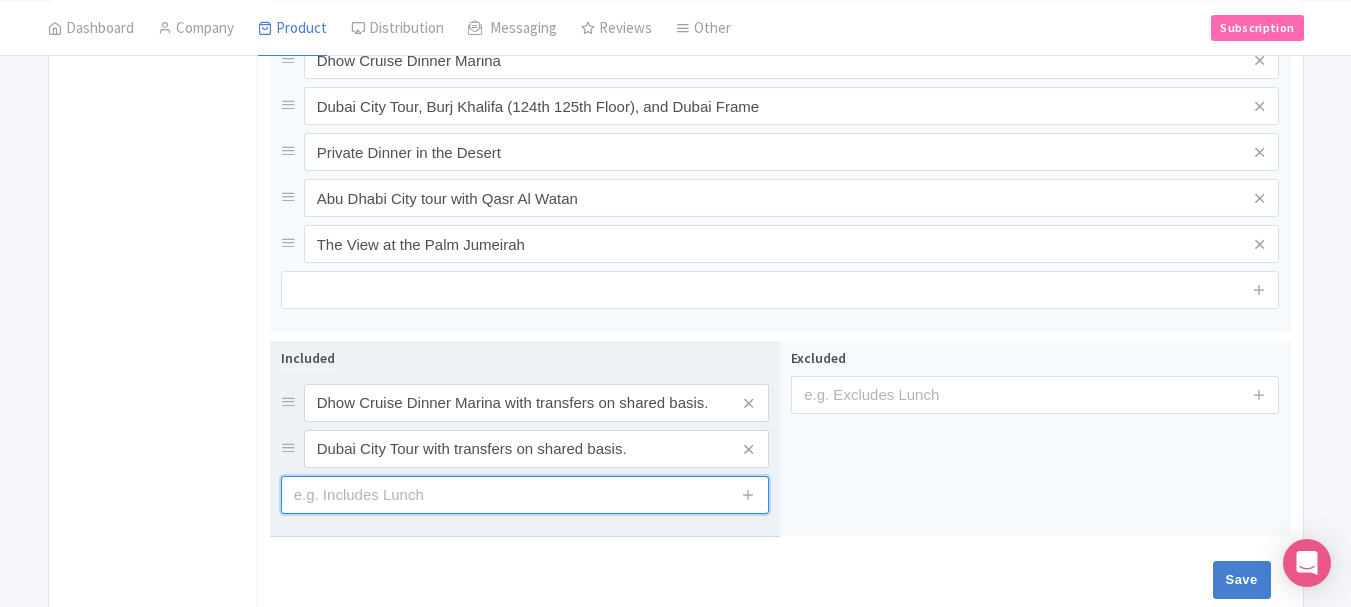 click at bounding box center (525, 495) 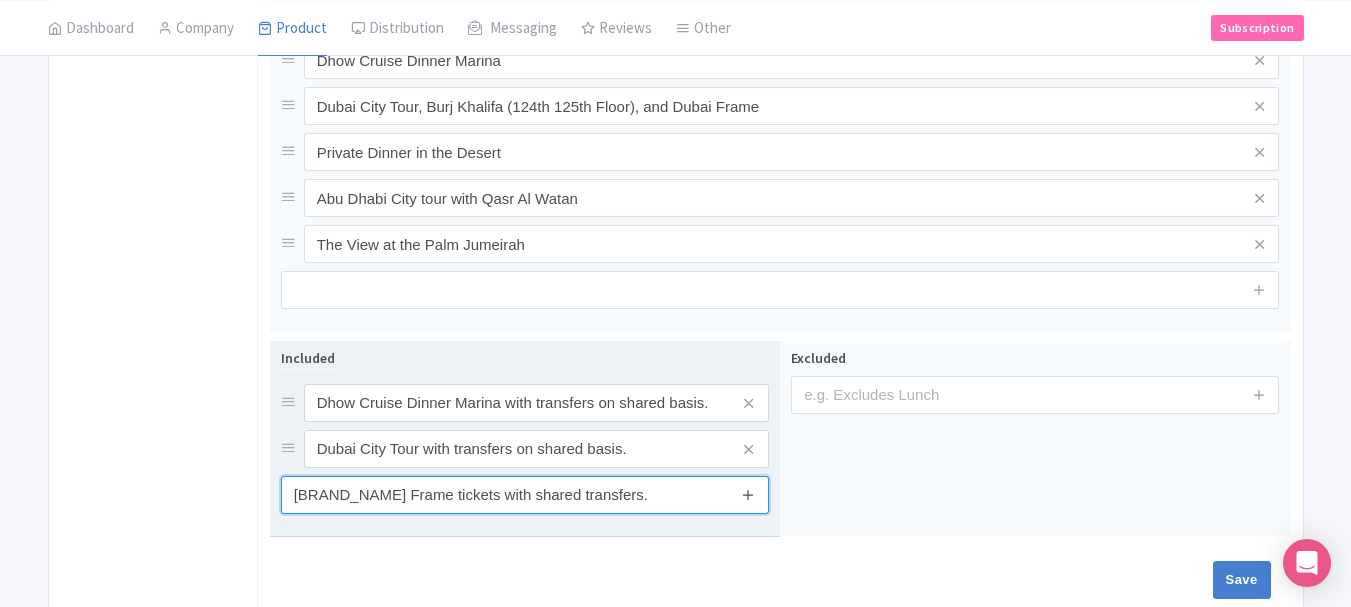 type on "Dubai Frame tickets with shared transfers." 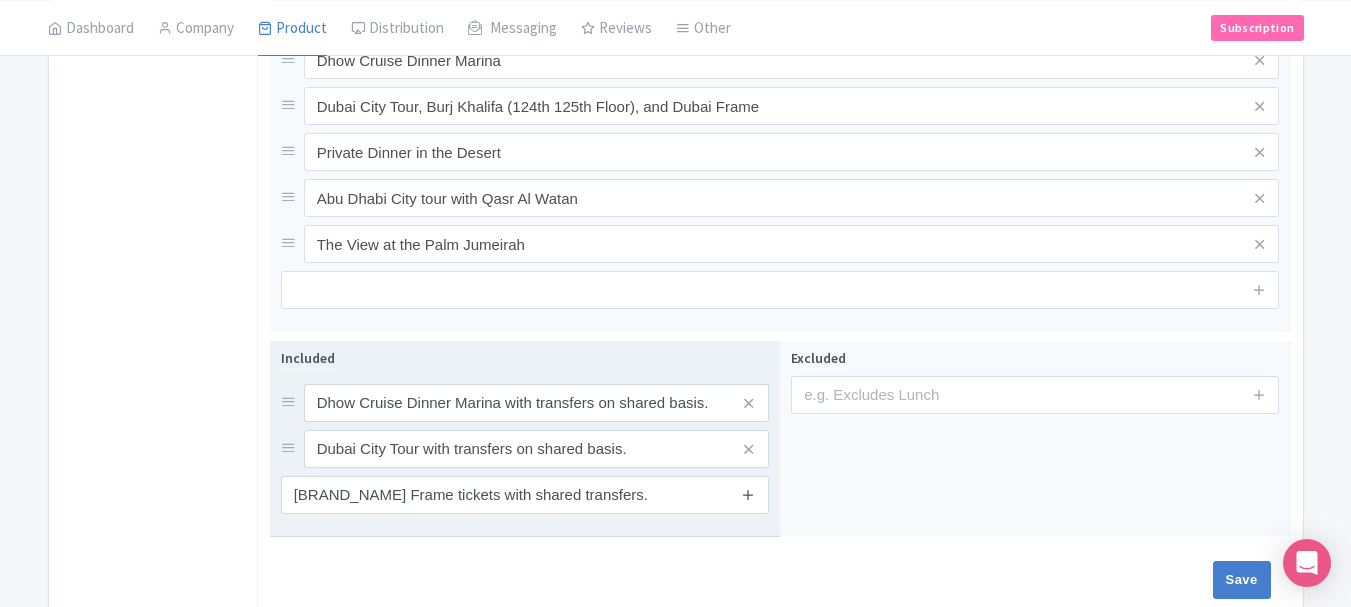 click at bounding box center [748, 494] 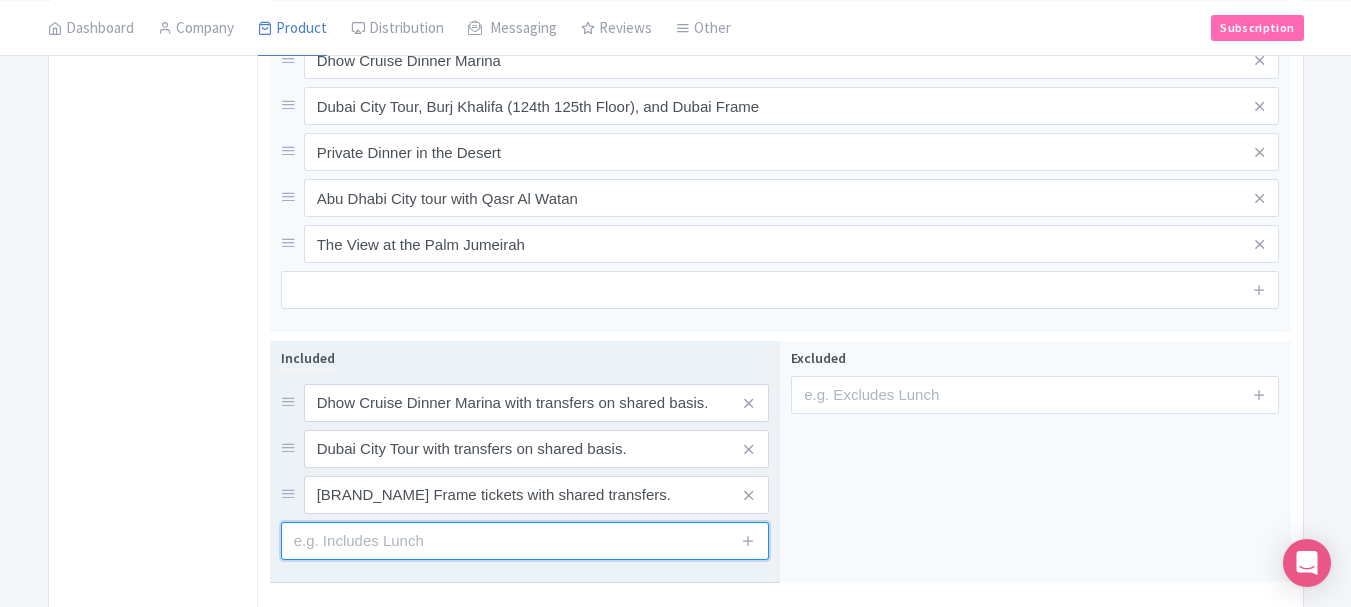 click at bounding box center (525, 541) 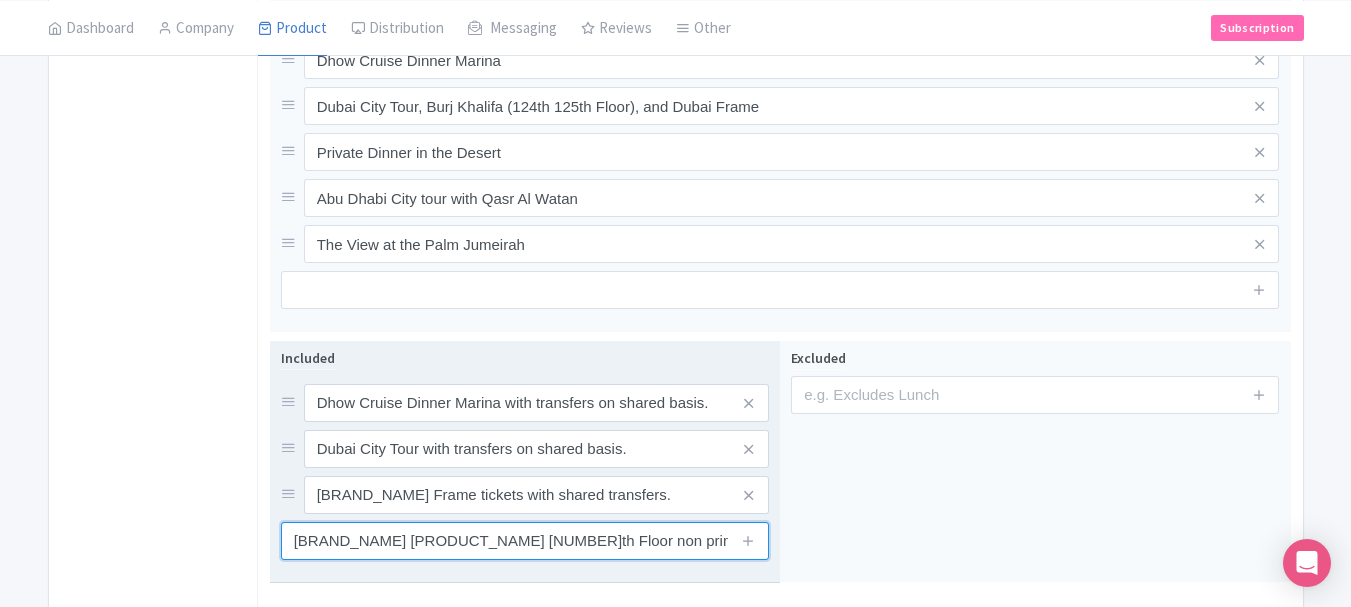 scroll, scrollTop: 0, scrollLeft: 16, axis: horizontal 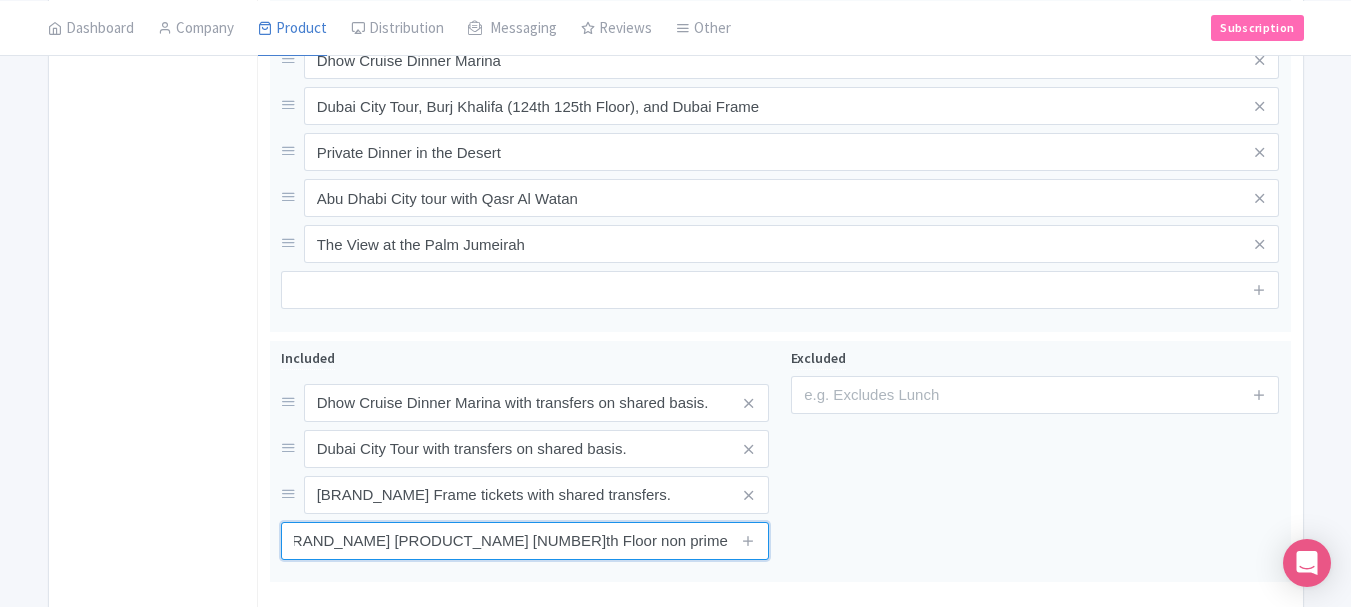 type on "Burj Khalifa 124th Floor non prime with transfers on a Shared basis." 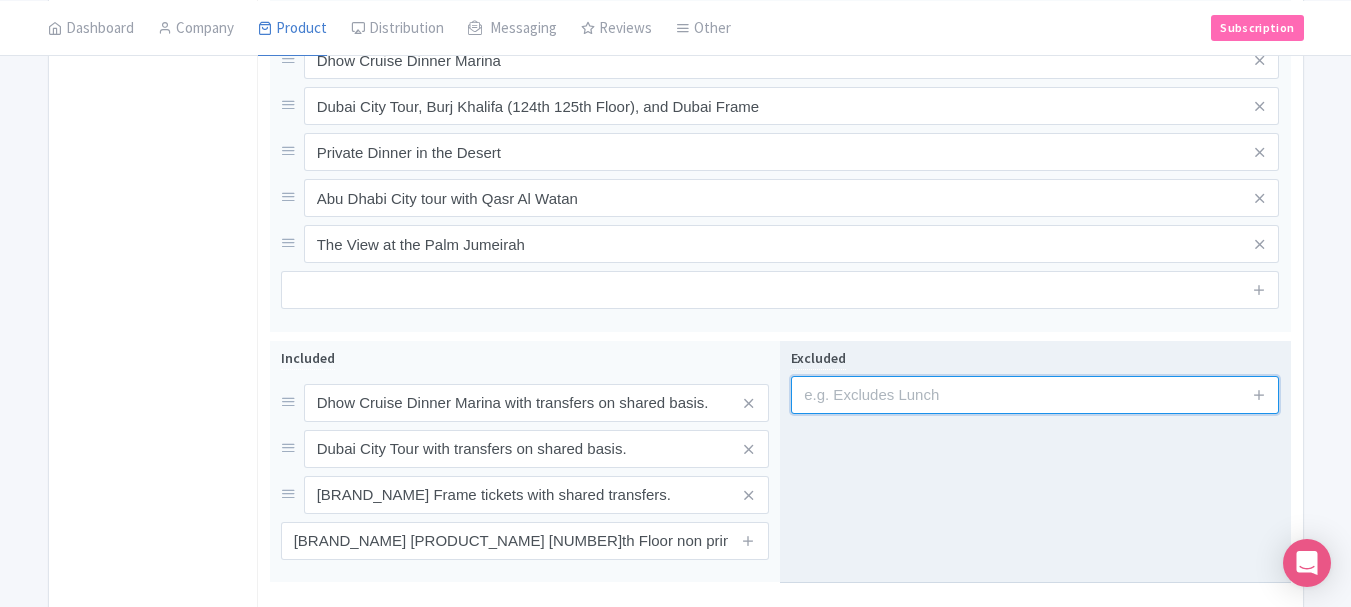 click at bounding box center (1035, 395) 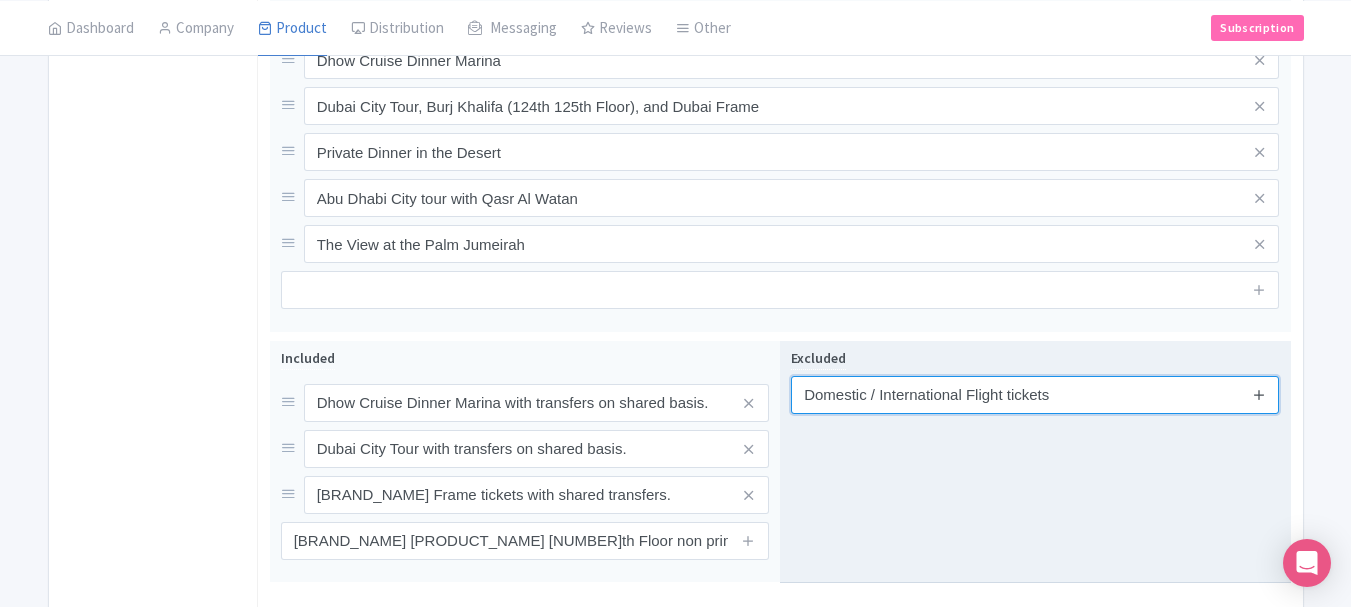 type on "Domestic / International Flight tickets" 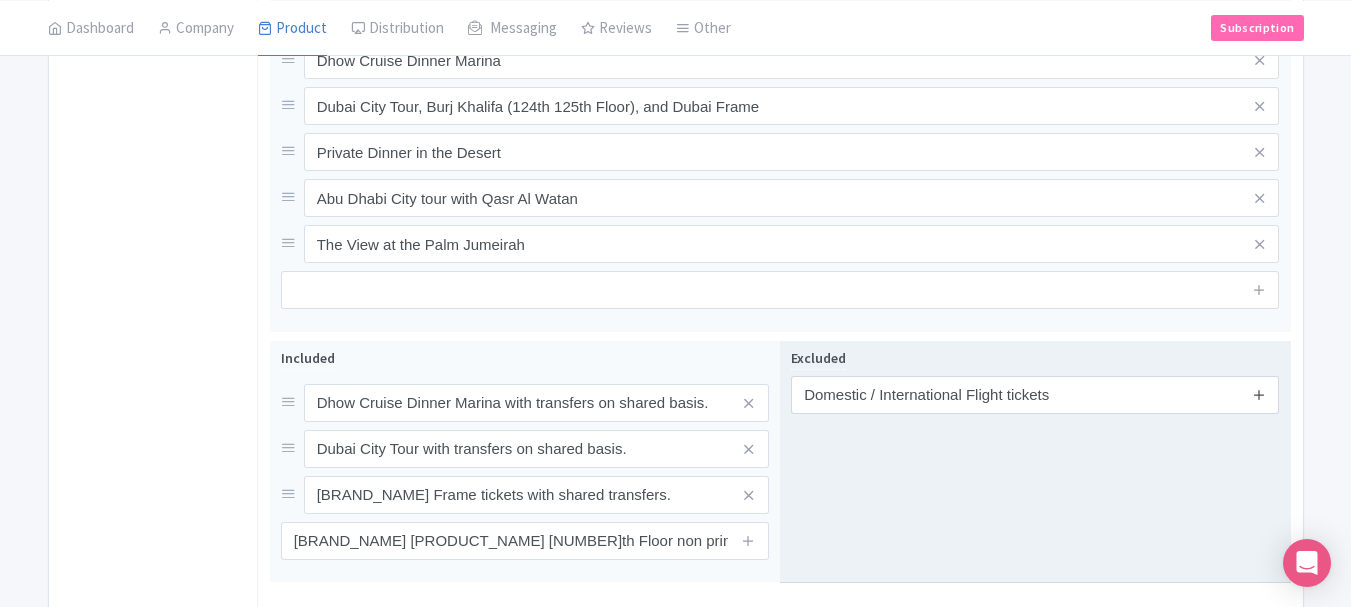 click at bounding box center [1259, 394] 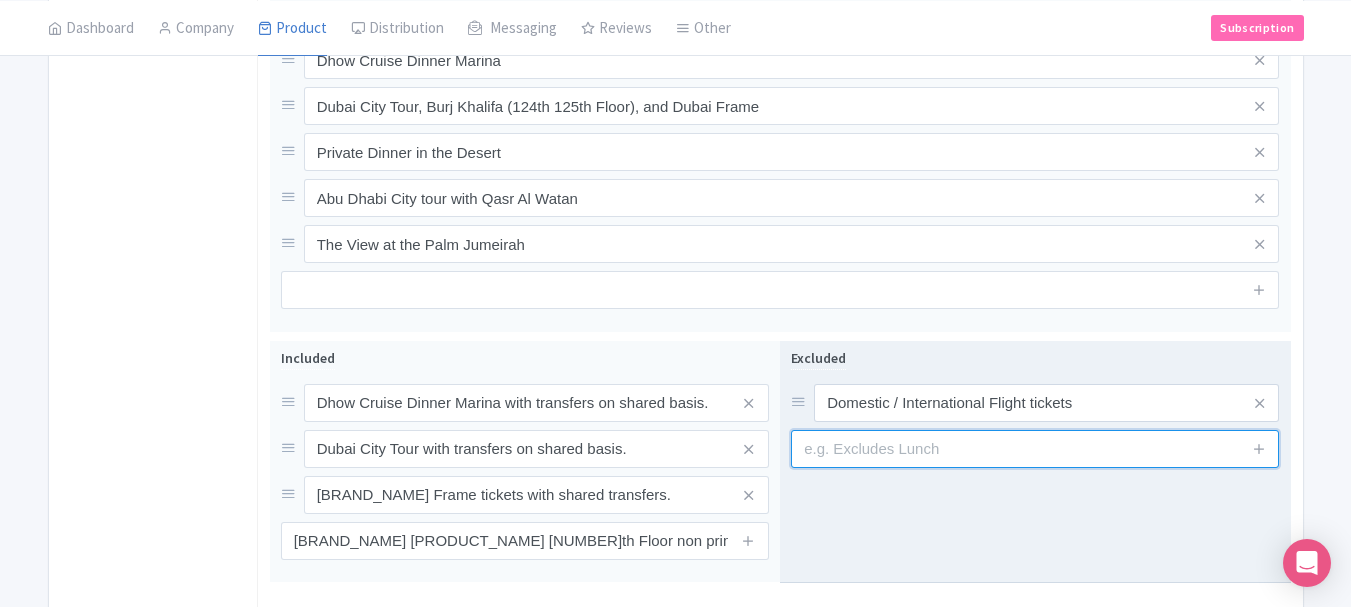 click at bounding box center [1035, 449] 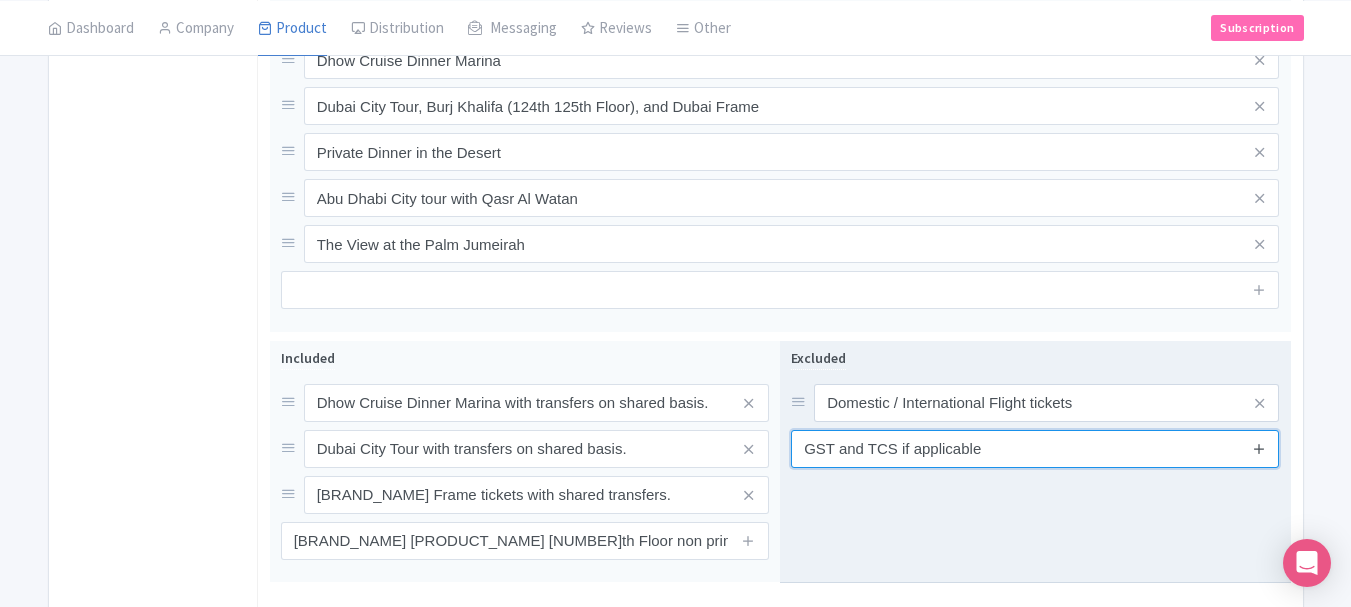 type on "GST and TCS if applicable" 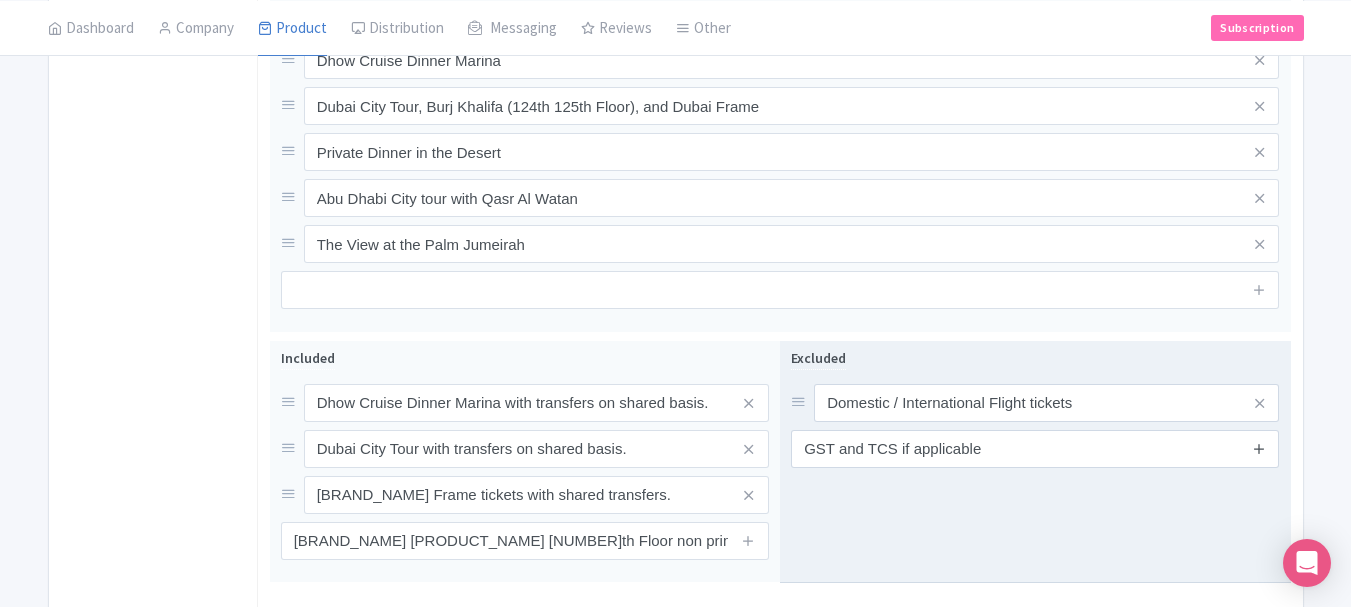 click at bounding box center (1259, 448) 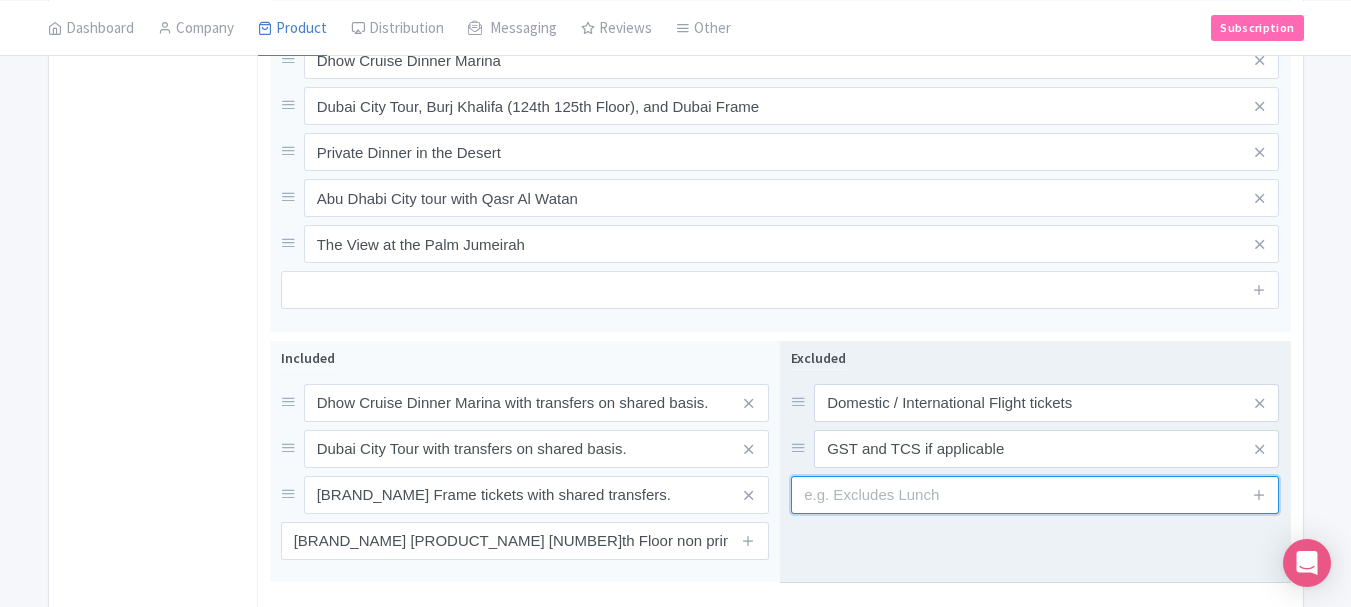 click at bounding box center (1035, 495) 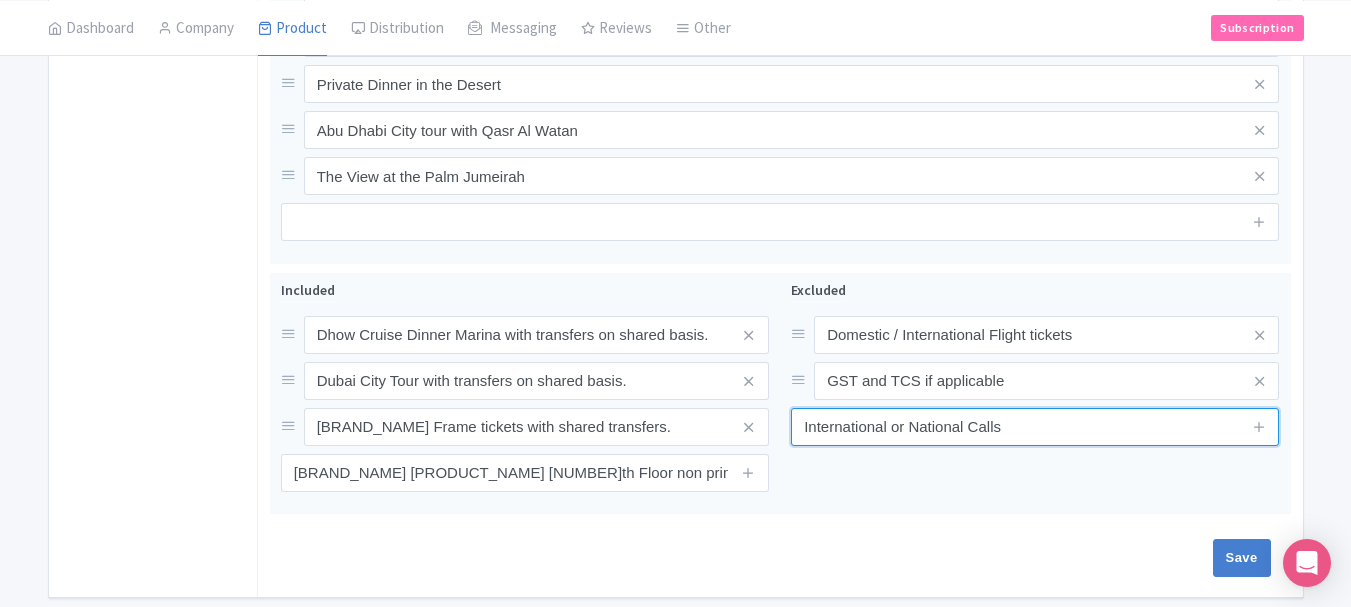 scroll, scrollTop: 1000, scrollLeft: 0, axis: vertical 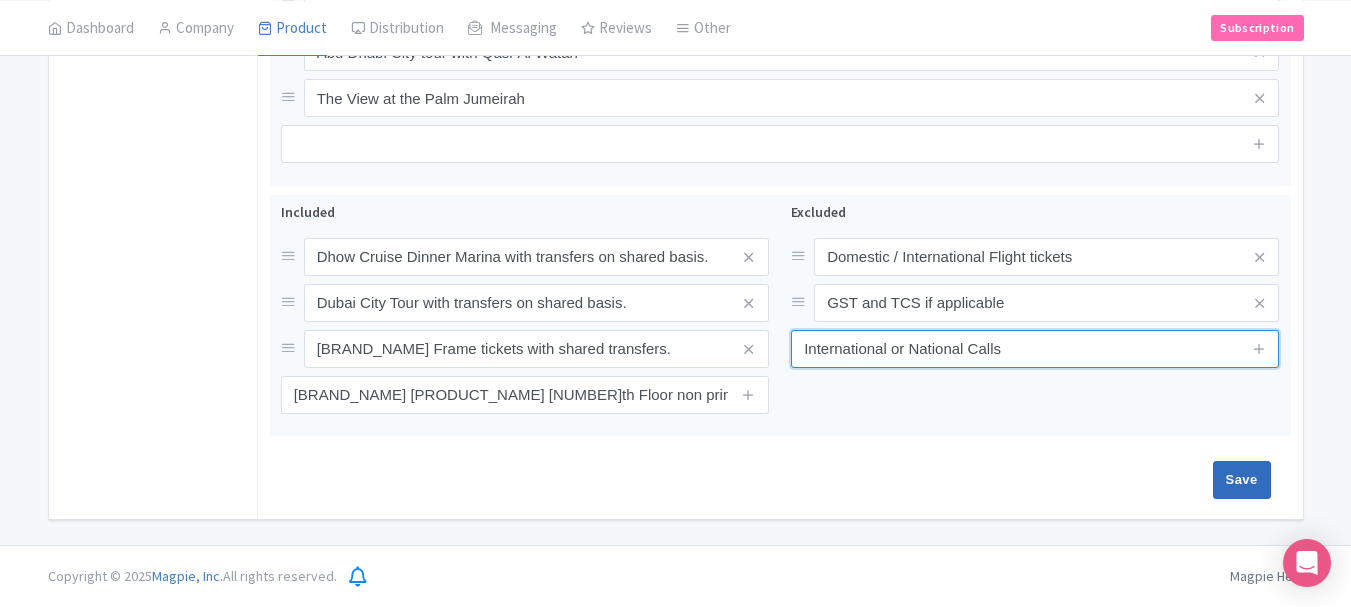 type on "International or National Calls" 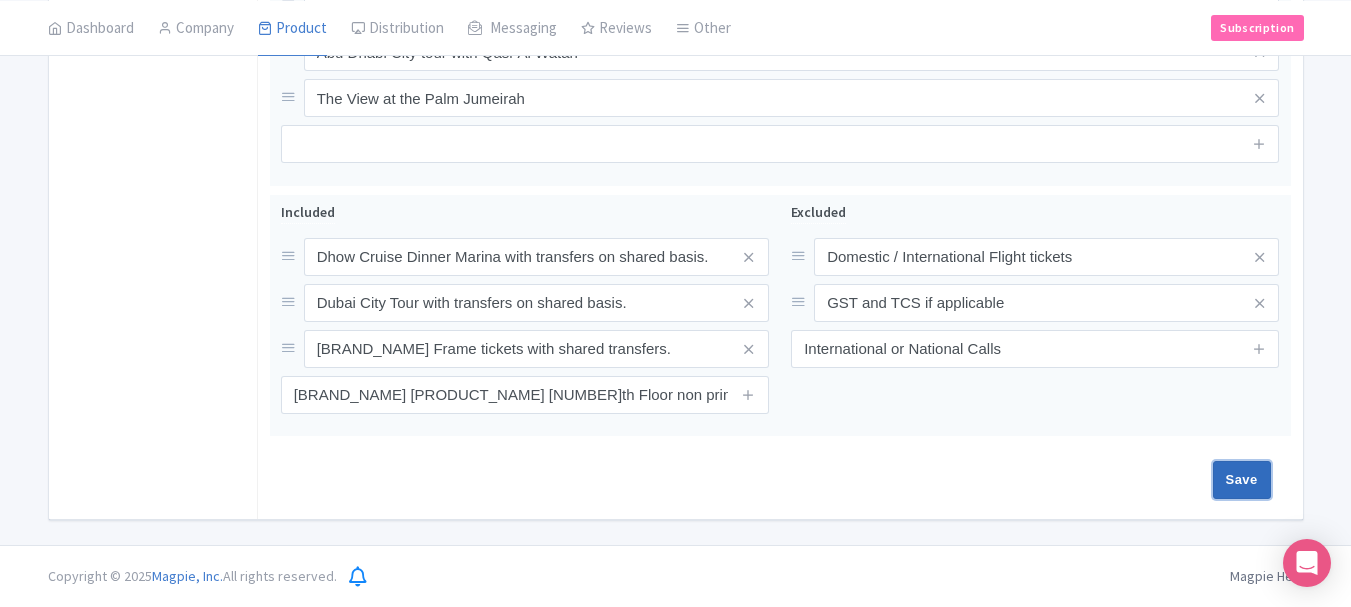 click on "Save" at bounding box center [1242, 480] 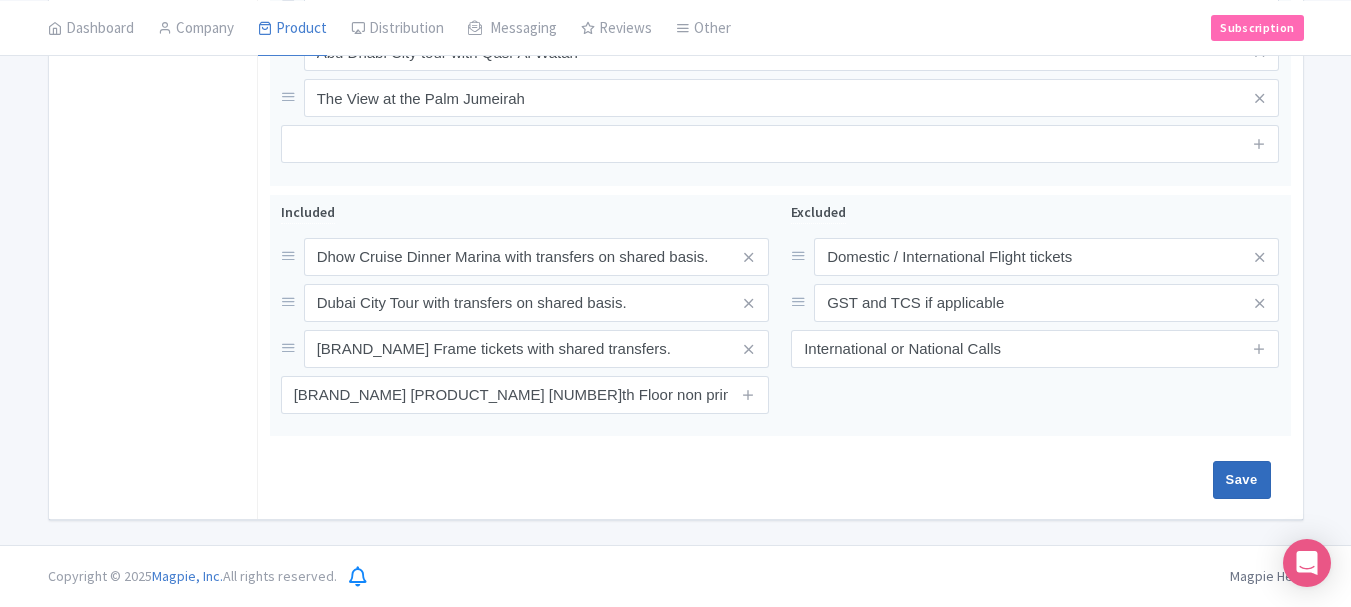 type on "Saving..." 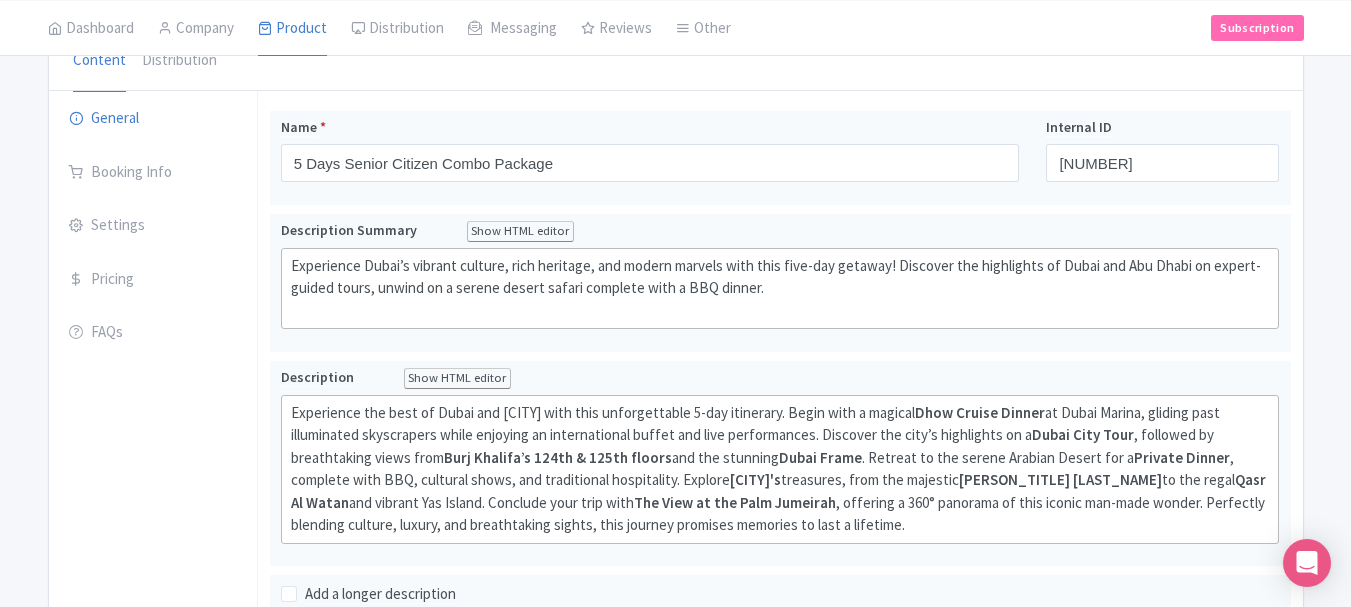scroll, scrollTop: 200, scrollLeft: 0, axis: vertical 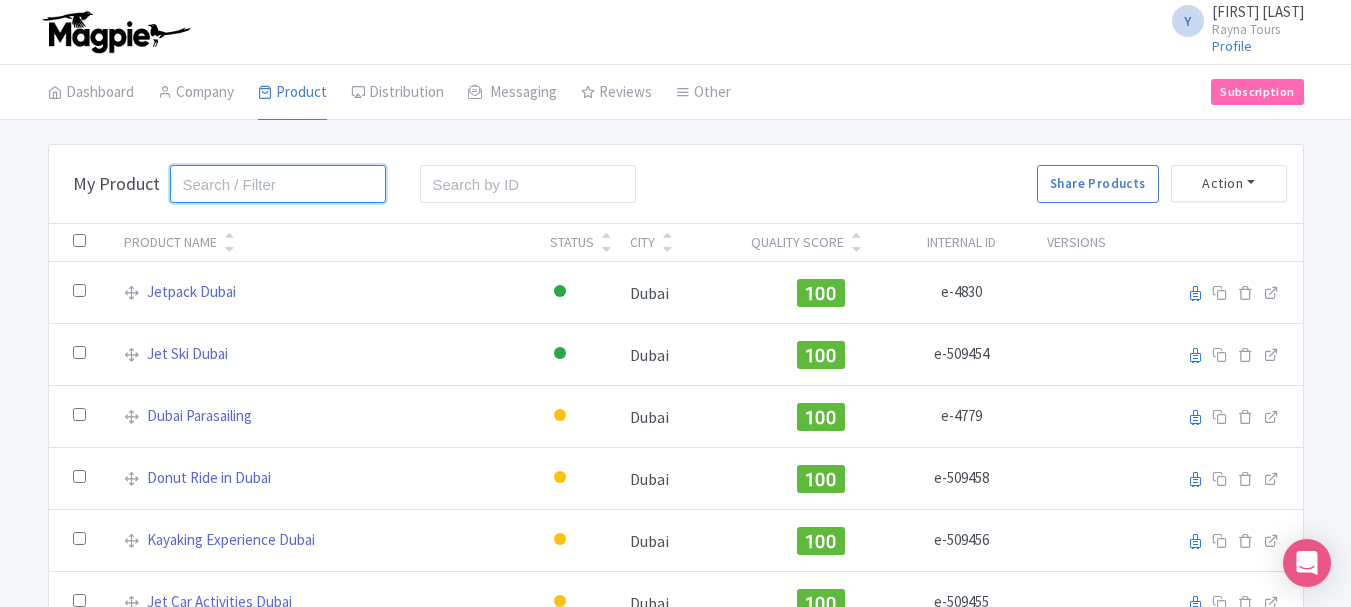 click at bounding box center (278, 184) 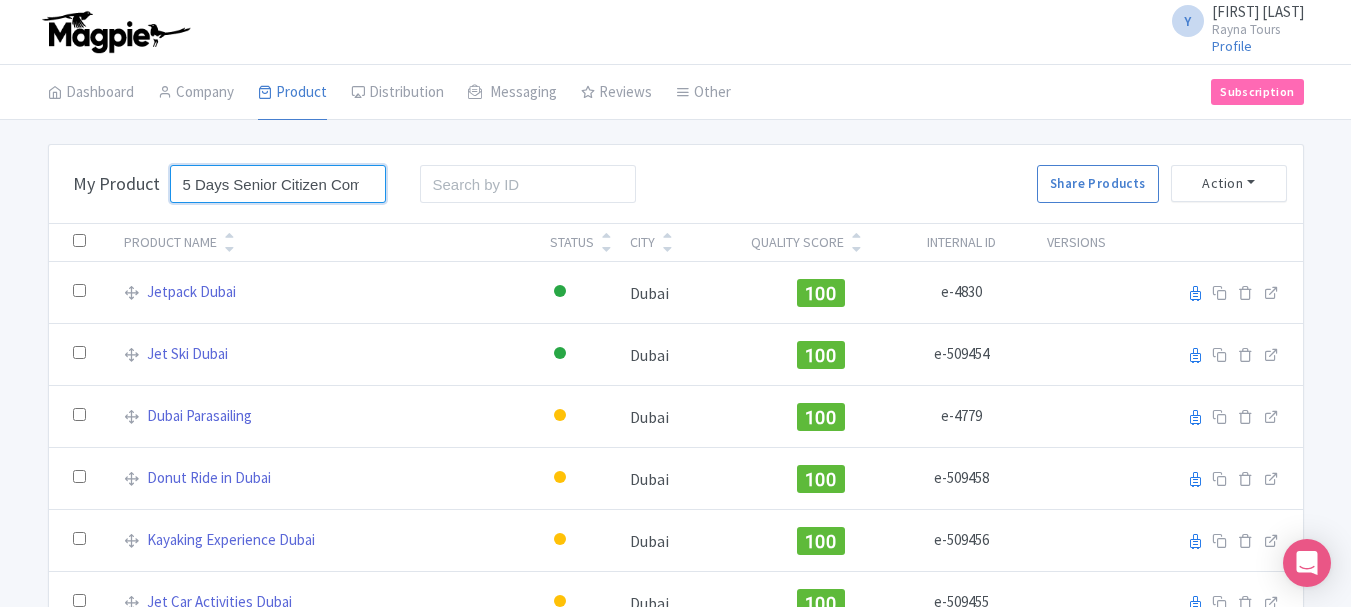 scroll, scrollTop: 0, scrollLeft: 82, axis: horizontal 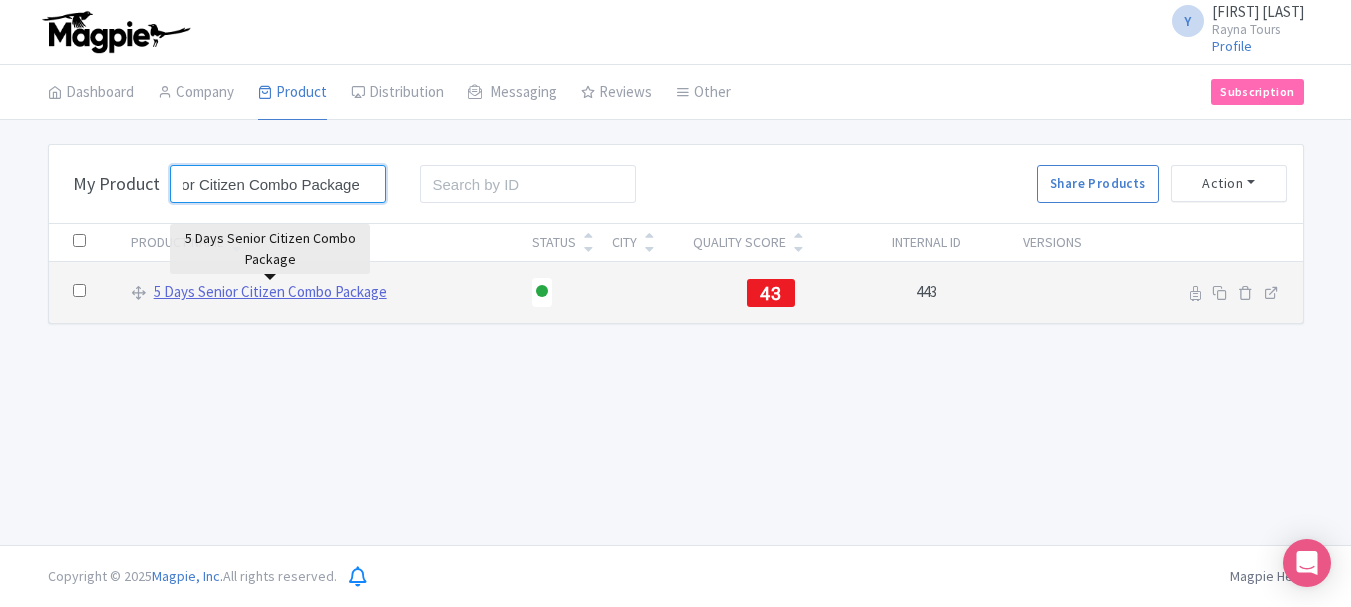 type on "5 Days Senior Citizen Combo Package" 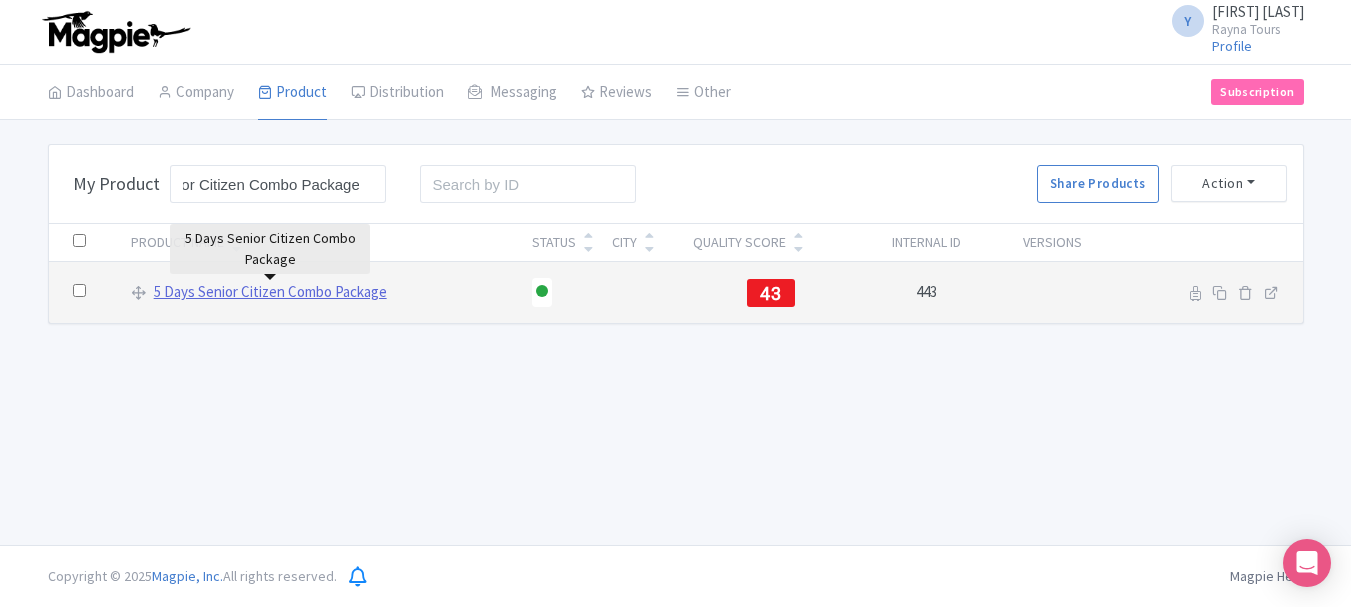 click on "5 Days Senior Citizen Combo Package" at bounding box center (270, 292) 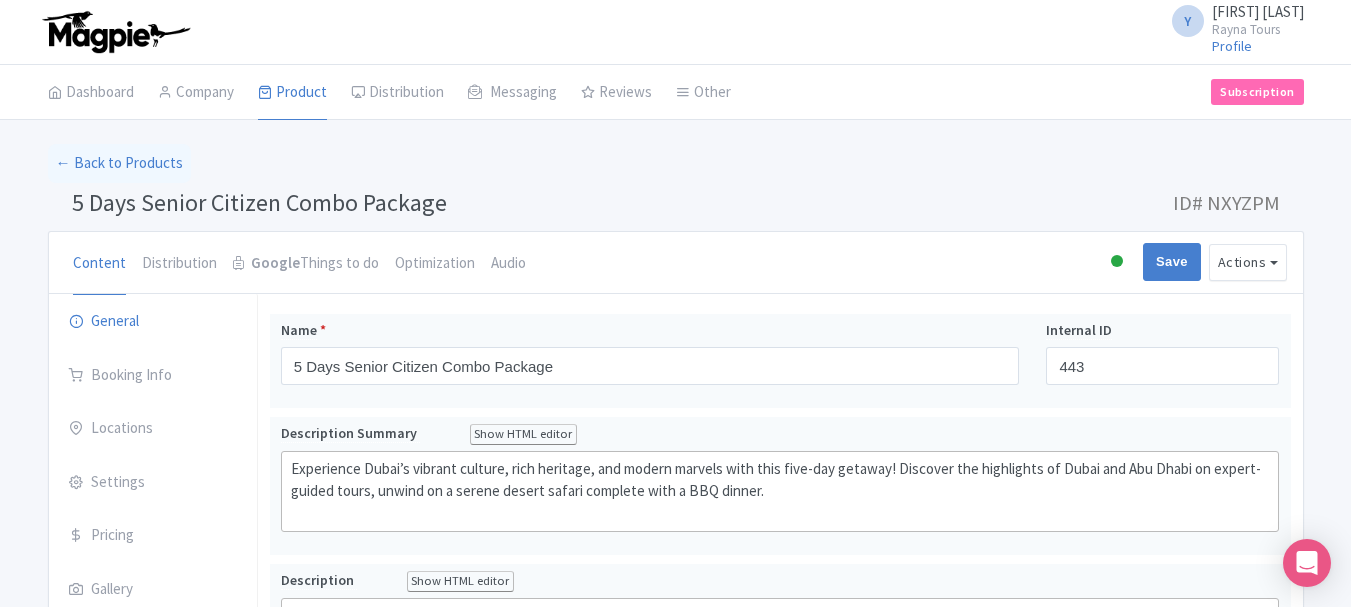 click on "ID# NXYZPM" at bounding box center (1226, 203) 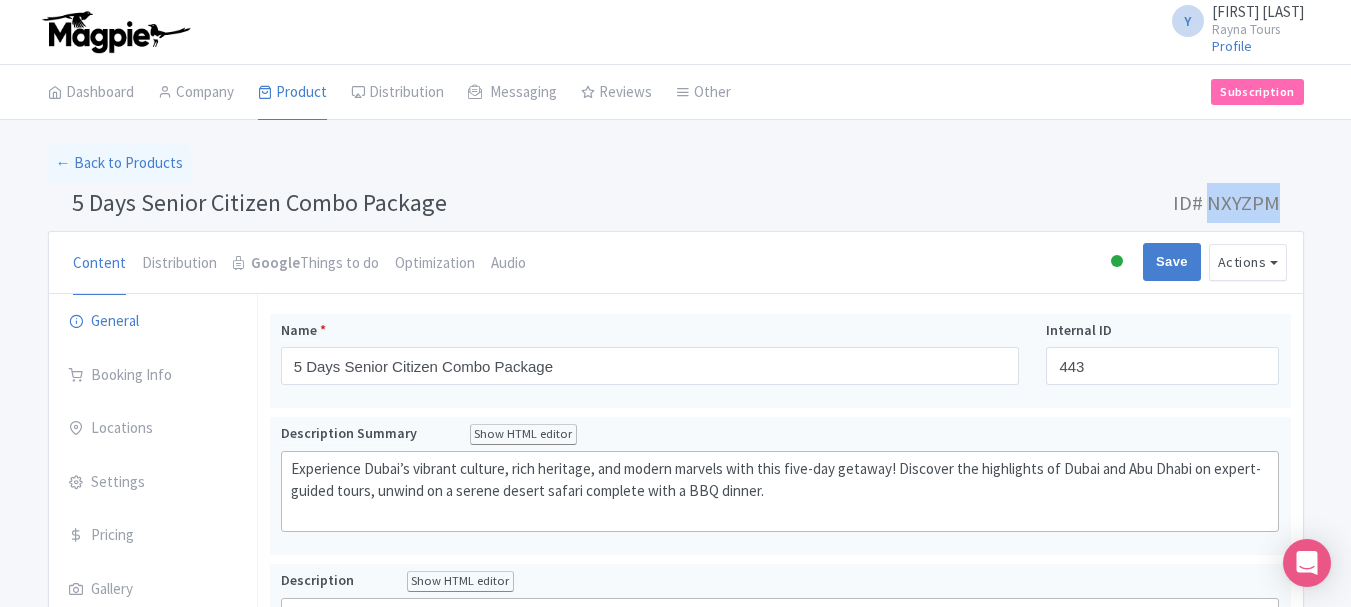 click on "ID# NXYZPM" at bounding box center [1226, 203] 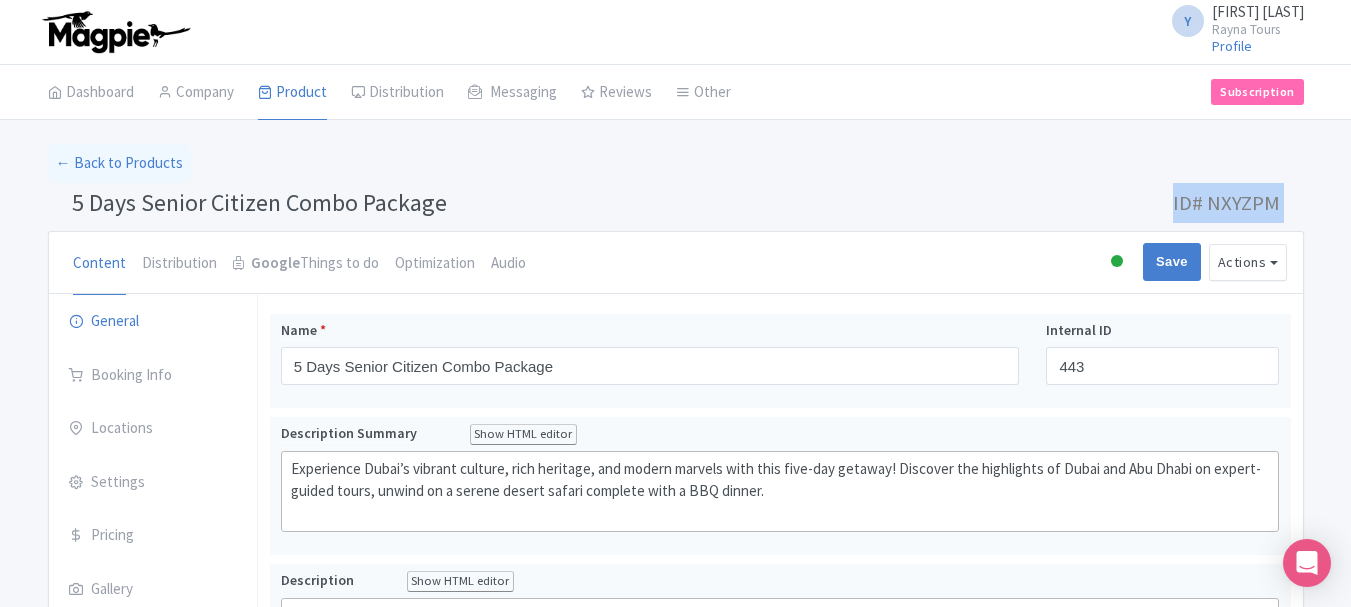 click on "ID# NXYZPM" at bounding box center [1226, 203] 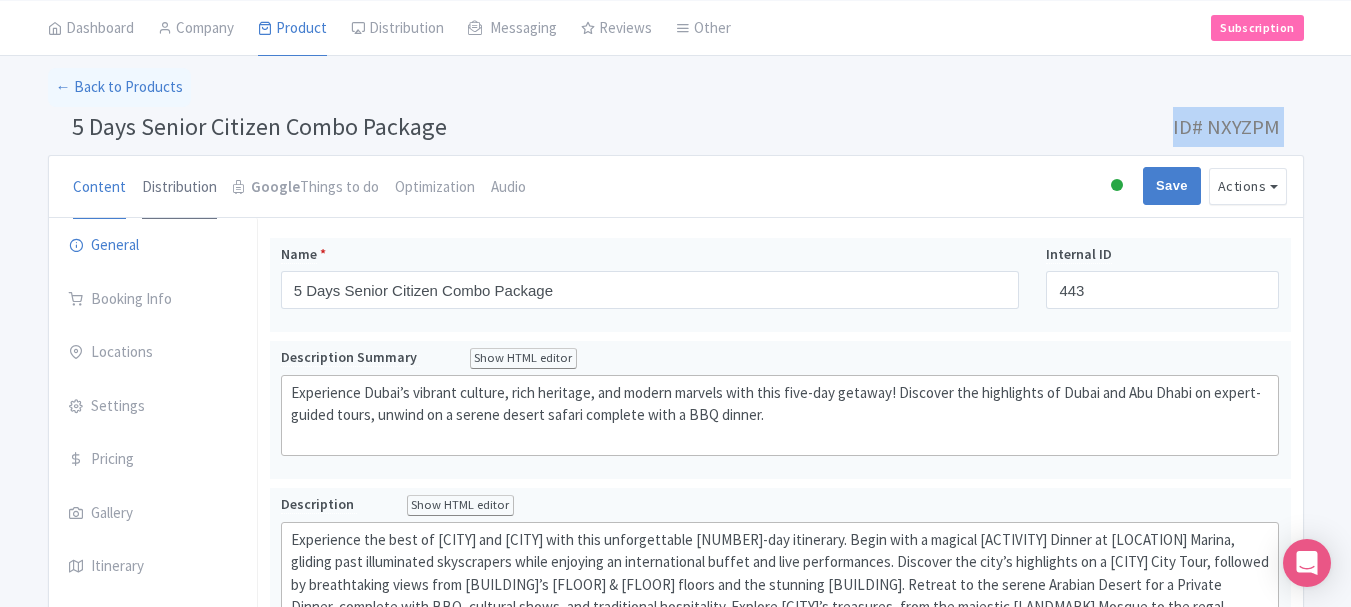 scroll, scrollTop: 41, scrollLeft: 0, axis: vertical 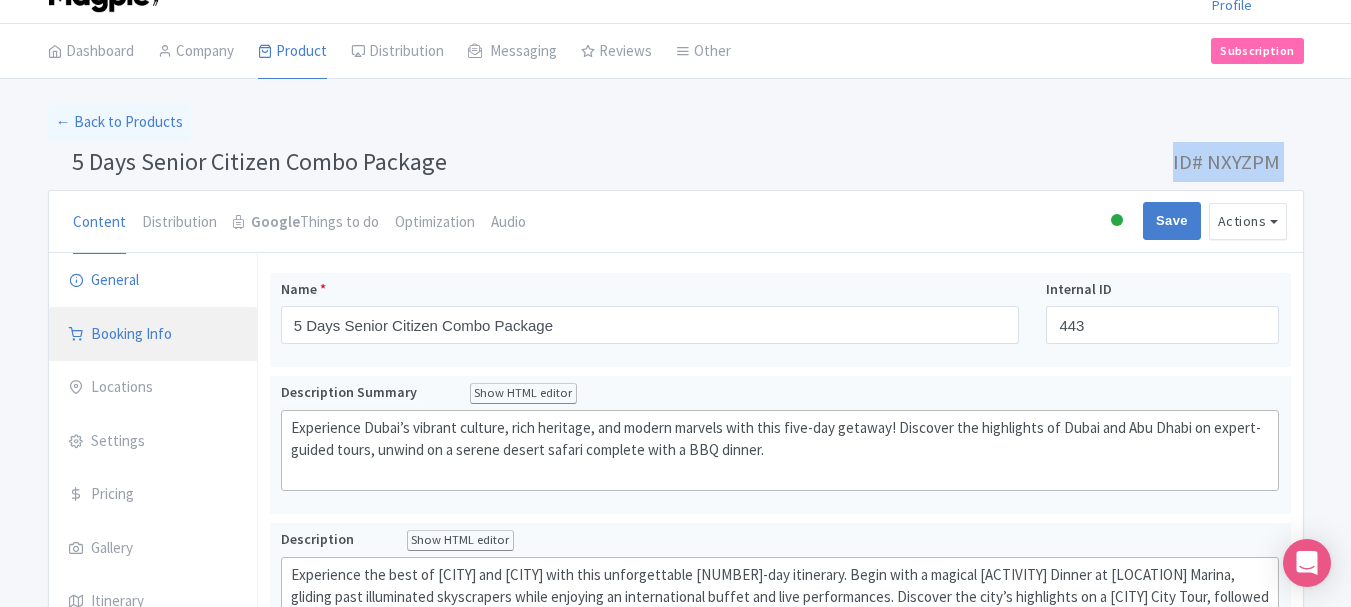 click on "Booking Info" at bounding box center [153, 335] 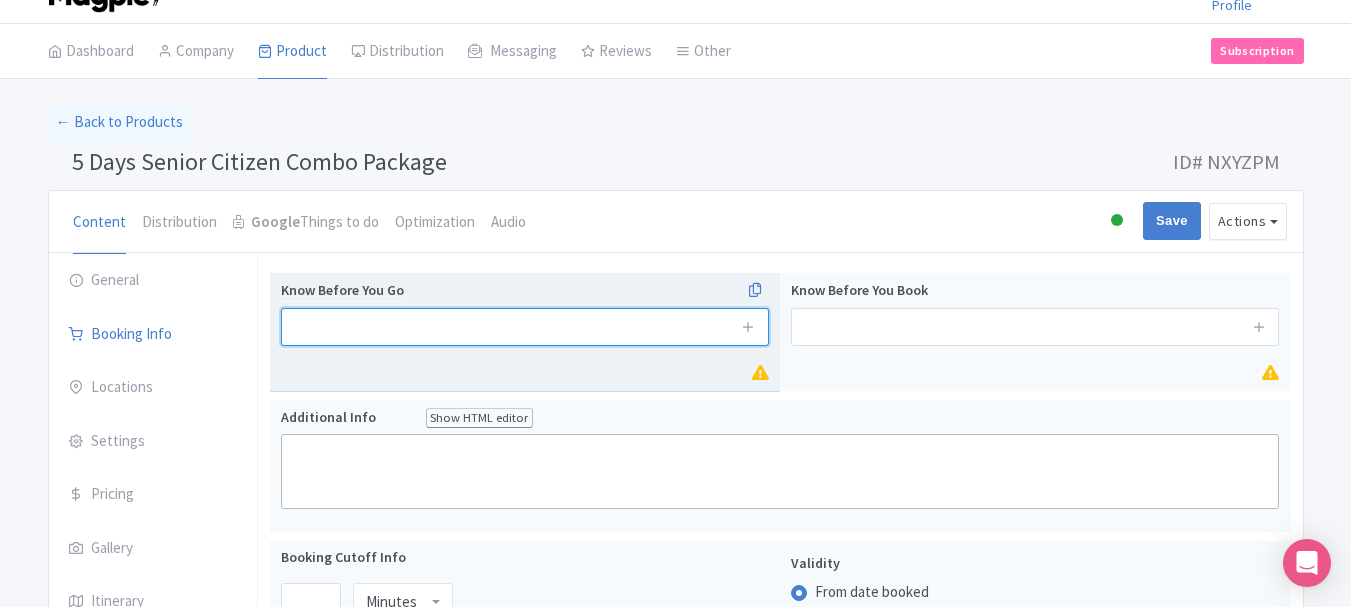 click at bounding box center (525, 327) 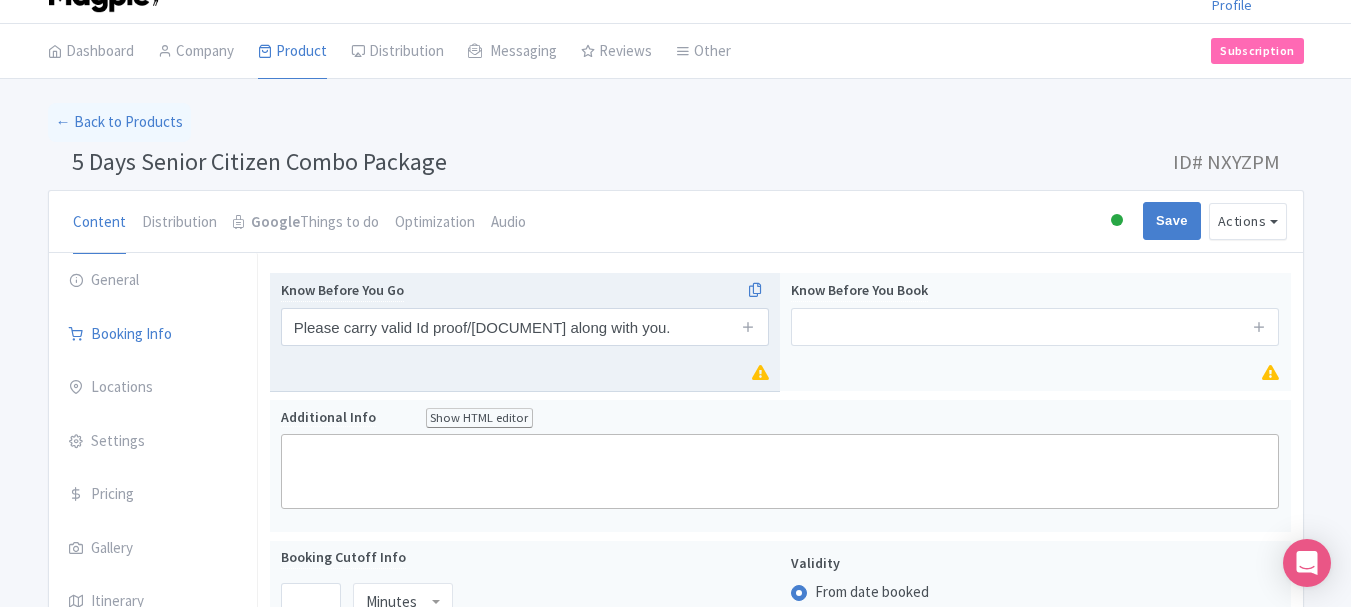 click at bounding box center [749, 327] 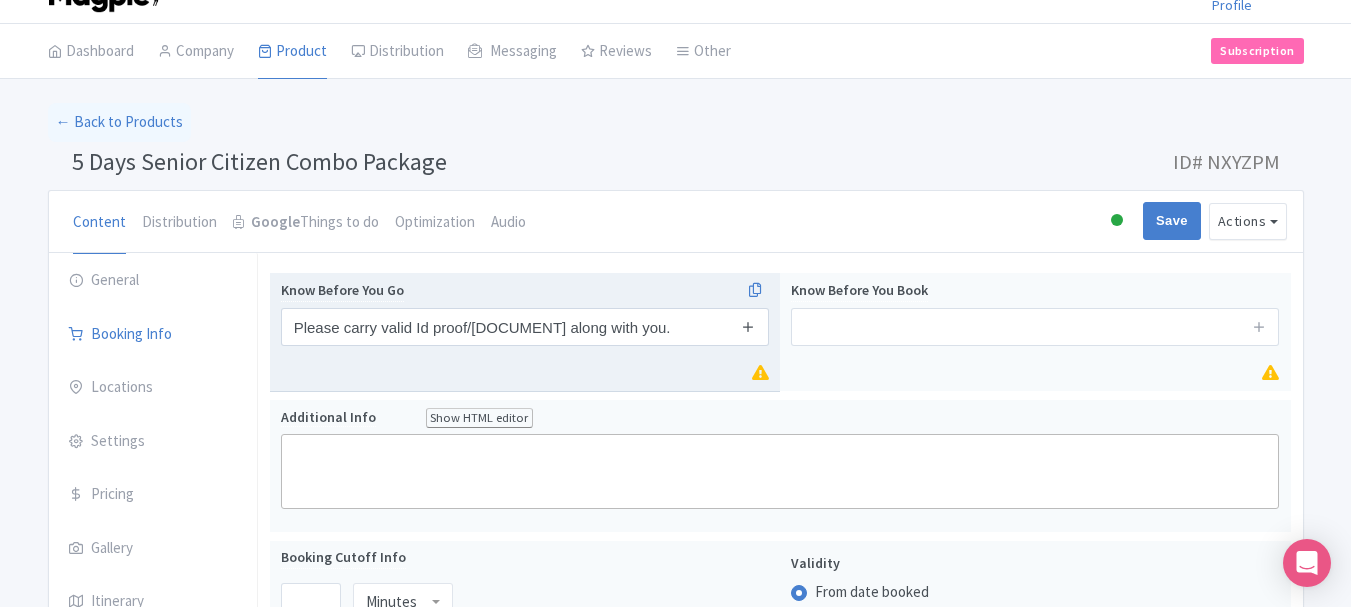 click at bounding box center (748, 326) 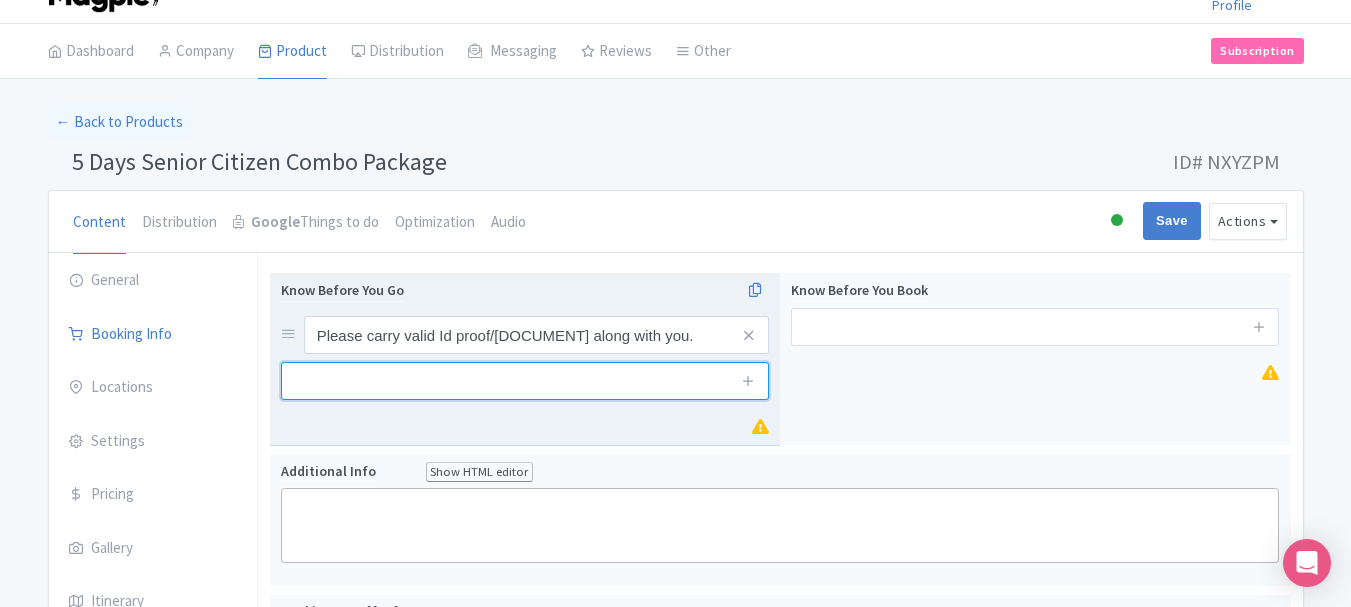 click at bounding box center [525, 381] 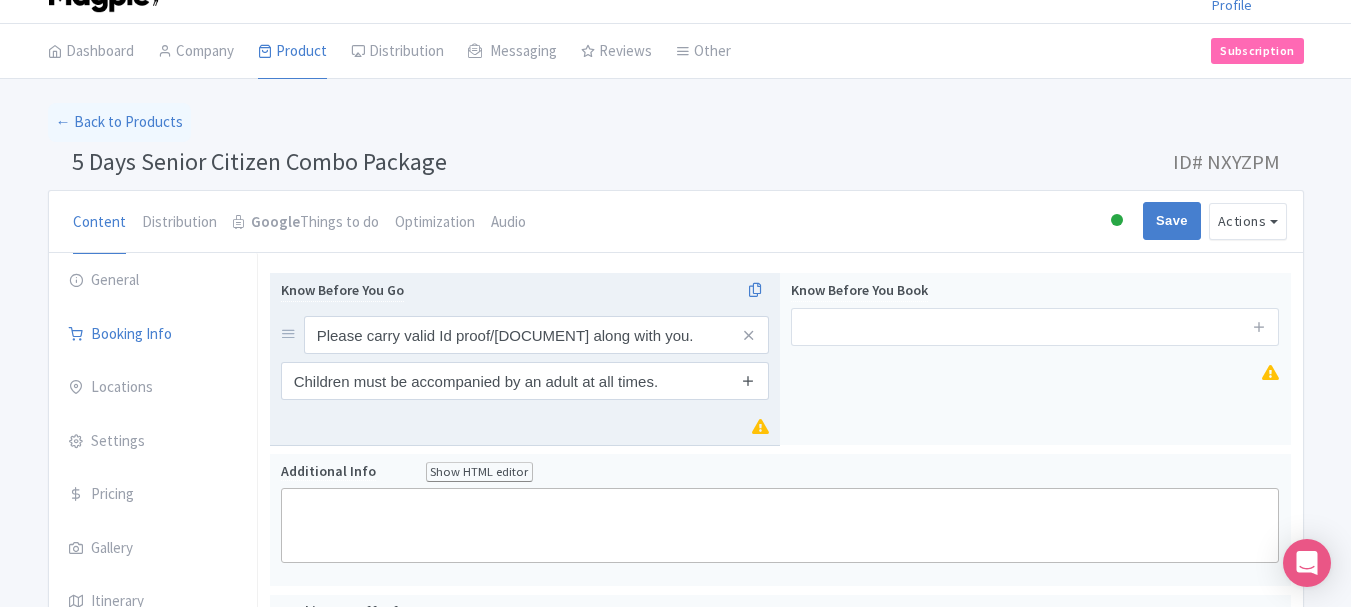click at bounding box center (748, 381) 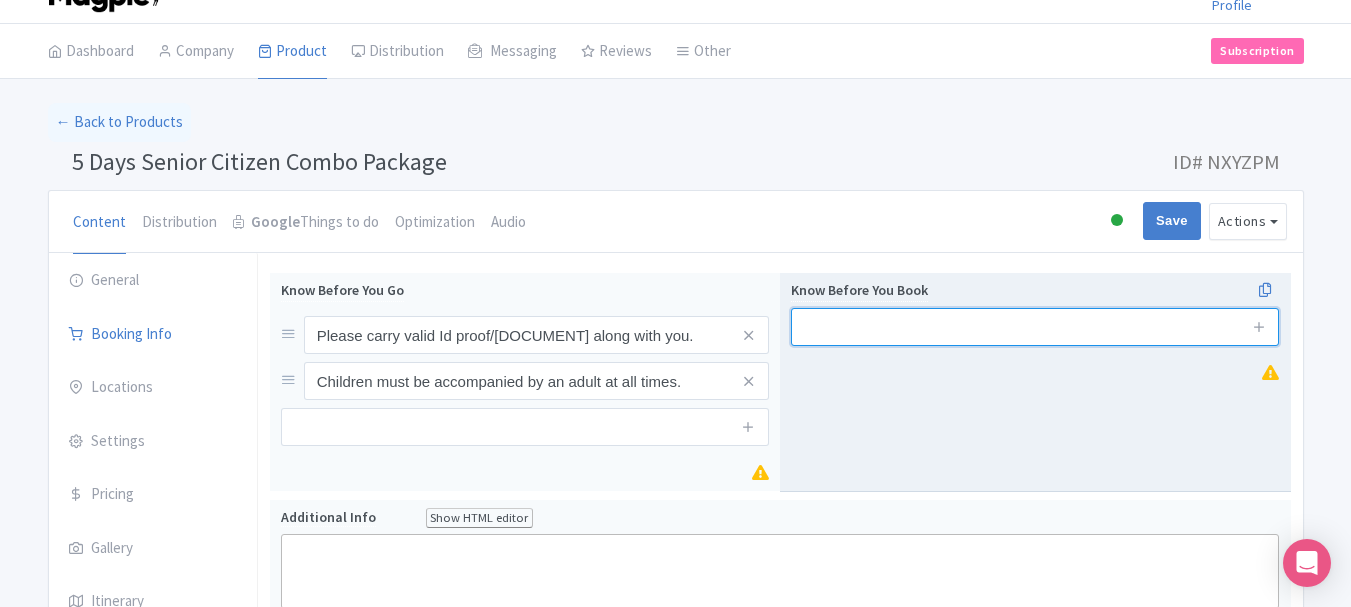 click at bounding box center [1035, 327] 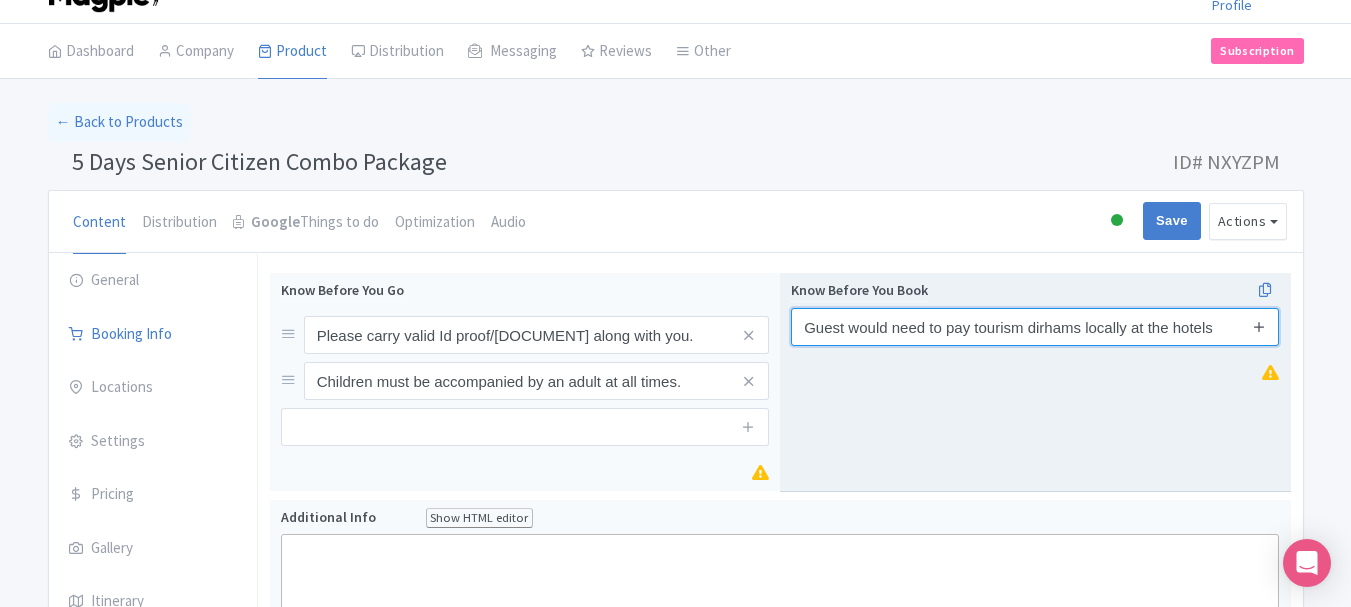type on "Guest would need to pay tourism dirhams locally at the hotels" 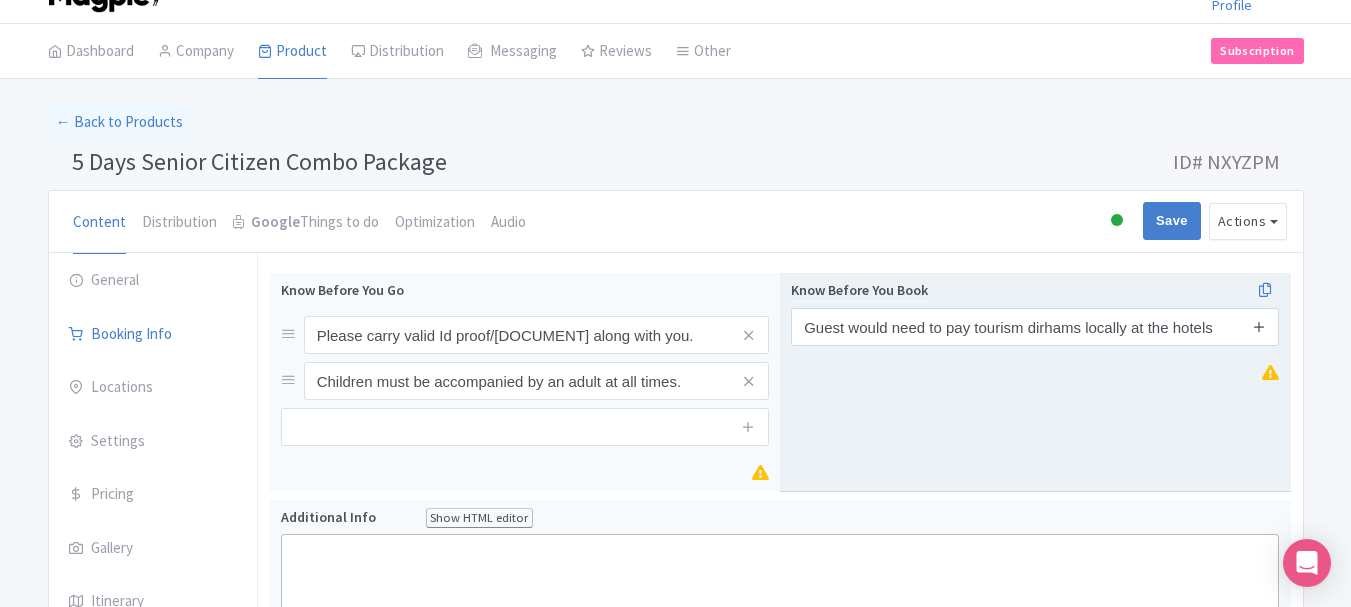 click at bounding box center [1259, 326] 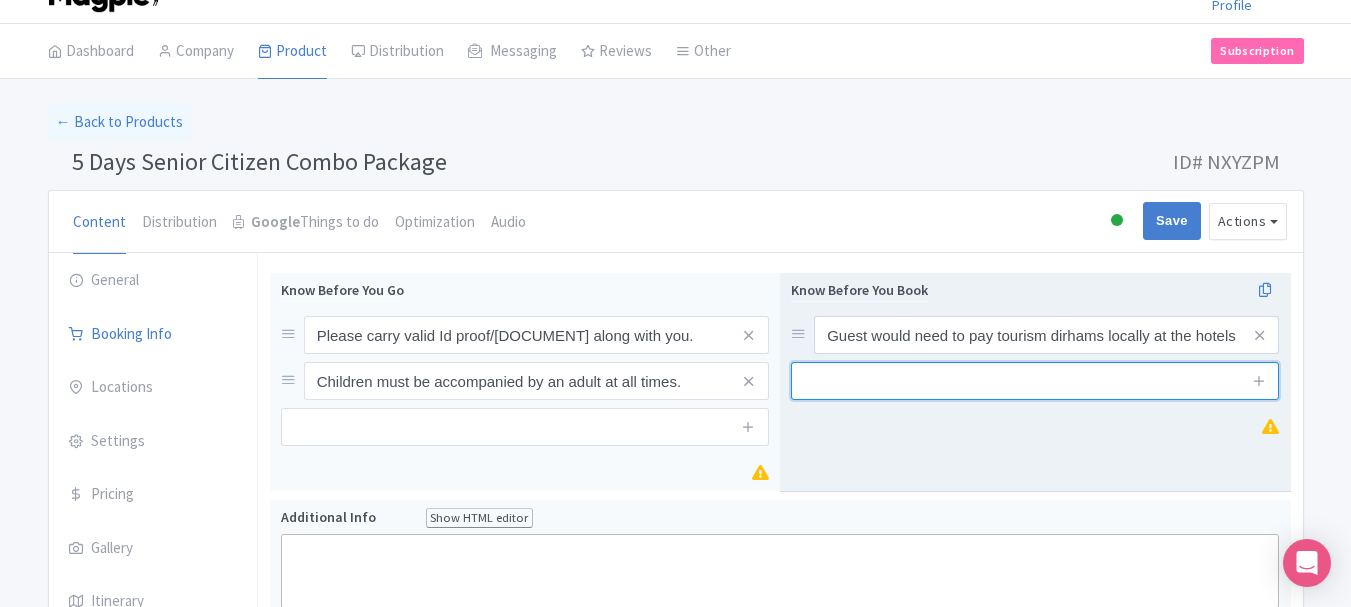 click at bounding box center (1035, 381) 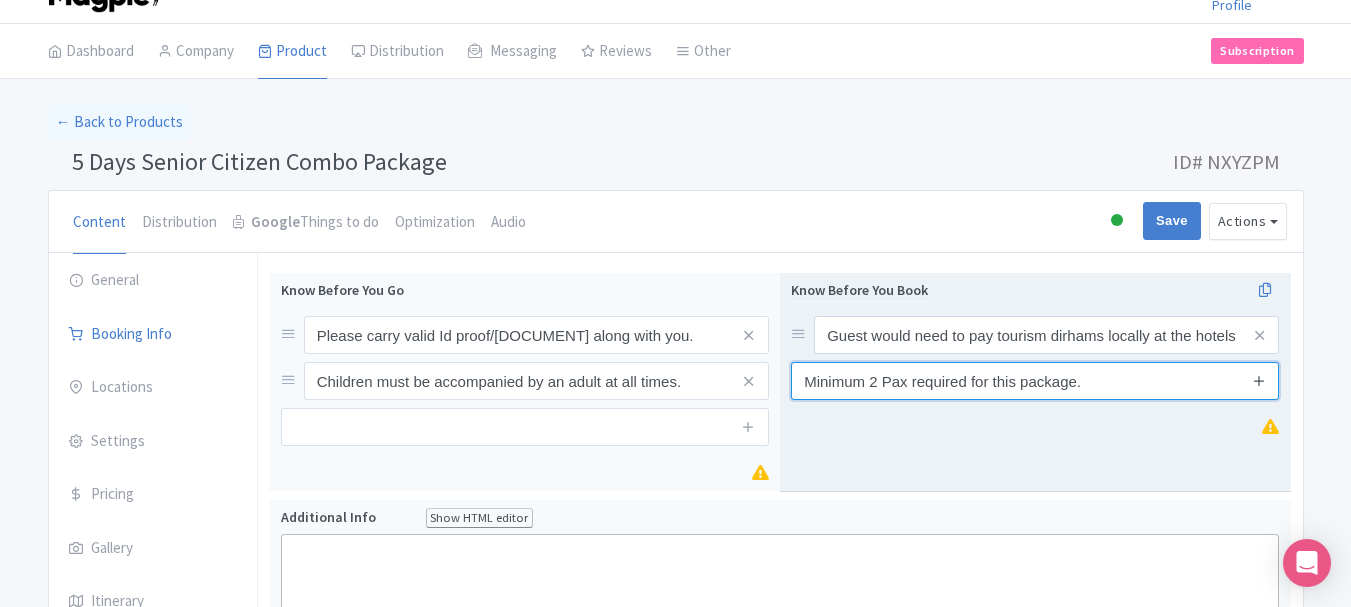 type on "Minimum 2 Pax required for this package." 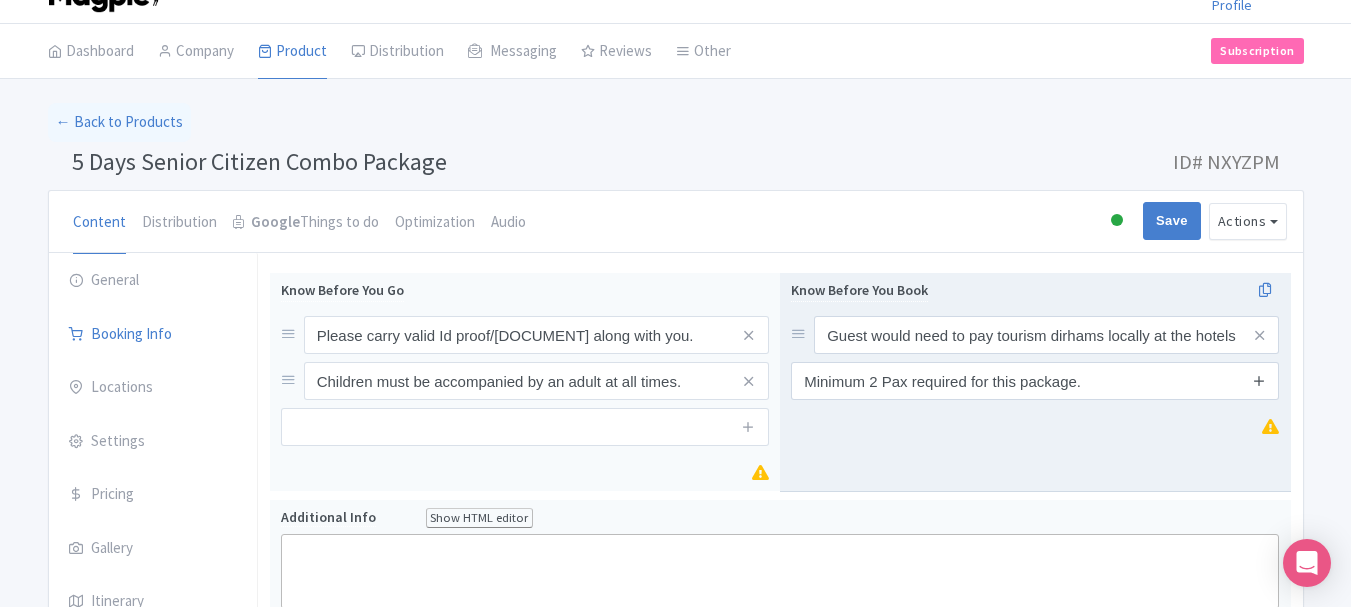 click at bounding box center (1259, 380) 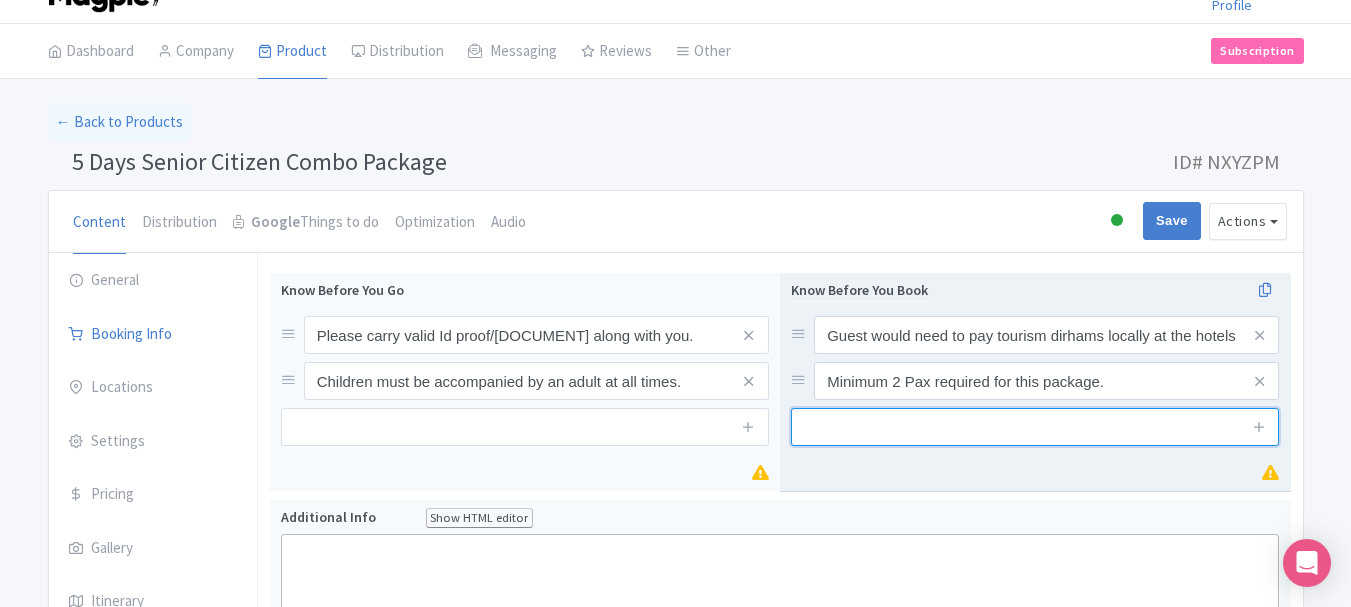 click at bounding box center [1035, 427] 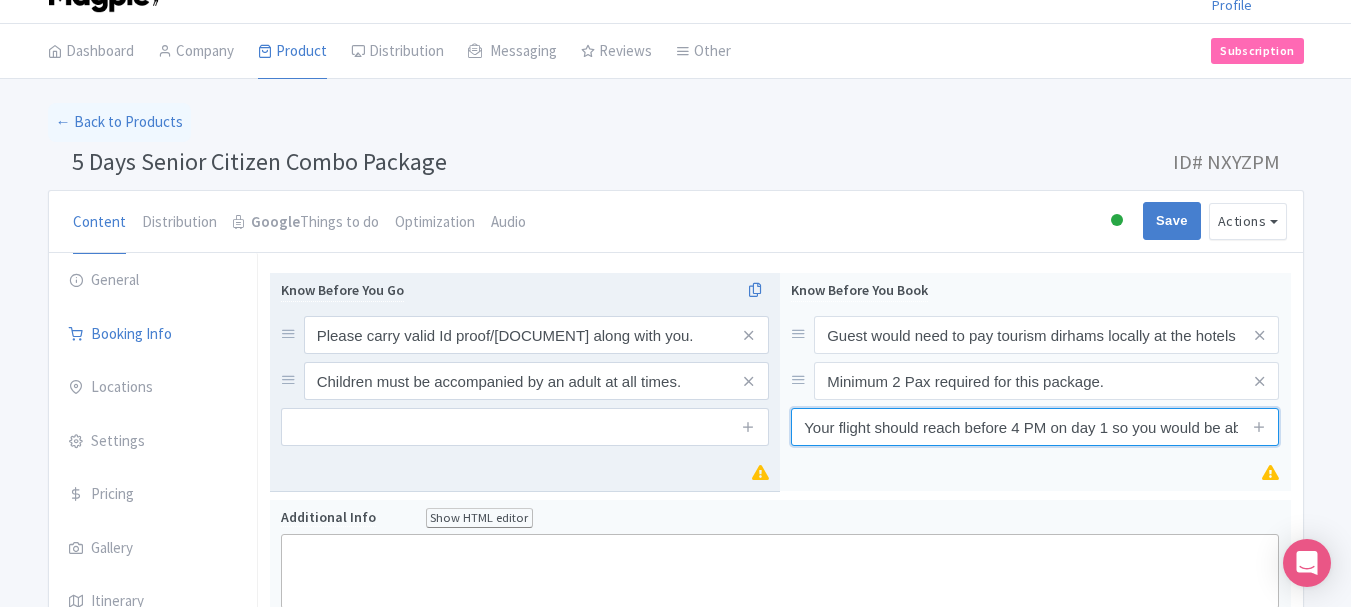 scroll, scrollTop: 0, scrollLeft: 183, axis: horizontal 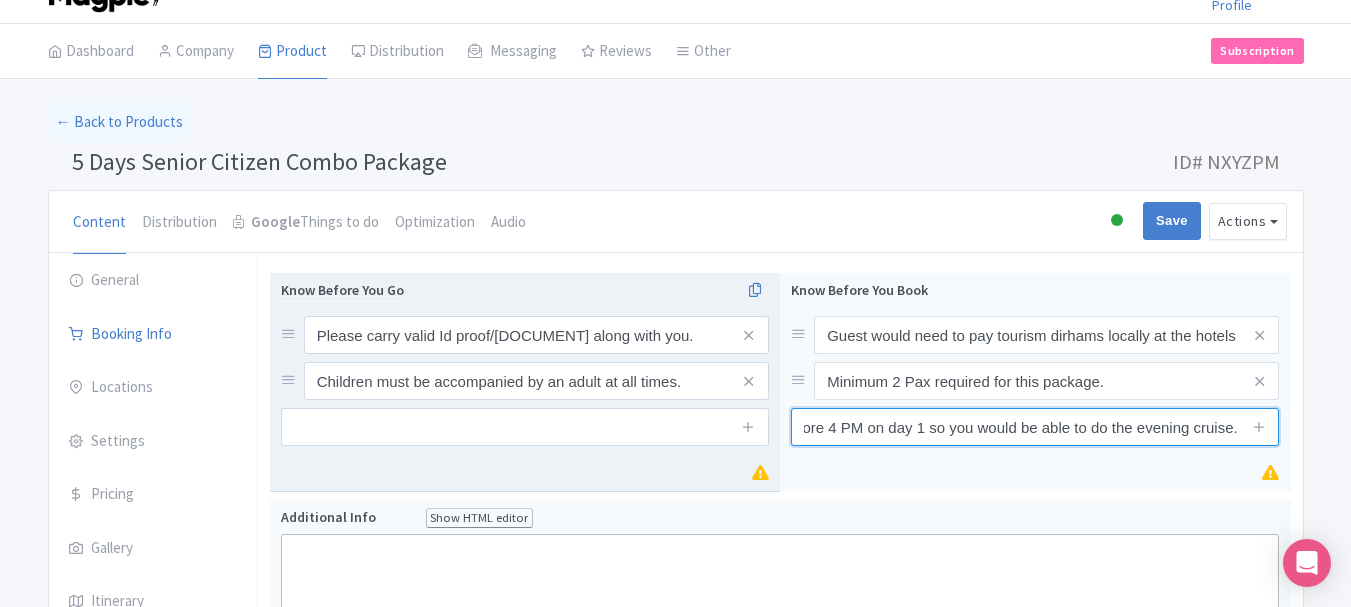 type on "Your flight should reach before 4 PM on day 1 so you would be able to do the evening cruise." 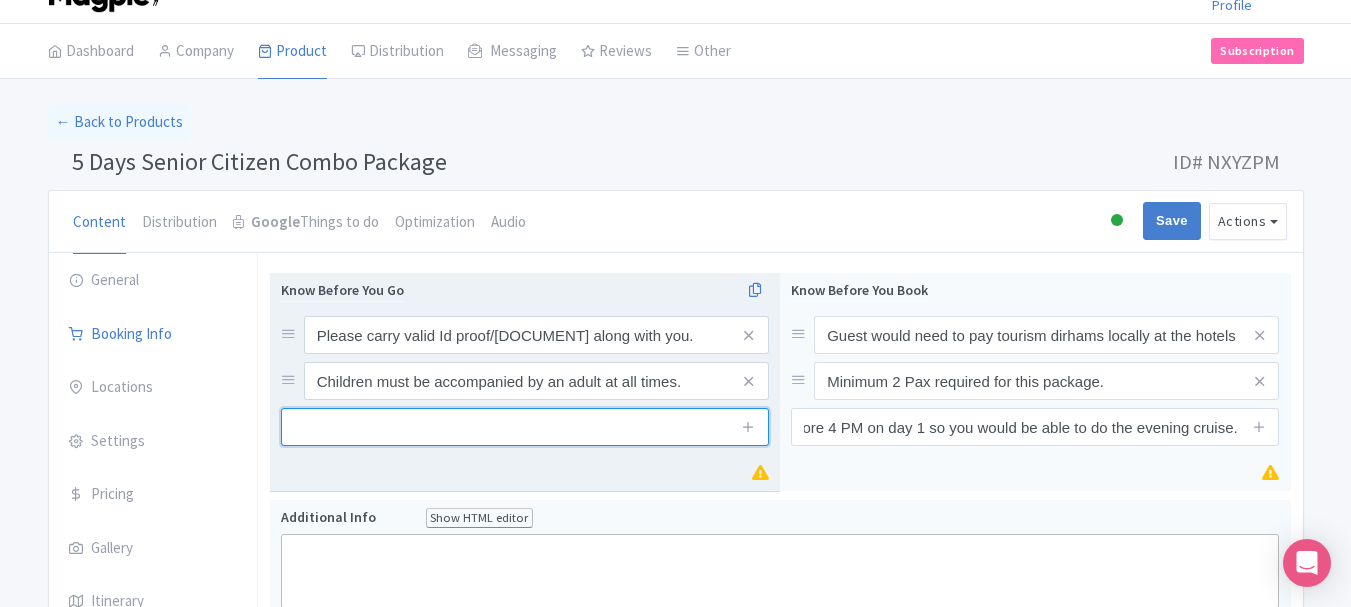 click at bounding box center (525, 427) 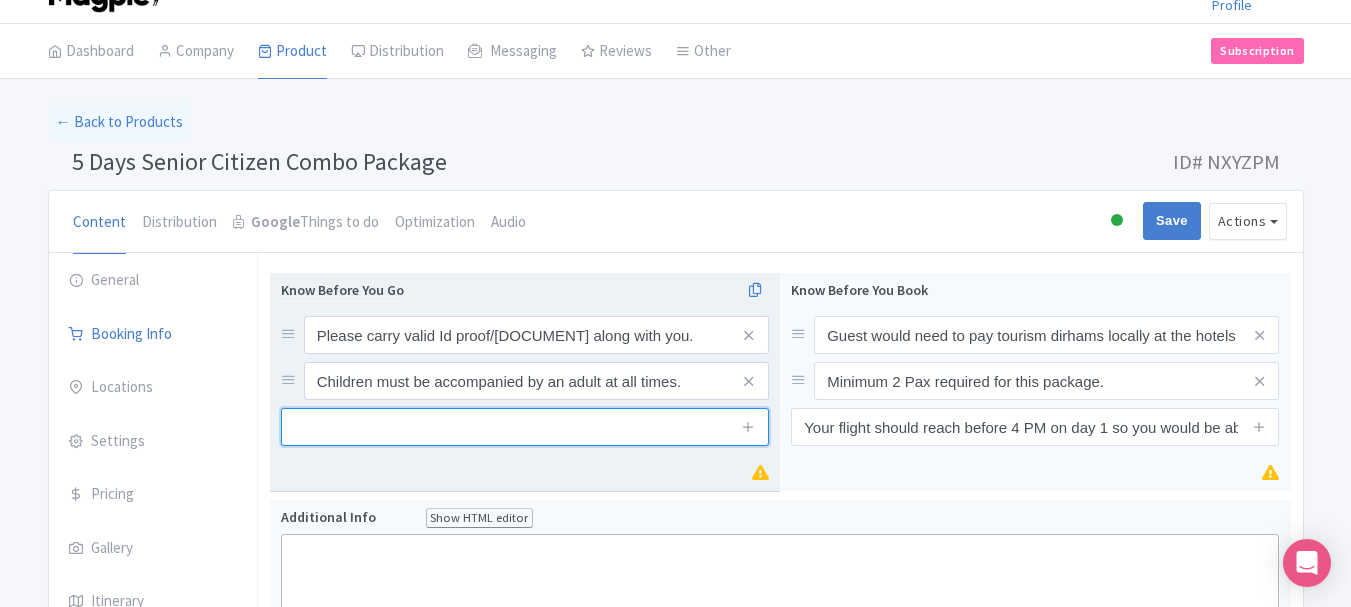 paste on "Your flight should reach before 4 PM on day 1 so you would be able to do the evening cruise." 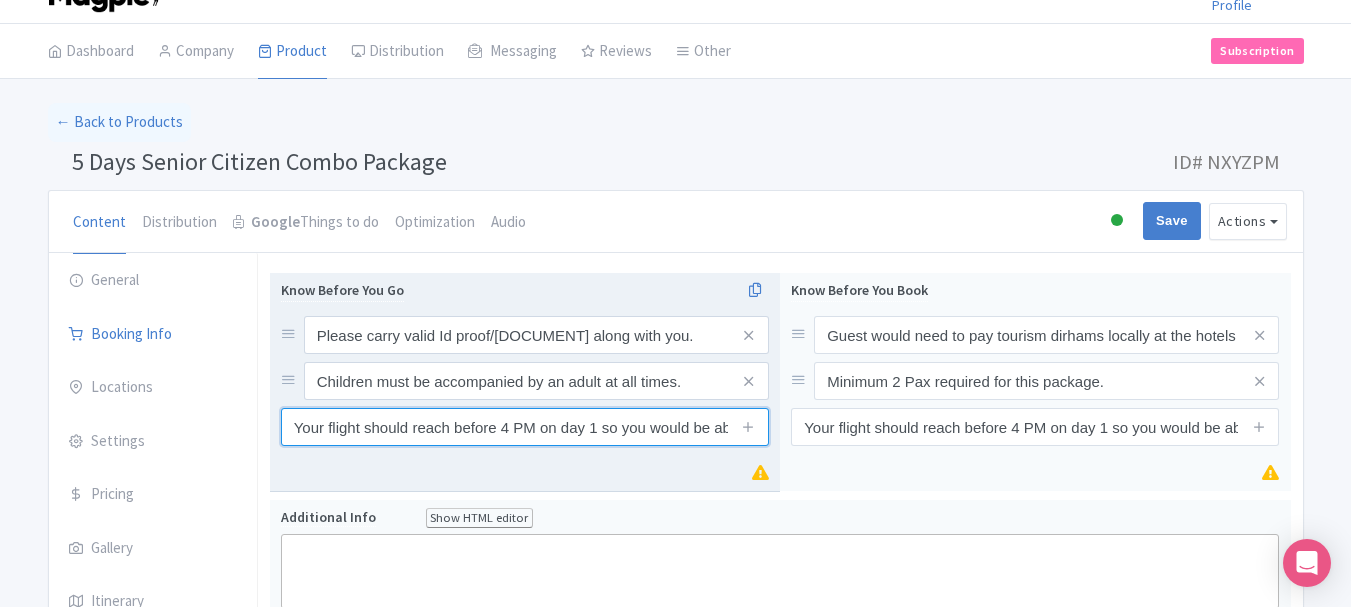 scroll, scrollTop: 0, scrollLeft: 182, axis: horizontal 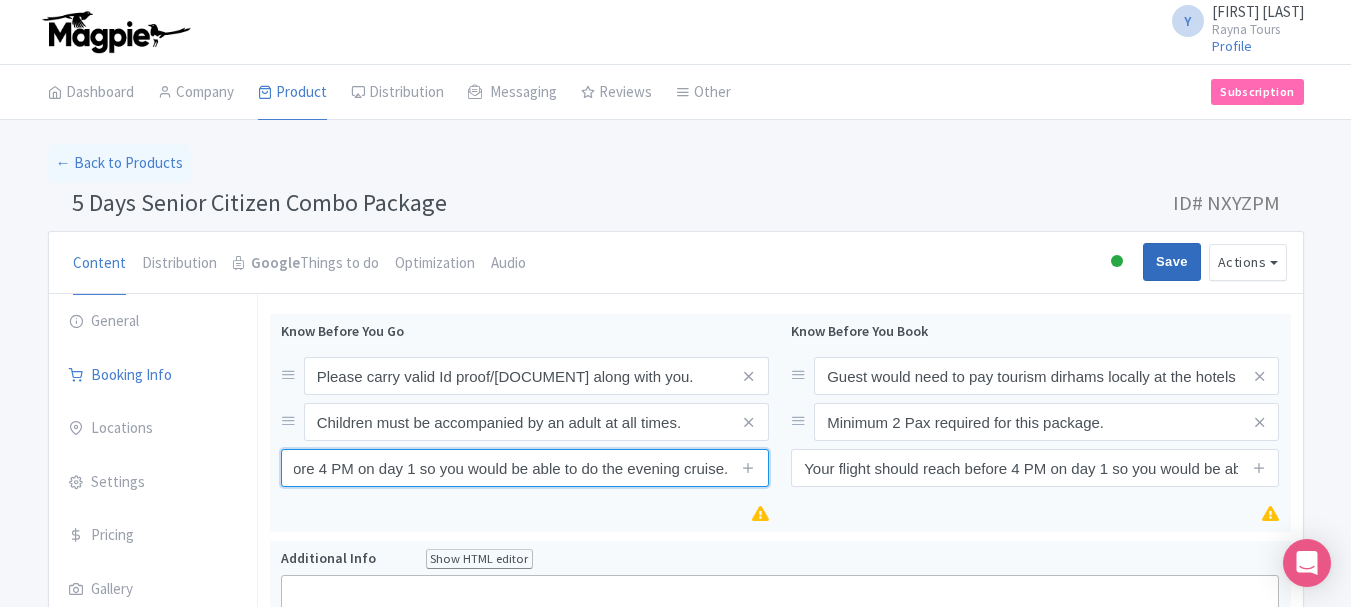 type on "Your flight should reach before 4 PM on day 1 so you would be able to do the evening cruise." 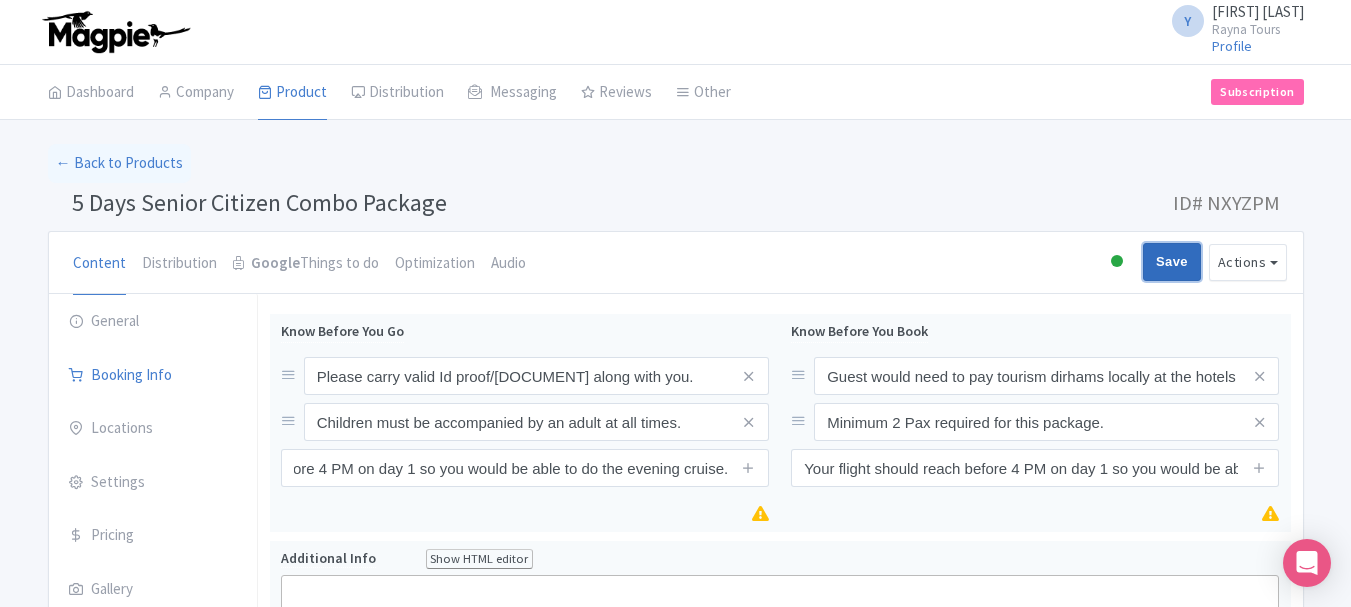 click on "Save" at bounding box center [1172, 262] 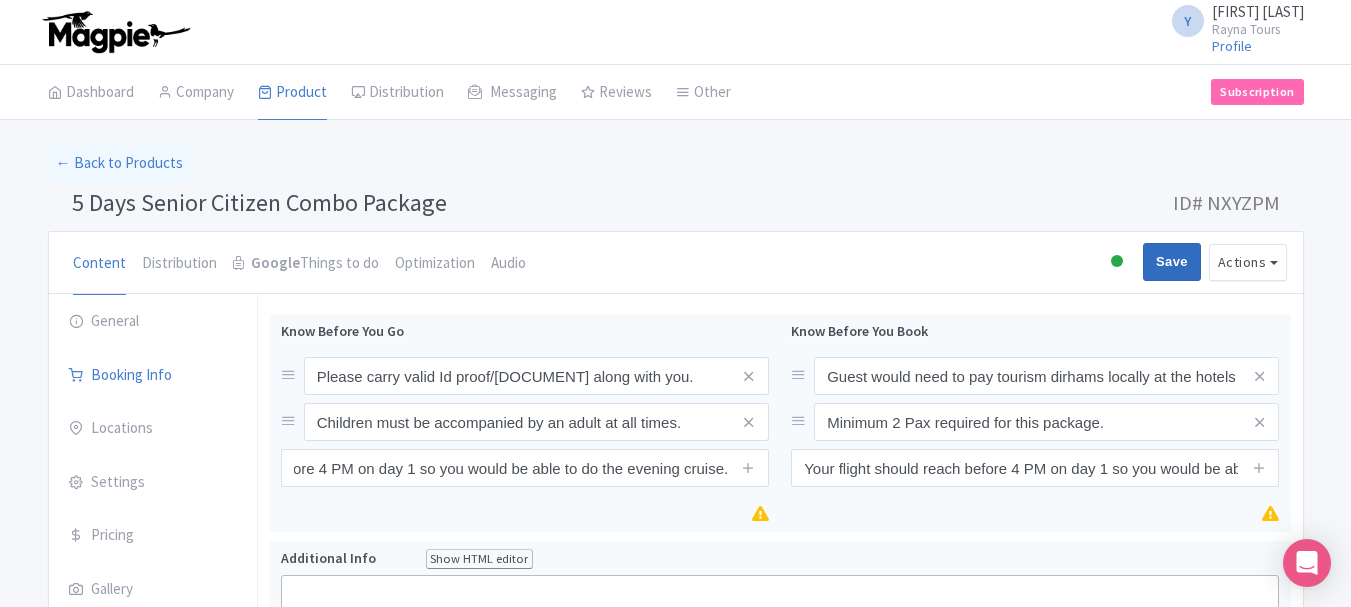 type on "Saving..." 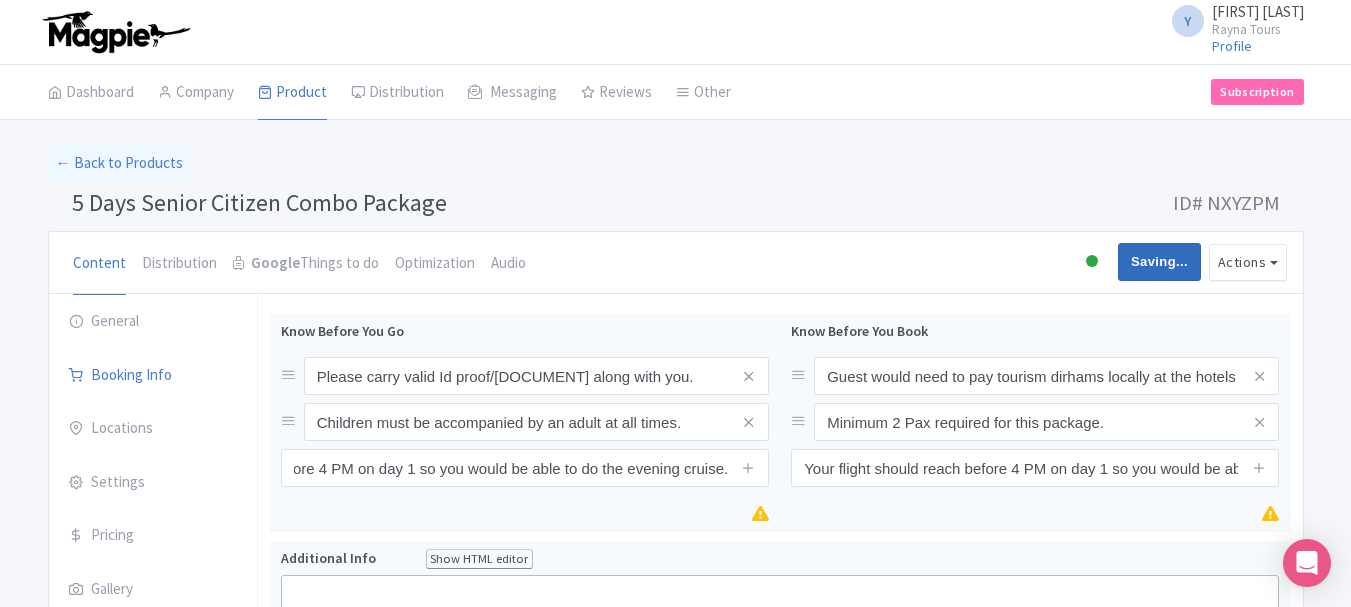 scroll, scrollTop: 0, scrollLeft: 0, axis: both 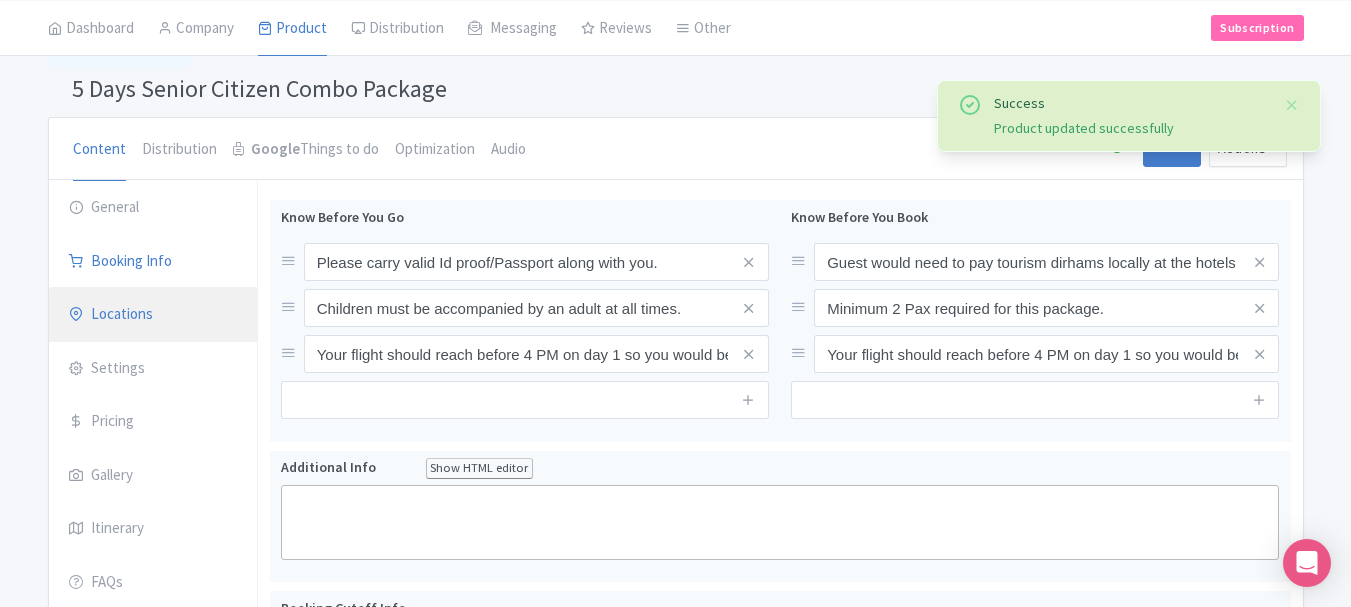 click on "Locations" at bounding box center [153, 315] 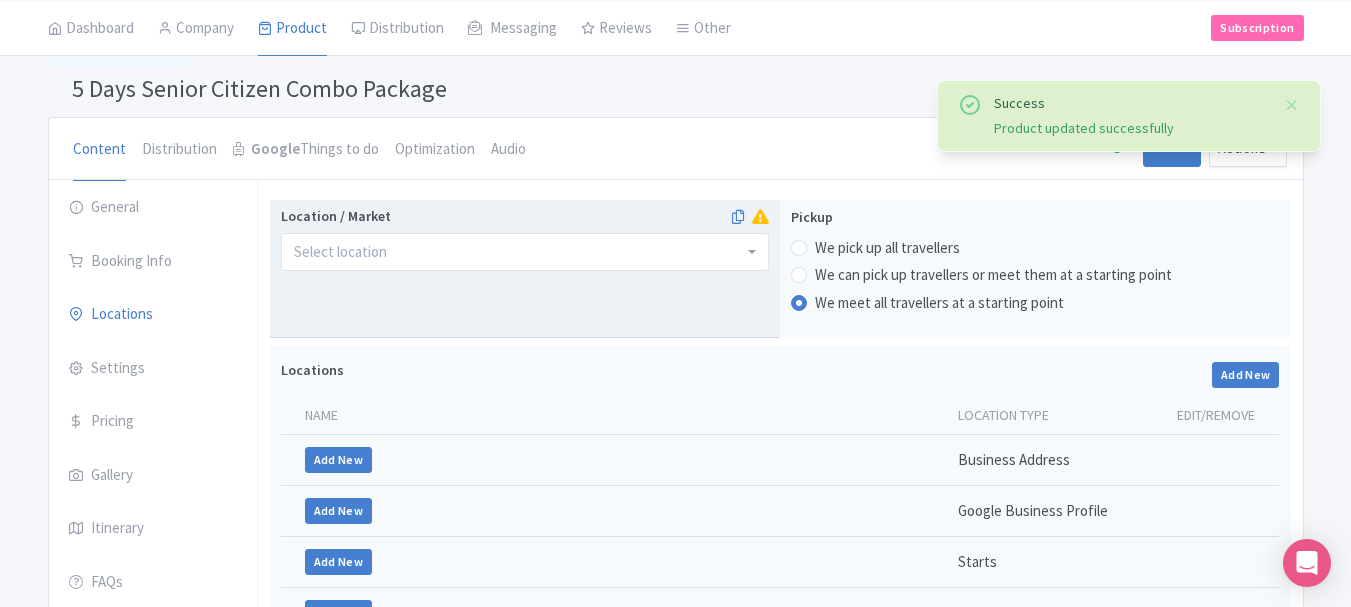 click at bounding box center [525, 252] 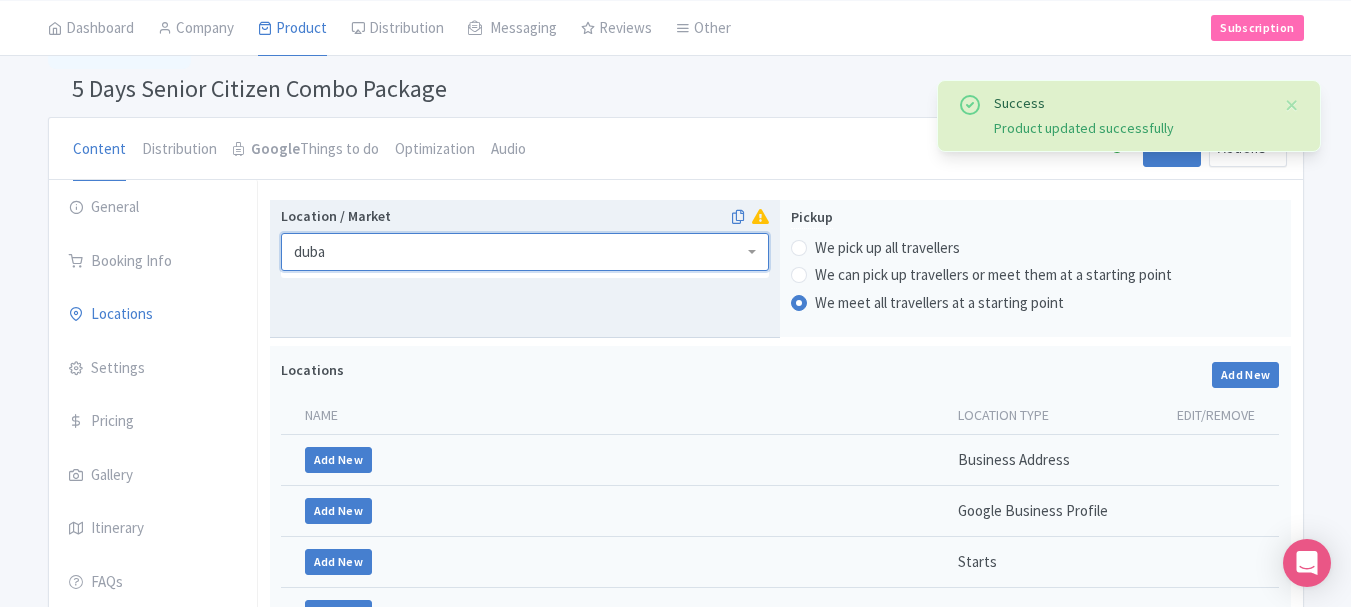 type on "dubai" 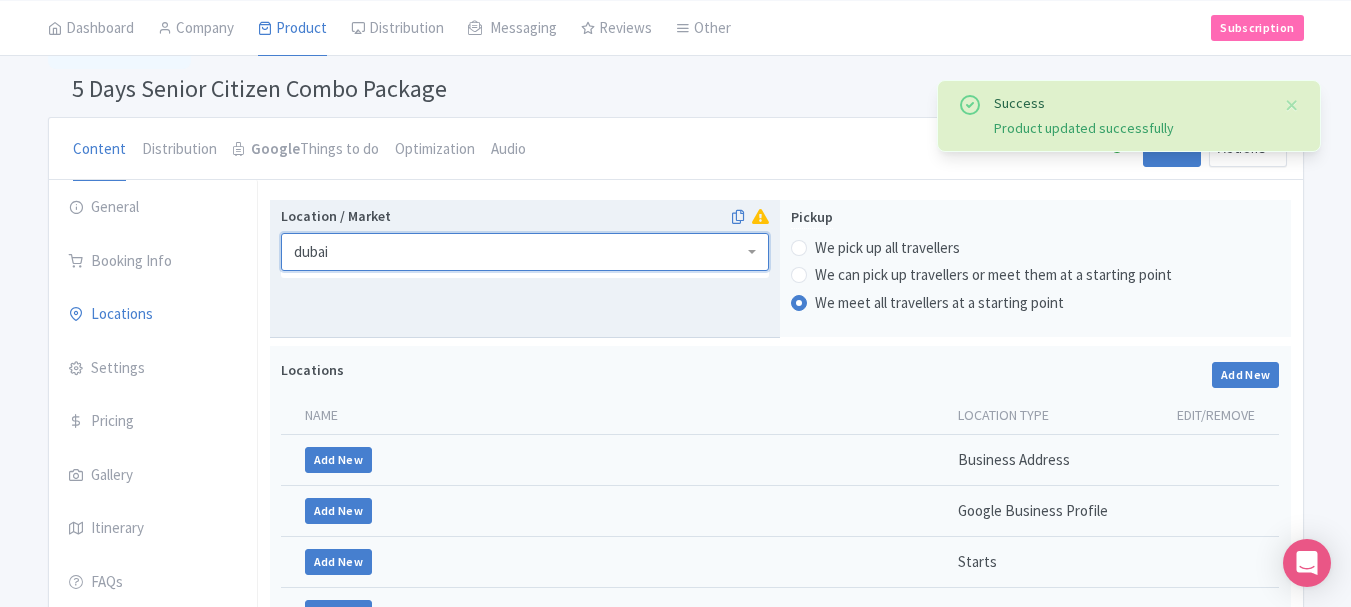 scroll, scrollTop: 0, scrollLeft: 0, axis: both 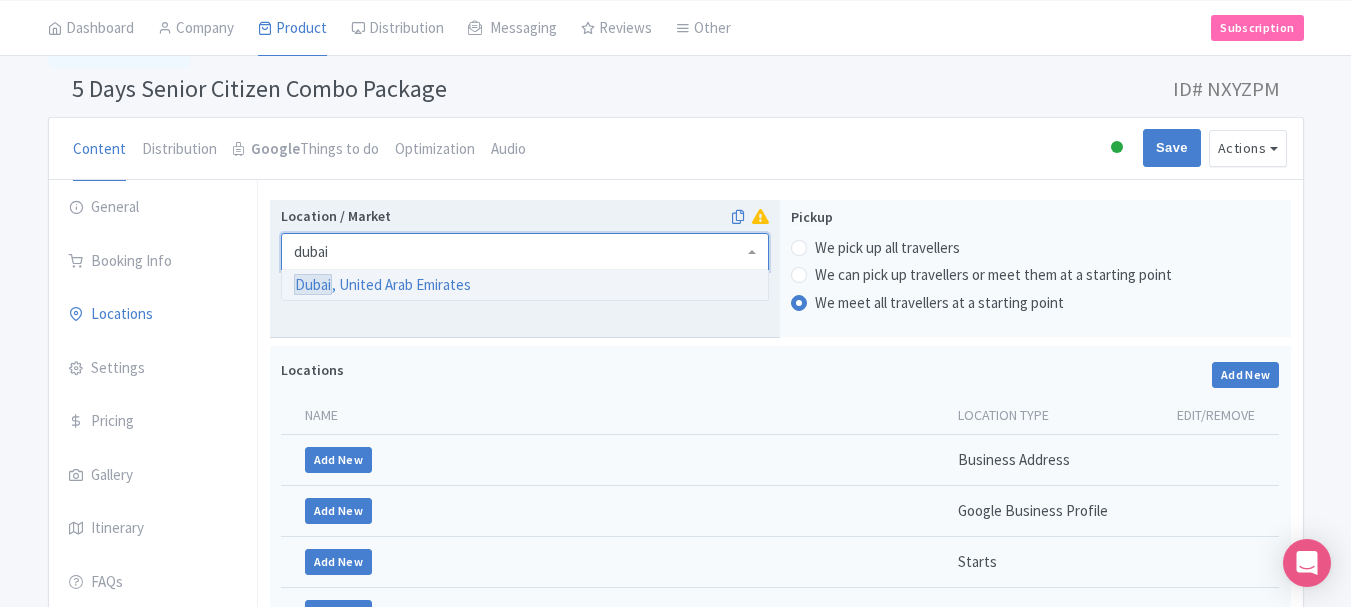 type 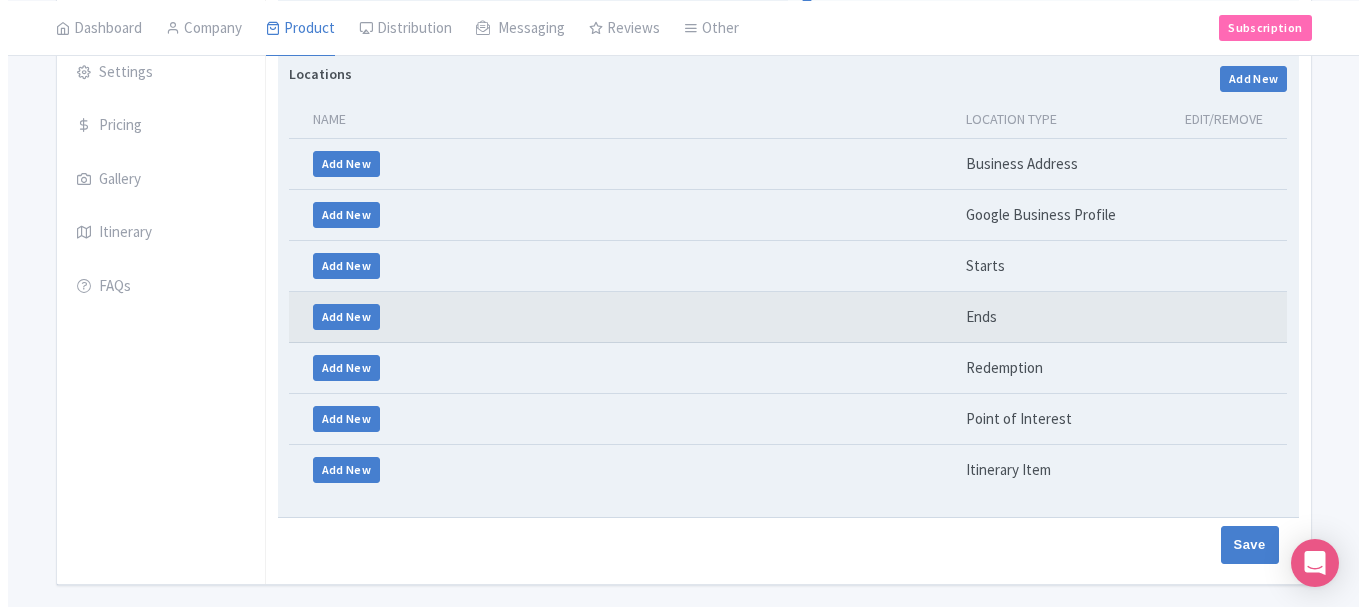 scroll, scrollTop: 375, scrollLeft: 0, axis: vertical 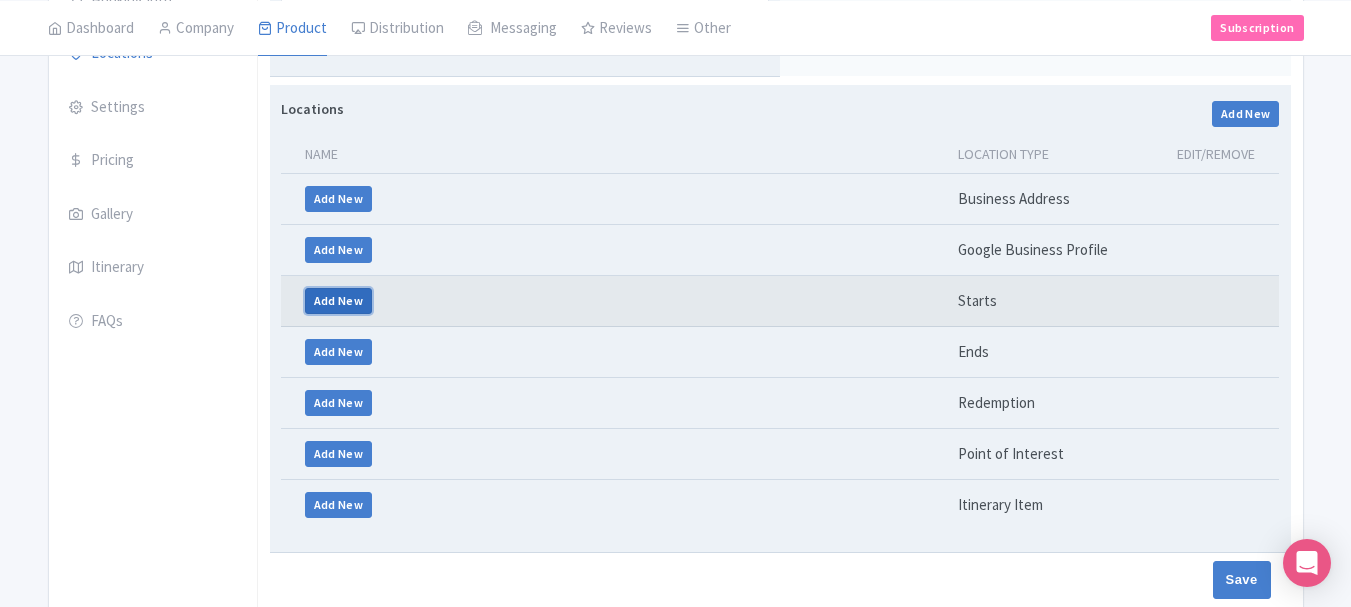 click on "Add New" at bounding box center [339, 301] 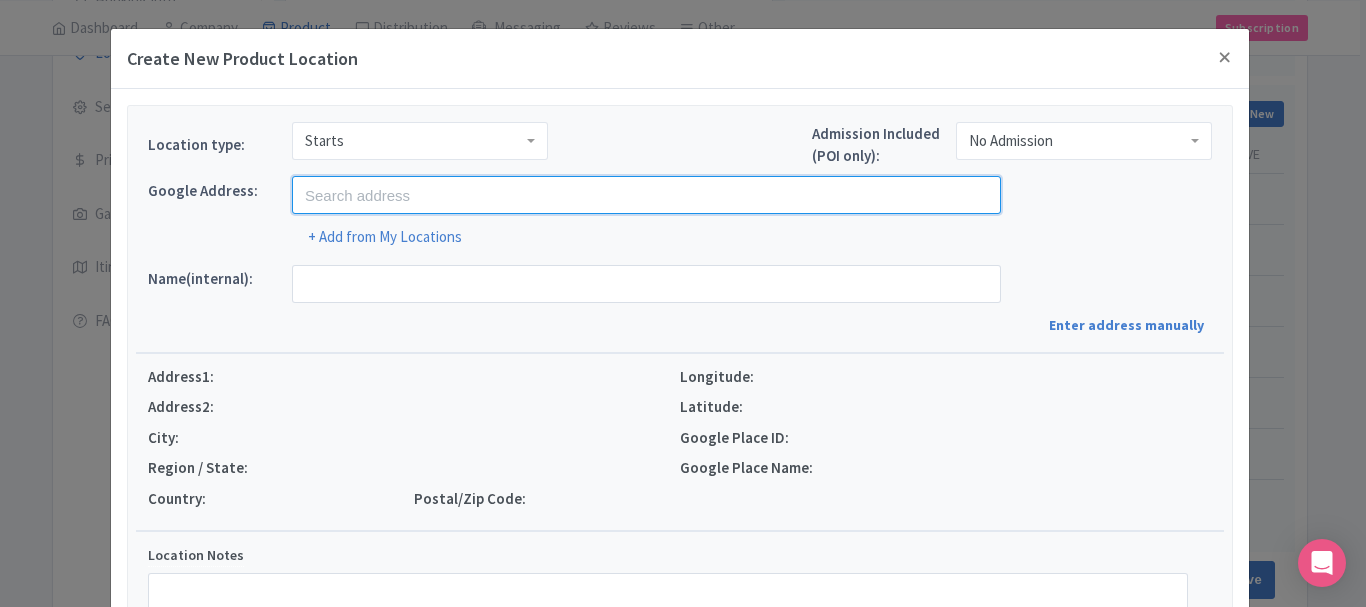 click at bounding box center [646, 195] 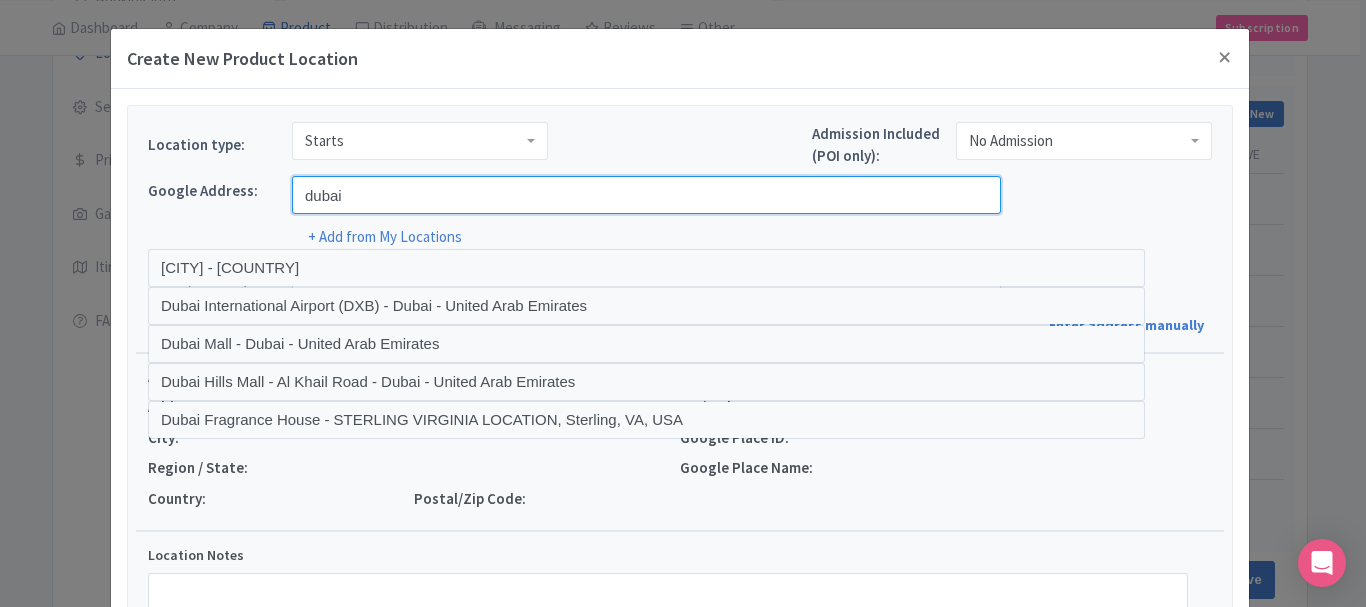 type on "dubai" 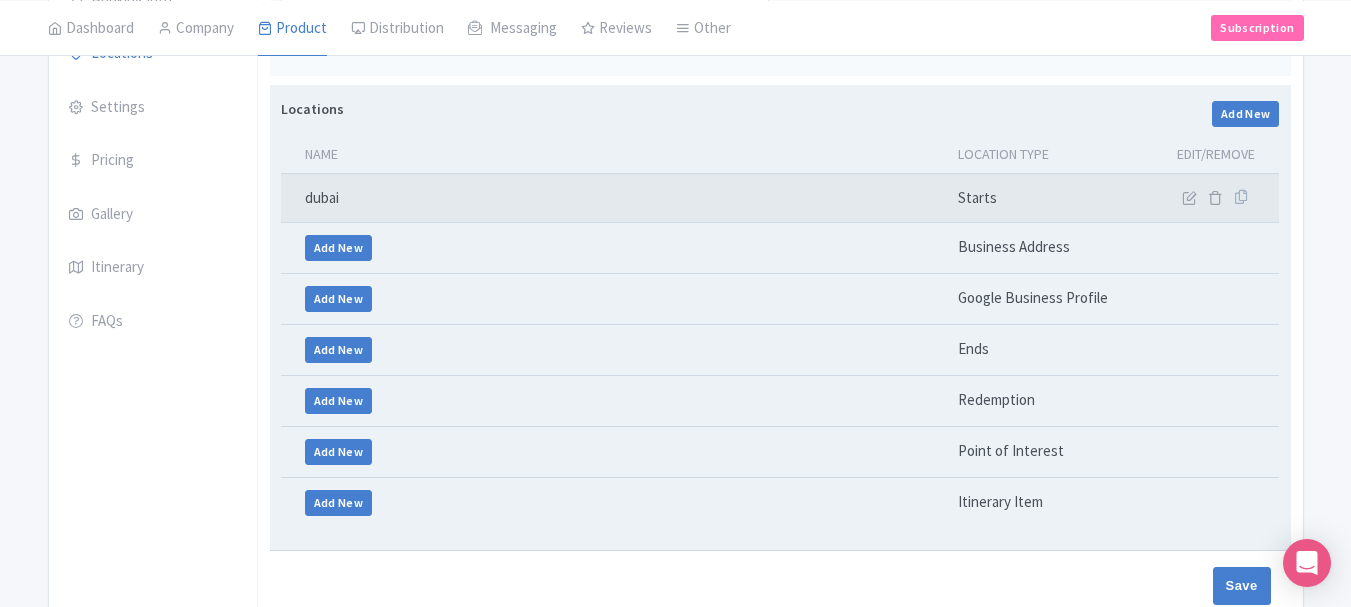 click on "Starts" at bounding box center [1046, 198] 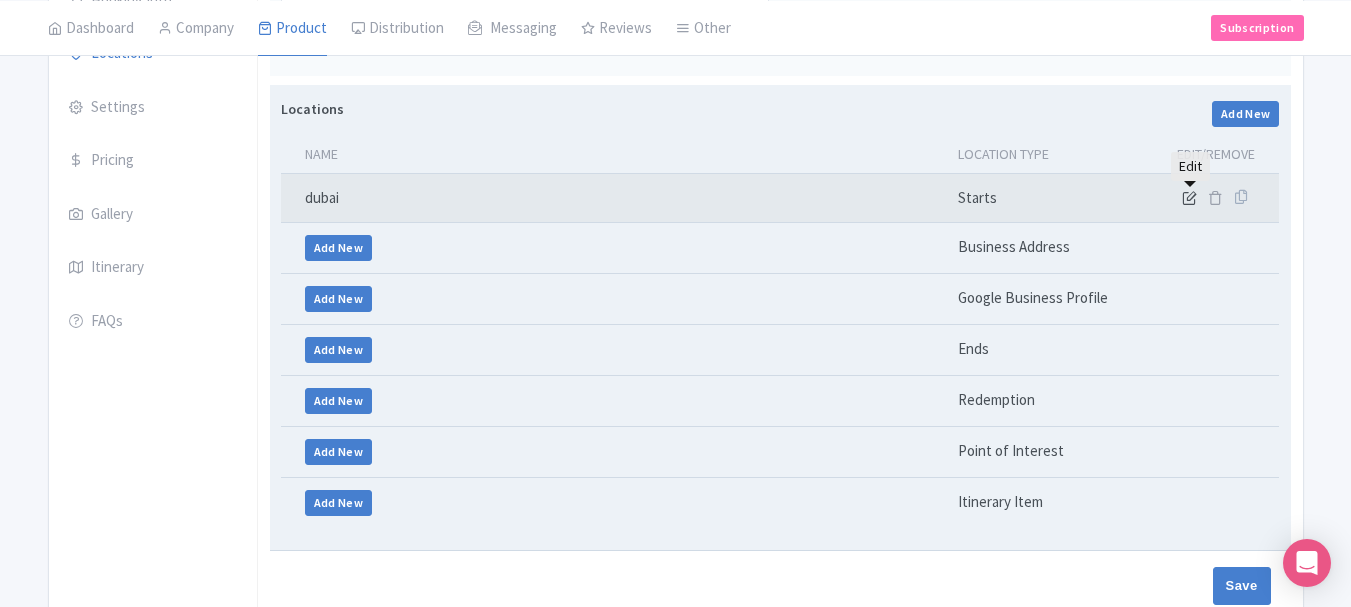 click at bounding box center (1189, 197) 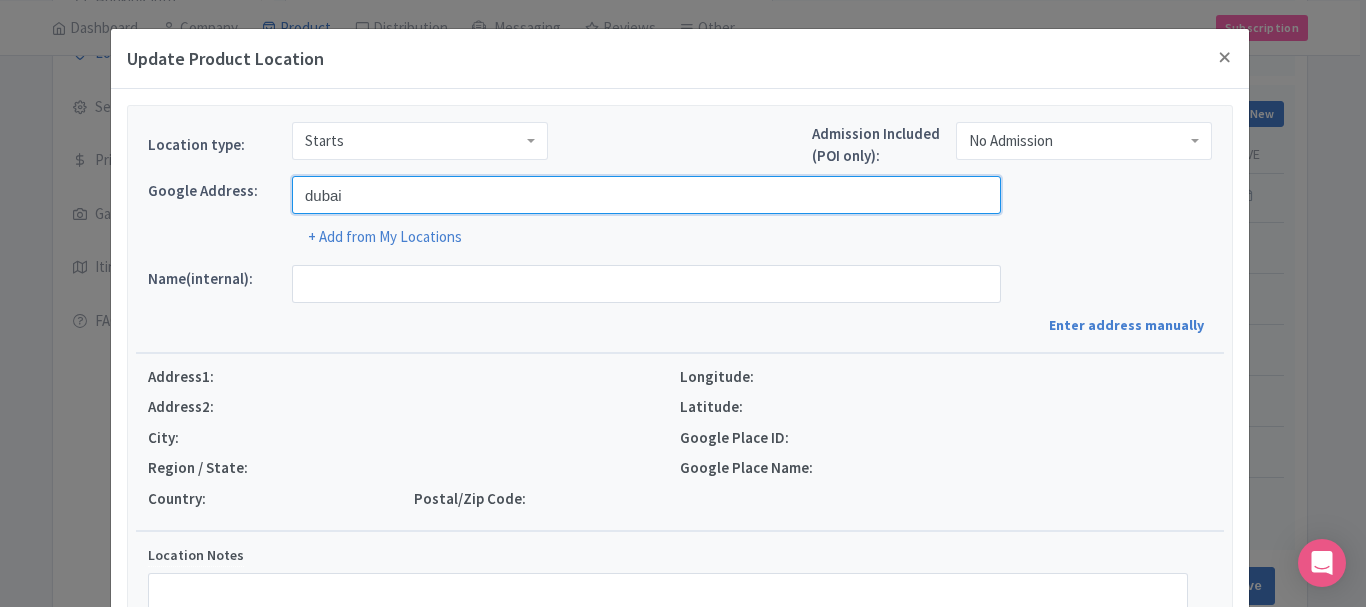 click on "dubai" at bounding box center [646, 195] 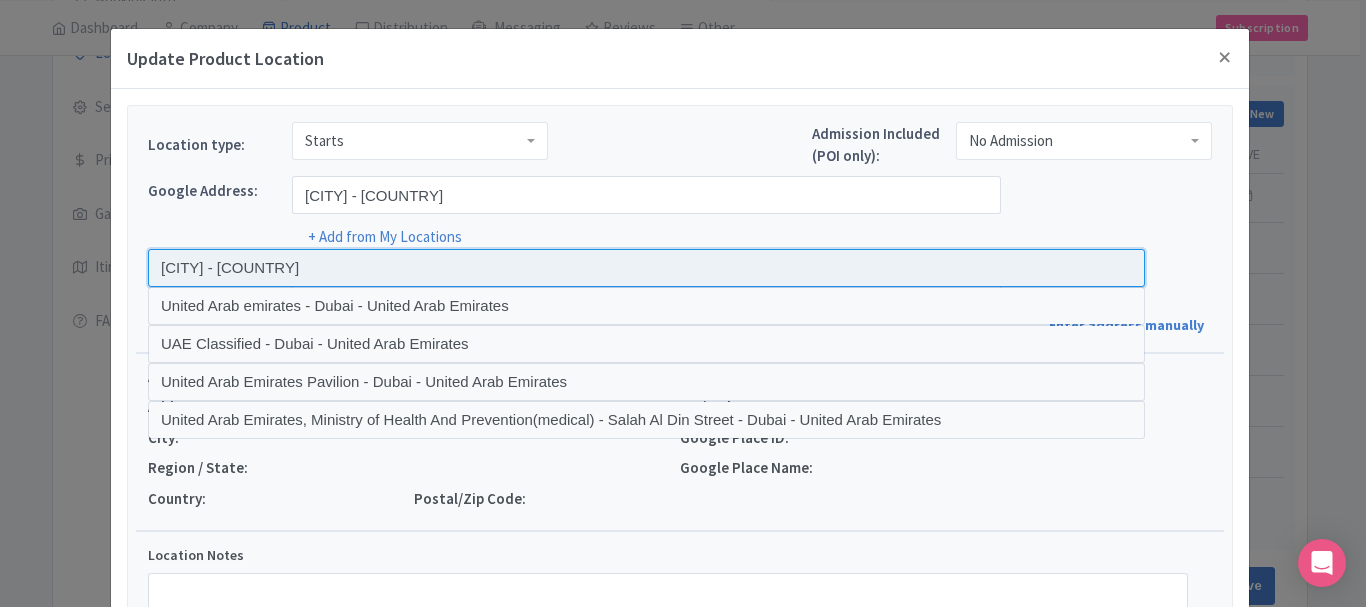 click at bounding box center (646, 268) 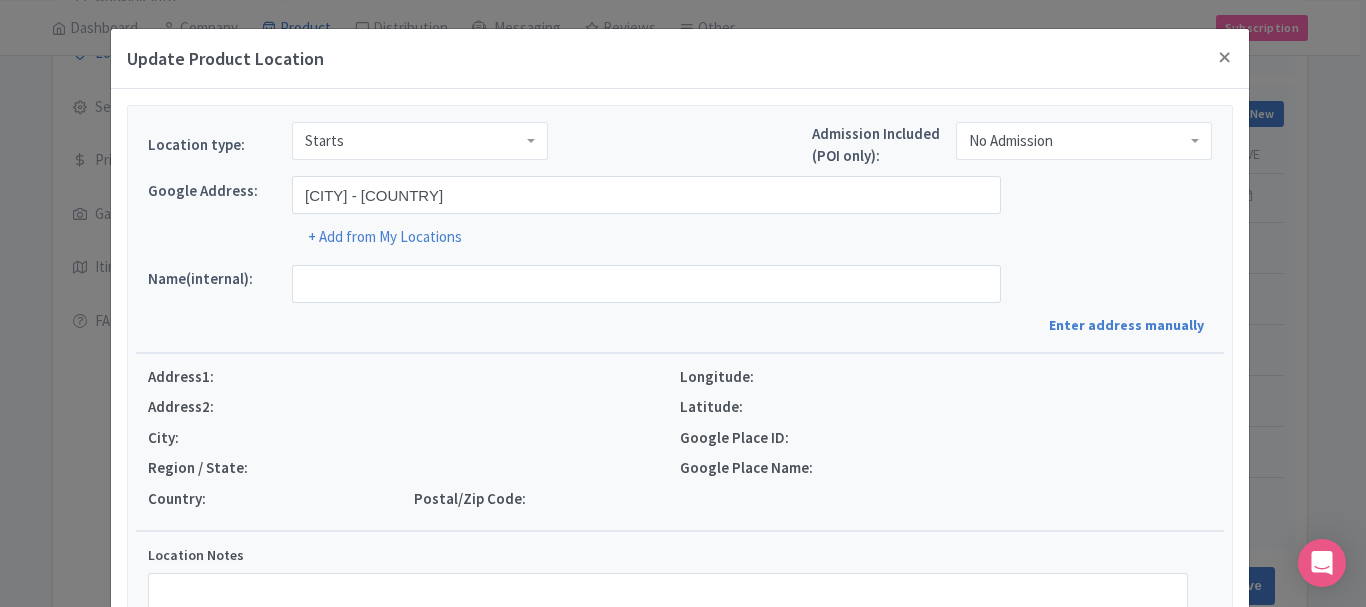 type on "[CITY], [COUNTRY]" 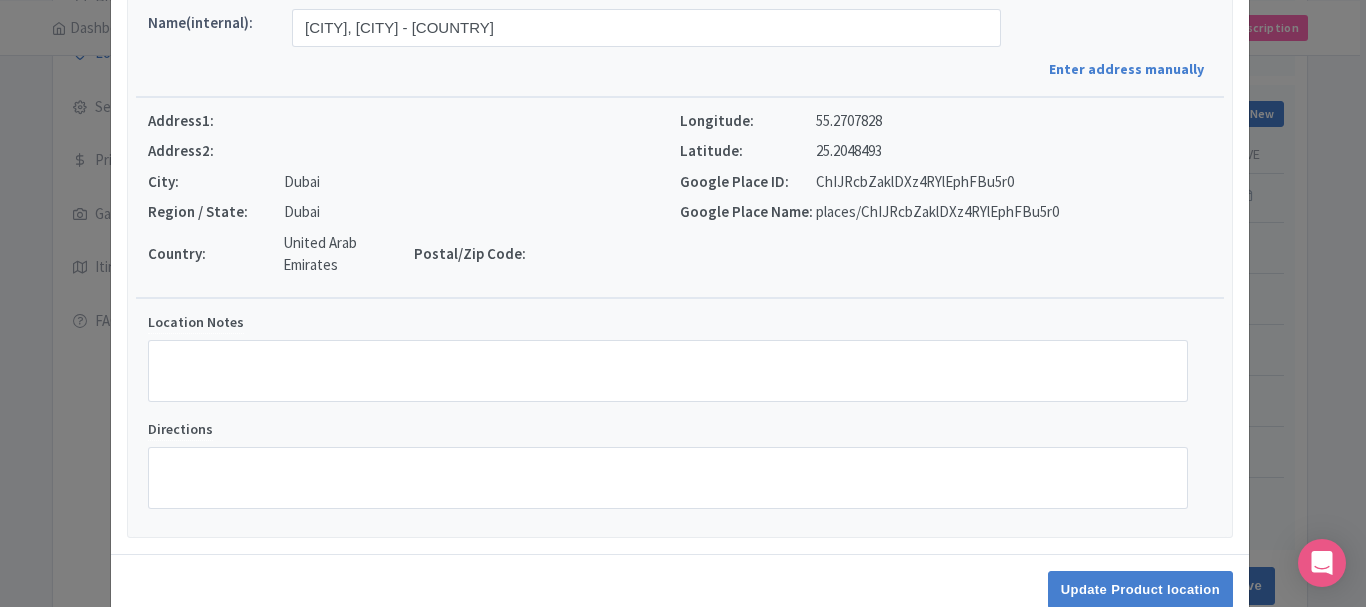 scroll, scrollTop: 303, scrollLeft: 0, axis: vertical 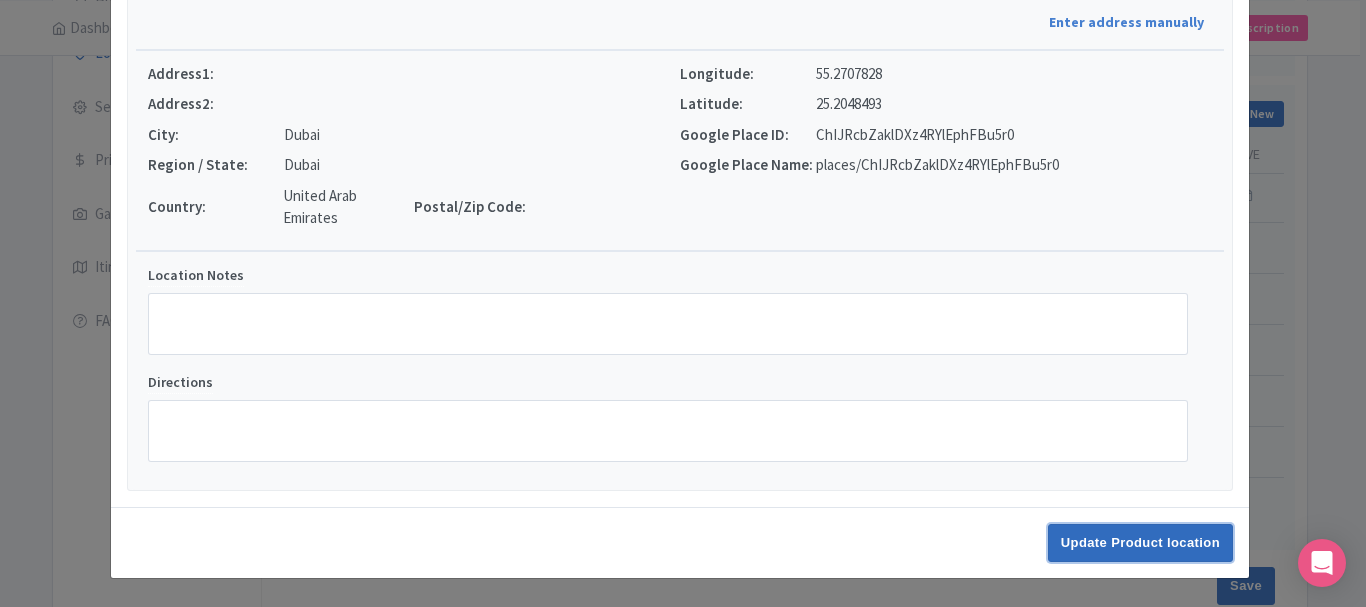 click on "Update Product location" at bounding box center (1140, 543) 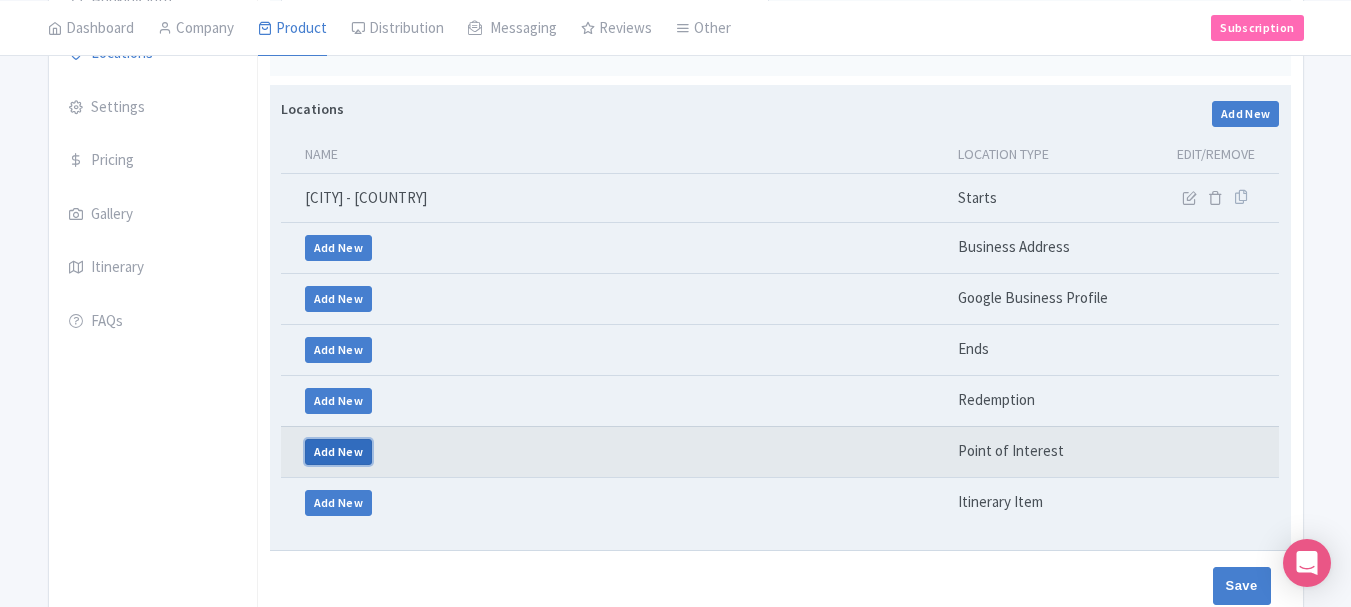 click on "Add New" at bounding box center (339, 452) 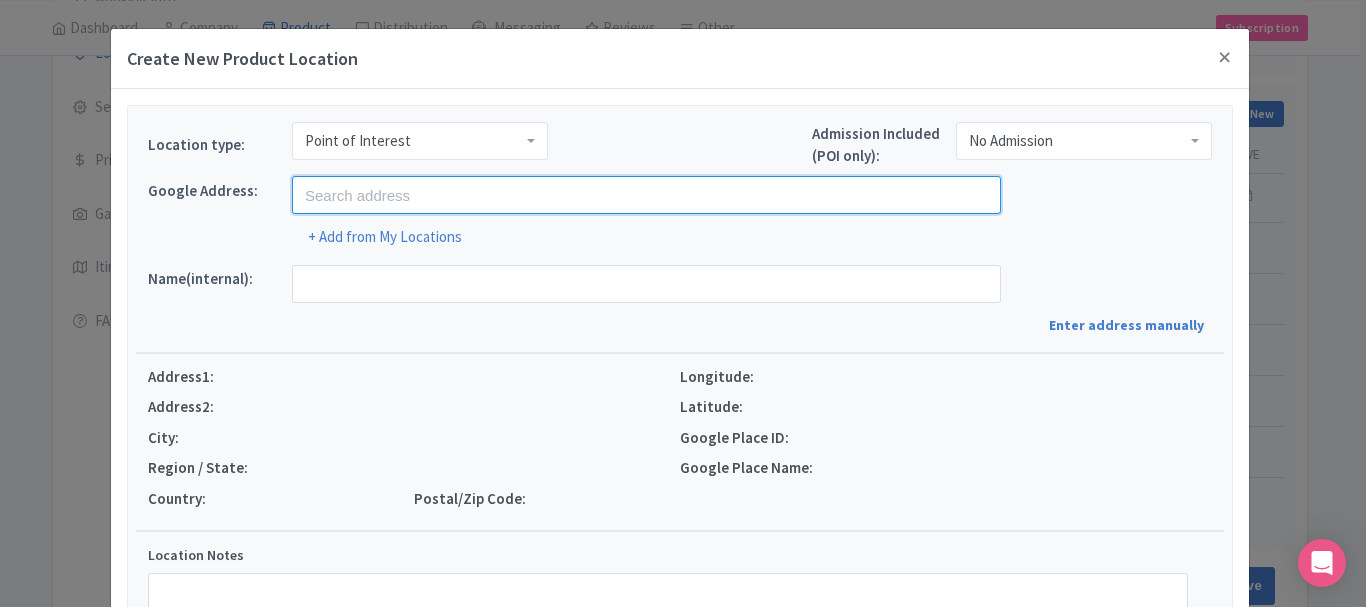 click at bounding box center [646, 195] 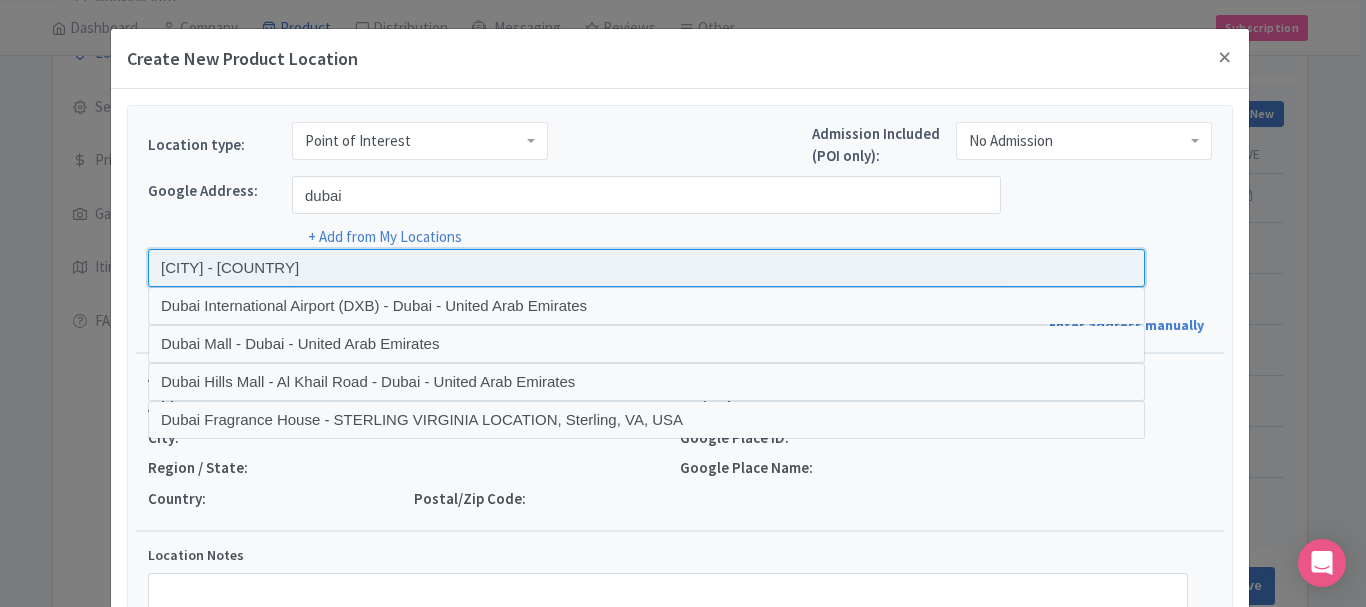 click at bounding box center [646, 268] 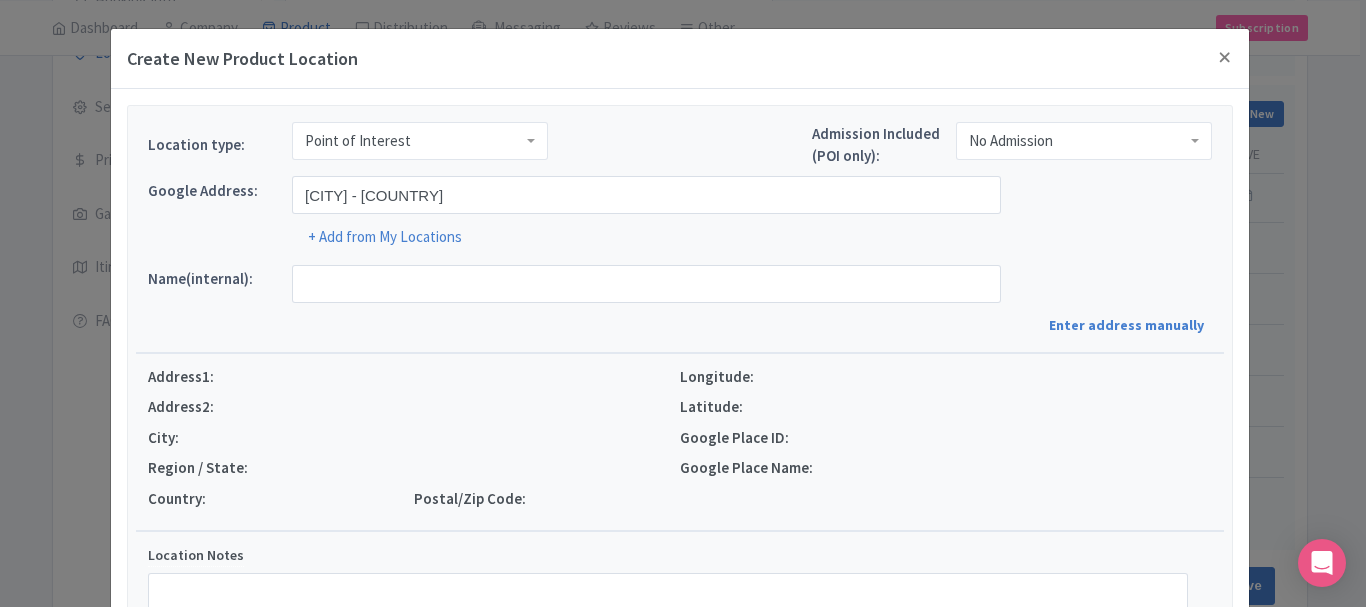 type on "[CITY], [CITY] - United Arab Emirates" 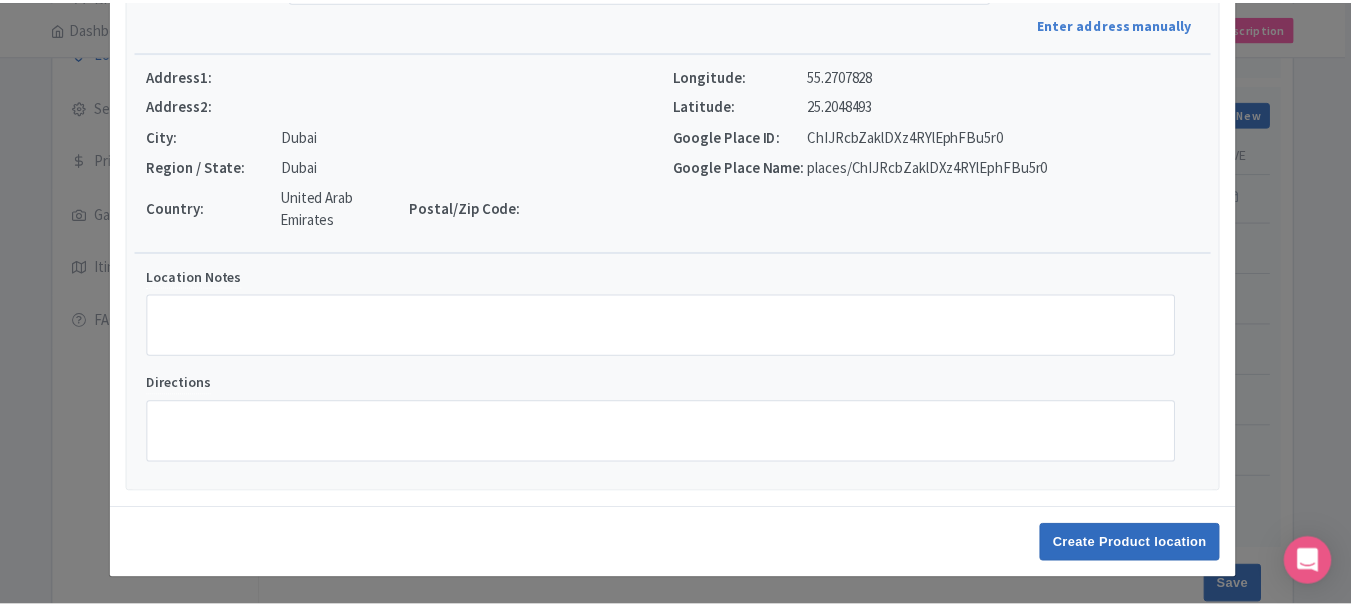 scroll, scrollTop: 303, scrollLeft: 0, axis: vertical 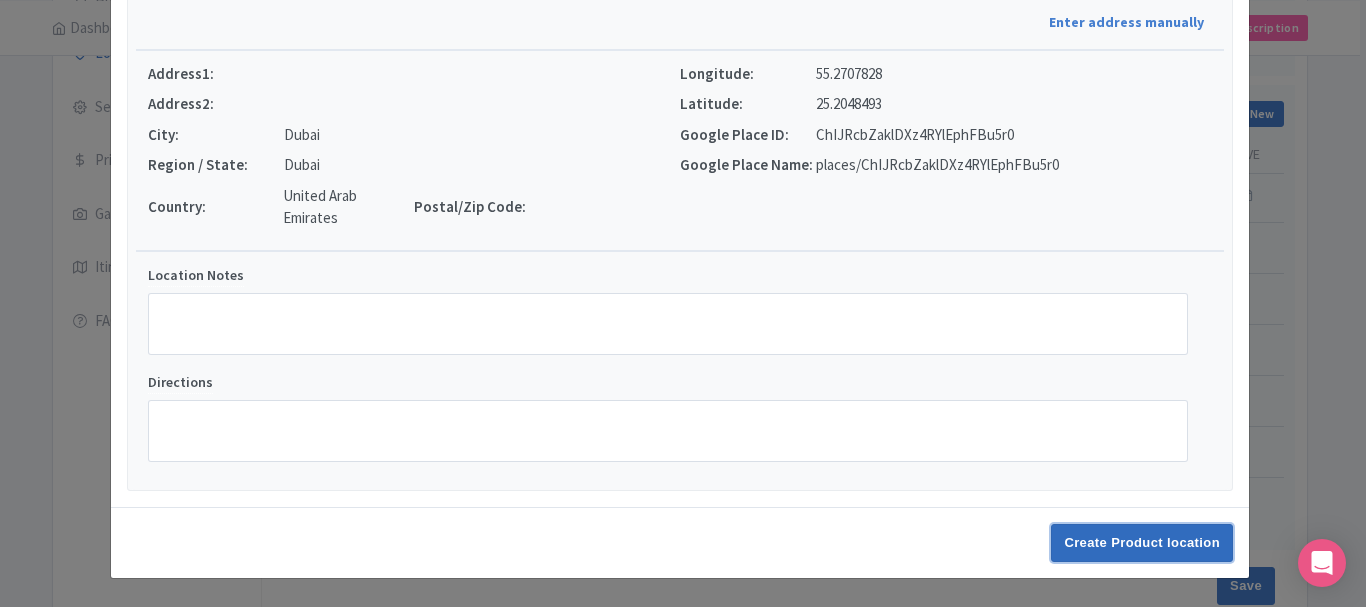 click on "Create Product location" at bounding box center [1142, 543] 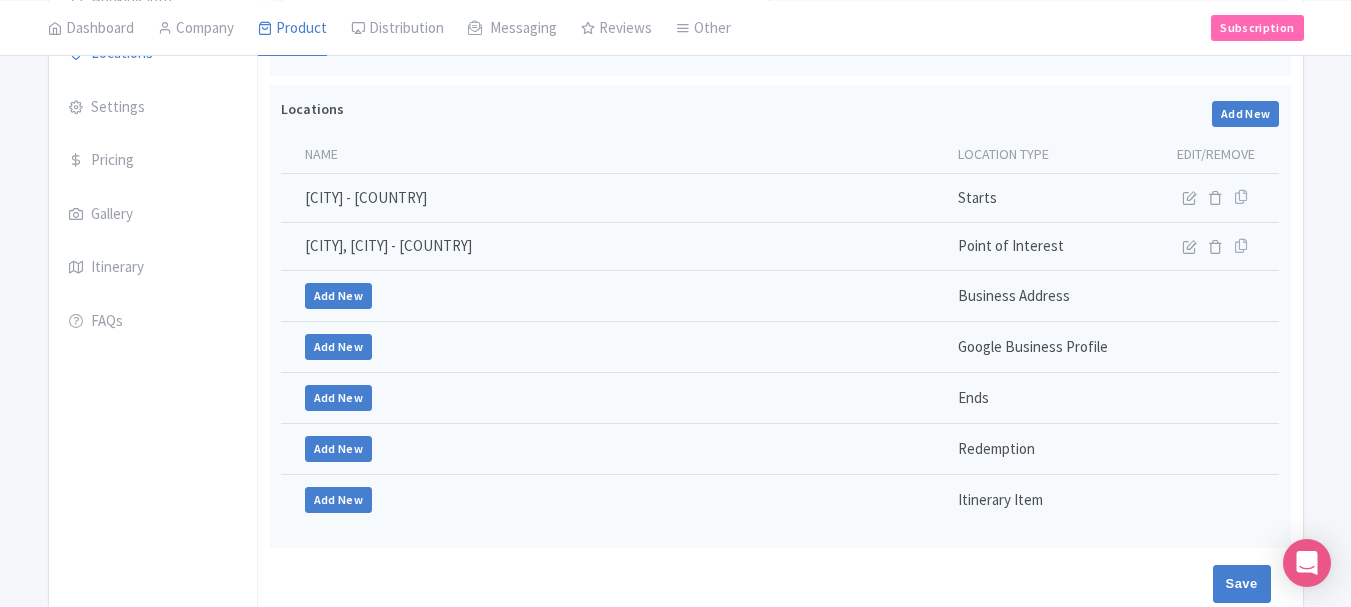 scroll, scrollTop: 479, scrollLeft: 0, axis: vertical 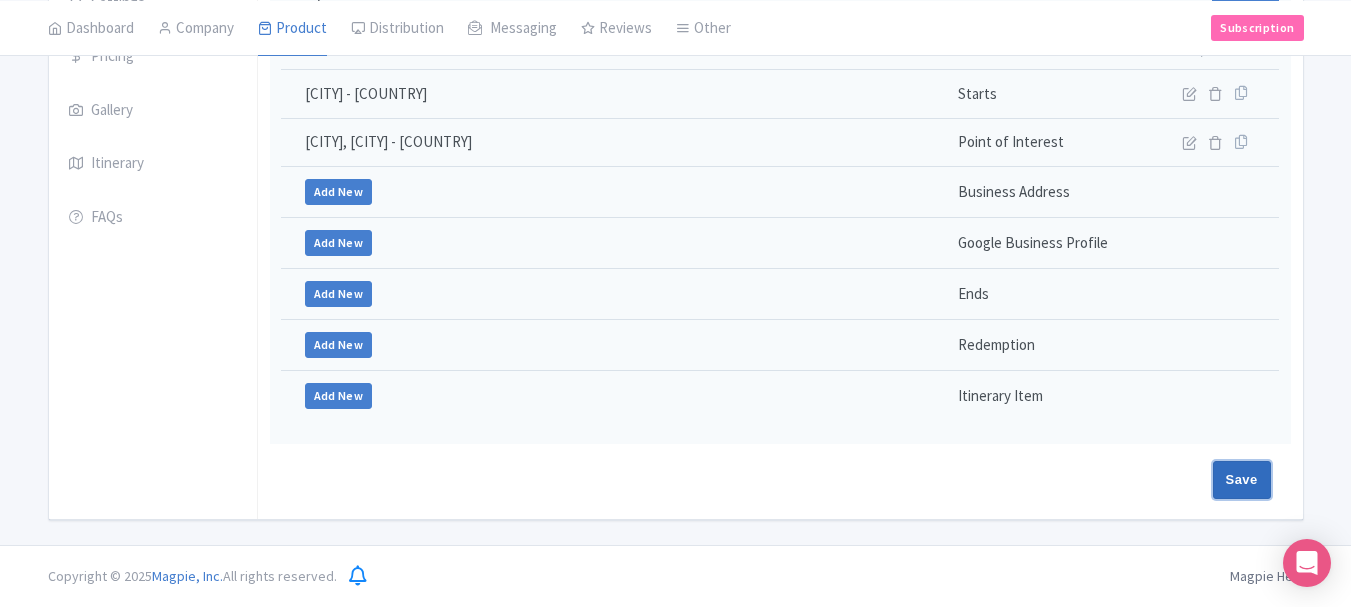 click on "Save" at bounding box center [1242, 480] 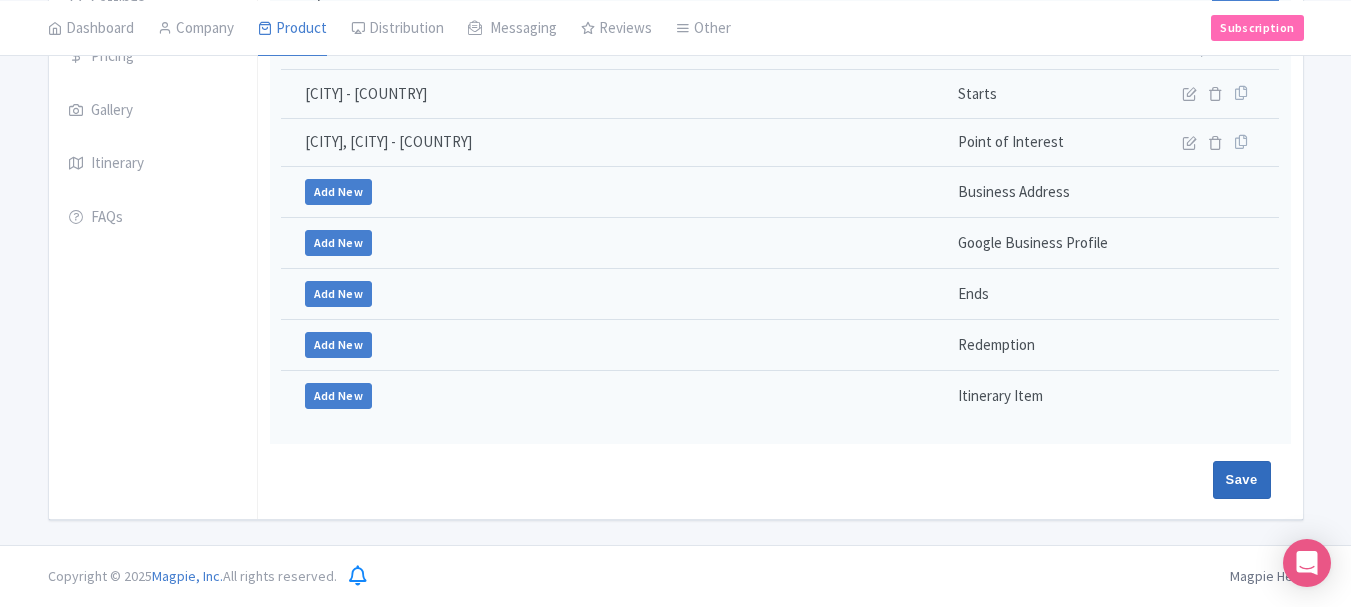 type on "Update Product" 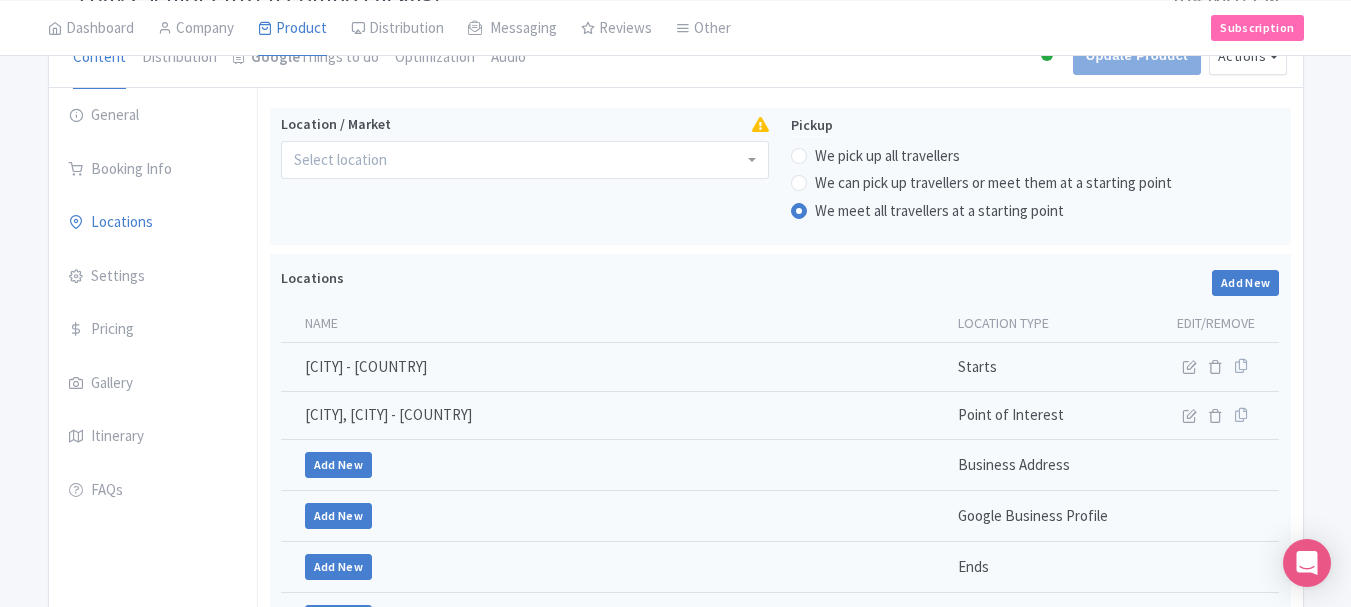 scroll, scrollTop: 79, scrollLeft: 0, axis: vertical 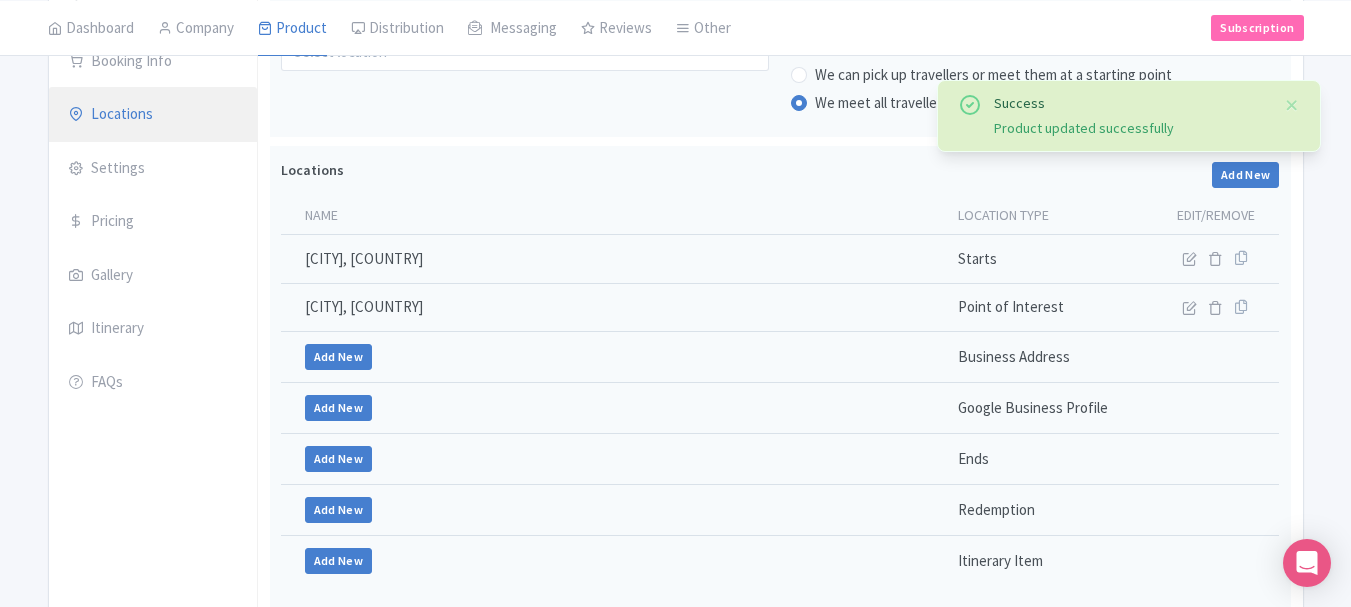 click on "Locations" at bounding box center (153, 115) 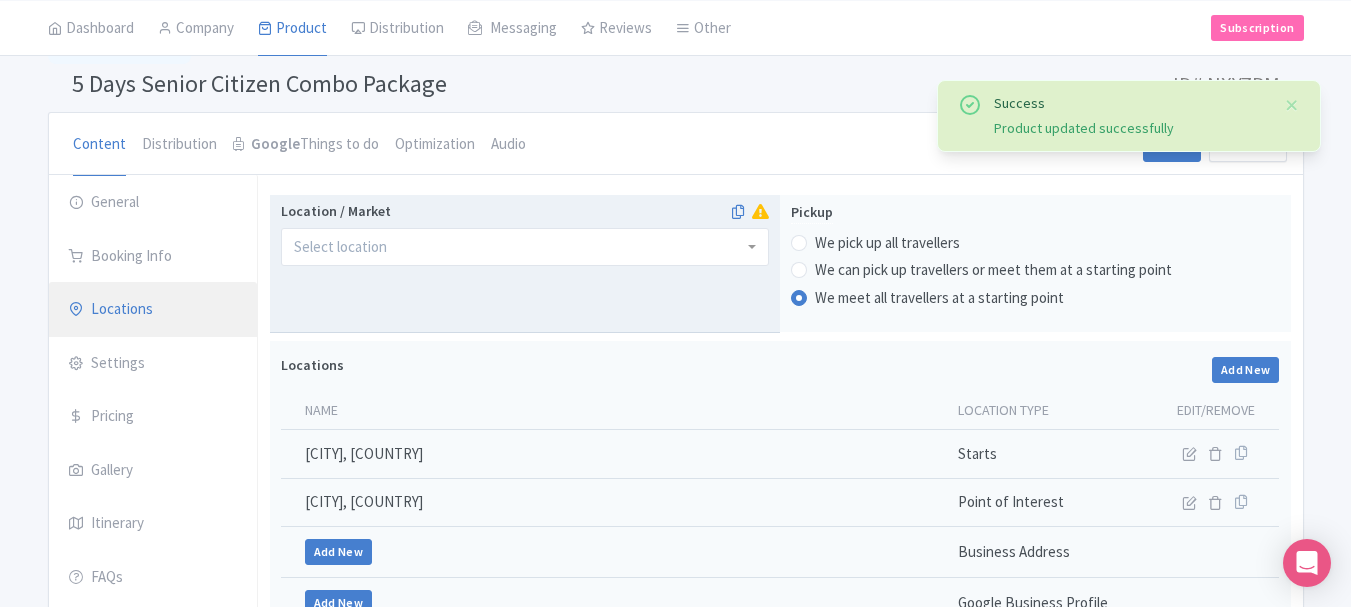 scroll, scrollTop: 114, scrollLeft: 0, axis: vertical 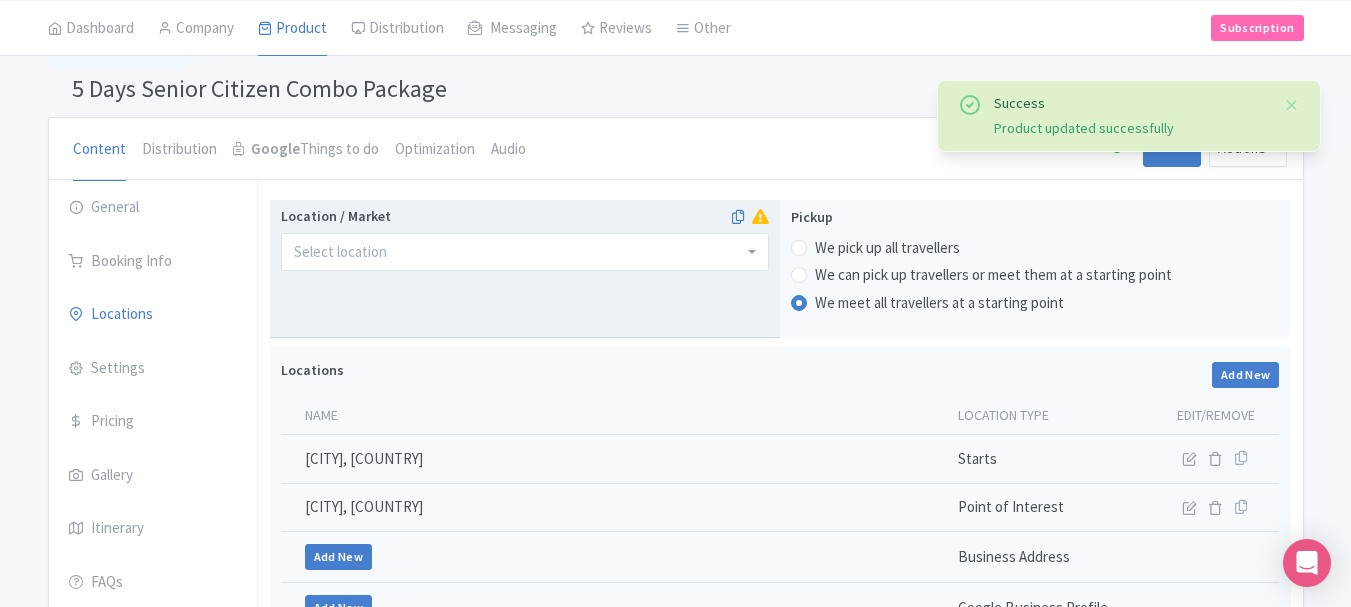click at bounding box center (525, 252) 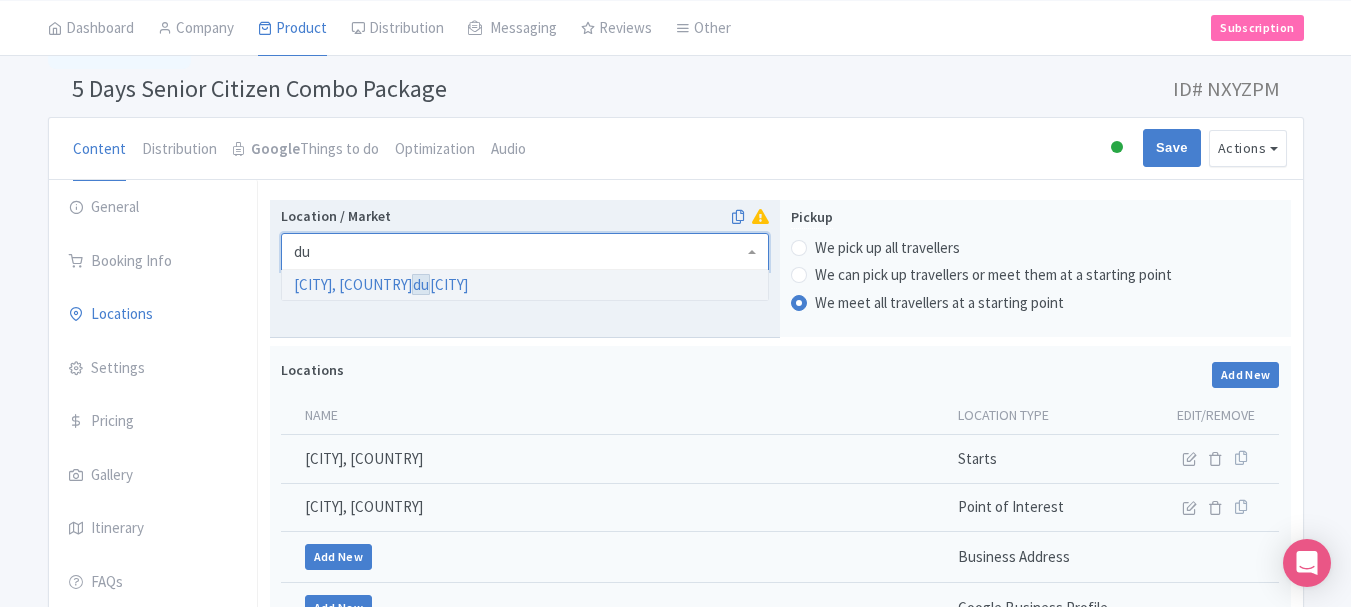 scroll, scrollTop: 0, scrollLeft: 0, axis: both 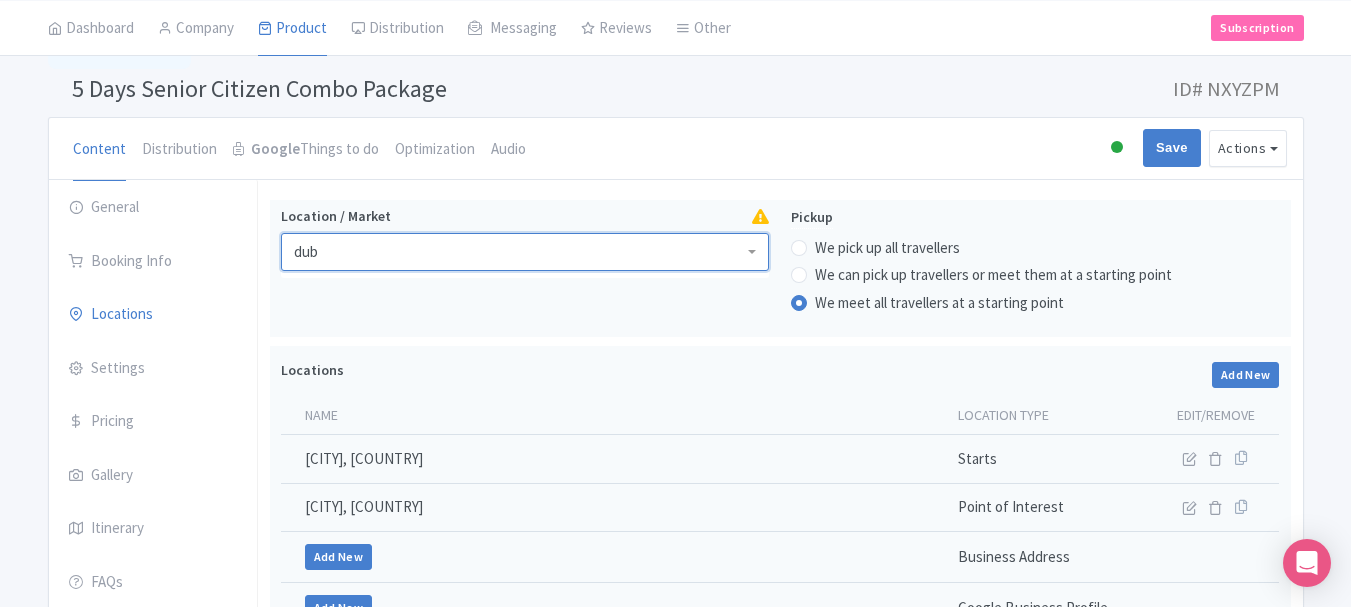 type on "duba" 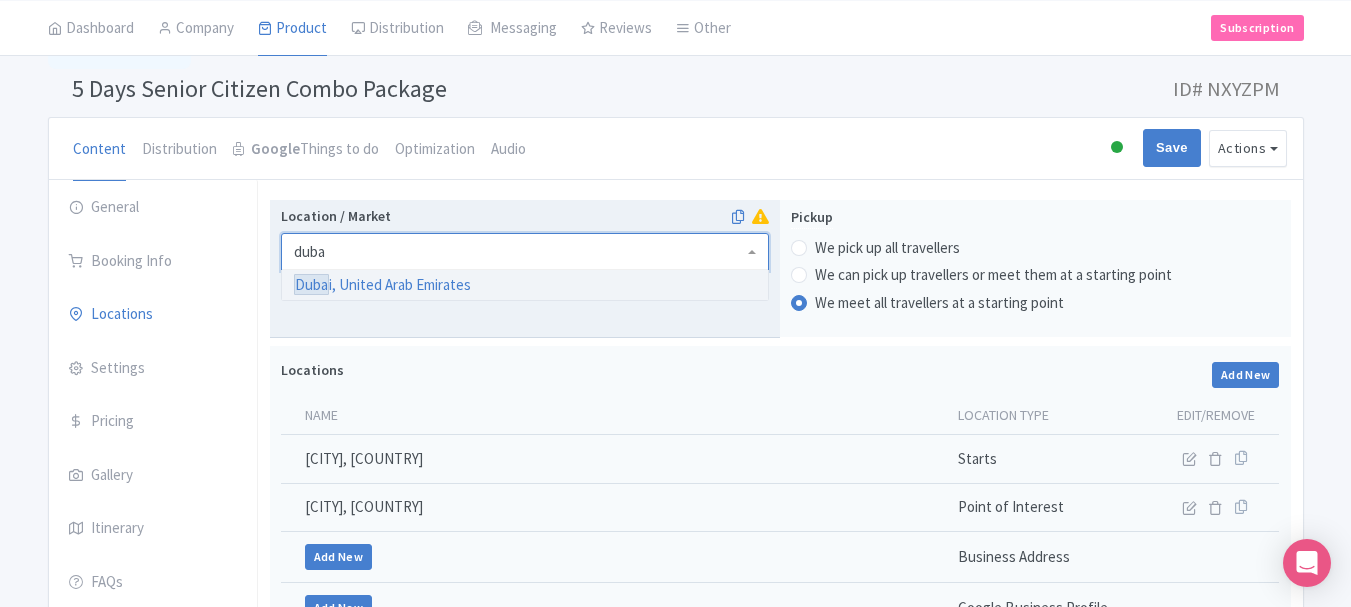 type 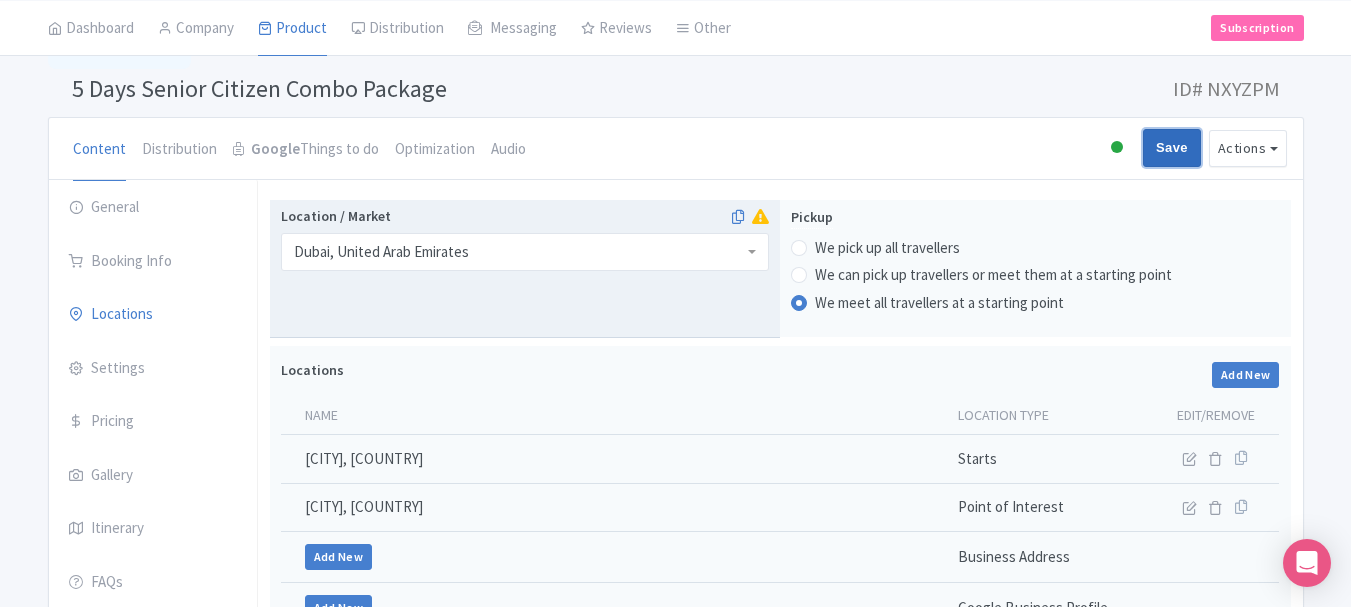 click on "Save" at bounding box center [1172, 148] 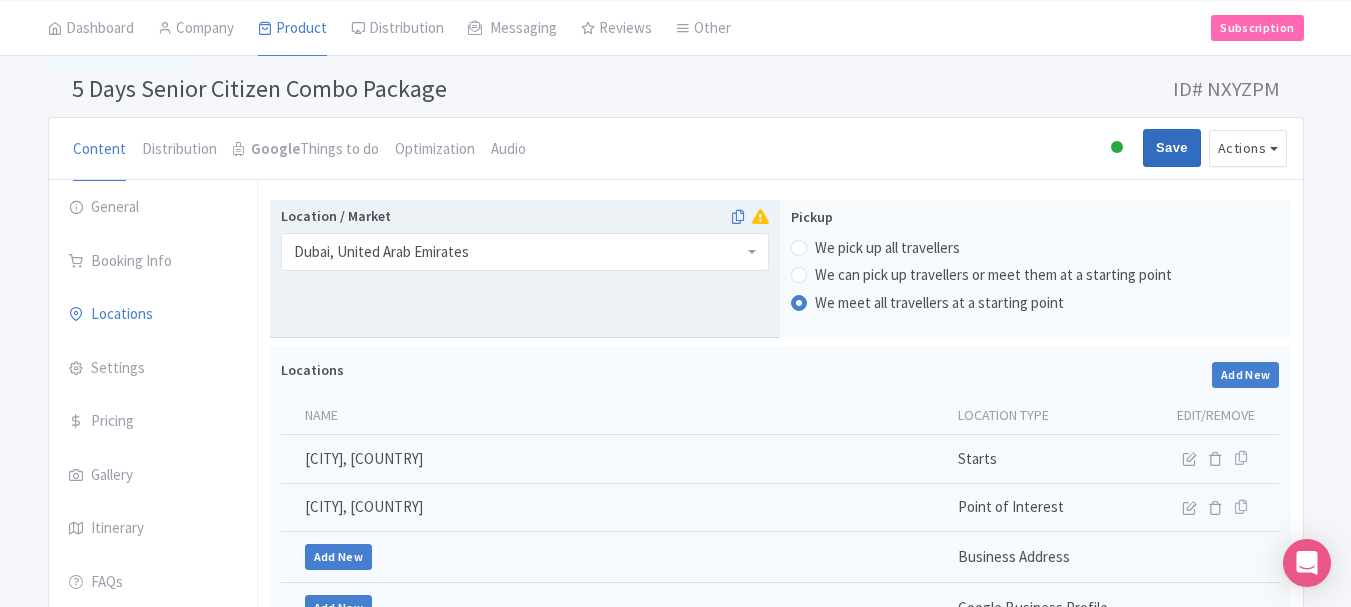 type on "Saving..." 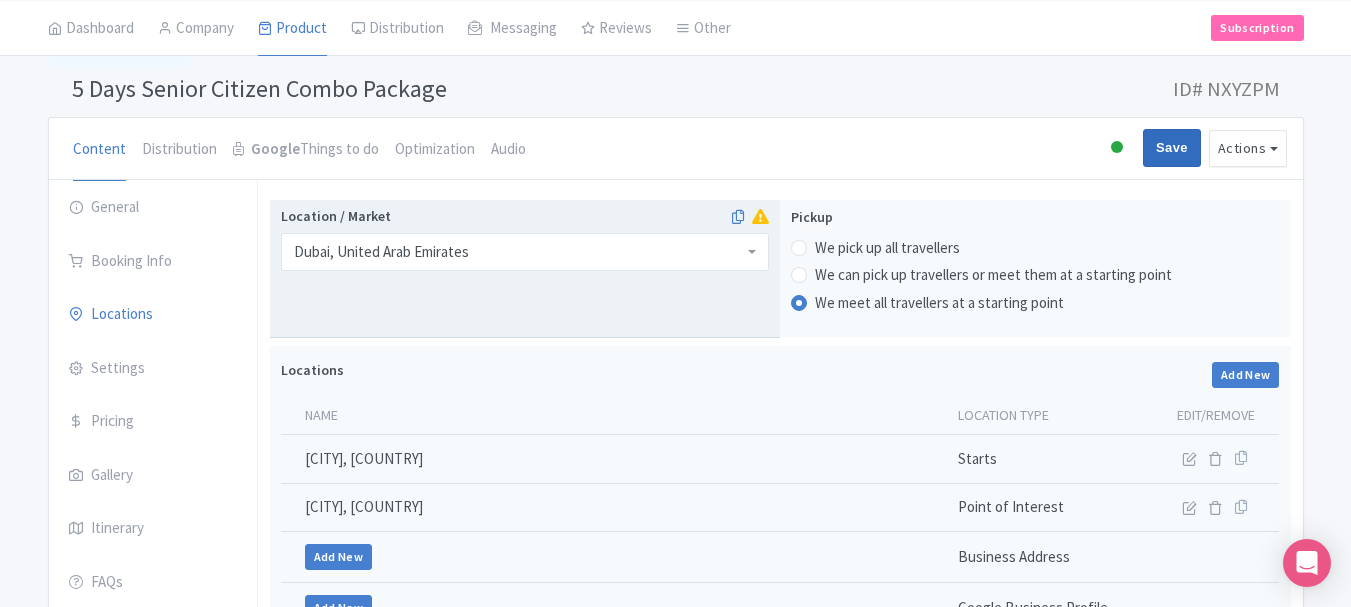 type on "Saving..." 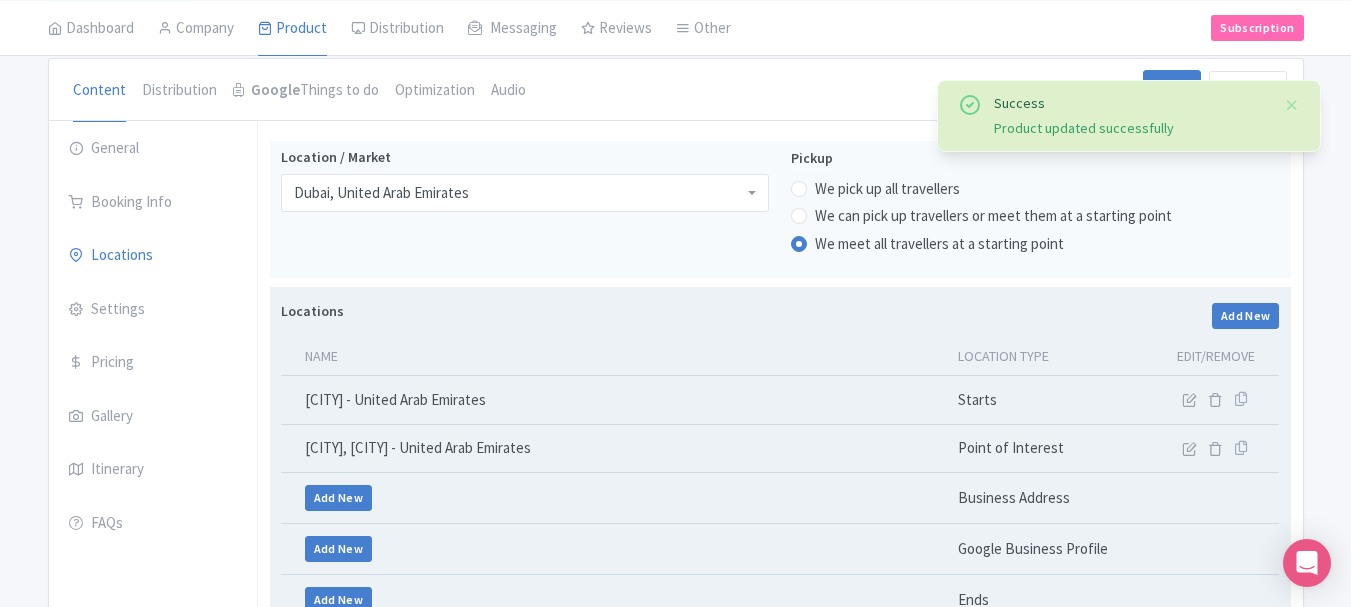 scroll, scrollTop: 171, scrollLeft: 0, axis: vertical 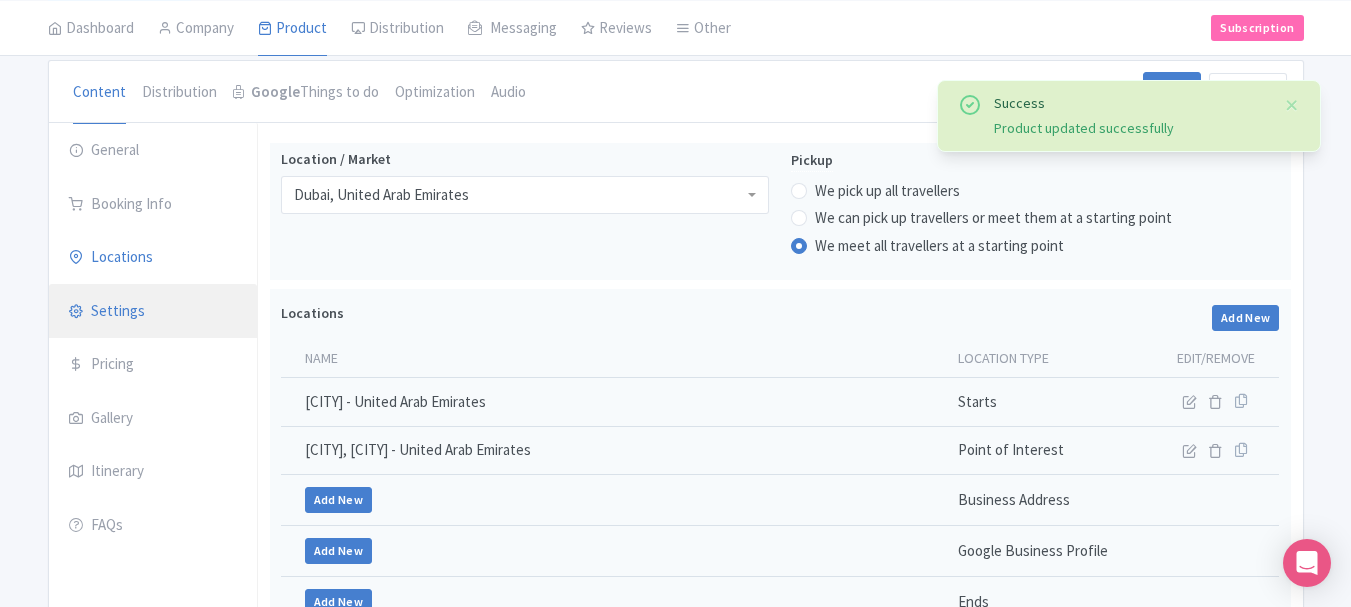 click on "Settings" at bounding box center [153, 312] 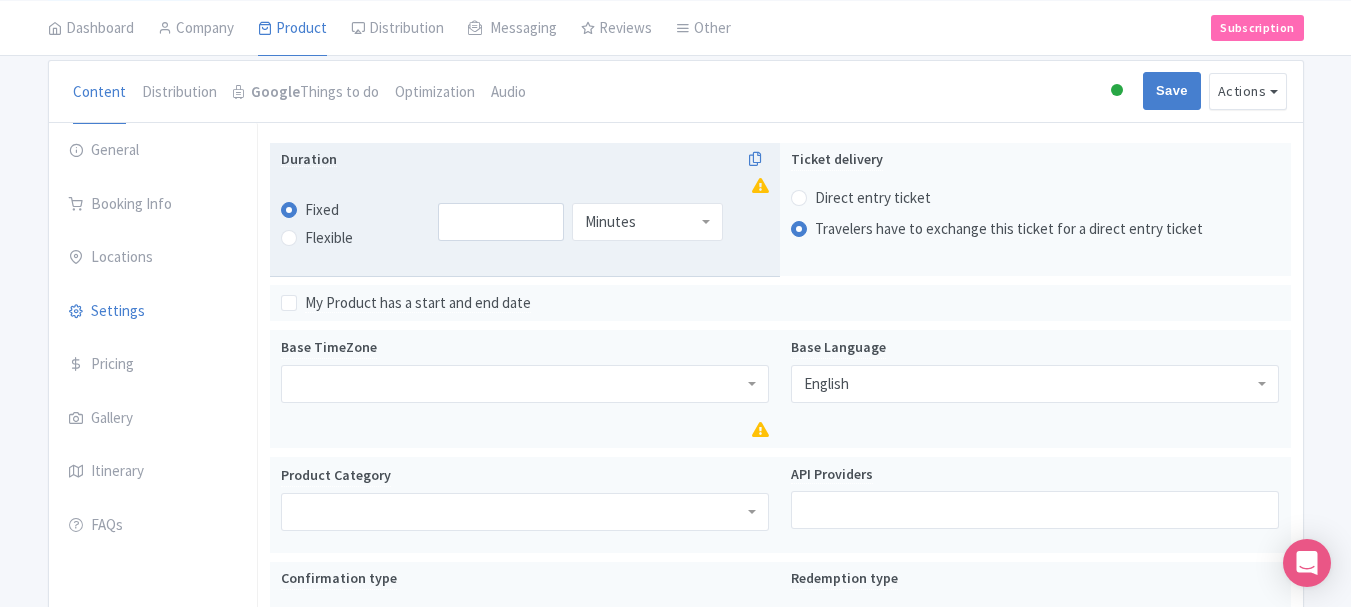 click on "Flexible" at bounding box center (354, 238) 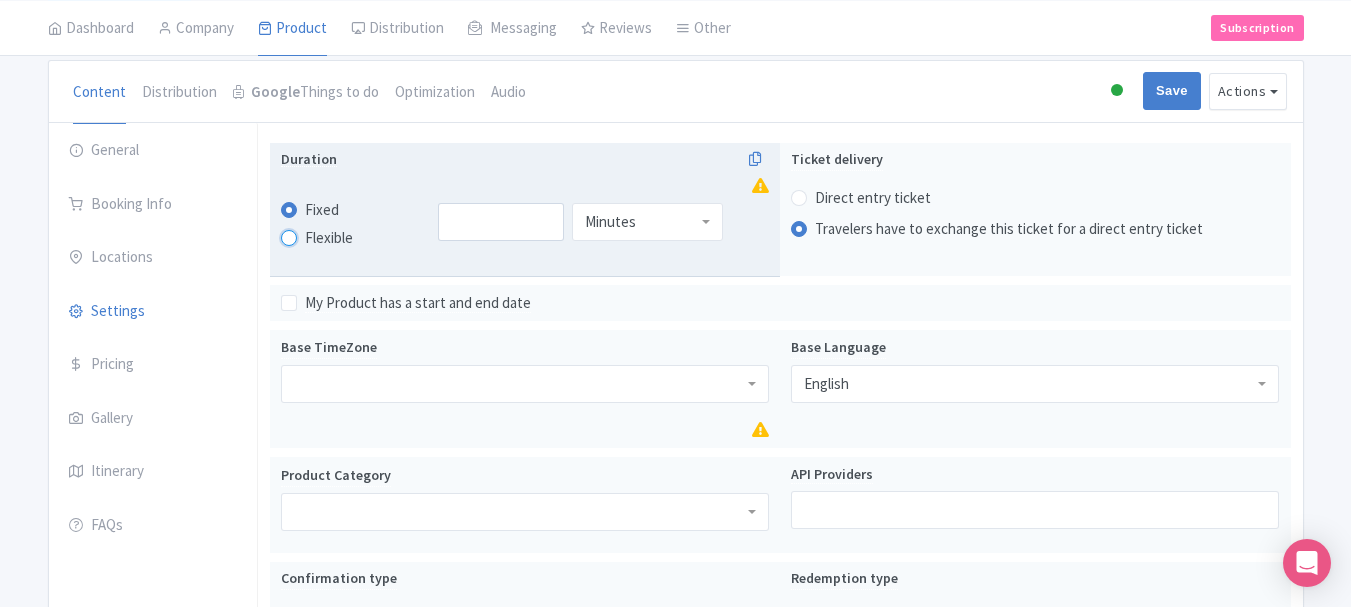 click on "Flexible" at bounding box center [315, 236] 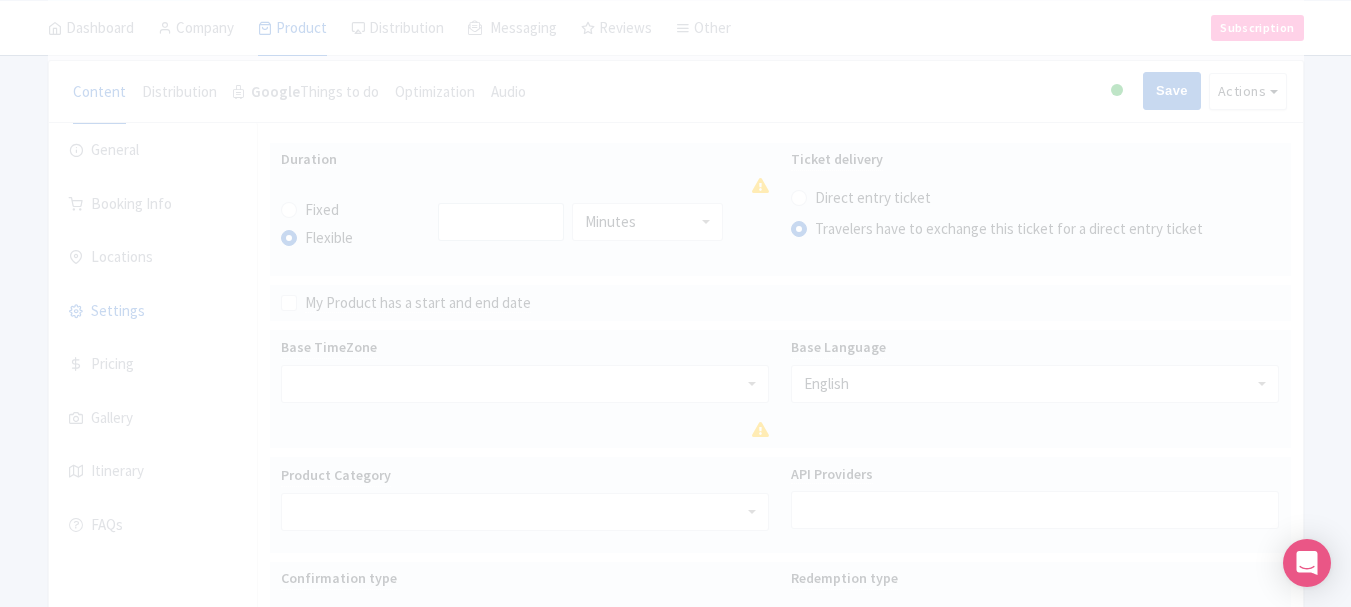 click at bounding box center (676, 1049) 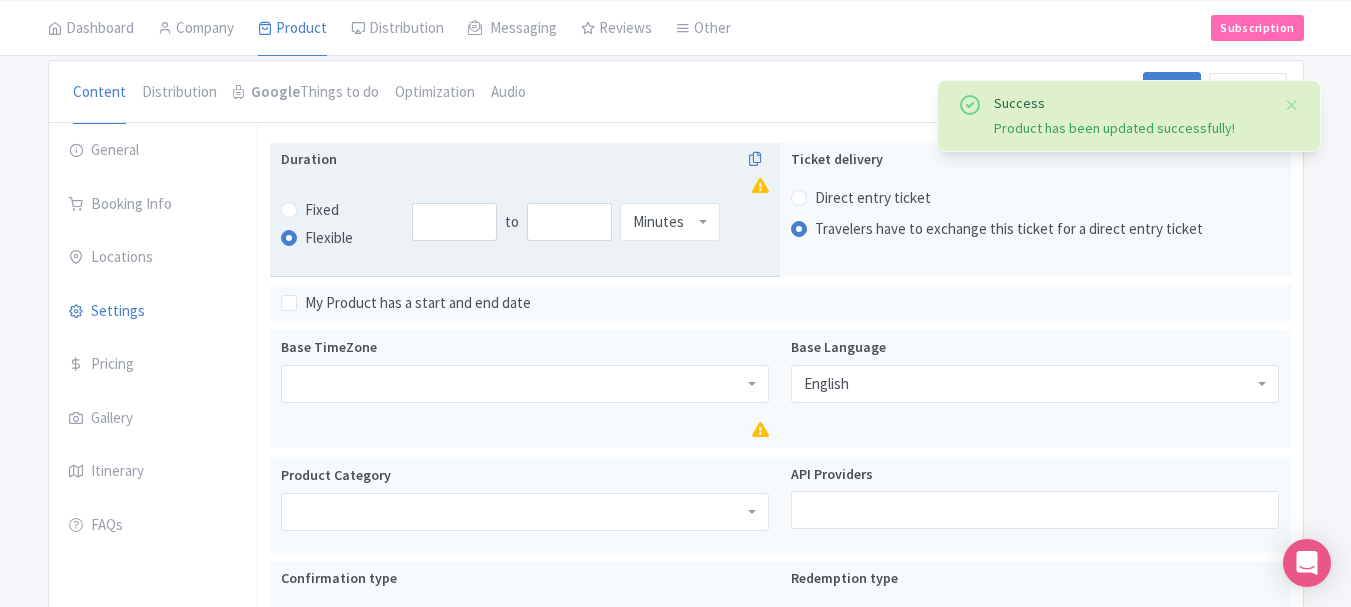 click on "Minutes" at bounding box center [670, 222] 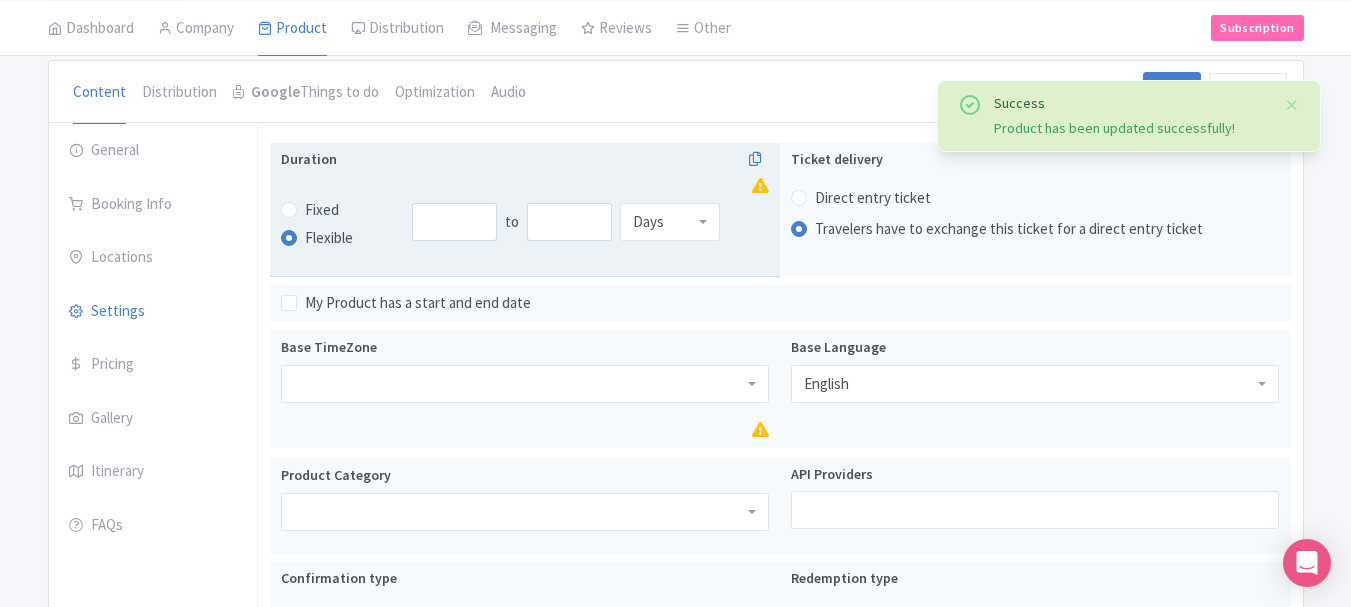 click on "Fixed" at bounding box center [322, 210] 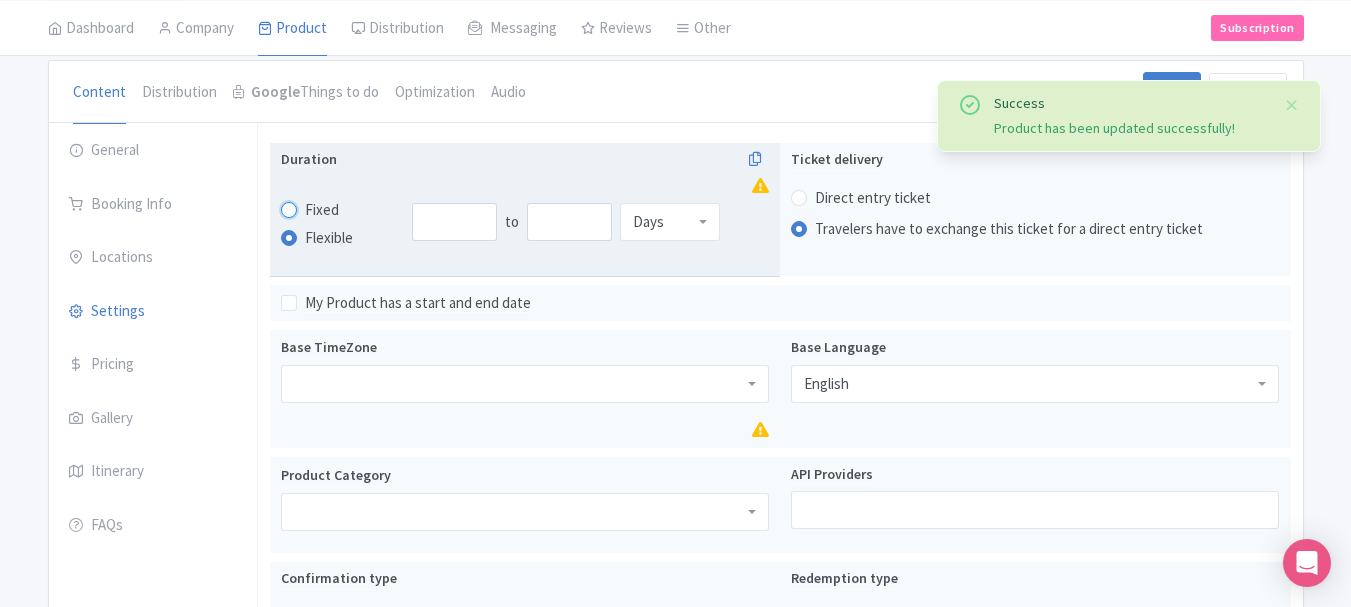 click on "Fixed" at bounding box center [315, 208] 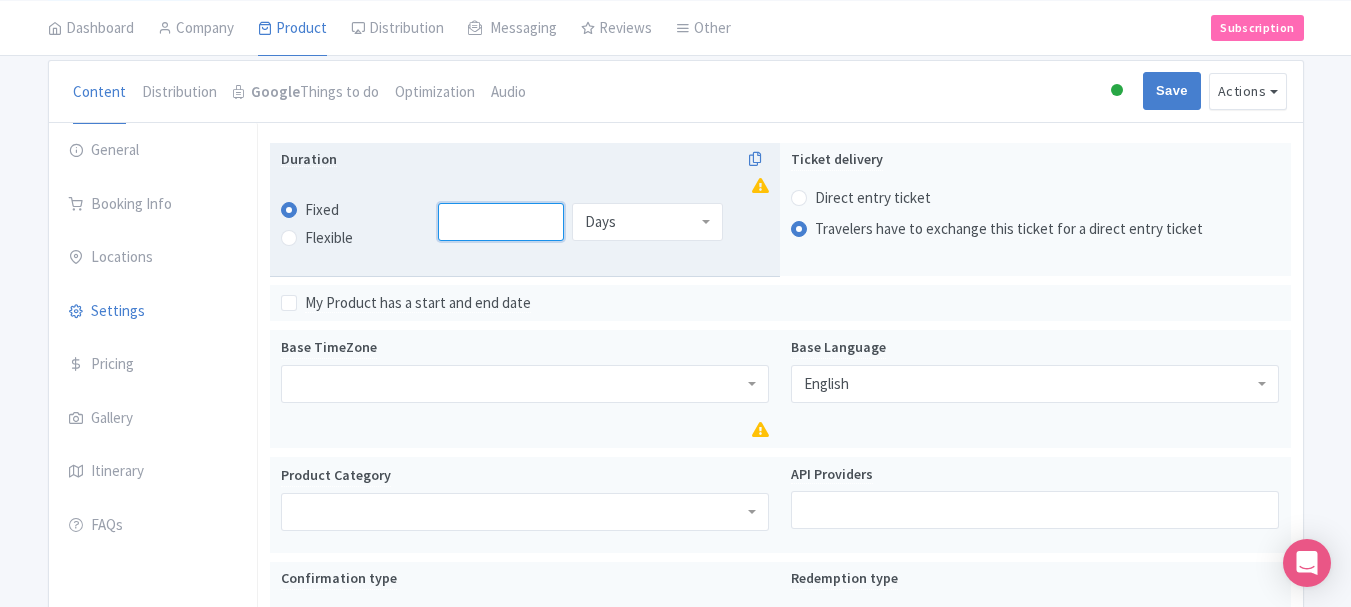 click at bounding box center (501, 222) 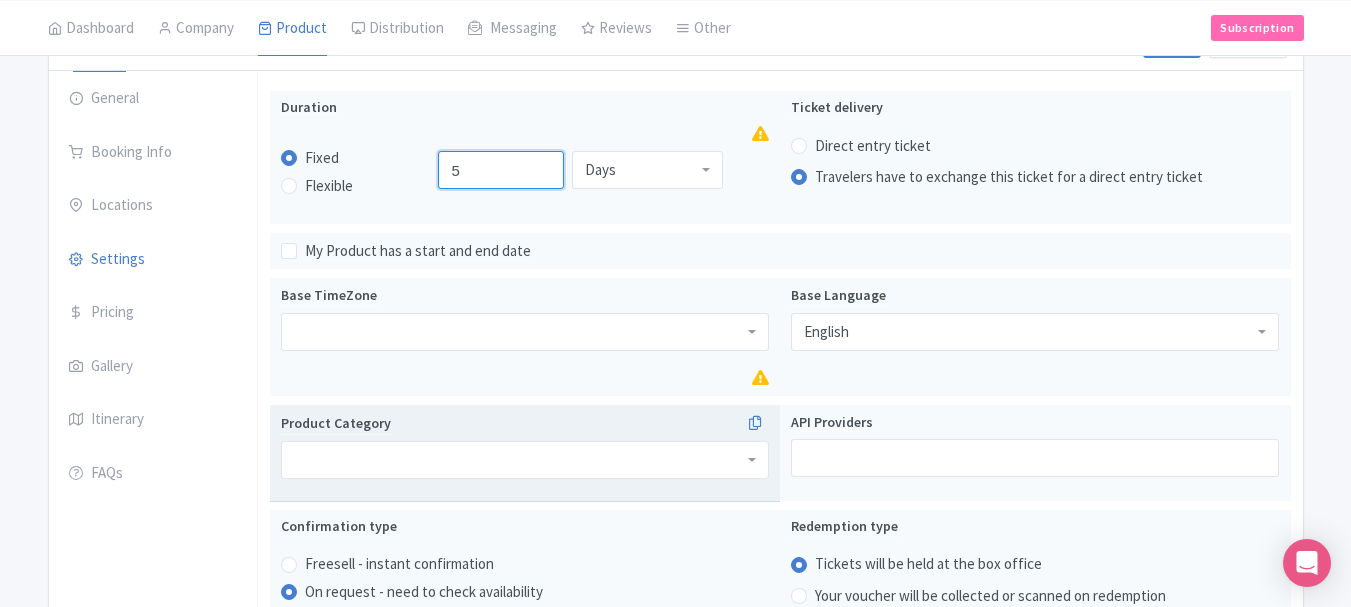 scroll, scrollTop: 271, scrollLeft: 0, axis: vertical 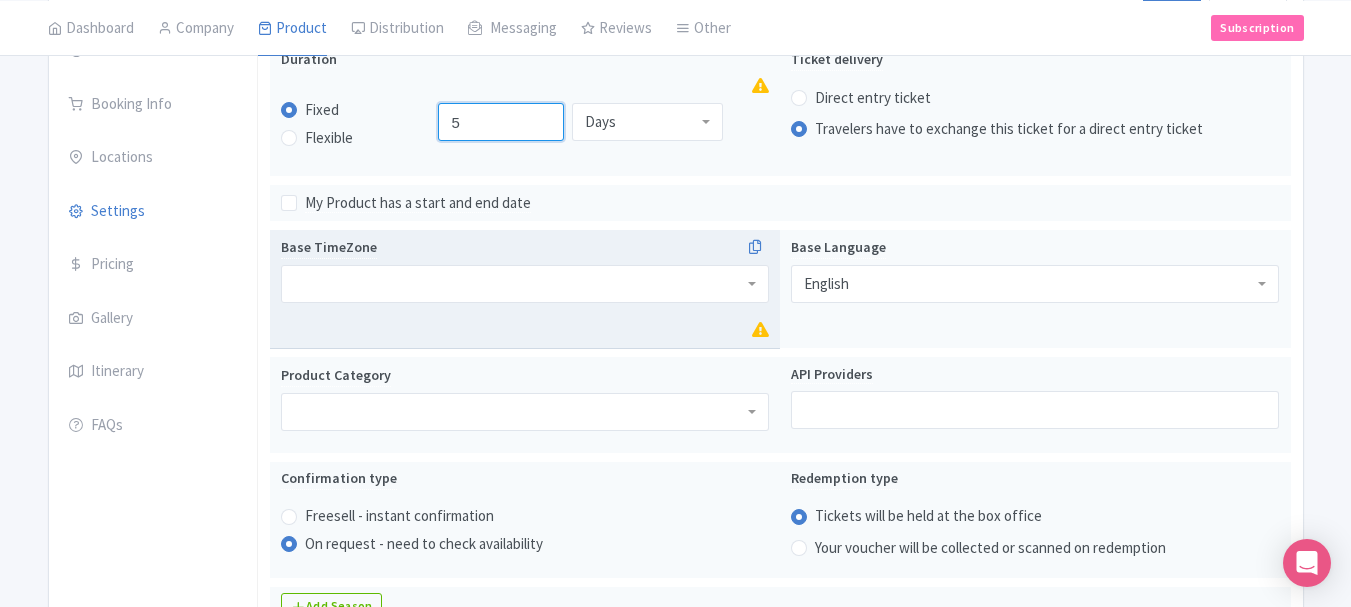 type on "5" 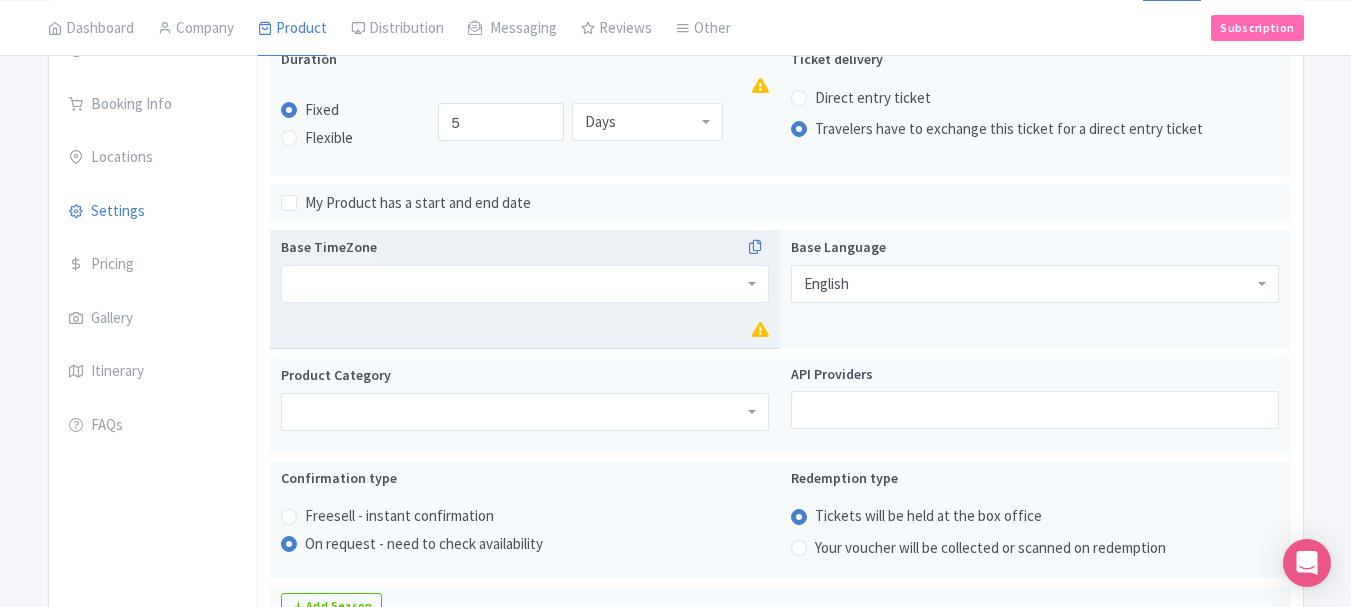 click at bounding box center [525, 284] 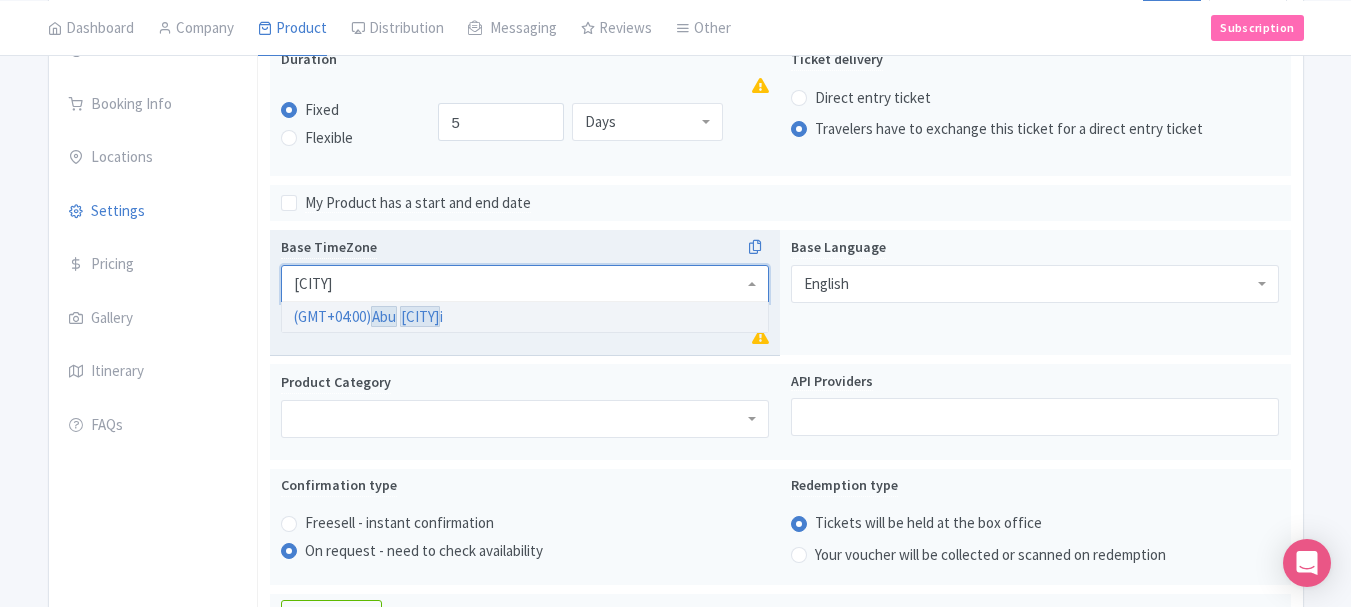 type on "abu dhabi" 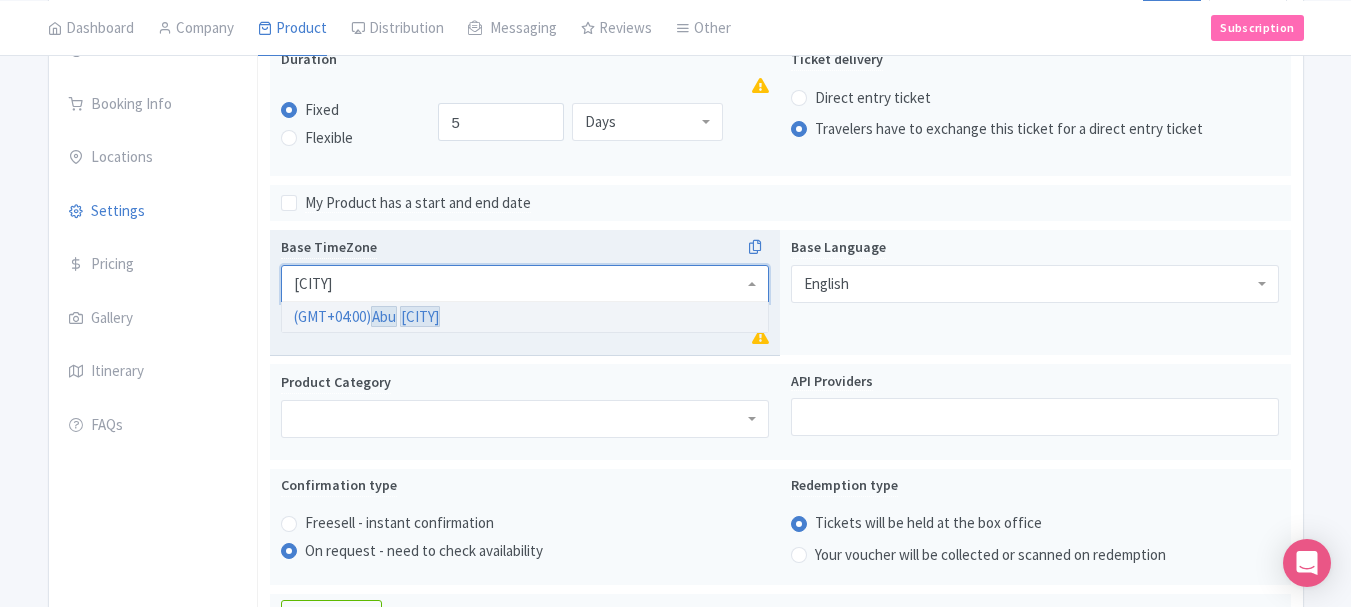 type 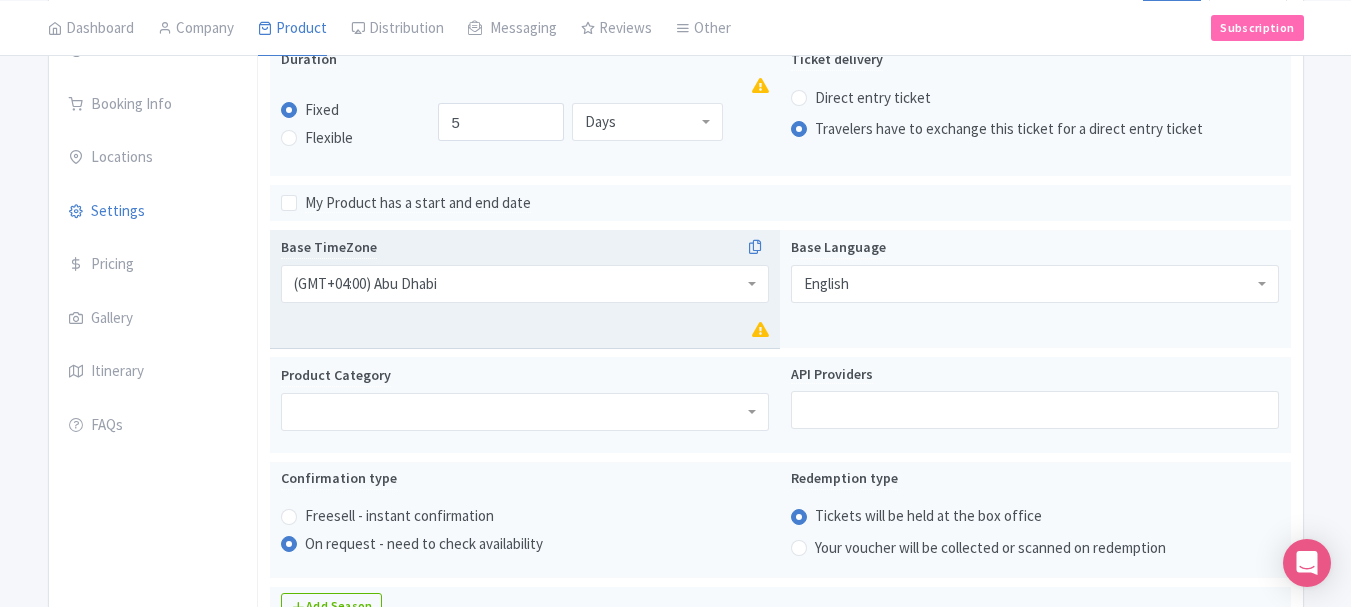 scroll, scrollTop: 0, scrollLeft: 0, axis: both 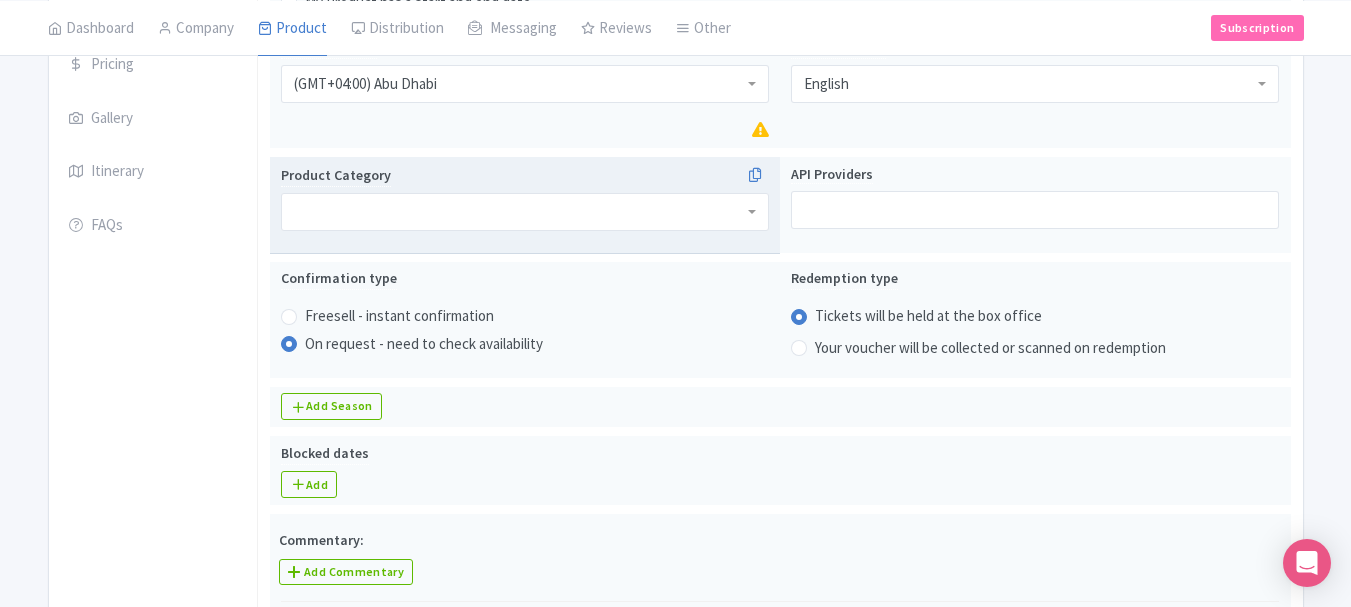 click at bounding box center (525, 212) 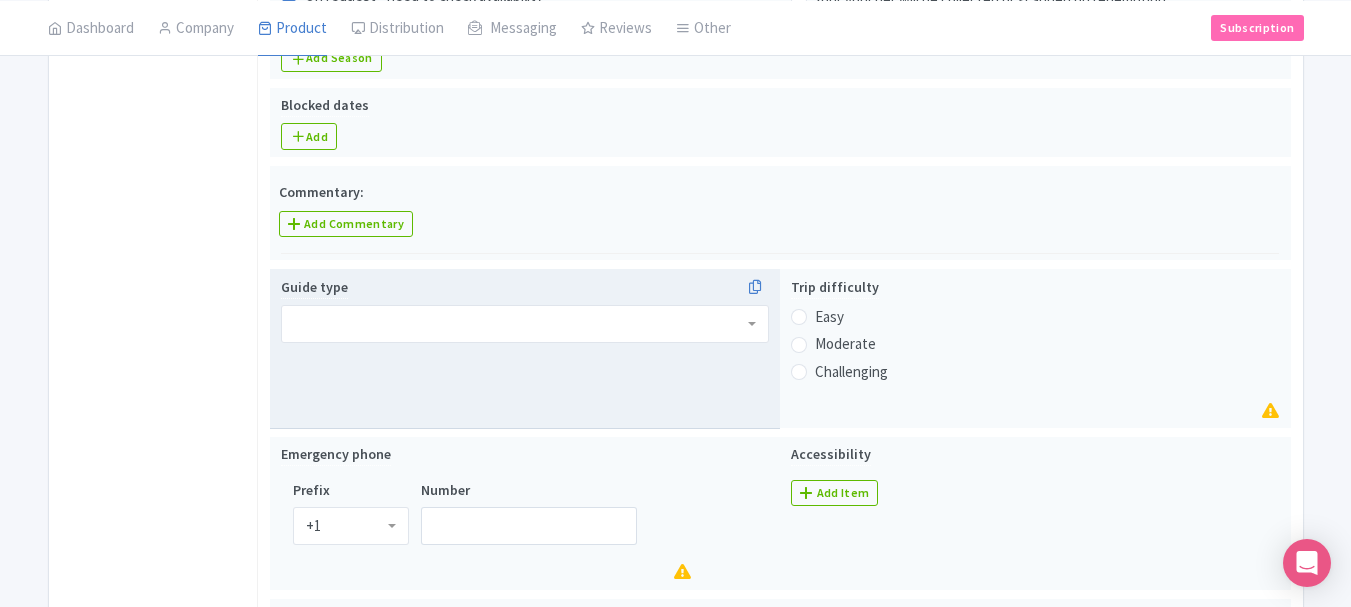 scroll, scrollTop: 1071, scrollLeft: 0, axis: vertical 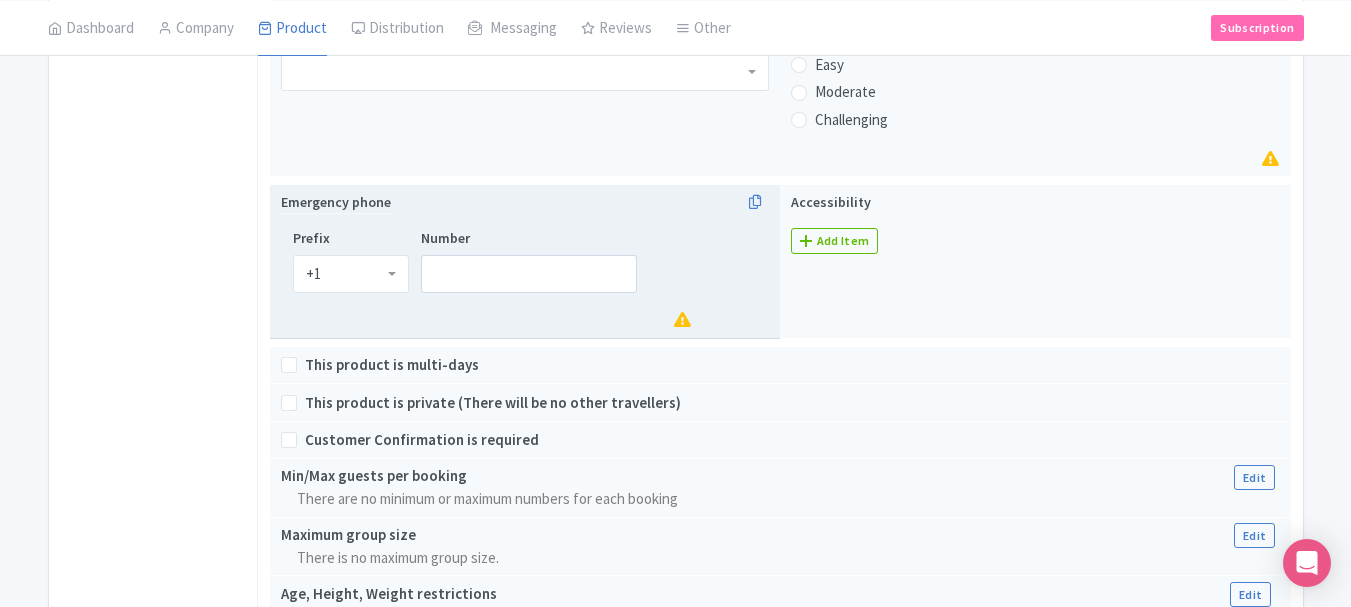 click on "+1" at bounding box center (351, 274) 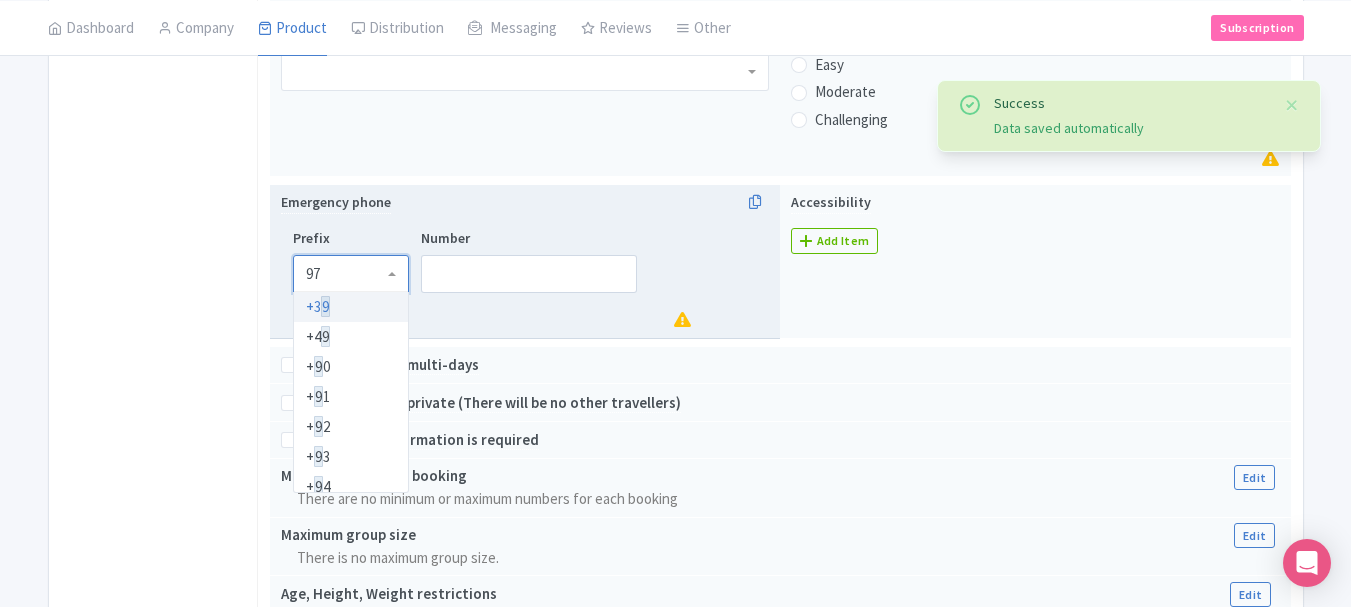 type on "971" 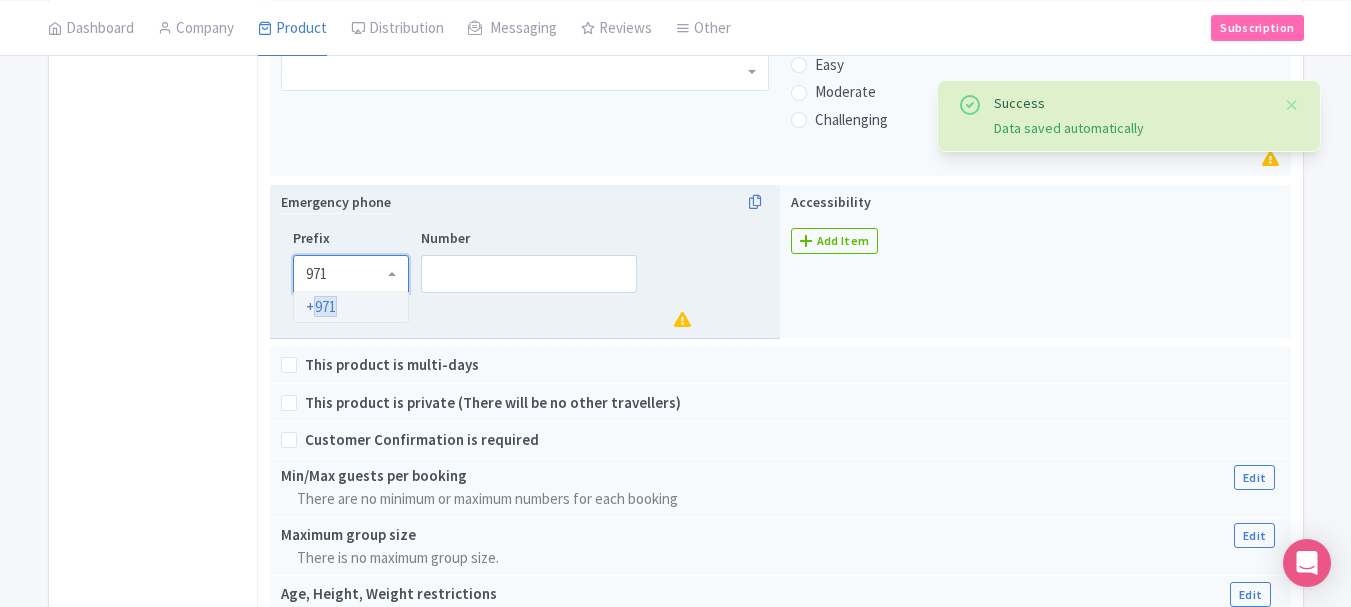 type 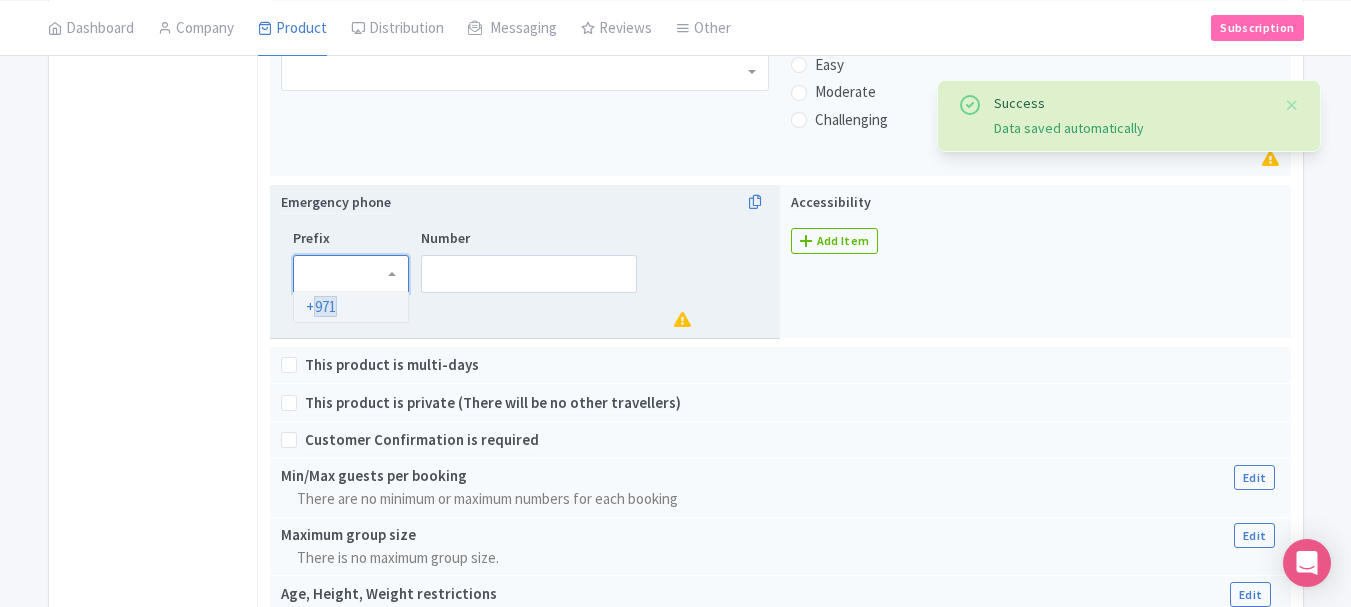 scroll, scrollTop: 0, scrollLeft: 0, axis: both 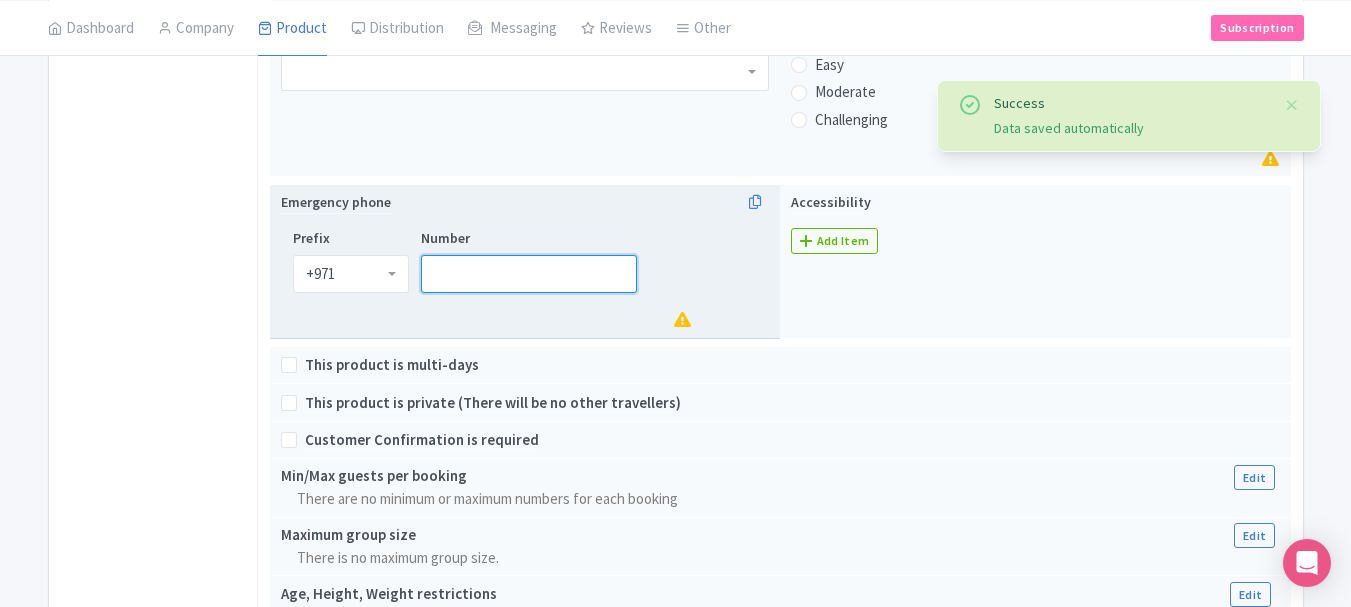 click on "Number" at bounding box center (529, 274) 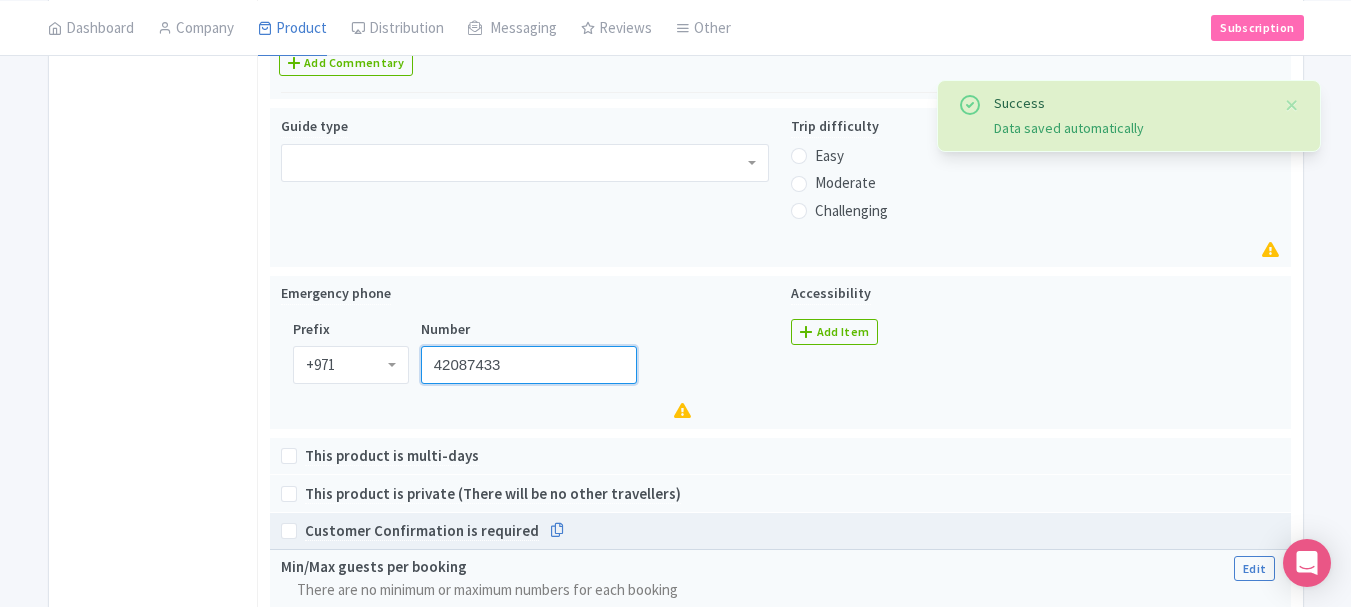 scroll, scrollTop: 771, scrollLeft: 0, axis: vertical 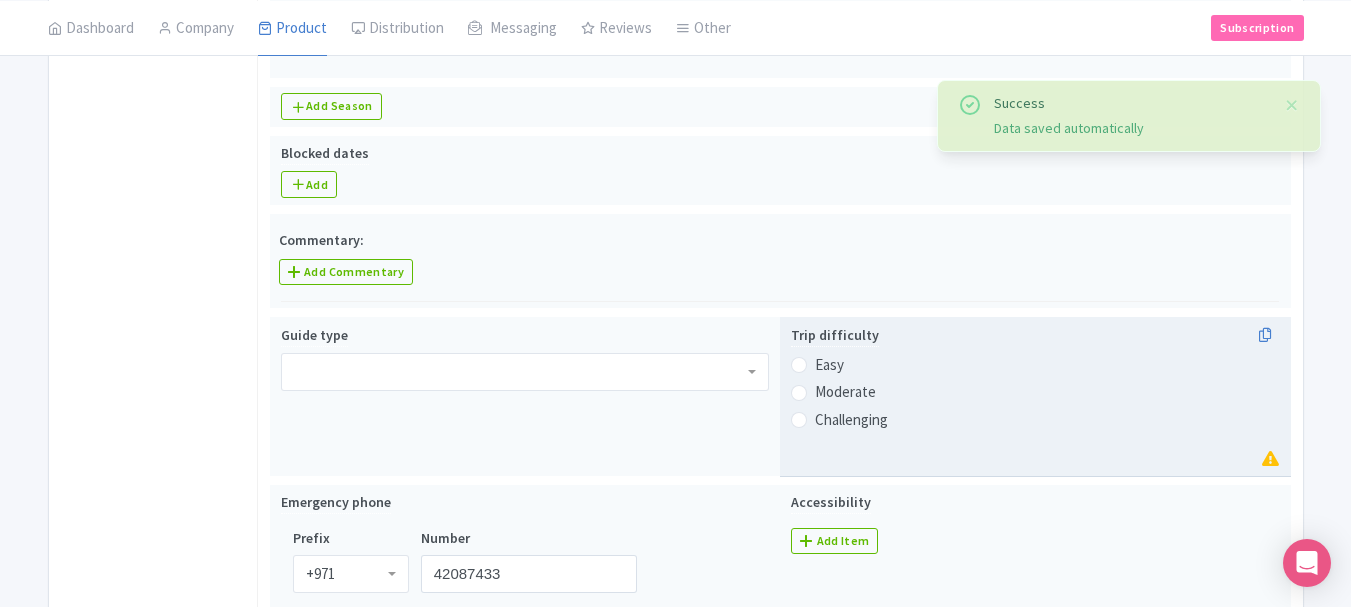 click on "Easy" at bounding box center (829, 365) 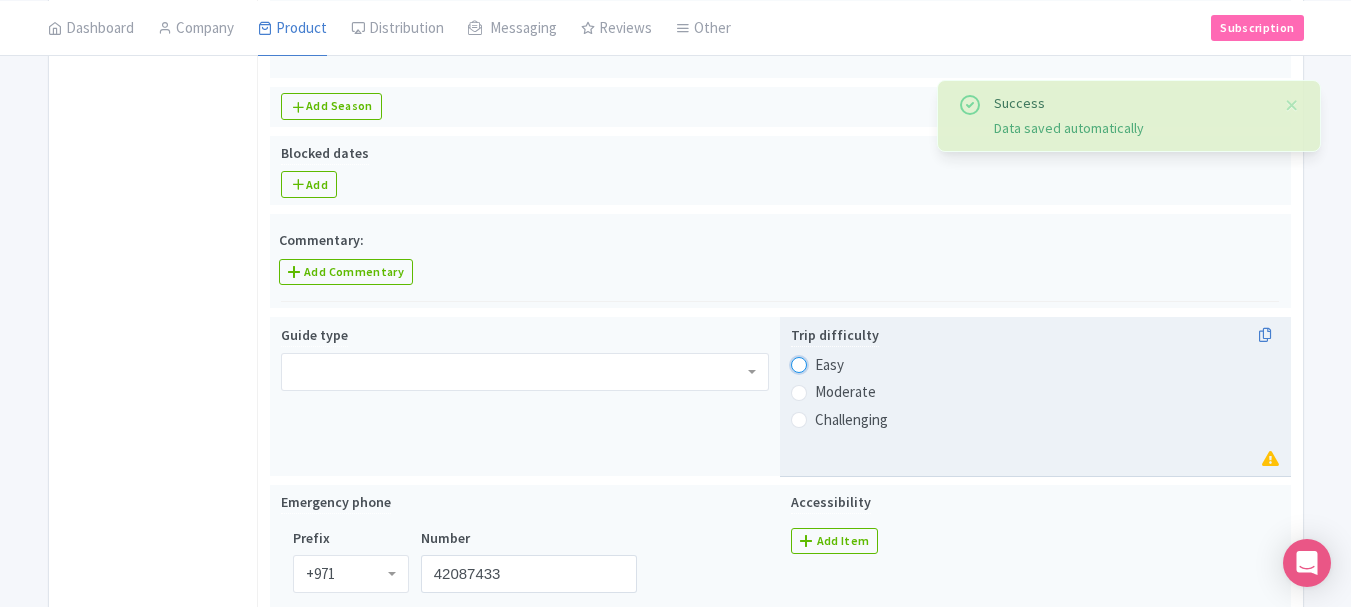 click on "Easy" at bounding box center (825, 363) 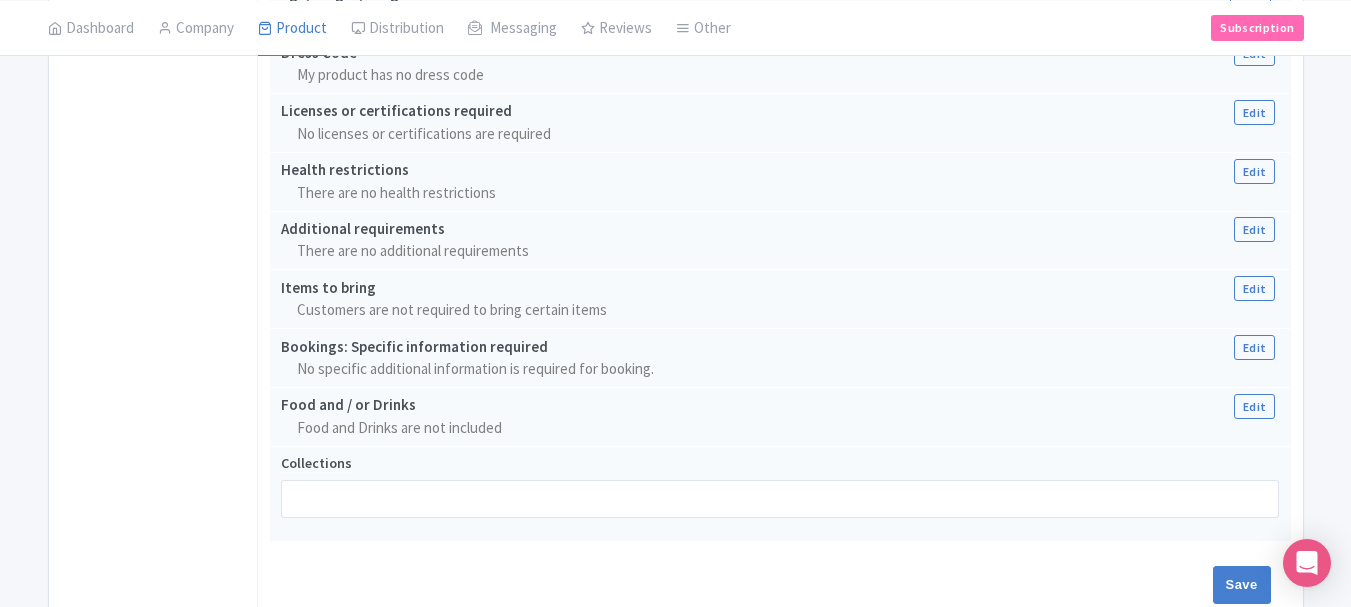 scroll, scrollTop: 1776, scrollLeft: 0, axis: vertical 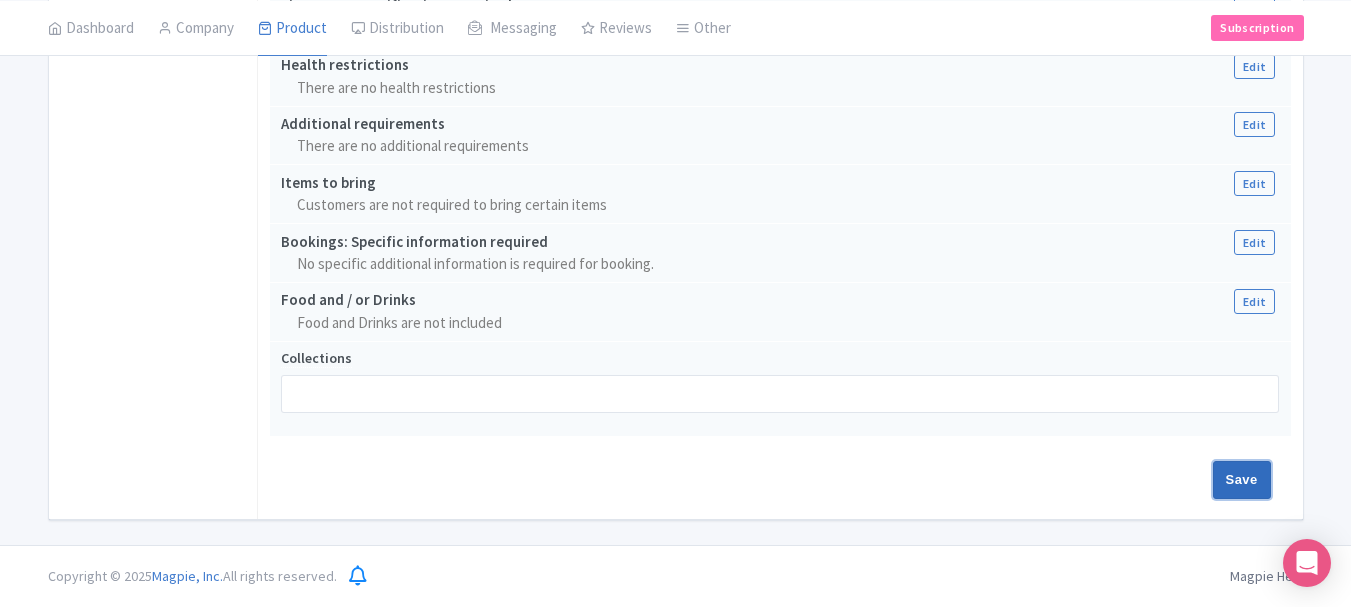 click on "Save" at bounding box center (1242, 480) 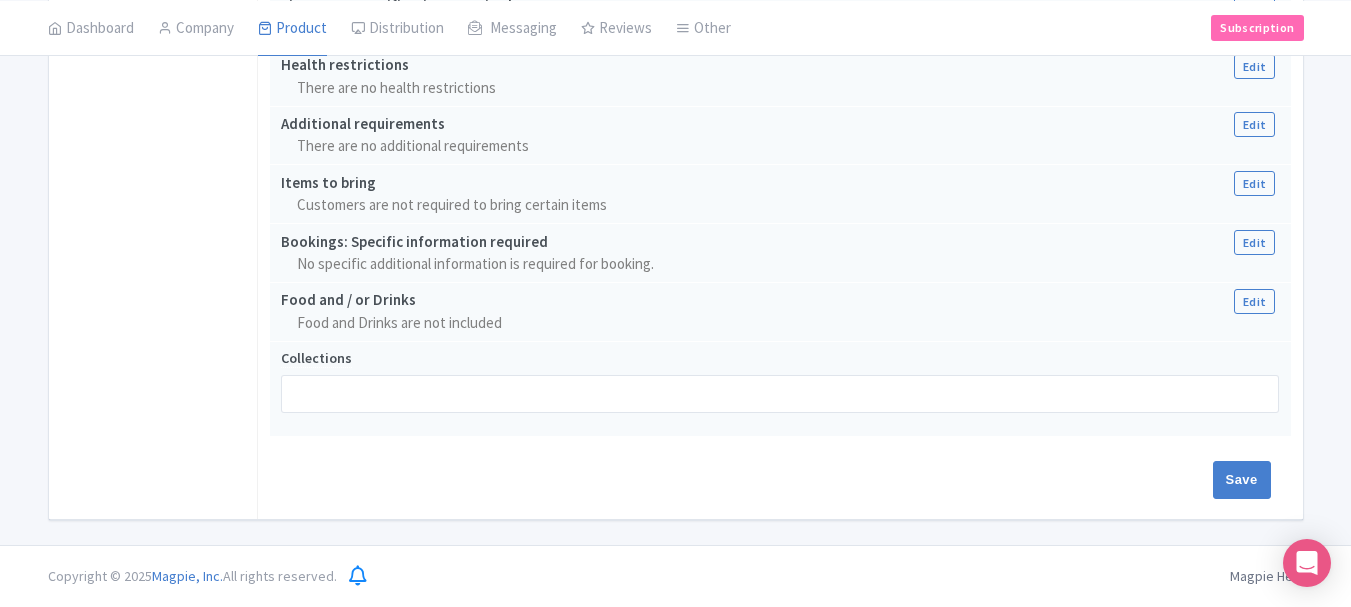 type on "Update Product" 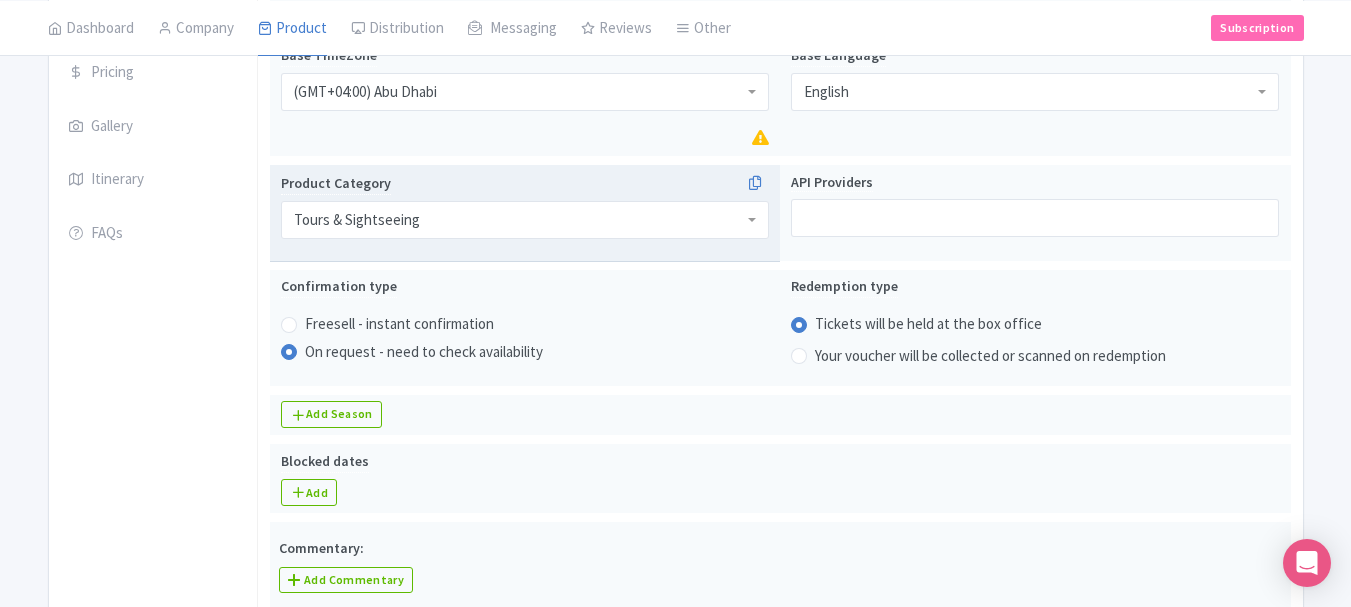 scroll, scrollTop: 396, scrollLeft: 0, axis: vertical 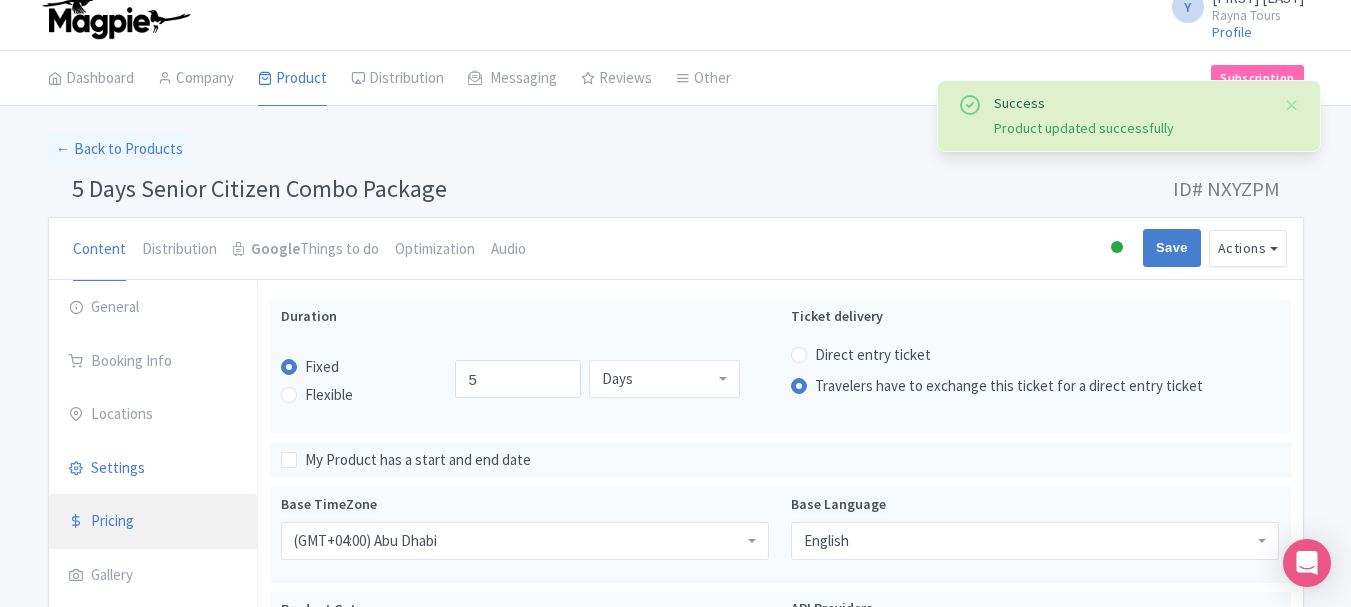 click on "Pricing" at bounding box center (153, 522) 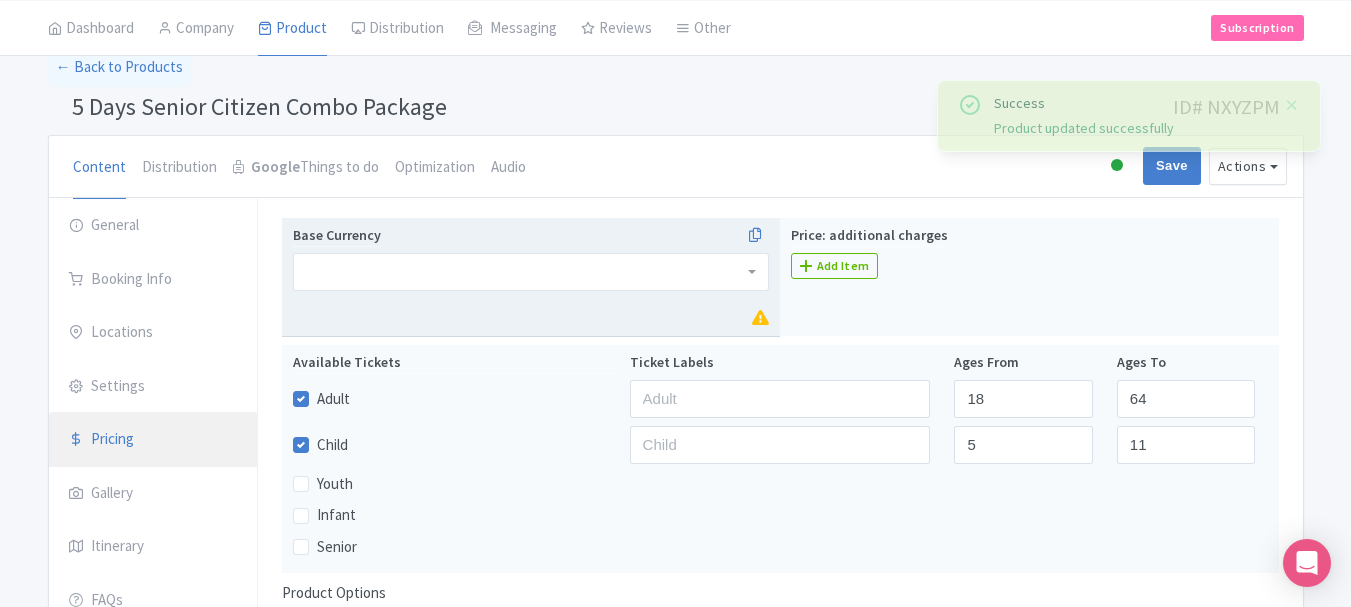 scroll, scrollTop: 114, scrollLeft: 0, axis: vertical 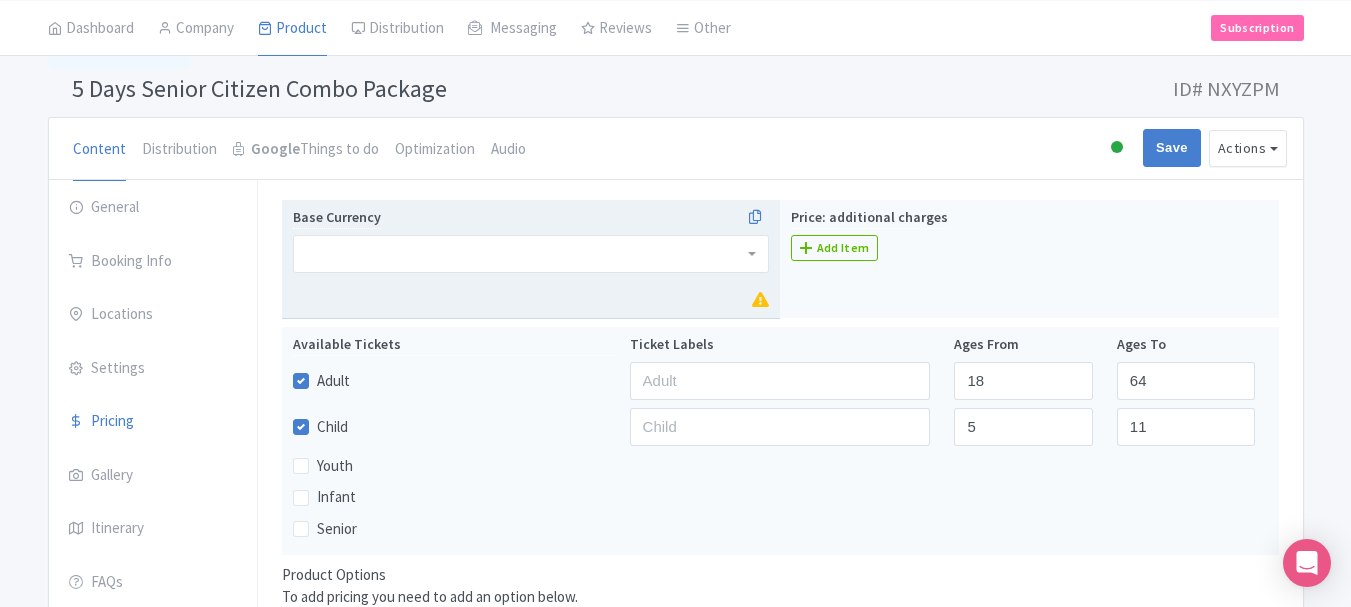 click at bounding box center (531, 254) 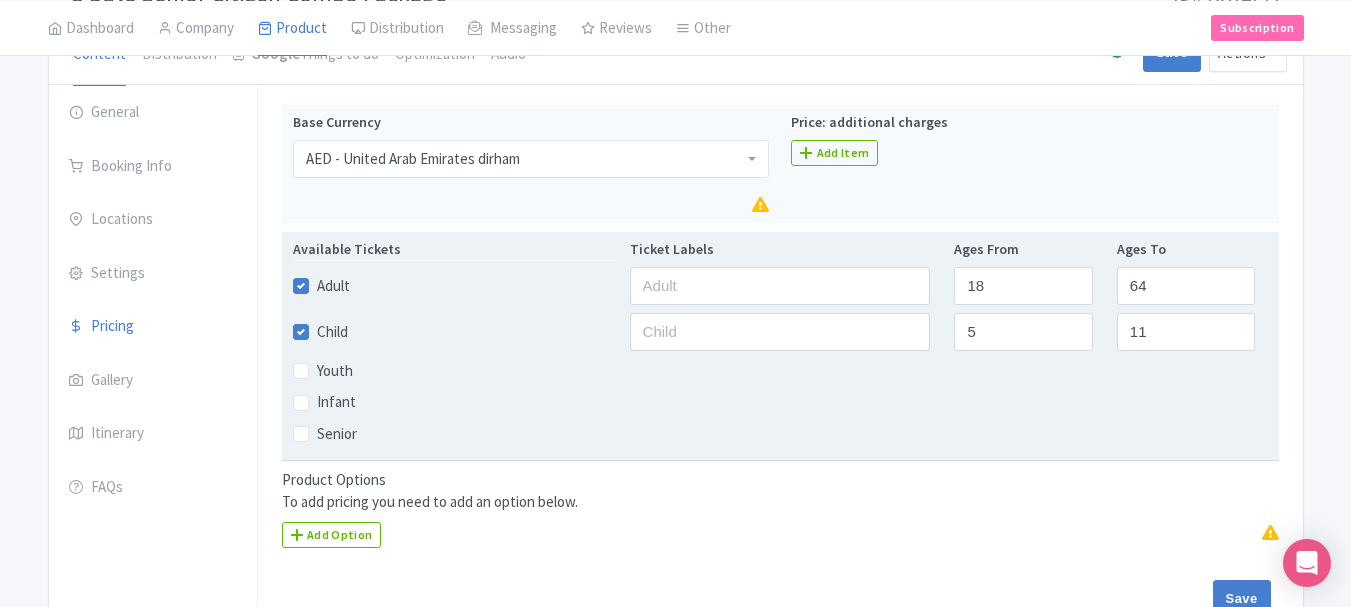 scroll, scrollTop: 328, scrollLeft: 0, axis: vertical 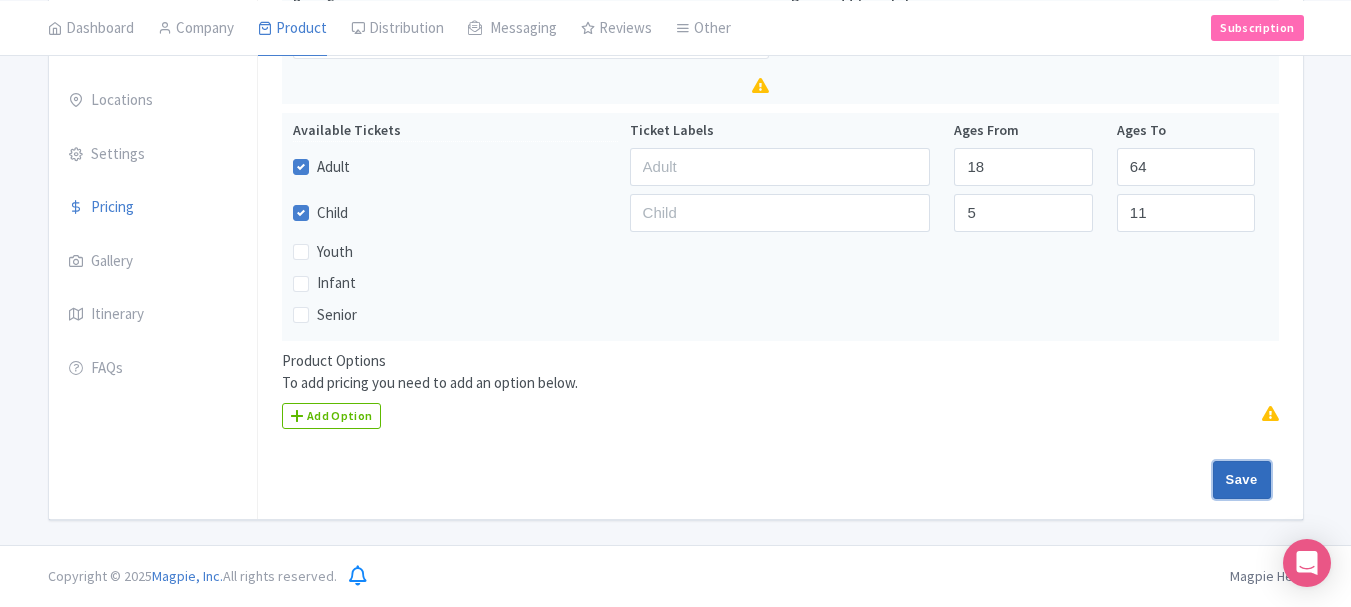 click on "Save" at bounding box center [1242, 480] 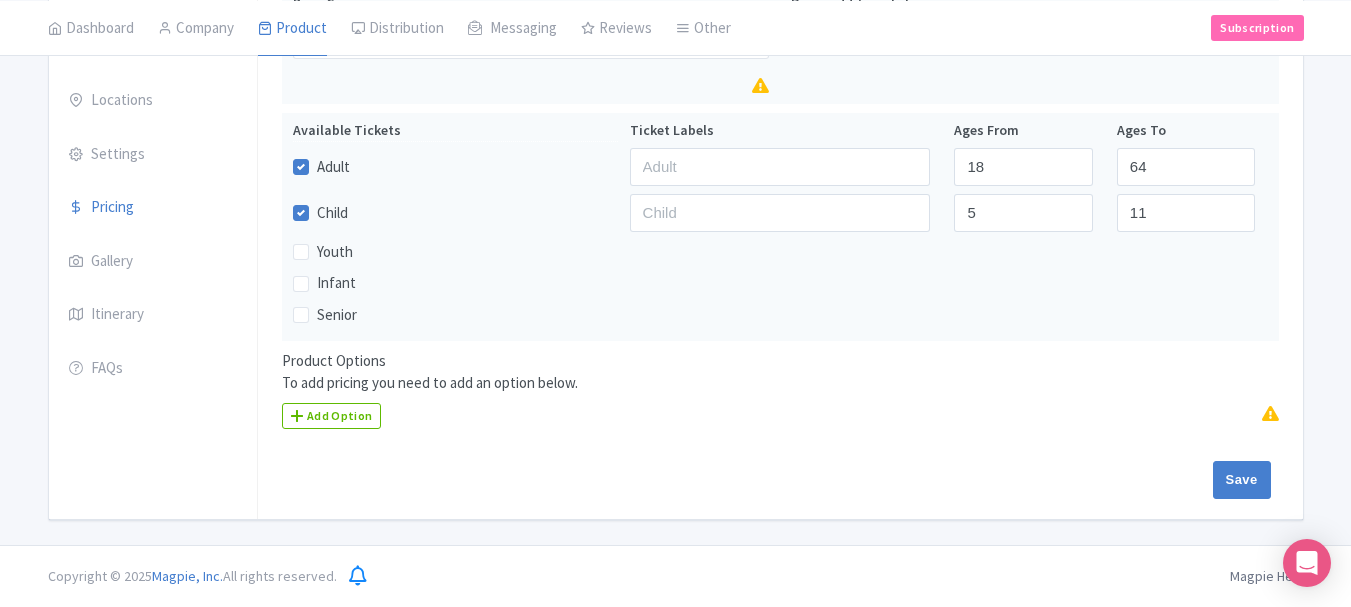 type on "Saving..." 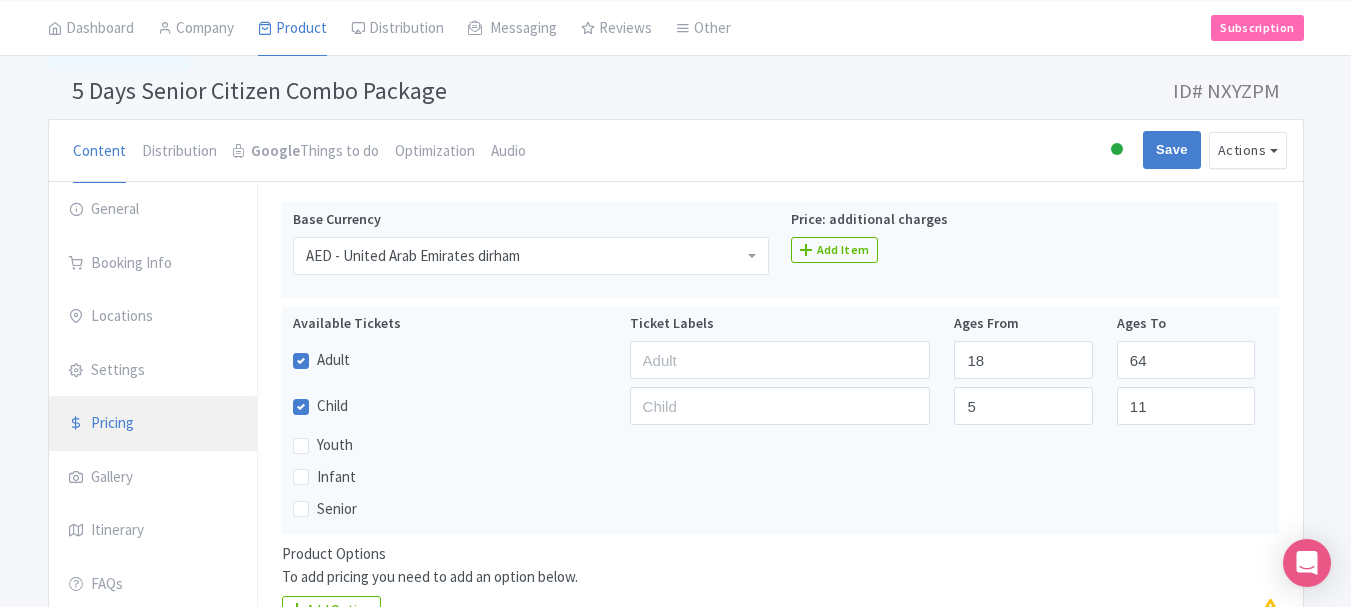 scroll, scrollTop: 105, scrollLeft: 0, axis: vertical 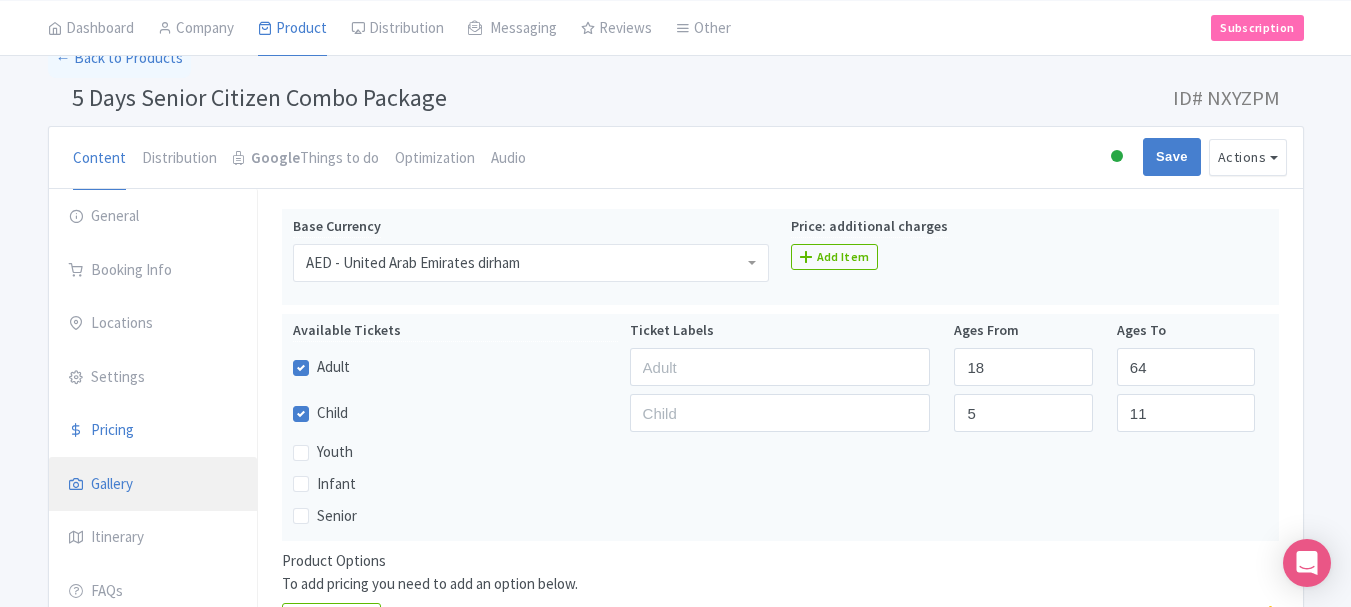 click on "Gallery" at bounding box center [153, 485] 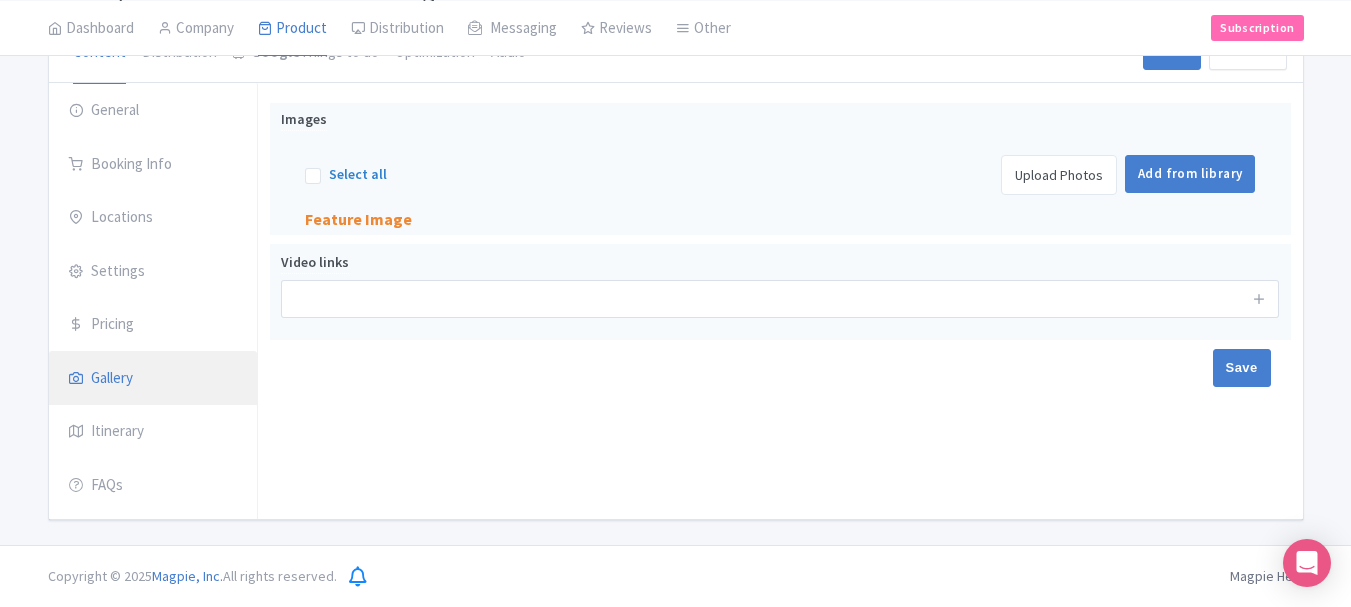 scroll, scrollTop: 111, scrollLeft: 0, axis: vertical 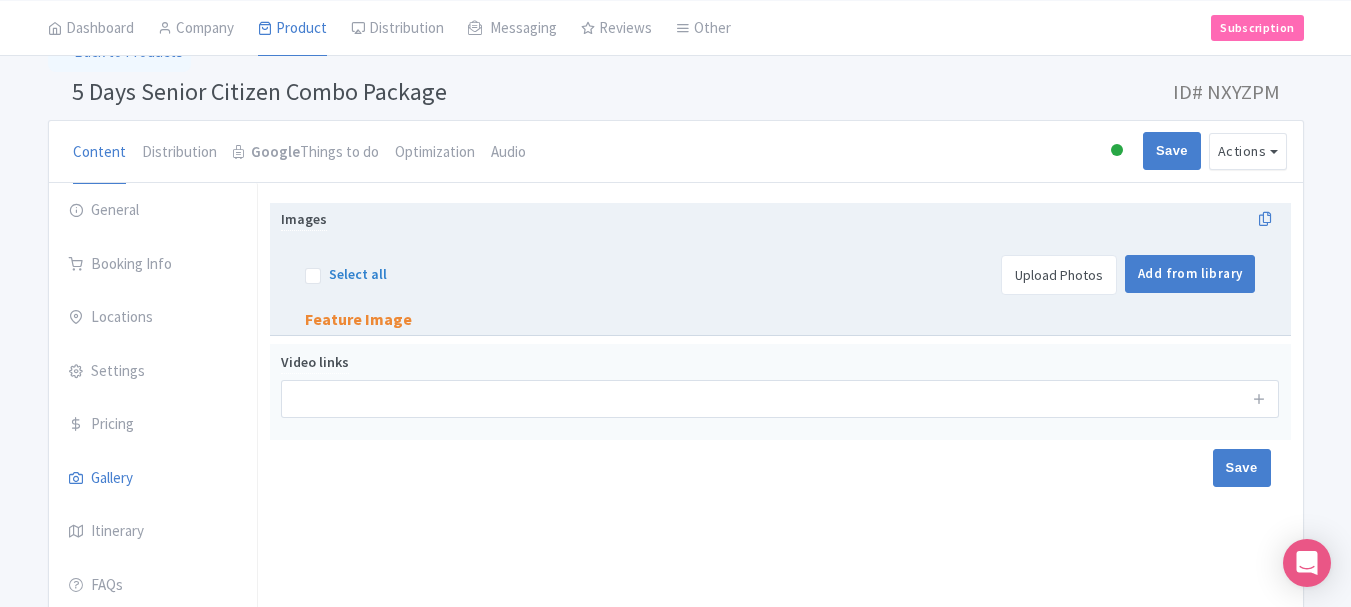 click on "Upload Photos" at bounding box center [1059, 275] 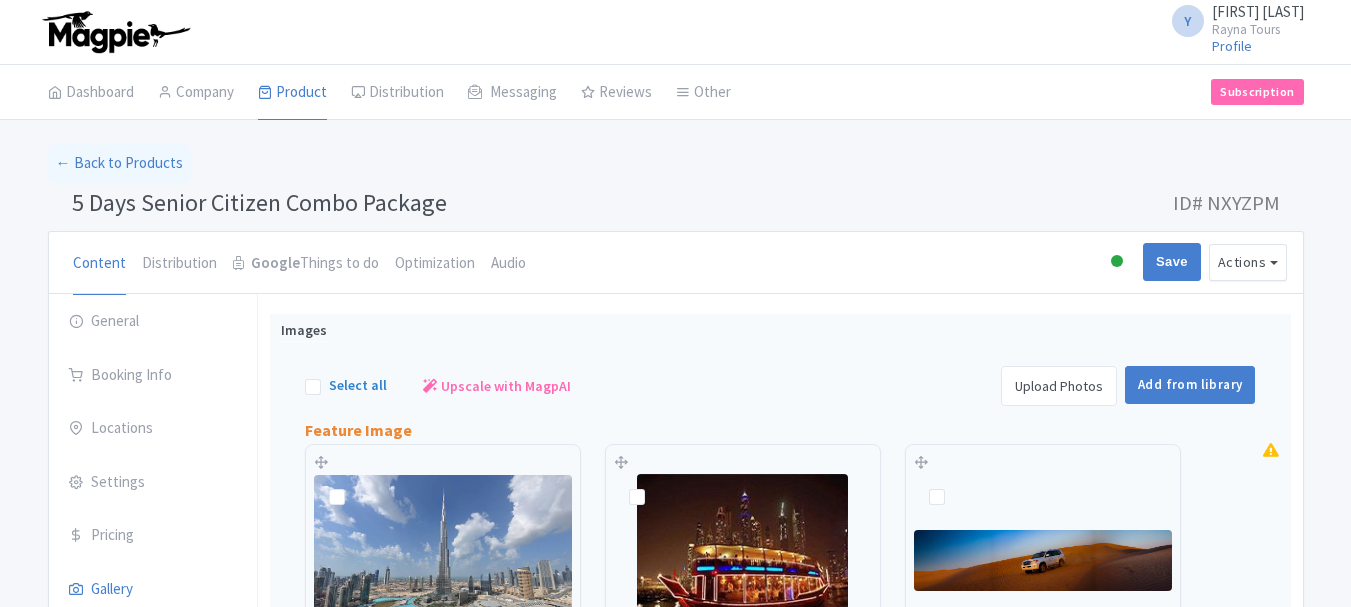 scroll, scrollTop: 211, scrollLeft: 0, axis: vertical 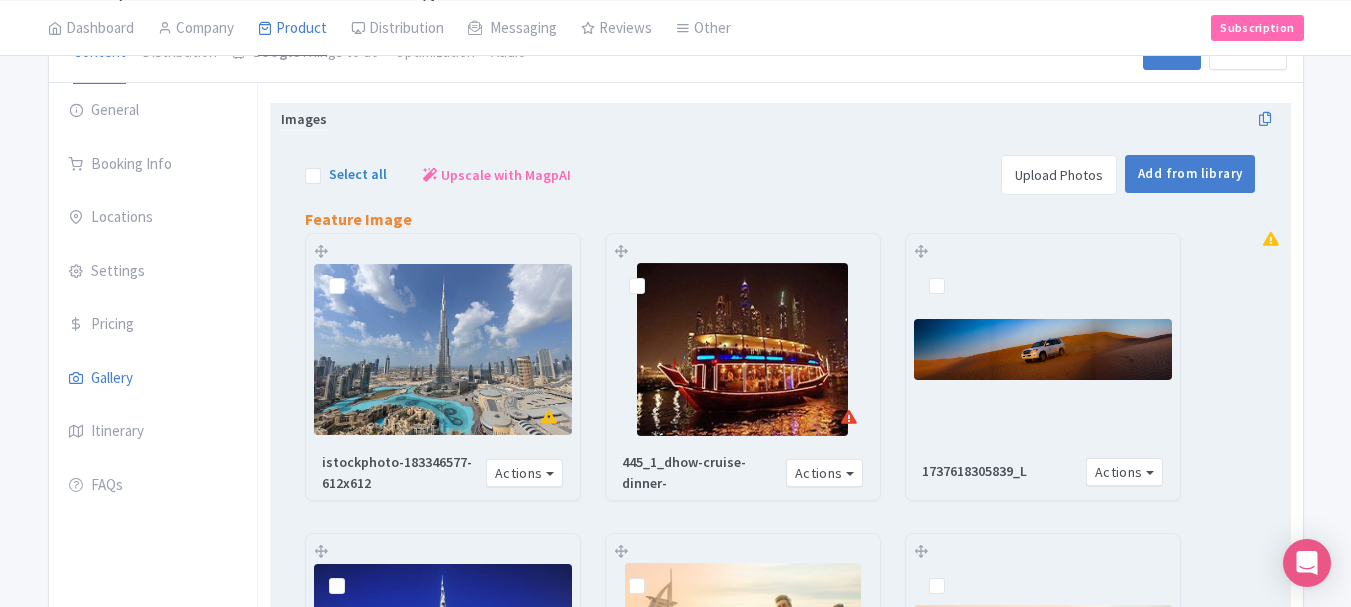 click on "Select all" at bounding box center (358, 174) 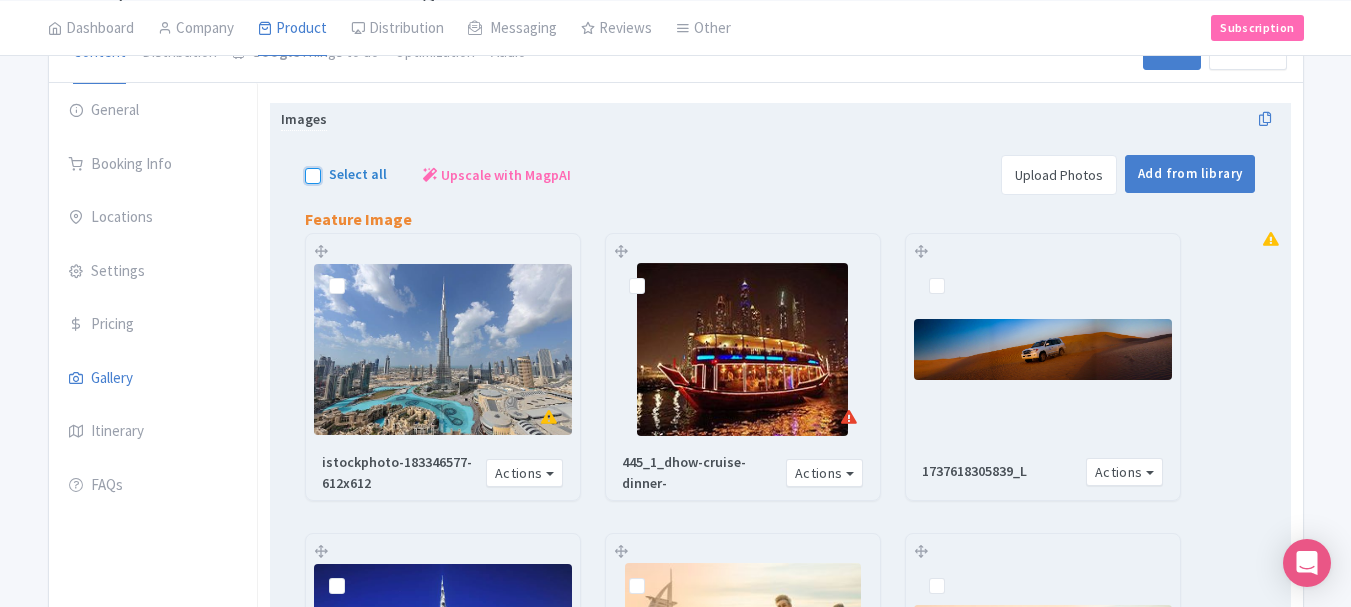 click on "Select all" at bounding box center (335, 169) 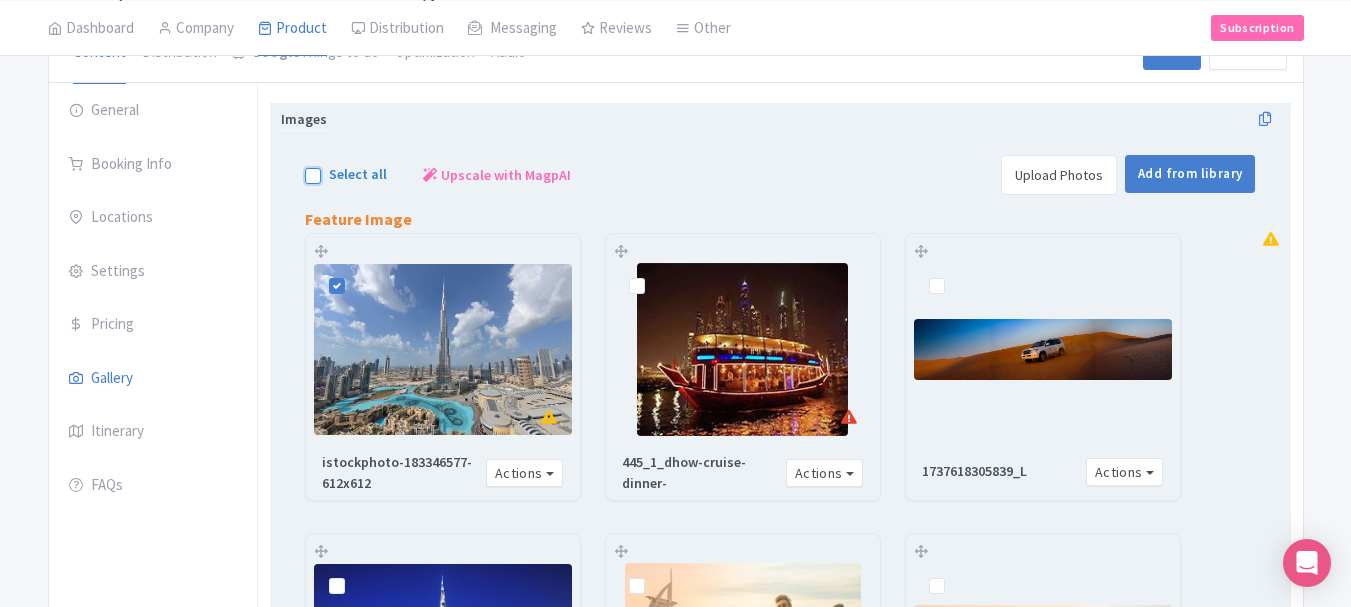 checkbox on "true" 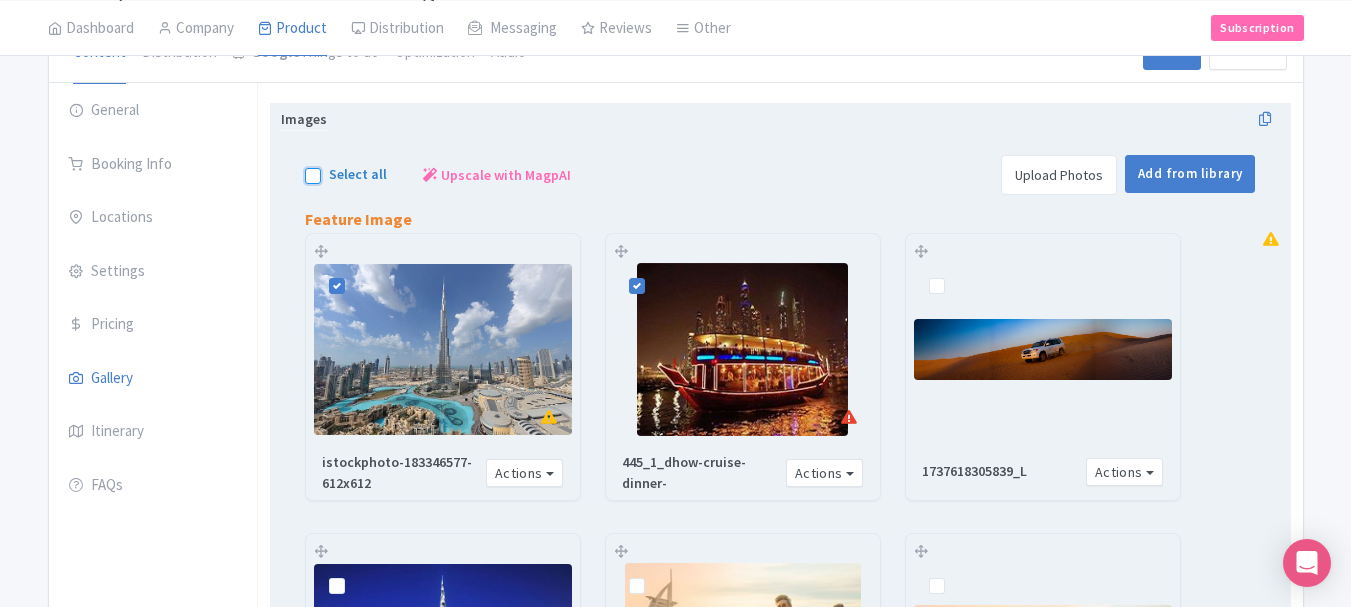 checkbox on "true" 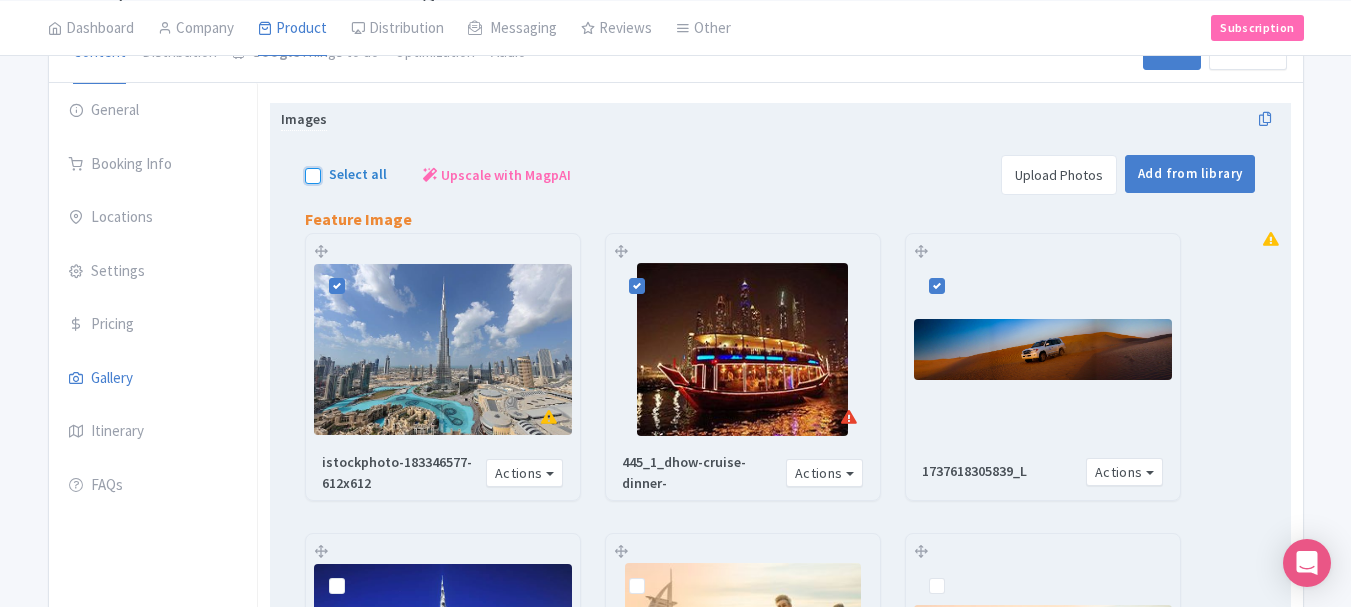 checkbox on "true" 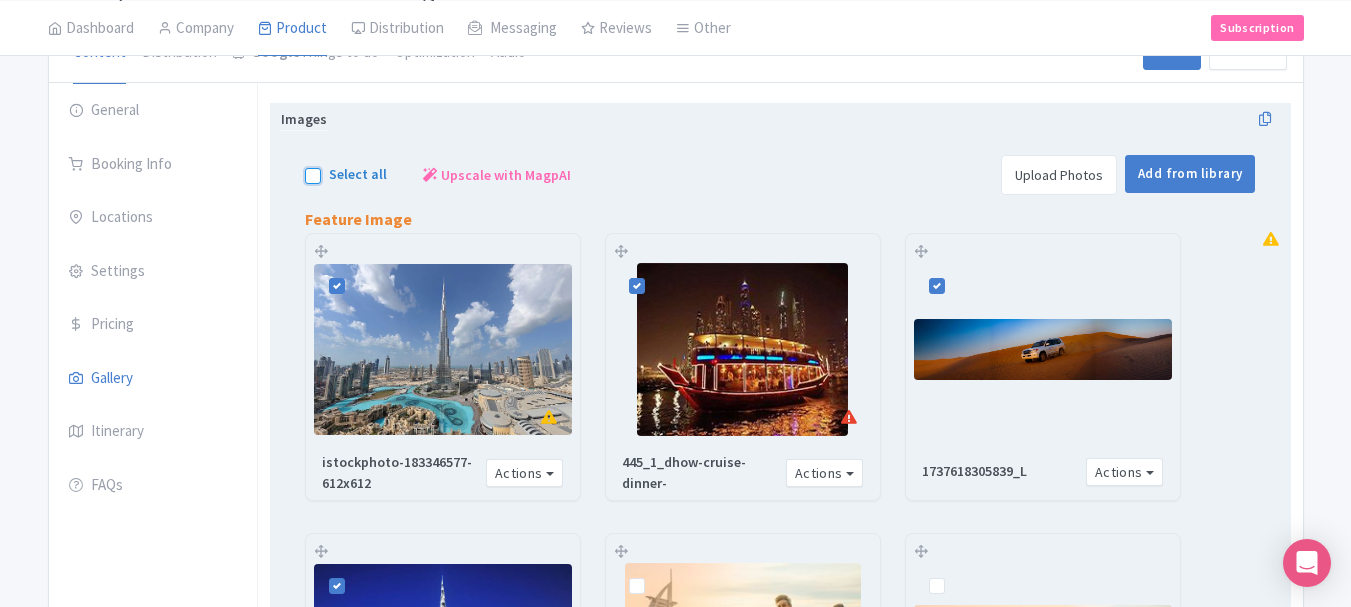checkbox on "true" 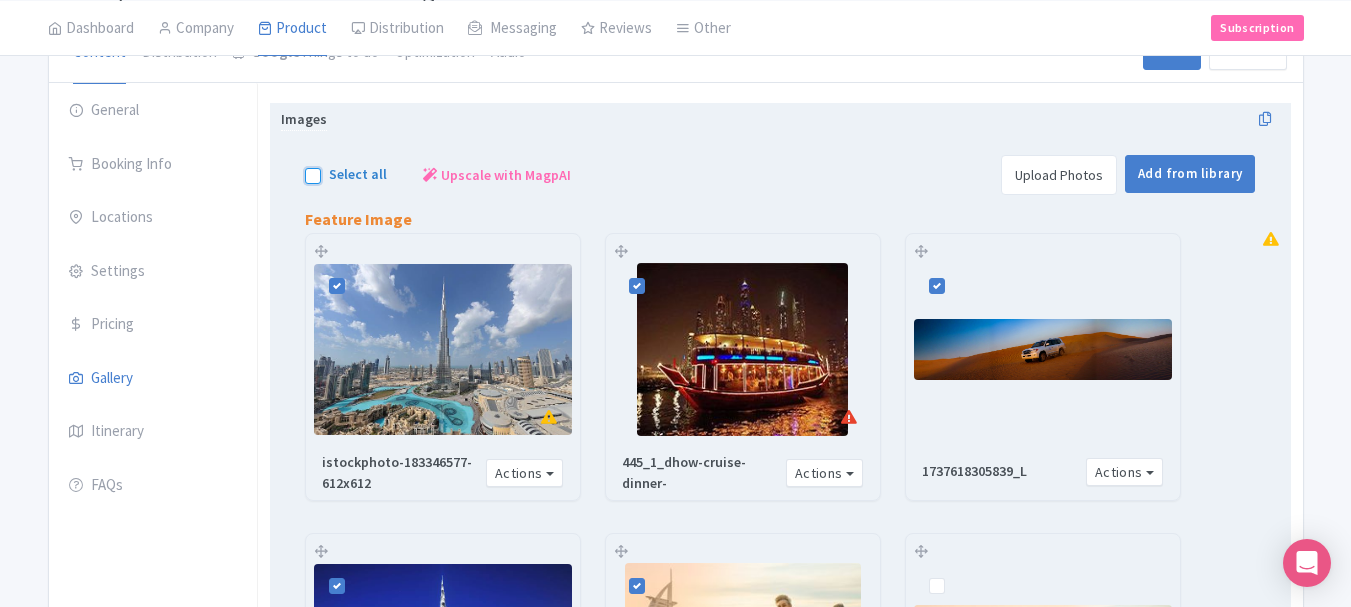 checkbox on "true" 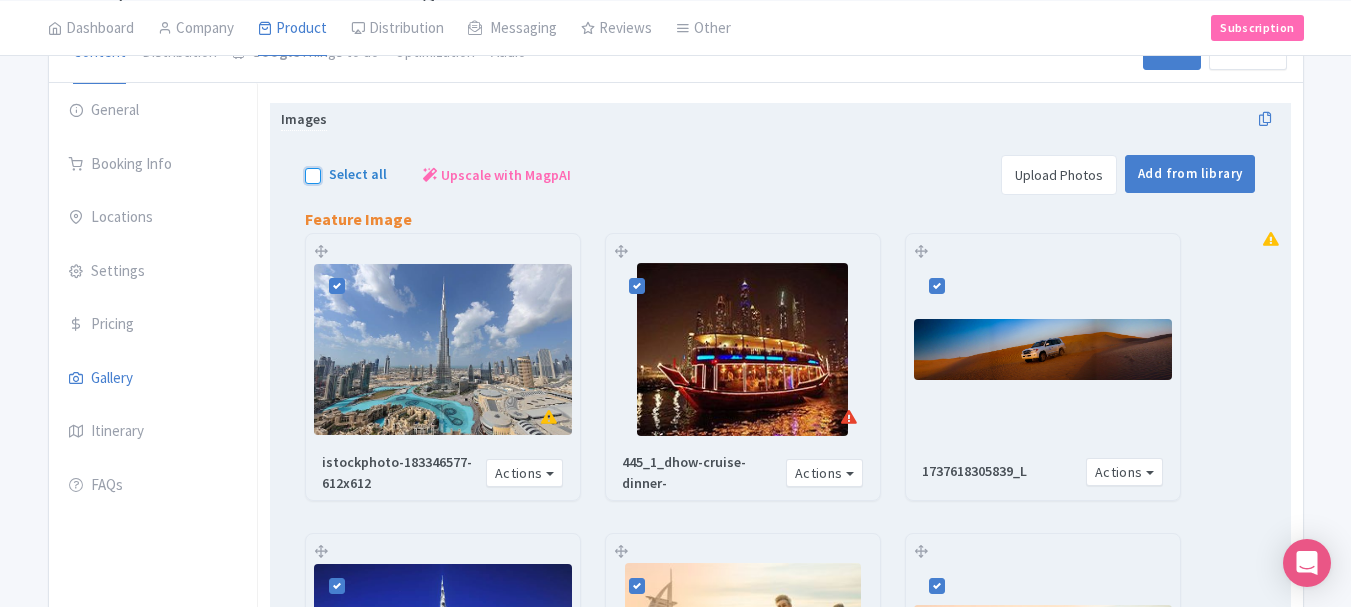 checkbox on "true" 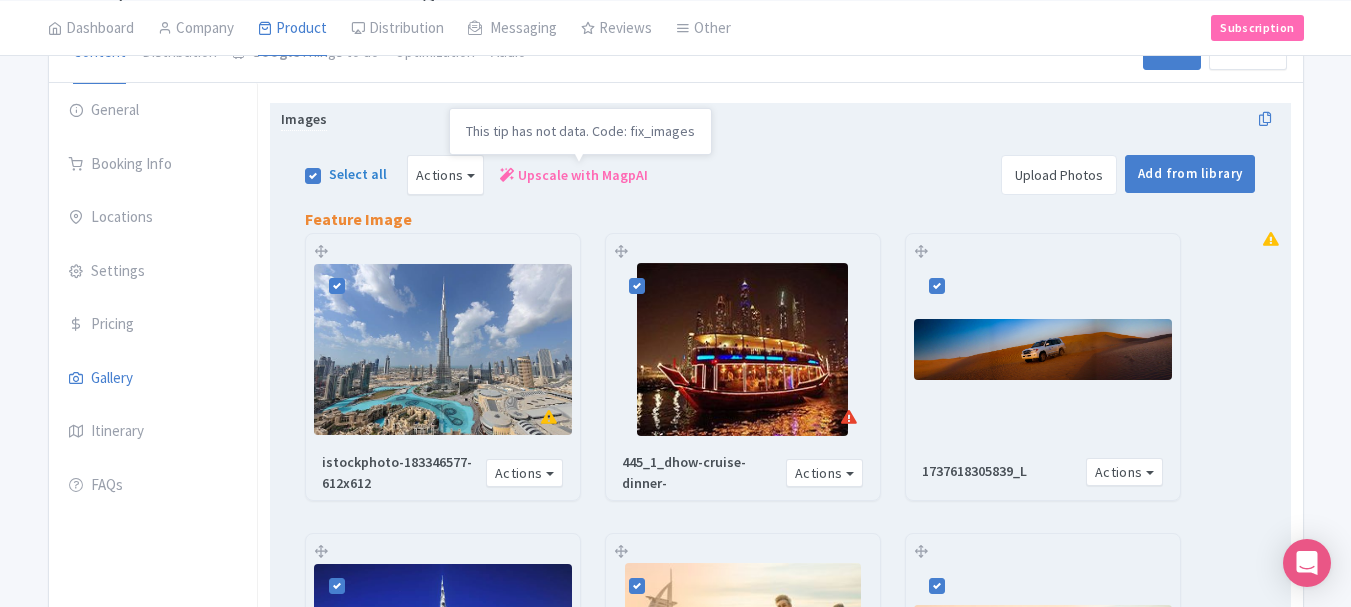 click on "Upscale with MagpAI" at bounding box center [583, 175] 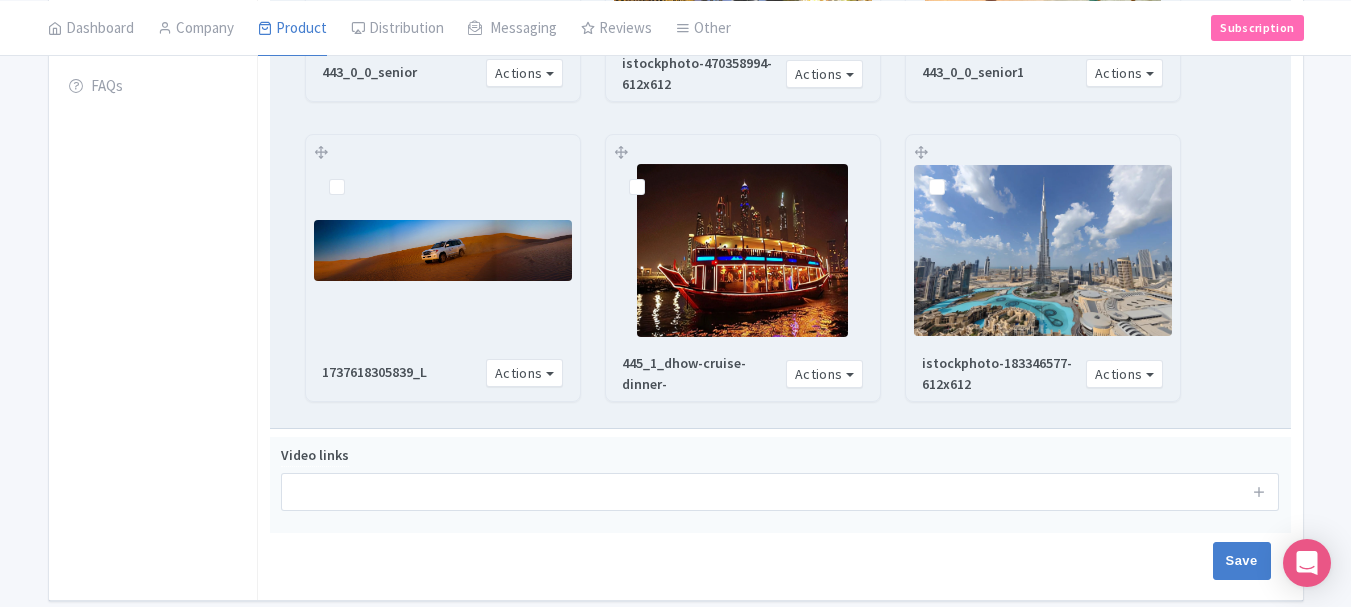 scroll, scrollTop: 691, scrollLeft: 0, axis: vertical 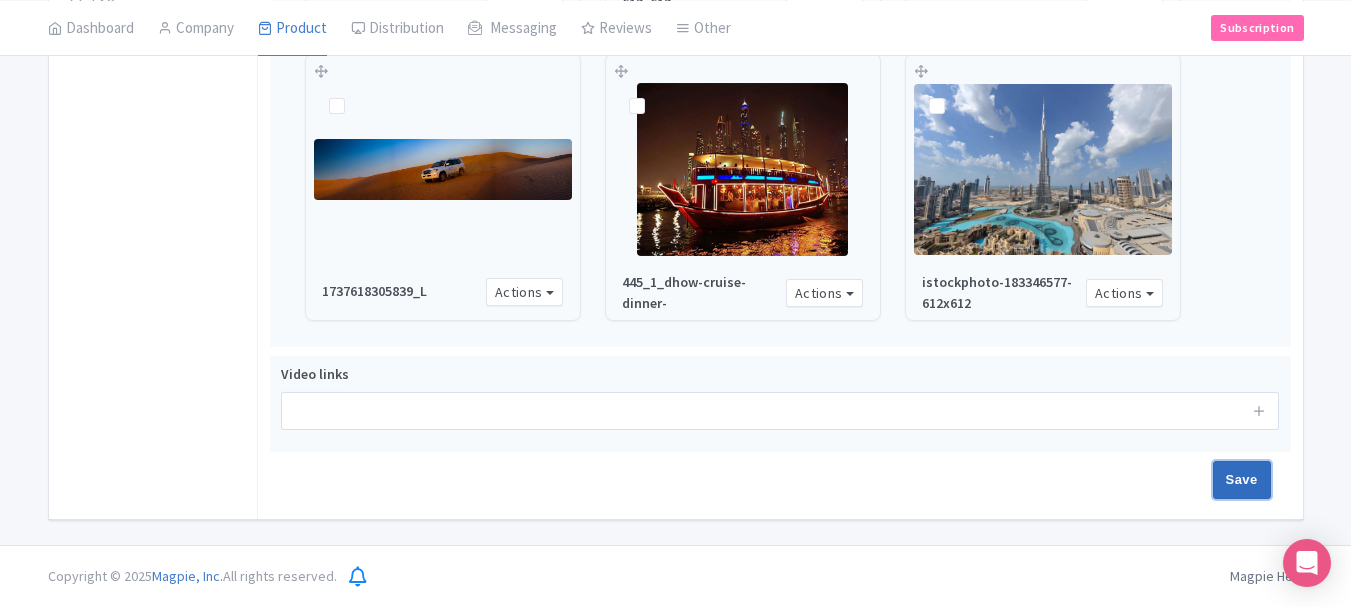click on "Save" at bounding box center (1242, 480) 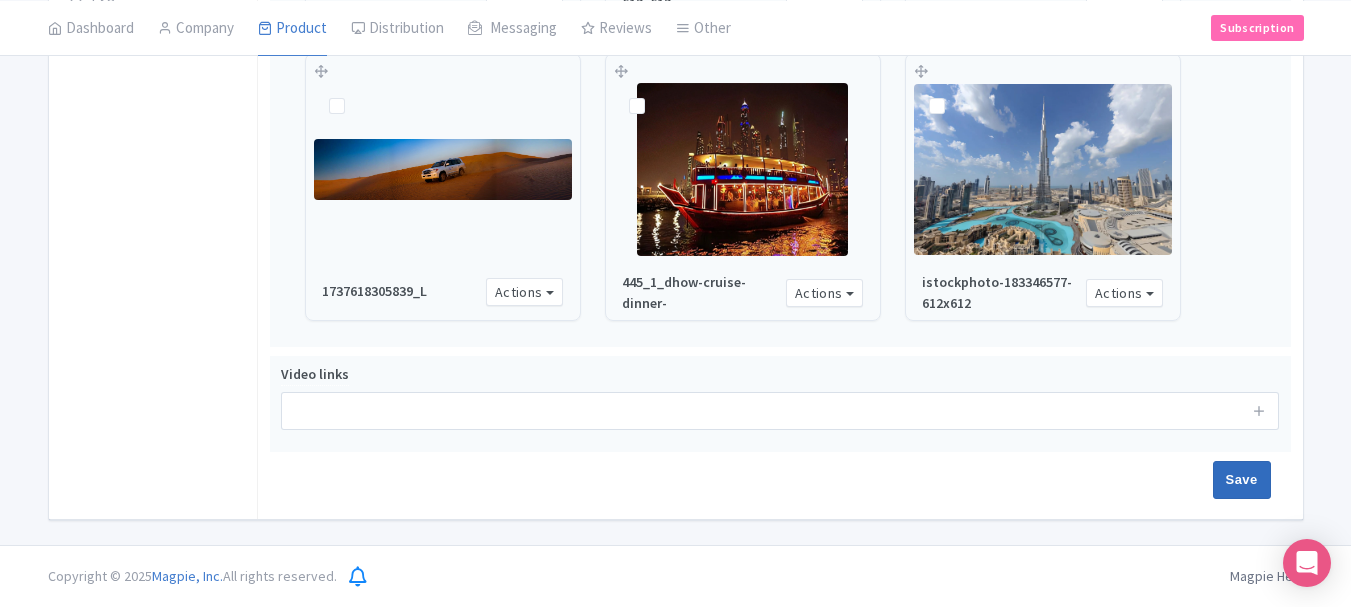 type on "Saving..." 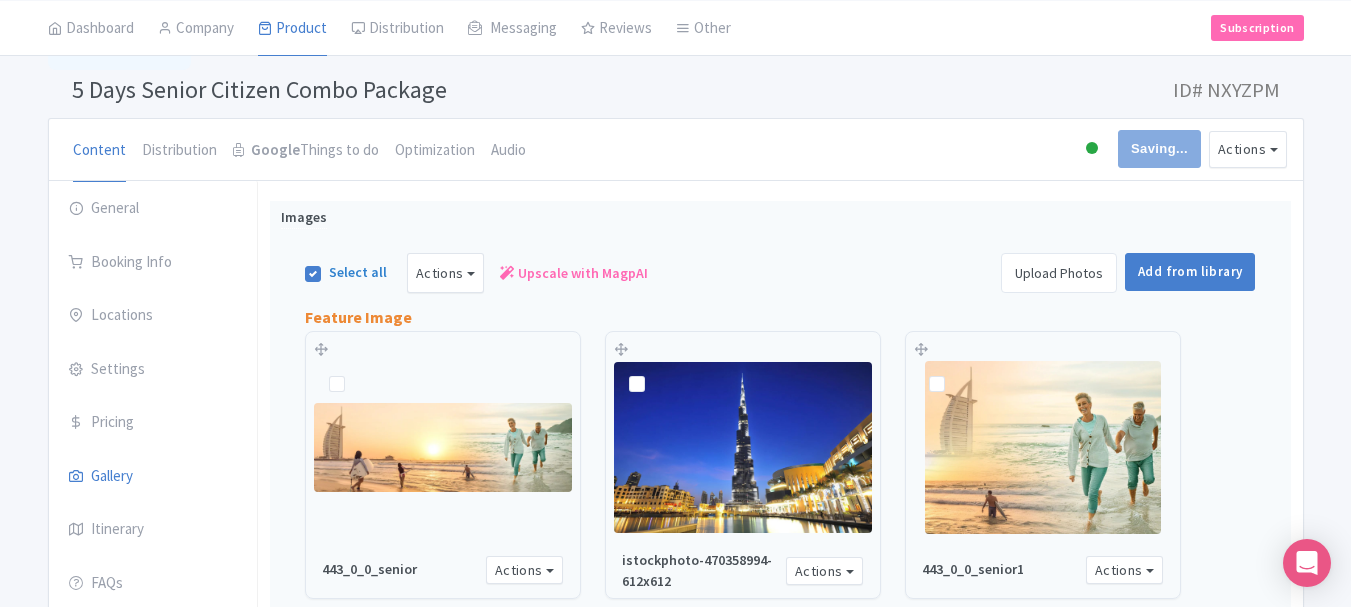 scroll, scrollTop: 0, scrollLeft: 0, axis: both 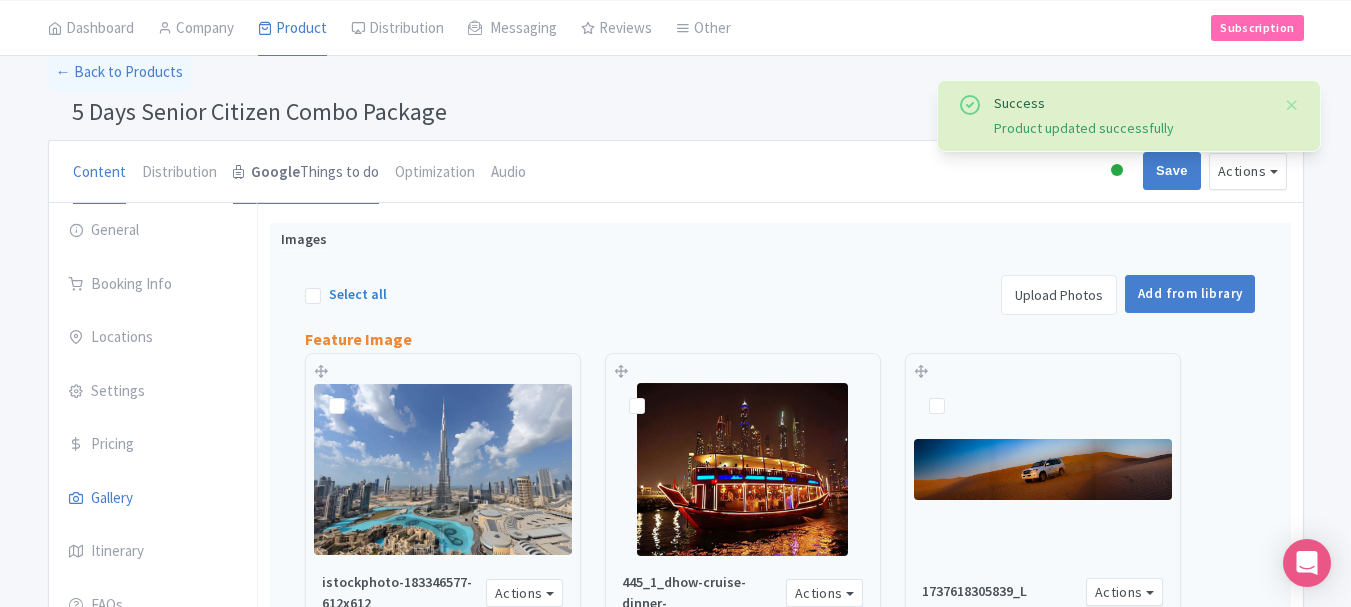 click on "Google" at bounding box center [275, 172] 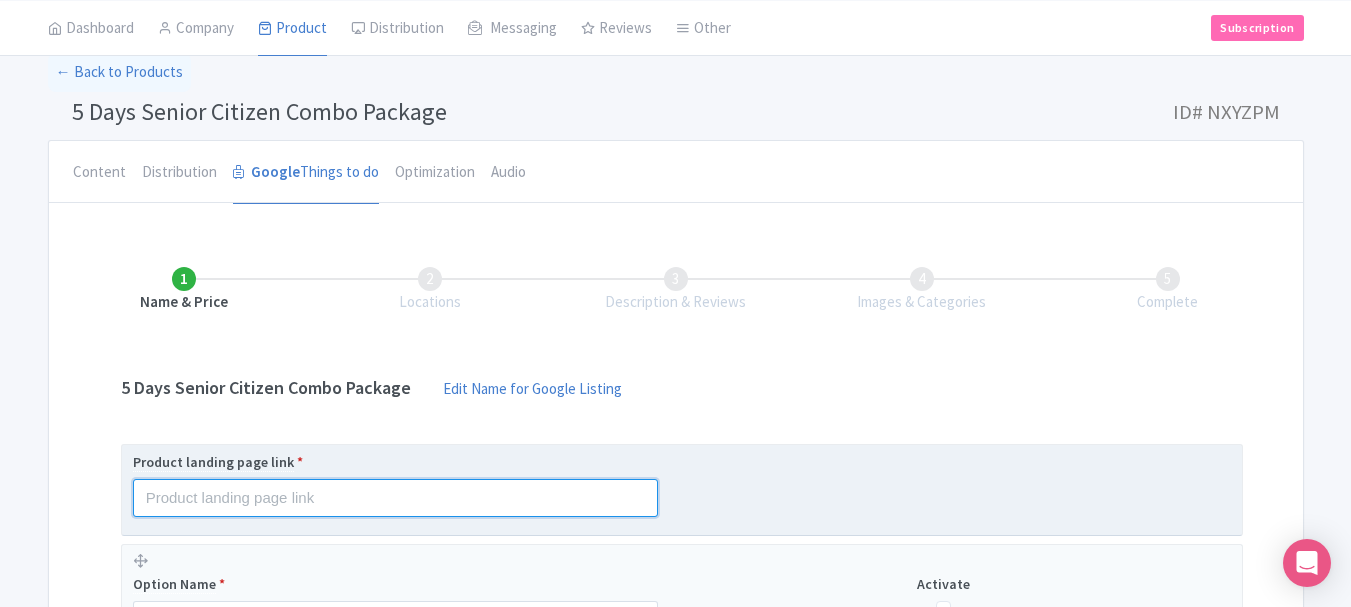 click at bounding box center (395, 498) 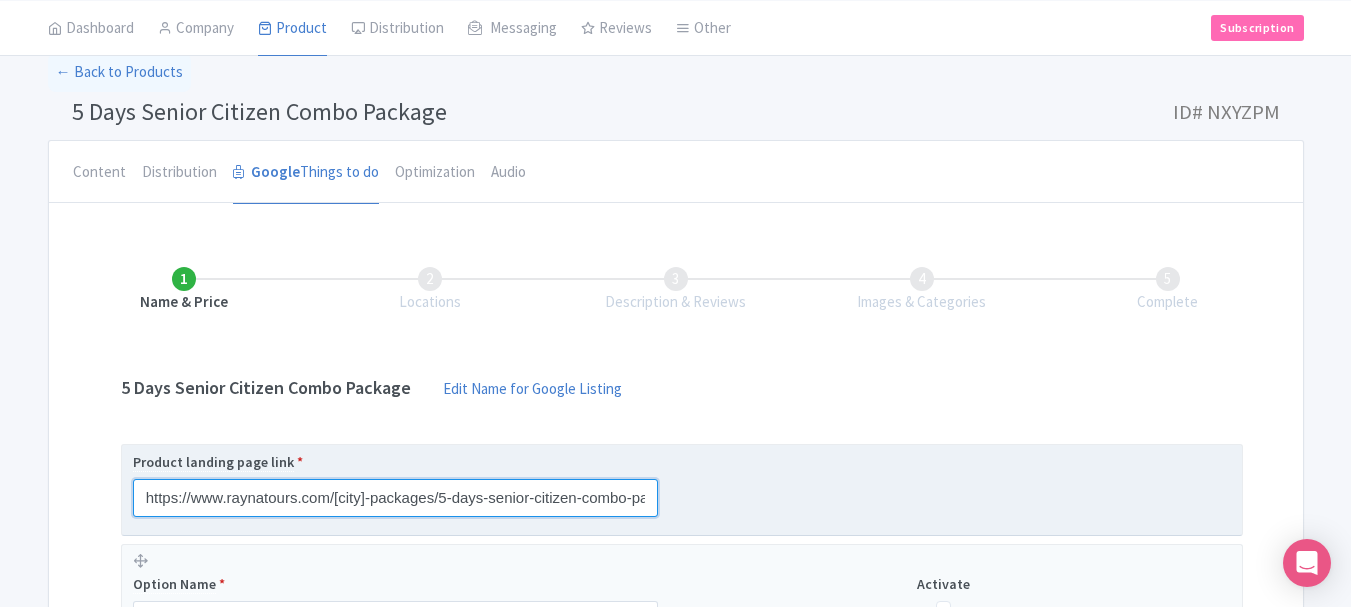 scroll, scrollTop: 0, scrollLeft: 80, axis: horizontal 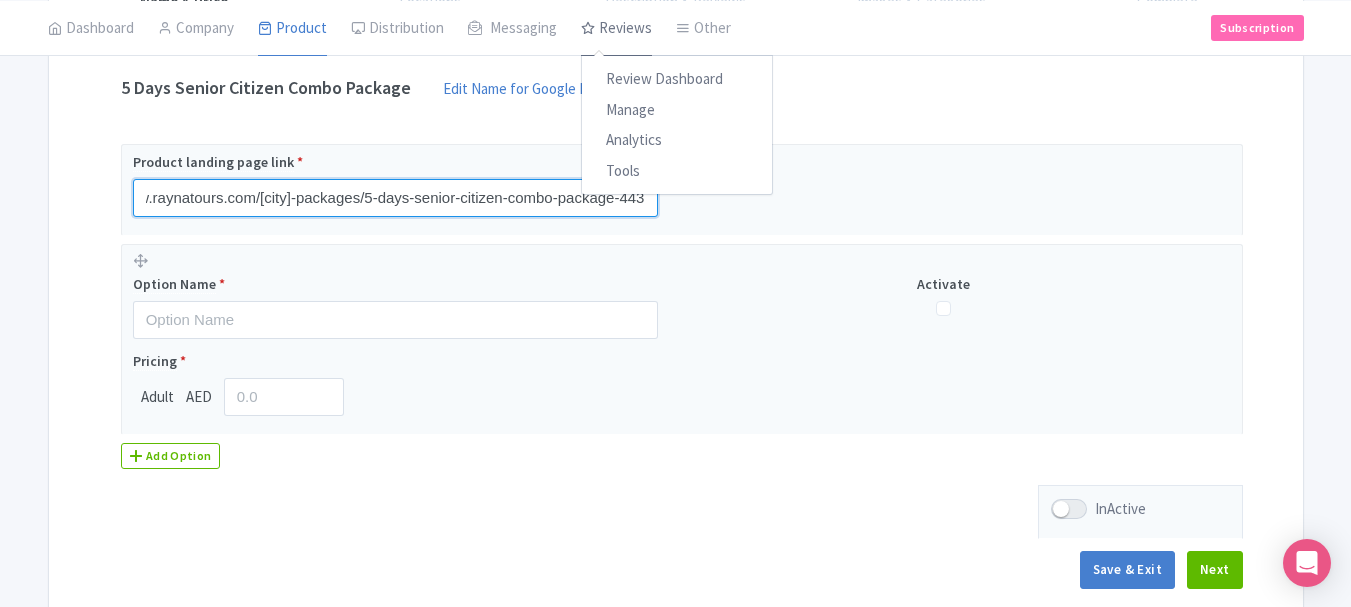 type on "https://www.raynatours.com/[city]-packages/5-days-senior-citizen-combo-package-443" 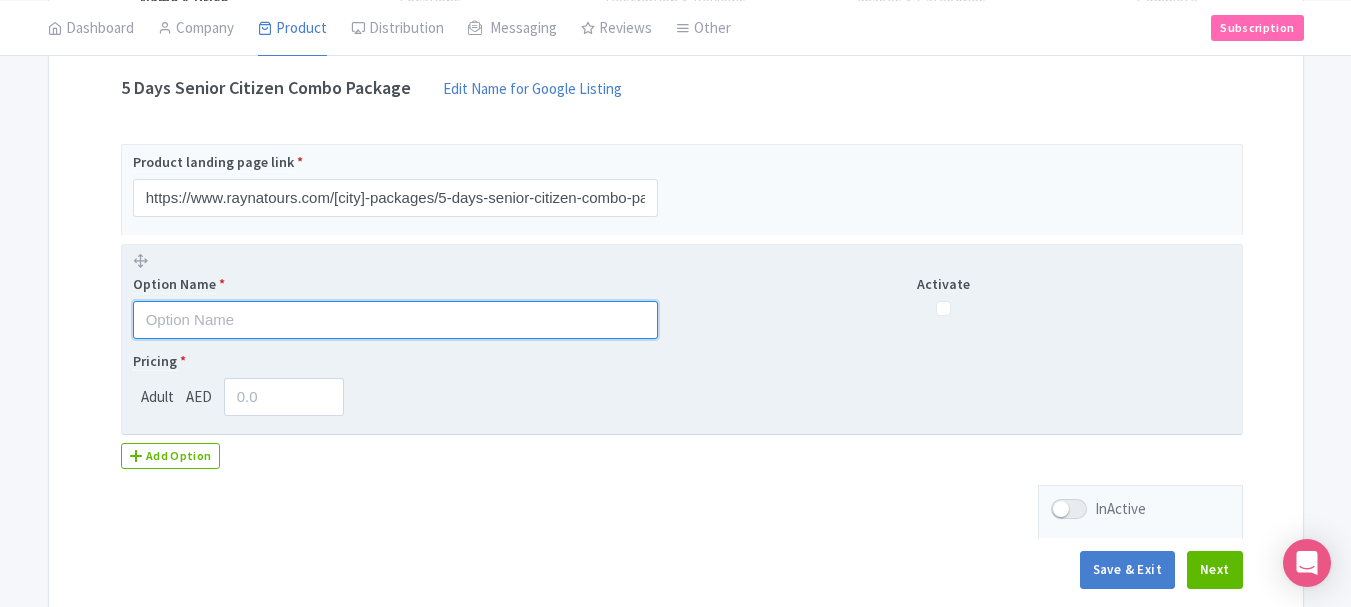 click at bounding box center (395, 320) 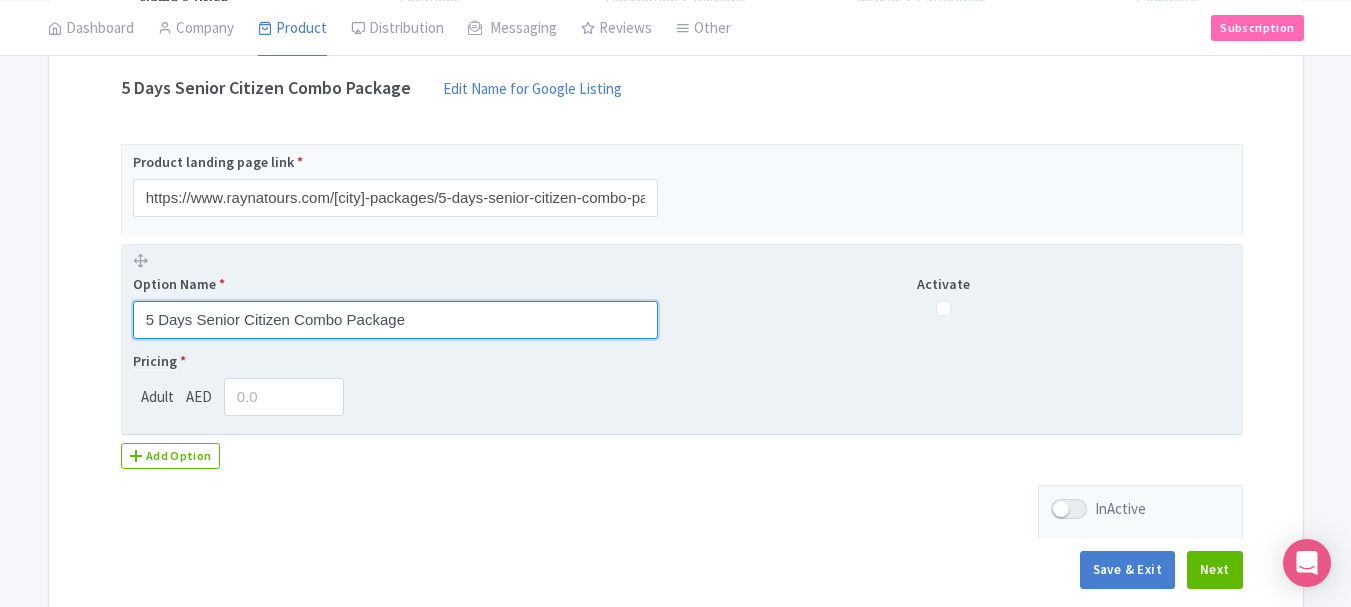 type on "5 Days Senior Citizen Combo Package" 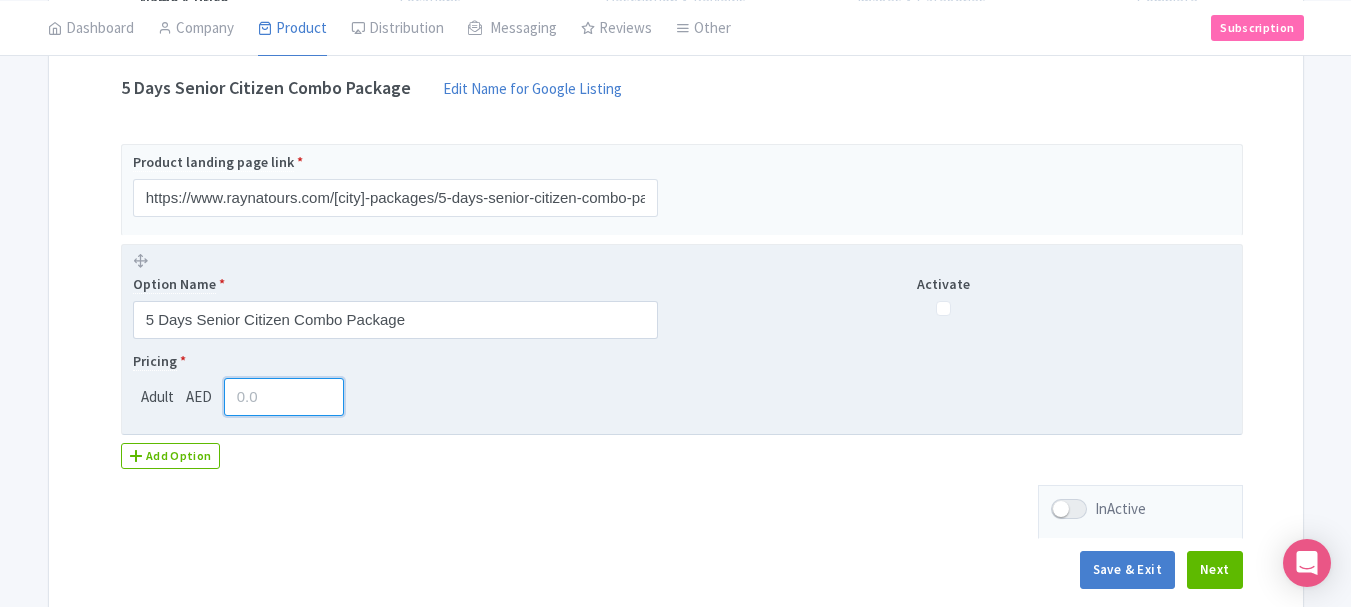 click at bounding box center (284, 397) 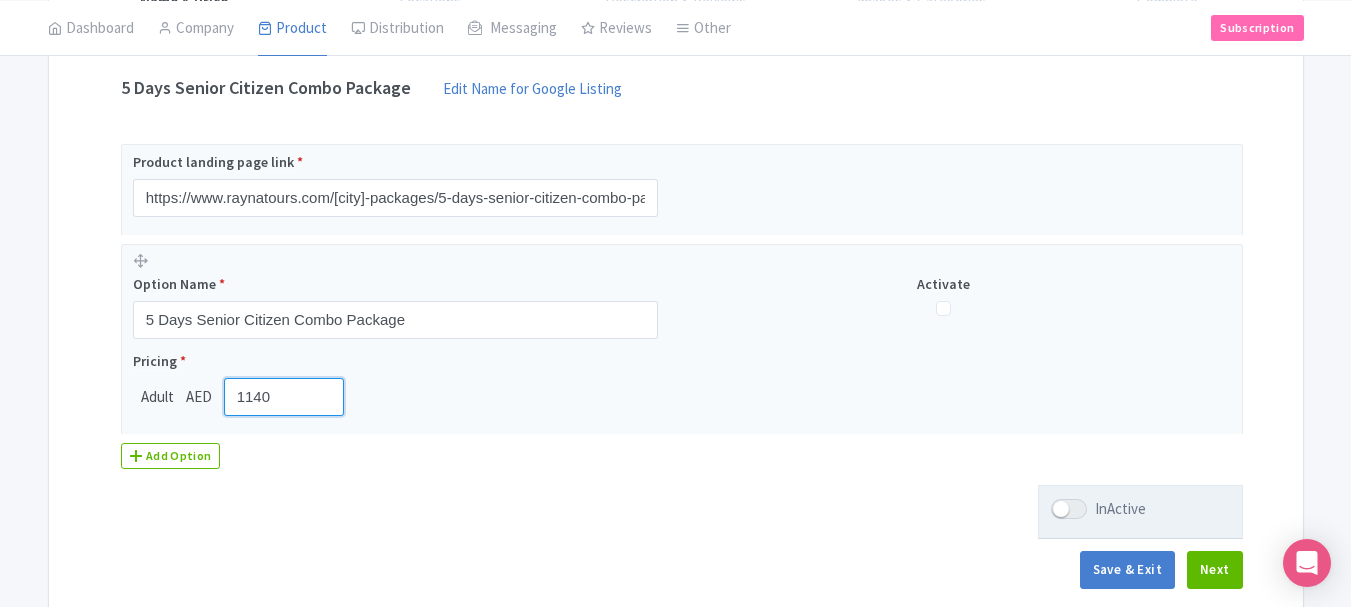 type on "1140" 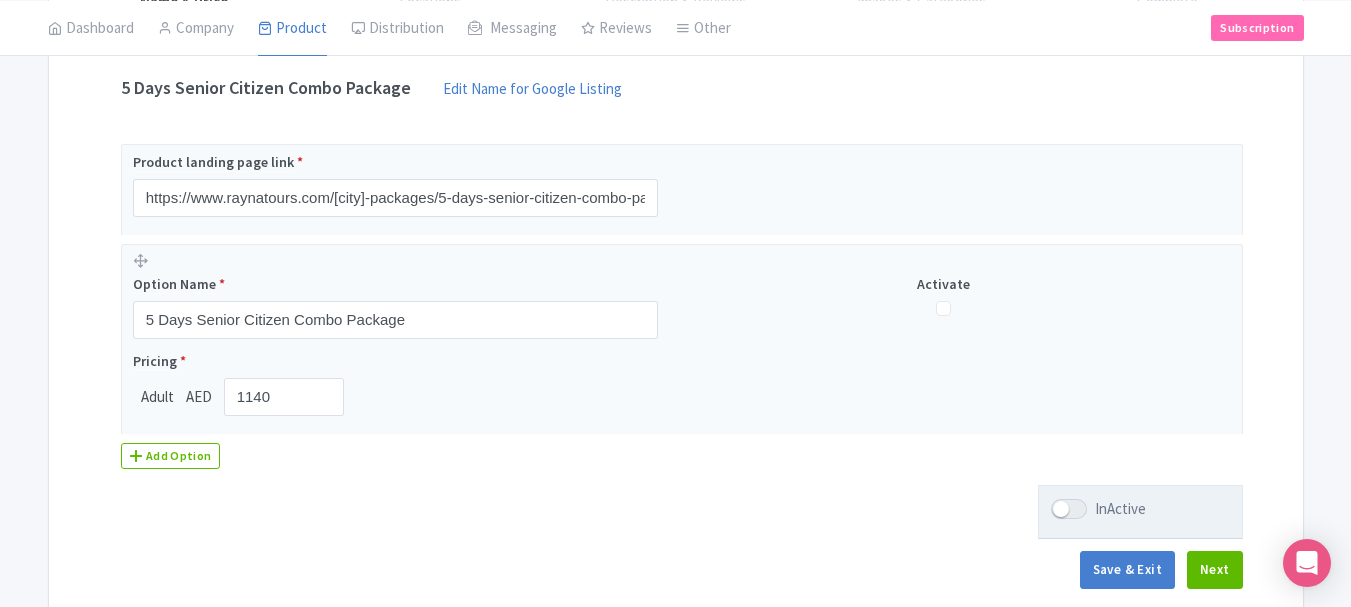 click at bounding box center [1069, 509] 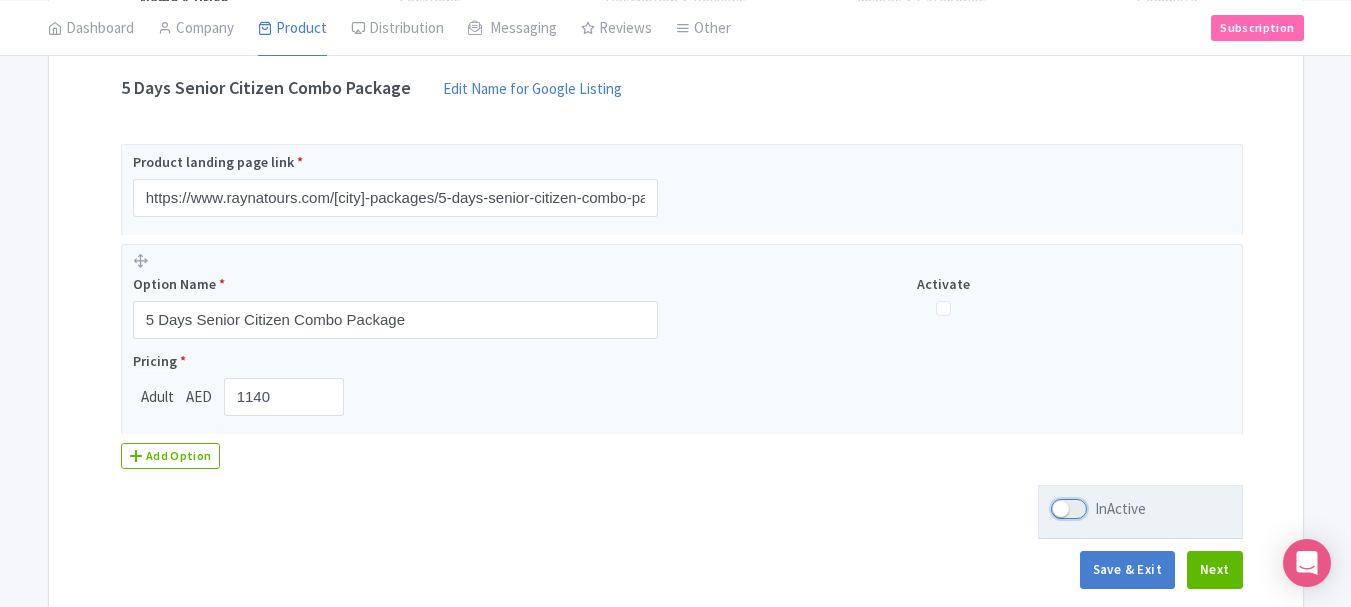 click on "InActive" at bounding box center (1057, 509) 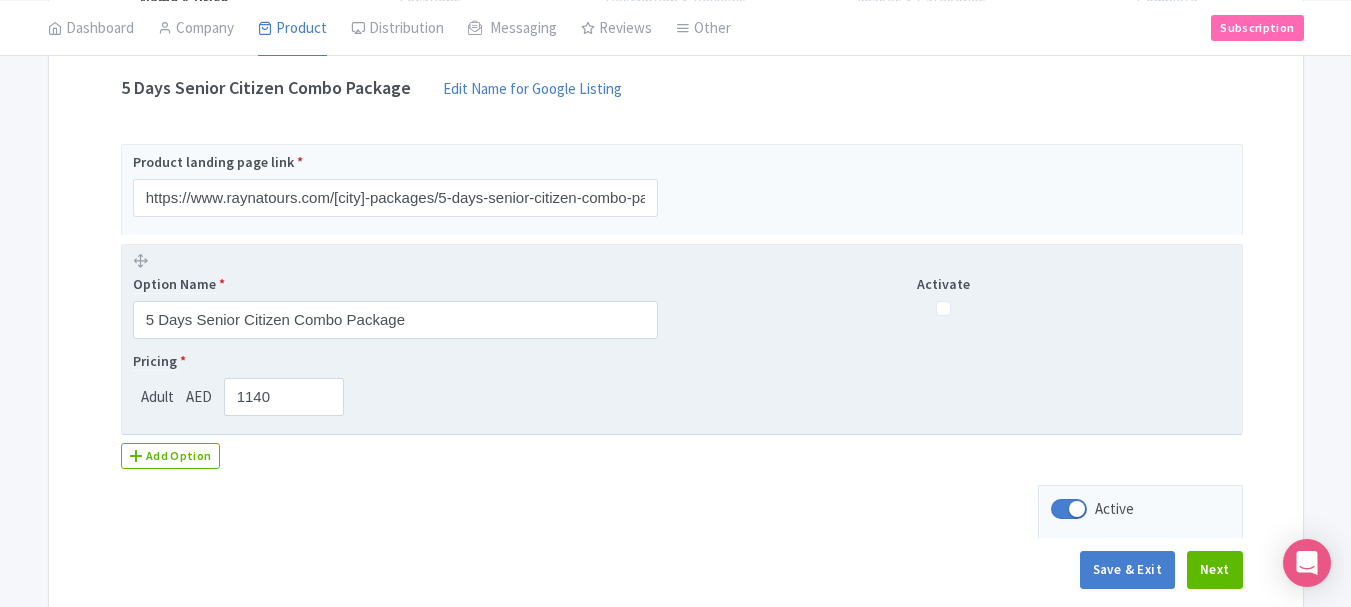 click on "Activate" at bounding box center (943, 284) 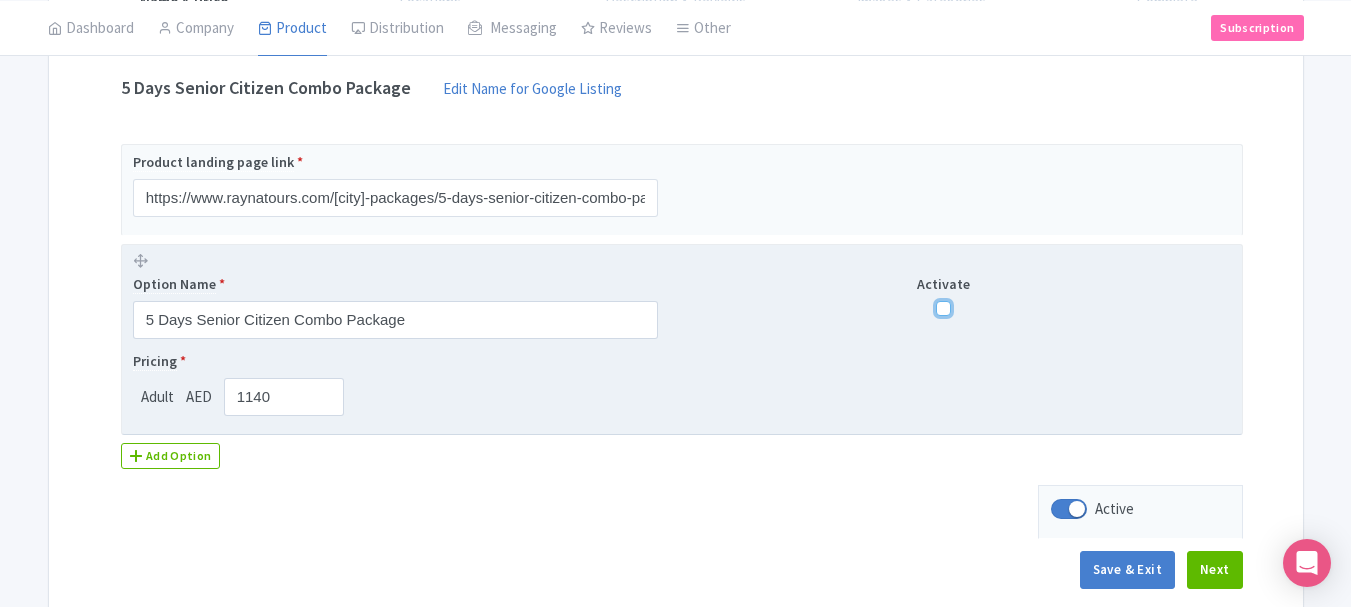 click at bounding box center (943, 308) 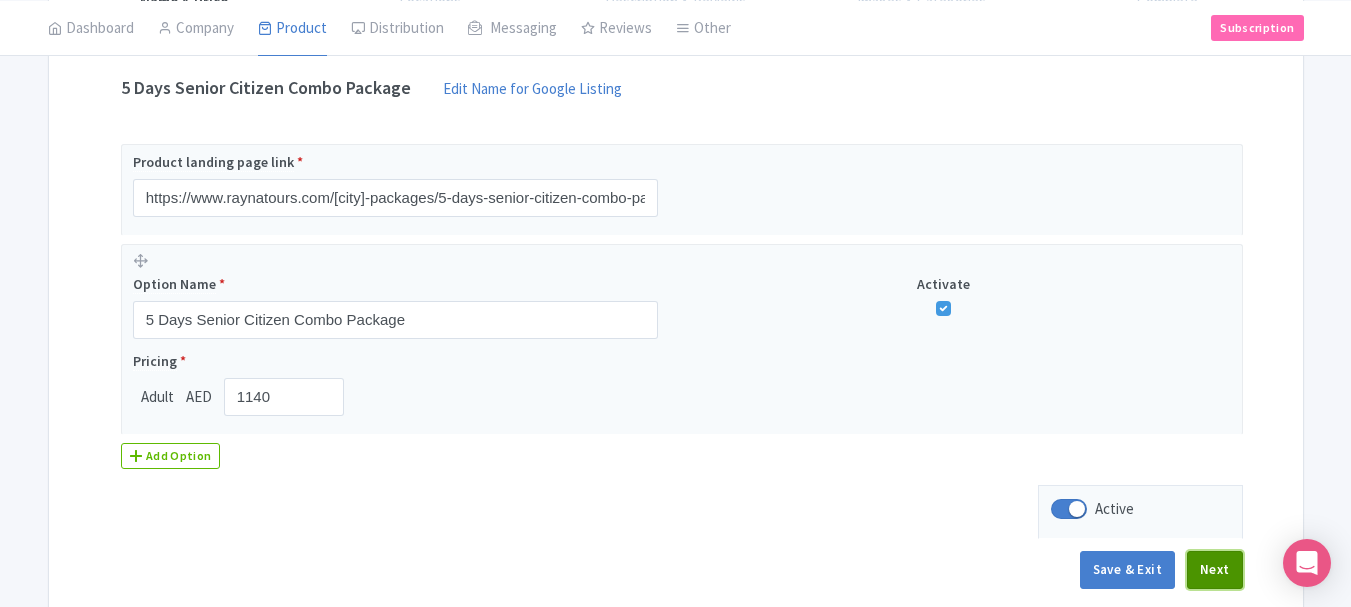 click on "Next" at bounding box center (1215, 570) 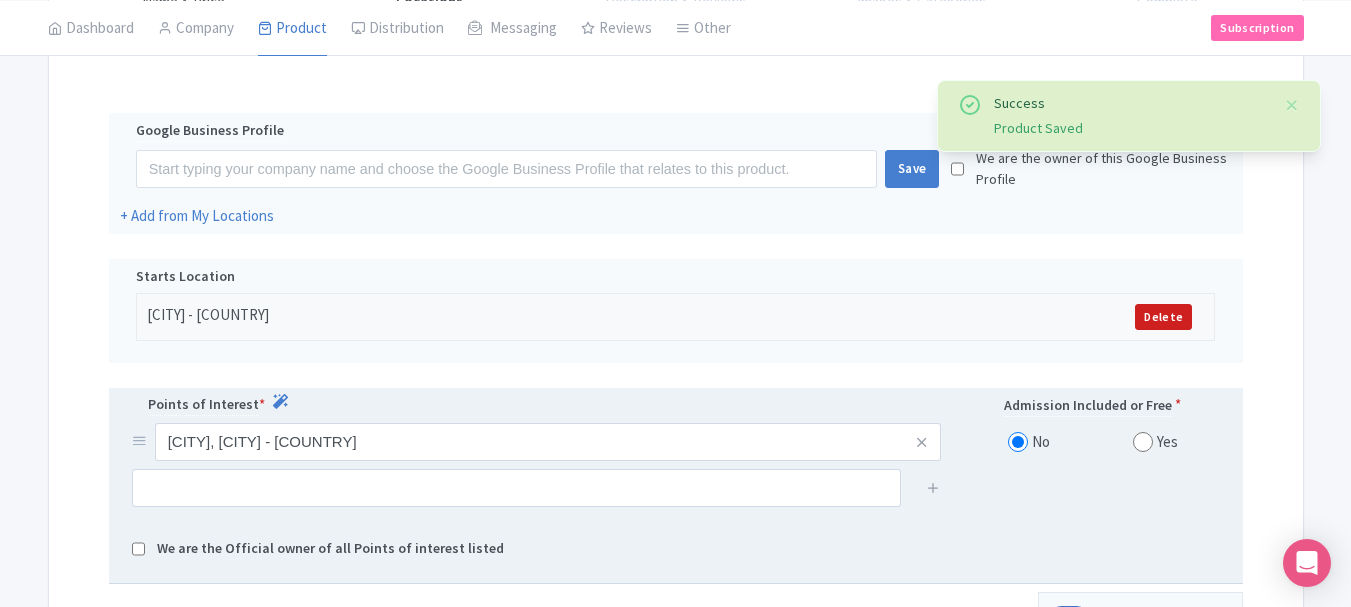 scroll, scrollTop: 627, scrollLeft: 0, axis: vertical 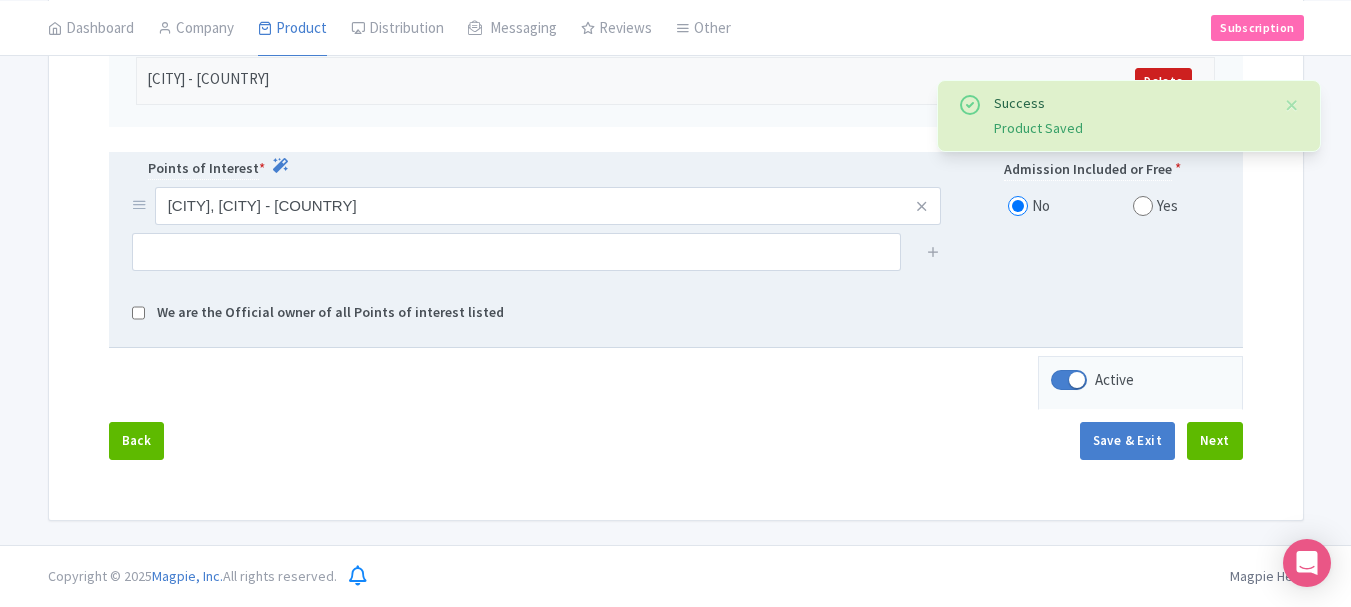click on "We are the Official owner of all Points of interest listed" at bounding box center (676, 313) 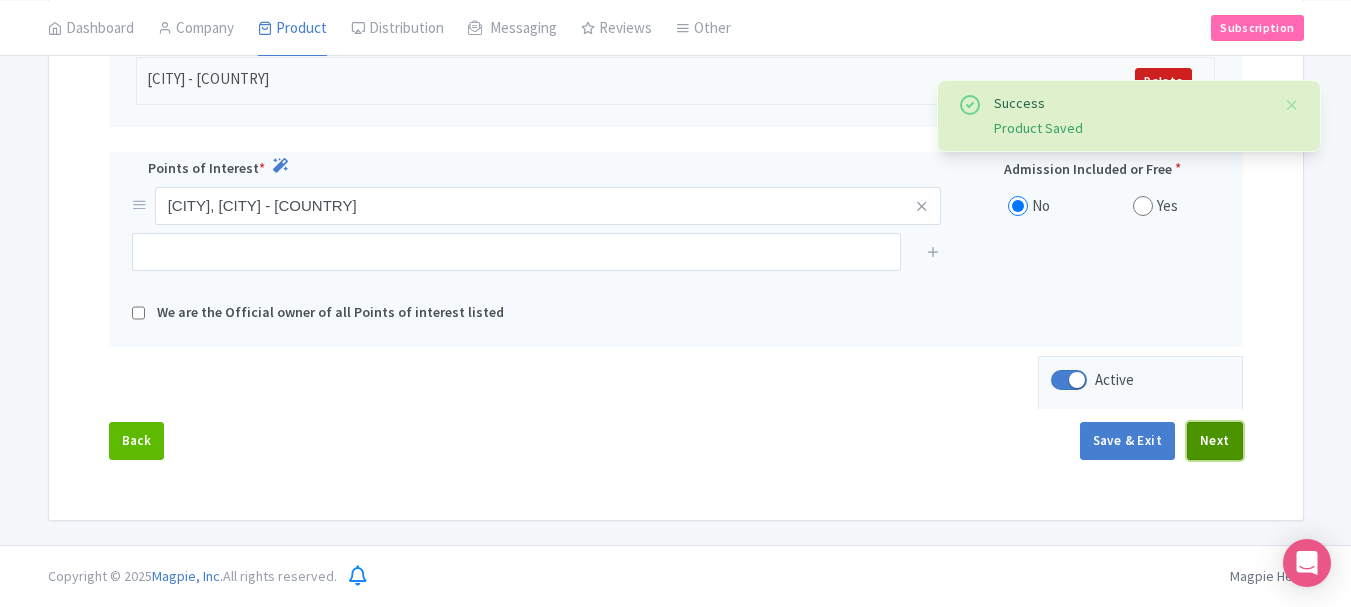 click on "Next" at bounding box center (1215, 441) 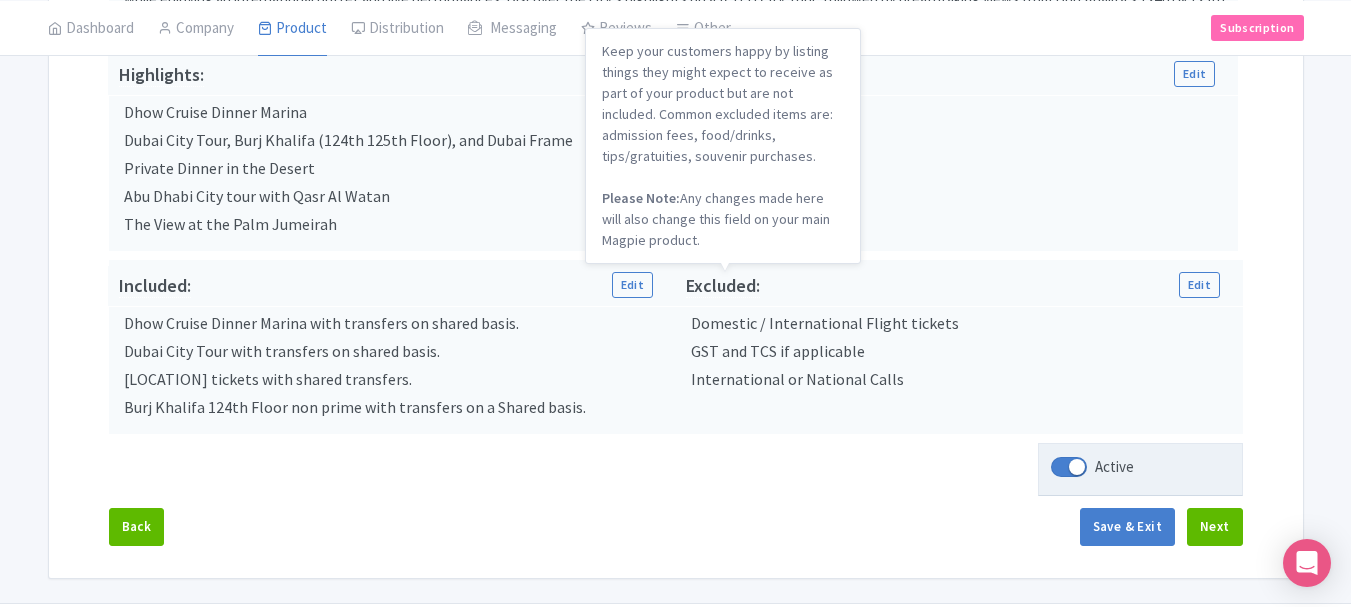 scroll, scrollTop: 807, scrollLeft: 0, axis: vertical 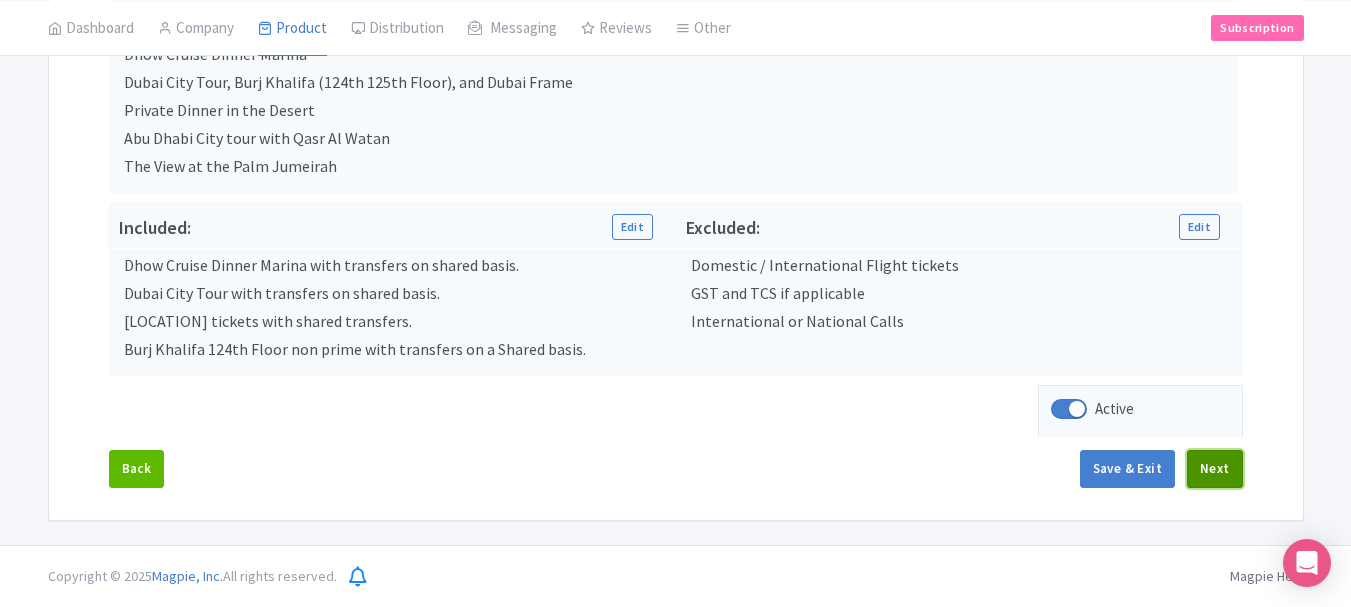 click on "Next" at bounding box center (1215, 469) 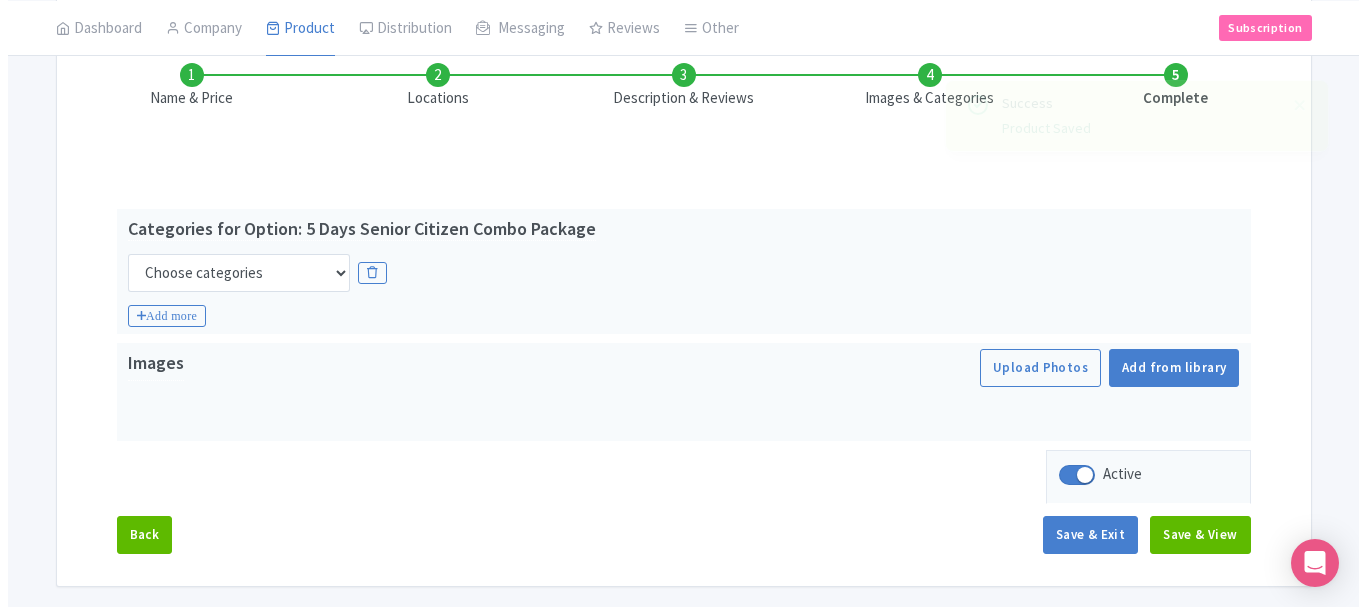 scroll, scrollTop: 300, scrollLeft: 0, axis: vertical 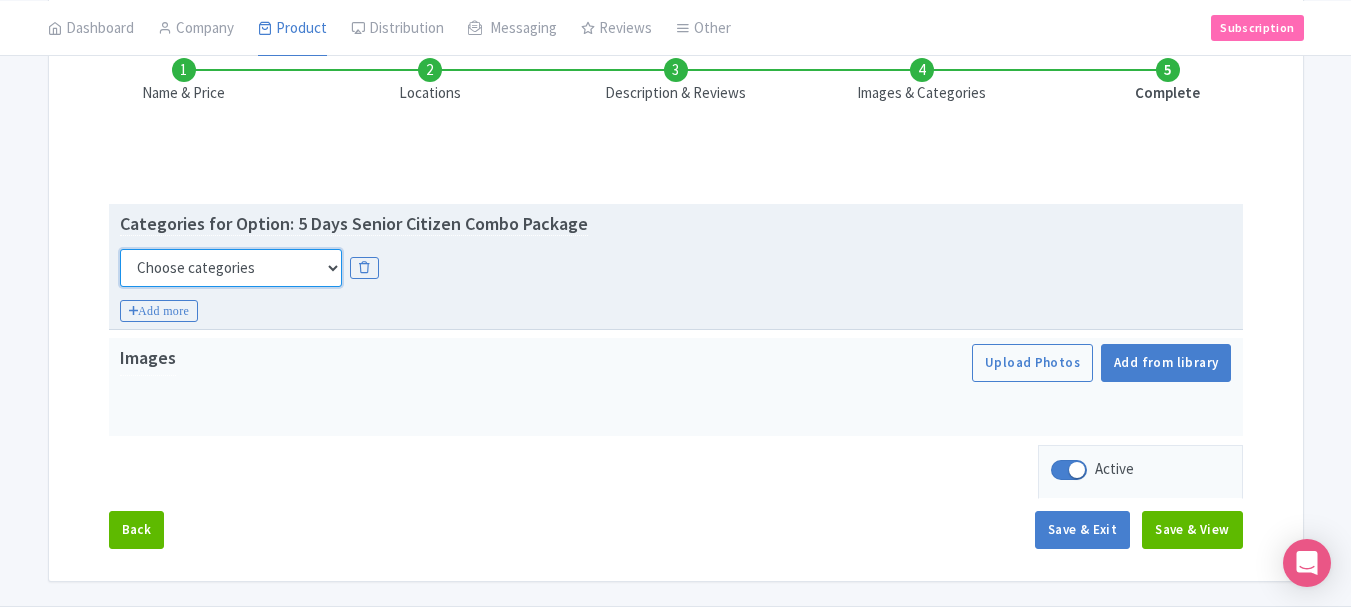 click on "Choose categories Adults Only
Animals
Audio Guide
Beaches
Bike Tours
Boat Tours
City Cards
Classes
Day Trips
Family Friendly
Fast Track
Food
Guided Tours
History
Hop On Hop Off
Literature
Live Music
Museums
Nightlife
Outdoors
Private Tours
Romantic
Self Guided
Small Group Tours
Sports
Theme Parks
Walking Tours
Wheelchair Accessible
Recurring Events" at bounding box center [231, 268] 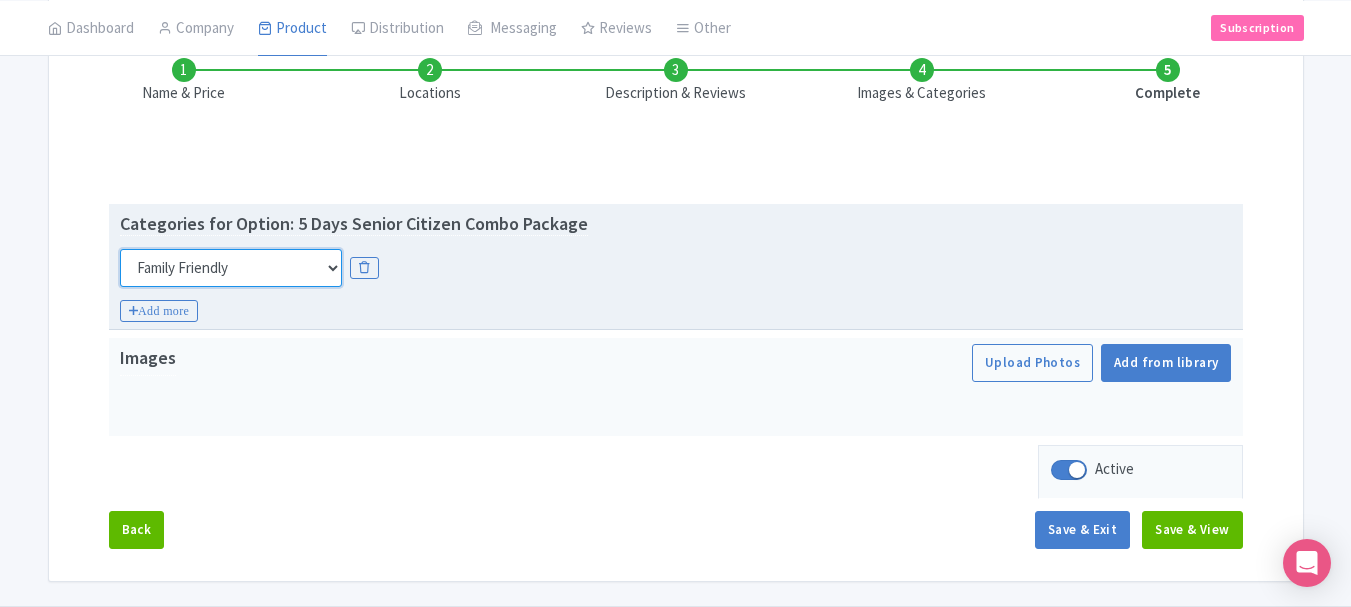 click on "Choose categories Adults Only
Animals
Audio Guide
Beaches
Bike Tours
Boat Tours
City Cards
Classes
Day Trips
Family Friendly
Fast Track
Food
Guided Tours
History
Hop On Hop Off
Literature
Live Music
Museums
Nightlife
Outdoors
Private Tours
Romantic
Self Guided
Small Group Tours
Sports
Theme Parks
Walking Tours
Wheelchair Accessible
Recurring Events" at bounding box center (231, 268) 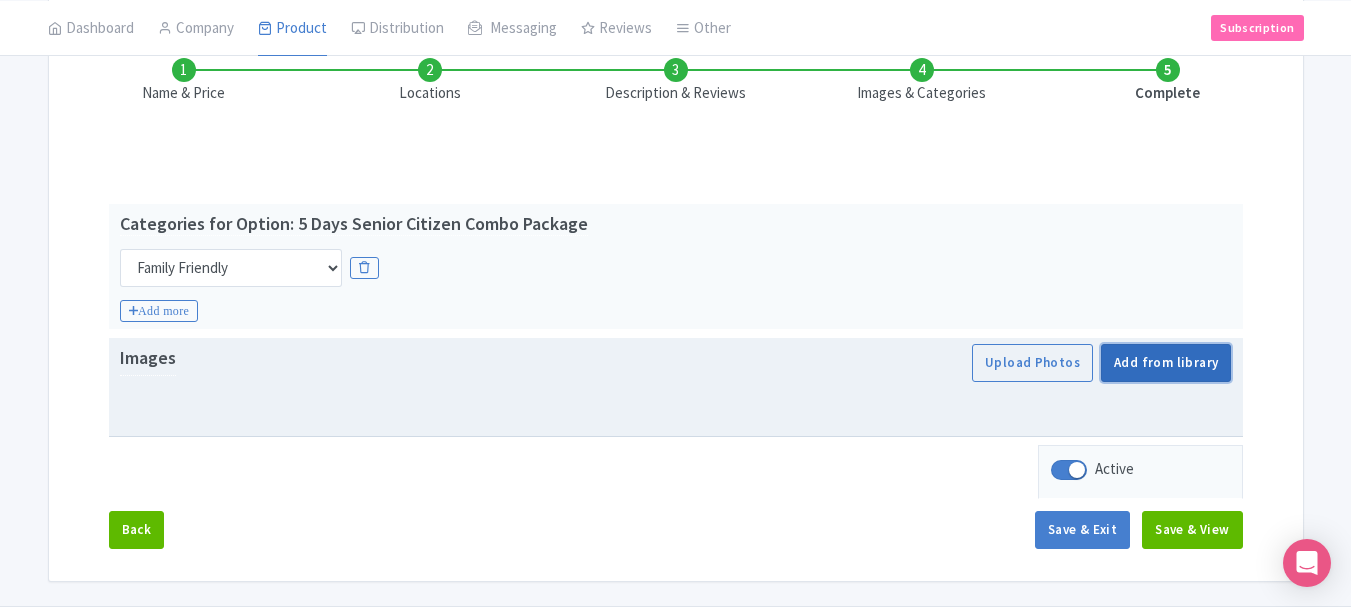 click on "Add from library" at bounding box center (1166, 363) 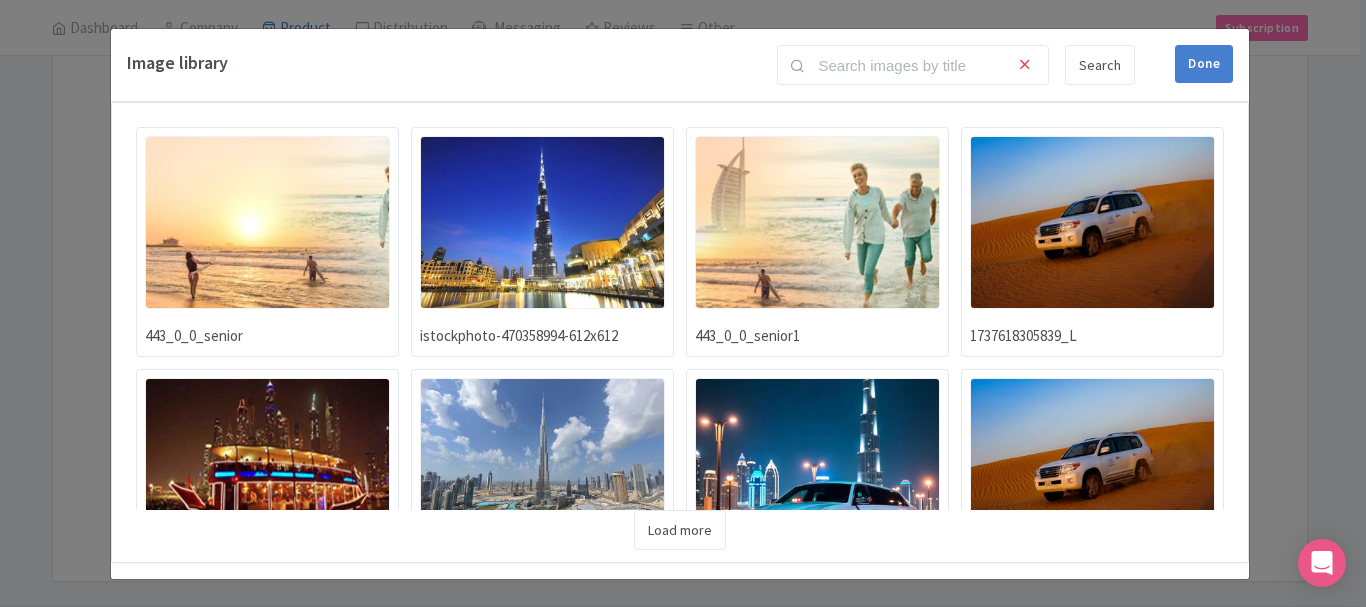click at bounding box center [817, 222] 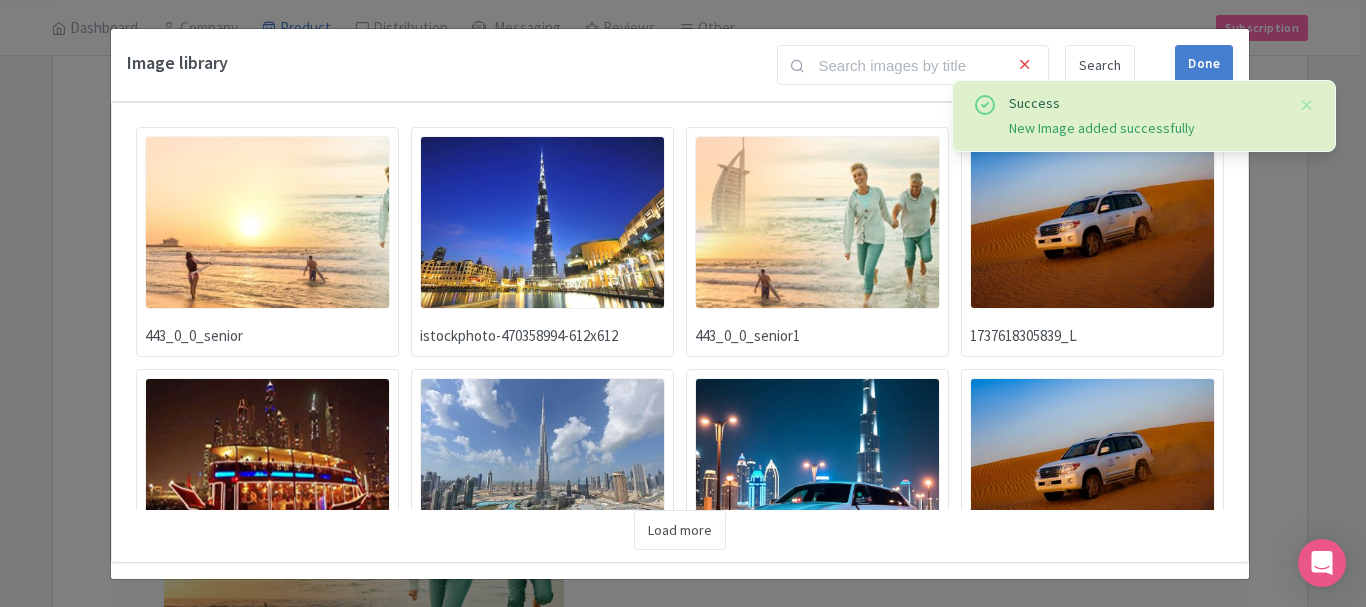 click at bounding box center (267, 222) 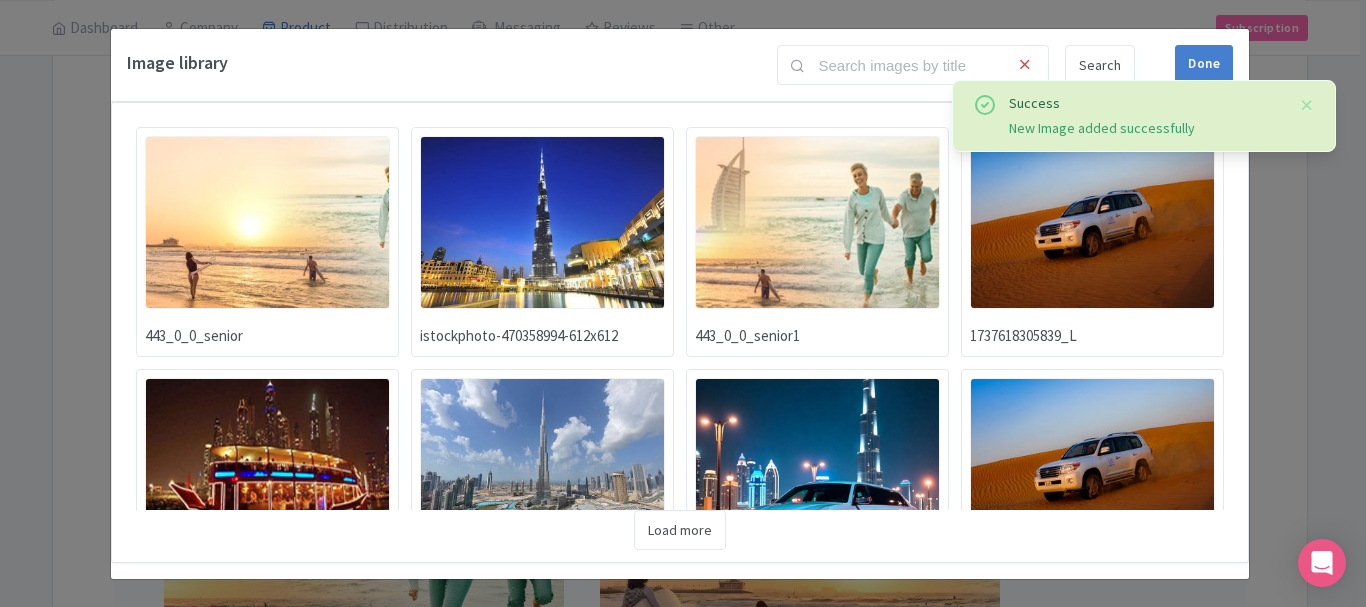 click at bounding box center (267, 222) 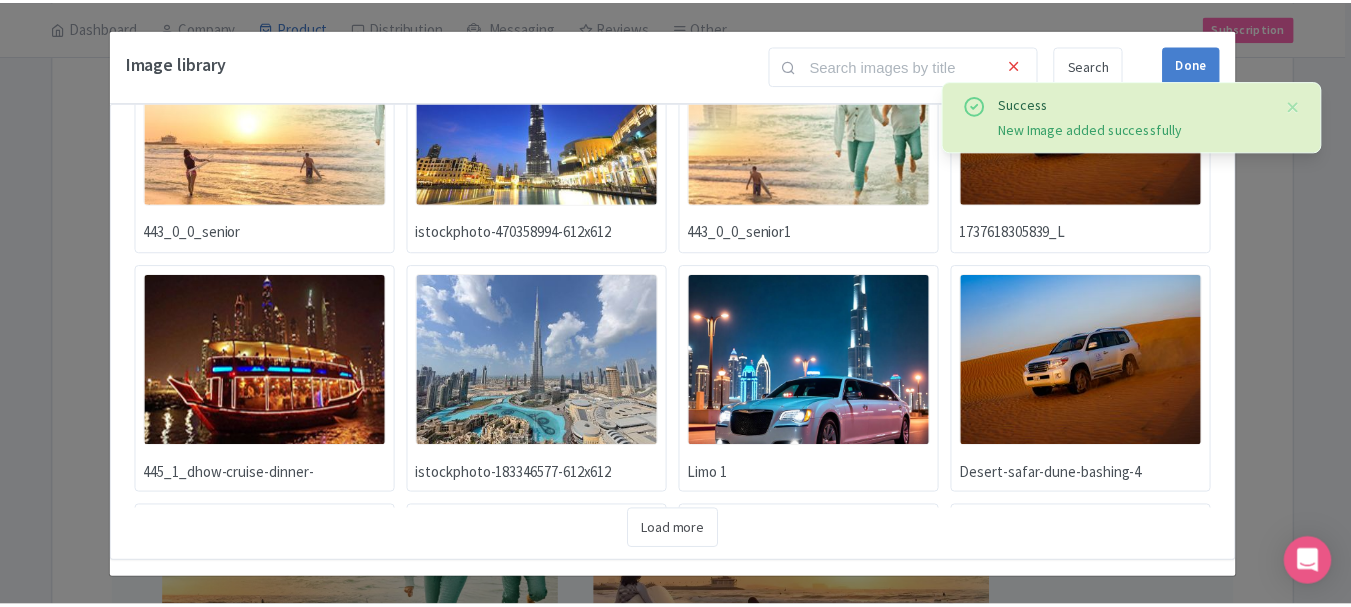 scroll, scrollTop: 200, scrollLeft: 0, axis: vertical 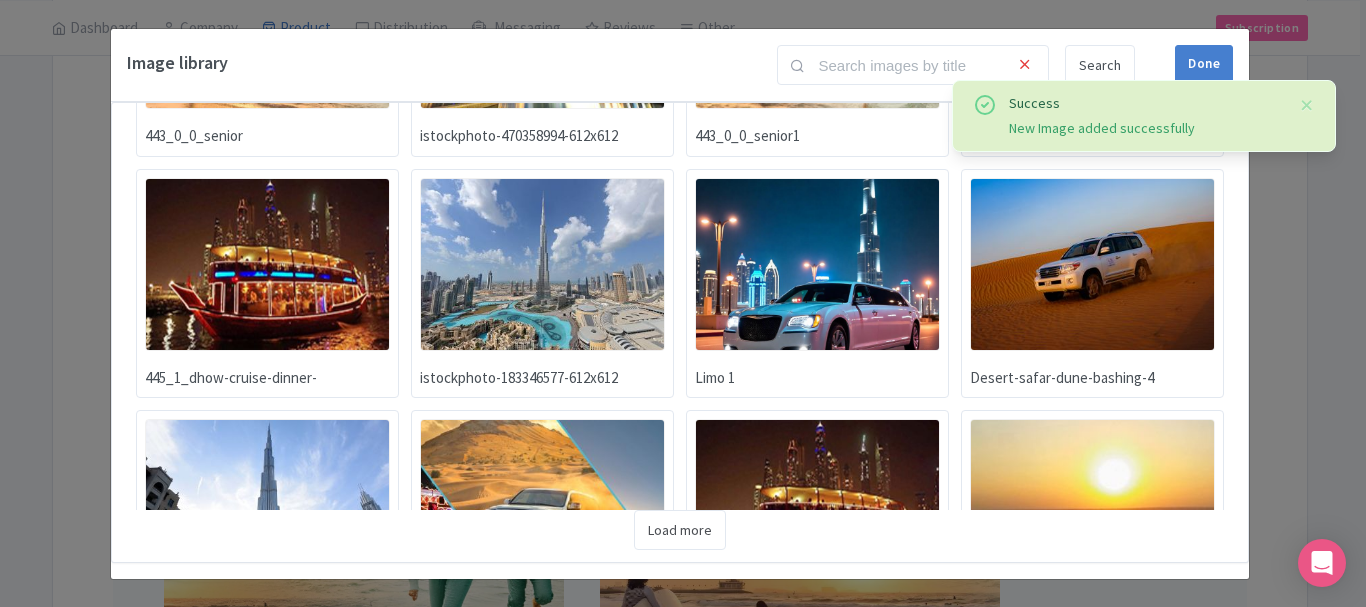 click at bounding box center (542, 264) 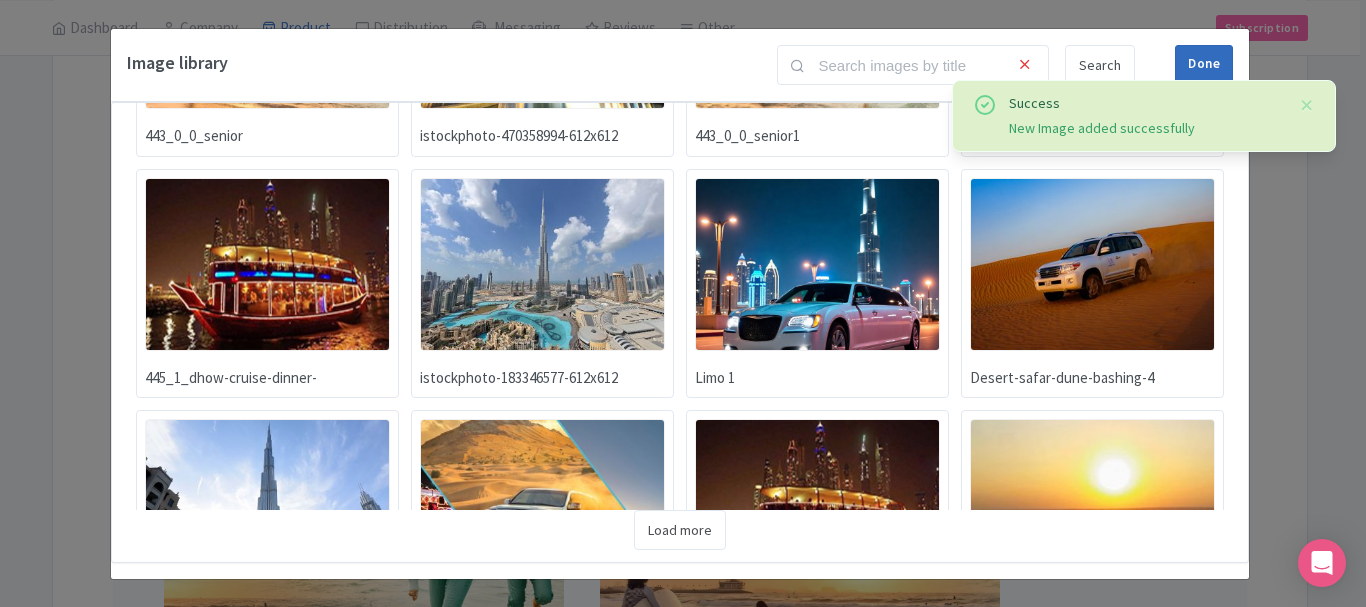 click on "Done" at bounding box center (1204, 64) 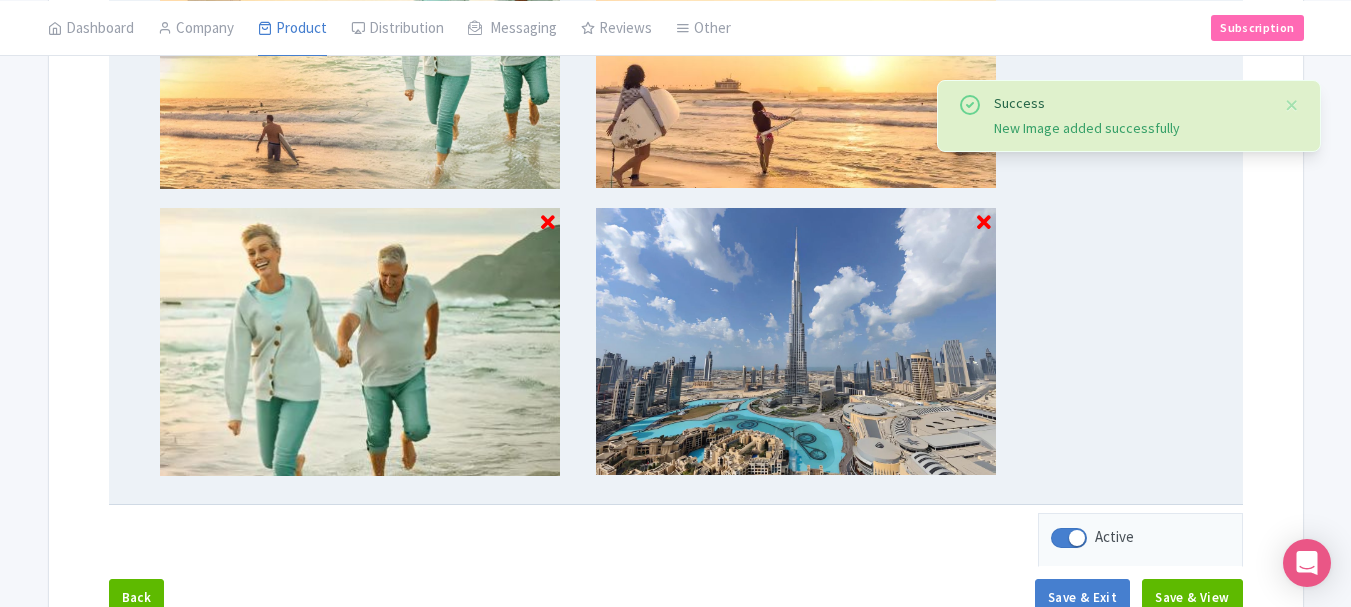 scroll, scrollTop: 929, scrollLeft: 0, axis: vertical 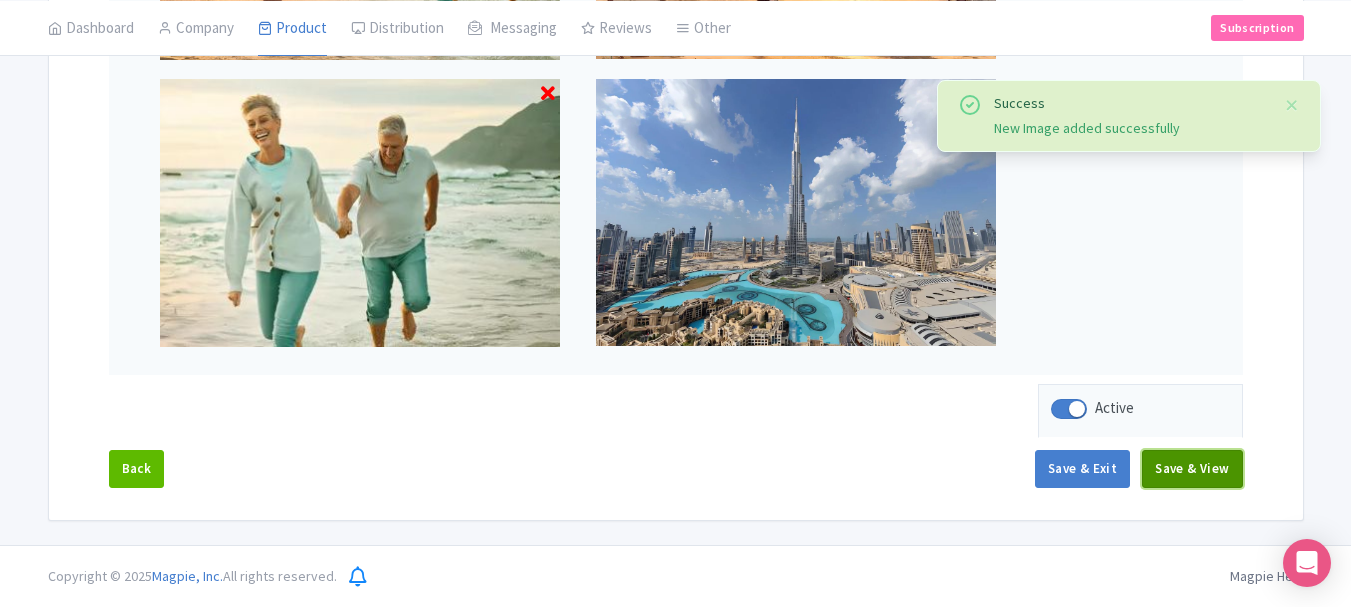 click on "Save & View" at bounding box center [1192, 469] 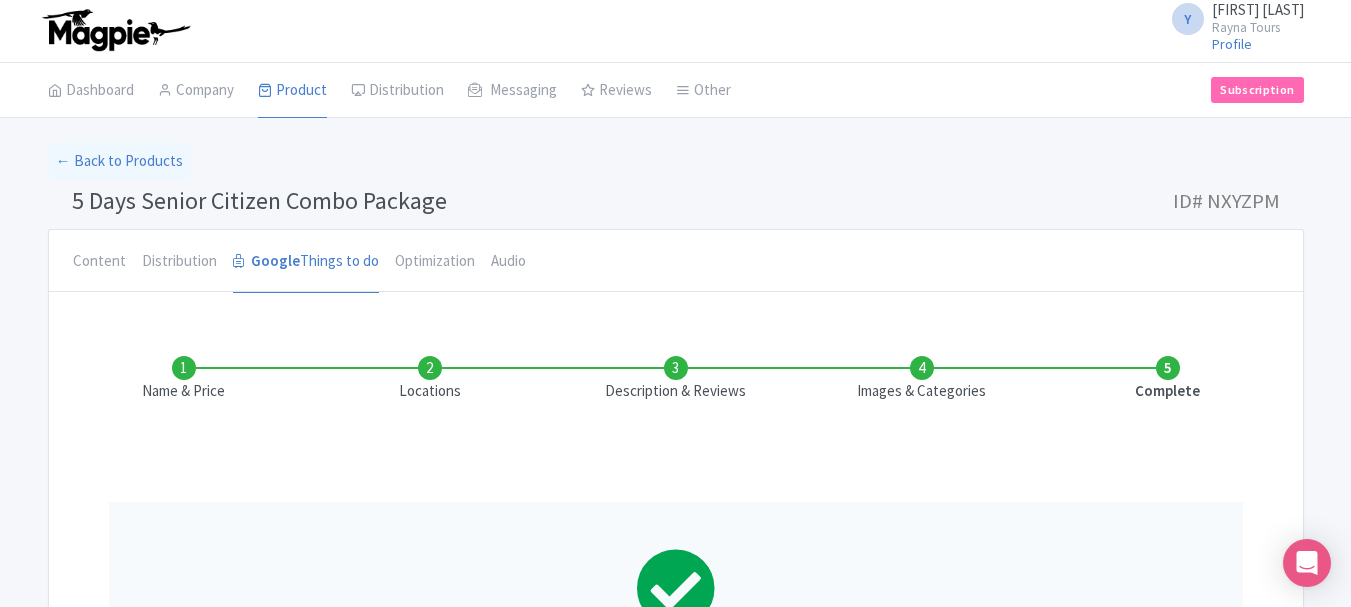 scroll, scrollTop: 0, scrollLeft: 0, axis: both 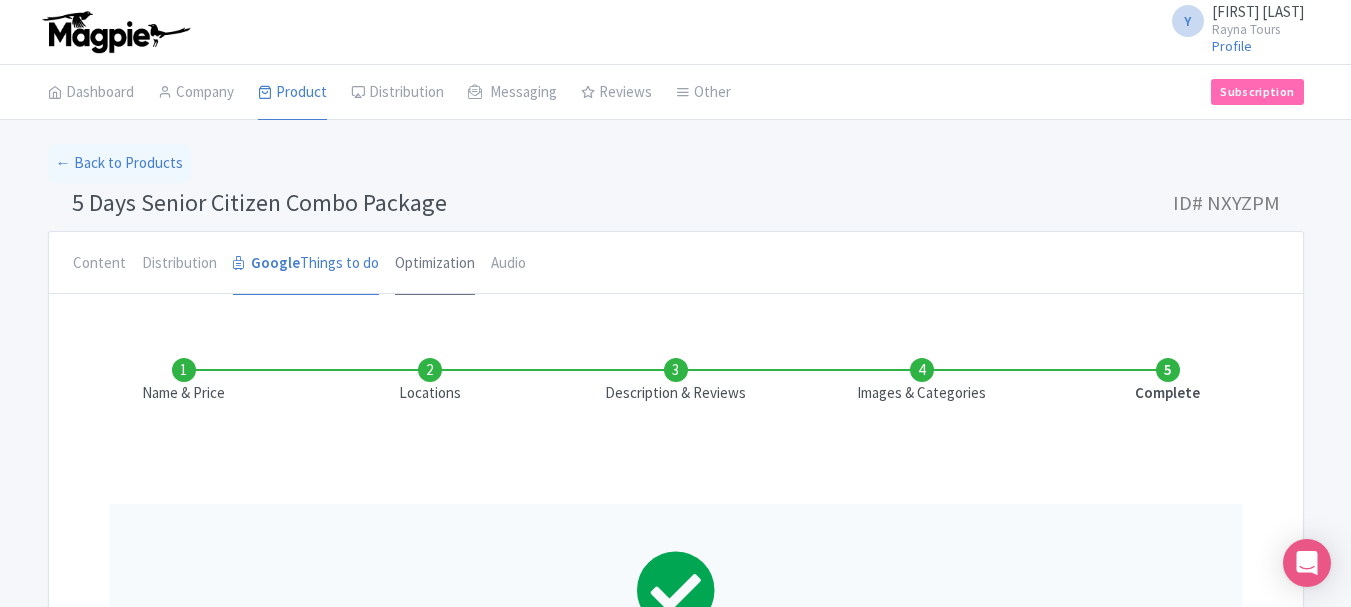 click on "Optimization" at bounding box center [435, 264] 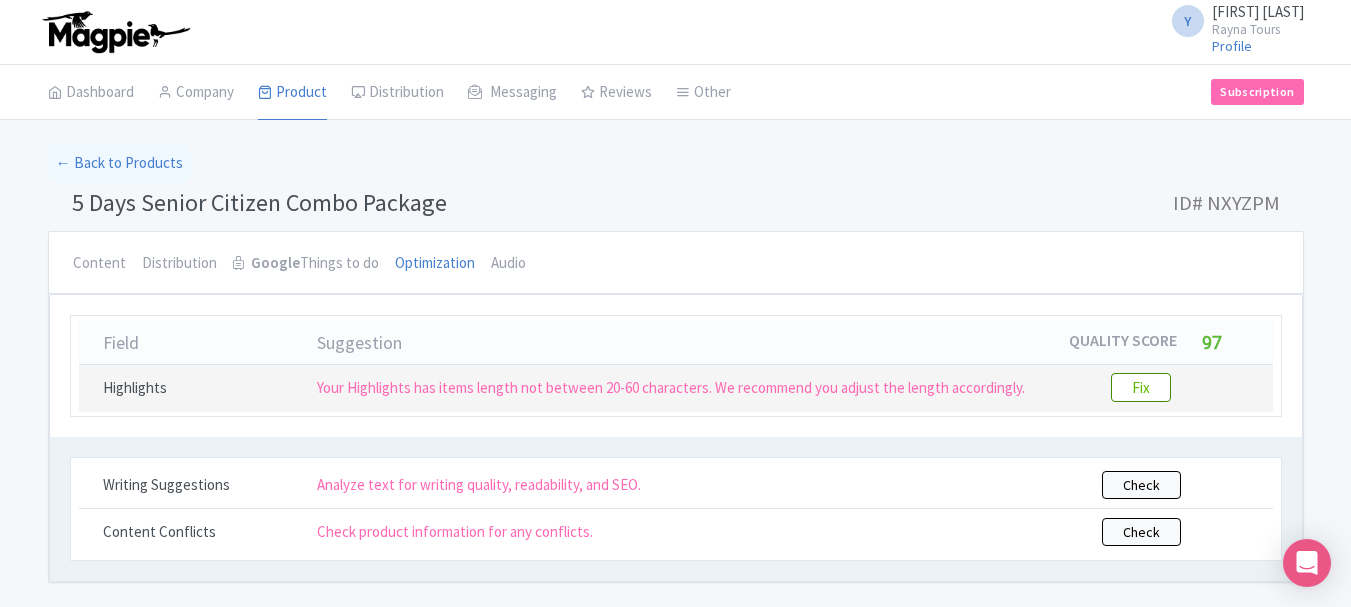 click on "Fix" at bounding box center (1141, 387) 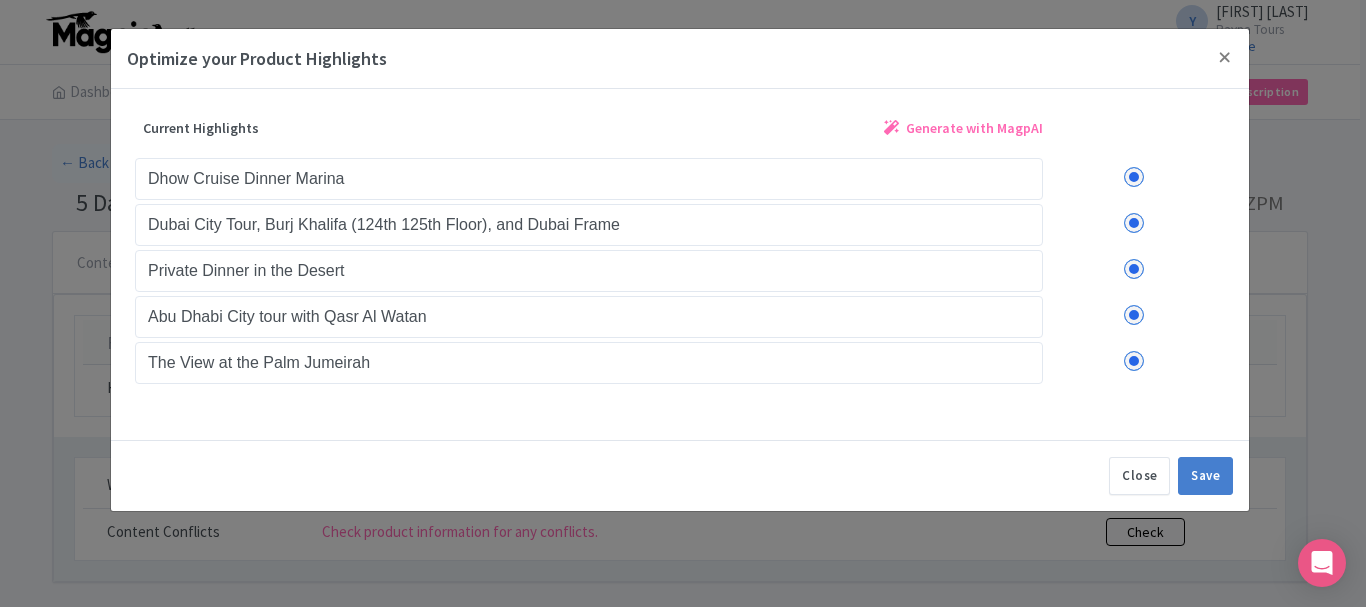 click on "Generate with MagpAI" at bounding box center (974, 128) 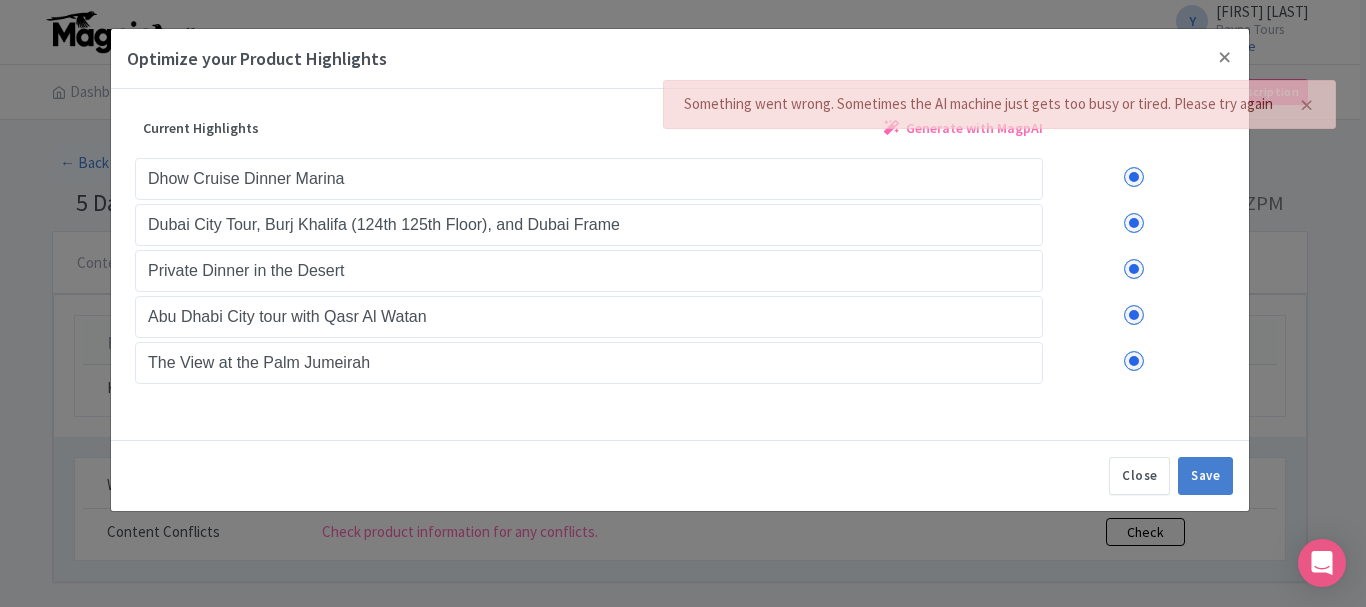 click on "Generate with MagpAI" at bounding box center [974, 128] 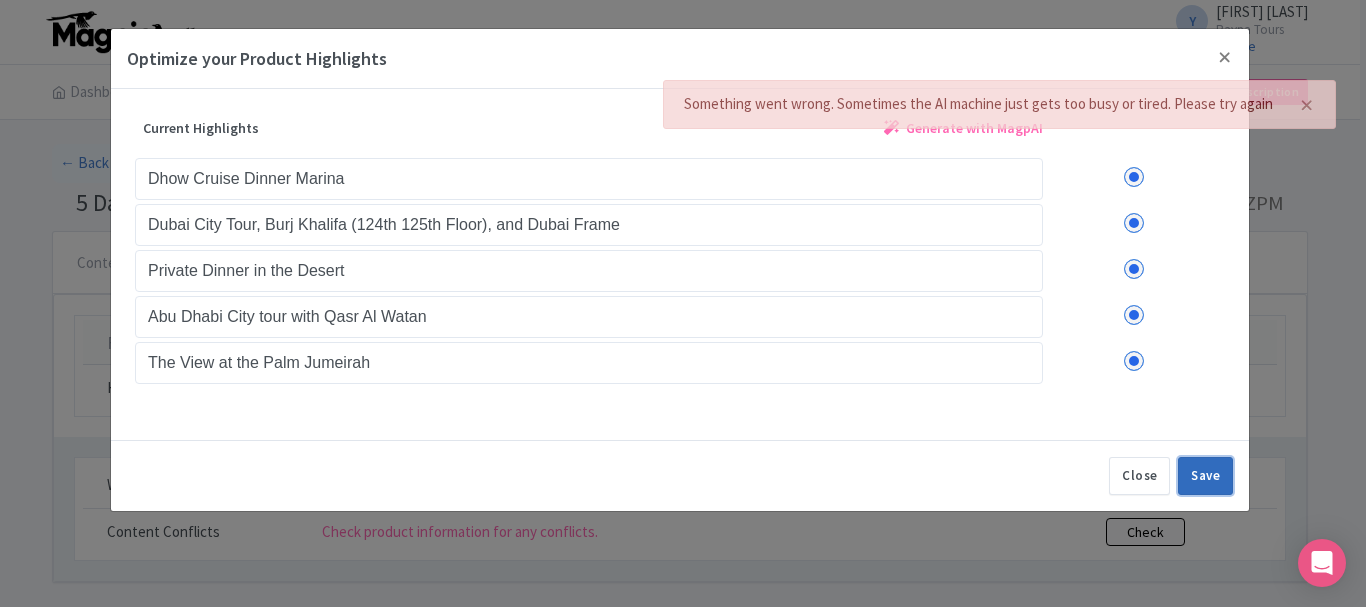 click on "Save" at bounding box center (1205, 476) 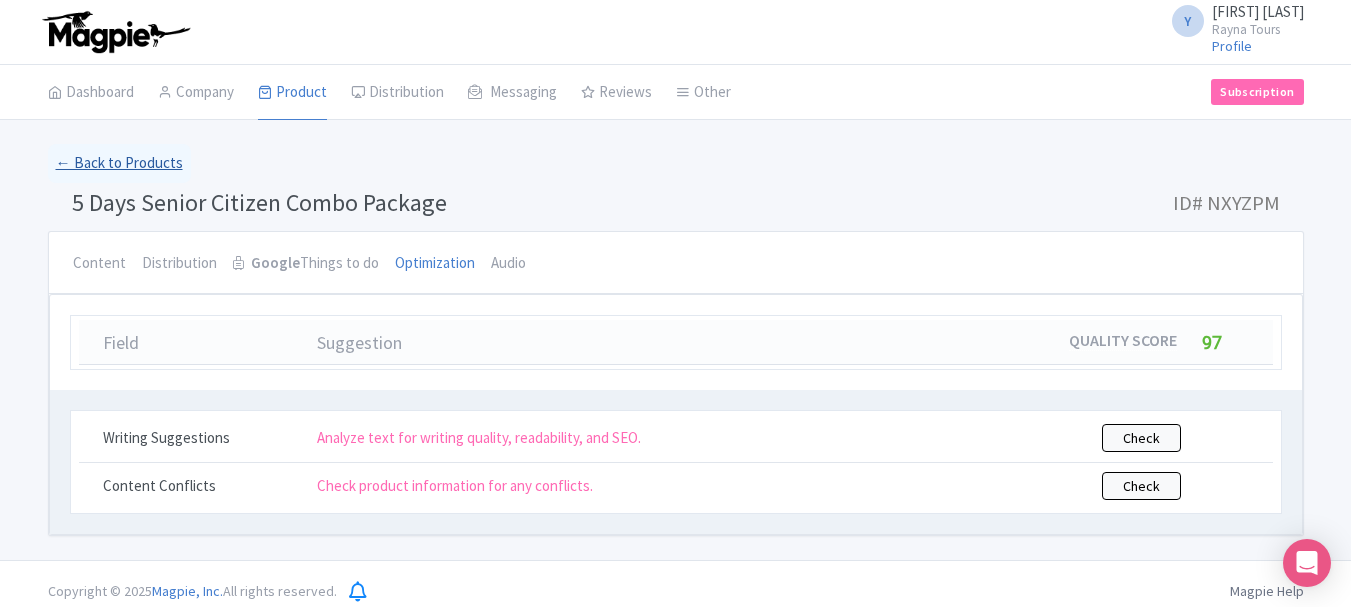 click on "← Back to Products" at bounding box center (119, 163) 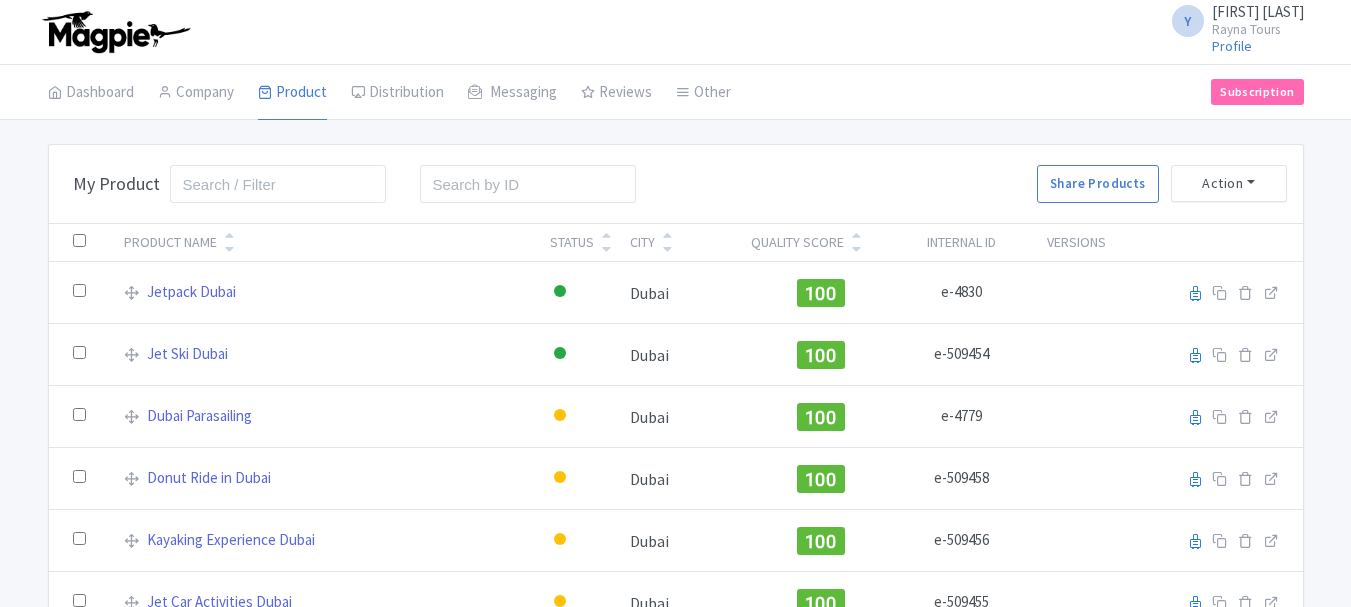 scroll, scrollTop: 0, scrollLeft: 0, axis: both 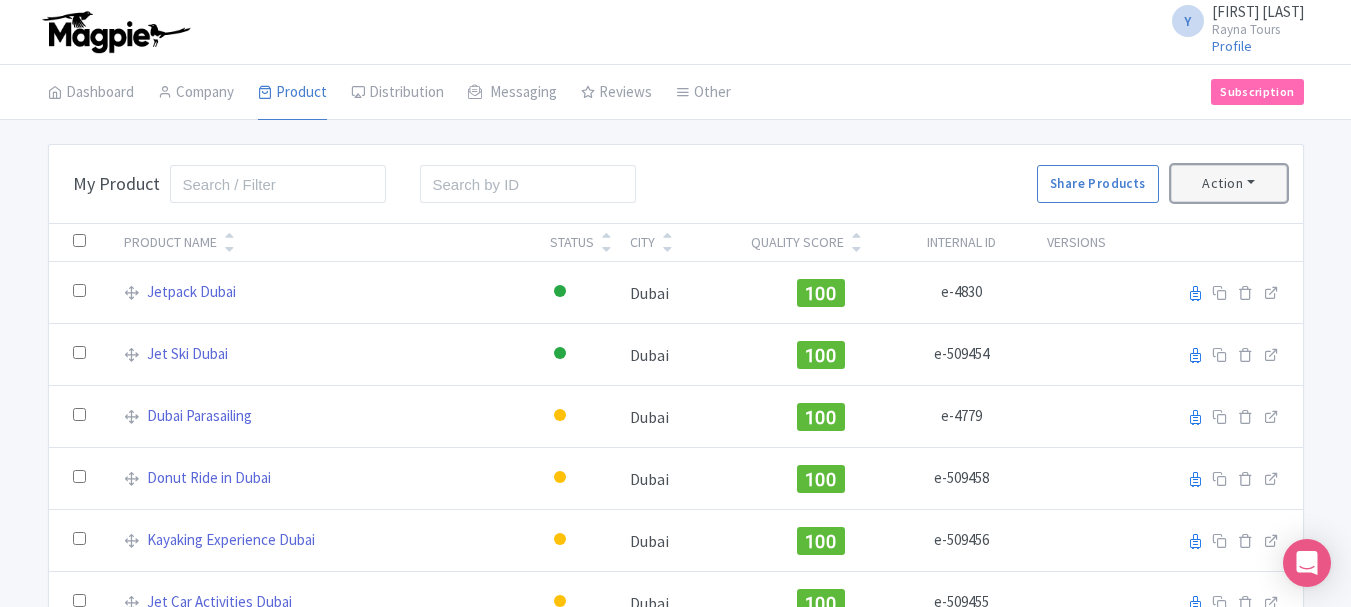 click on "Action" at bounding box center [1229, 183] 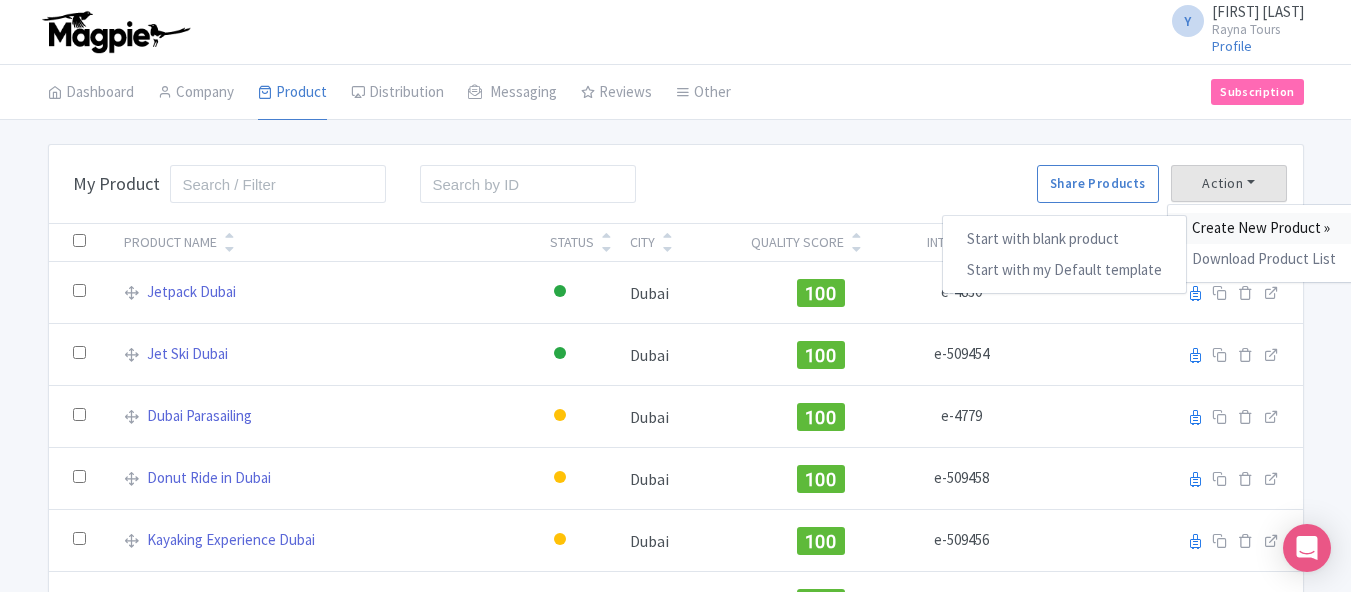 click on "Create New Product  »" at bounding box center [1264, 228] 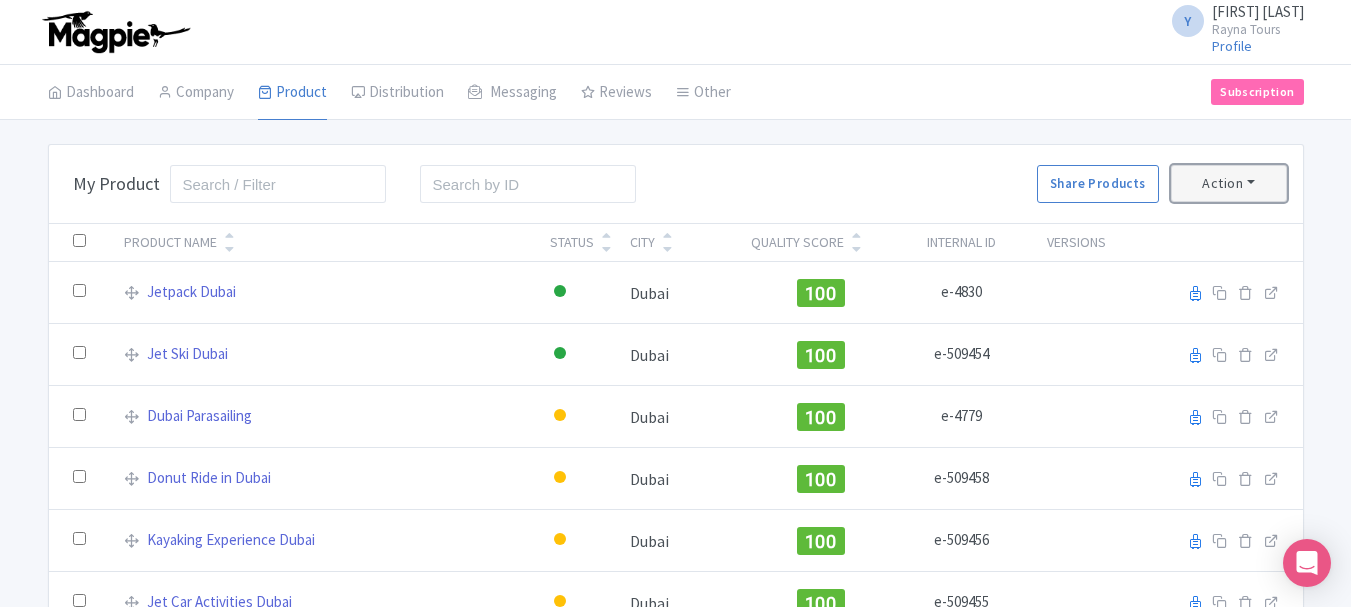 click on "Action" at bounding box center [1229, 183] 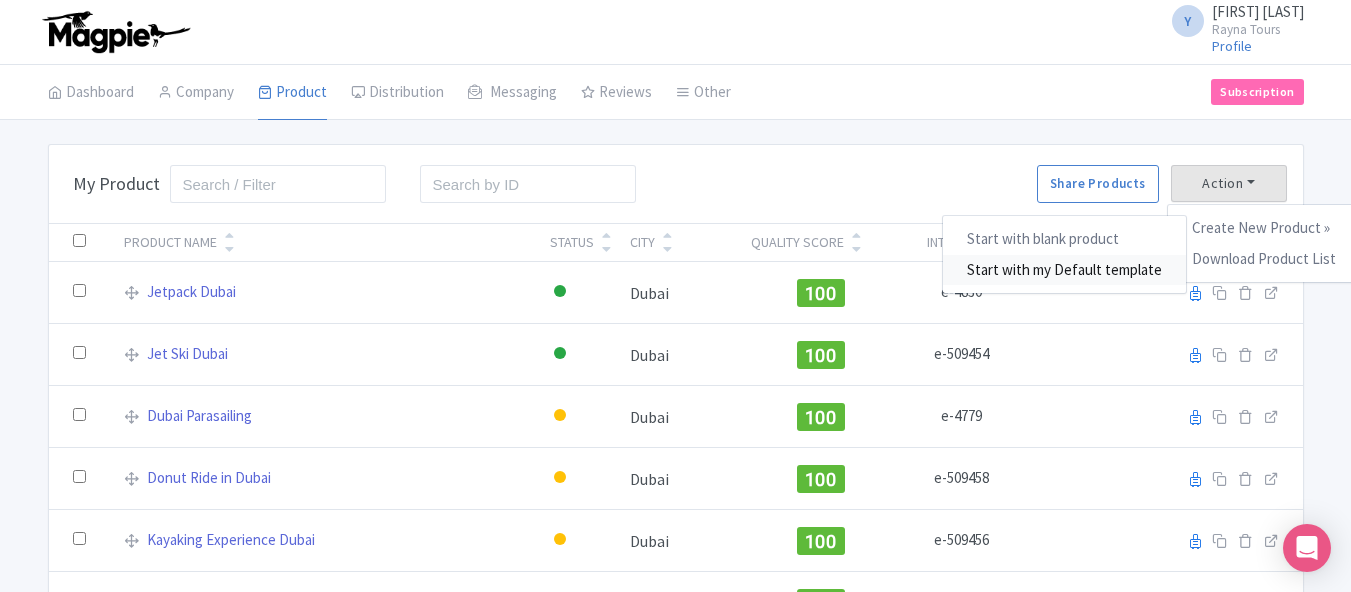 click on "Start with my Default template" at bounding box center [1064, 270] 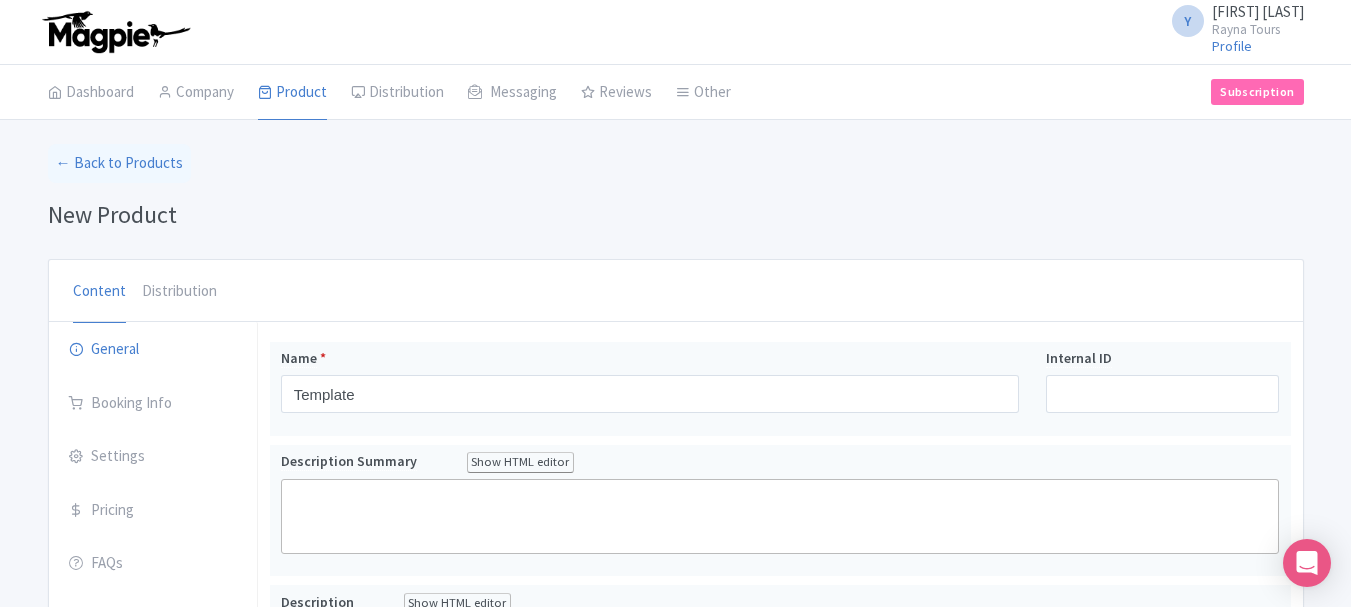 scroll, scrollTop: 0, scrollLeft: 0, axis: both 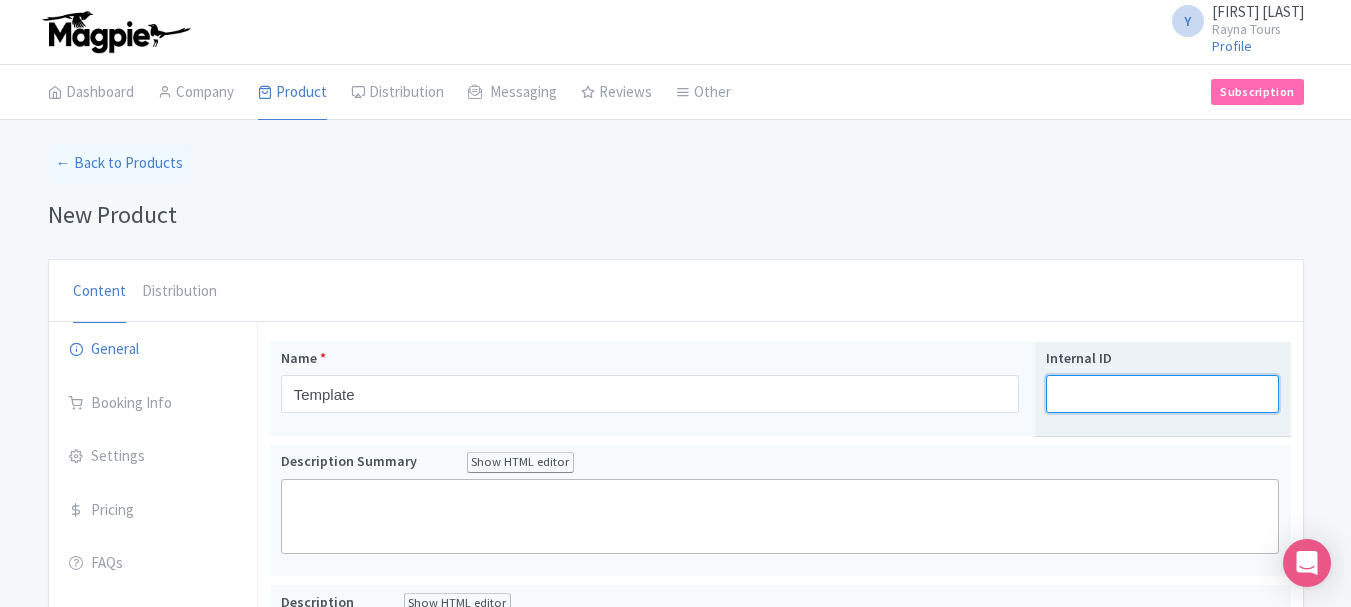click on "Internal ID" at bounding box center [1162, 394] 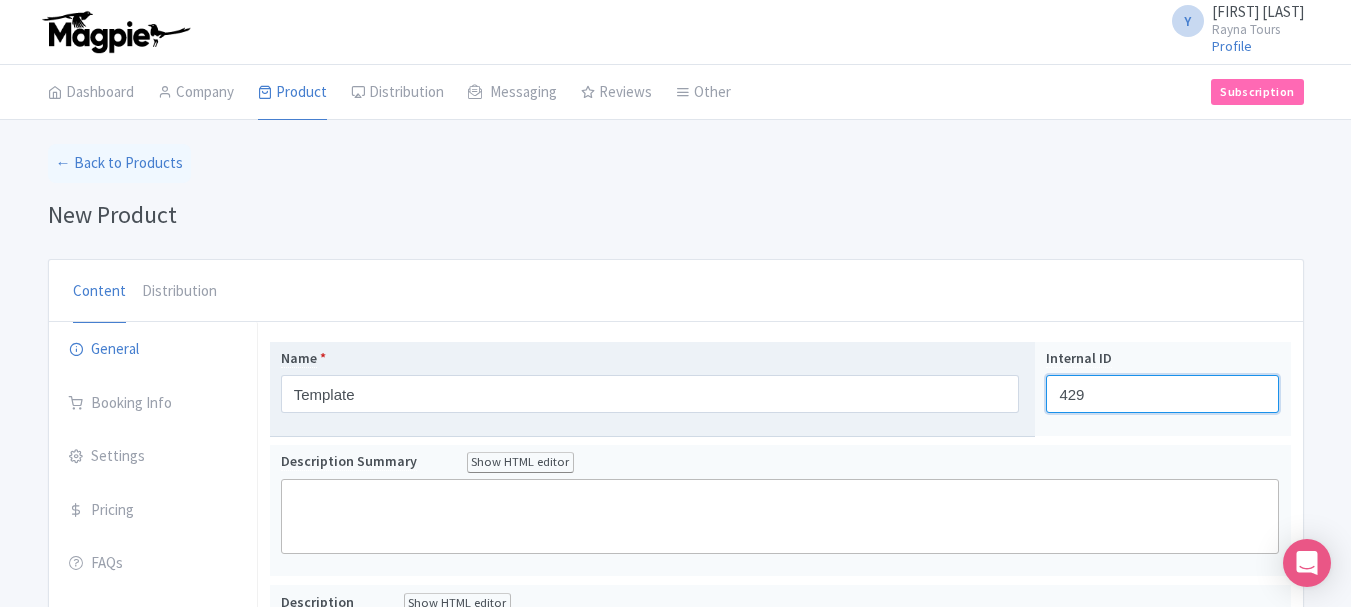type on "429" 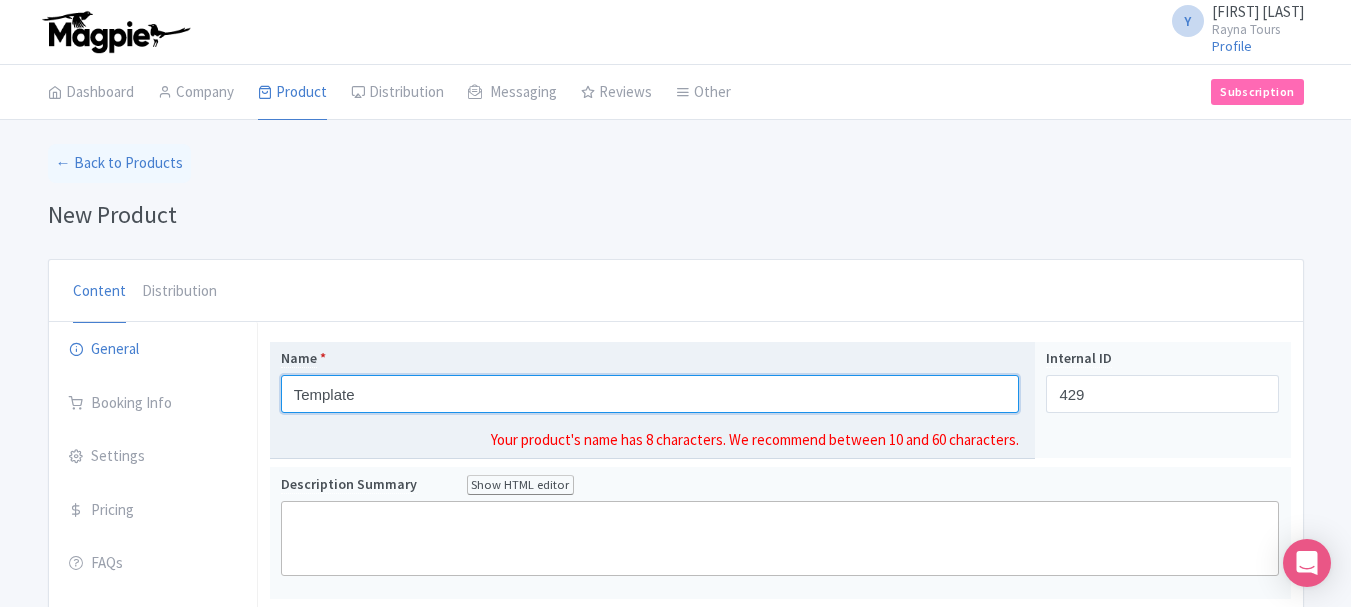 drag, startPoint x: 441, startPoint y: 394, endPoint x: 400, endPoint y: 402, distance: 41.773197 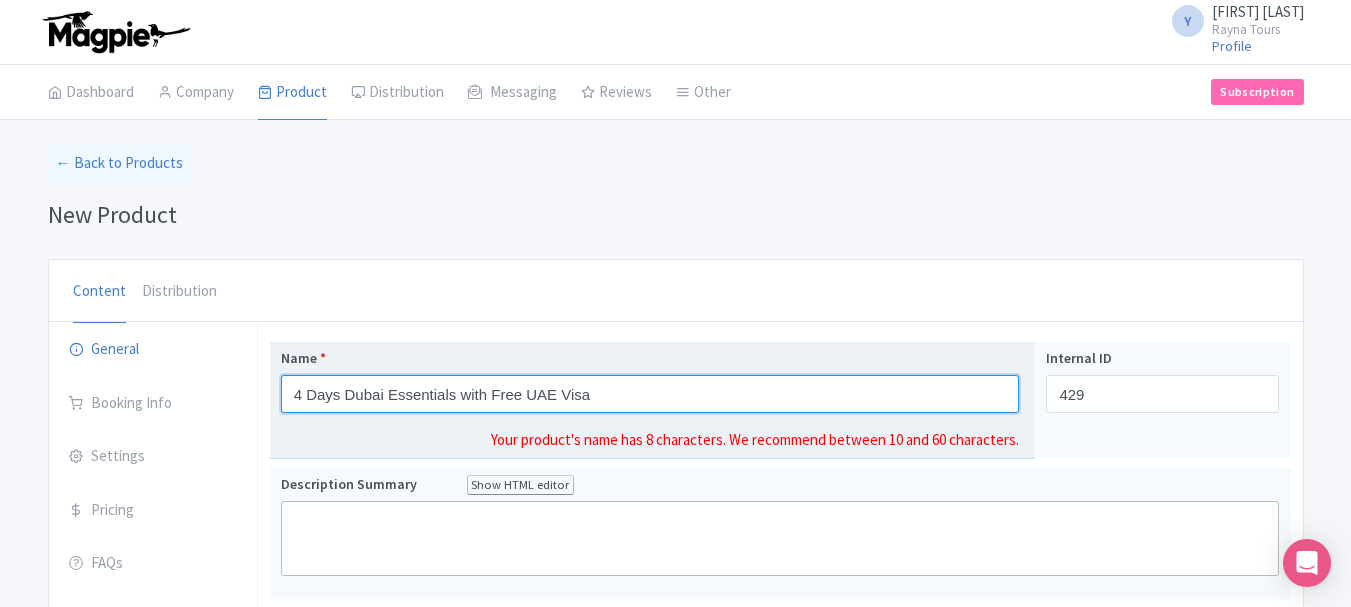 click on "4 Days Dubai Essentials with Free UAE Visa" at bounding box center [650, 394] 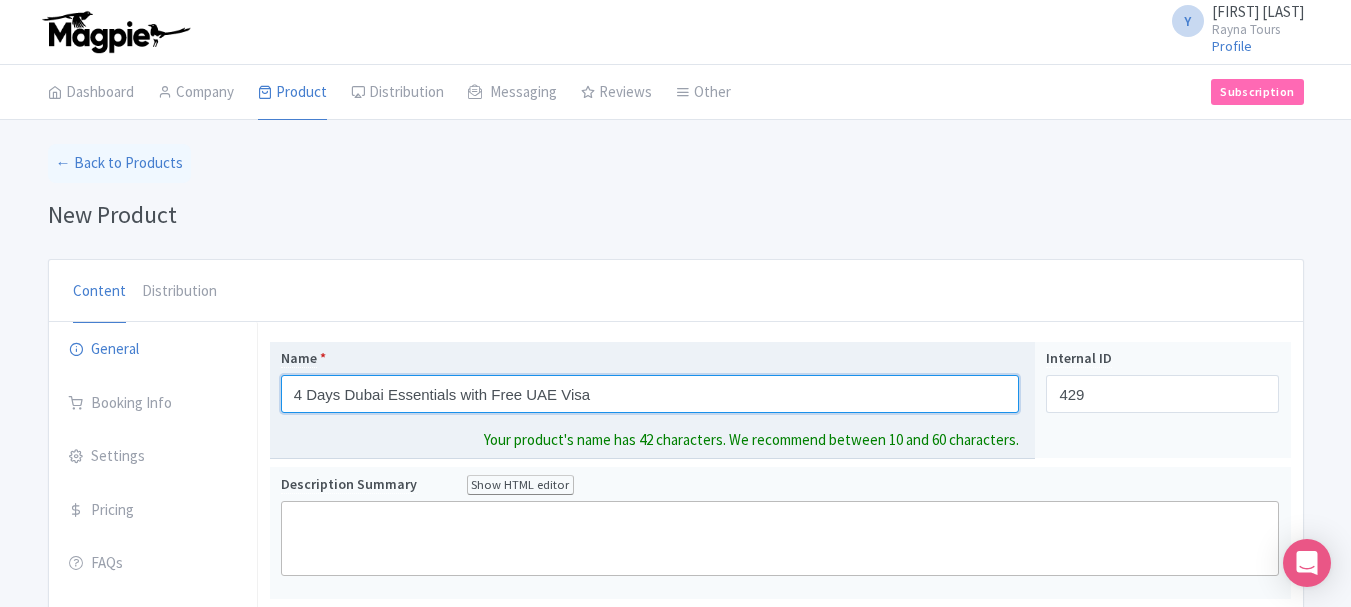 click on "4 Days Dubai Essentials with Free UAE Visa" at bounding box center (650, 394) 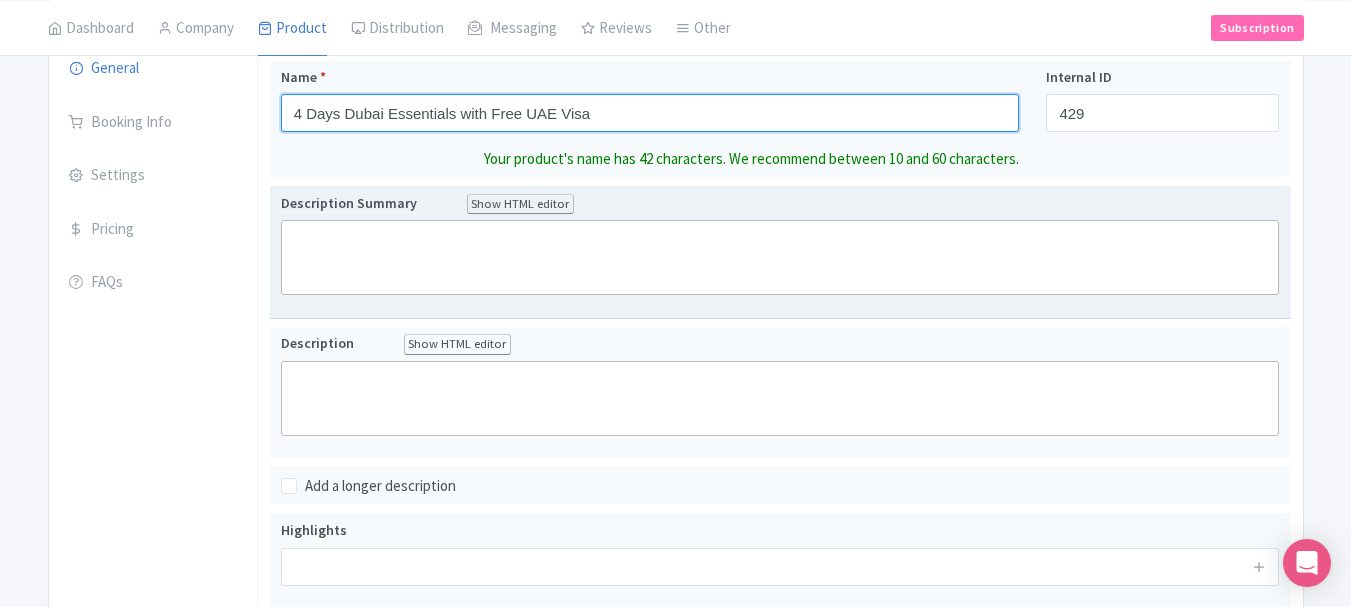 scroll, scrollTop: 300, scrollLeft: 0, axis: vertical 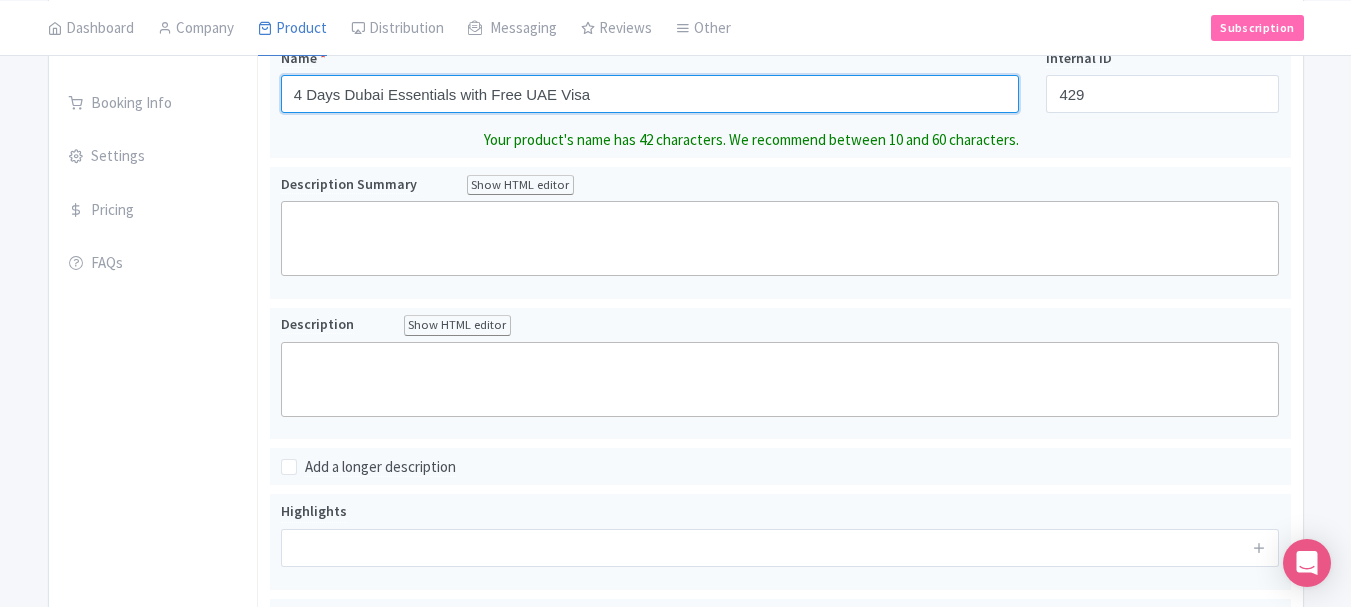 type on "4 Days Dubai Essentials with Free UAE Visa" 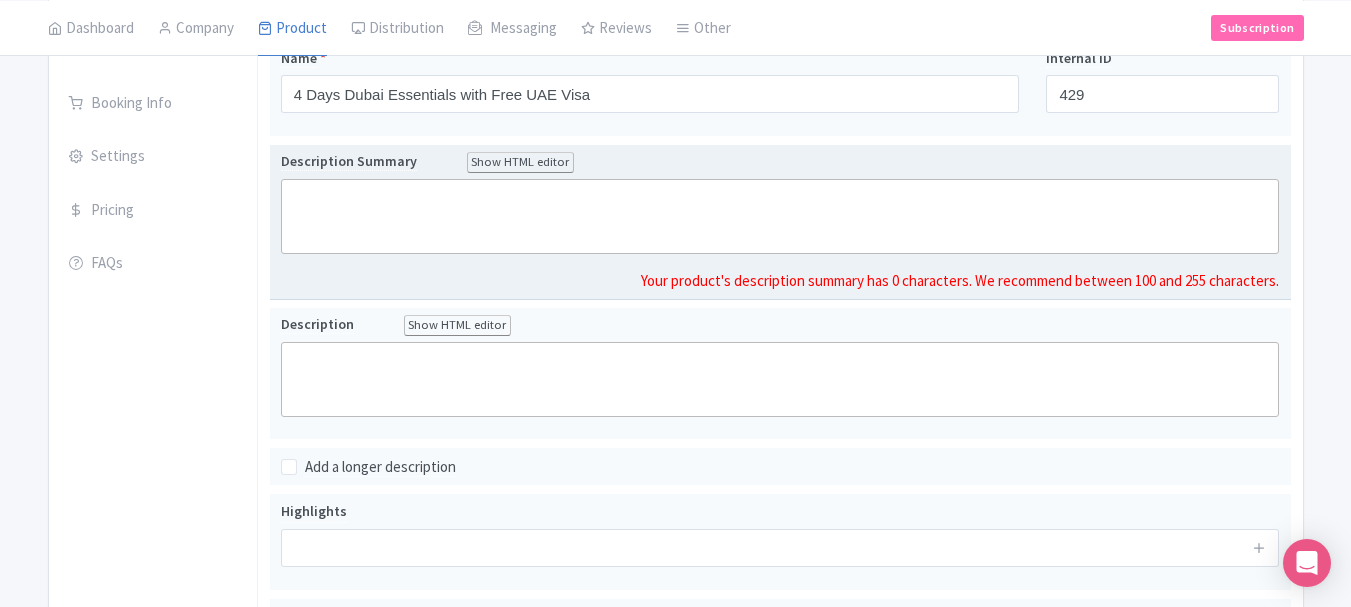 click 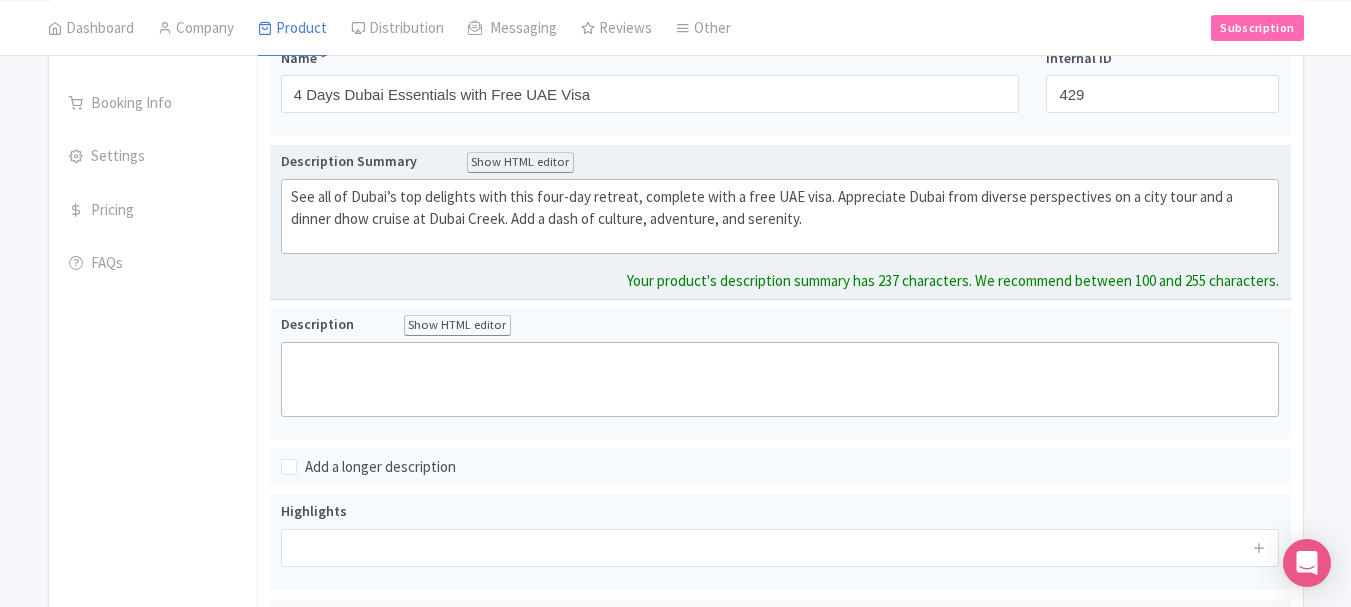 type on "<div>See all of Dubai’s top delights with this four-day retreat, complete with a free UAE visa. Appreciate Dubai from diverse perspectives on a city tour and a dinner dhow cruise at Dubai Creek. Add a dash of culture, adventure, and serenity.&nbsp;</div>" 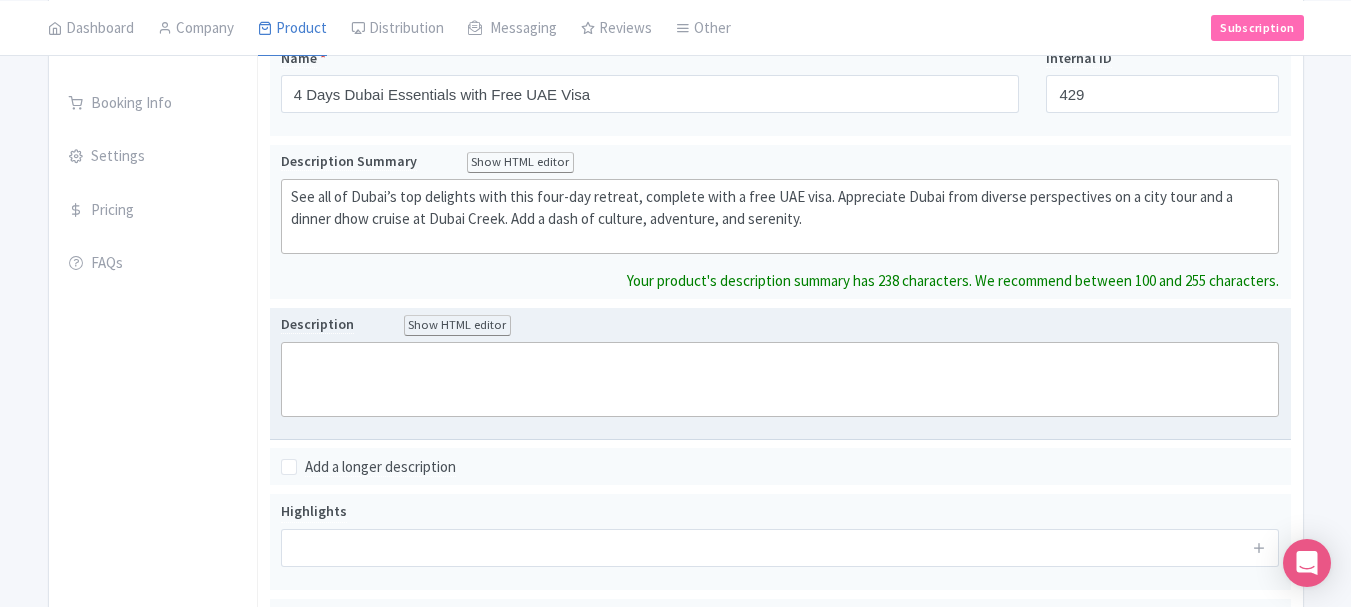 click 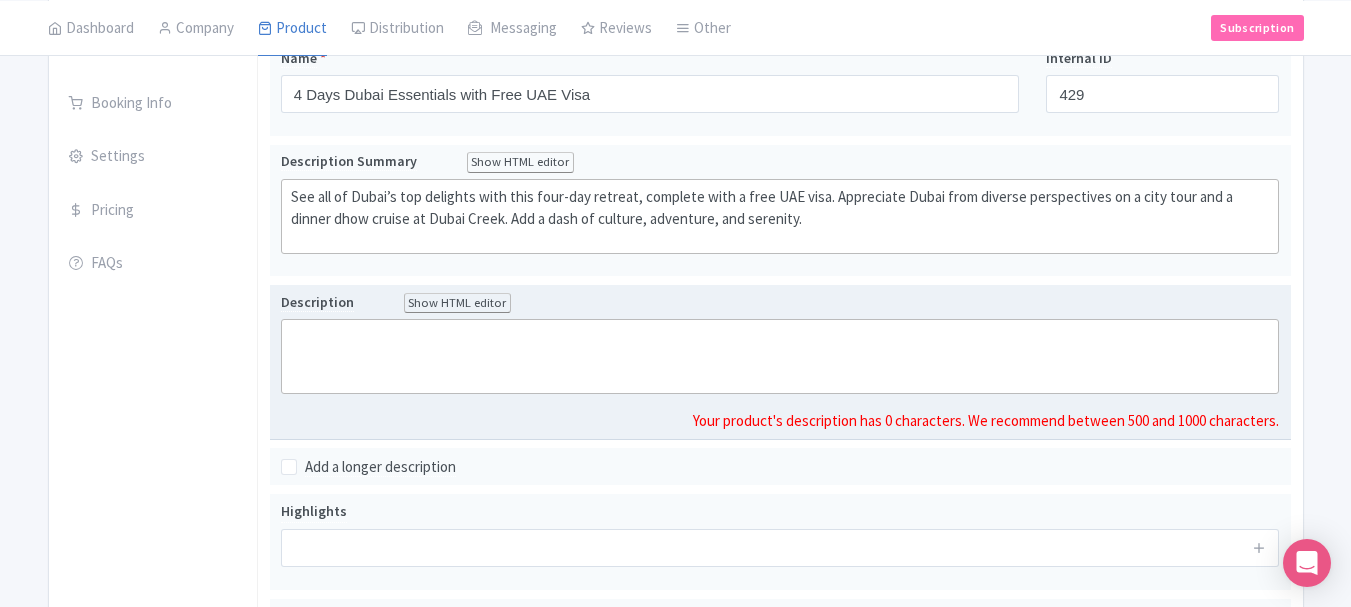paste on "<div>&nbsp;Begin your Dubai adventure with a <strong>Dhow Cruise Dinner at Dubai Creek</strong>, where the charm of old Dubai meets modern marvels. Sail for two hours past stunning sights while enjoying a buffet dinner, unlimited drinks, and live Tanura dance. On <strong>Day 2</strong>, embark on a <strong>Dubai City Tour</strong> covering landmarks like Al Fahidi, Burj Al Arab, Atlantis, The Palm, and Jumeirah Mosque, followed by an exhilarating <strong>Evening Desert Safari</strong> with dune bashing, BBQ dinner, and cultural performances. <strong>Day 3</strong> takes you to <strong>Atlantis Aquaventure Waterpark</strong> for thrilling rides, a private beach, and a Dolphin Discovery Presentation, with special discounts for other Atlantis attractions. On <strong>Day 4</strong>, immerse yourself in the futuristic beauty of <strong>AYA Universe</strong> and capture breathtaking 360° views from the <strong>Dubai Frame’s</strong> glass sky bridge. Perfectly balancing adventure, culture, and unique experiences..." 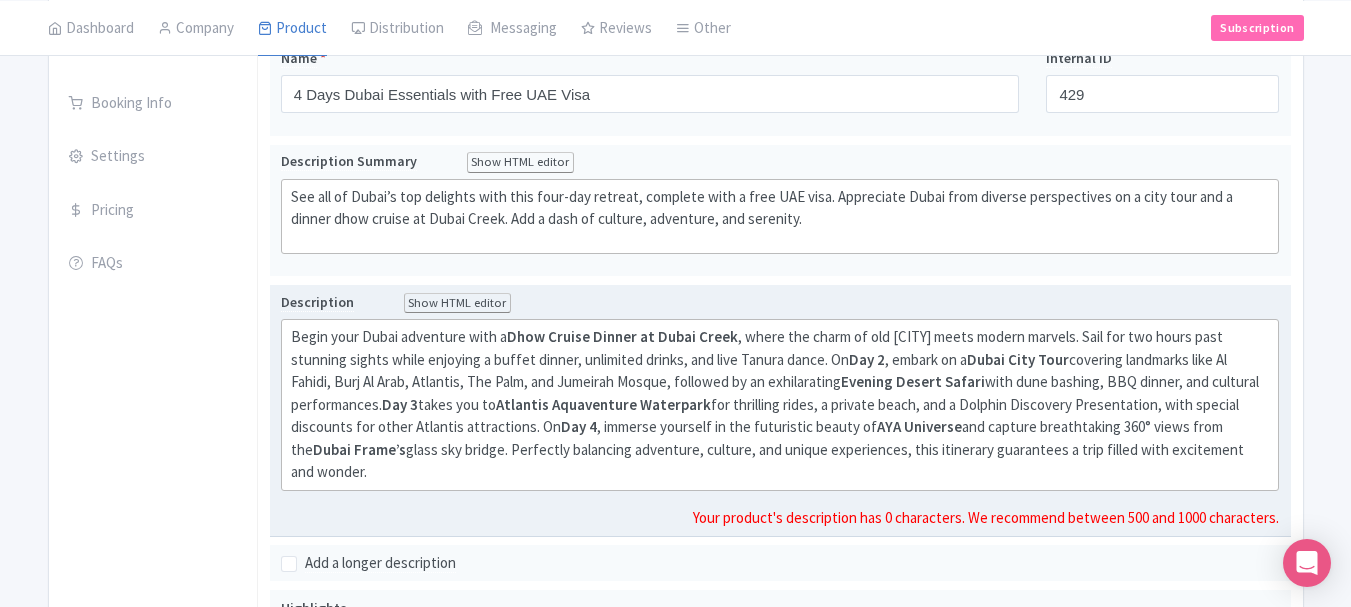 click on "Begin your Dubai adventure with a  Dhow Cruise Dinner at Dubai Creek , where the charm of old Dubai meets modern marvels. Sail for two hours past stunning sights while enjoying a buffet dinner, unlimited drinks, and live Tanura dance. On  Day 2 , embark on a  Dubai City Tour  covering landmarks like Al Fahidi, Burj Al Arab, Atlantis, The Palm, and Jumeirah Mosque, followed by an exhilarating  Evening Desert Safari  with dune bashing, BBQ dinner, and cultural performances.  Day 3  takes you to  Atlantis Aquaventure Waterpark  for thrilling rides, a private beach, and a Dolphin Discovery Presentation, with special discounts for other Atlantis attractions. On  Day 4 , immerse yourself in the futuristic beauty of  AYA Universe  and capture breathtaking 360° views from the  Dubai Frame’s  glass sky bridge. Perfectly balancing adventure, culture, and unique experiences, this itinerary guarantees a trip filled with excitement and wonder." 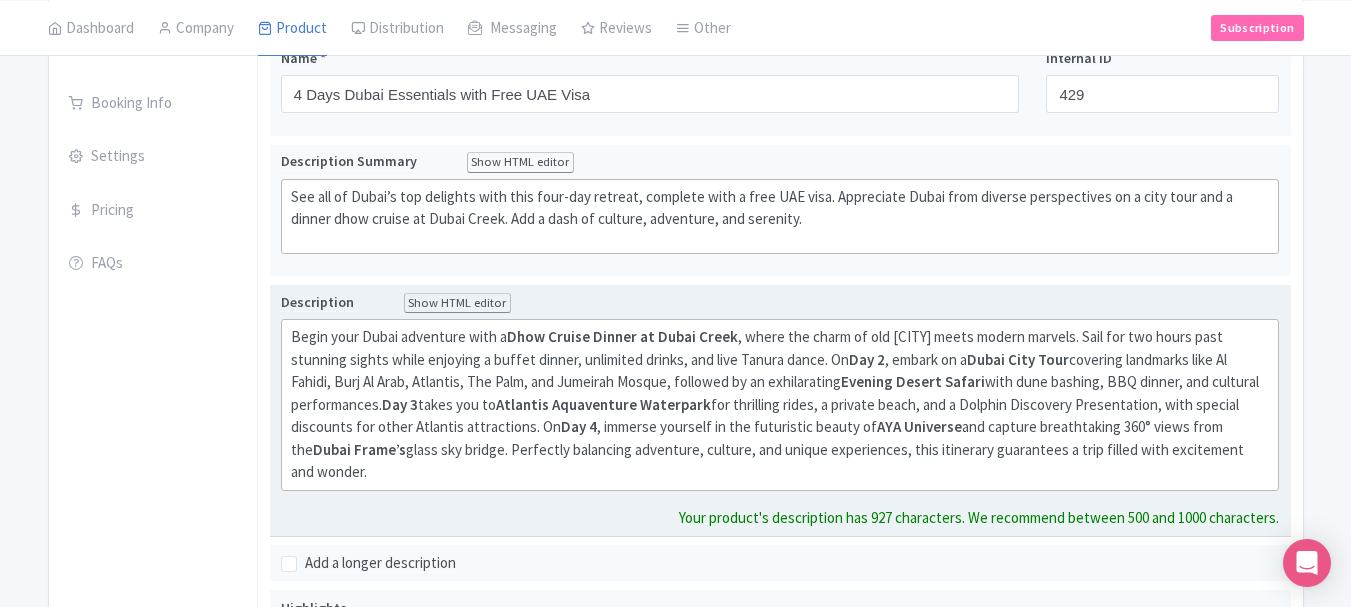type on "<div>Begin your Dubai adventure with a <strong>Dhow Cruise Dinner at Dubai Creek</strong>, where the charm of old Dubai meets modern marvels. Sail for two hours past stunning sights while enjoying a buffet dinner, unlimited drinks, and live Tanura dance. On <strong>Day 2</strong>, embark on a <strong>Dubai City Tour</strong> covering landmarks like Al Fahidi, Burj Al Arab, Atlantis, The Palm, and Jumeirah Mosque, followed by an exhilarating <strong>Evening Desert Safari</strong> with dune bashing, BBQ dinner, and cultural performances. <strong>Day 3</strong> takes you to <strong>Atlantis Aquaventure Waterpark</strong> for thrilling rides, a private beach, and a Dolphin Discovery Presentation, with special discounts for other Atlantis attractions. On <strong>Day 4</strong>, immerse yourself in the futuristic beauty of <strong>AYA Universe</strong> and capture breathtaking 360° views from the <strong>Dubai Frame’s</strong> glass sky bridge. Perfectly balancing adventure, culture, and unique experiences, this..." 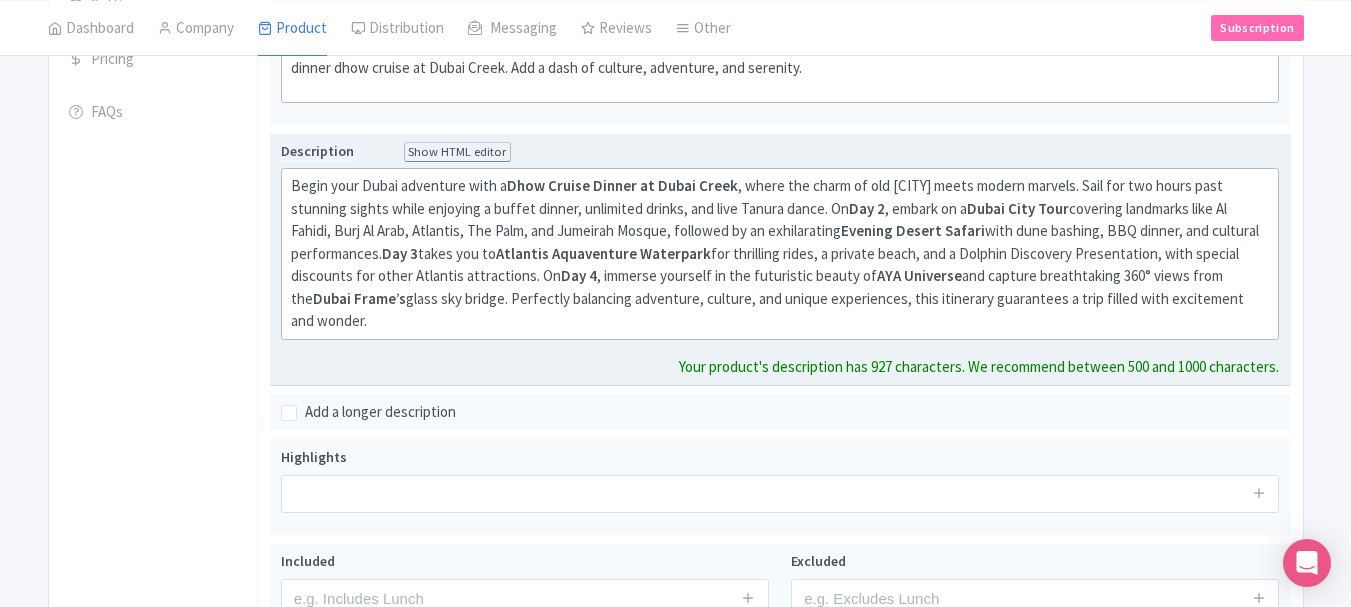 scroll, scrollTop: 600, scrollLeft: 0, axis: vertical 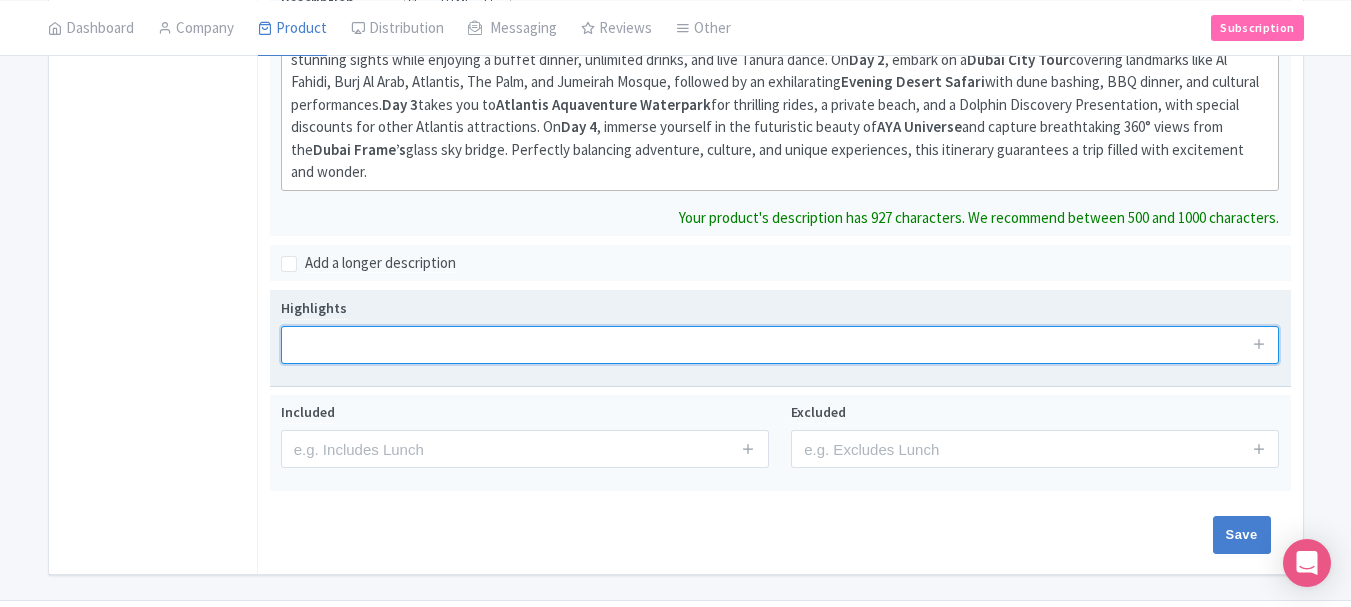 click at bounding box center [780, 345] 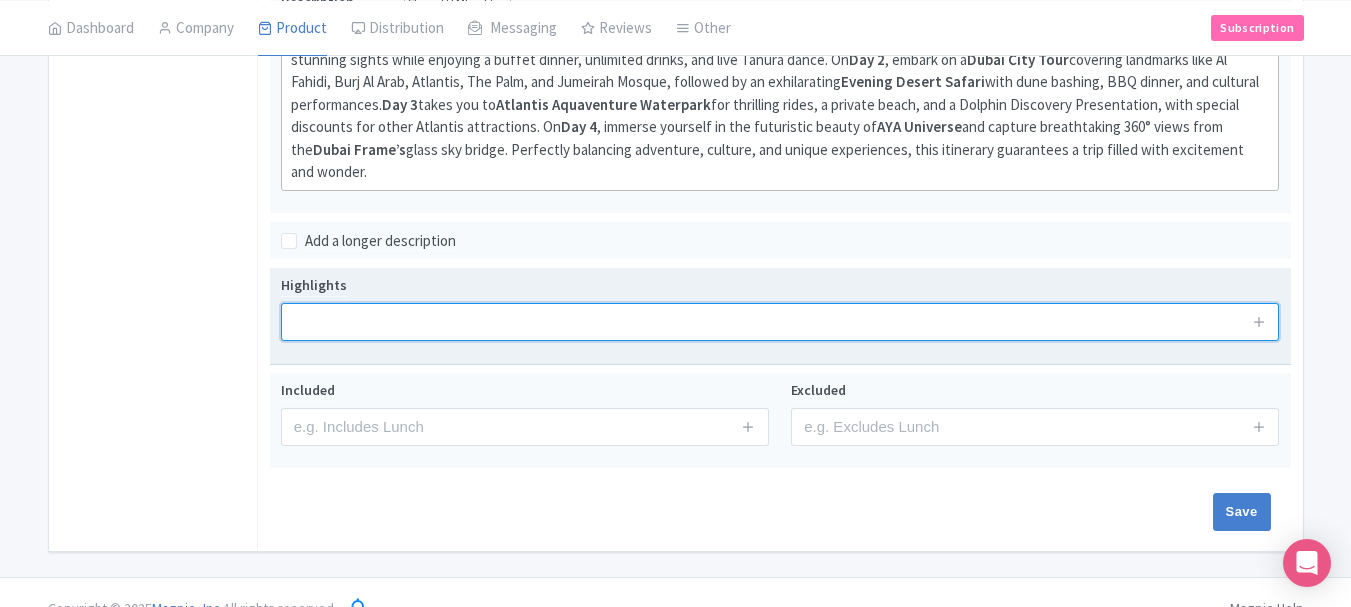 paste on "Dhow Cruise Dinner at Dubai Creek" 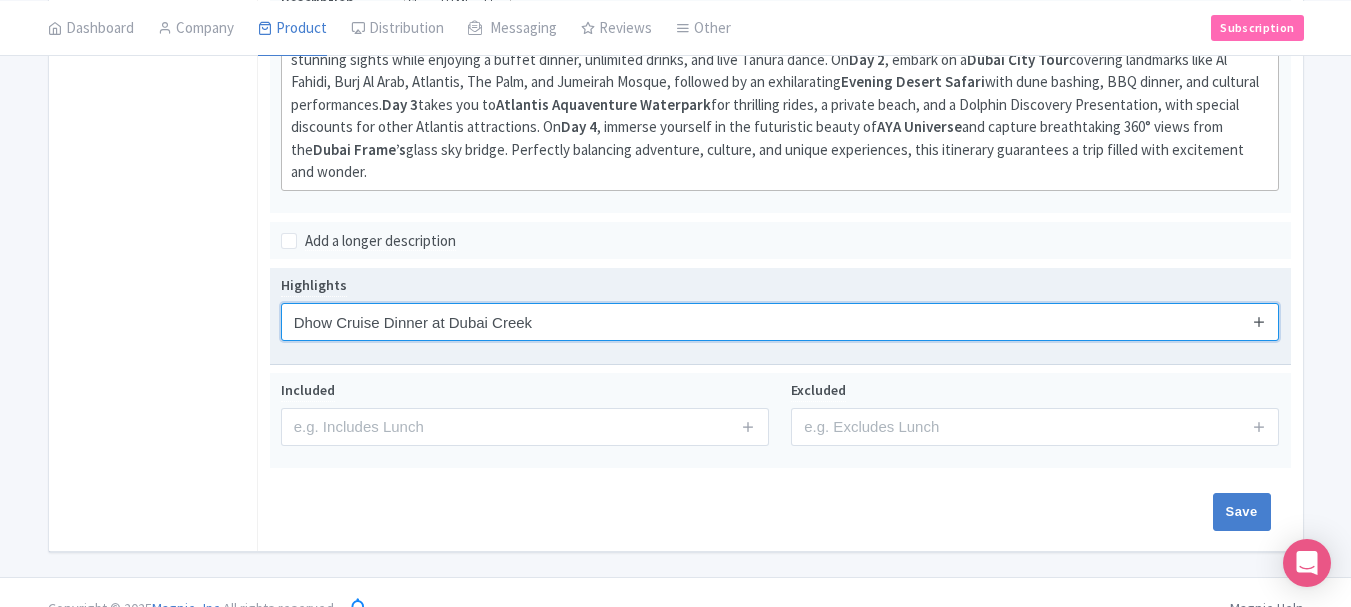 type on "Dhow Cruise Dinner at Dubai Creek" 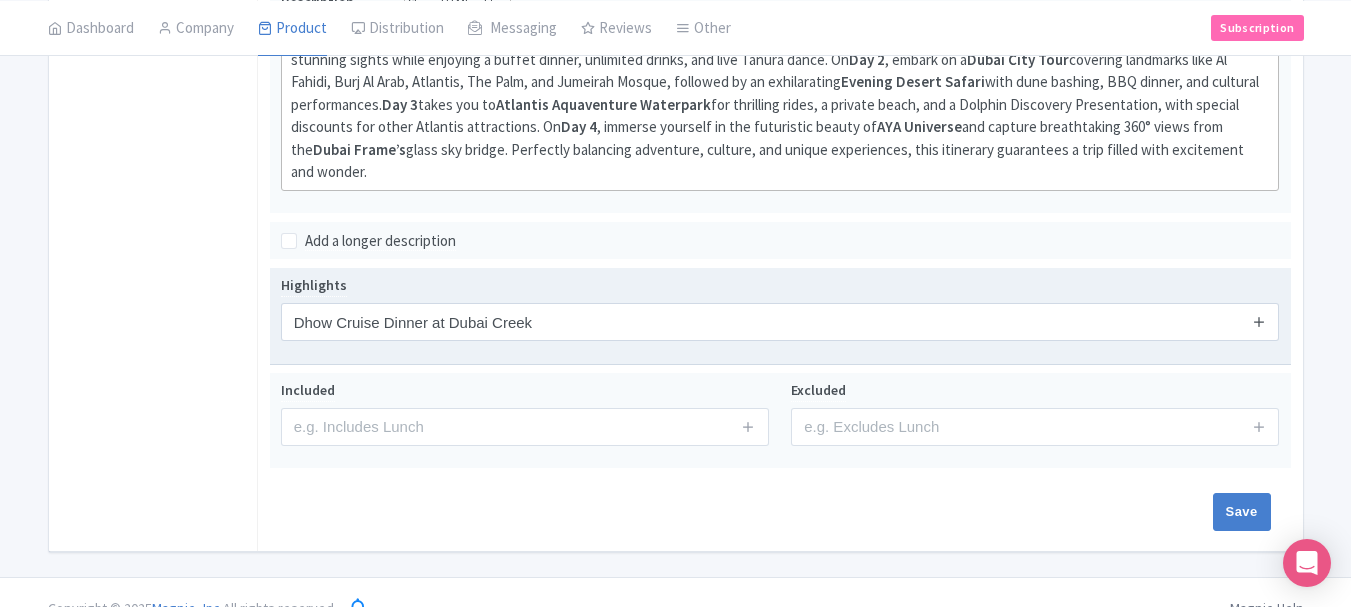 click at bounding box center [1259, 321] 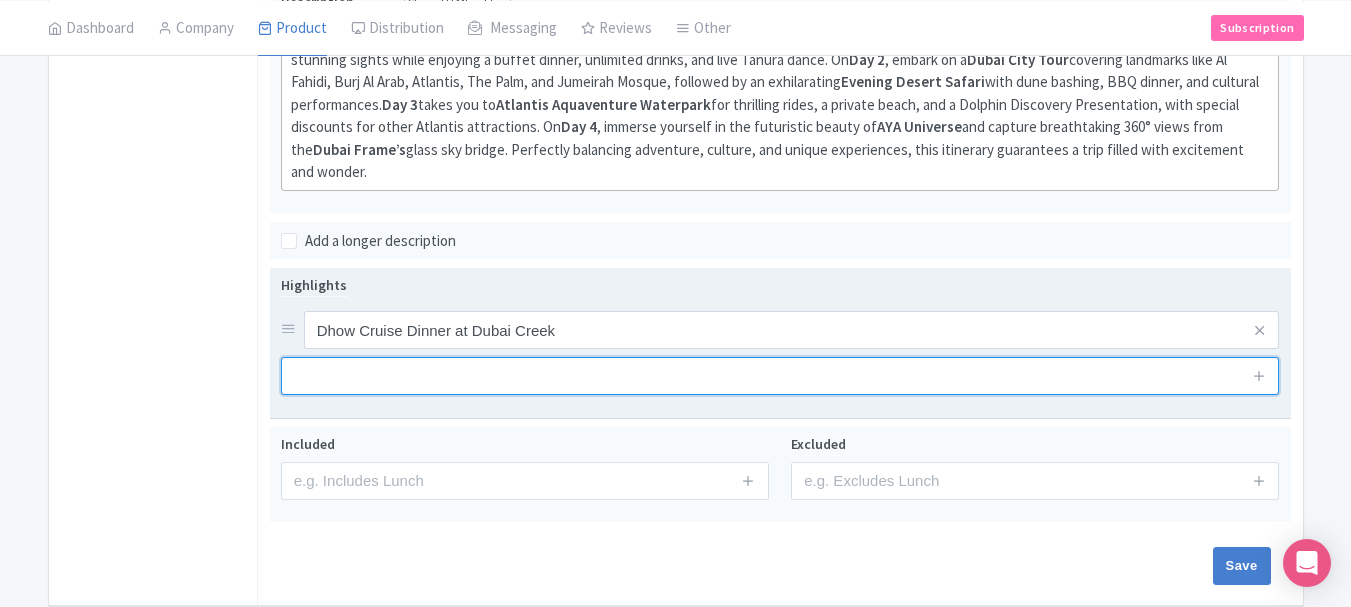 click at bounding box center (780, 376) 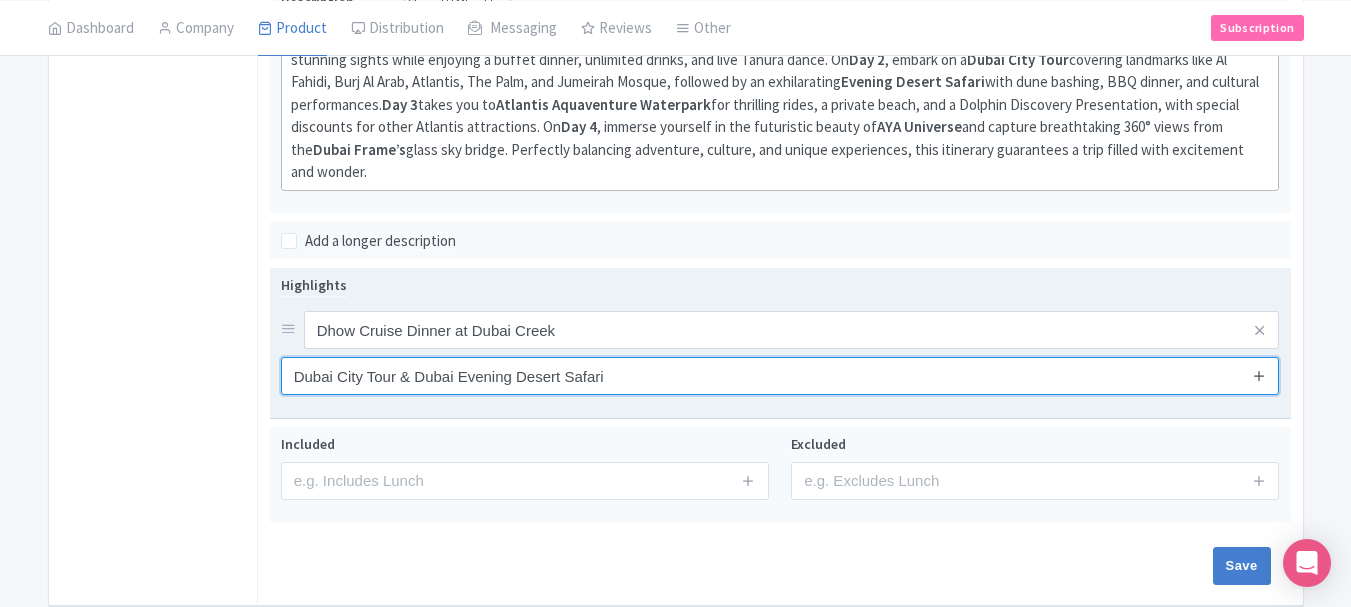 type on "Dubai City Tour & Dubai Evening Desert Safari" 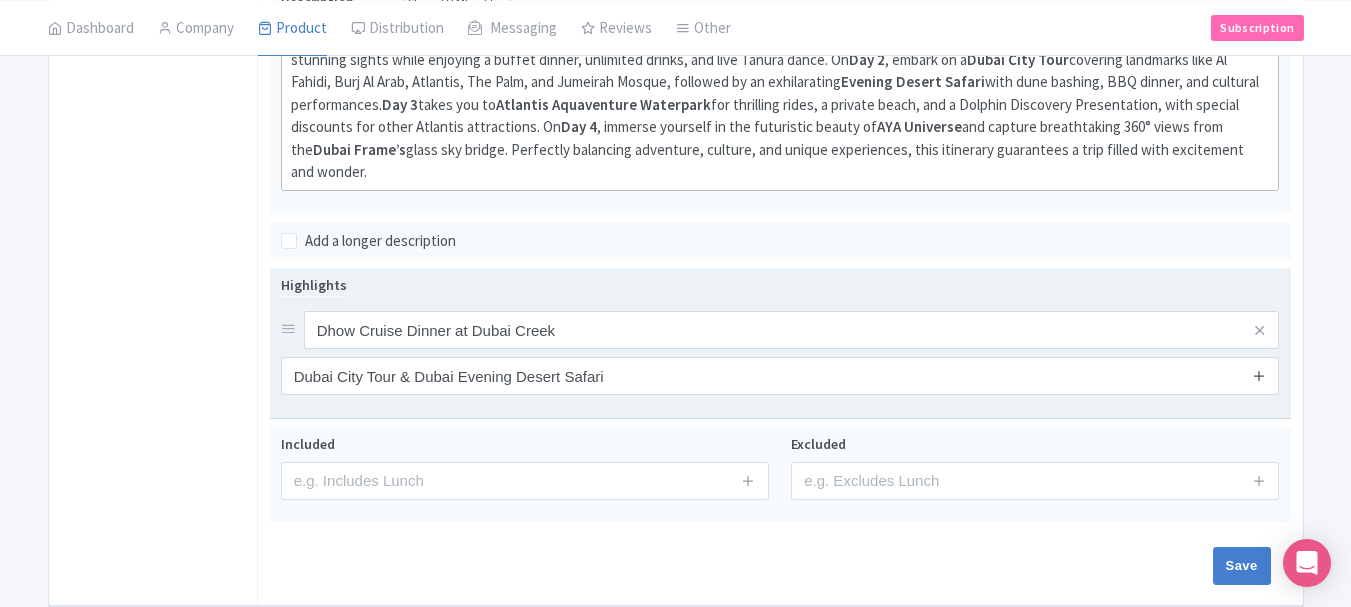 click at bounding box center (1259, 375) 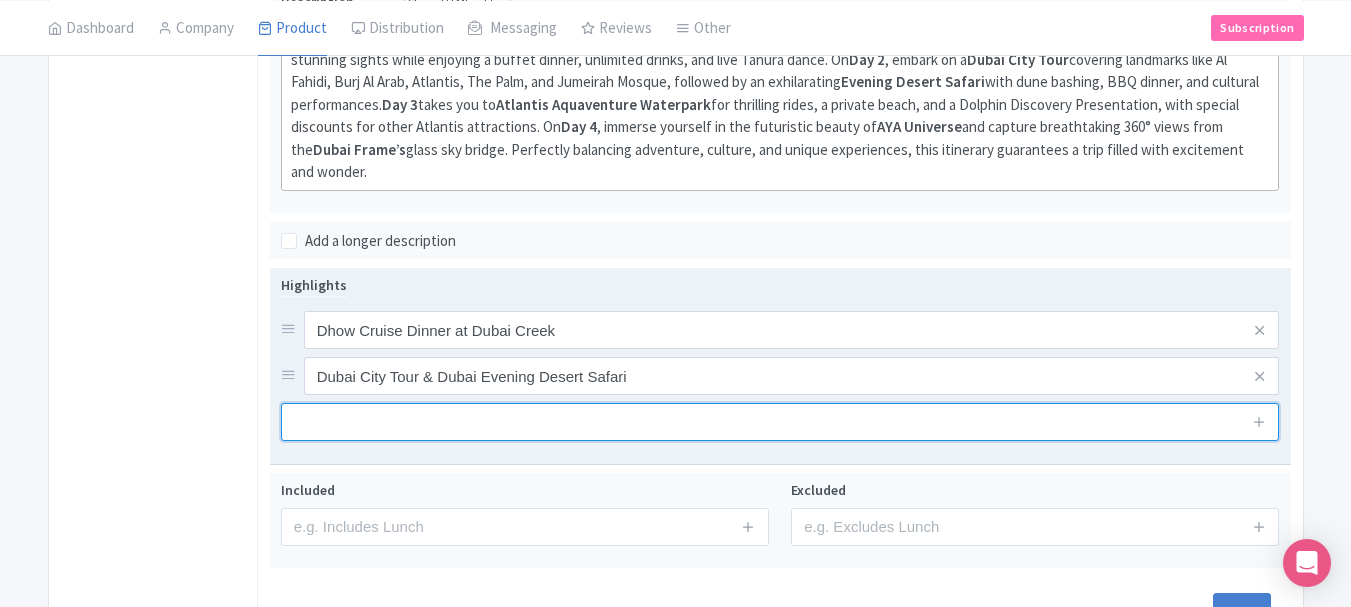 click at bounding box center [780, 422] 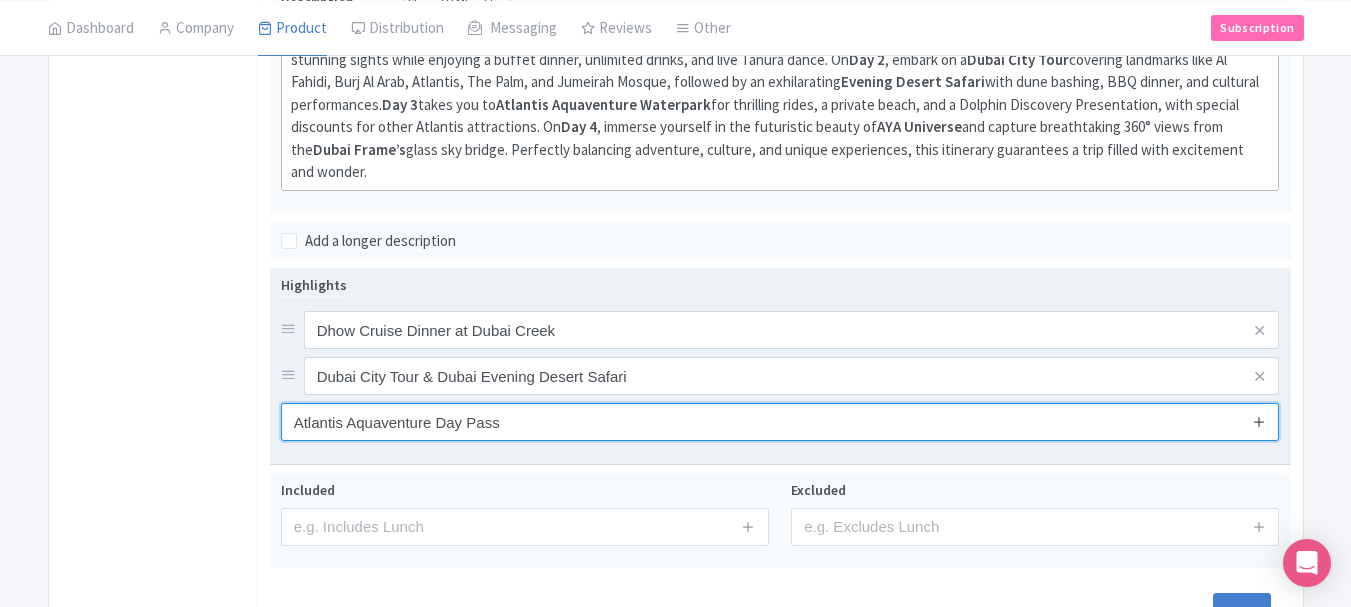 type on "Atlantis Aquaventure Day Pass" 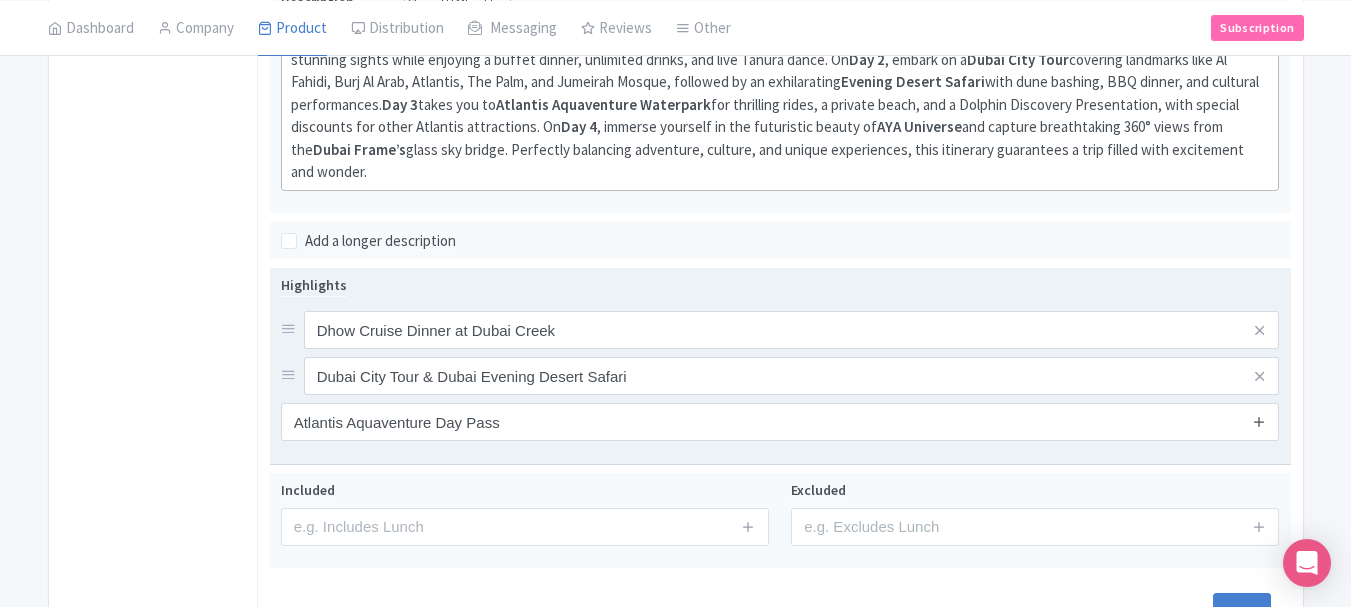 click at bounding box center [1259, 421] 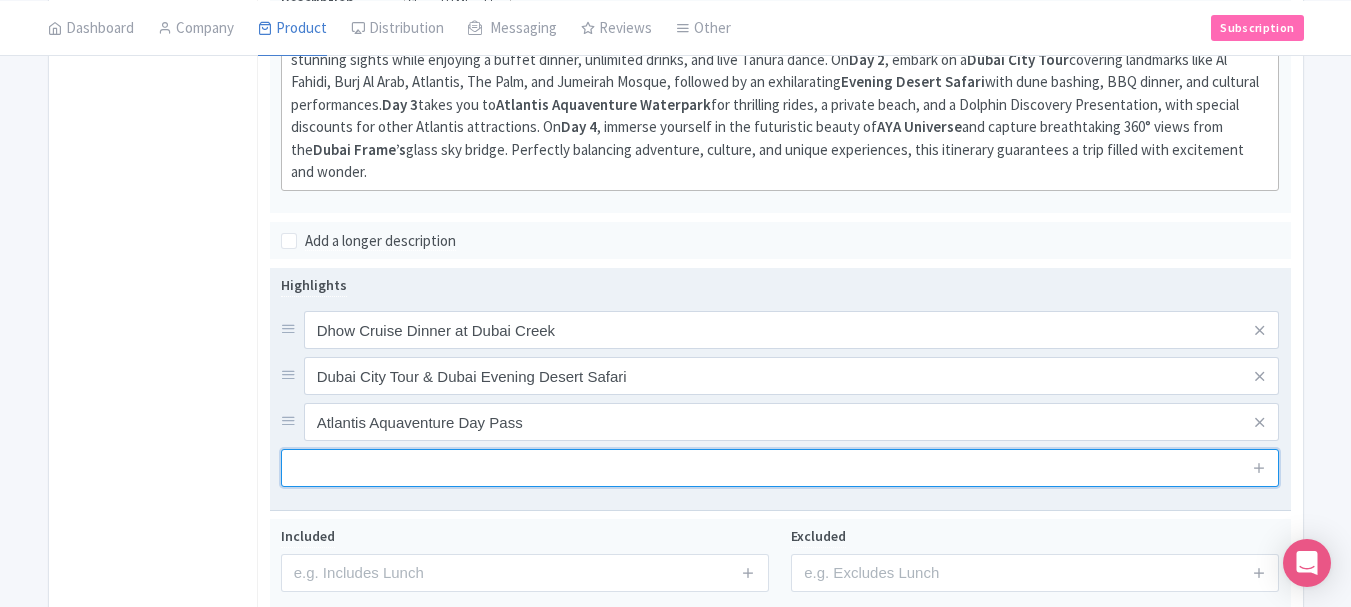 click at bounding box center [780, 468] 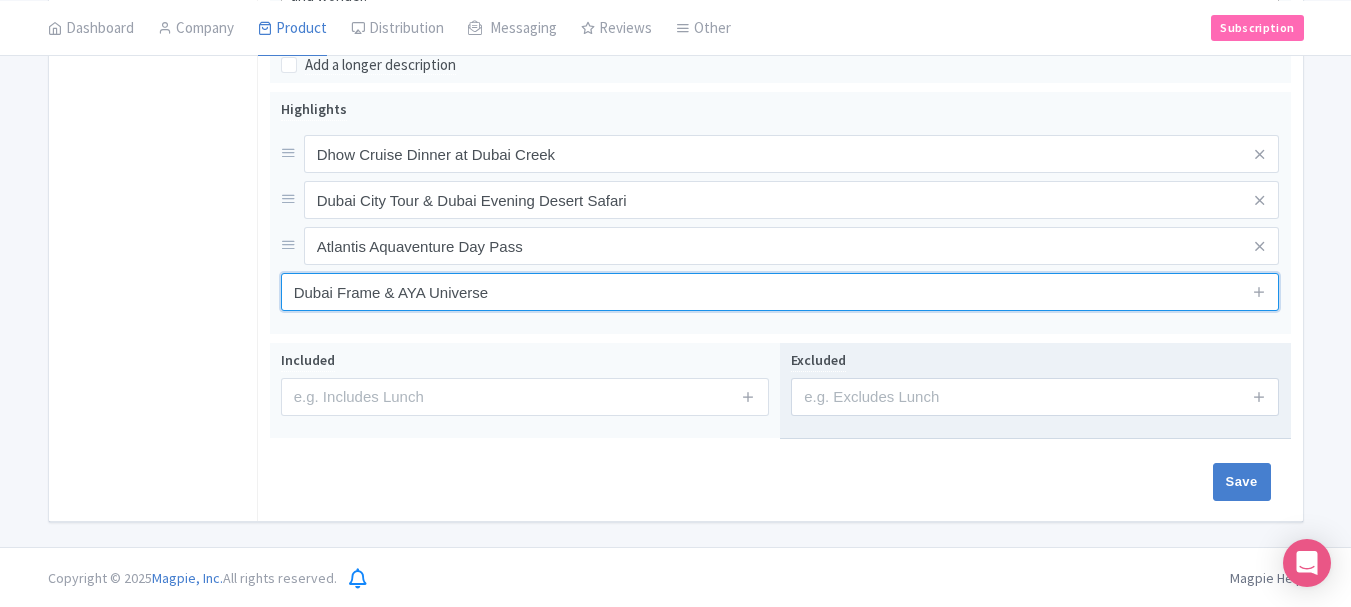 scroll, scrollTop: 778, scrollLeft: 0, axis: vertical 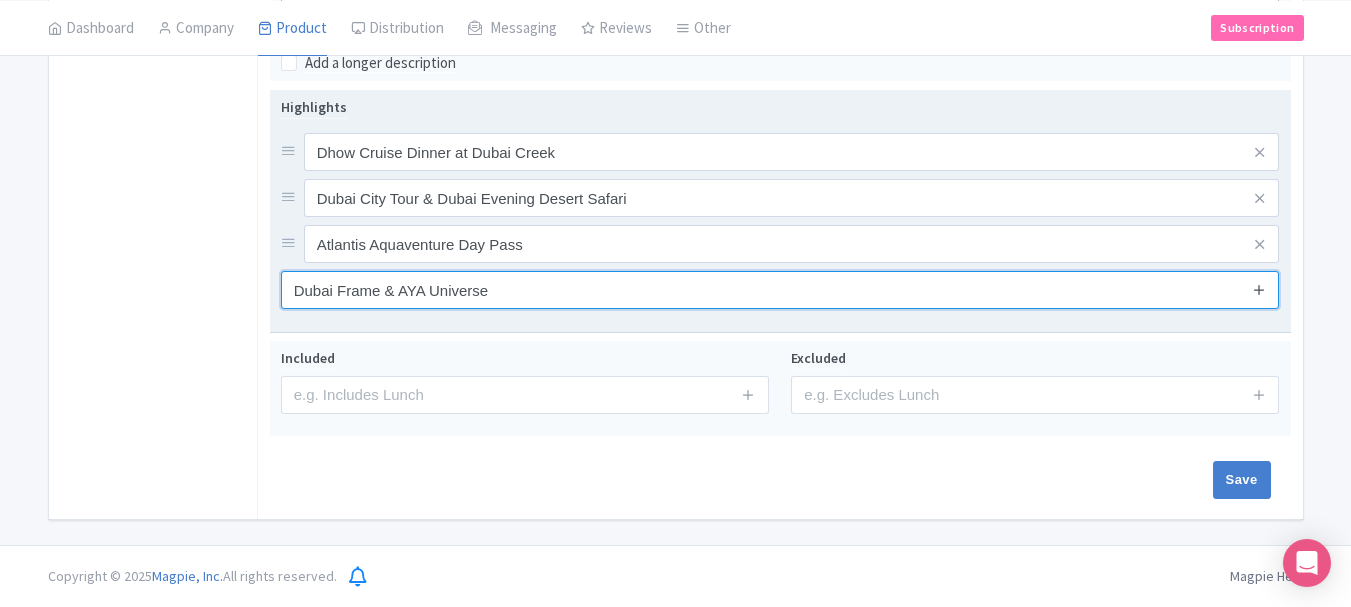 type on "Dubai Frame & AYA Universe" 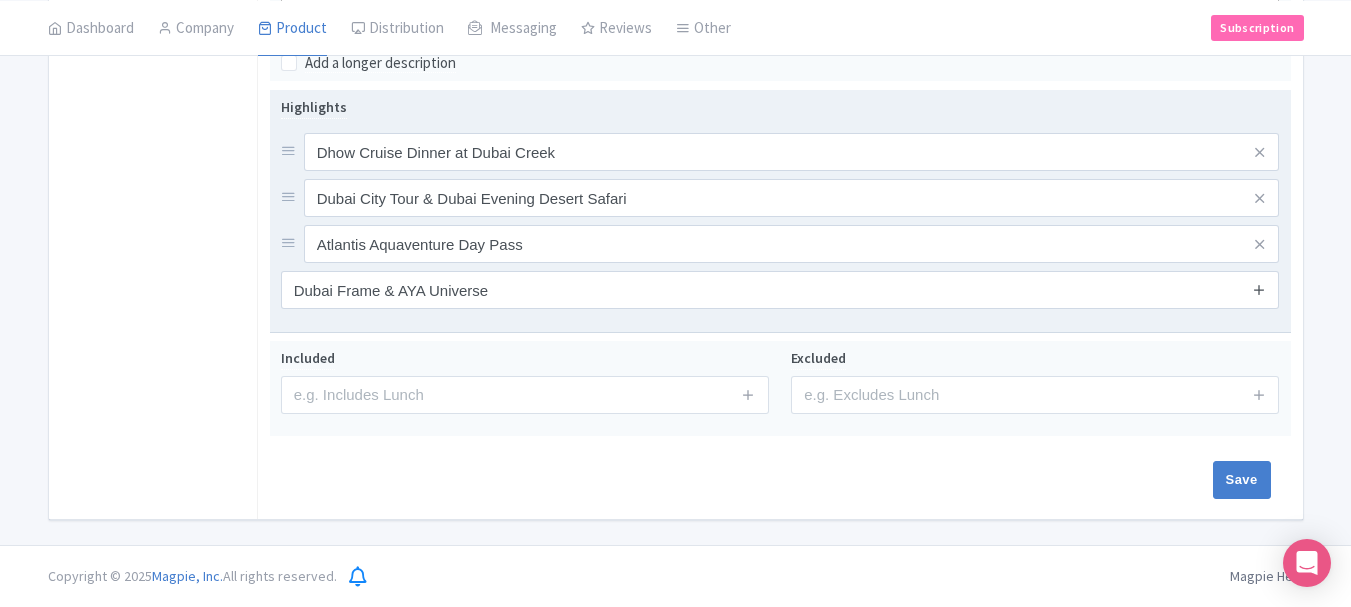 click at bounding box center [1259, 289] 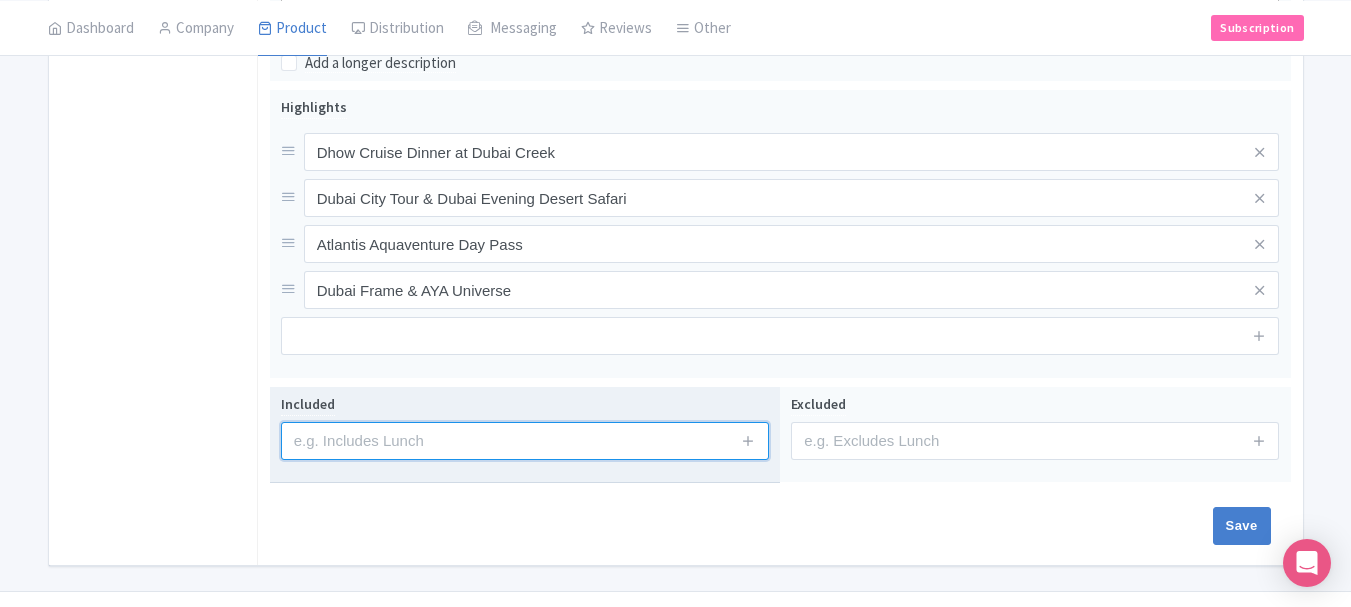 drag, startPoint x: 530, startPoint y: 445, endPoint x: 516, endPoint y: 461, distance: 21.260292 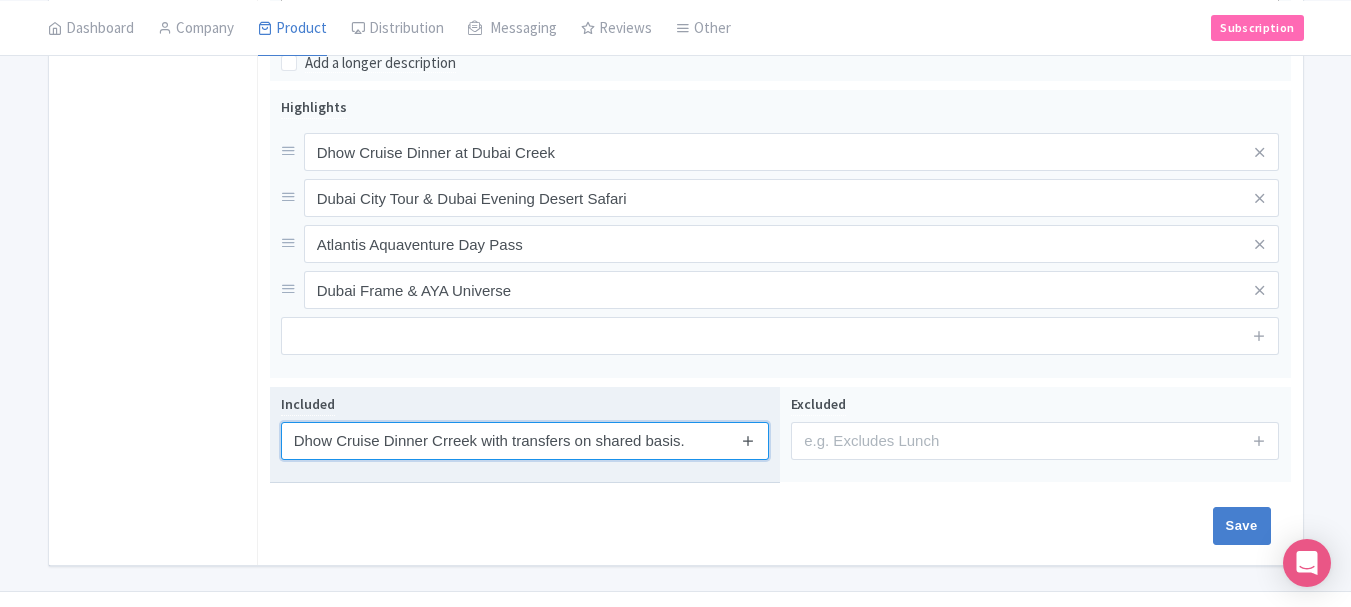 type on "Dhow Cruise Dinner Crreek with transfers on shared basis." 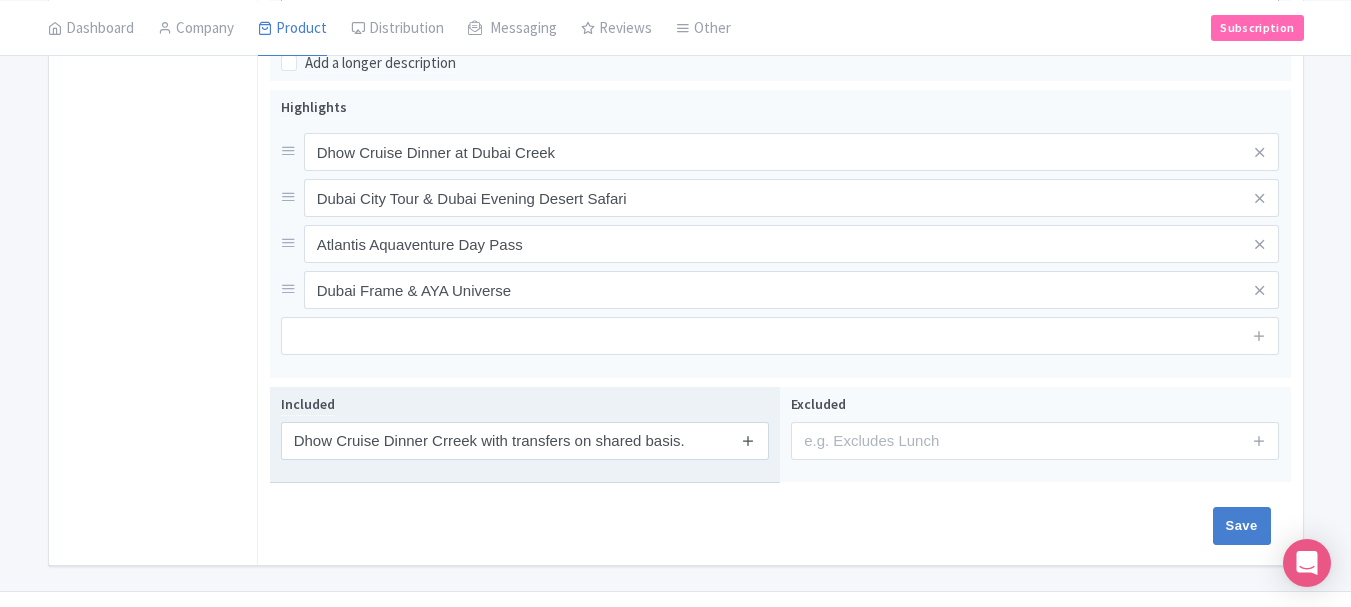 click at bounding box center [748, 440] 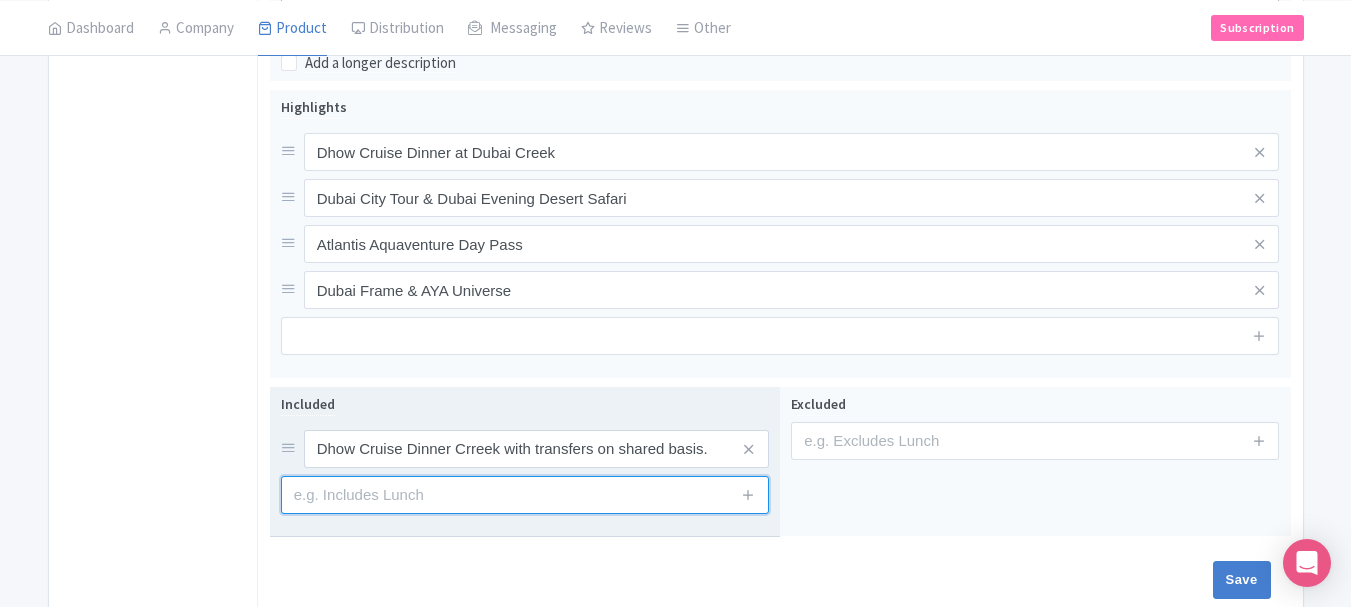 click at bounding box center [525, 495] 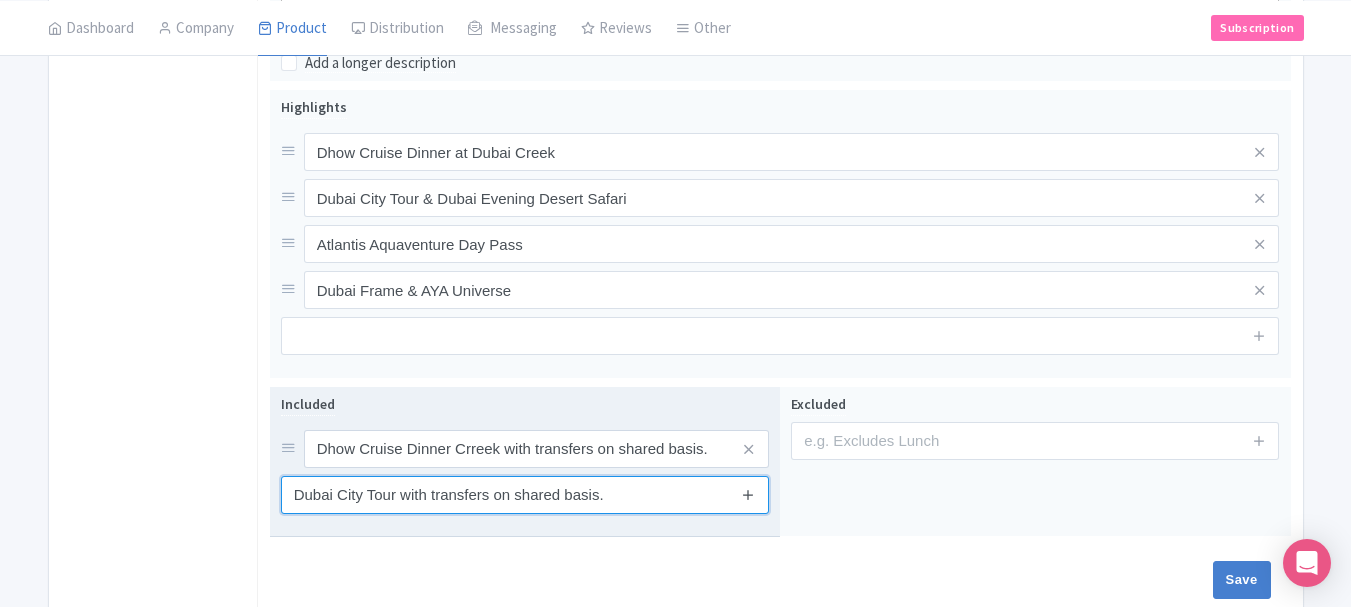 type on "Dubai City Tour with transfers on shared basis." 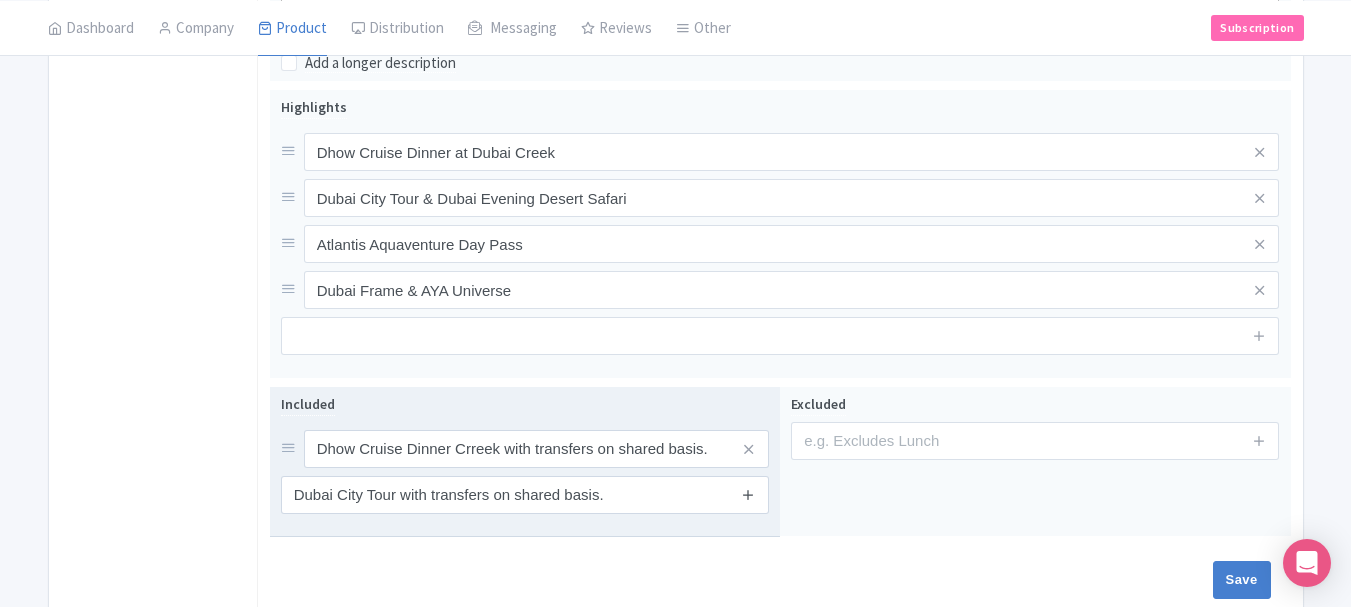click at bounding box center (748, 494) 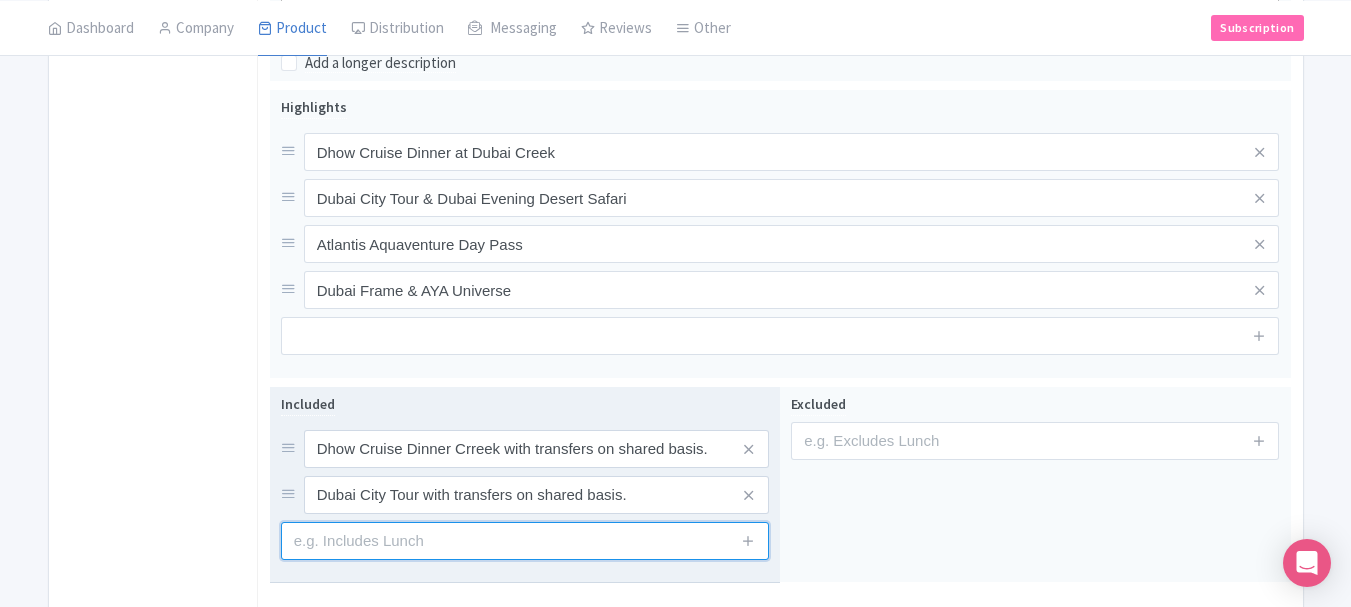 click at bounding box center [525, 541] 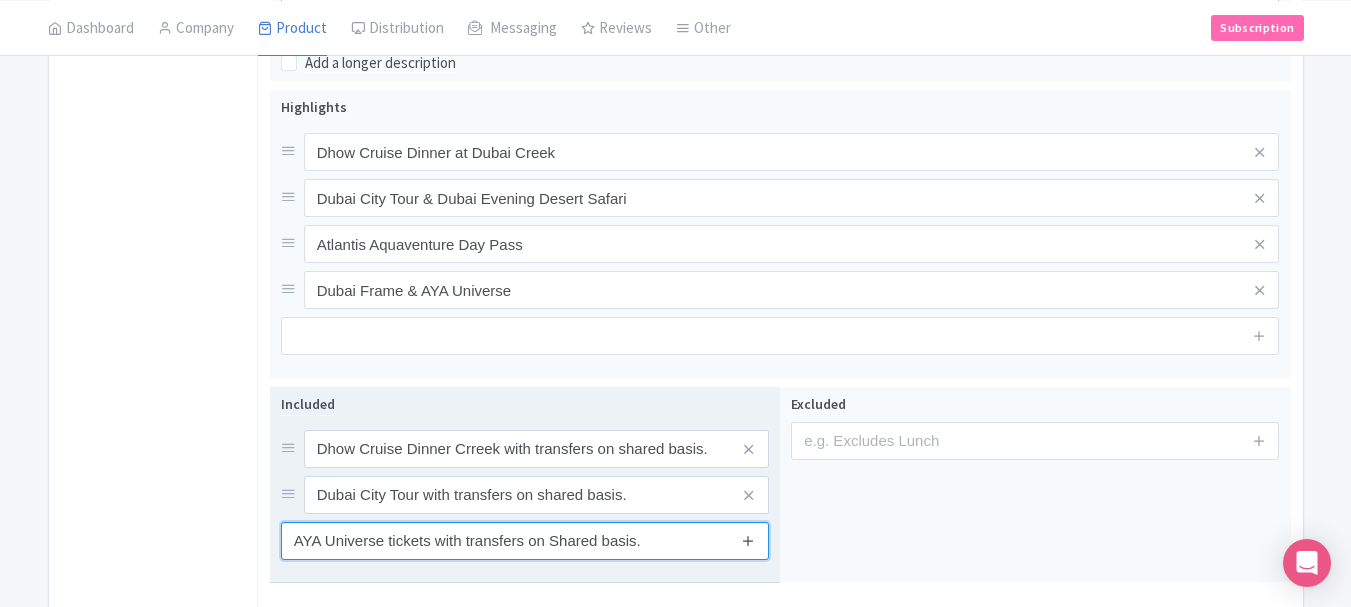type on "AYA Universe tickets with transfers on Shared basis." 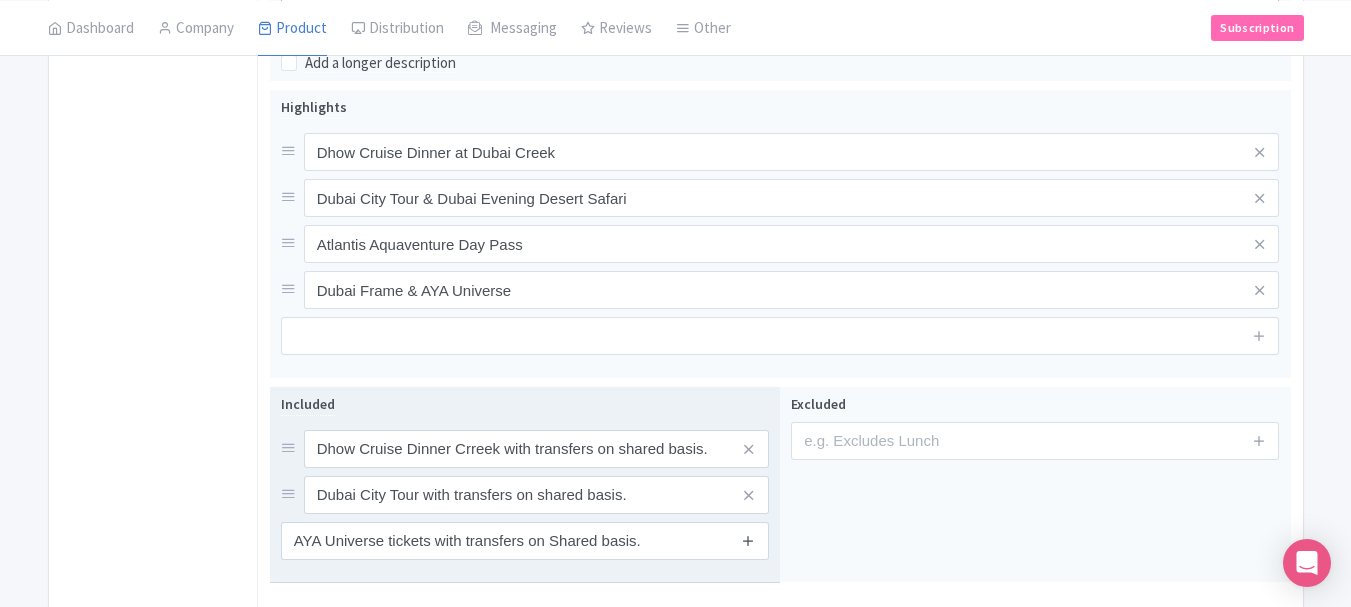 click at bounding box center (748, 540) 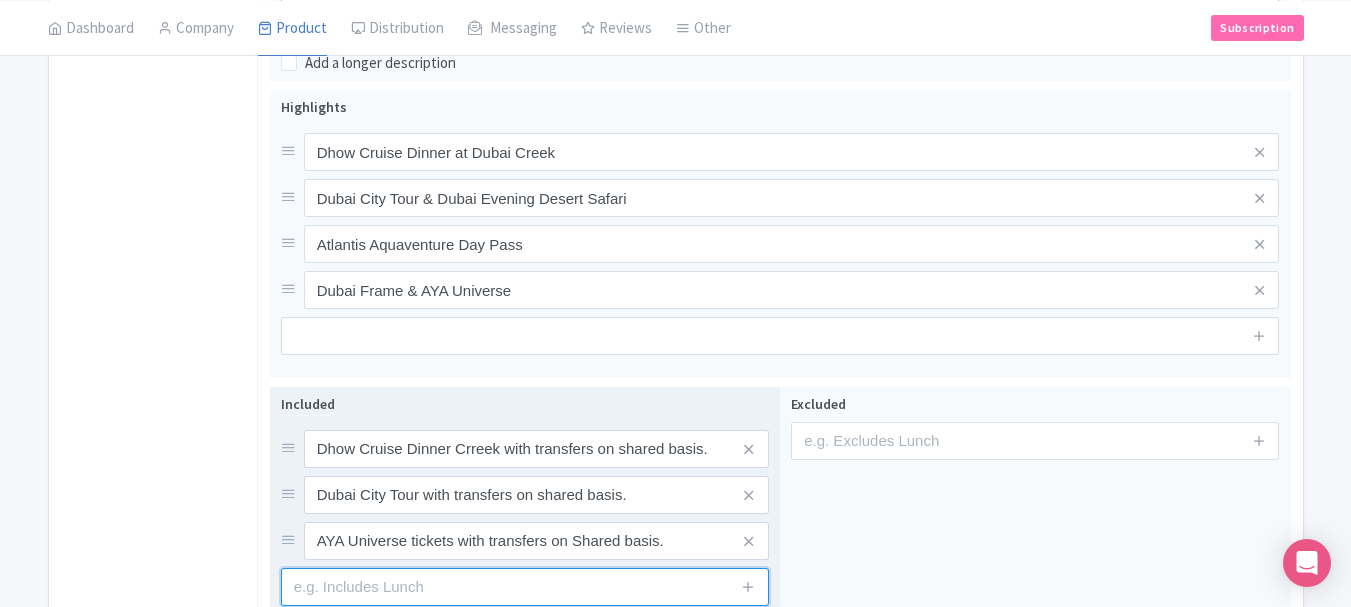 click at bounding box center [525, 587] 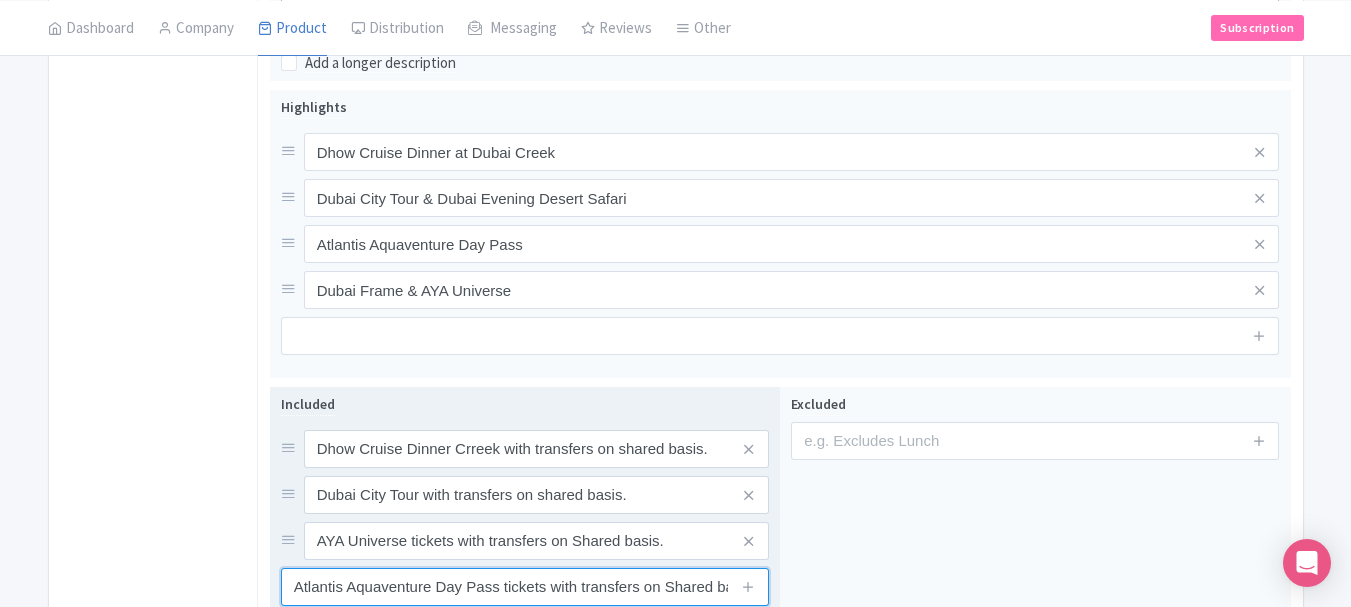 scroll, scrollTop: 0, scrollLeft: 28, axis: horizontal 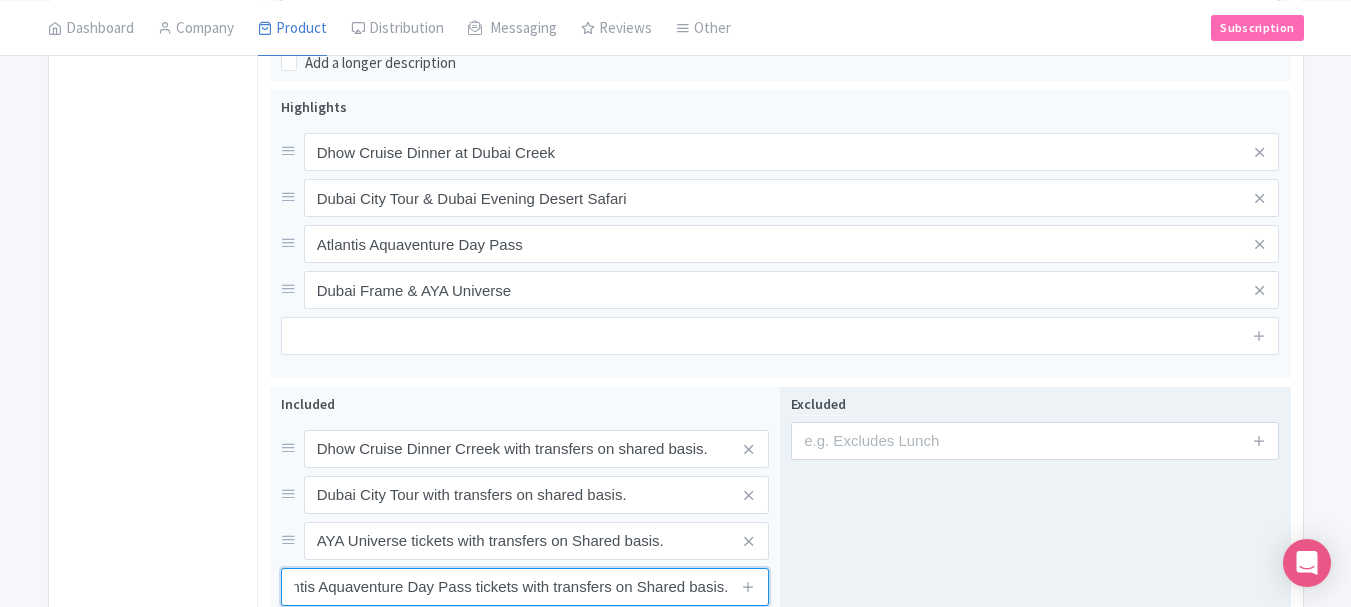 type on "Atlantis Aquaventure Day Pass tickets with transfers on Shared basis." 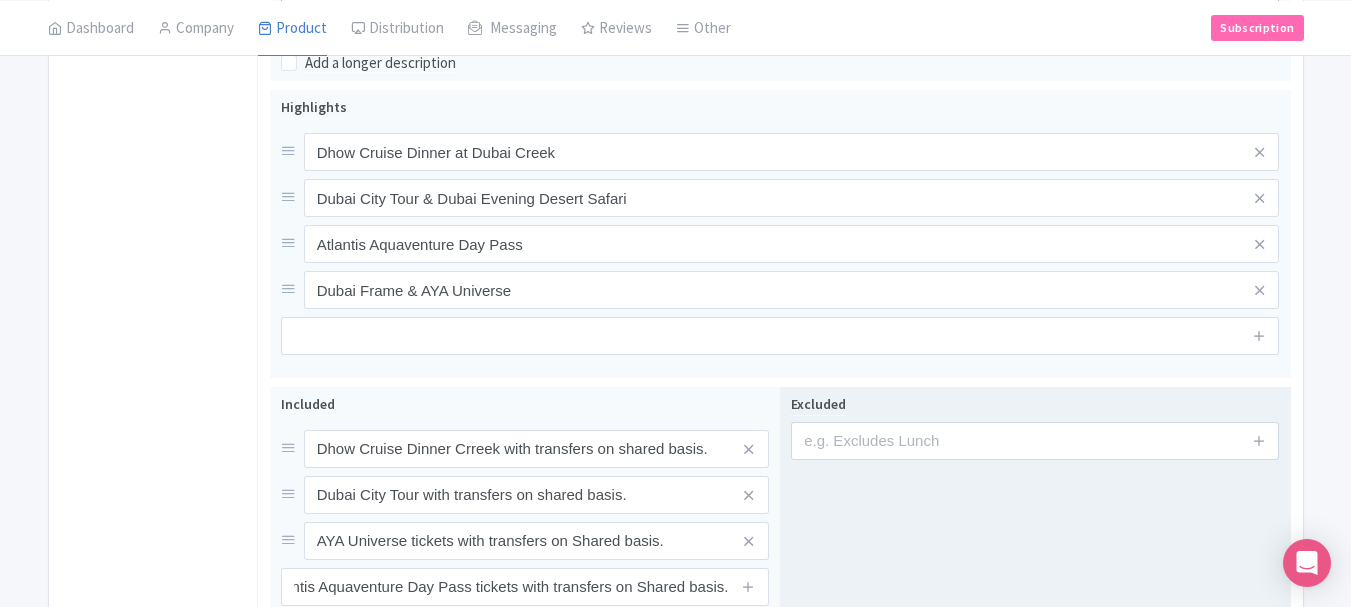 click on "Excluded" at bounding box center [1035, 426] 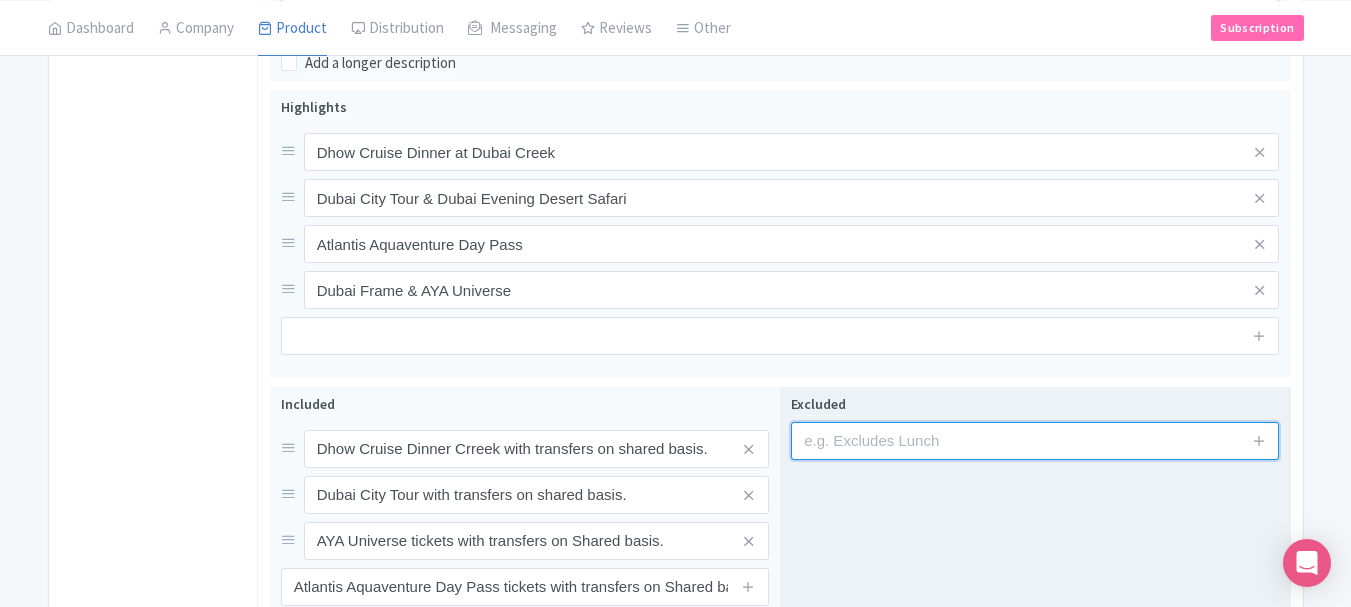 click at bounding box center (1035, 441) 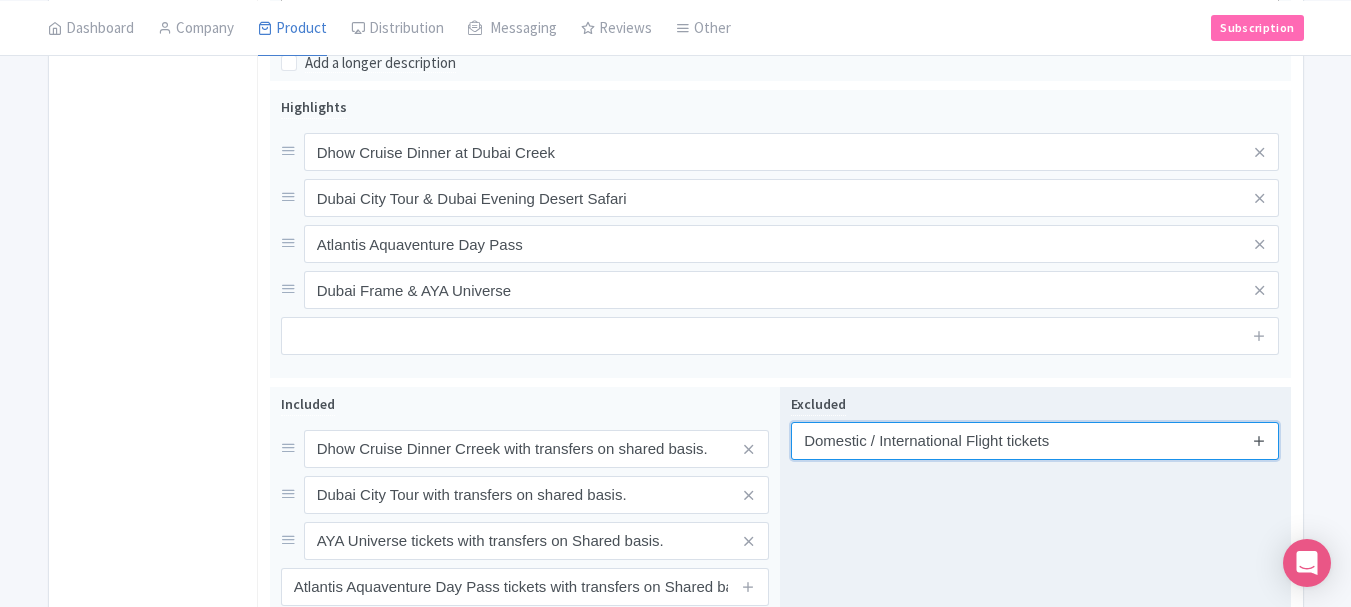 type on "Domestic / International Flight tickets" 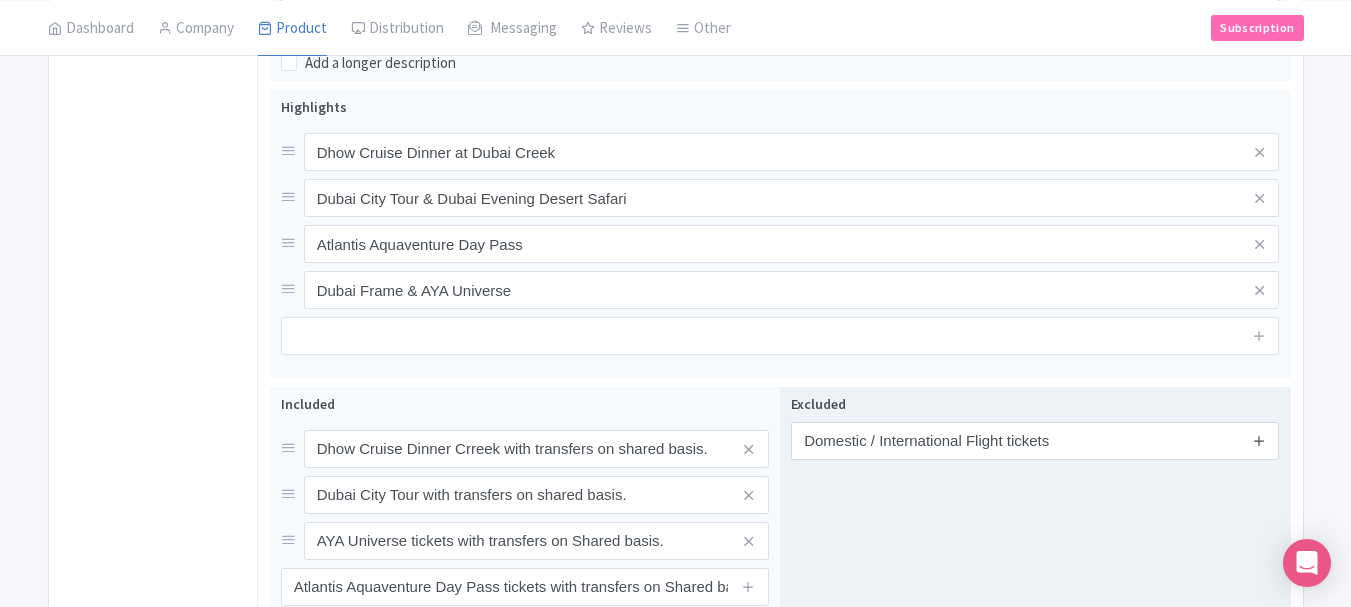 click at bounding box center (1259, 440) 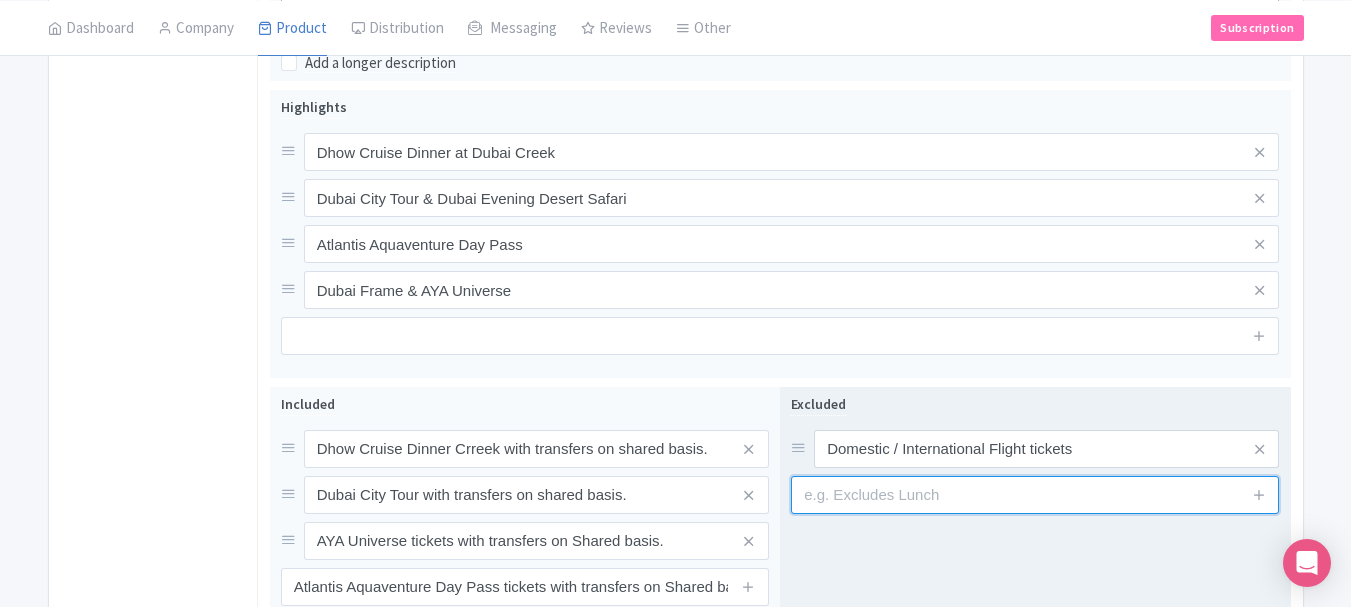 click at bounding box center [1035, 495] 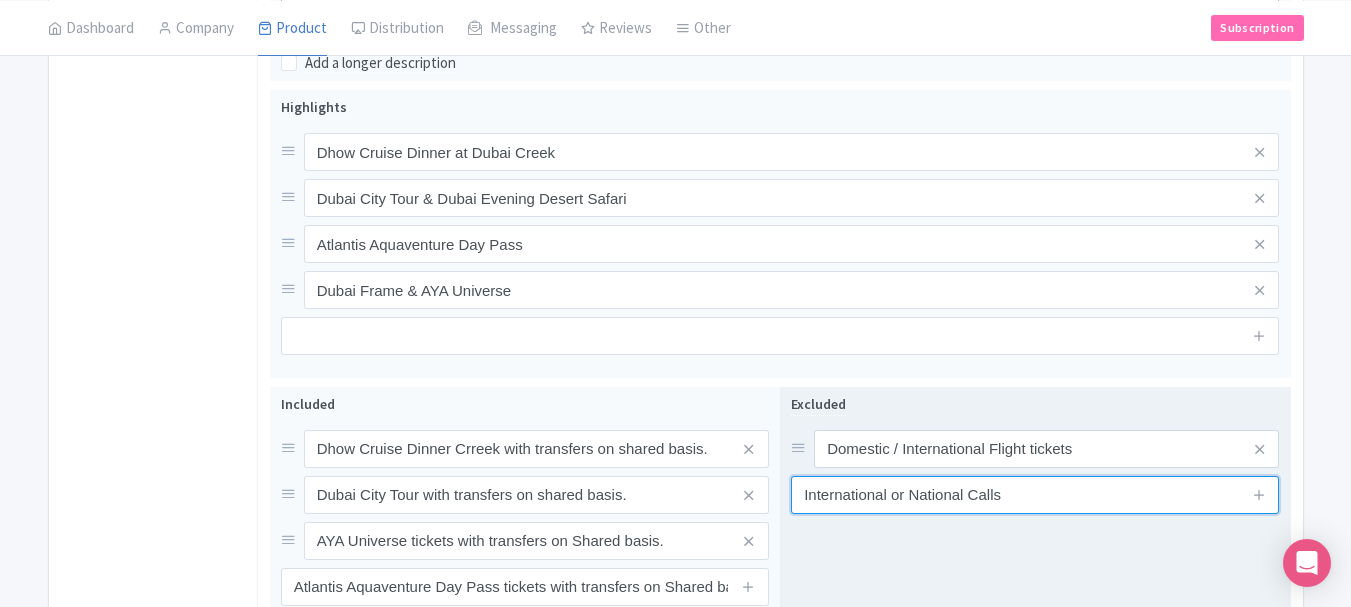 type on "International or National Calls" 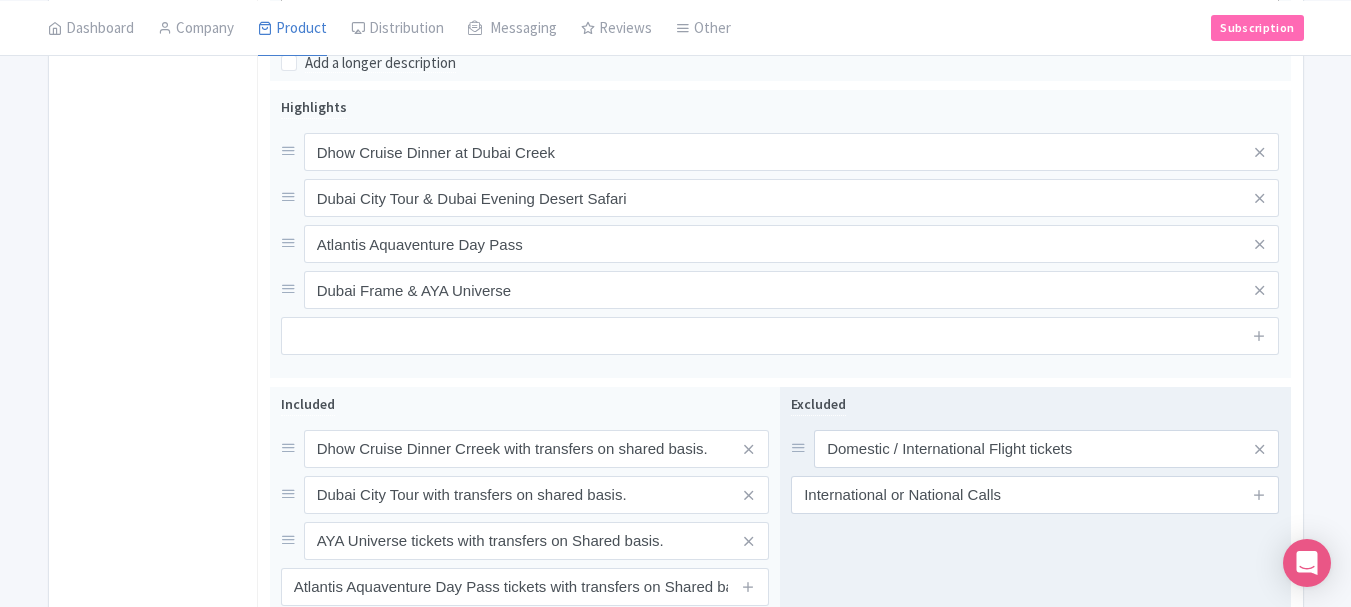 click at bounding box center (1259, 495) 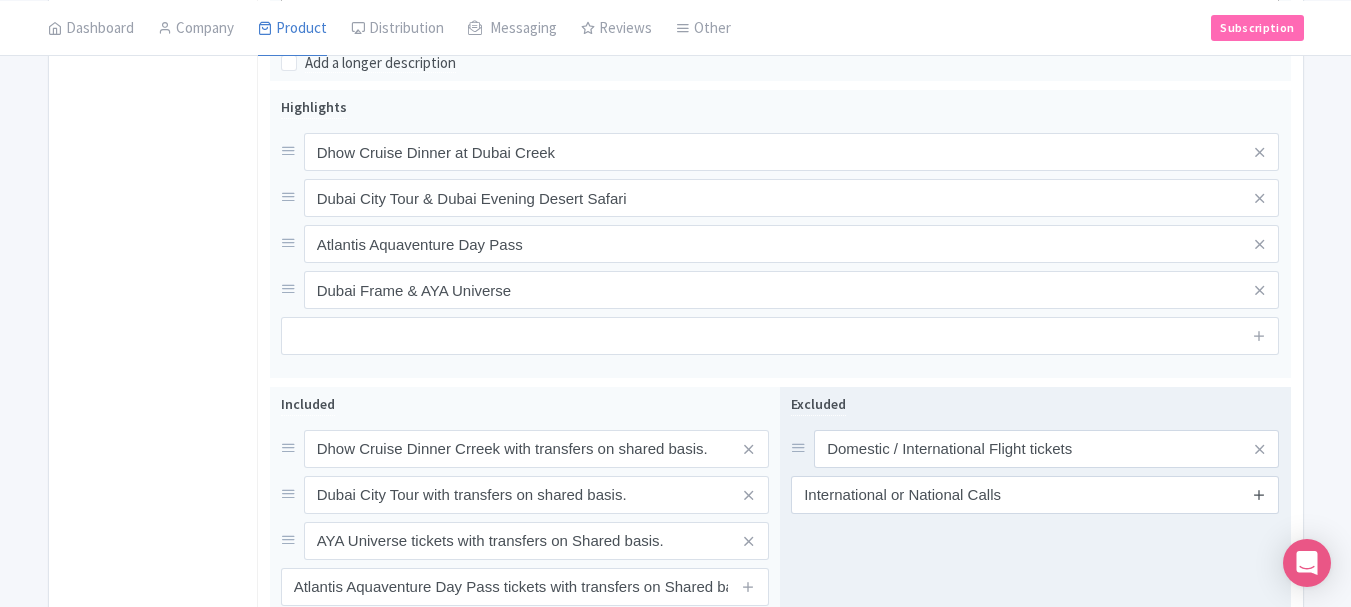 click at bounding box center (1259, 494) 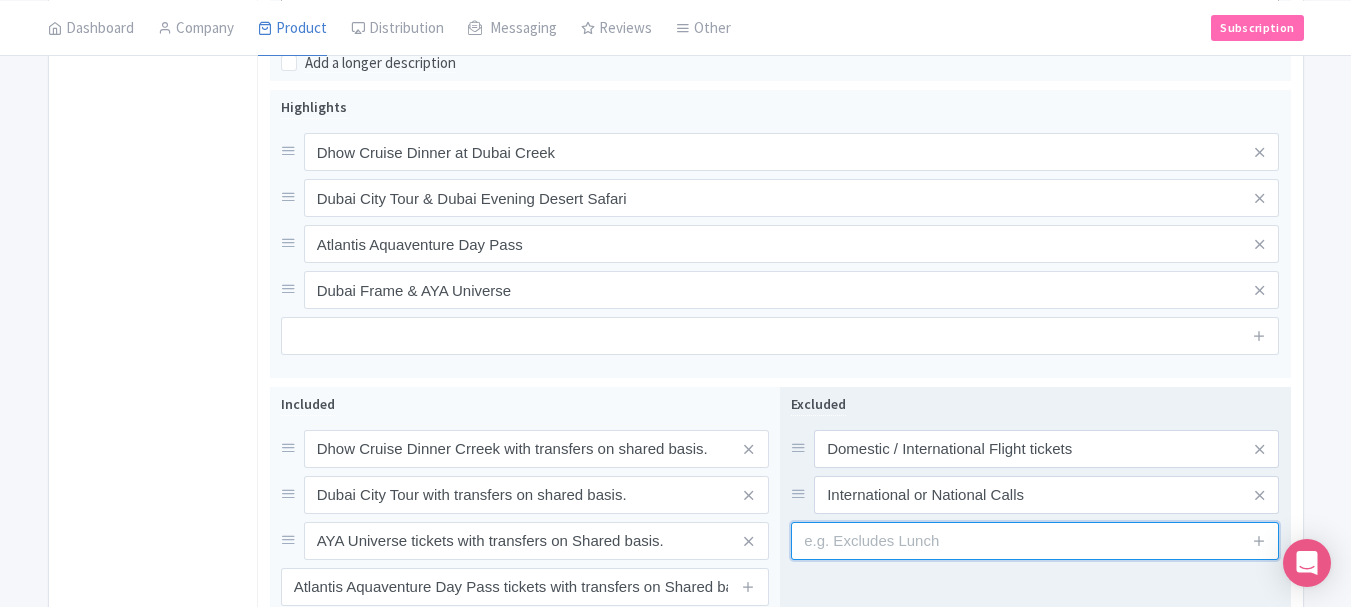 click at bounding box center (1035, 541) 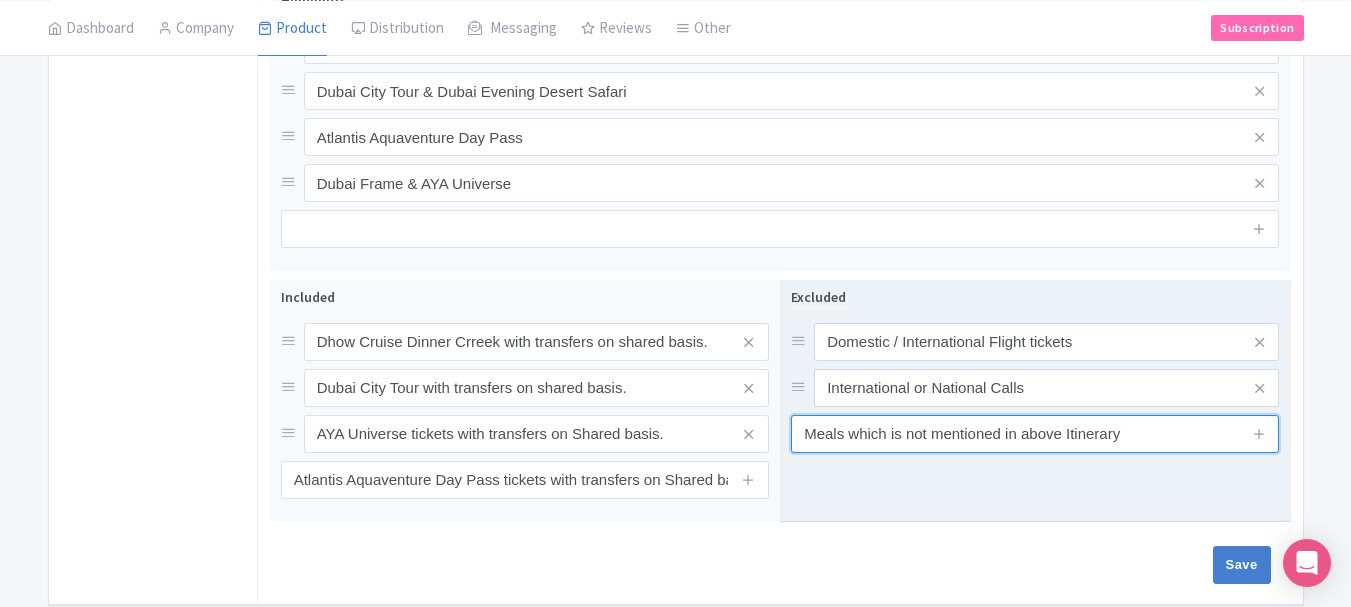 scroll, scrollTop: 970, scrollLeft: 0, axis: vertical 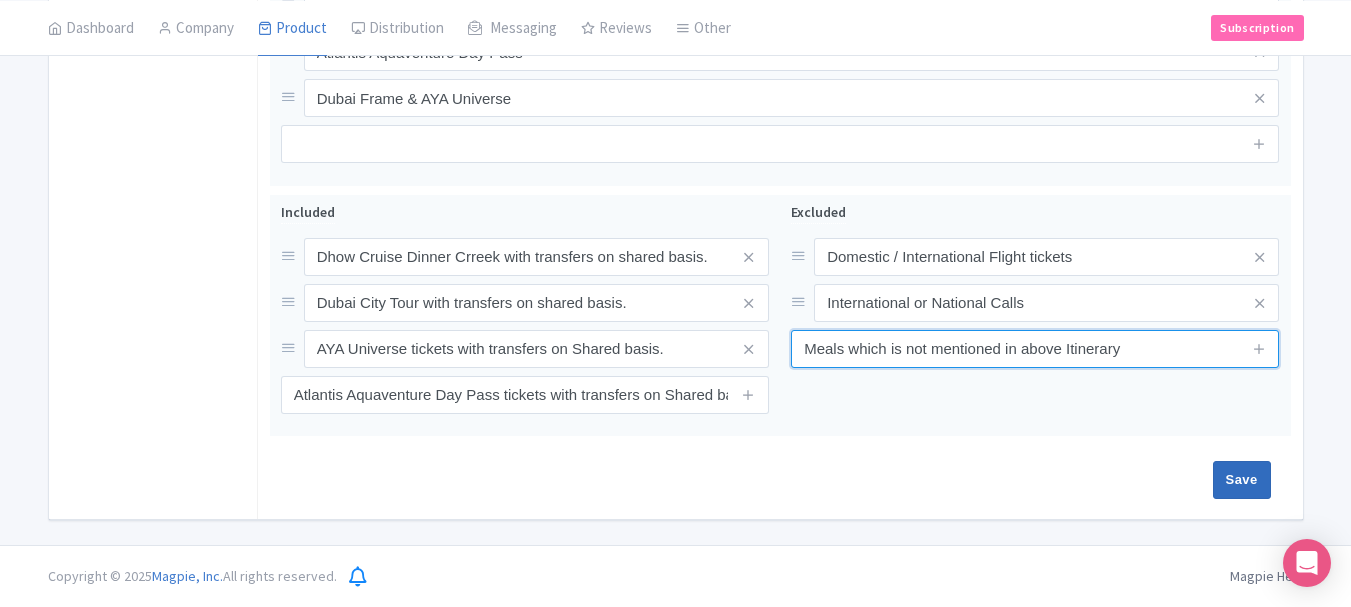 type on "Meals which is not mentioned in above Itinerary" 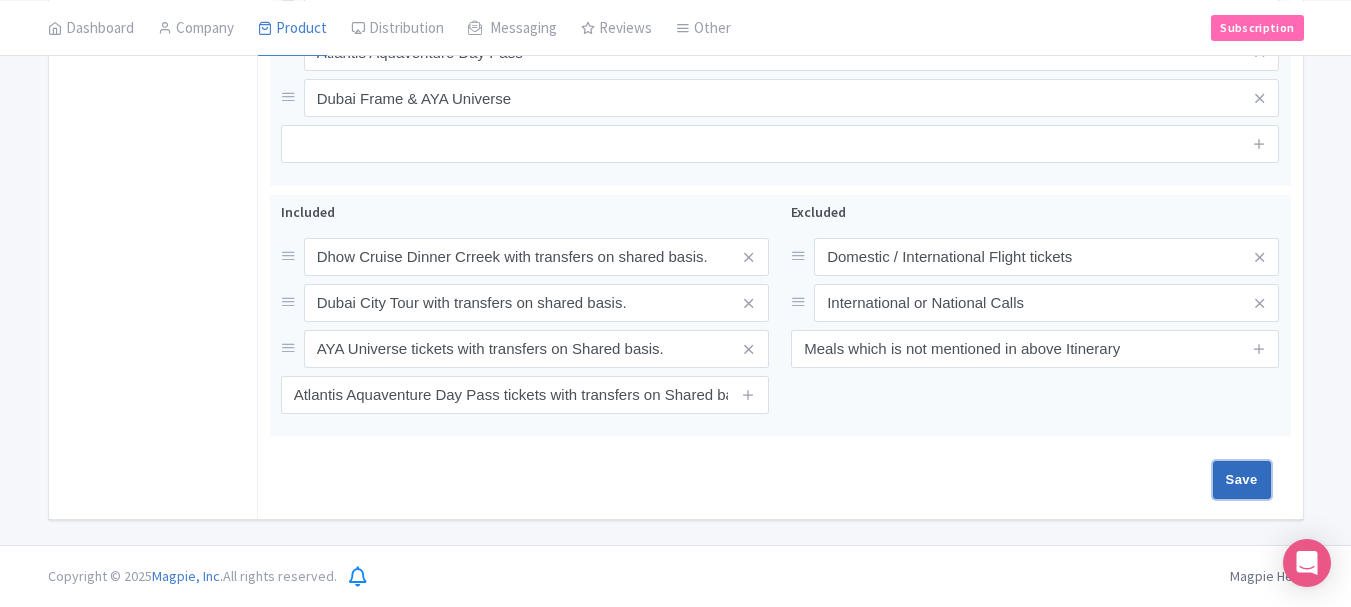 click on "Save" at bounding box center (1242, 480) 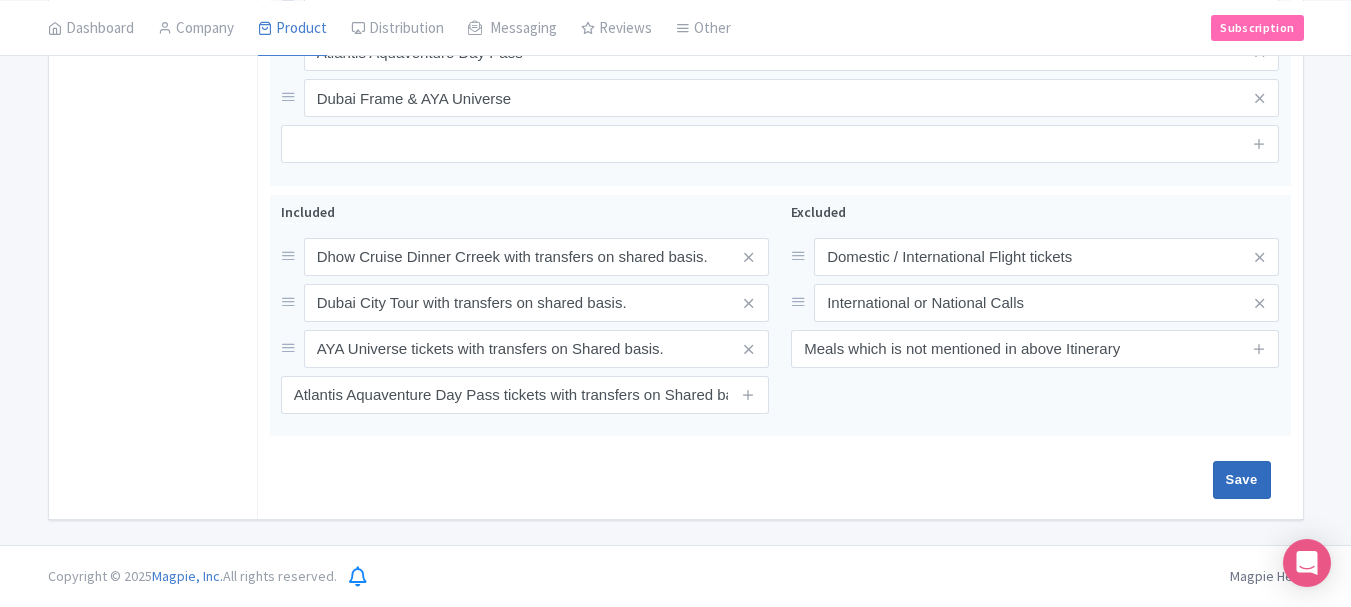 type on "Saving..." 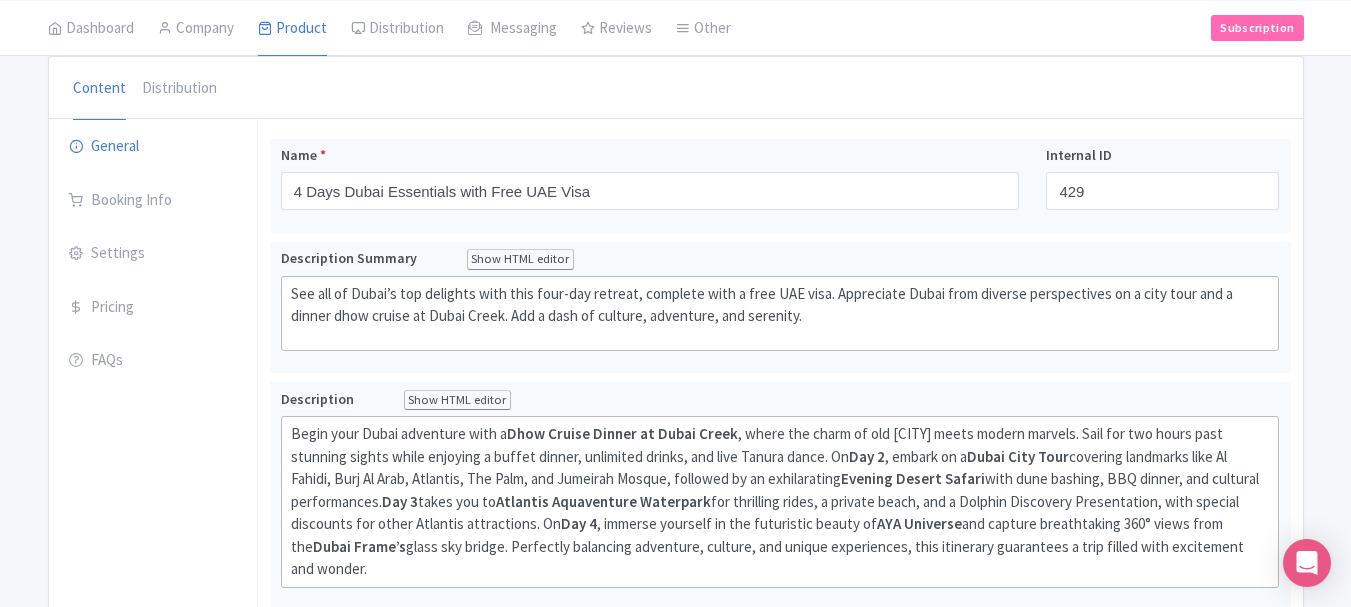 scroll, scrollTop: 170, scrollLeft: 0, axis: vertical 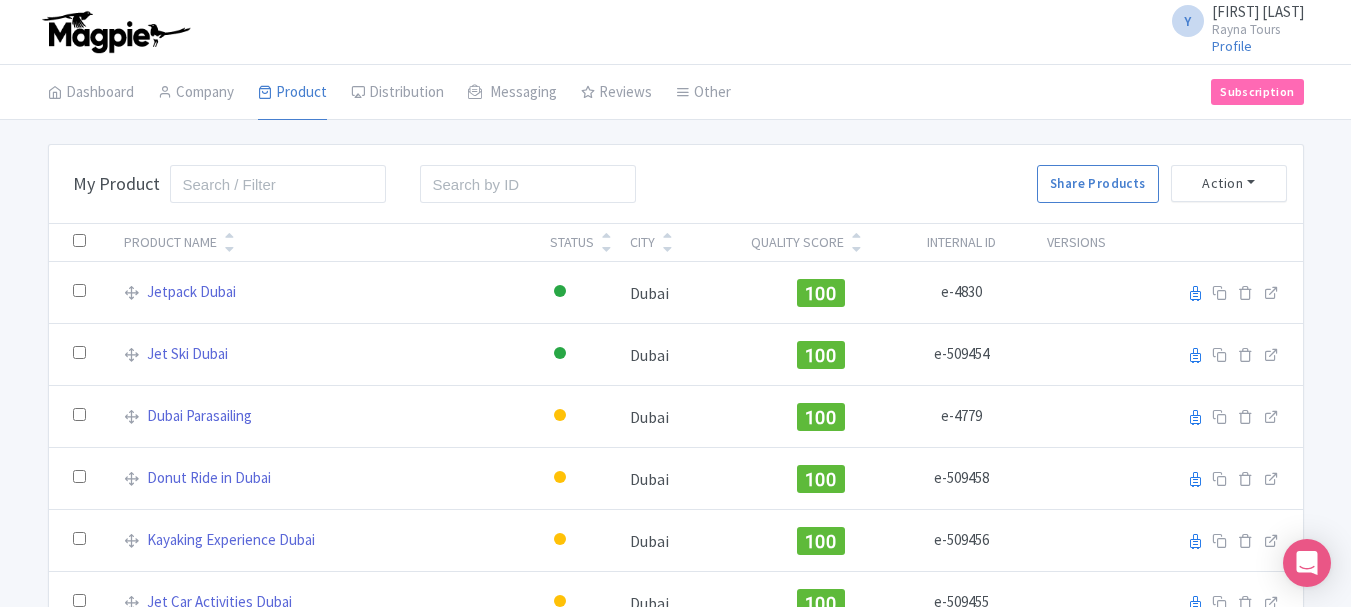 click on "Product Name" at bounding box center [324, 242] 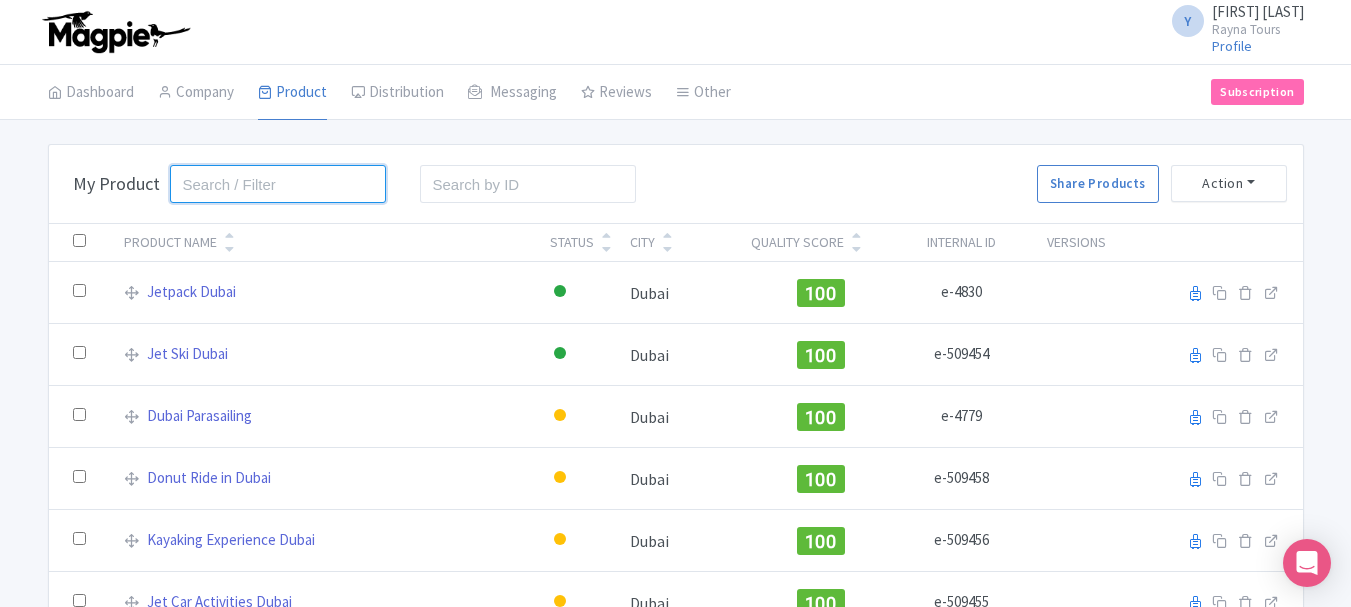 click at bounding box center (278, 184) 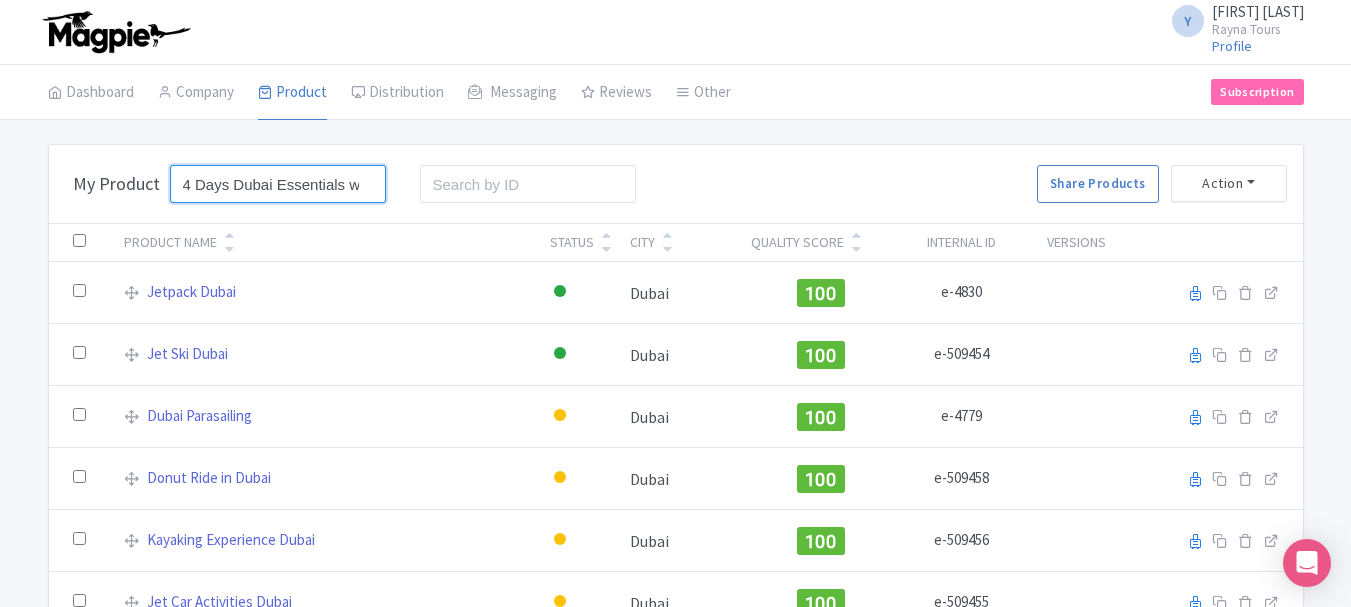 scroll, scrollTop: 0, scrollLeft: 120, axis: horizontal 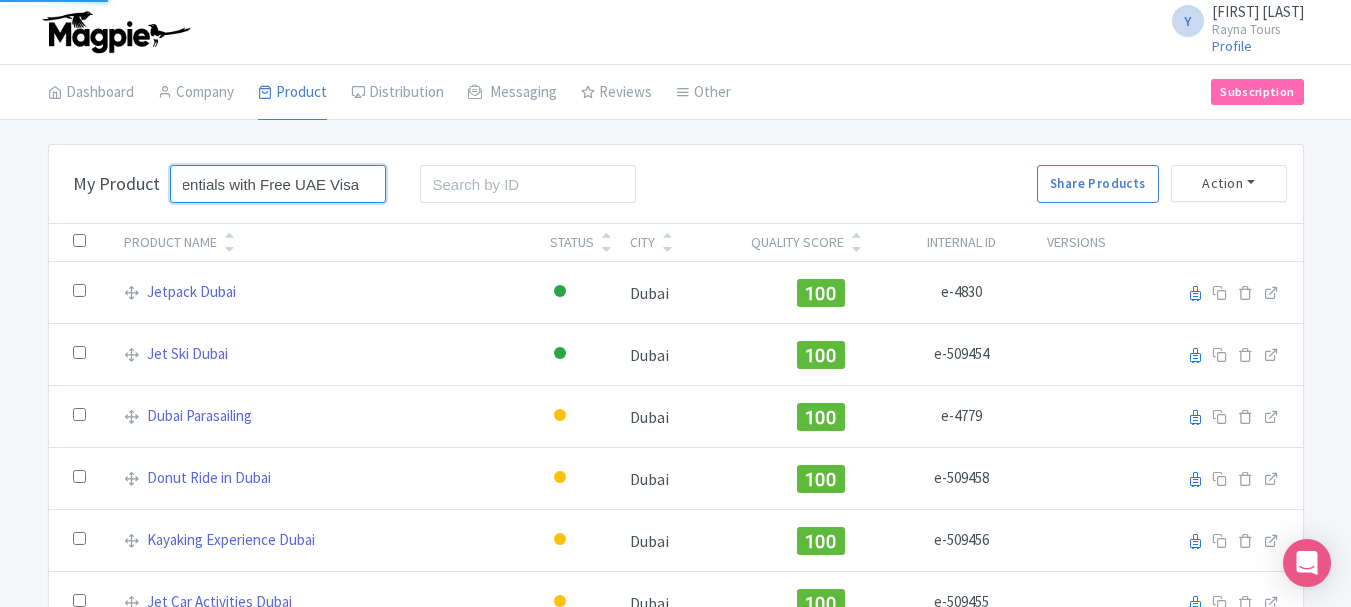 type on "4 Days Dubai Essentials with Free UAE Visa" 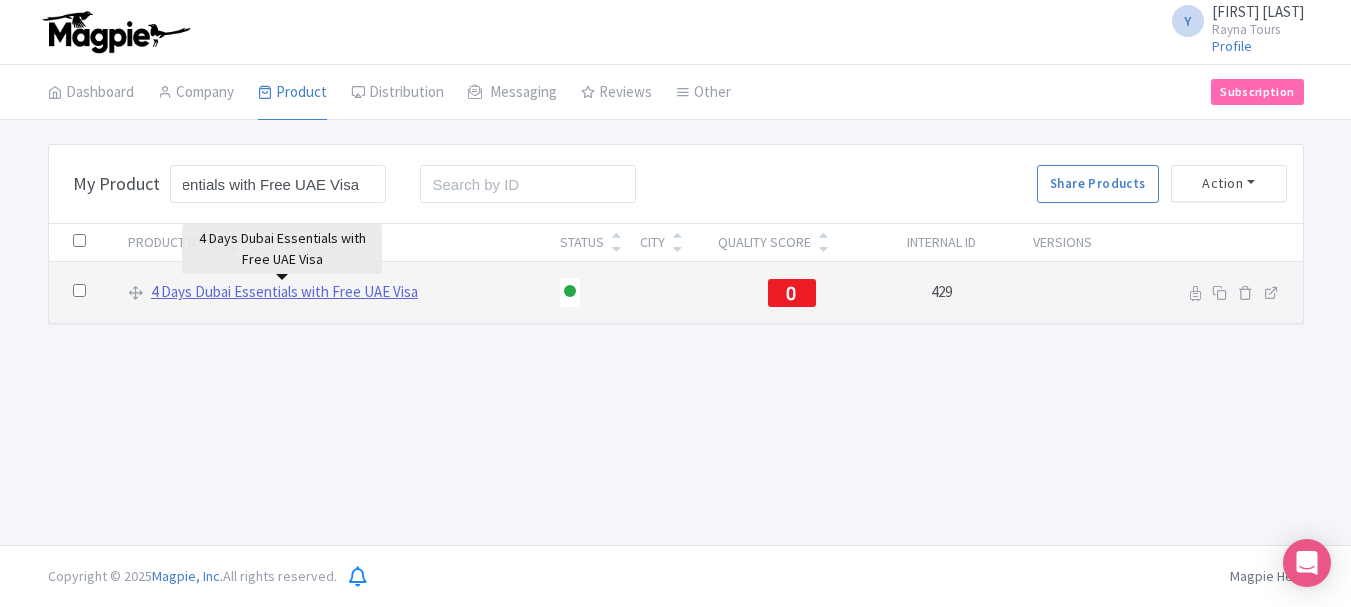 click on "4 Days Dubai Essentials with Free UAE Visa" at bounding box center (284, 292) 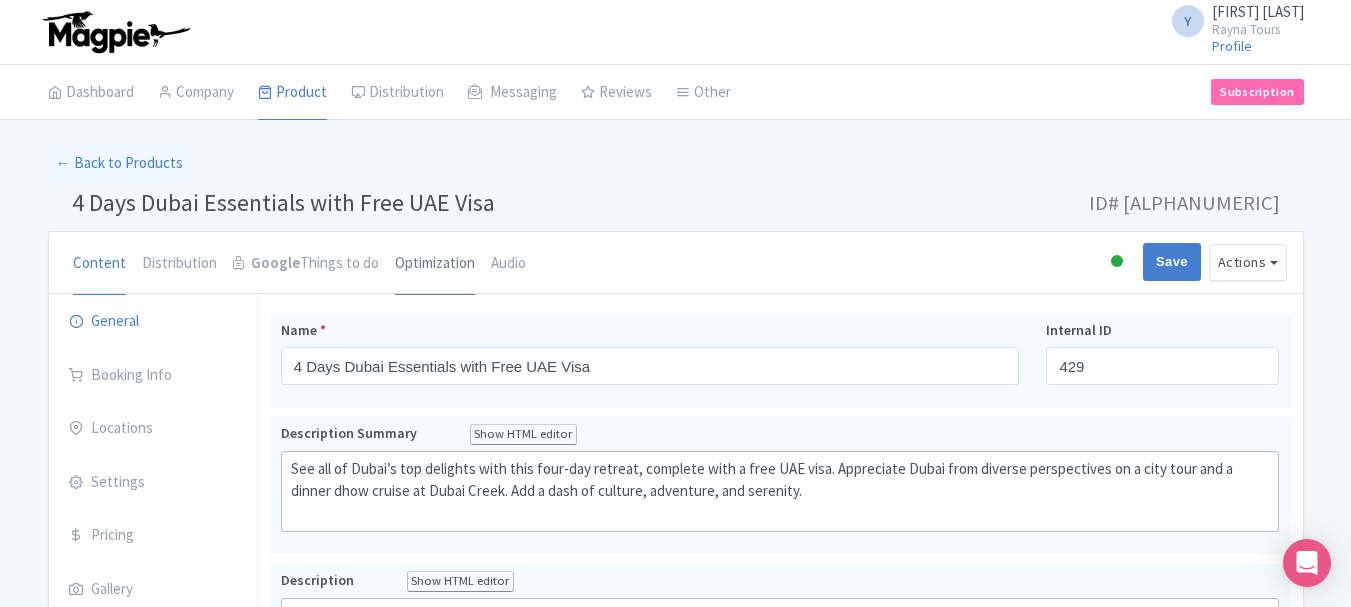scroll, scrollTop: 0, scrollLeft: 0, axis: both 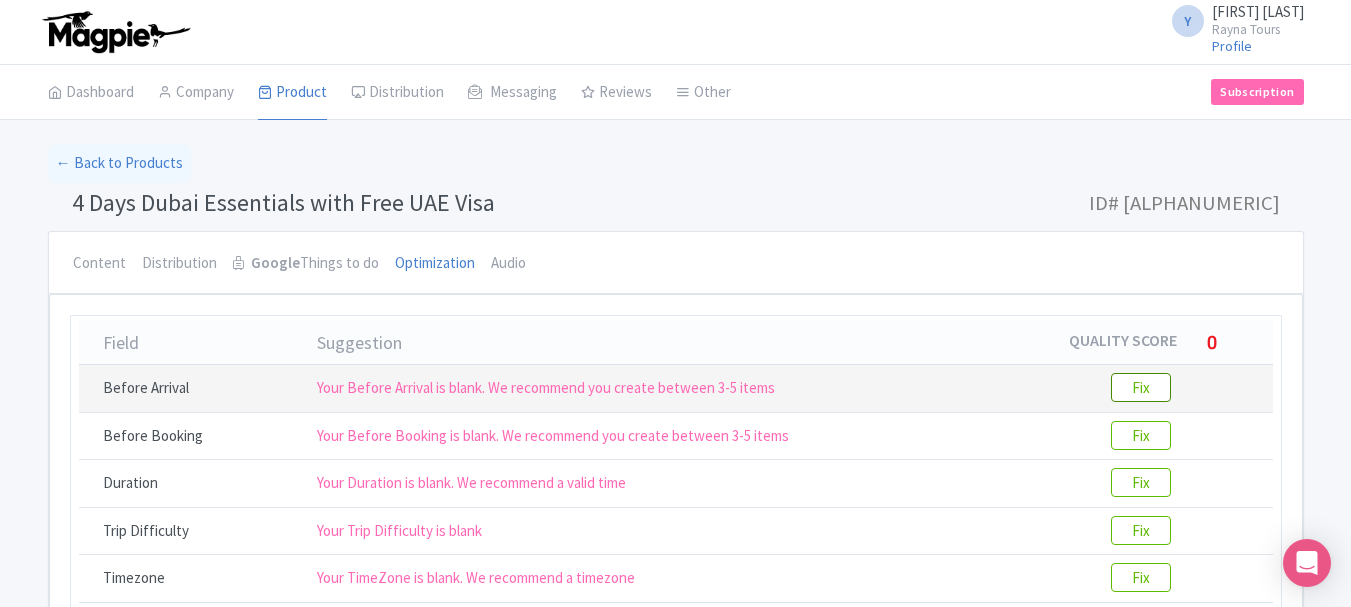 click on "Fix" at bounding box center (1141, 387) 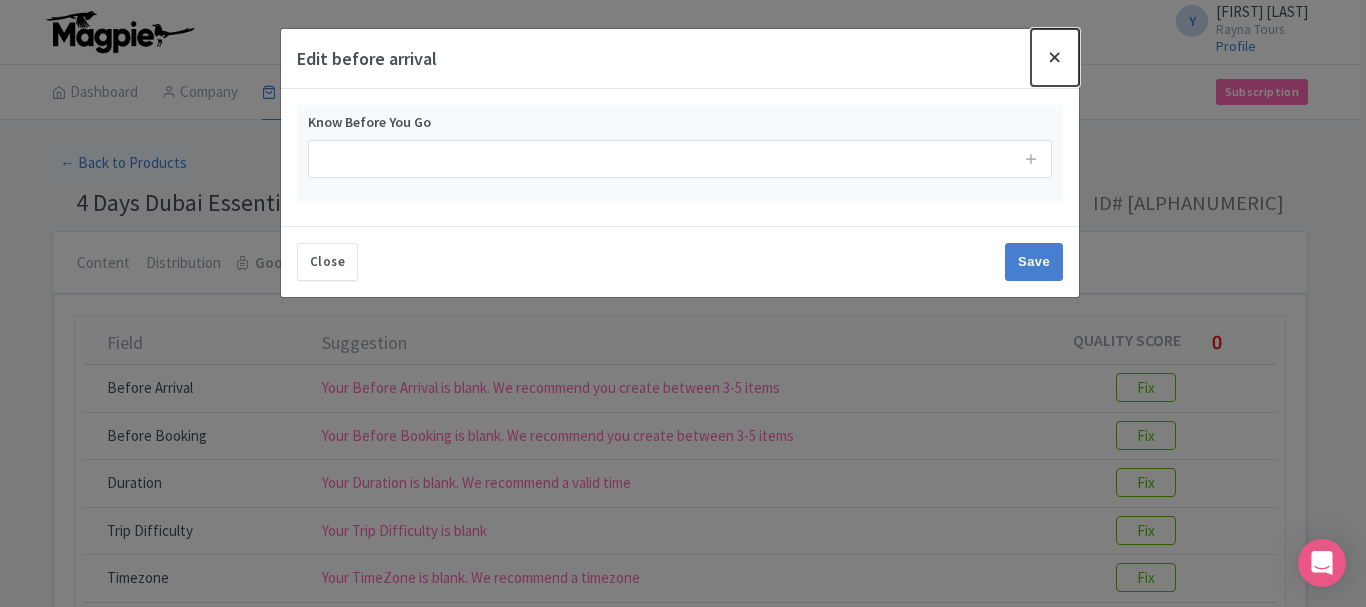 click at bounding box center (1055, 57) 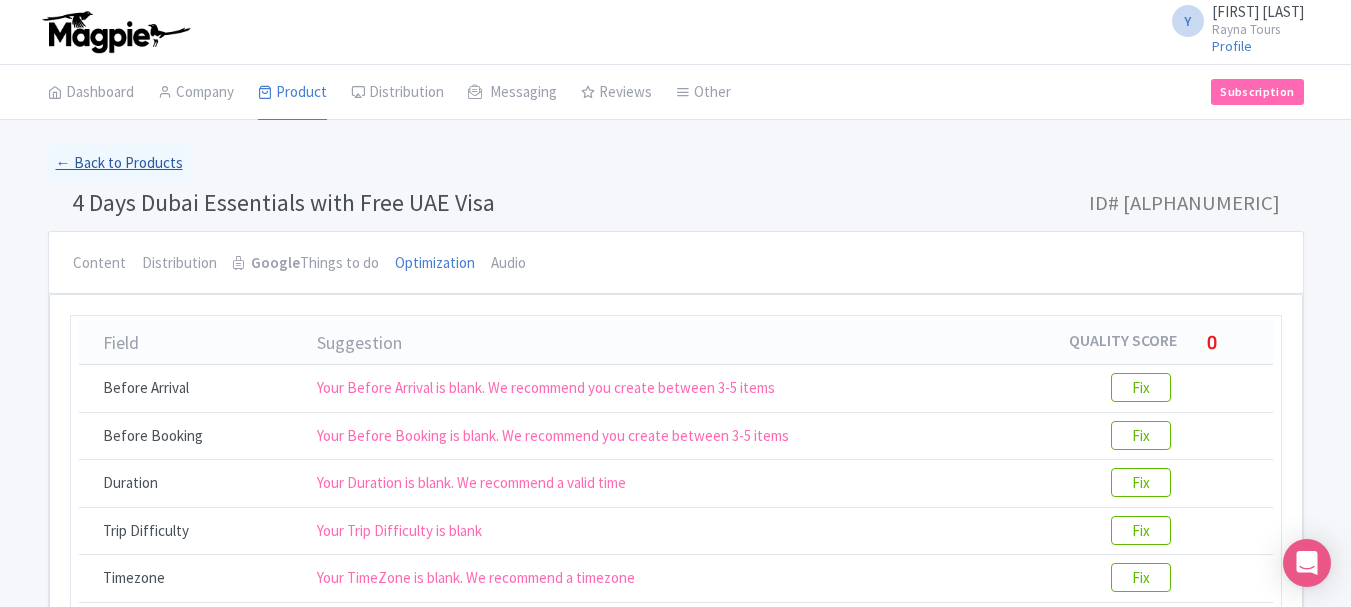 click on "← Back to Products" at bounding box center [119, 163] 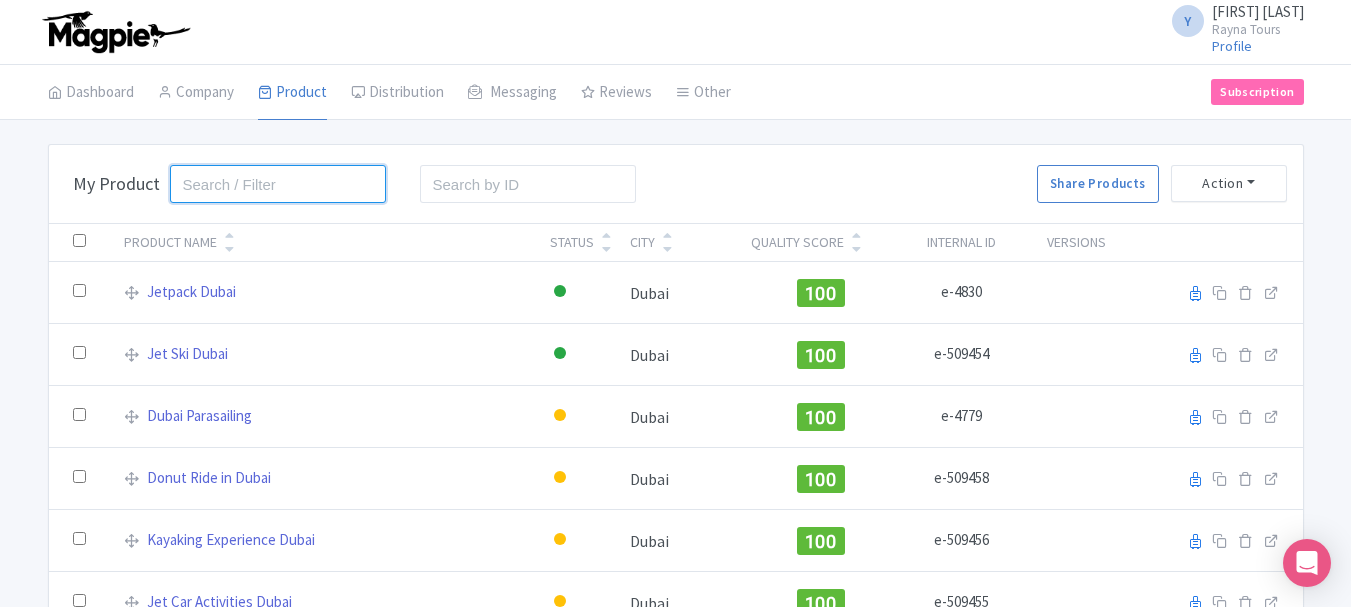 drag, startPoint x: 0, startPoint y: 0, endPoint x: 234, endPoint y: 189, distance: 300.79395 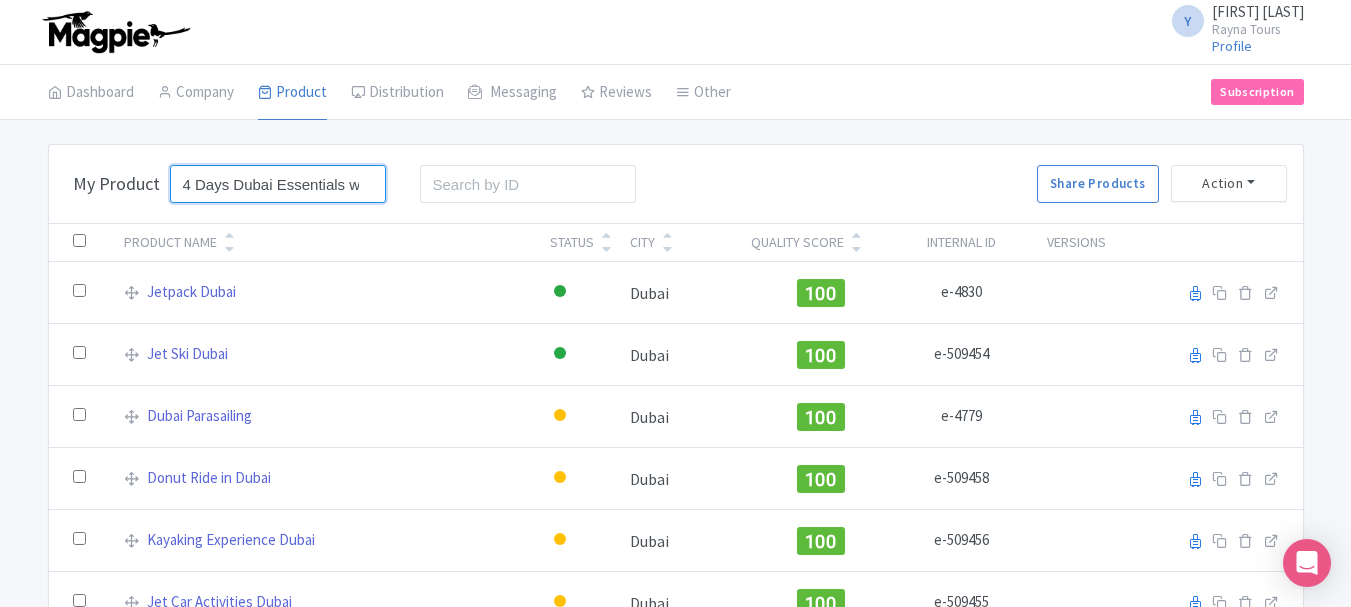 scroll, scrollTop: 0, scrollLeft: 120, axis: horizontal 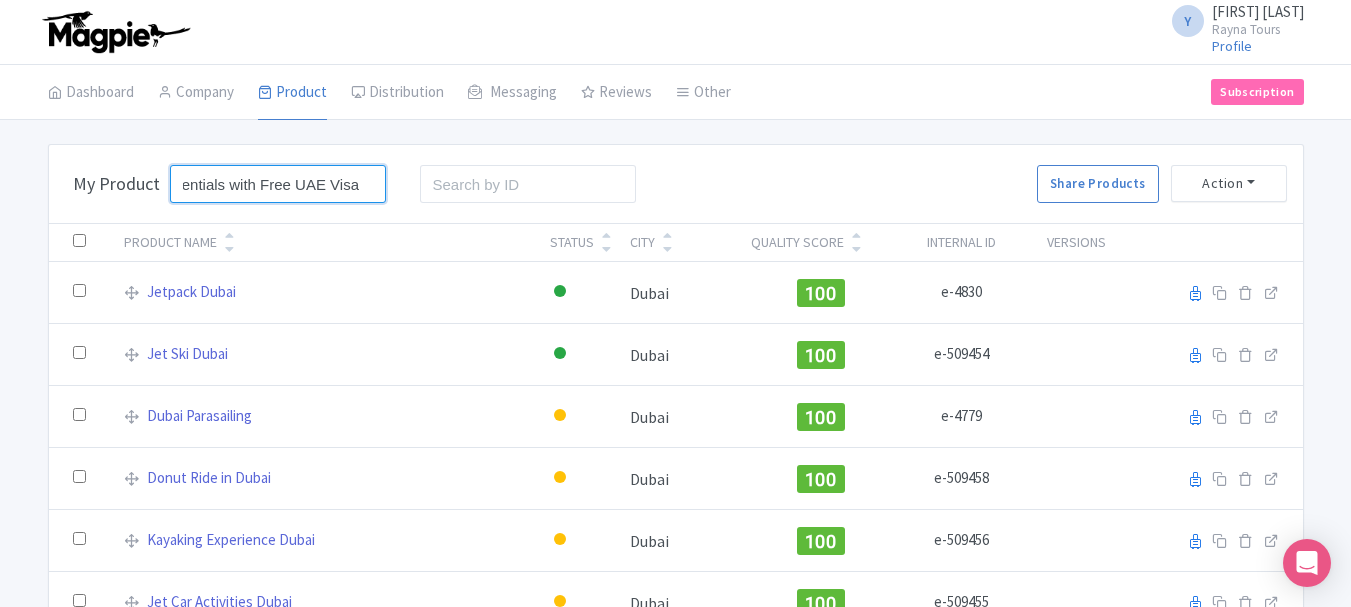 type on "4 Days Dubai Essentials with Free UAE Visa" 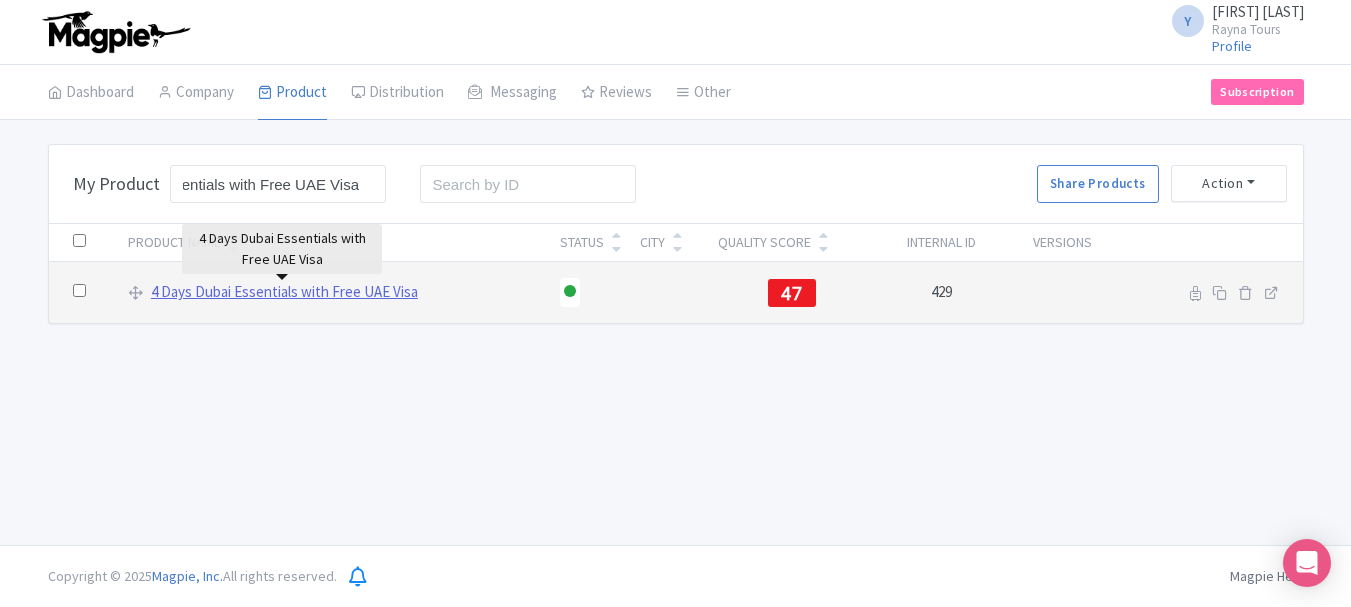 click on "4 Days Dubai Essentials with Free UAE Visa" at bounding box center [284, 292] 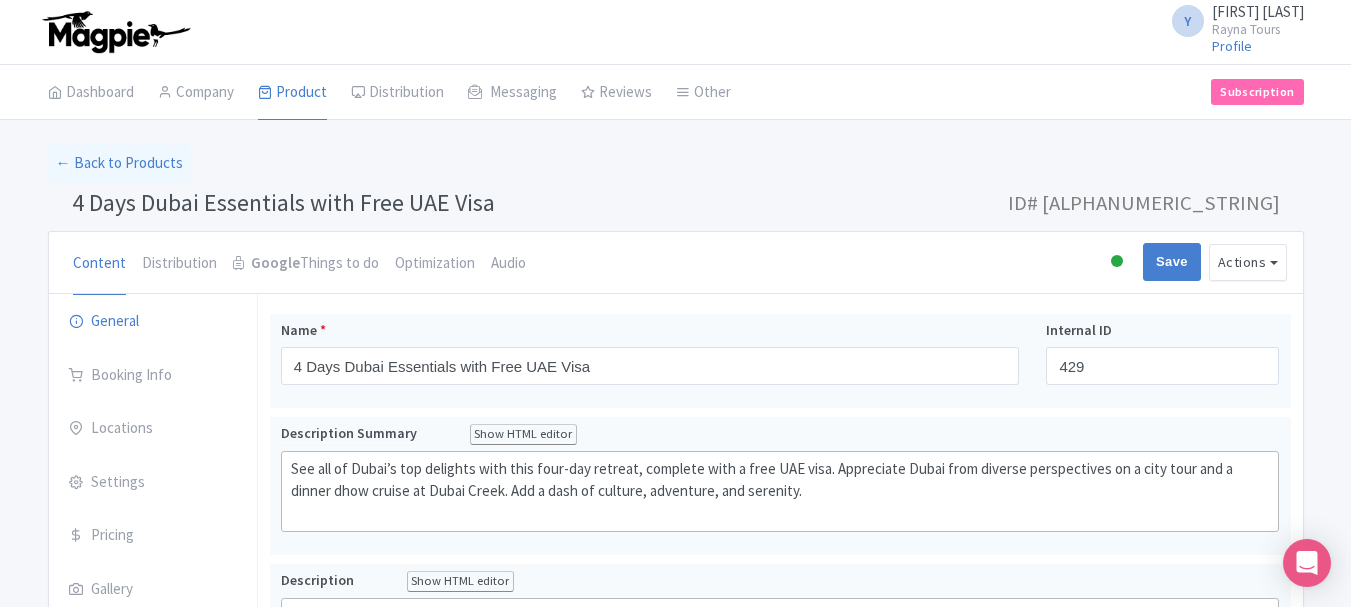 scroll, scrollTop: 0, scrollLeft: 0, axis: both 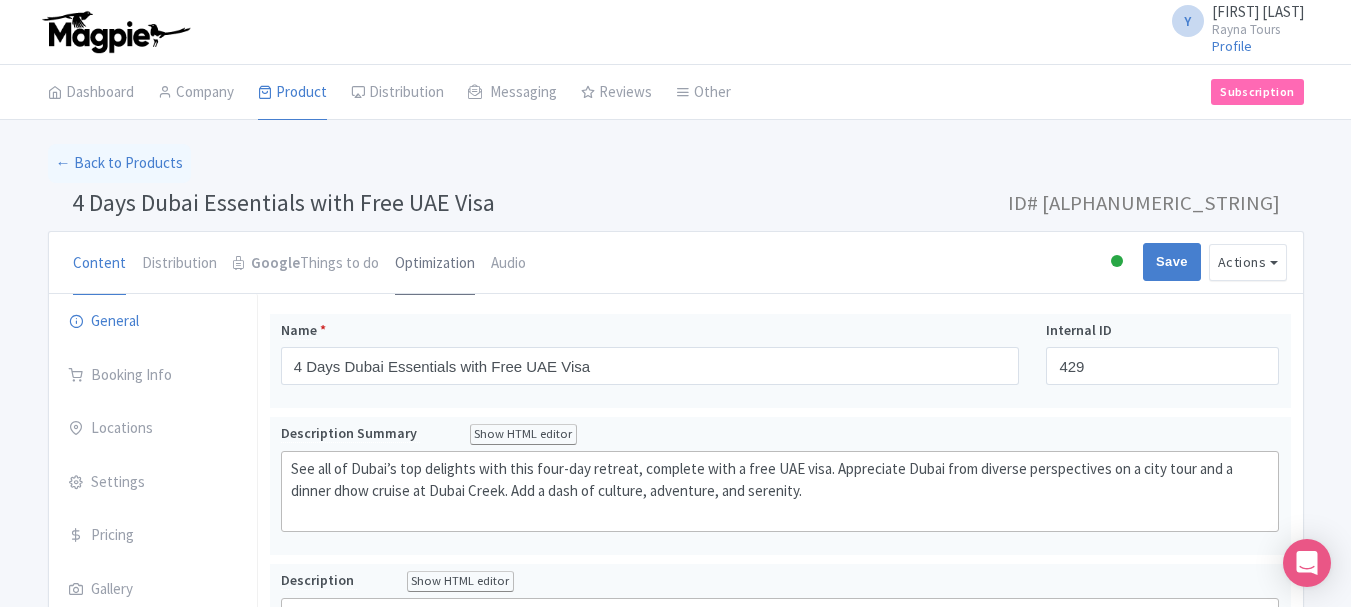 click on "Optimization" at bounding box center (435, 264) 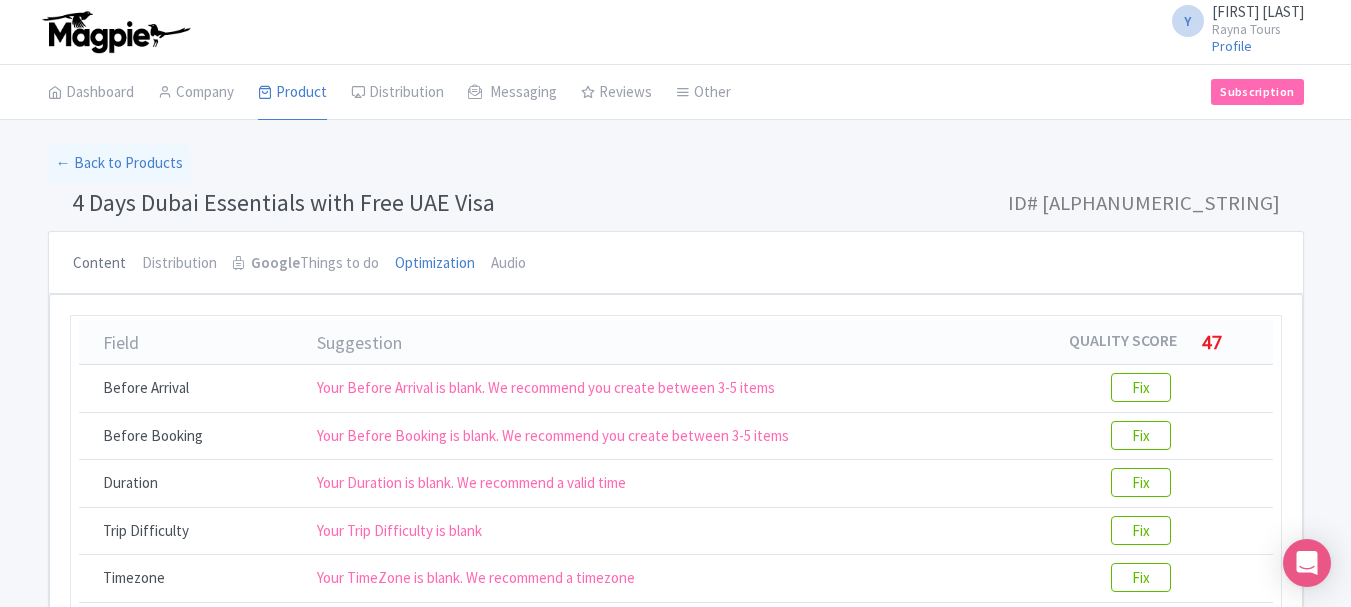 click on "Content" at bounding box center [99, 264] 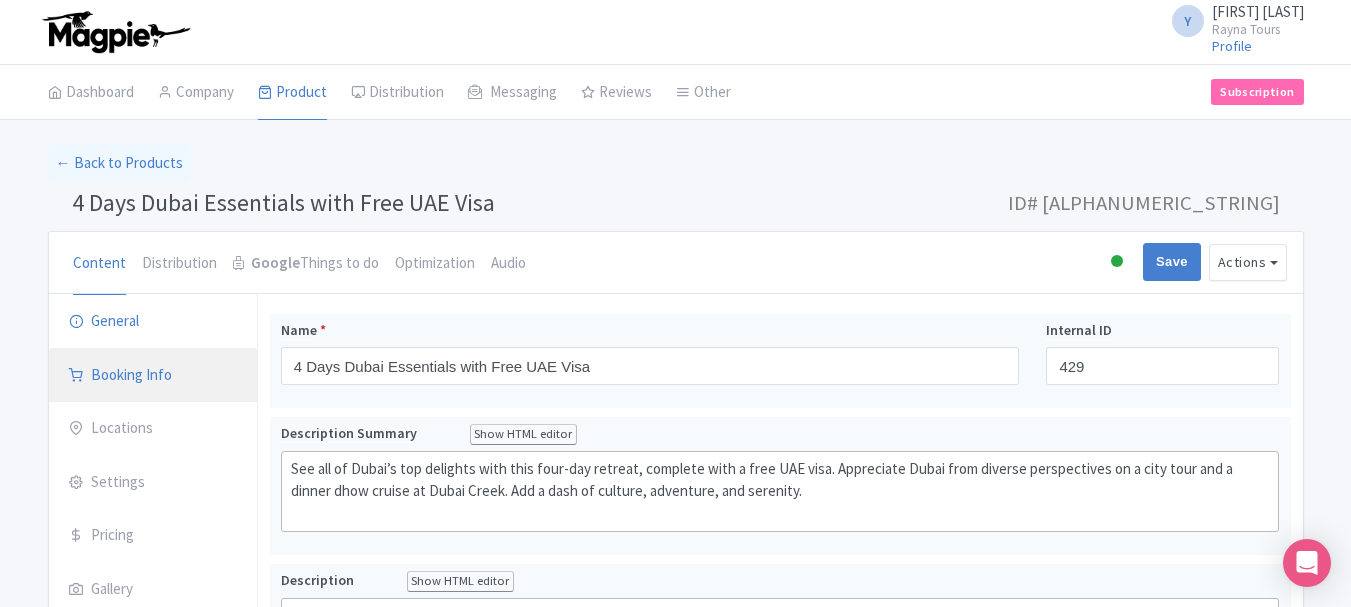 click on "Booking Info" at bounding box center [153, 376] 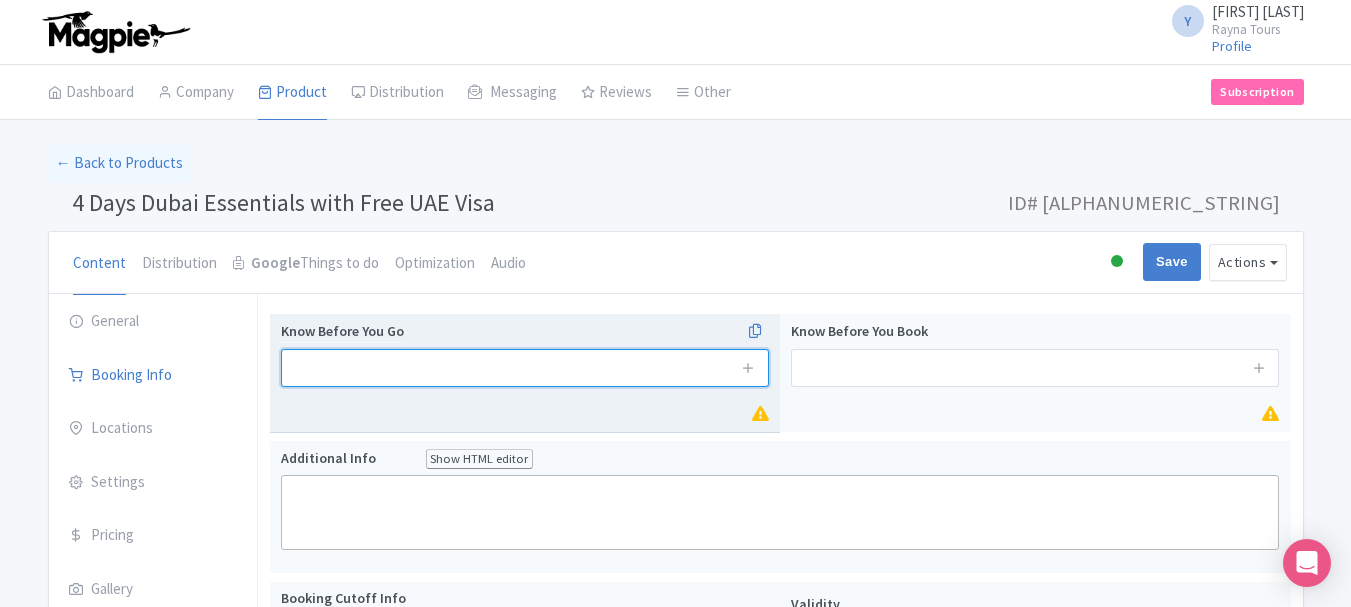 click at bounding box center (525, 368) 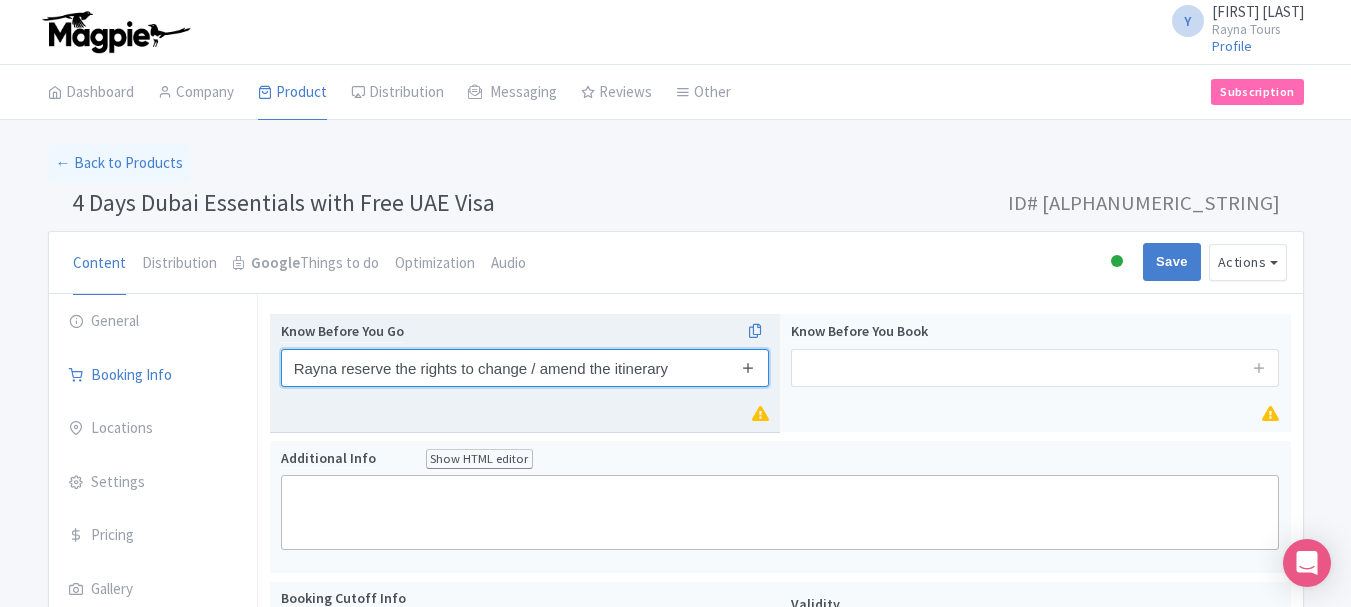 type on "Rayna reserve the rights to change / amend the itinerary" 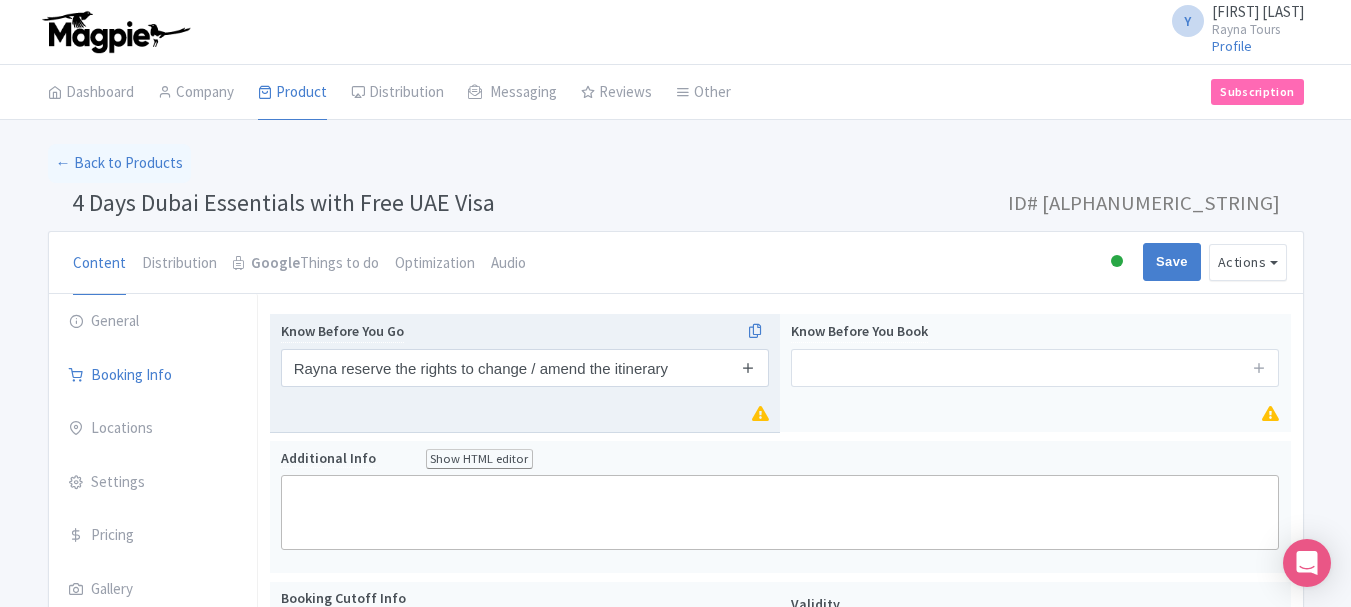 click at bounding box center (748, 367) 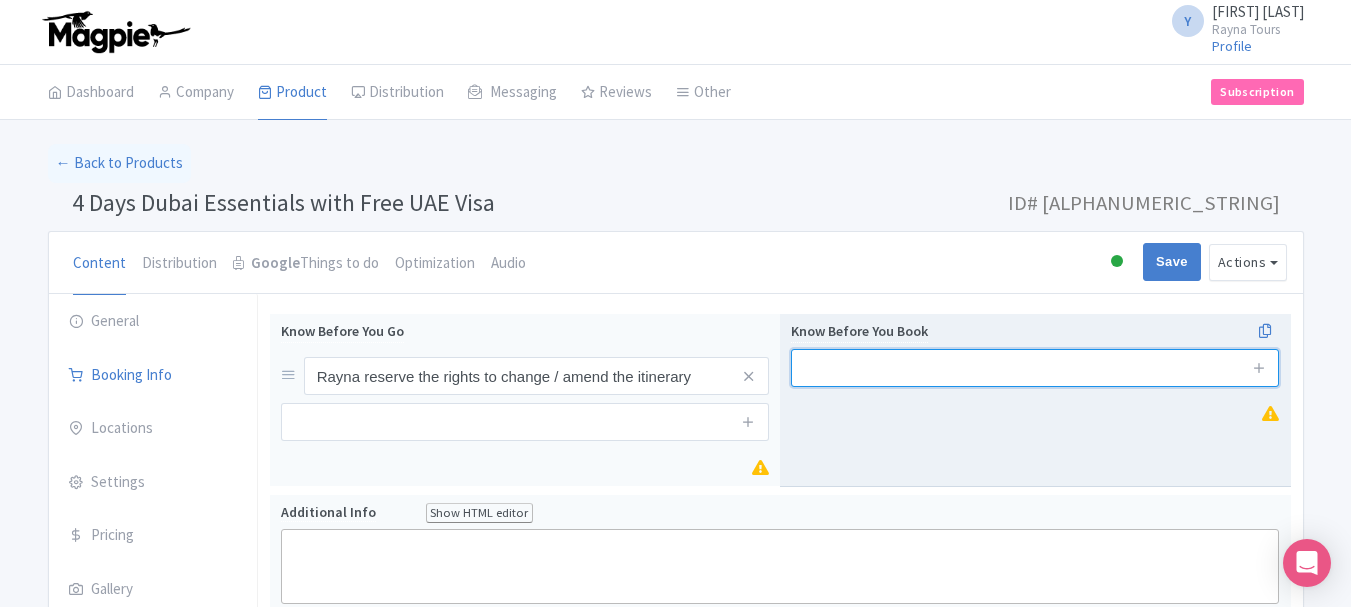 click at bounding box center [1035, 368] 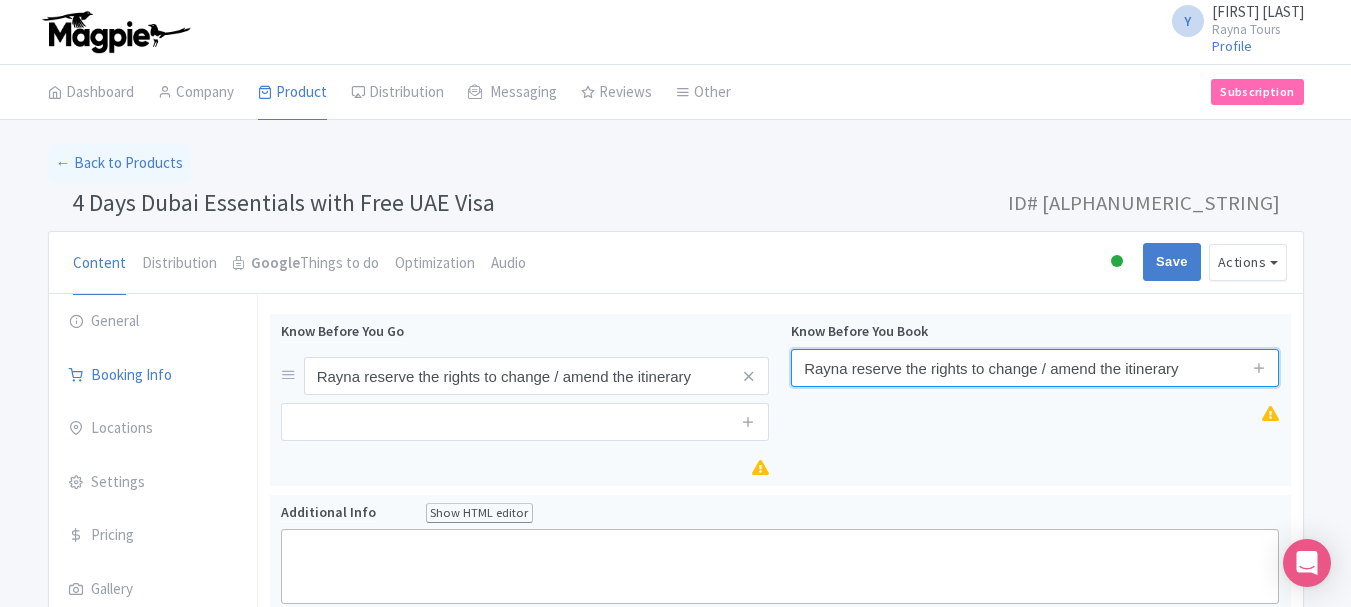 type on "Rayna reserve the rights to change / amend the itinerary" 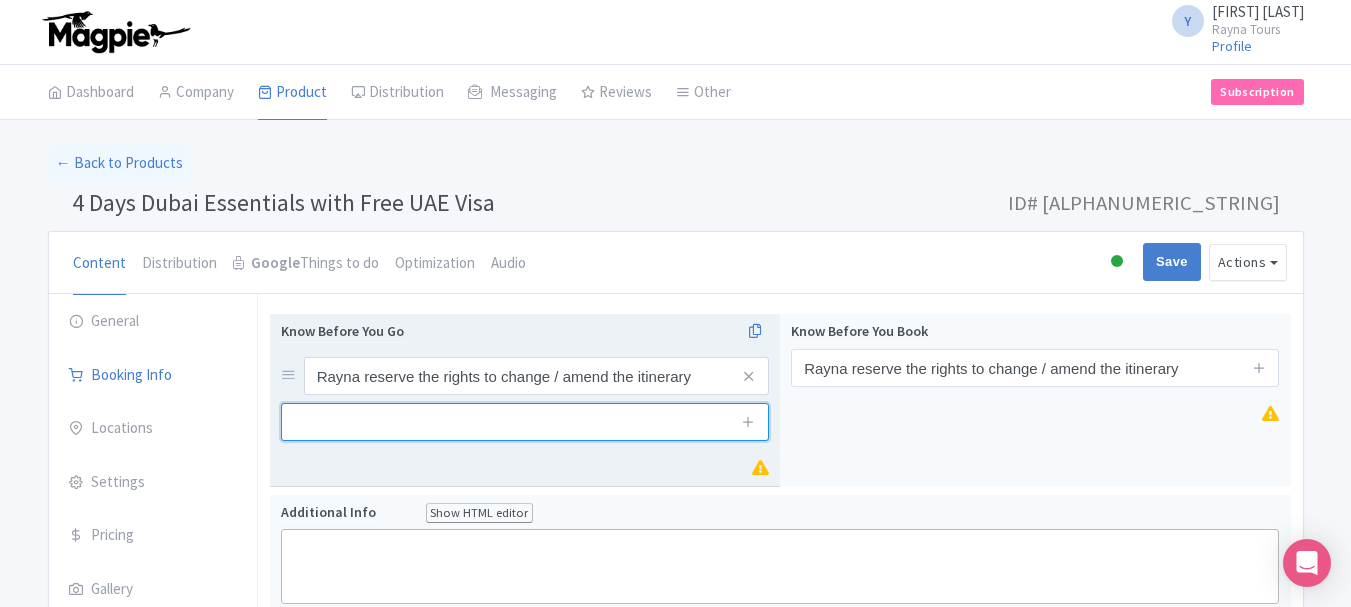 click at bounding box center (525, 422) 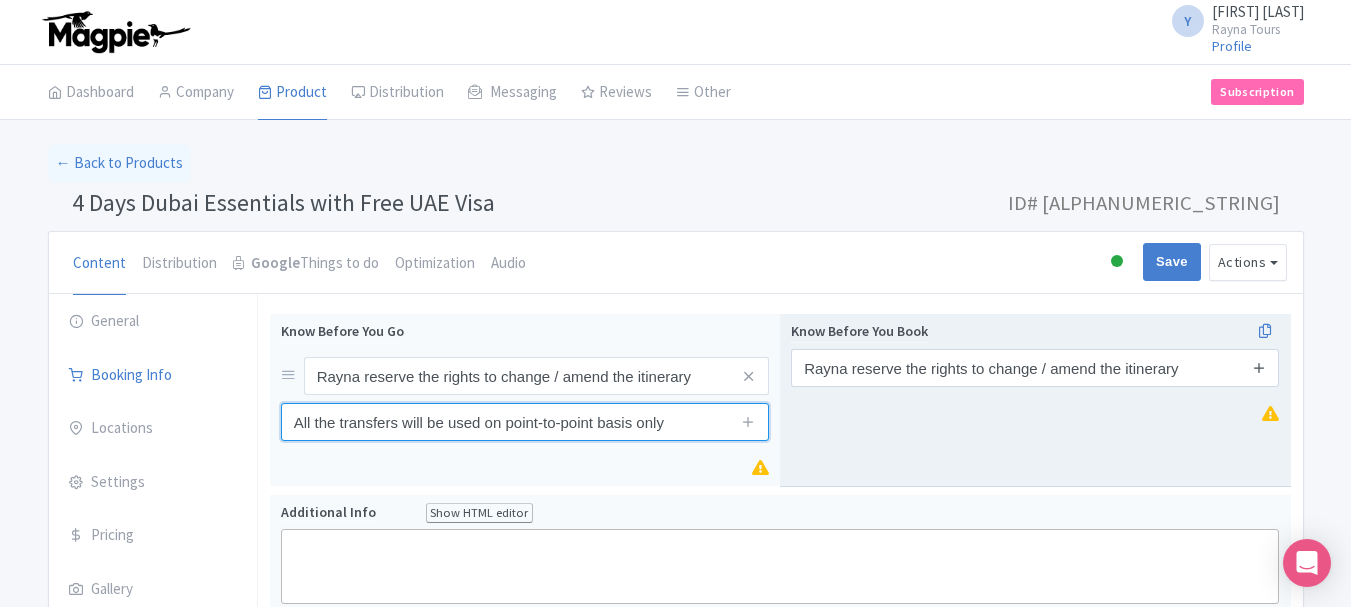 type on "All the transfers will be used on point-to-point basis only" 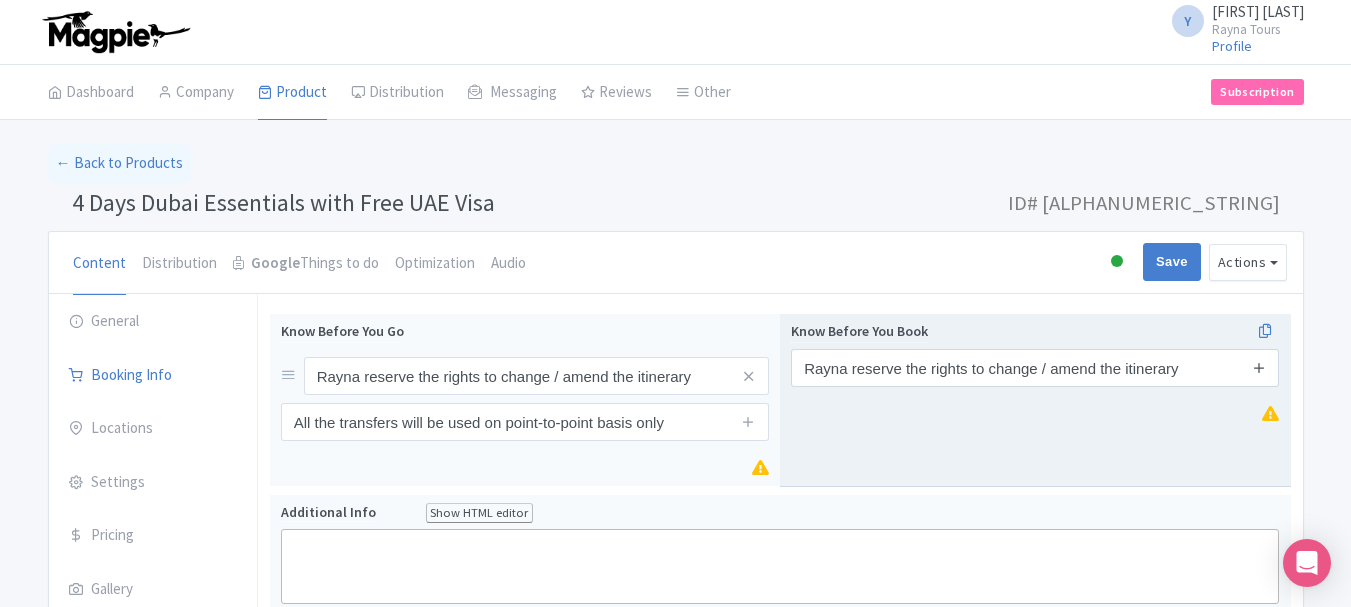 click at bounding box center [1259, 367] 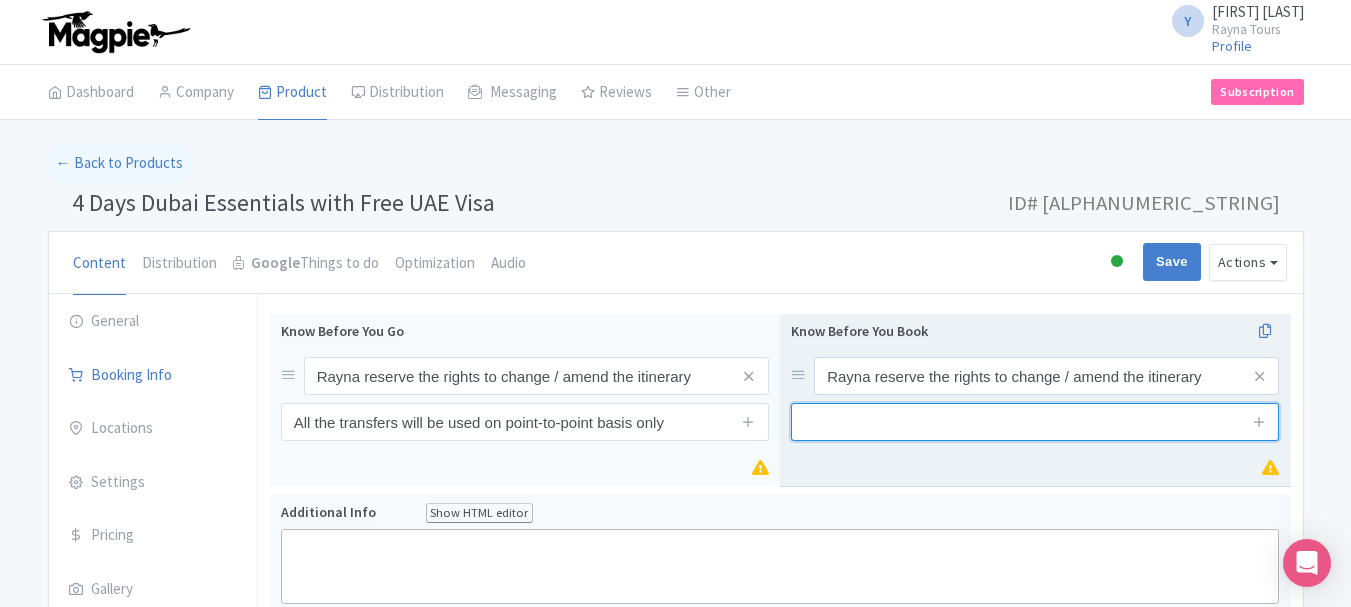 click at bounding box center [1035, 422] 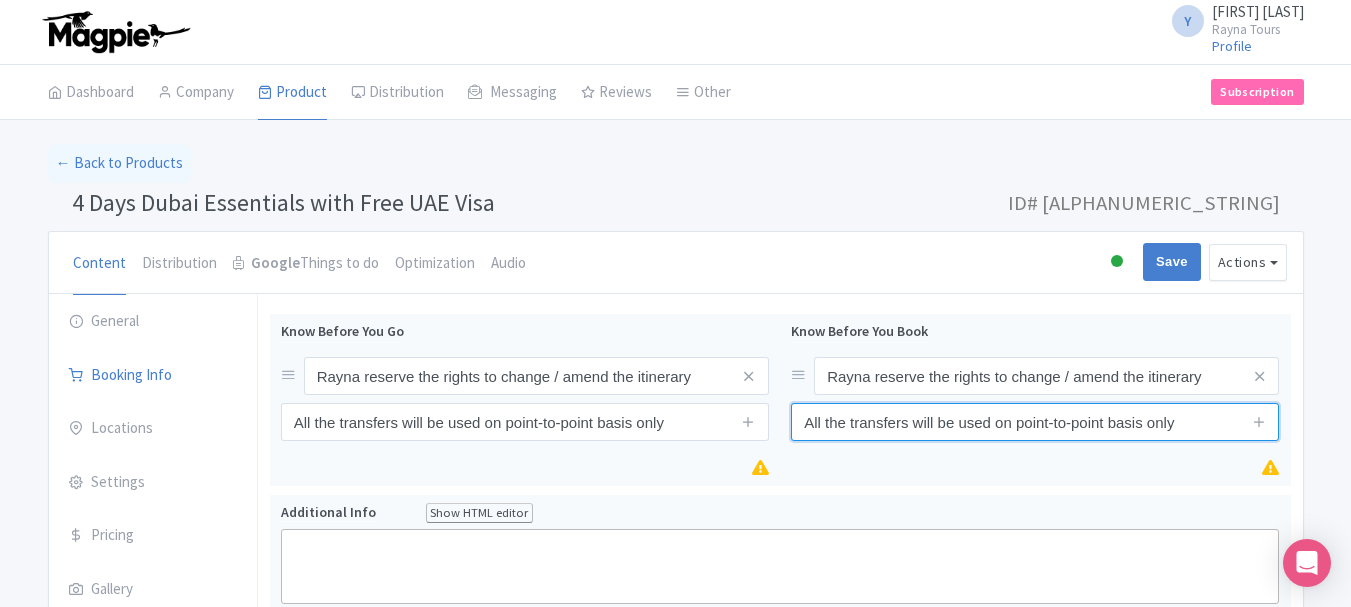 type on "All the transfers will be used on point-to-point basis only" 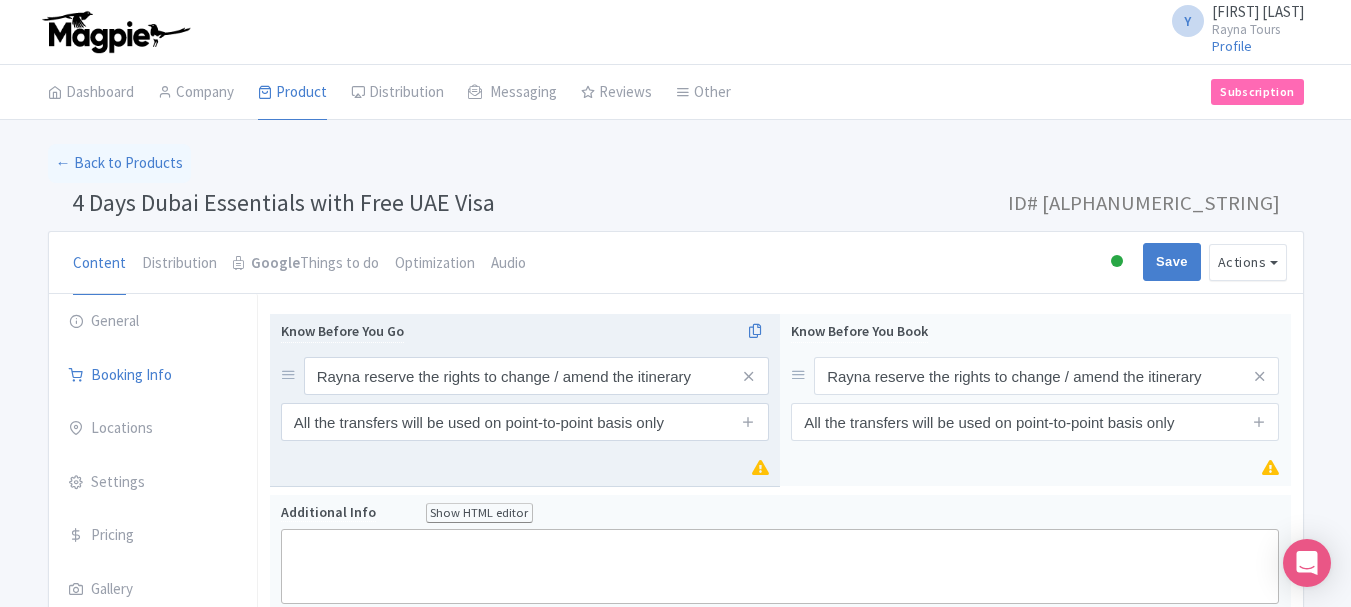 click at bounding box center (749, 422) 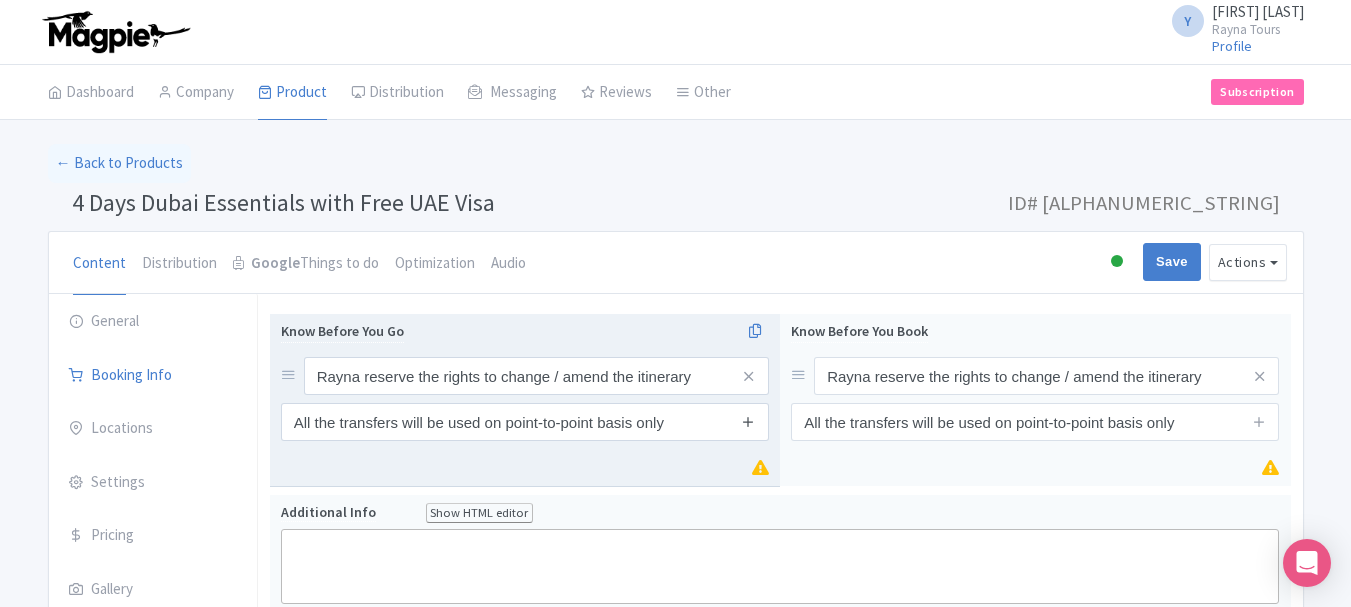 click at bounding box center [748, 421] 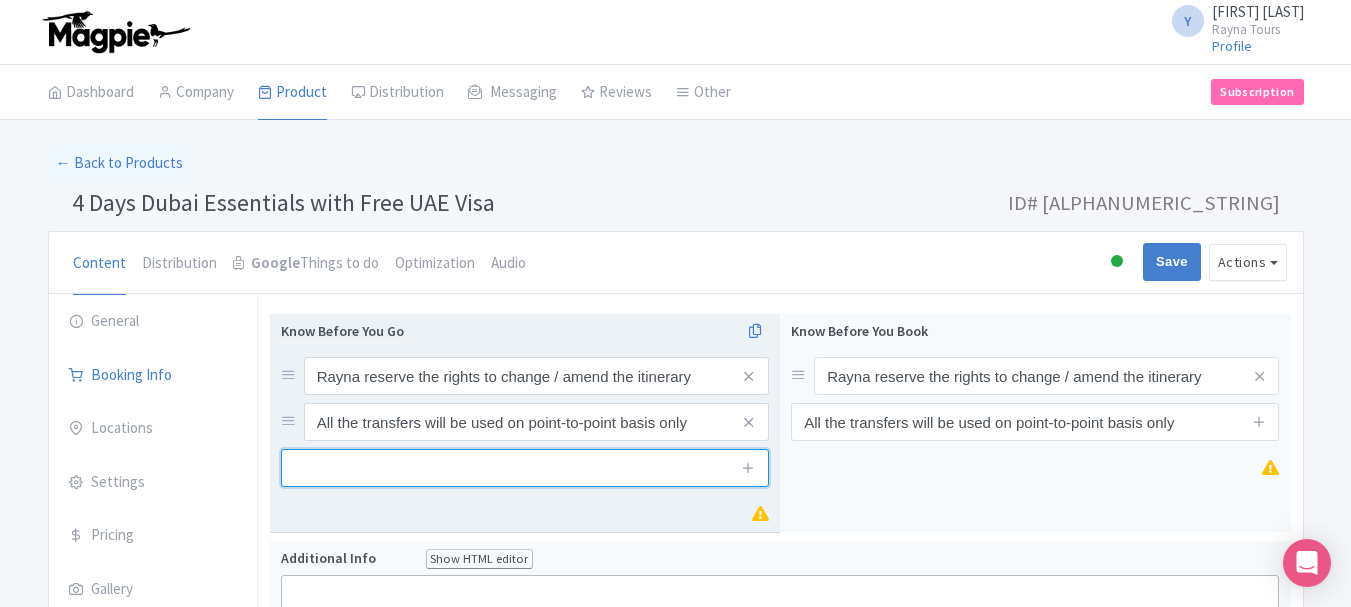 click at bounding box center (525, 468) 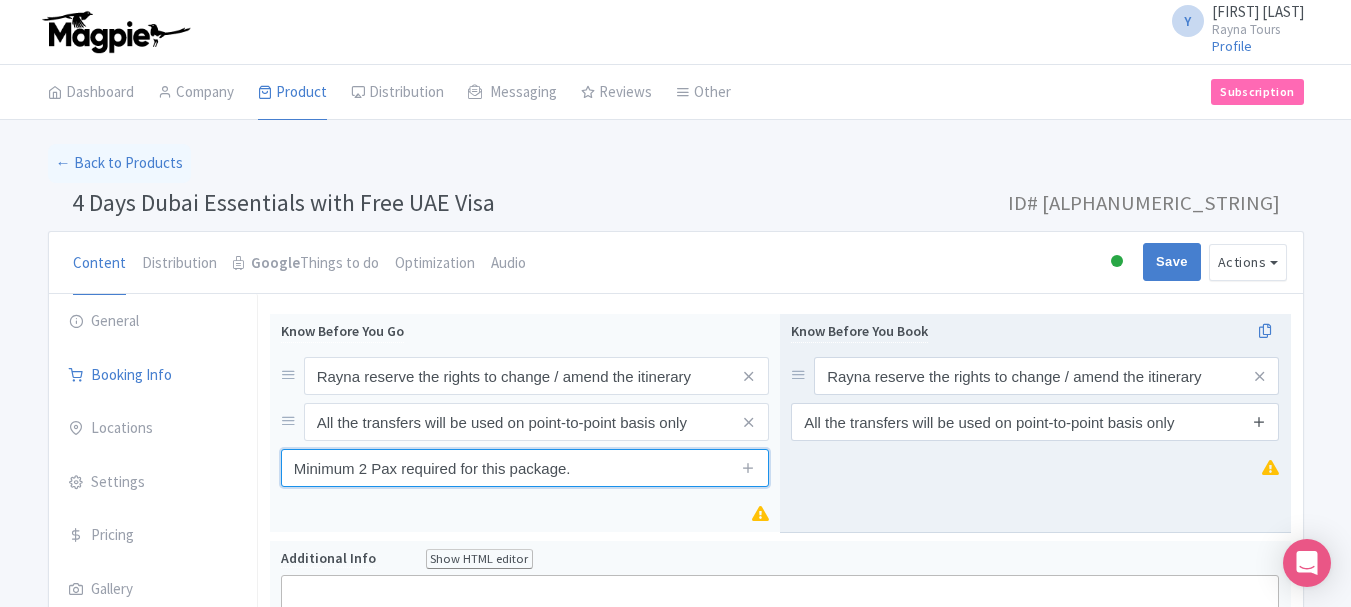 type on "Minimum 2 Pax required for this package." 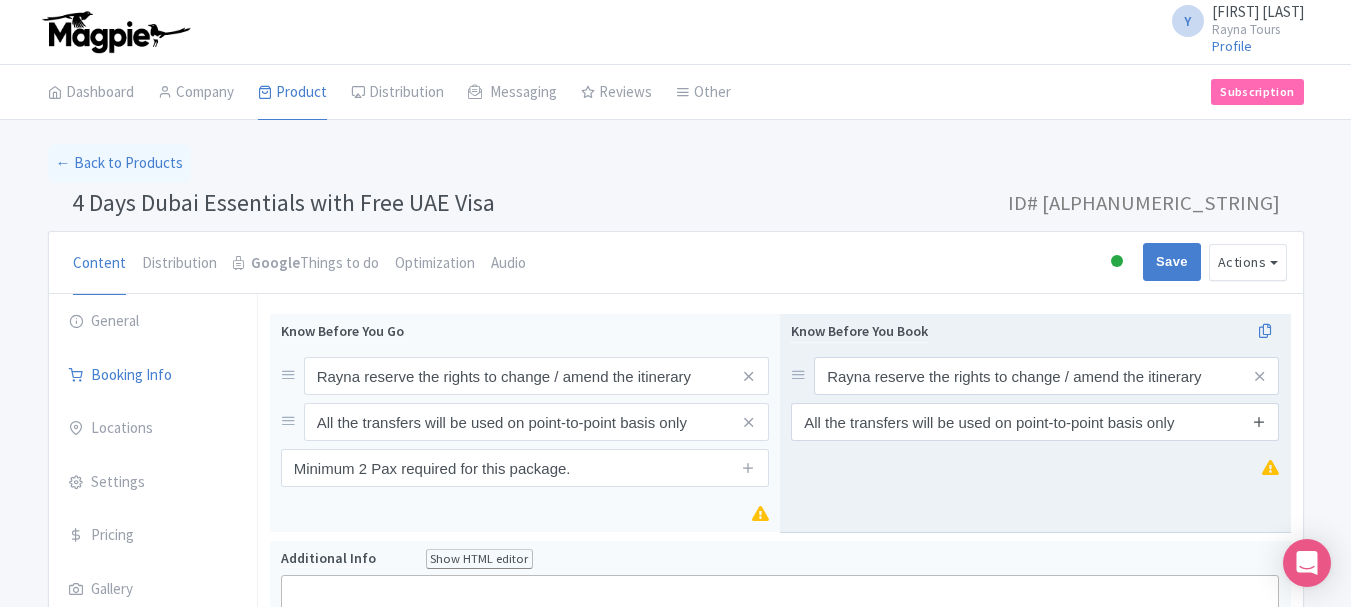 click at bounding box center [1259, 421] 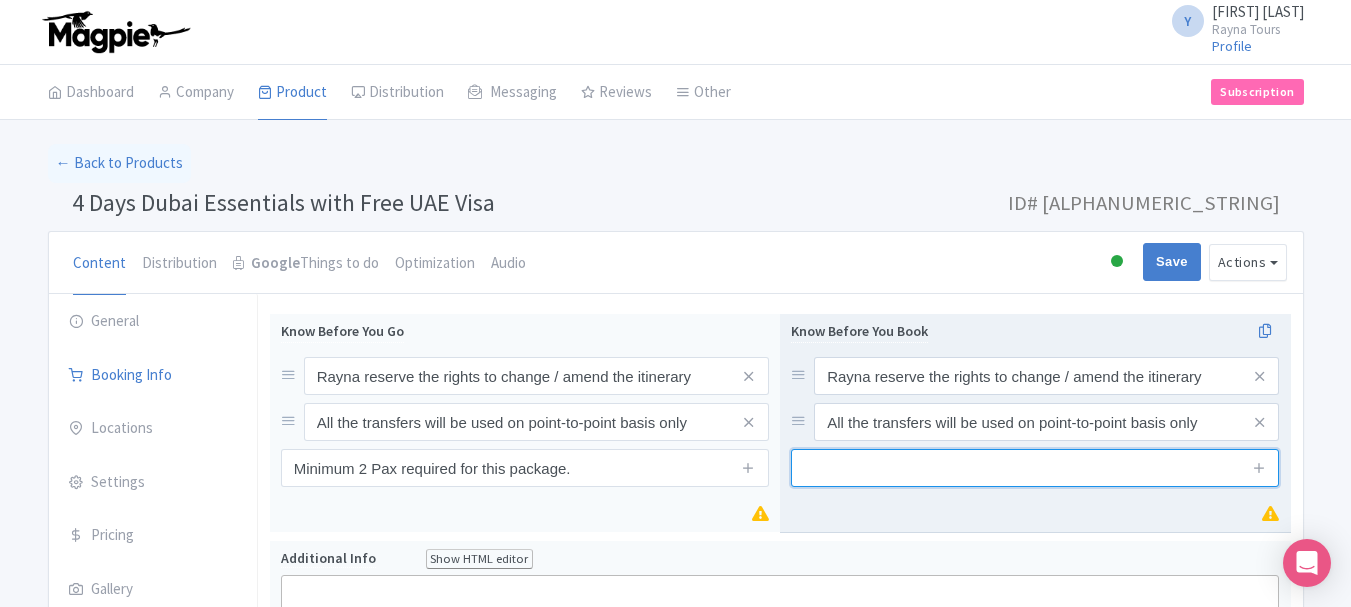 click at bounding box center [1035, 468] 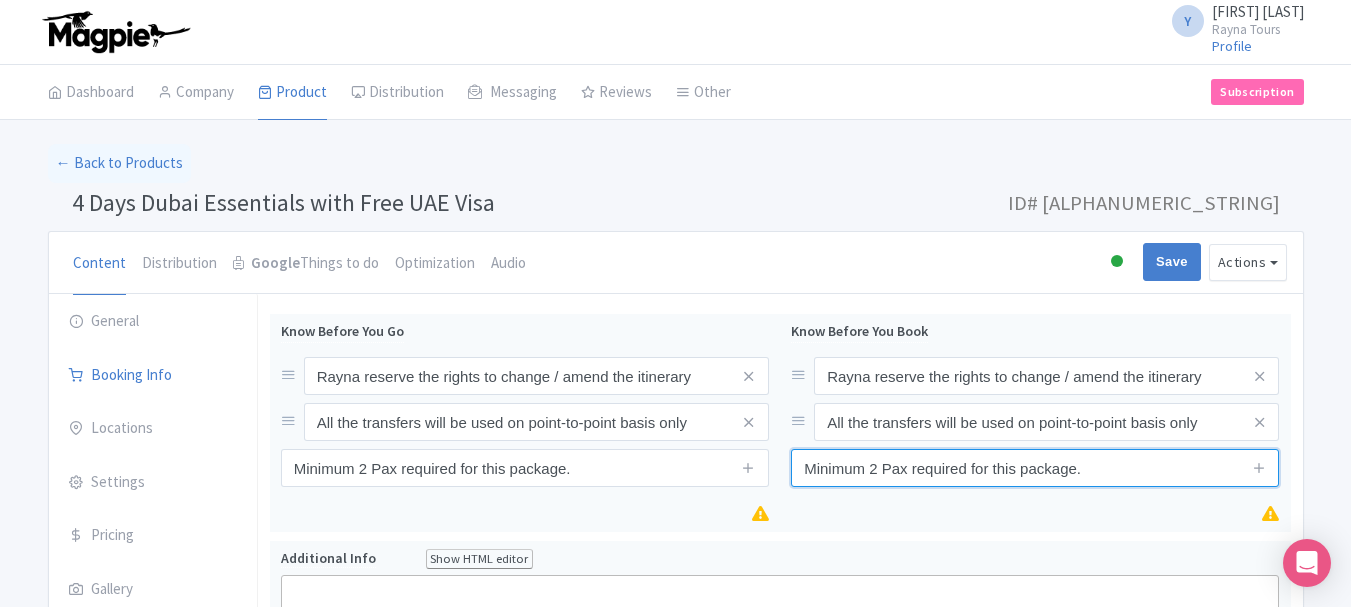 type on "Minimum 2 Pax required for this package." 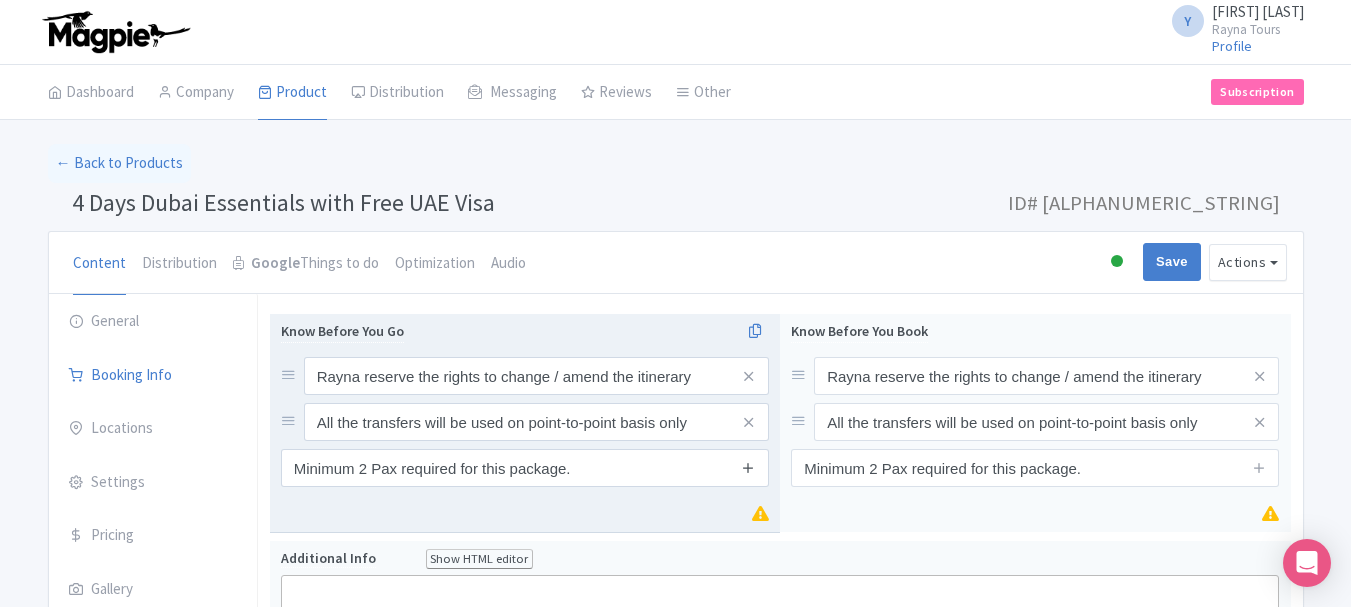 click at bounding box center (748, 467) 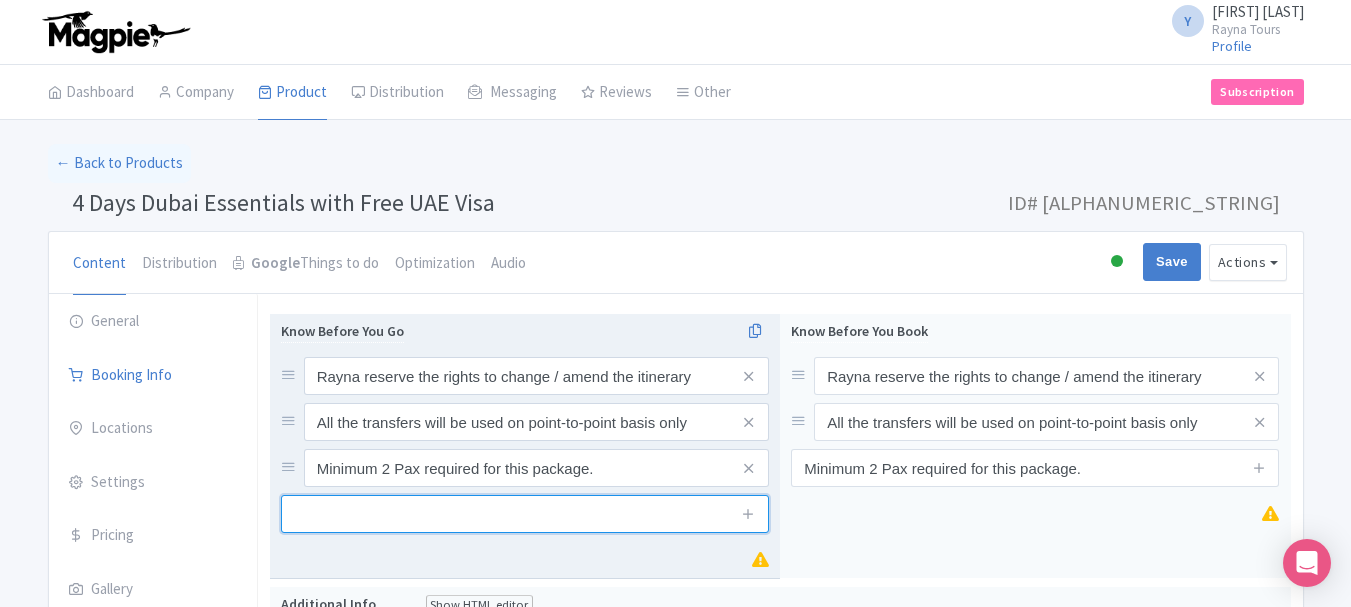 click at bounding box center (525, 514) 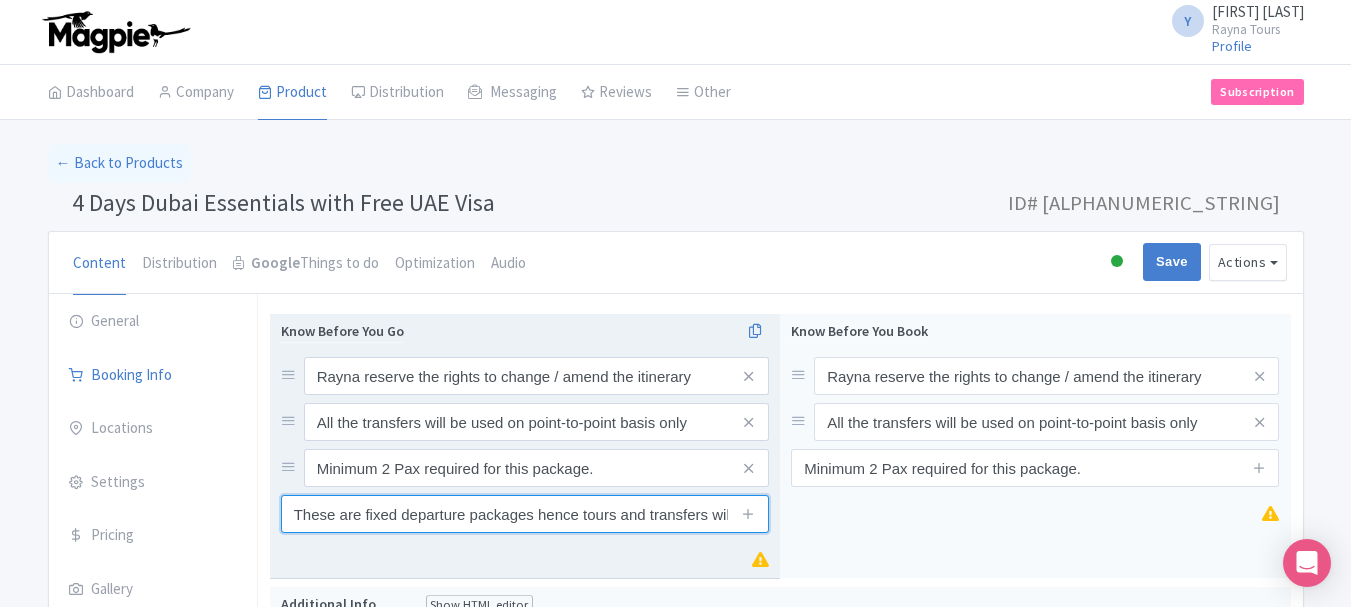 scroll, scrollTop: 0, scrollLeft: 136, axis: horizontal 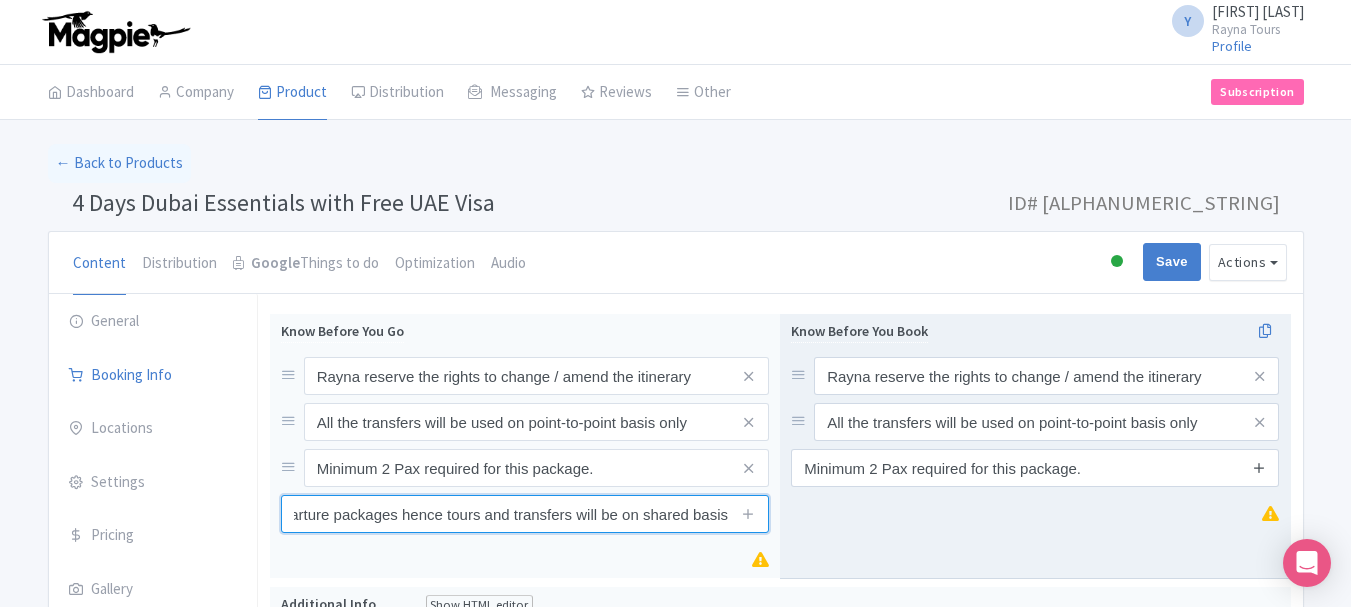 type on "These are fixed departure packages hence tours and transfers will be on shared basis" 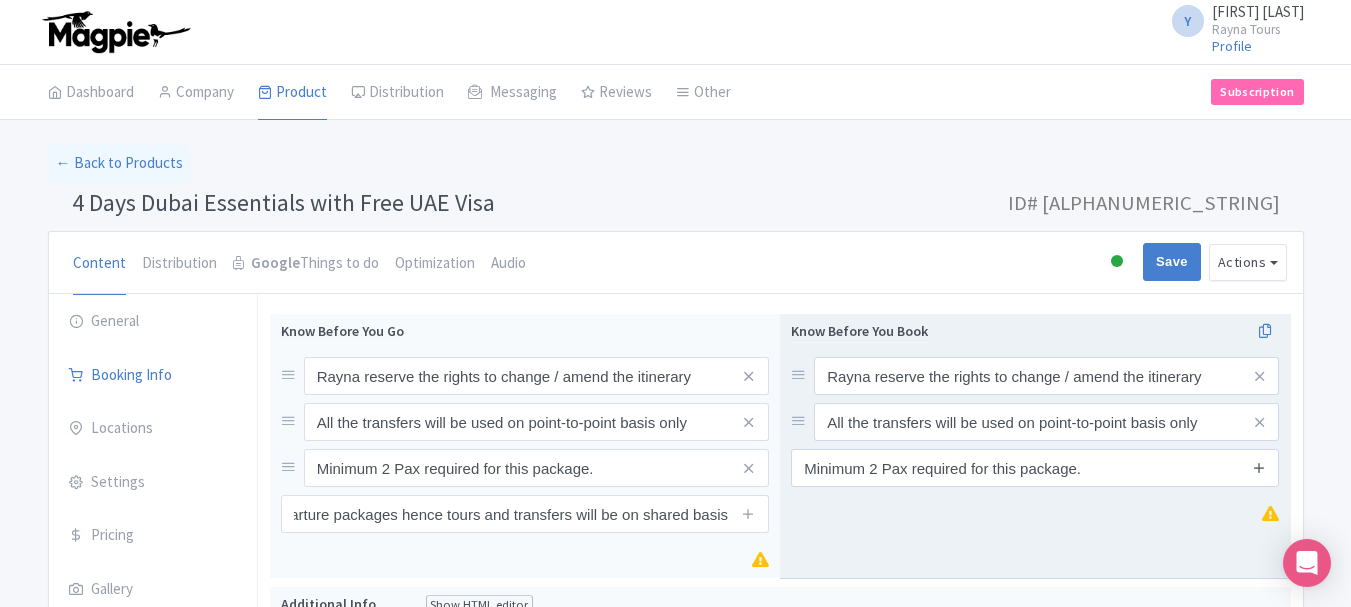 click at bounding box center [1259, 467] 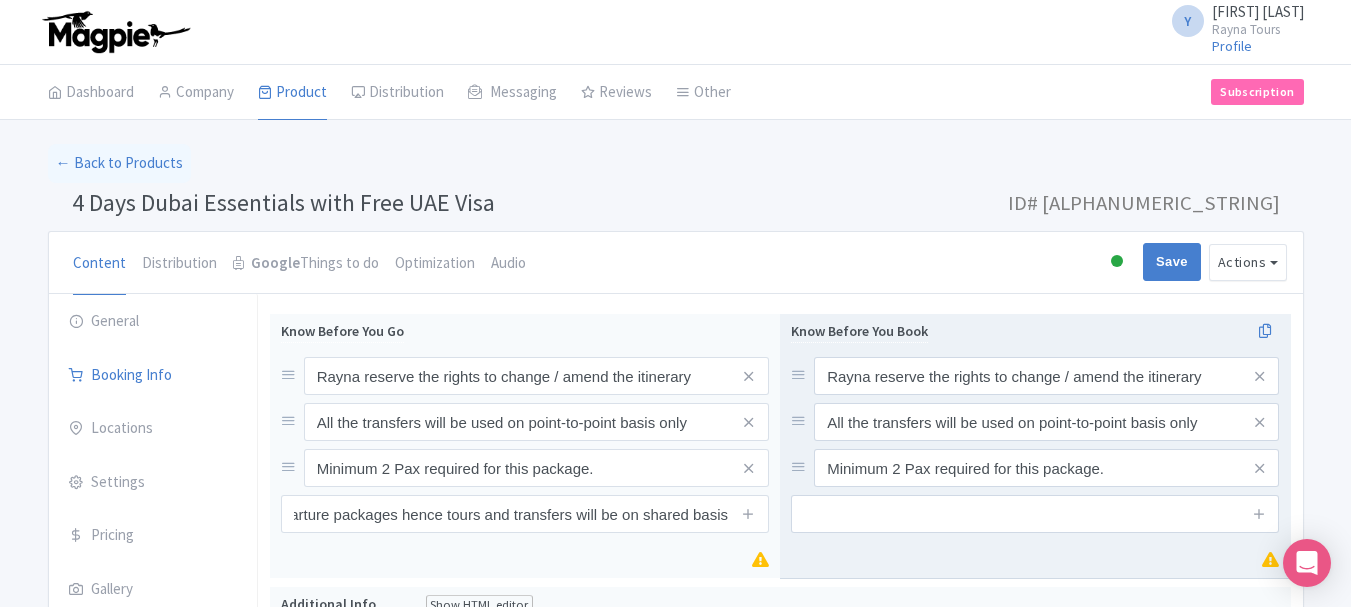 scroll, scrollTop: 0, scrollLeft: 0, axis: both 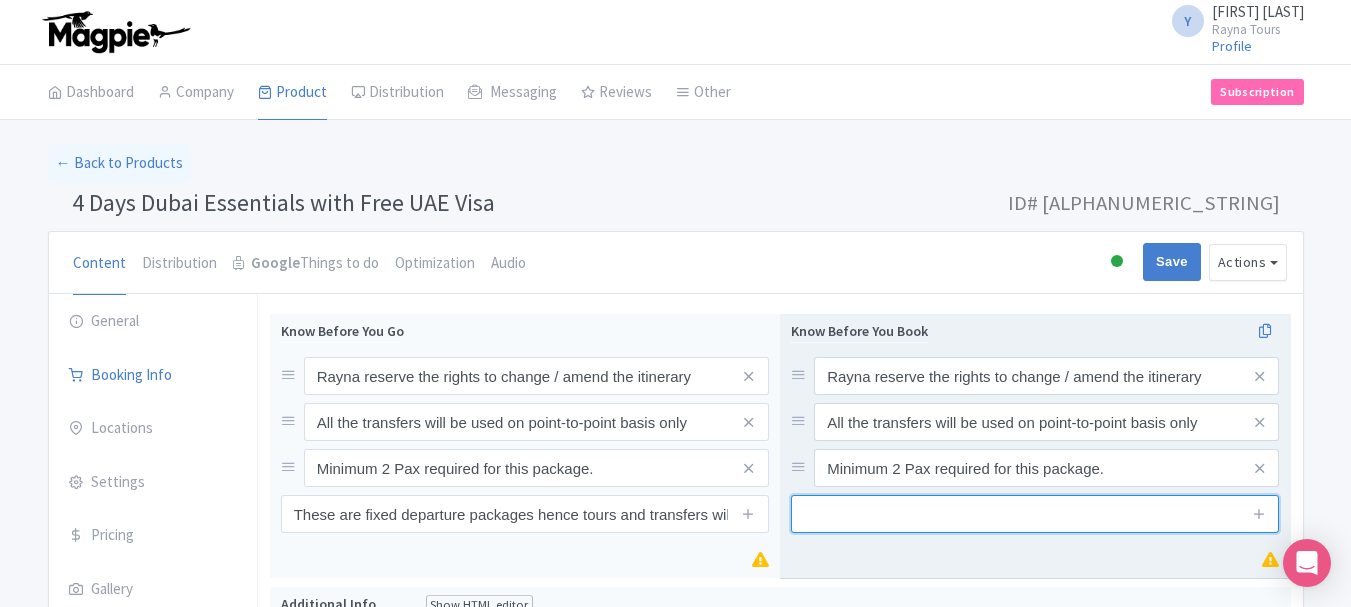 click at bounding box center [1035, 514] 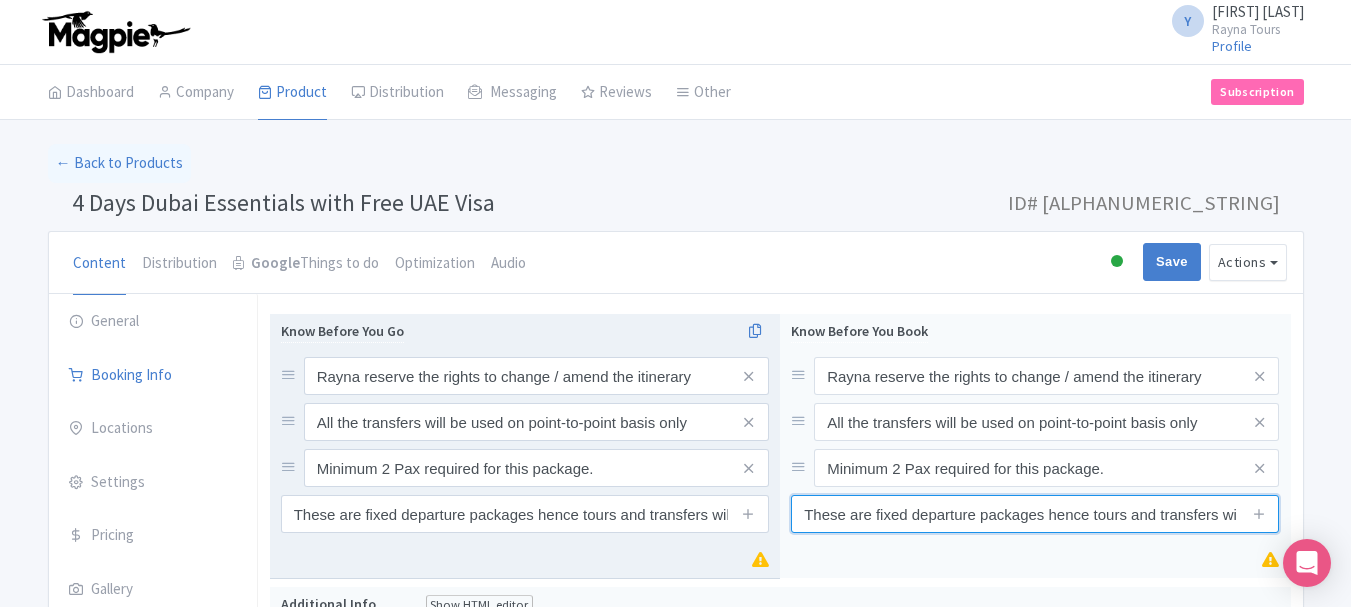 scroll, scrollTop: 0, scrollLeft: 136, axis: horizontal 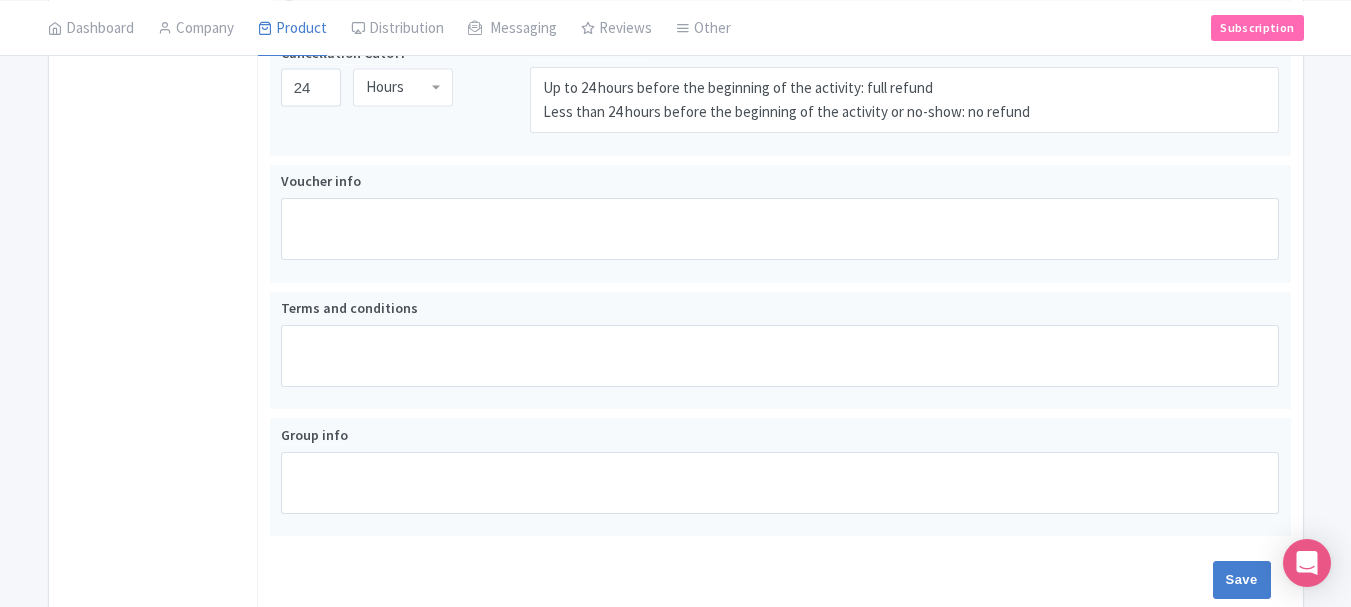 type on "These are fixed departure packages hence tours and transfers will be on shared basis" 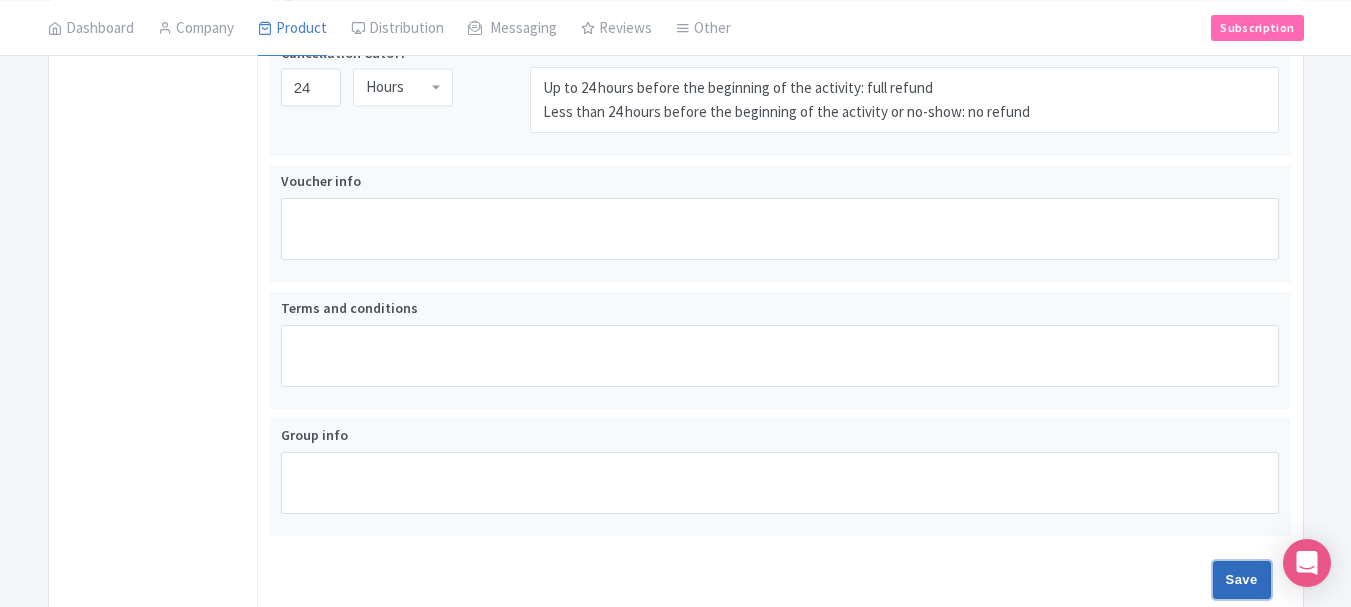 click on "Save" at bounding box center (1242, 580) 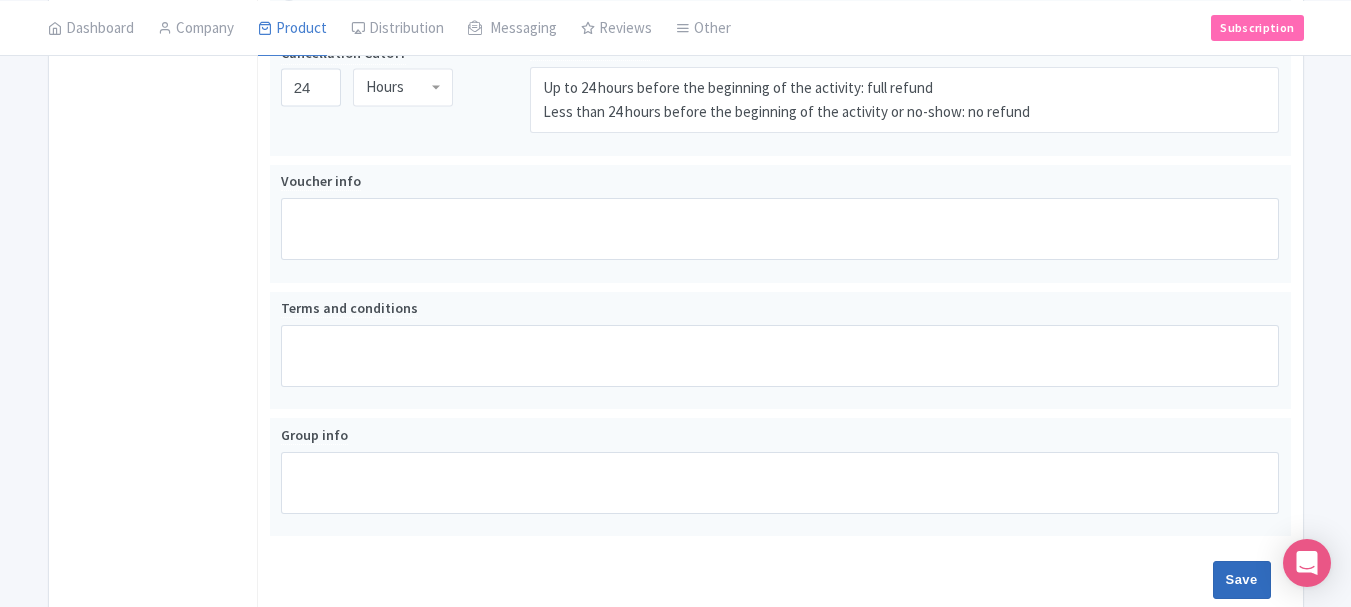 type on "Saving..." 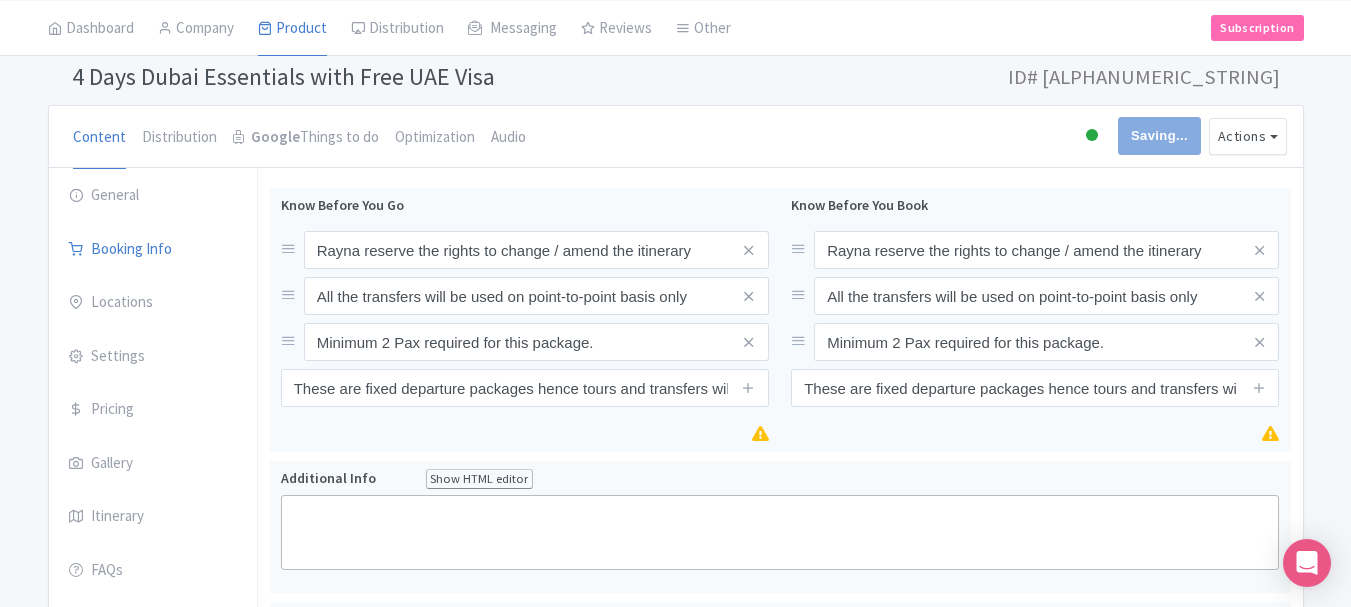 scroll, scrollTop: 3, scrollLeft: 0, axis: vertical 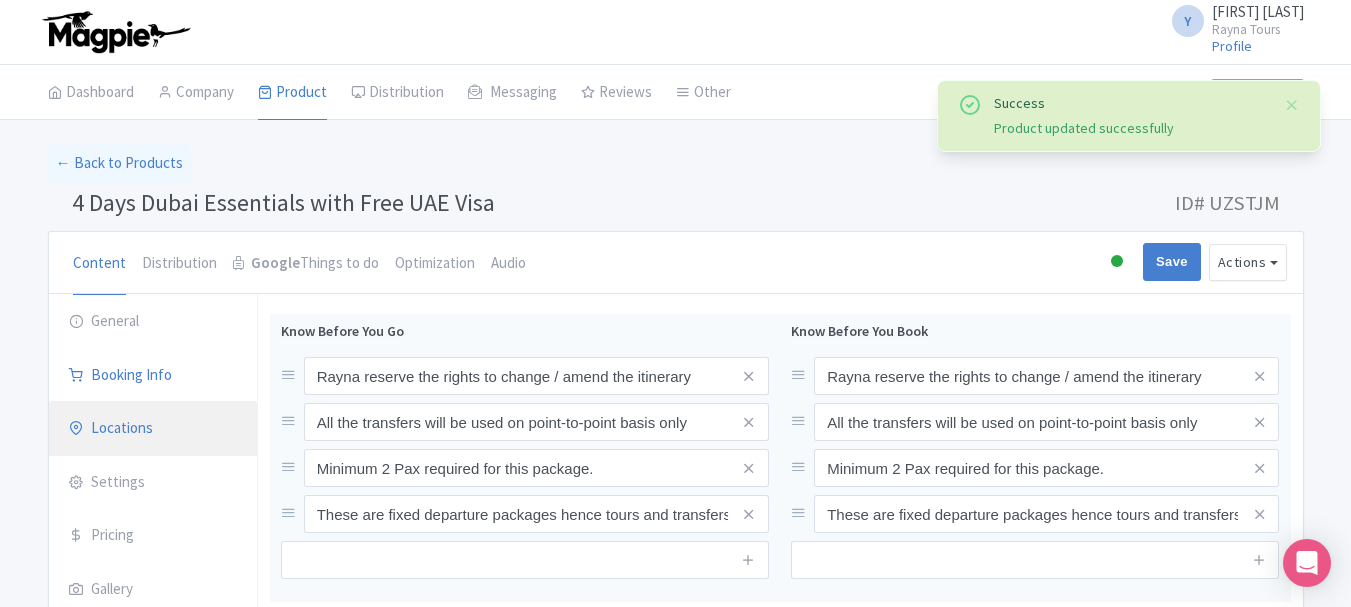 click on "Locations" at bounding box center (153, 429) 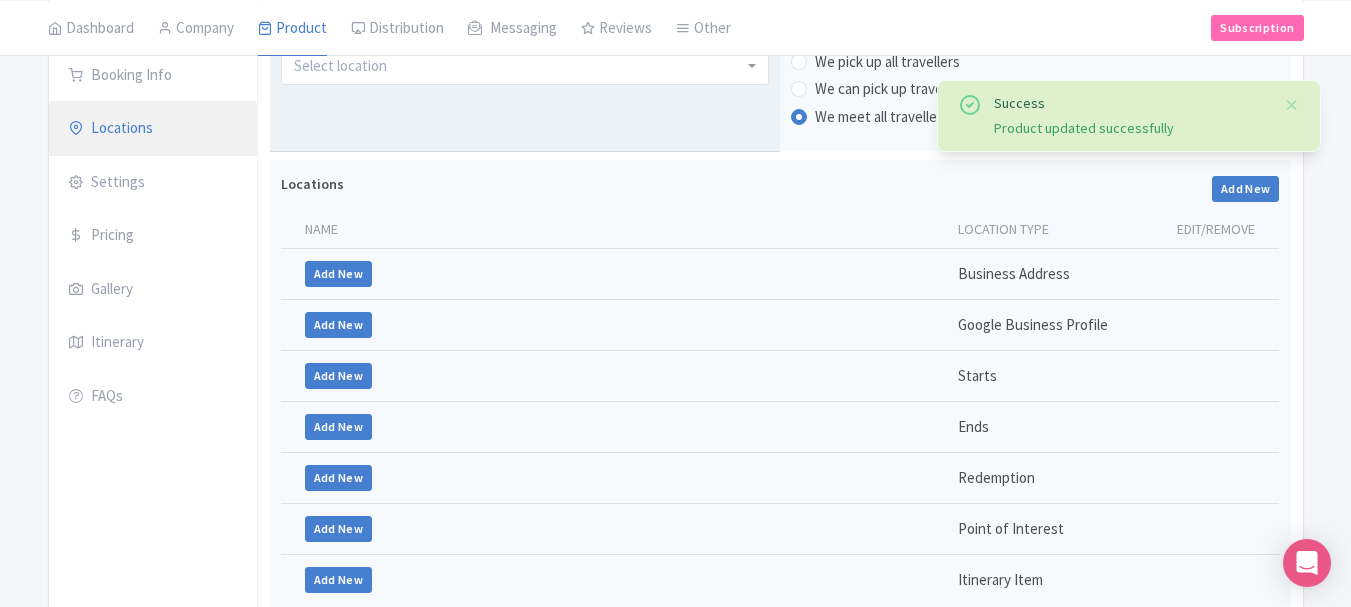 scroll, scrollTop: 100, scrollLeft: 0, axis: vertical 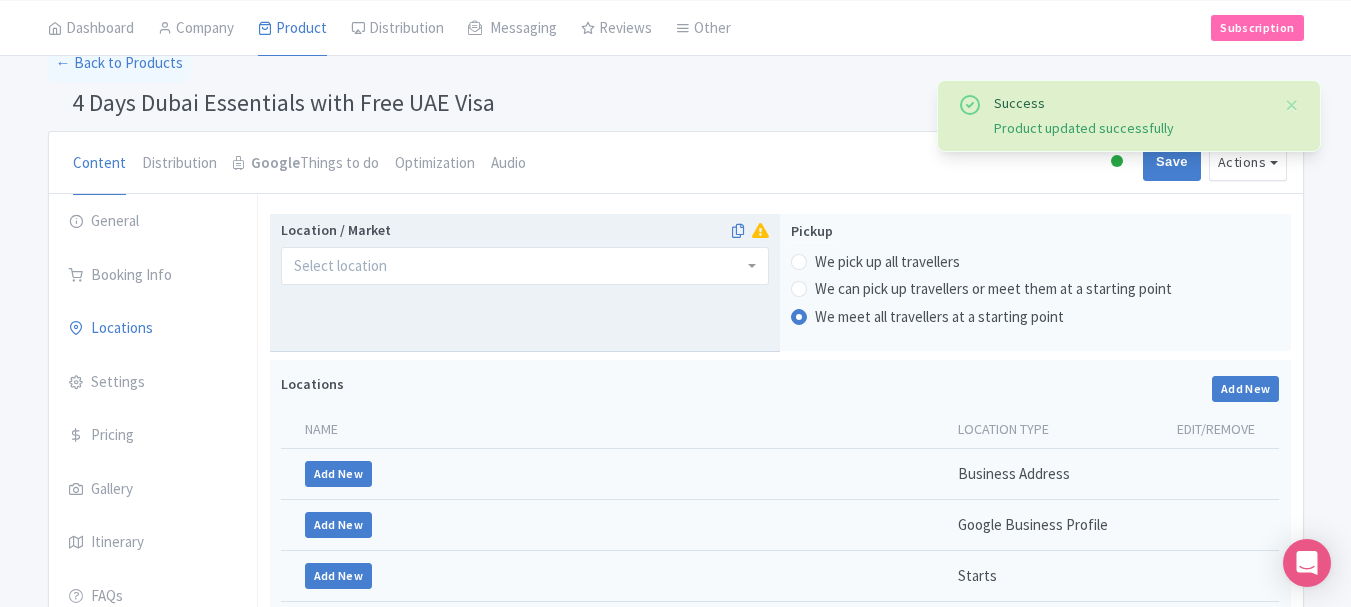 click at bounding box center (525, 266) 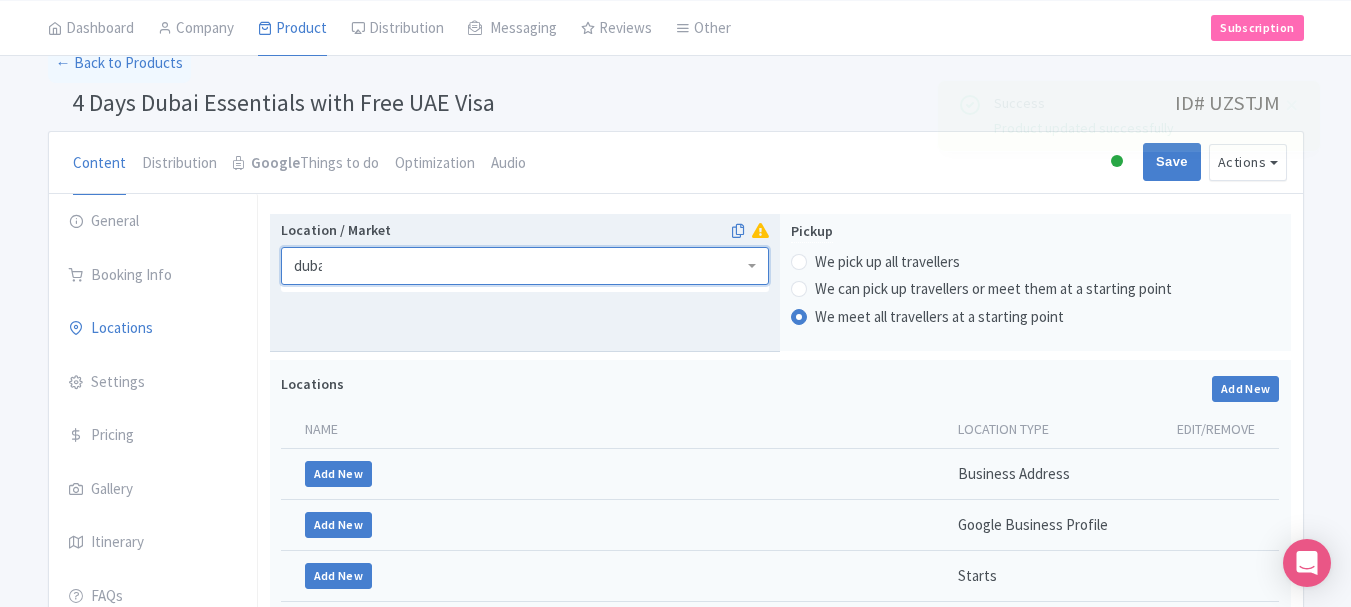 type on "dubai" 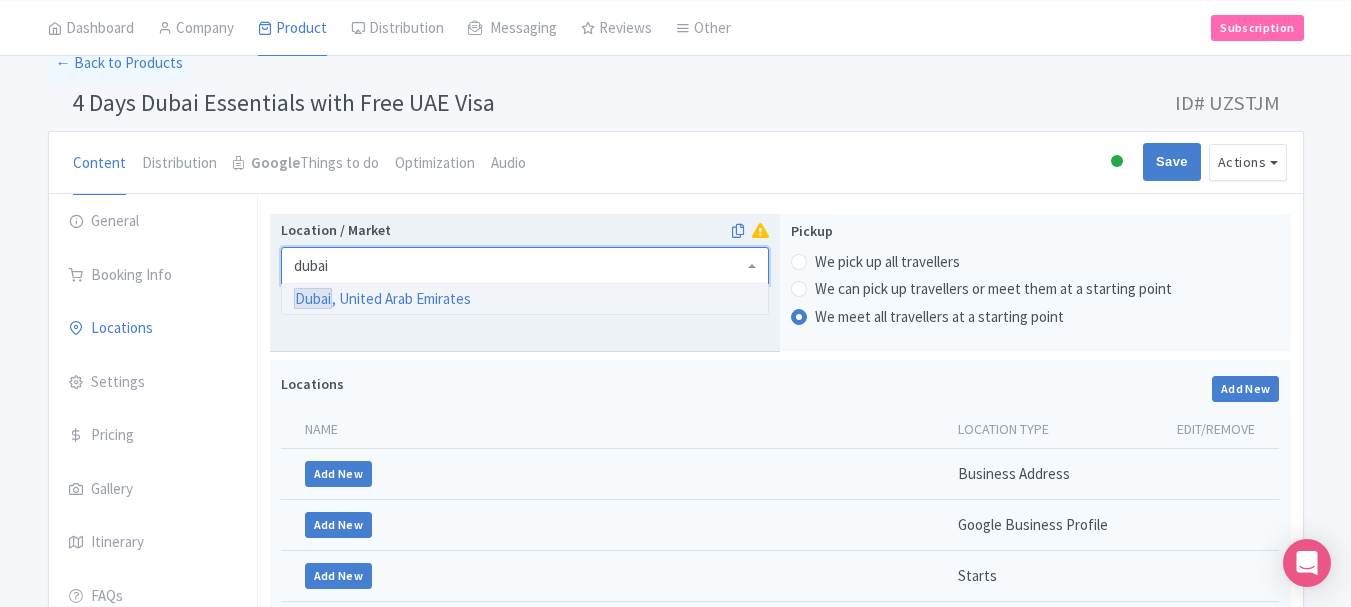 type 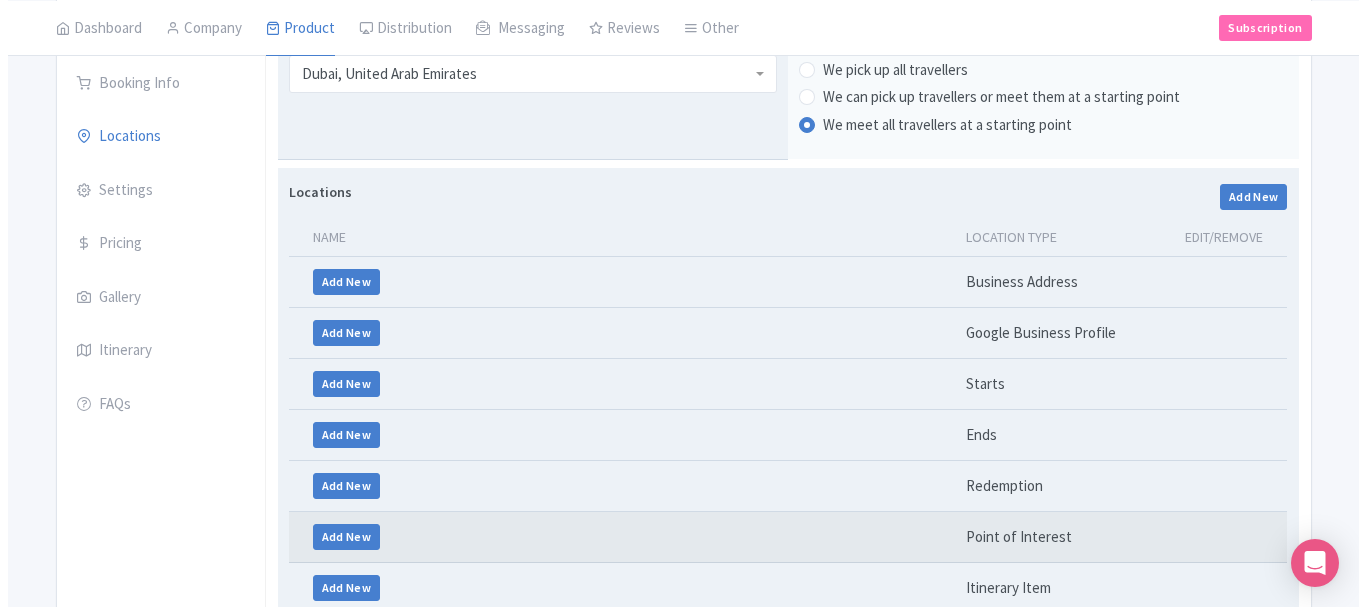 scroll, scrollTop: 475, scrollLeft: 0, axis: vertical 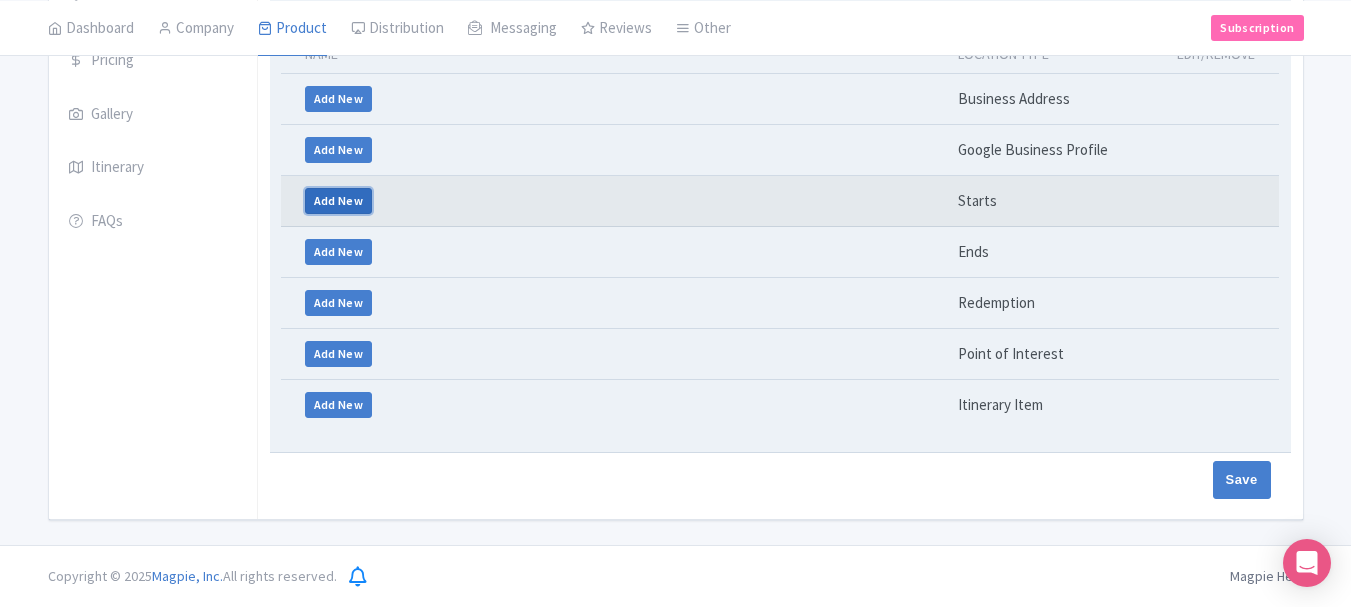 click on "Add New" at bounding box center [339, 201] 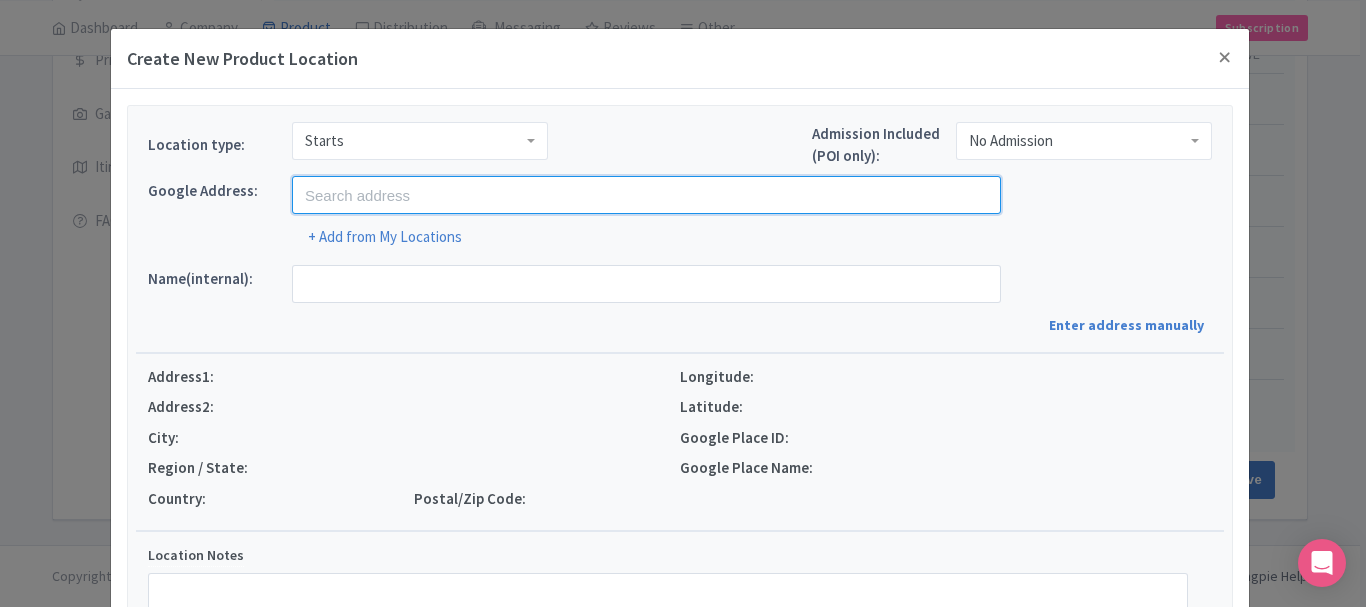 click at bounding box center [646, 195] 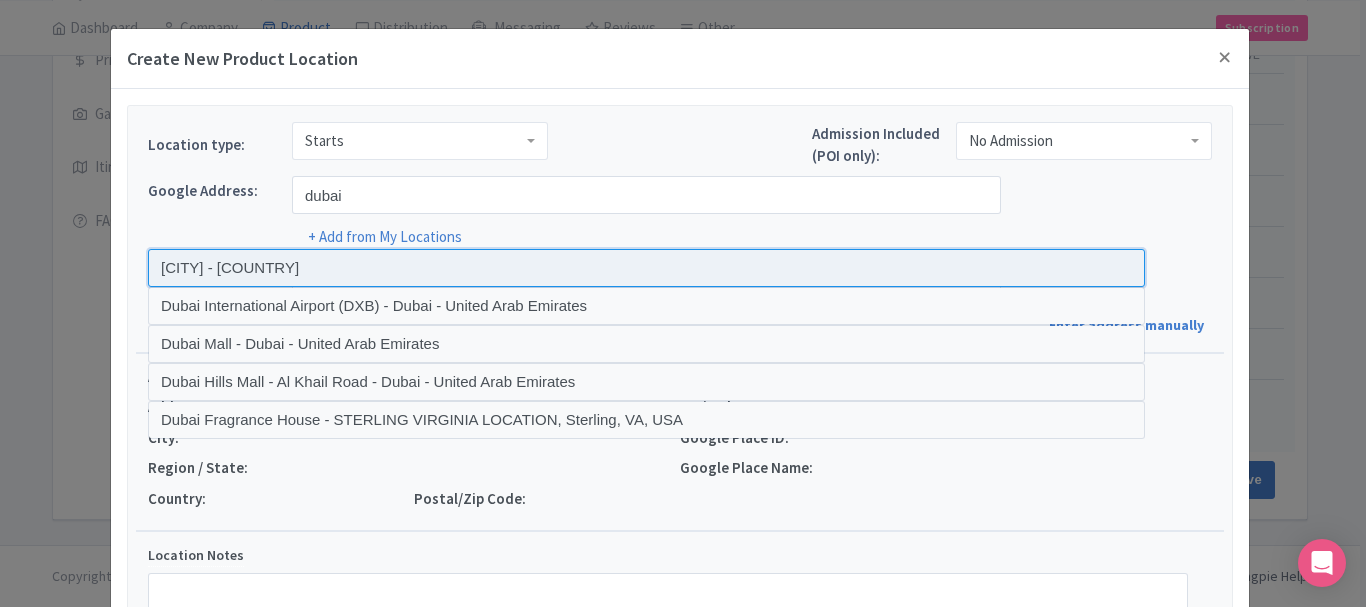 click at bounding box center [646, 268] 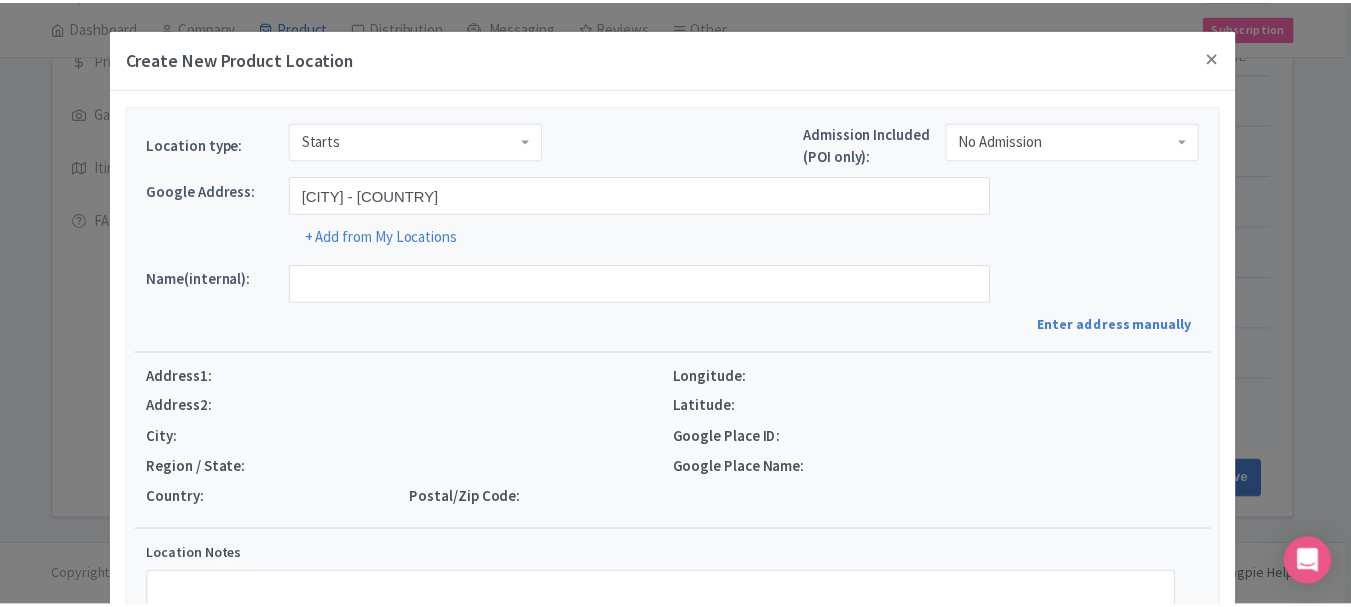 scroll, scrollTop: 280, scrollLeft: 0, axis: vertical 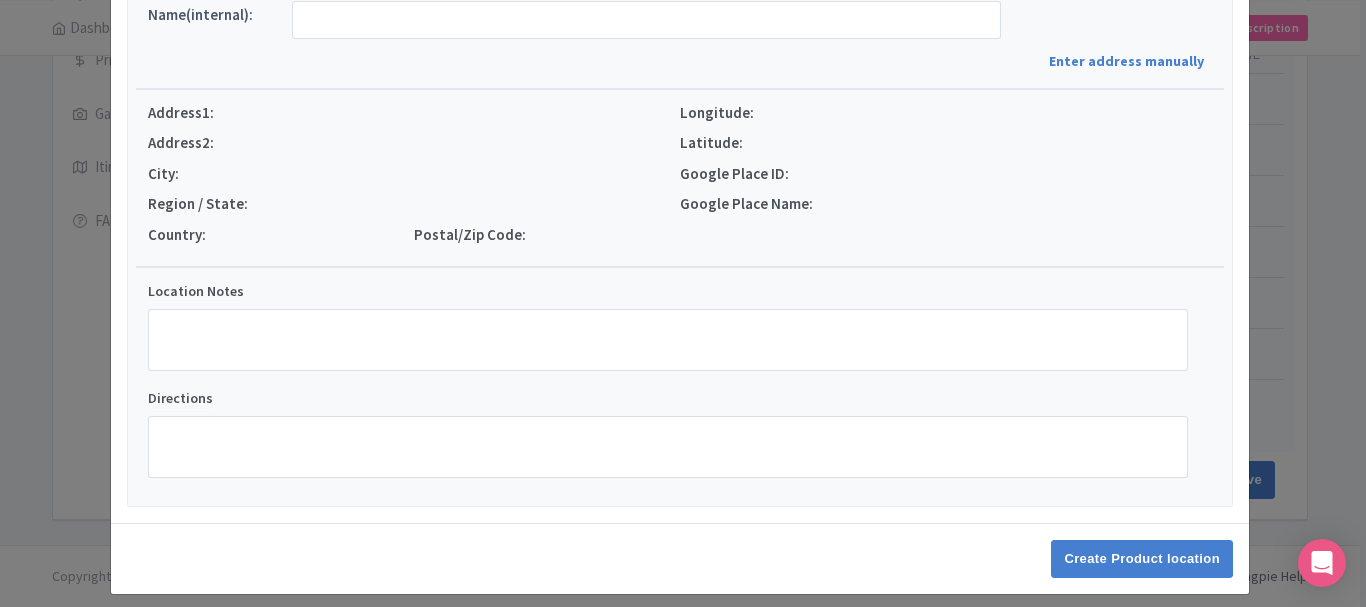 type on "[CITY], [CITY] - [COUNTRY]" 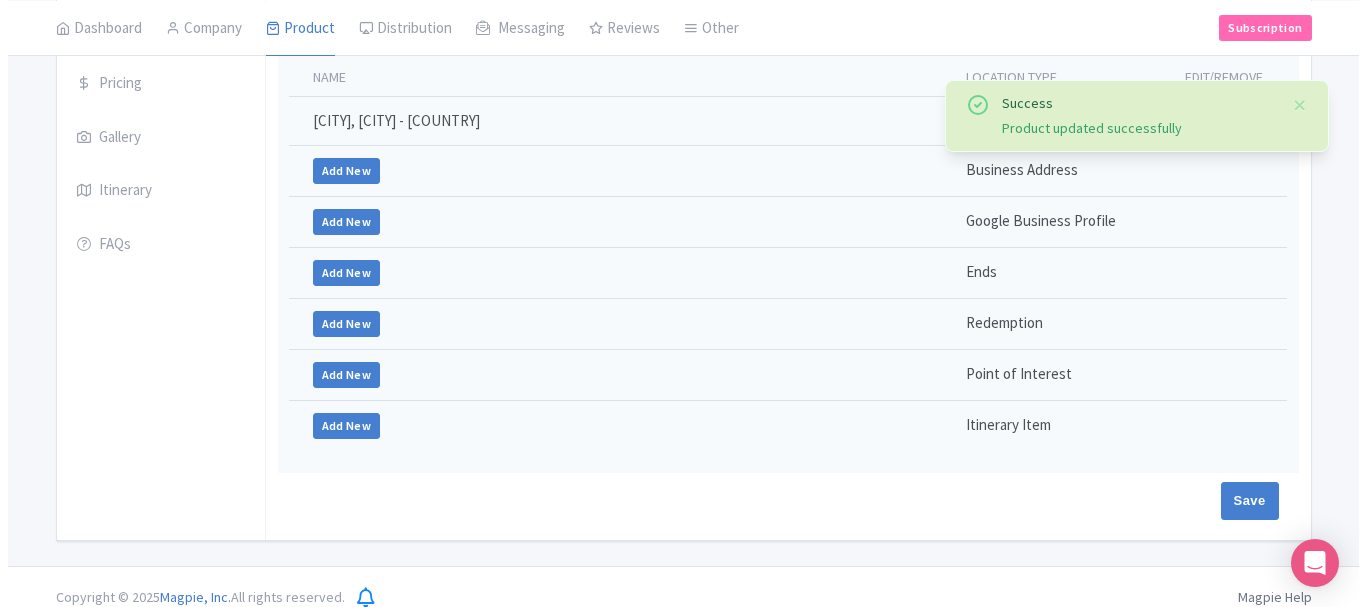scroll, scrollTop: 473, scrollLeft: 0, axis: vertical 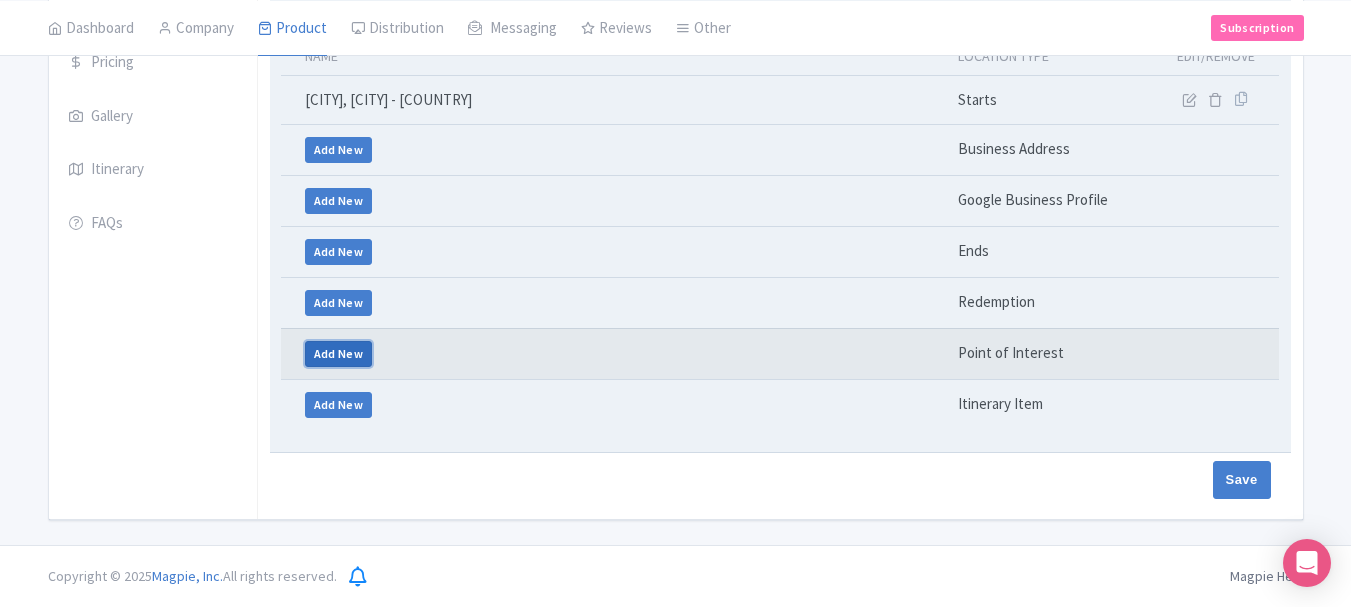 click on "Add New" at bounding box center [339, 354] 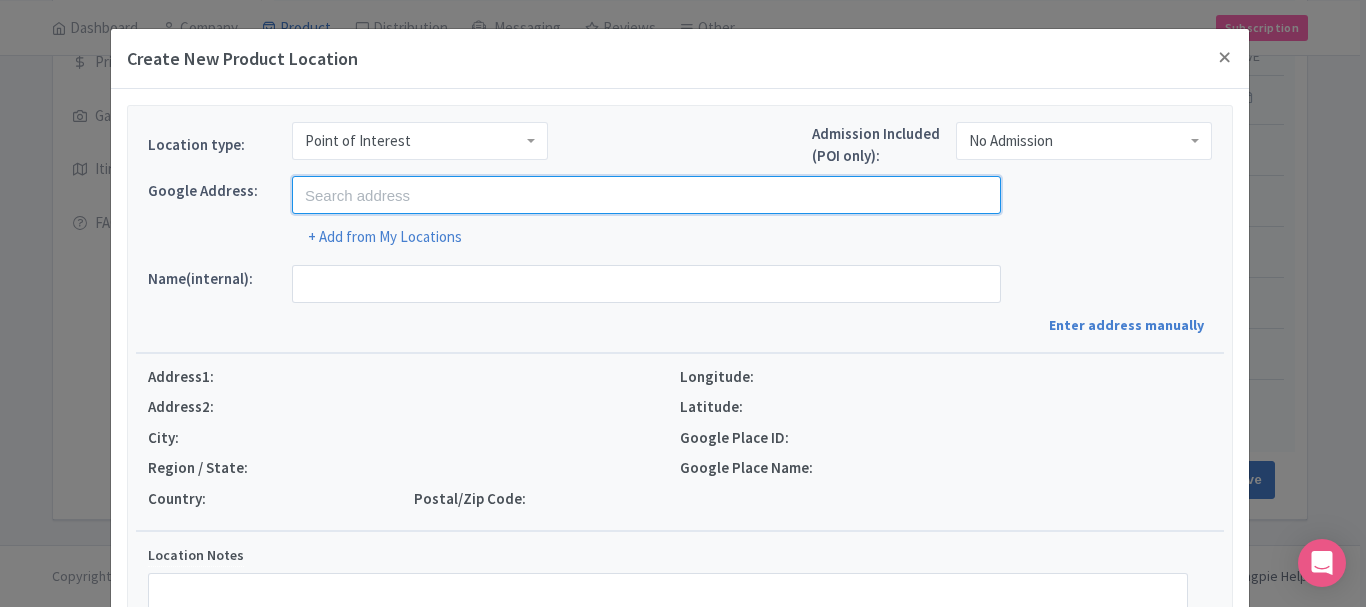 click at bounding box center (646, 195) 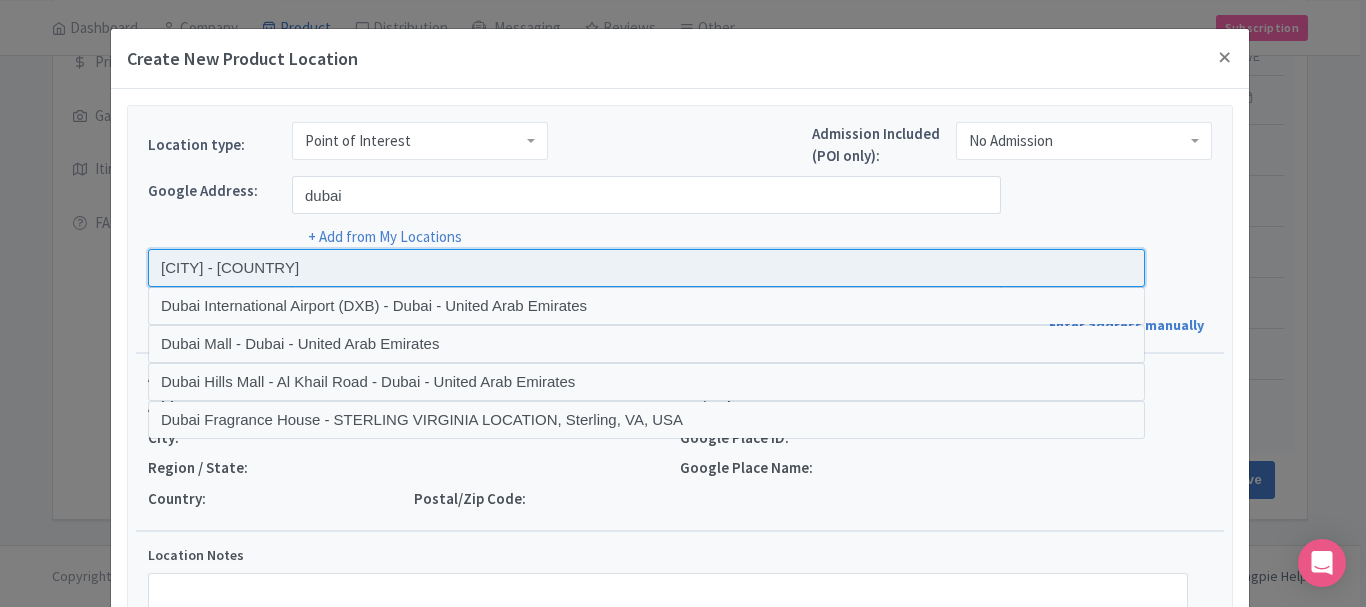 click at bounding box center [646, 268] 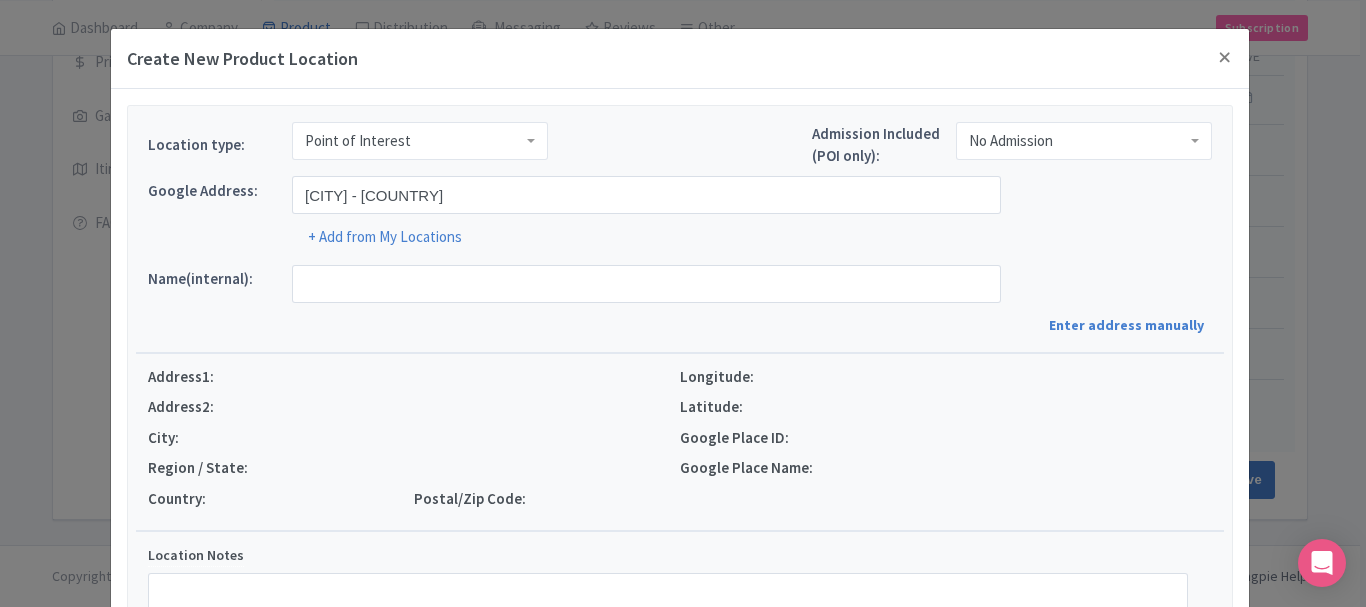 type on "[CITY], [CITY] - [COUNTRY]" 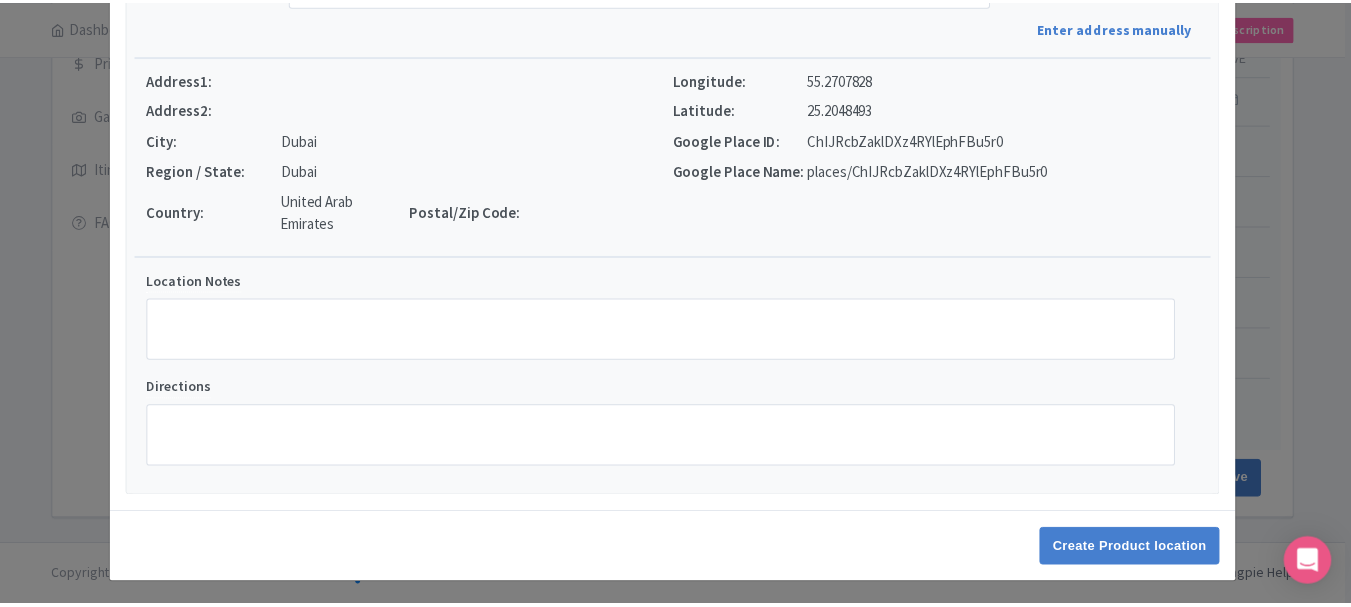 scroll, scrollTop: 303, scrollLeft: 0, axis: vertical 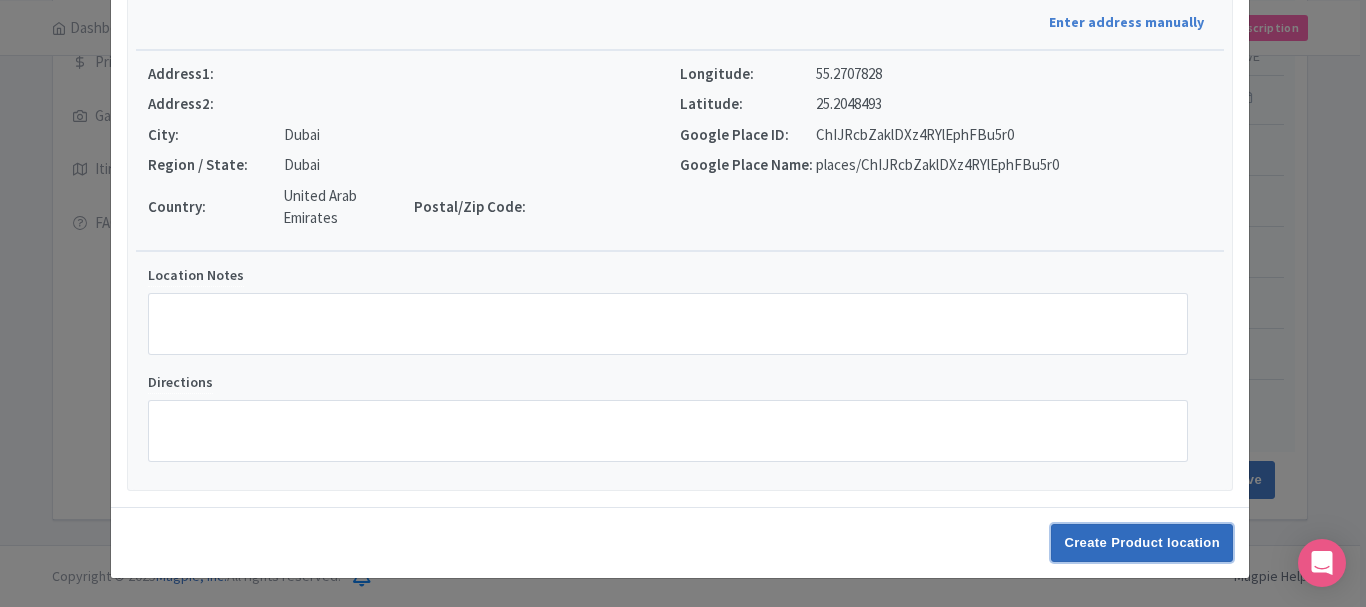 click on "Create Product location" at bounding box center (1142, 543) 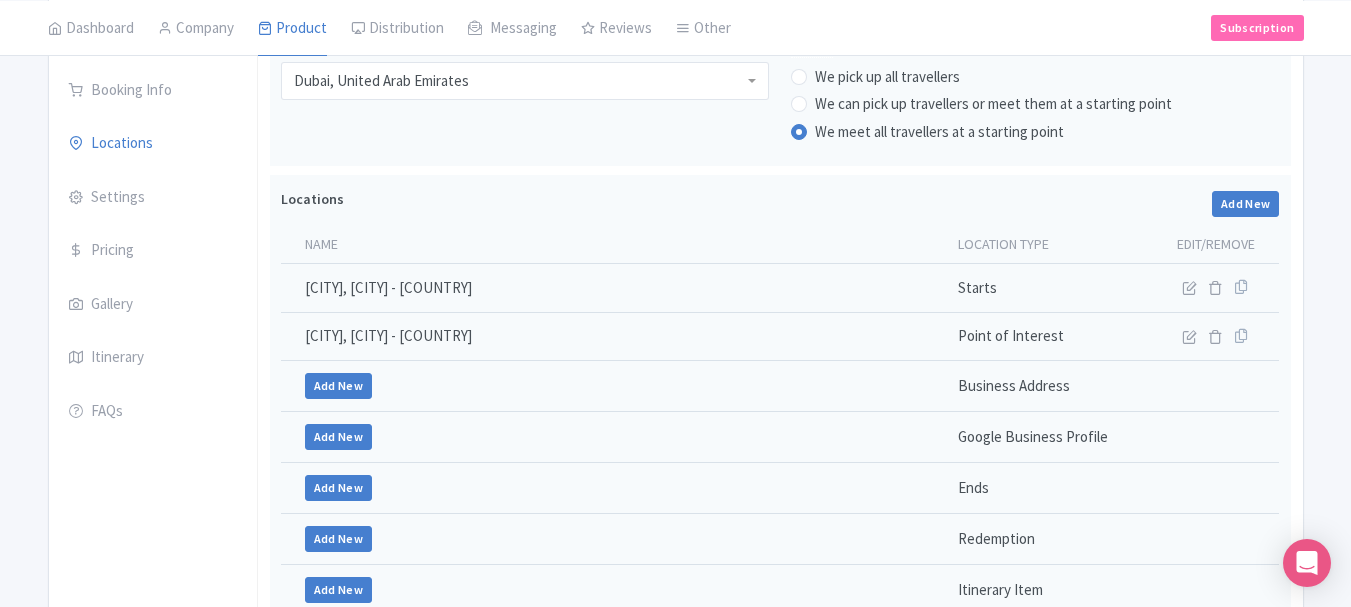 scroll, scrollTop: 273, scrollLeft: 0, axis: vertical 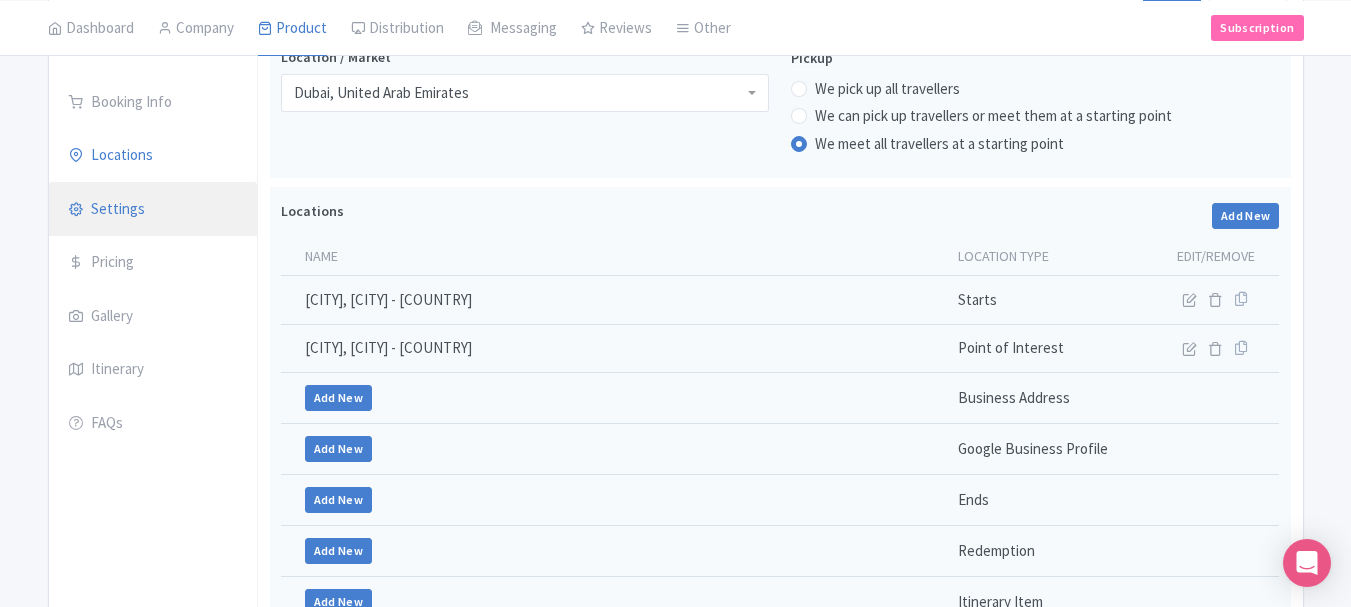 click on "Settings" at bounding box center (153, 210) 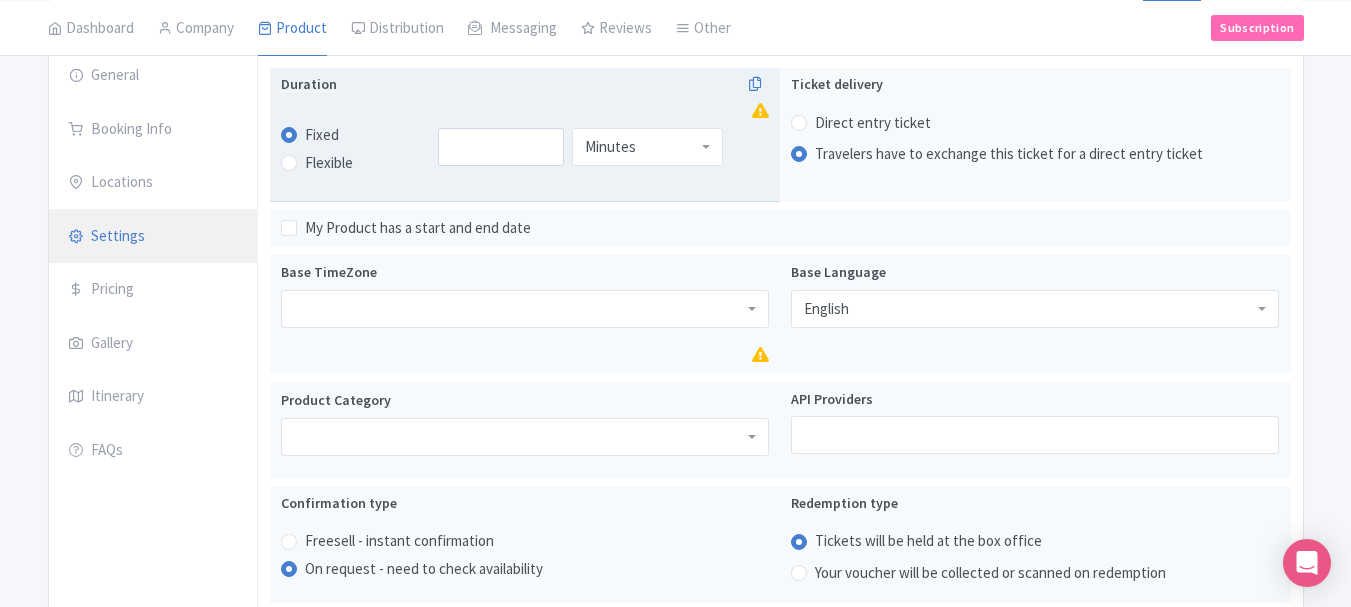 scroll, scrollTop: 200, scrollLeft: 0, axis: vertical 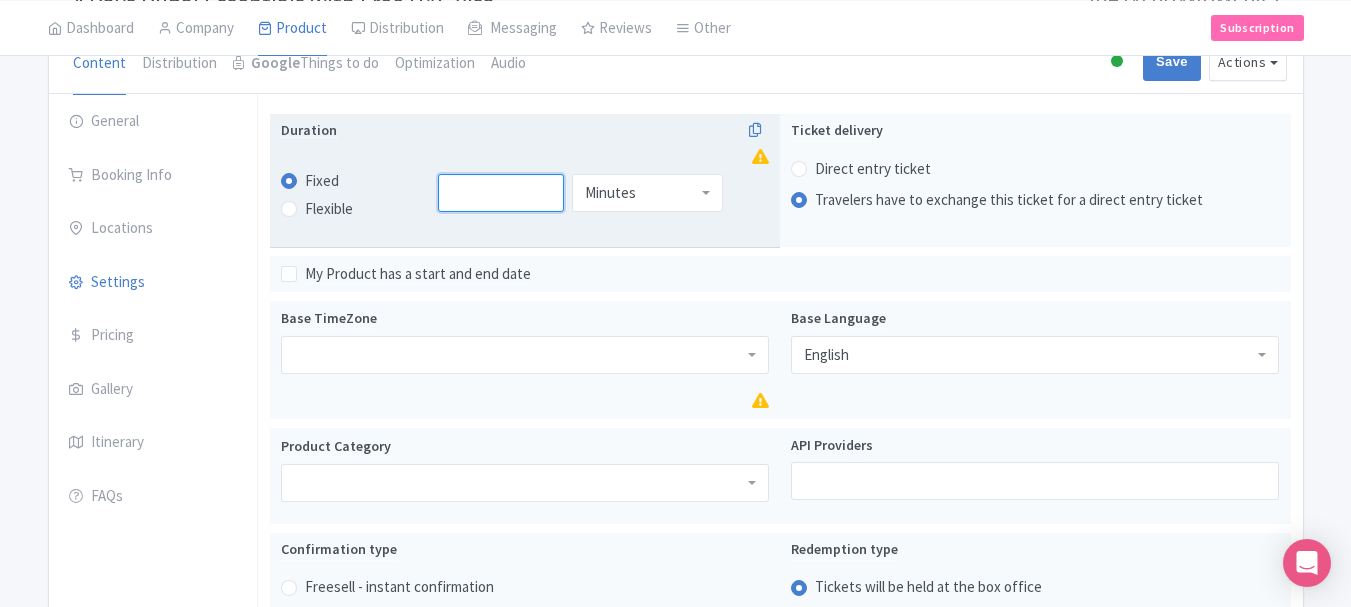 click at bounding box center [501, 193] 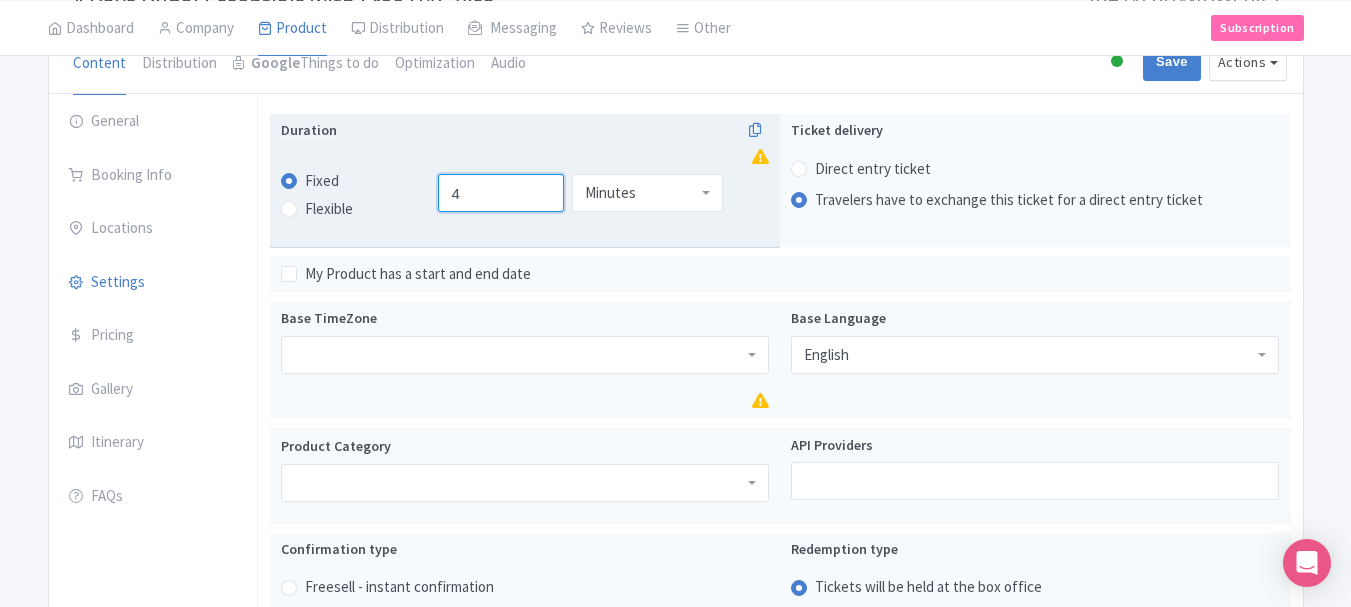 type on "4" 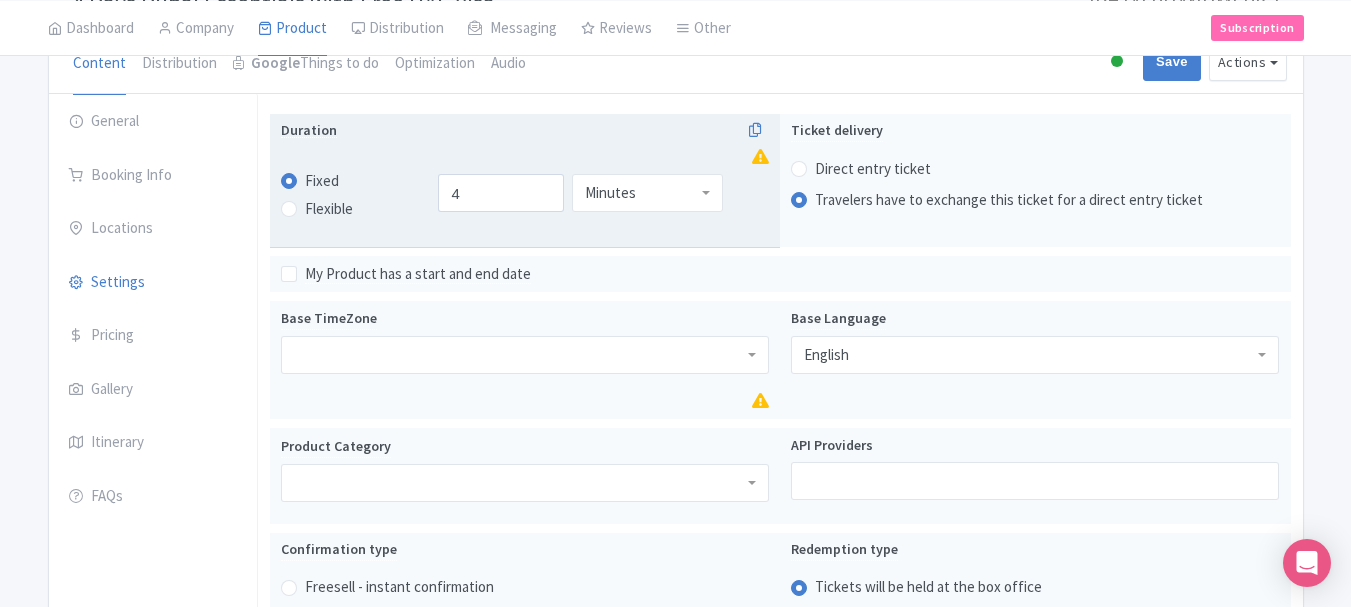 click on "Minutes" at bounding box center [647, 193] 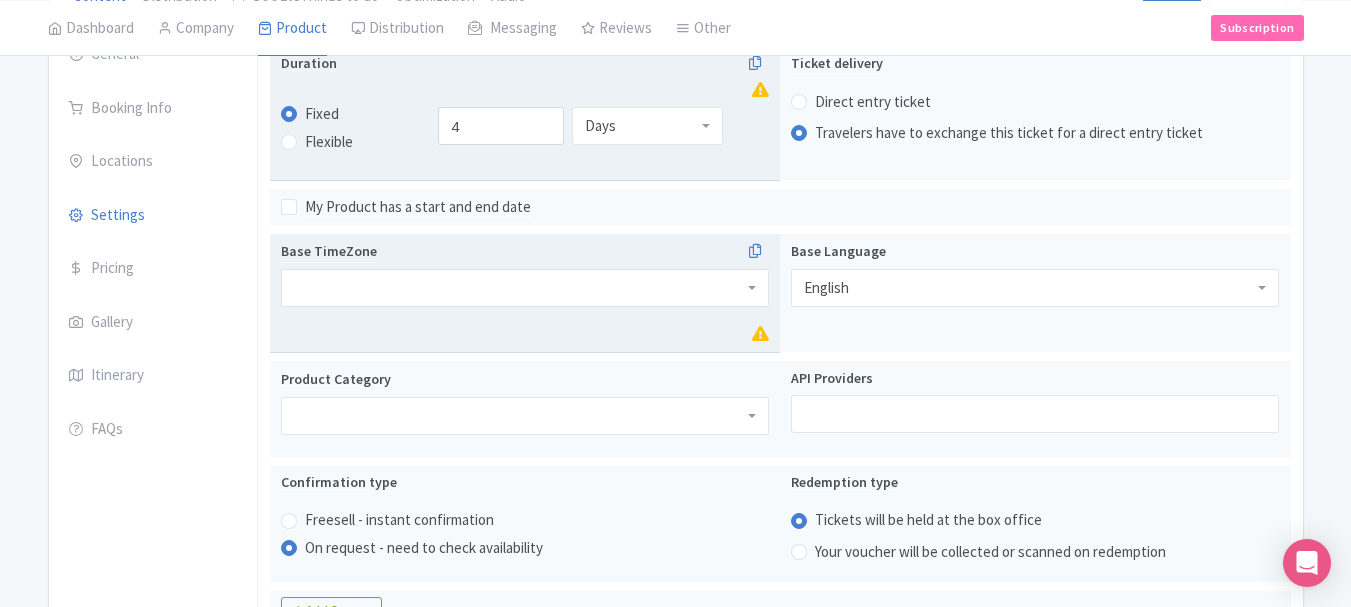 scroll, scrollTop: 300, scrollLeft: 0, axis: vertical 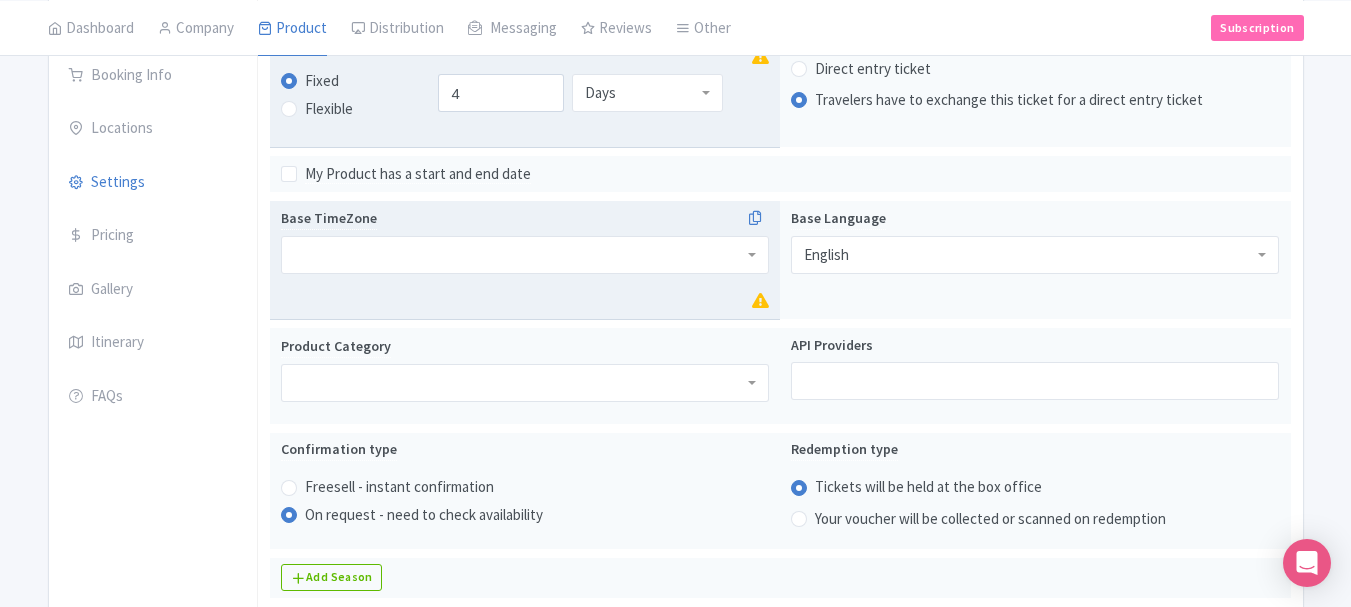 click at bounding box center (525, 255) 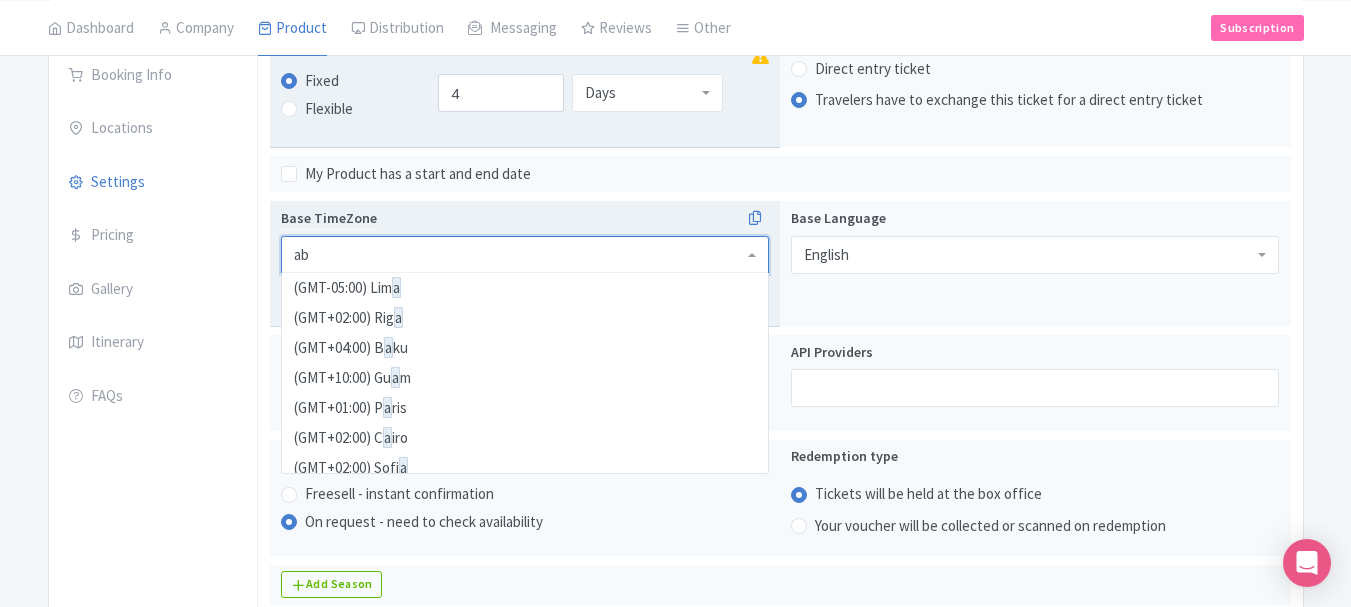 scroll, scrollTop: 0, scrollLeft: 0, axis: both 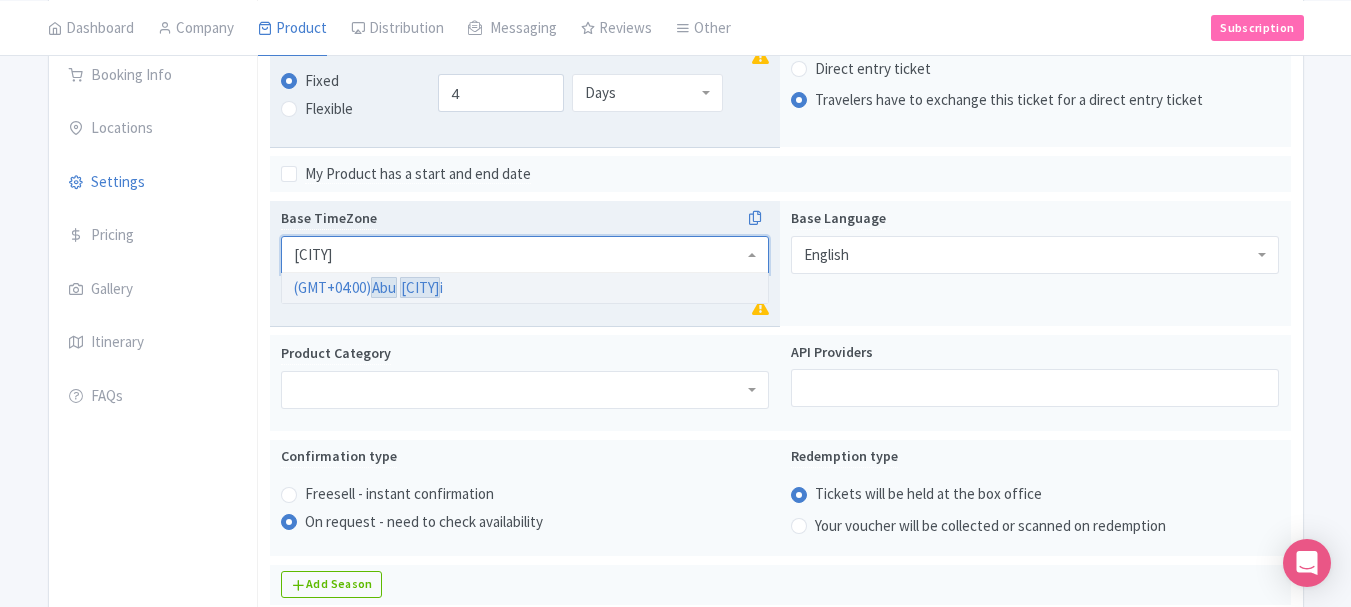 type on "abu dhabi" 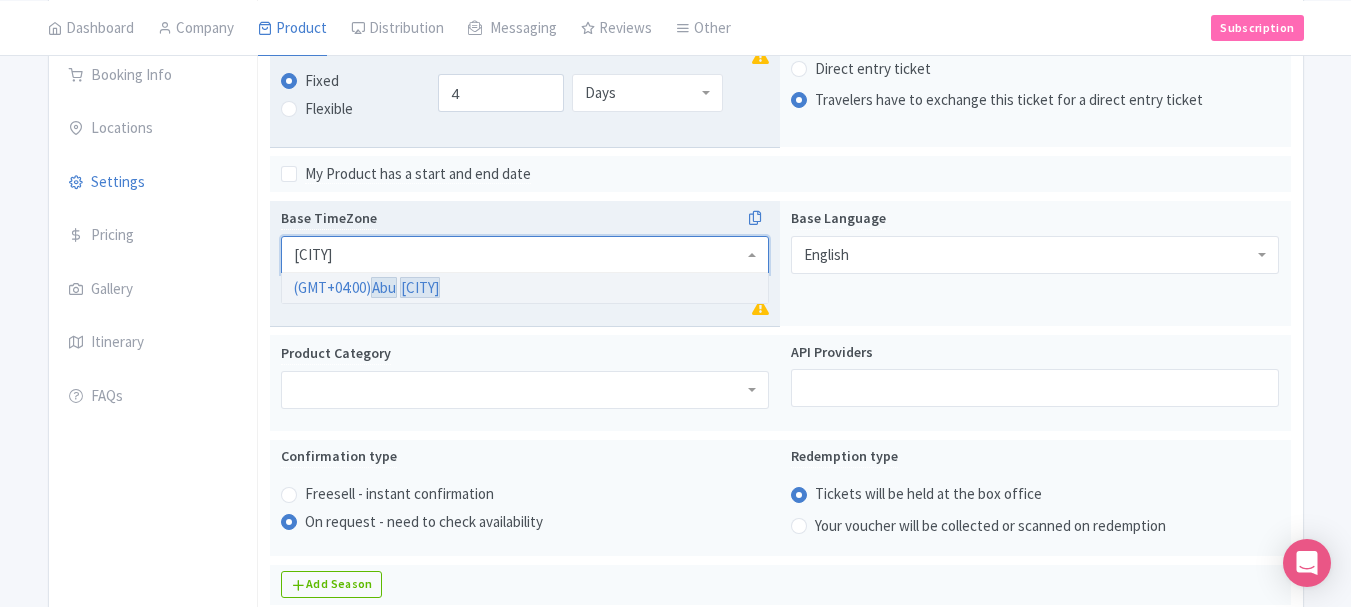 type 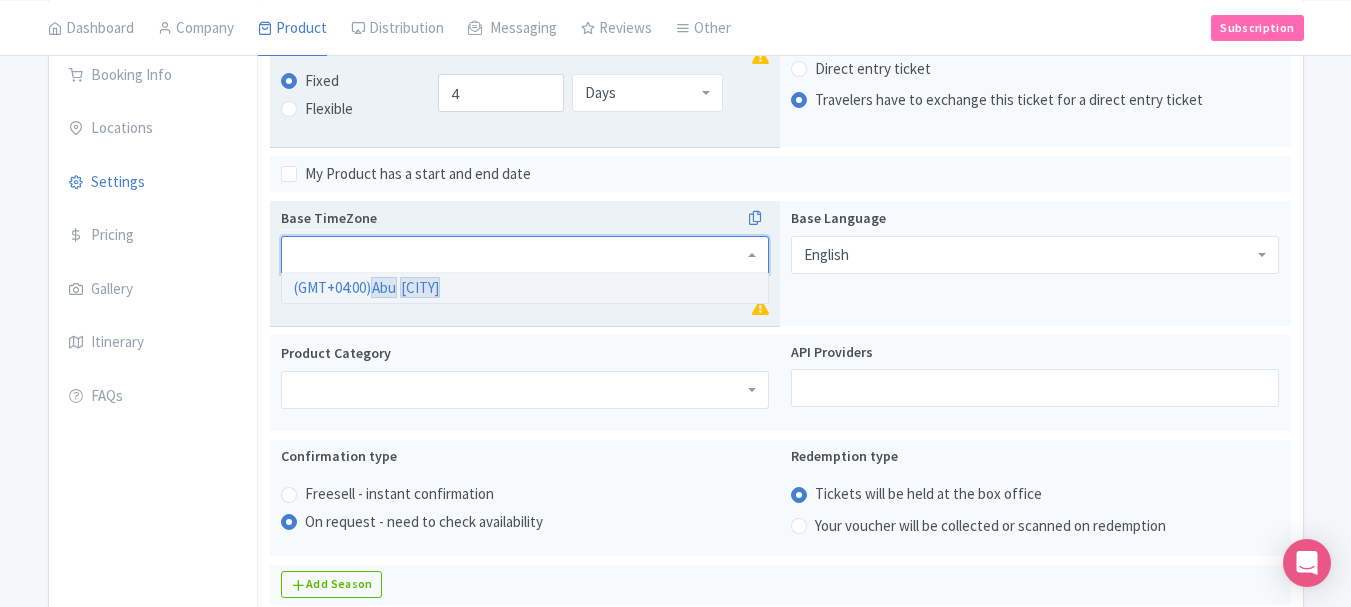 scroll, scrollTop: 0, scrollLeft: 0, axis: both 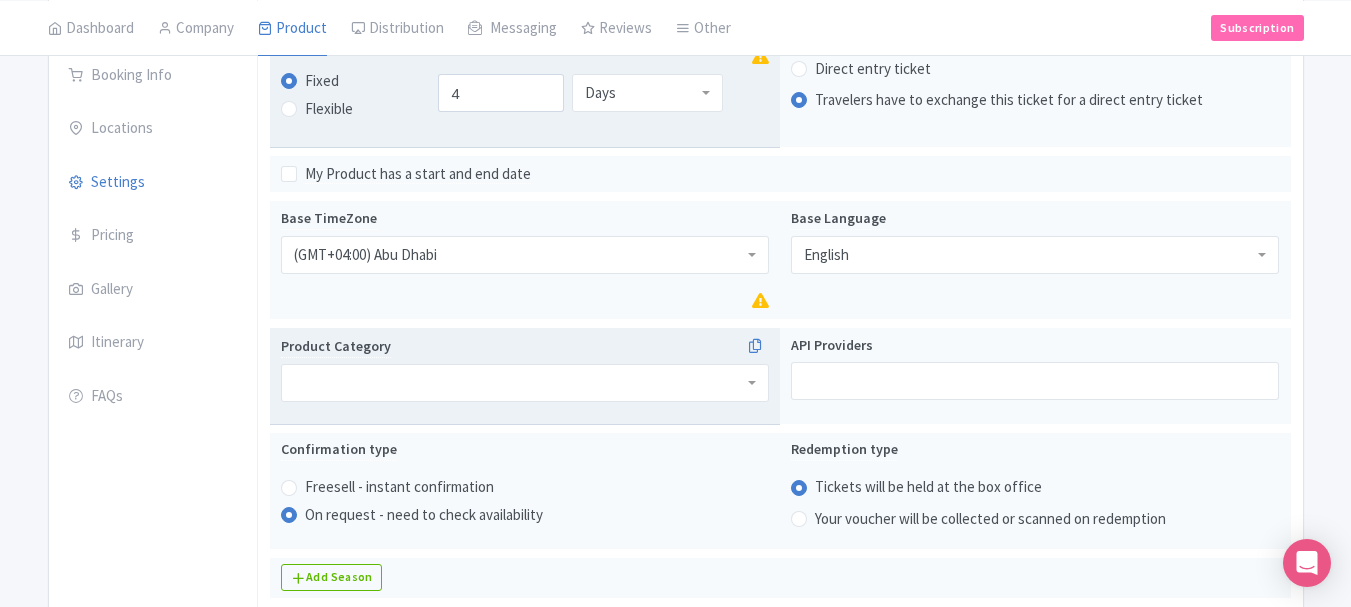 click at bounding box center (525, 383) 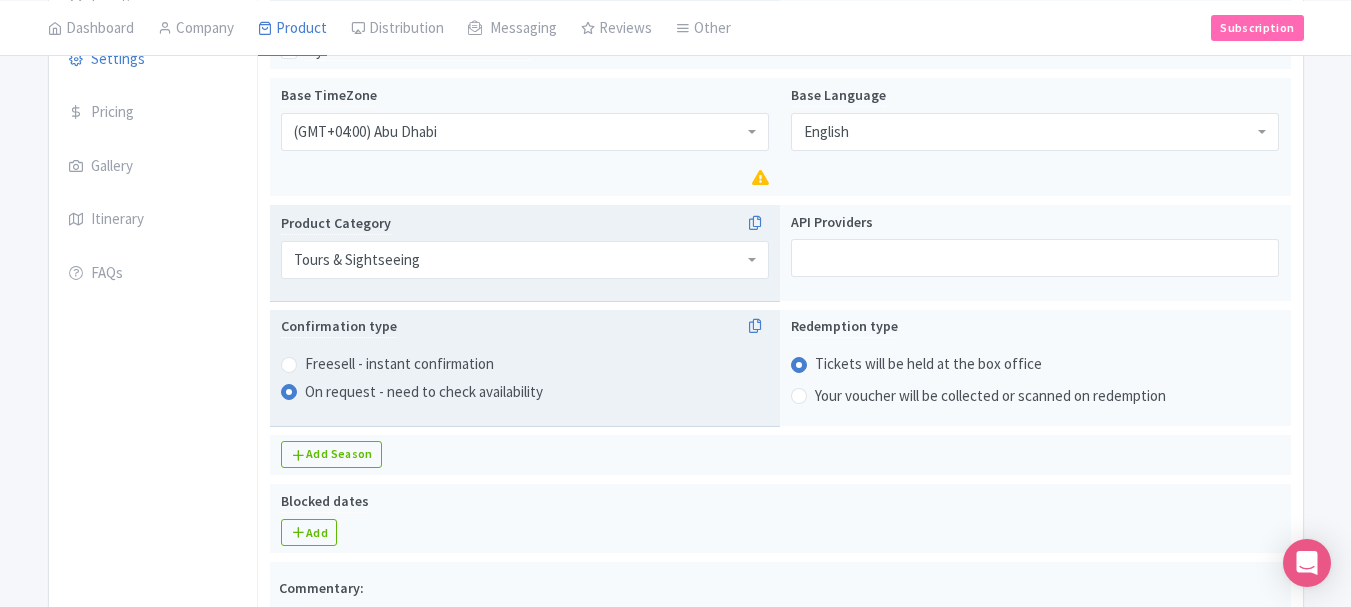 scroll, scrollTop: 600, scrollLeft: 0, axis: vertical 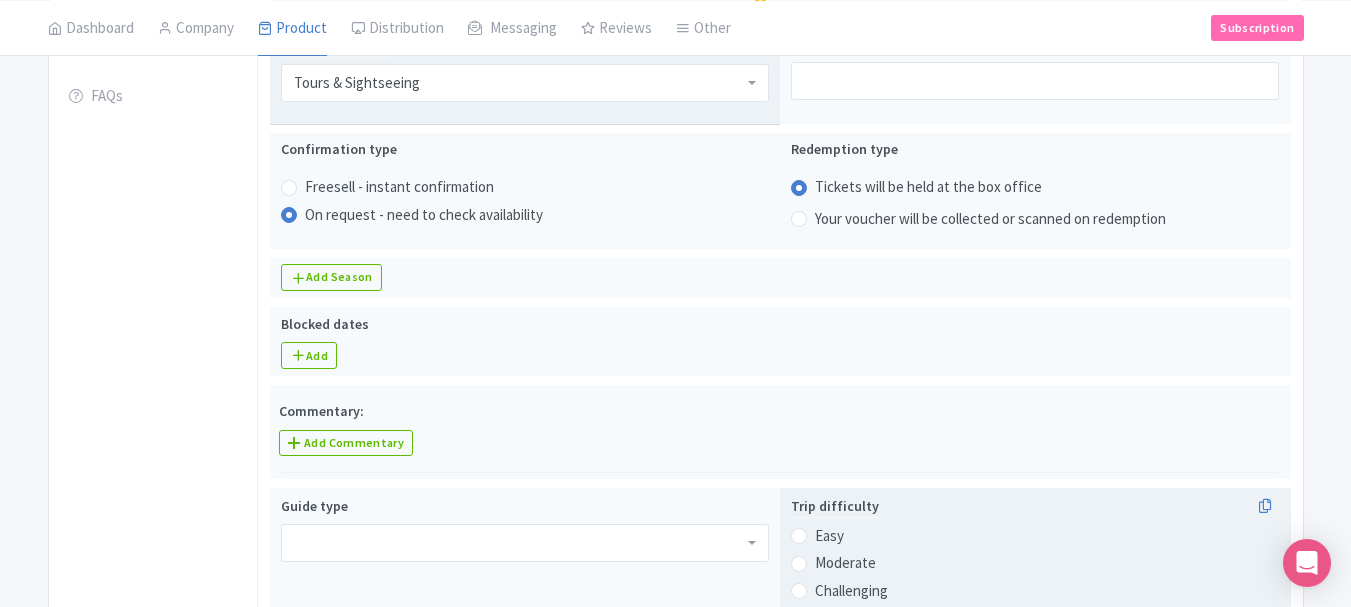 click on "Trip difficulty Easy Moderate Challenging" at bounding box center [1035, 568] 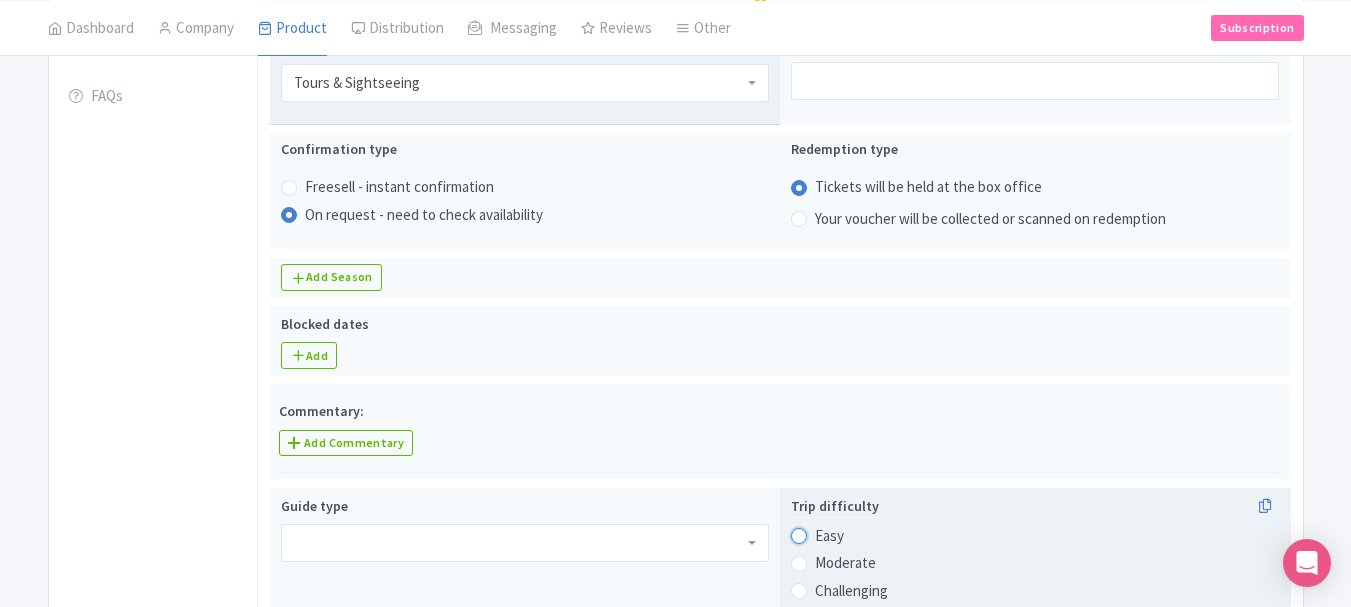 click on "Easy" at bounding box center [825, 534] 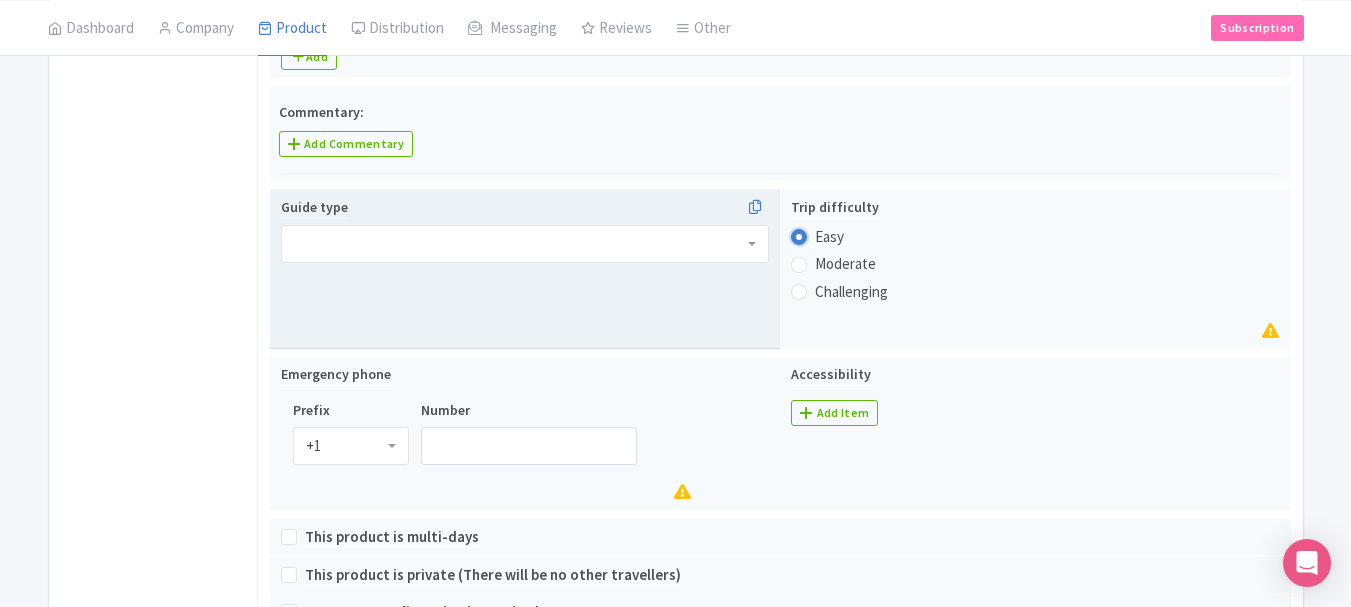 scroll, scrollTop: 900, scrollLeft: 0, axis: vertical 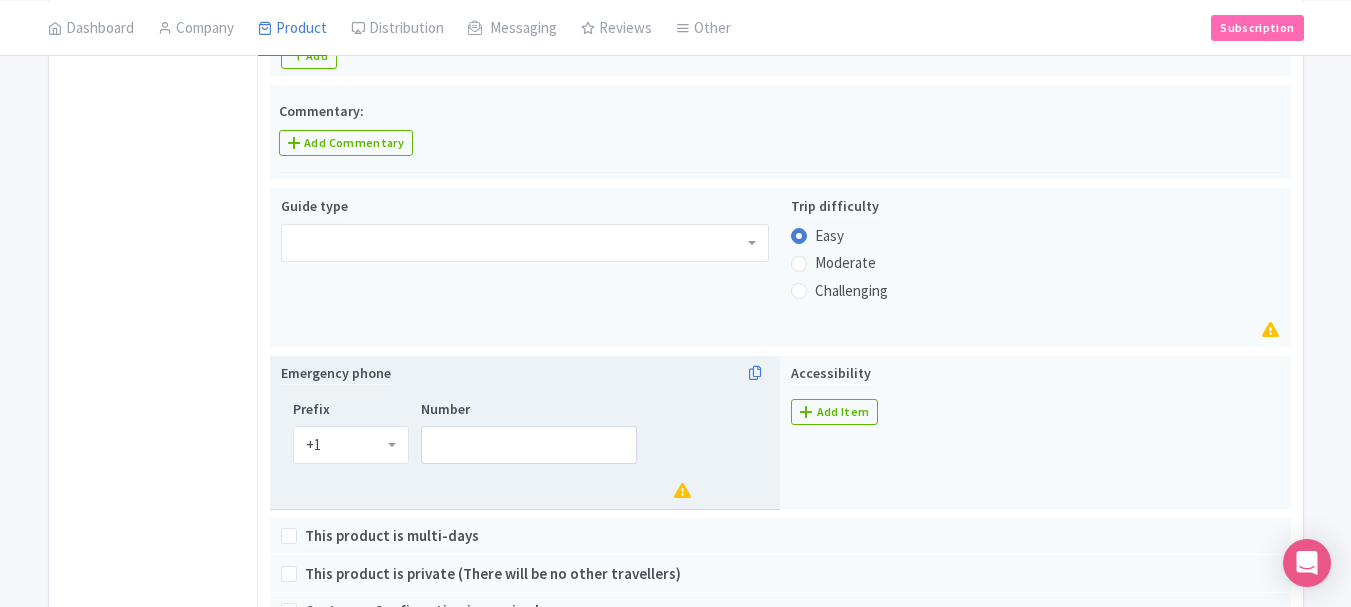 click on "+1" at bounding box center (351, 445) 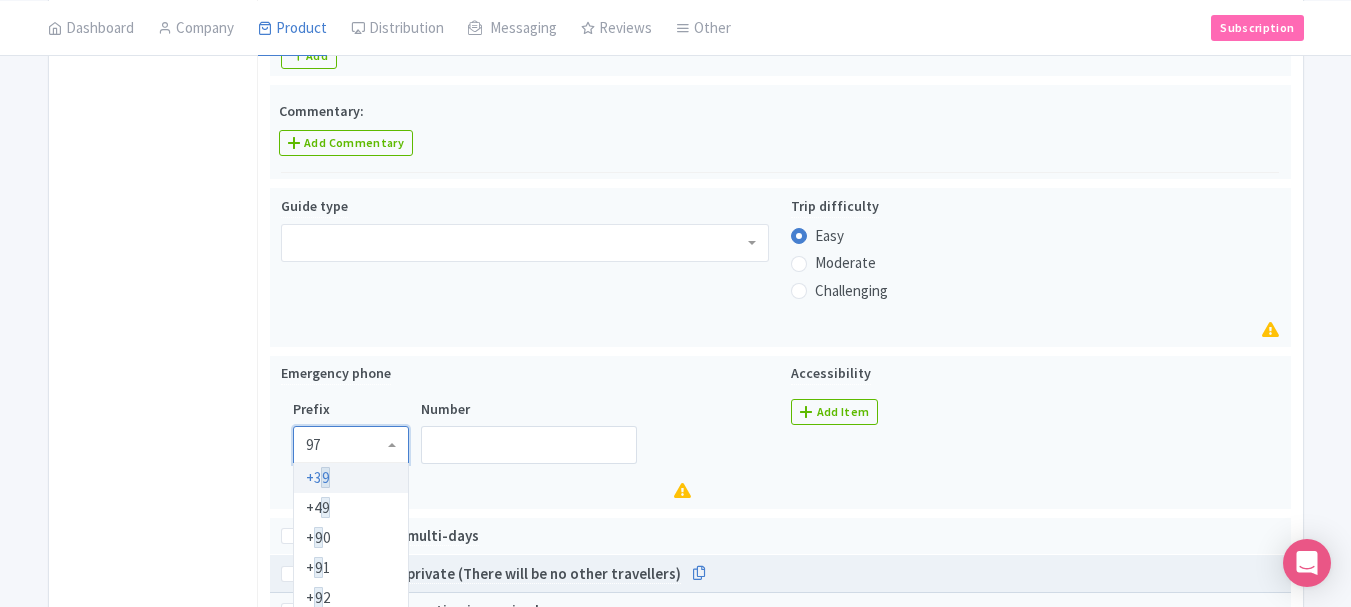type on "971" 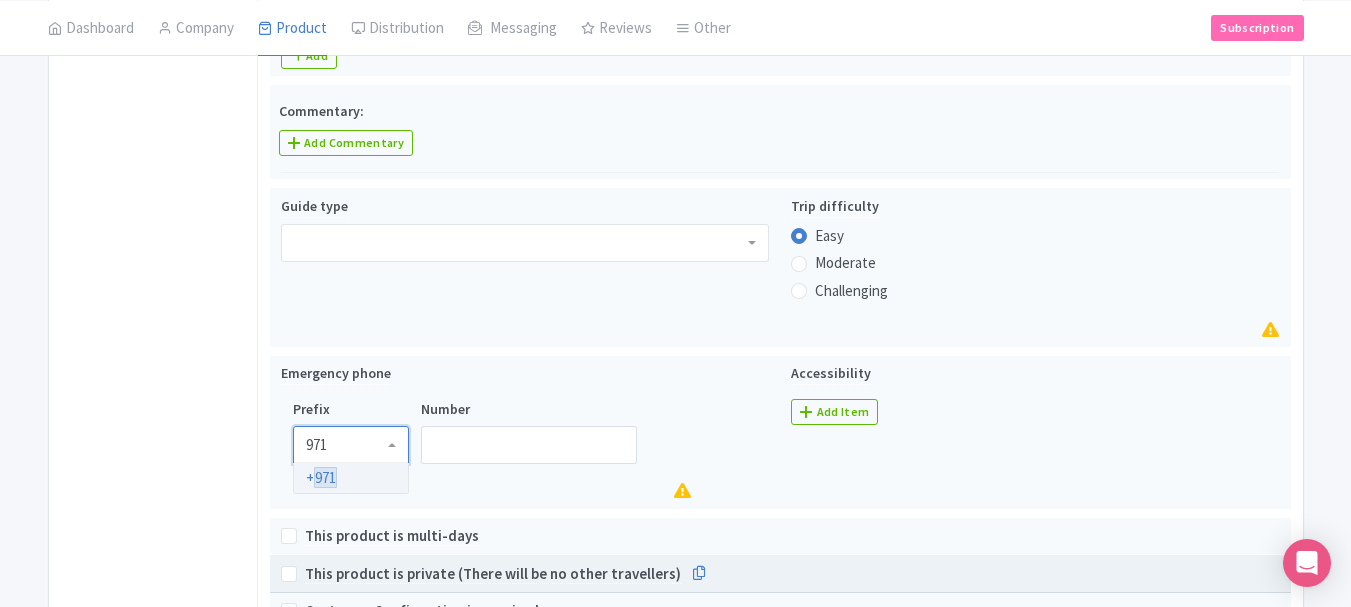 type 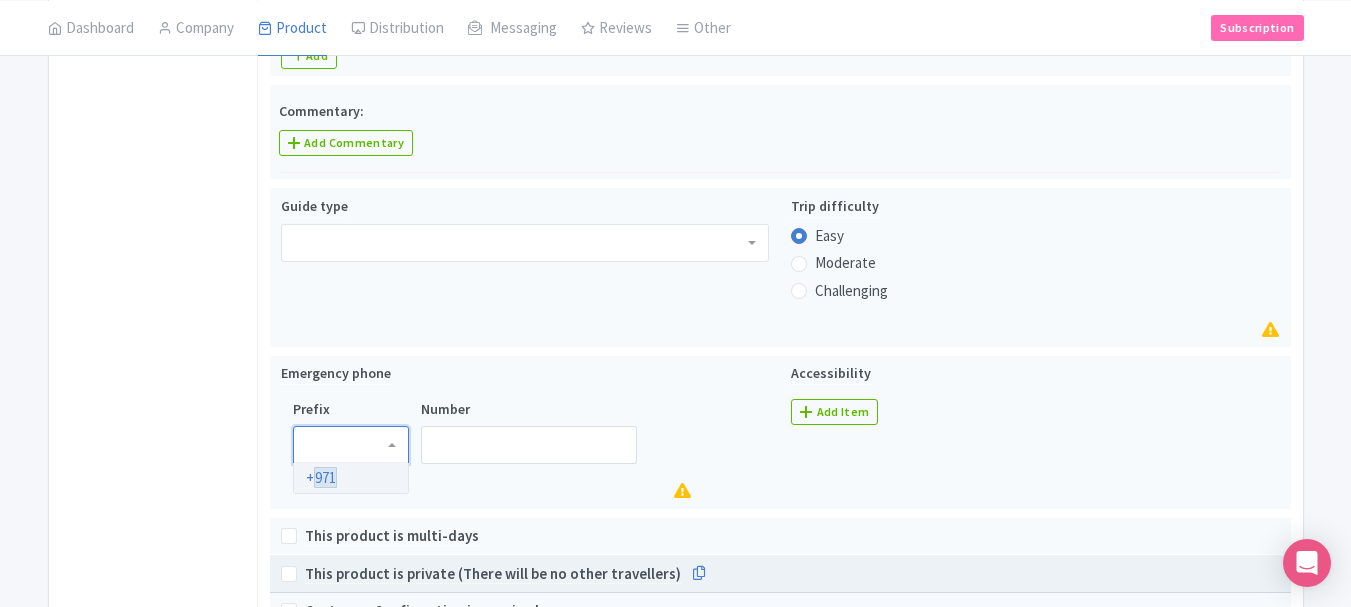 scroll, scrollTop: 0, scrollLeft: 0, axis: both 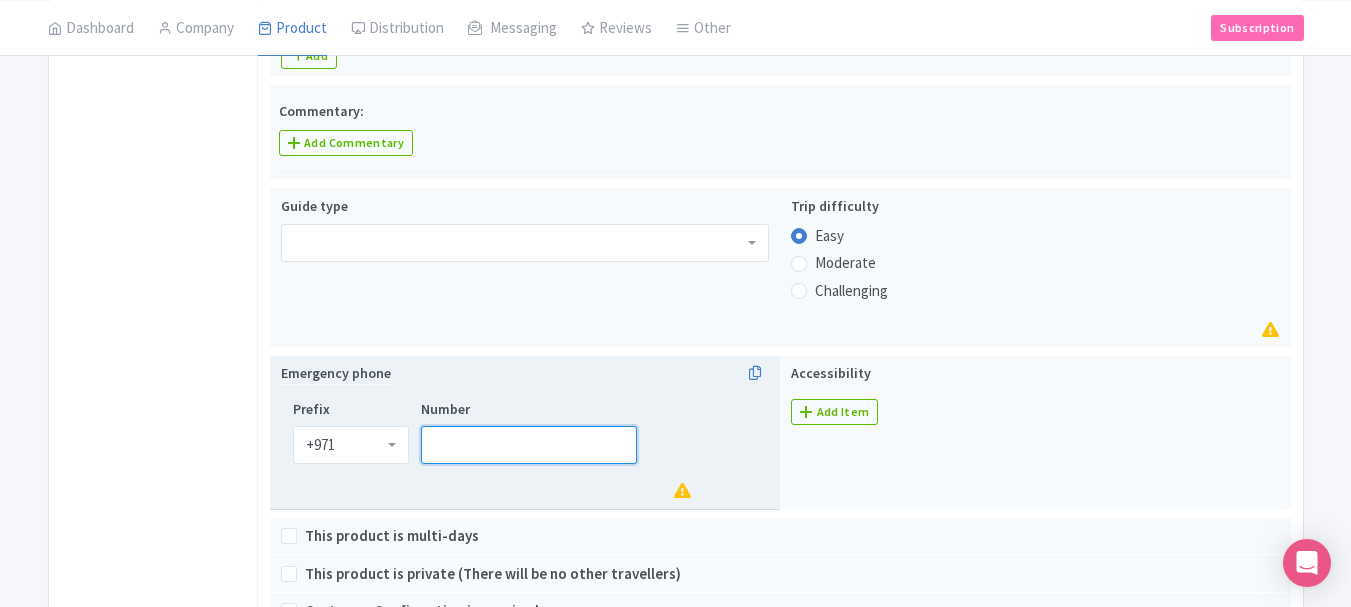 click on "Number" at bounding box center (529, 445) 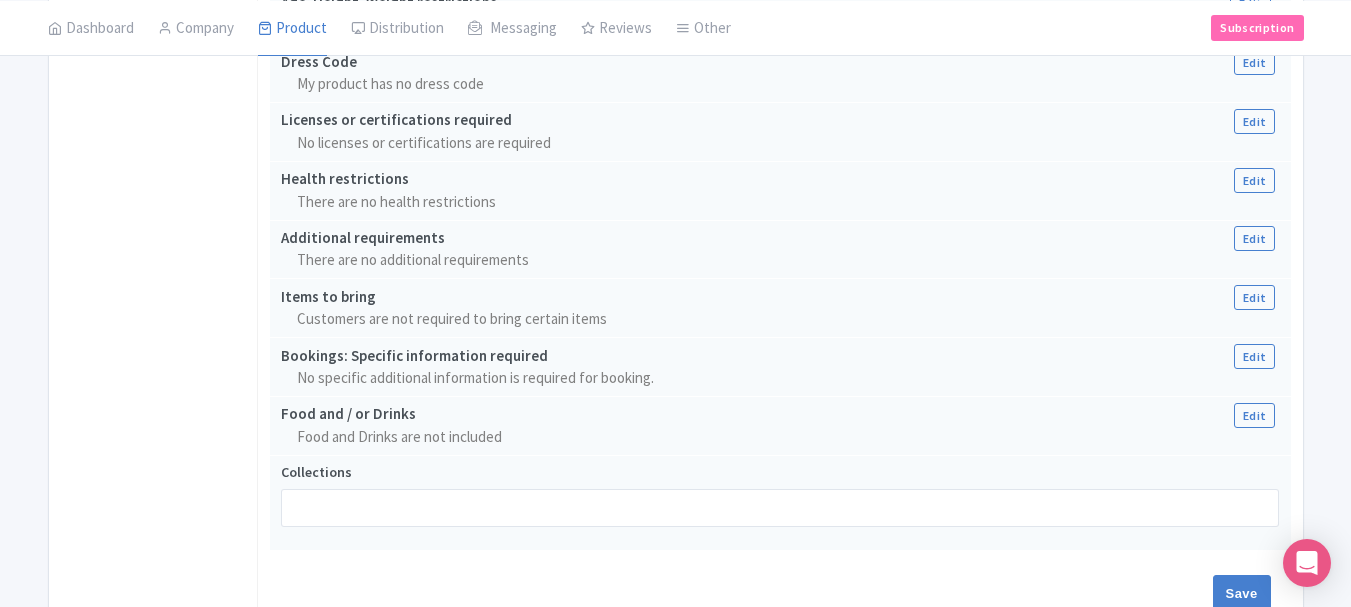 scroll, scrollTop: 1776, scrollLeft: 0, axis: vertical 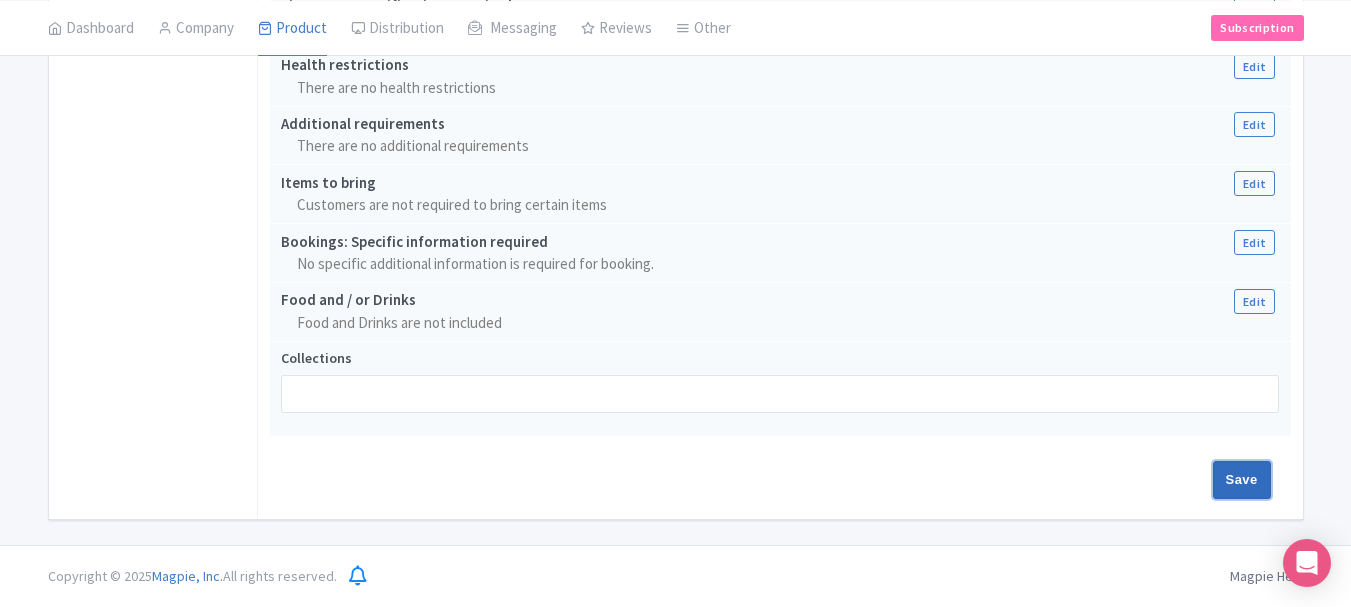 click on "Save" at bounding box center [1242, 480] 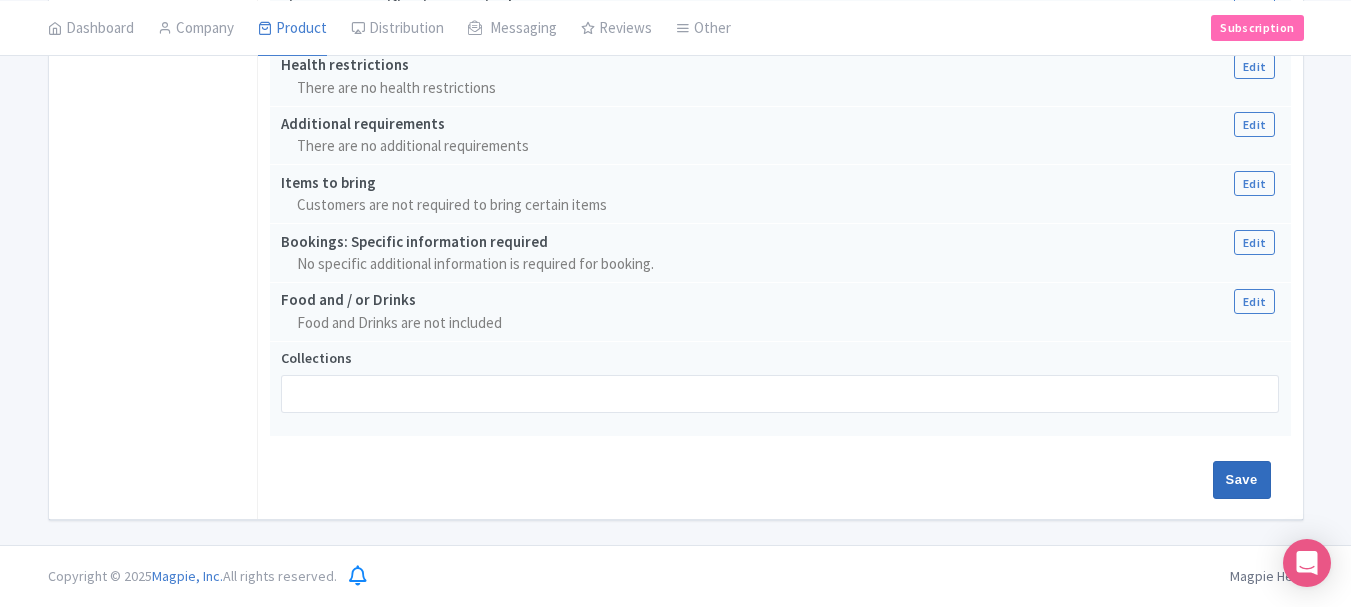 type on "Update Product" 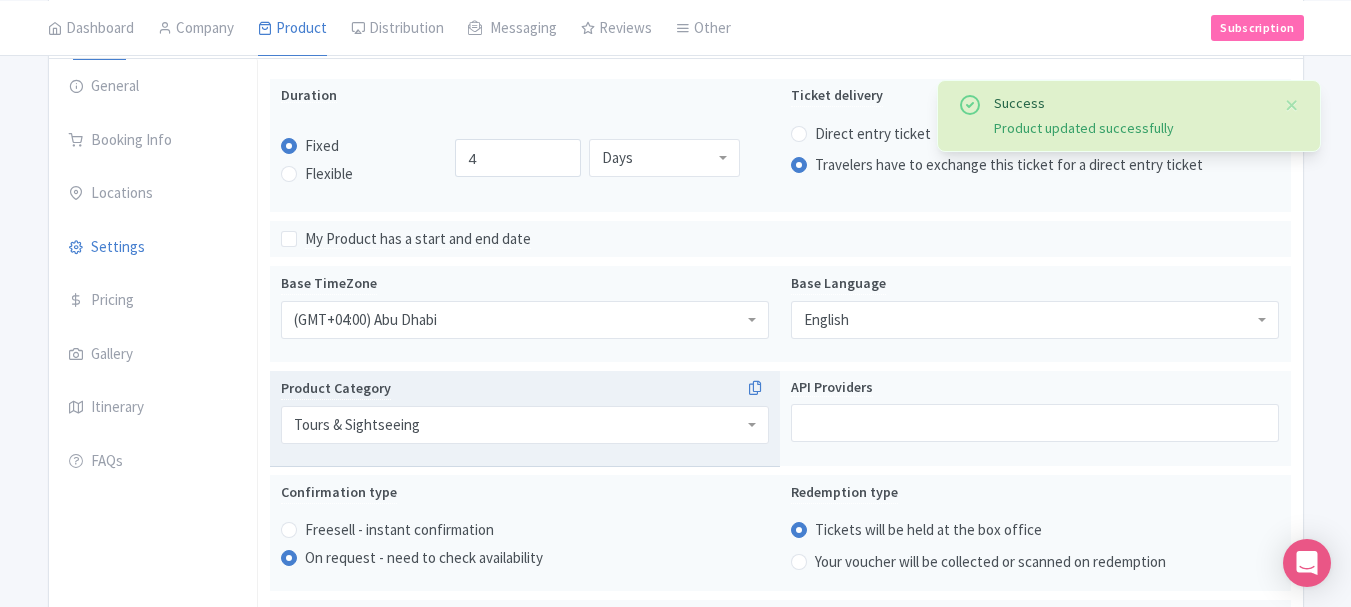 scroll, scrollTop: 114, scrollLeft: 0, axis: vertical 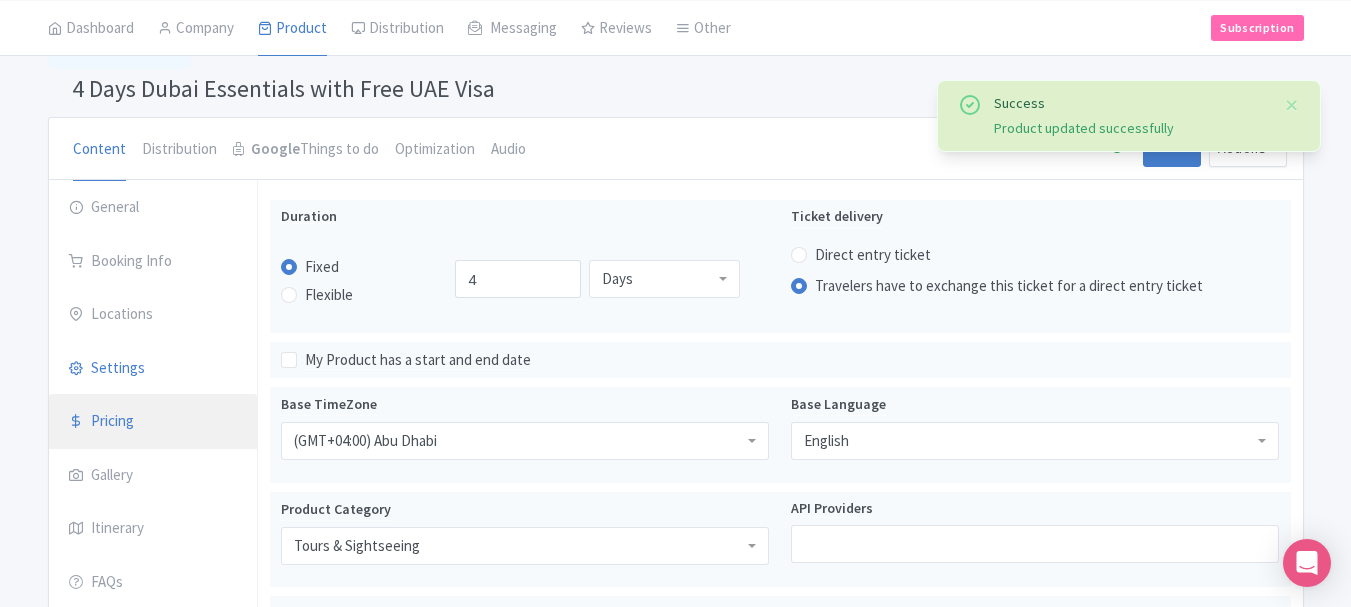 click on "Pricing" at bounding box center (153, 422) 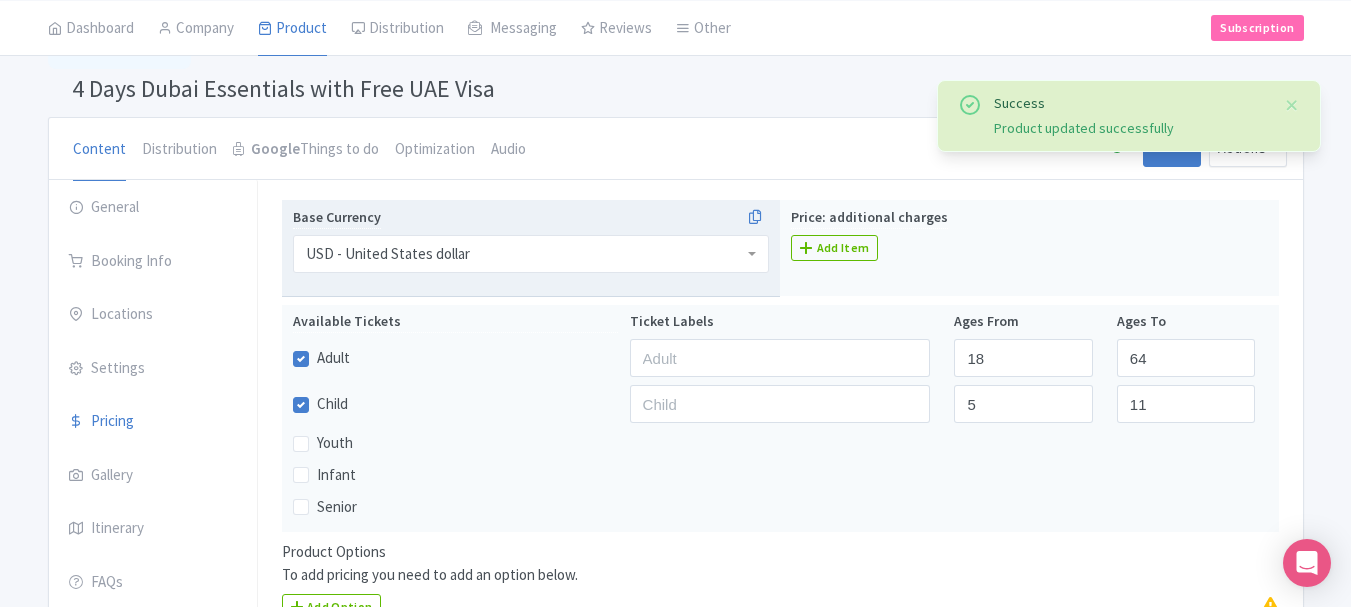 click on "USD - United States dollar" at bounding box center [531, 254] 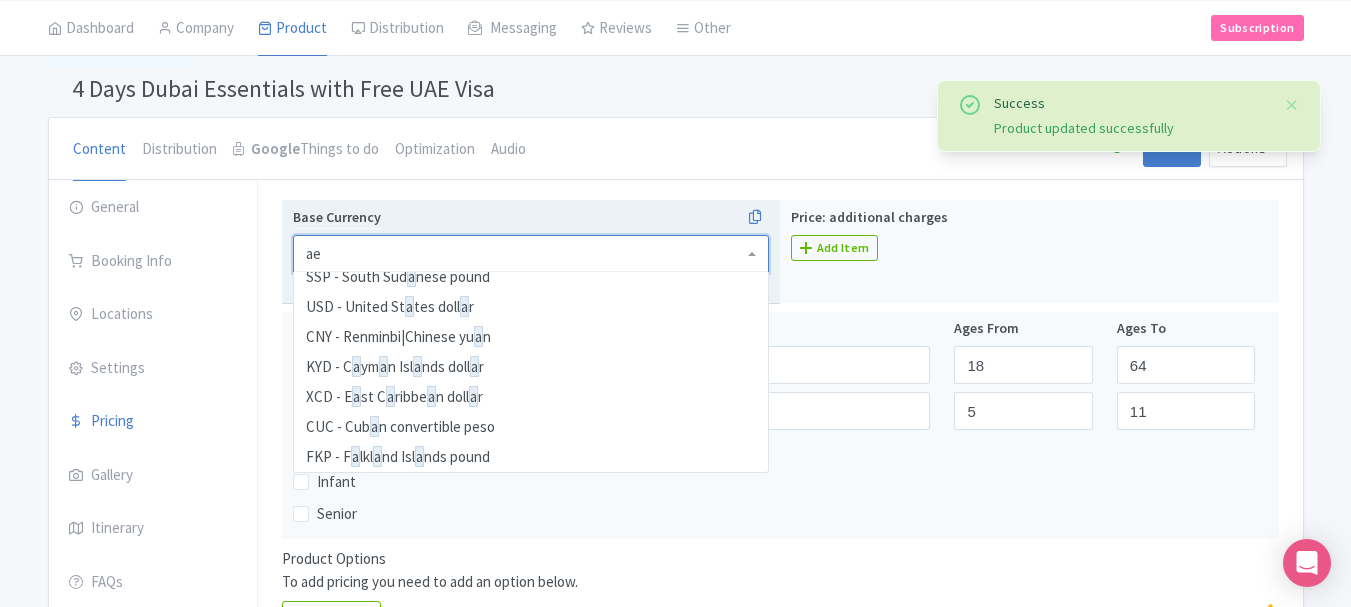 scroll, scrollTop: 3300, scrollLeft: 0, axis: vertical 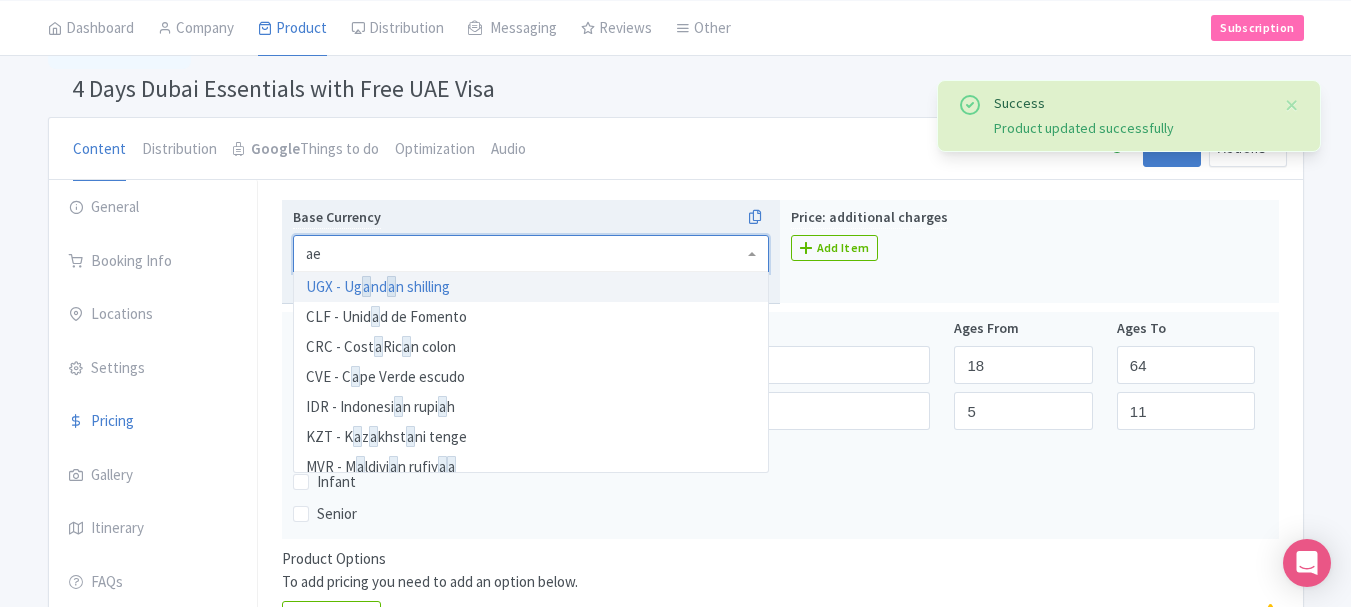 type on "aed" 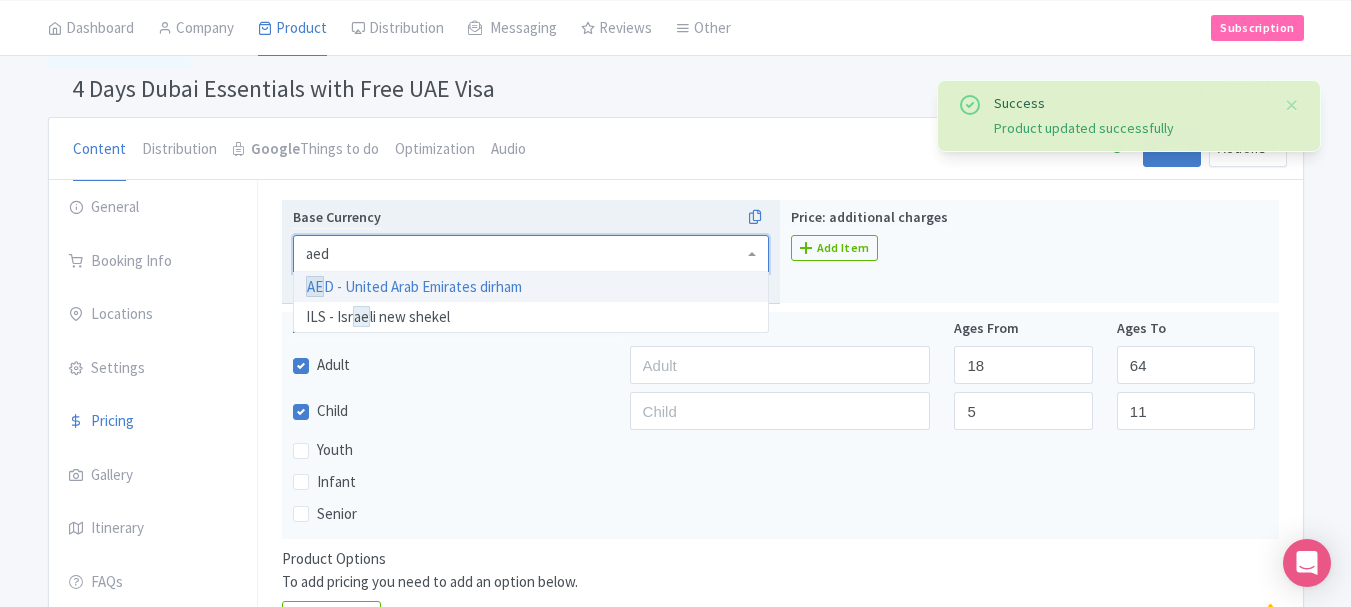scroll, scrollTop: 0, scrollLeft: 0, axis: both 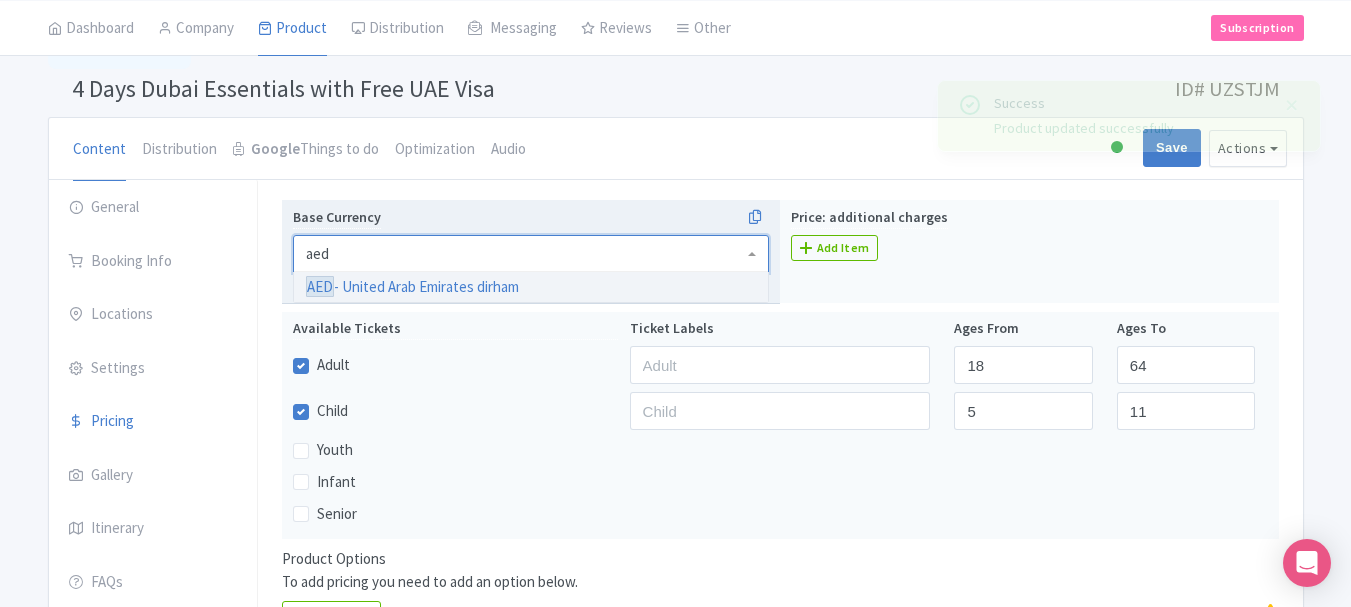 type 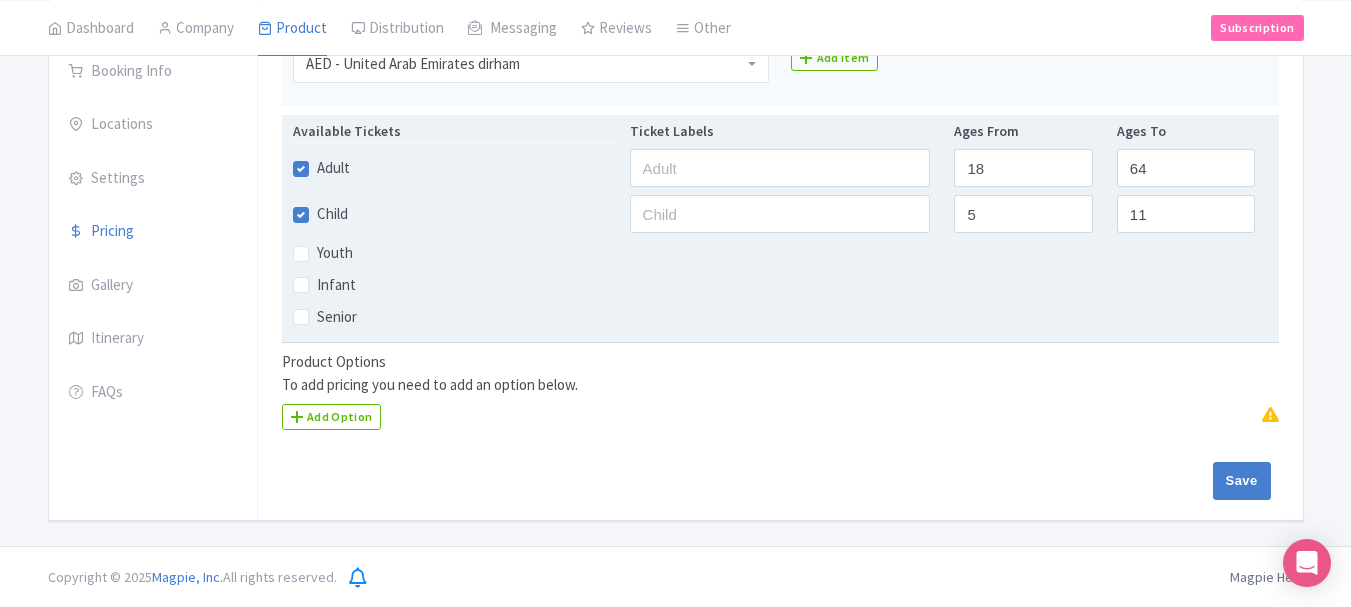 scroll, scrollTop: 305, scrollLeft: 0, axis: vertical 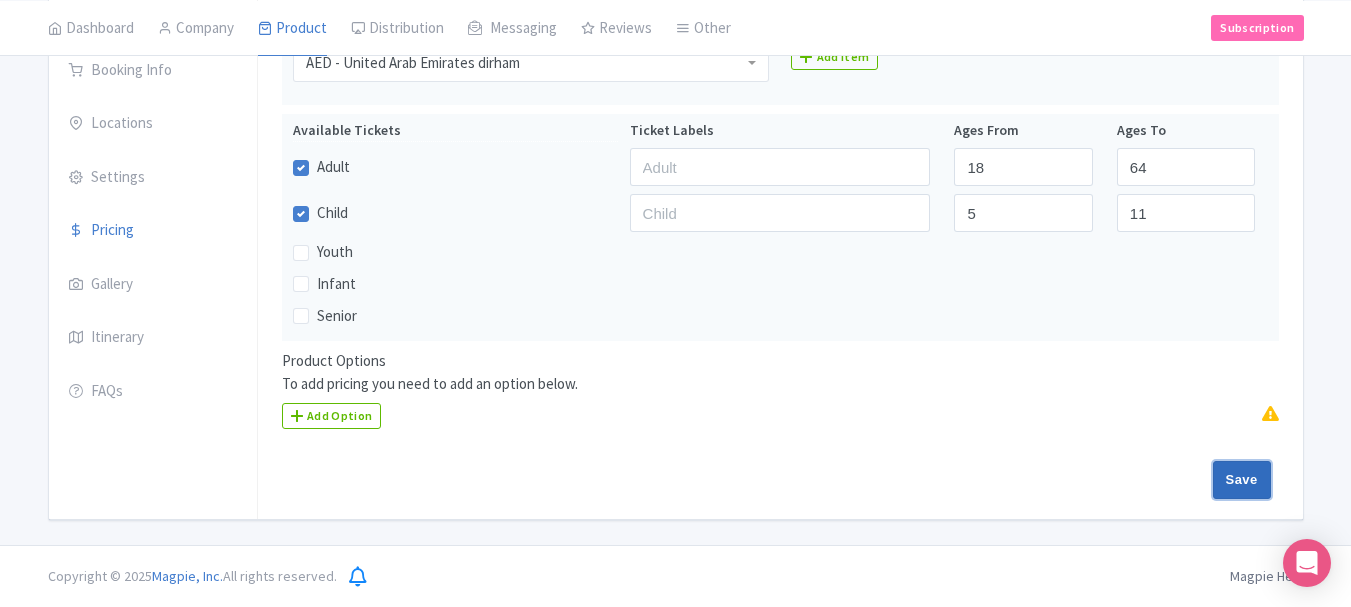 click on "Save" at bounding box center (1242, 480) 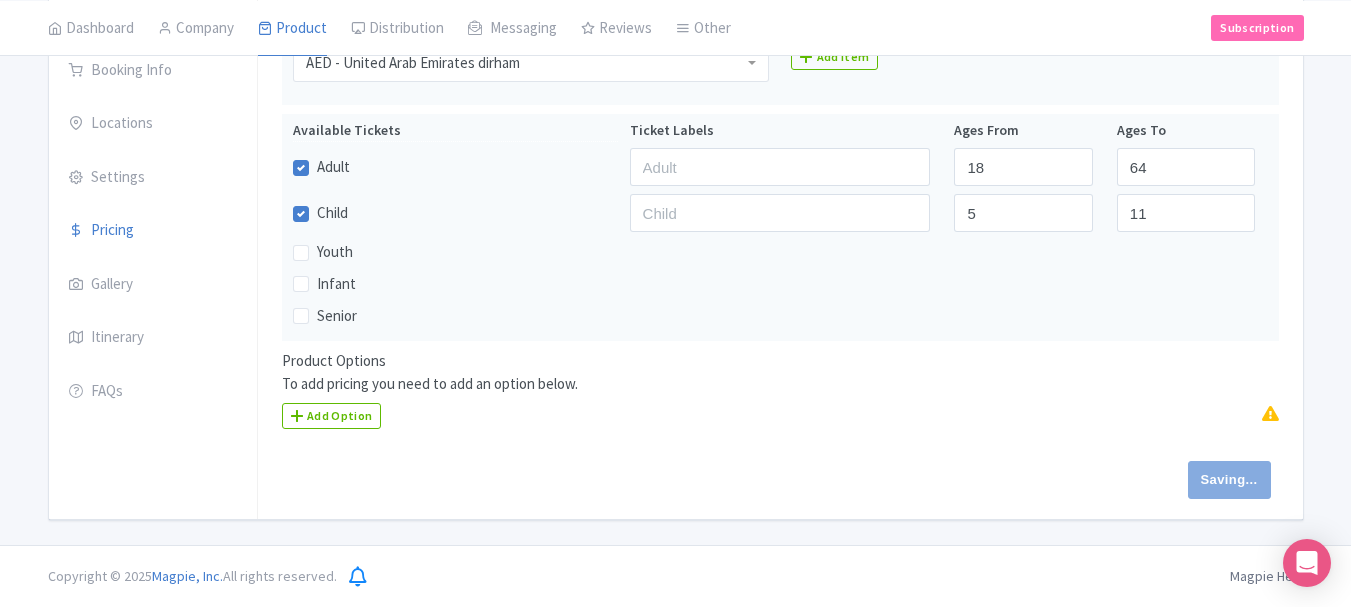 type on "Saving..." 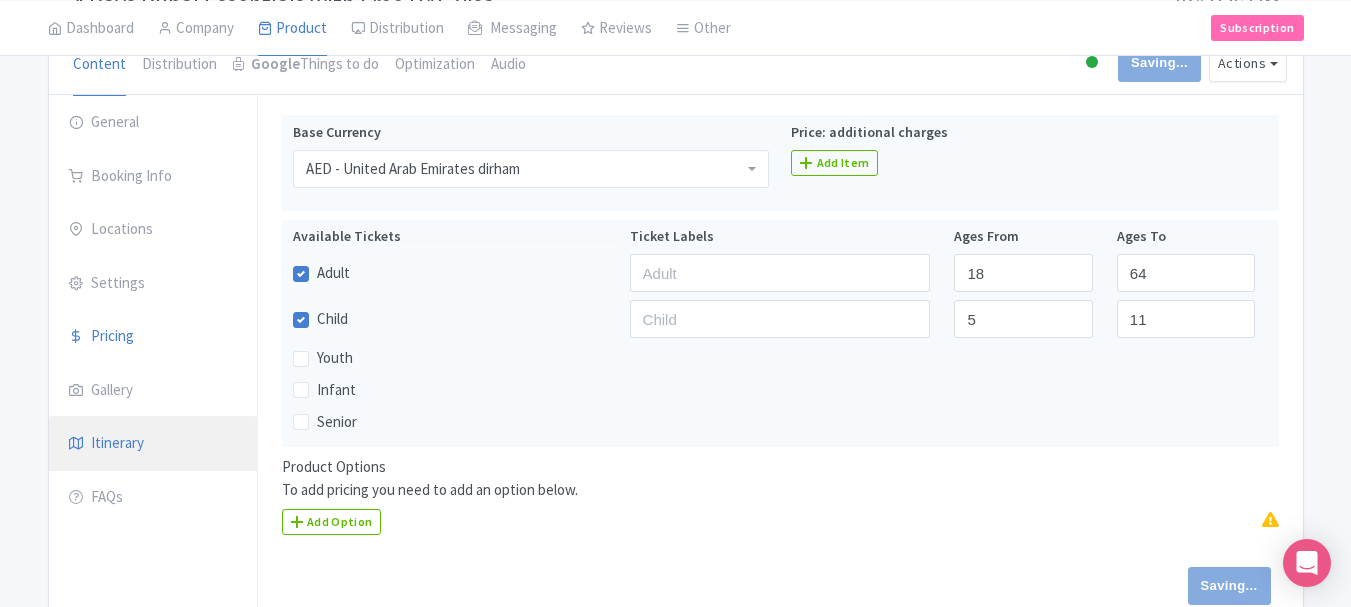 scroll, scrollTop: 200, scrollLeft: 0, axis: vertical 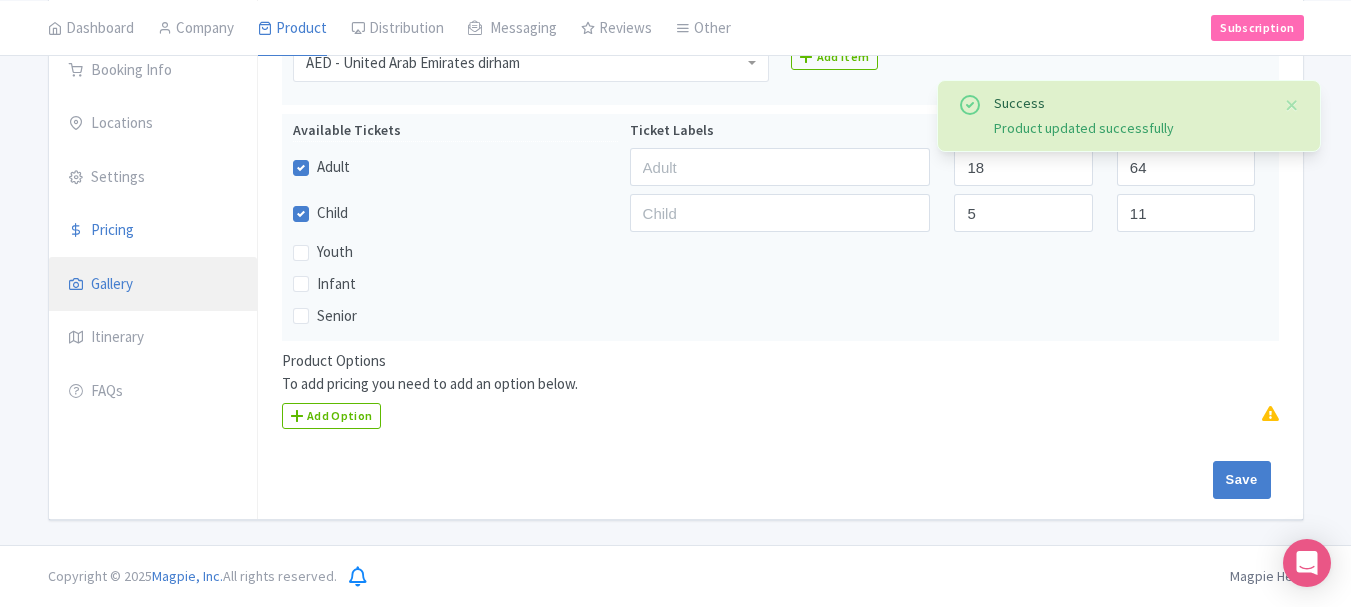 click on "Gallery" at bounding box center [153, 285] 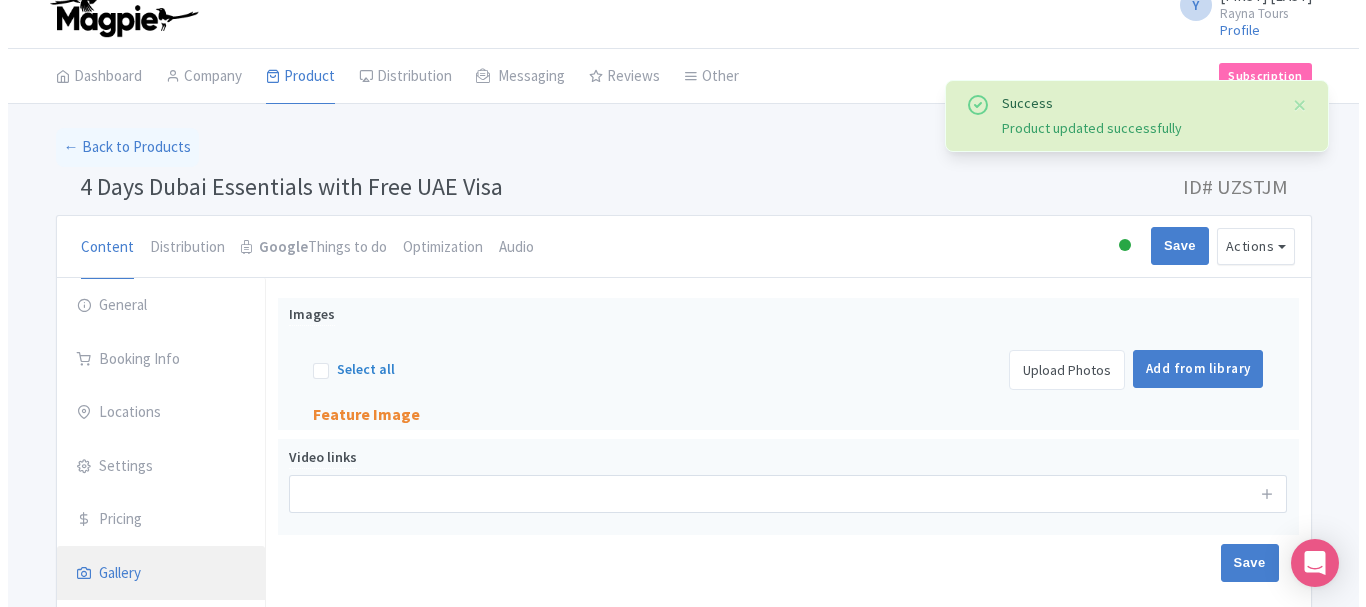 scroll, scrollTop: 11, scrollLeft: 0, axis: vertical 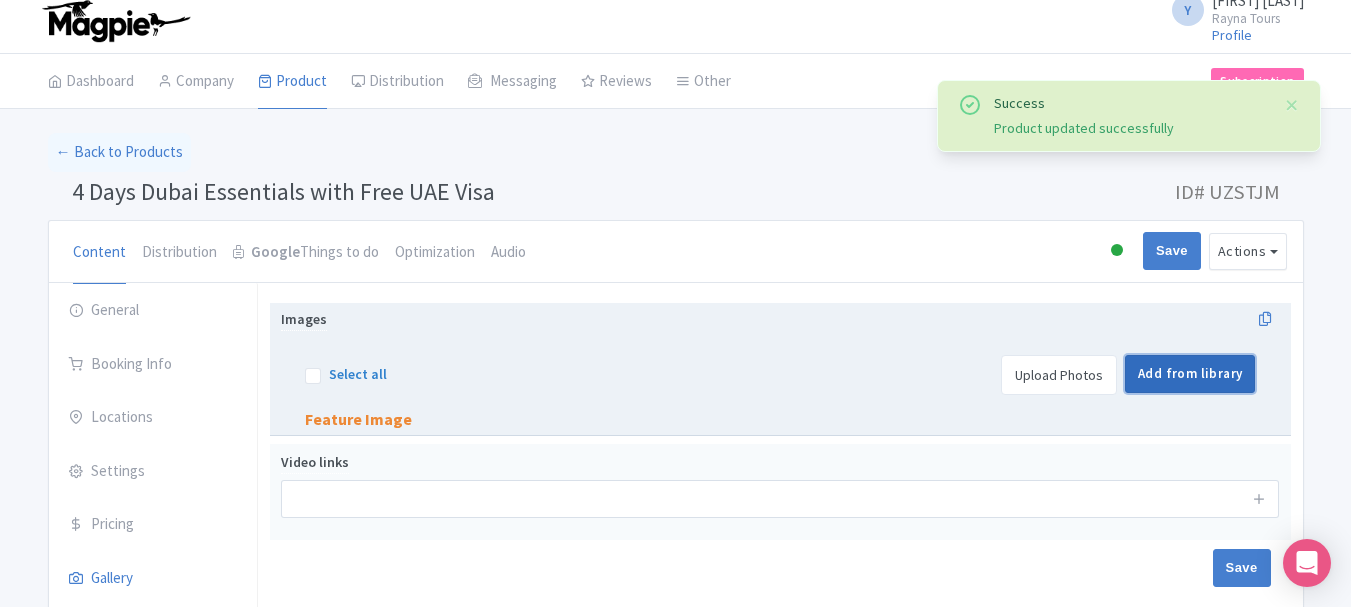 click on "Add from library" at bounding box center [1190, 374] 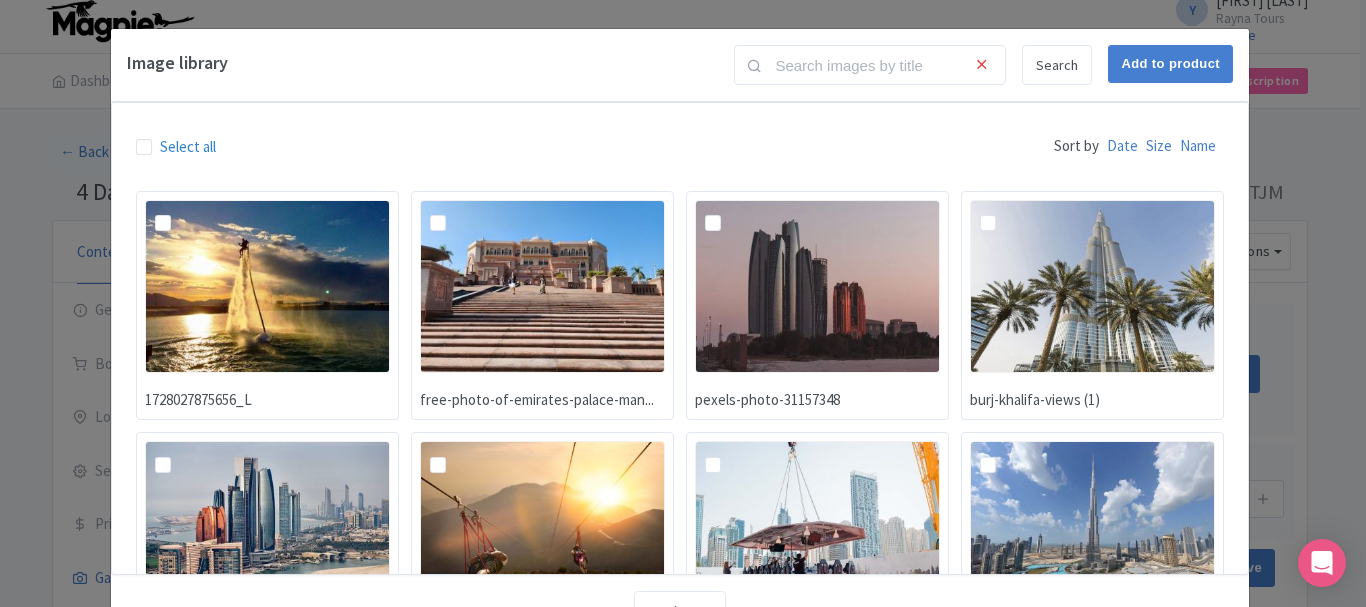 click at bounding box center (1004, 212) 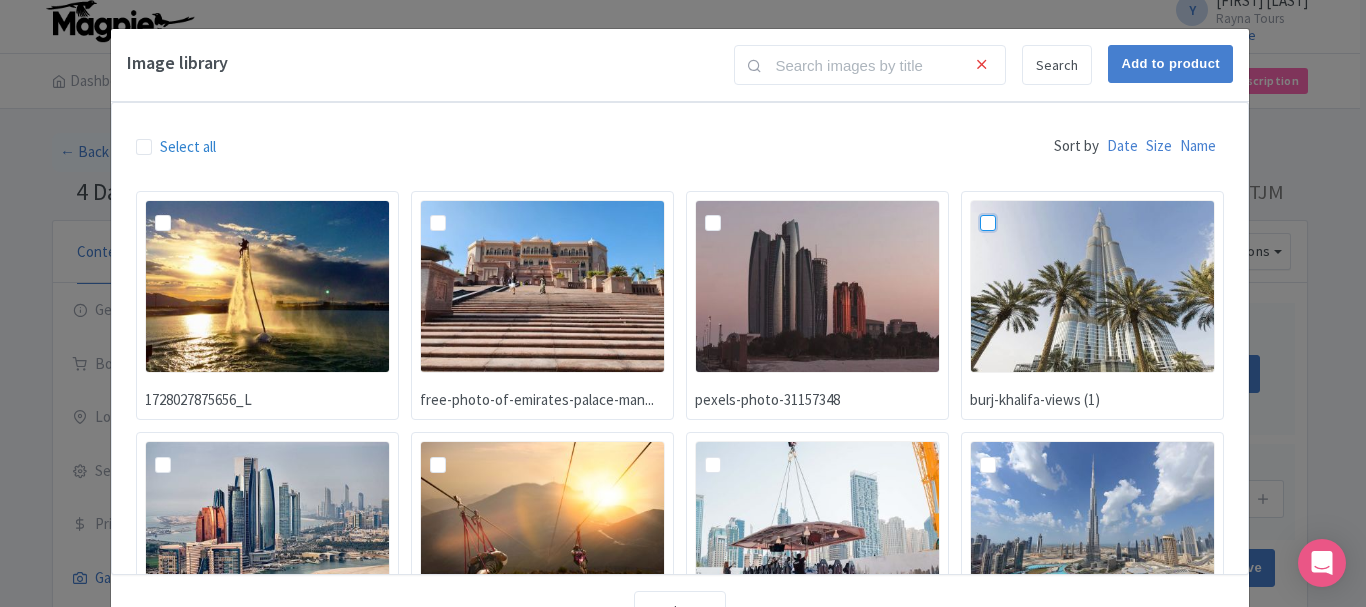 click at bounding box center (1010, 206) 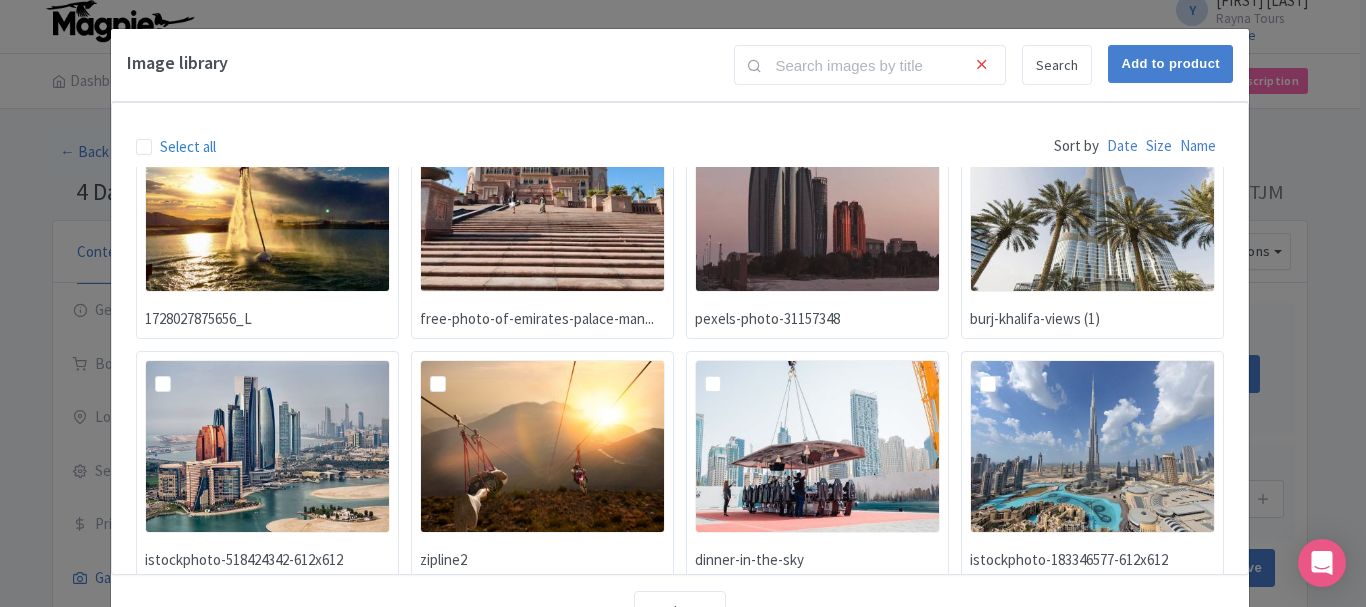 scroll, scrollTop: 200, scrollLeft: 0, axis: vertical 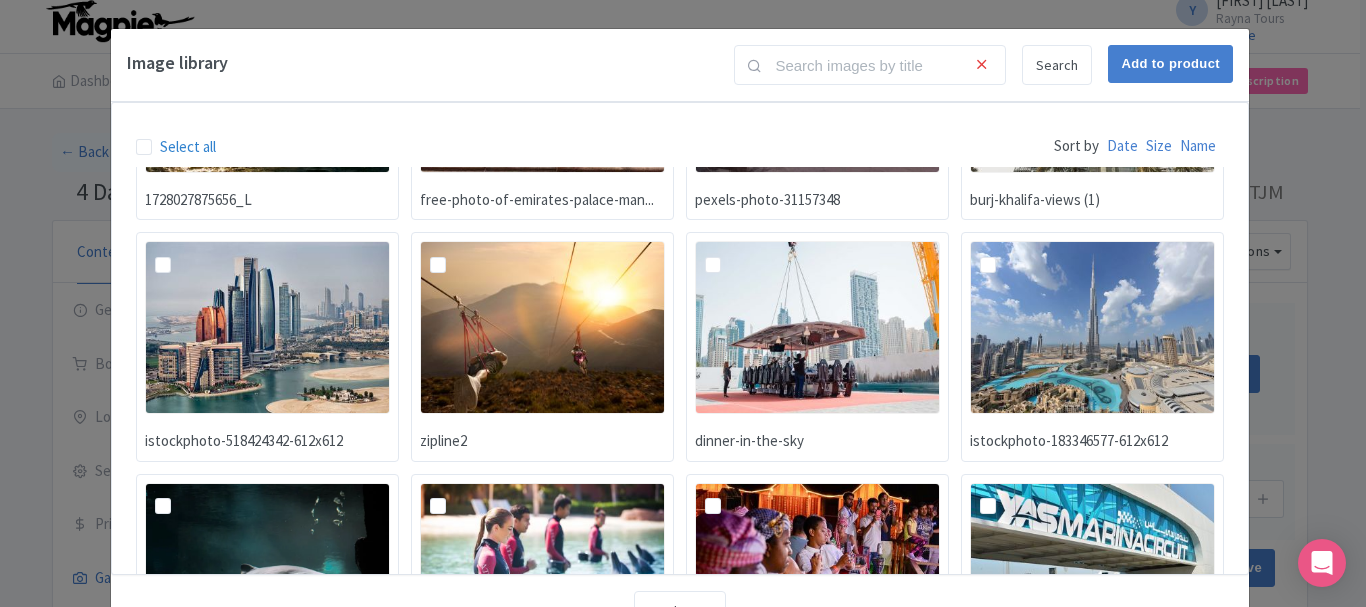 click at bounding box center [1004, 253] 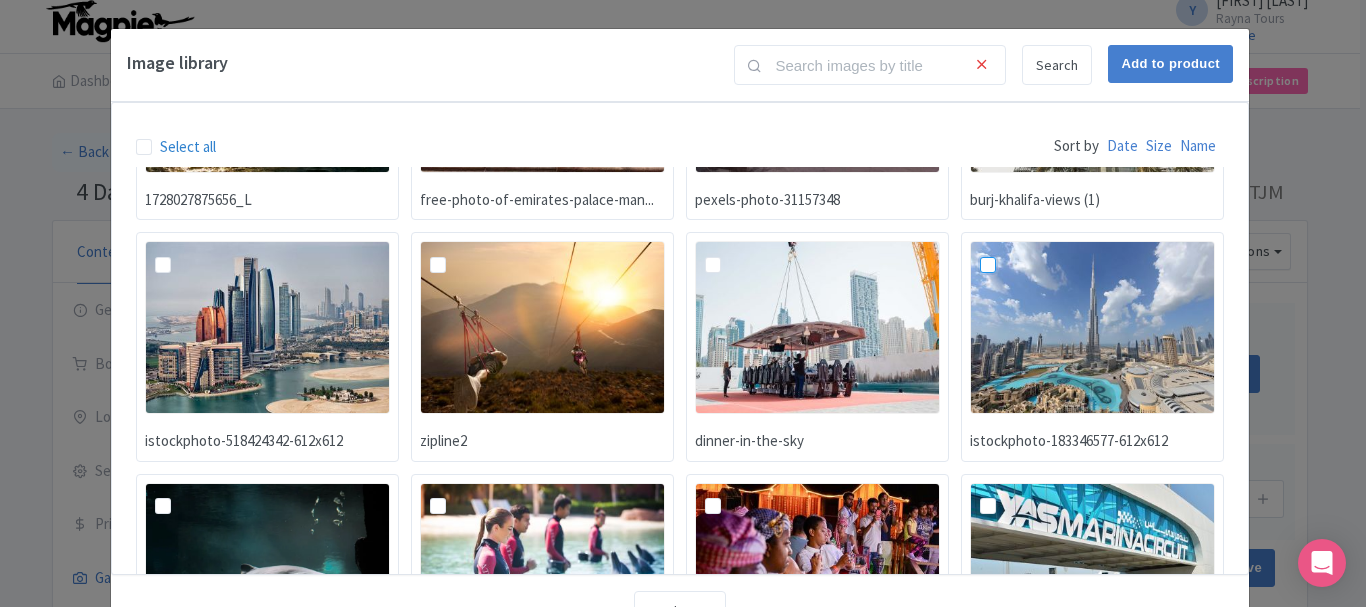 click at bounding box center (1010, 247) 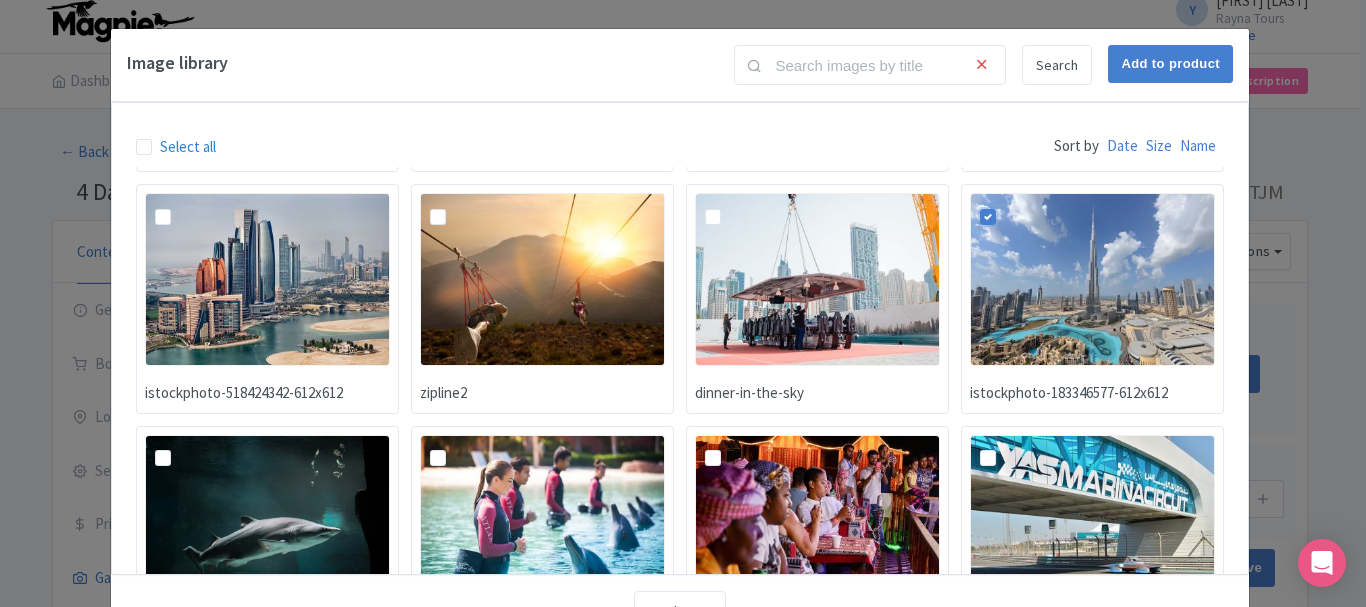 scroll, scrollTop: 200, scrollLeft: 0, axis: vertical 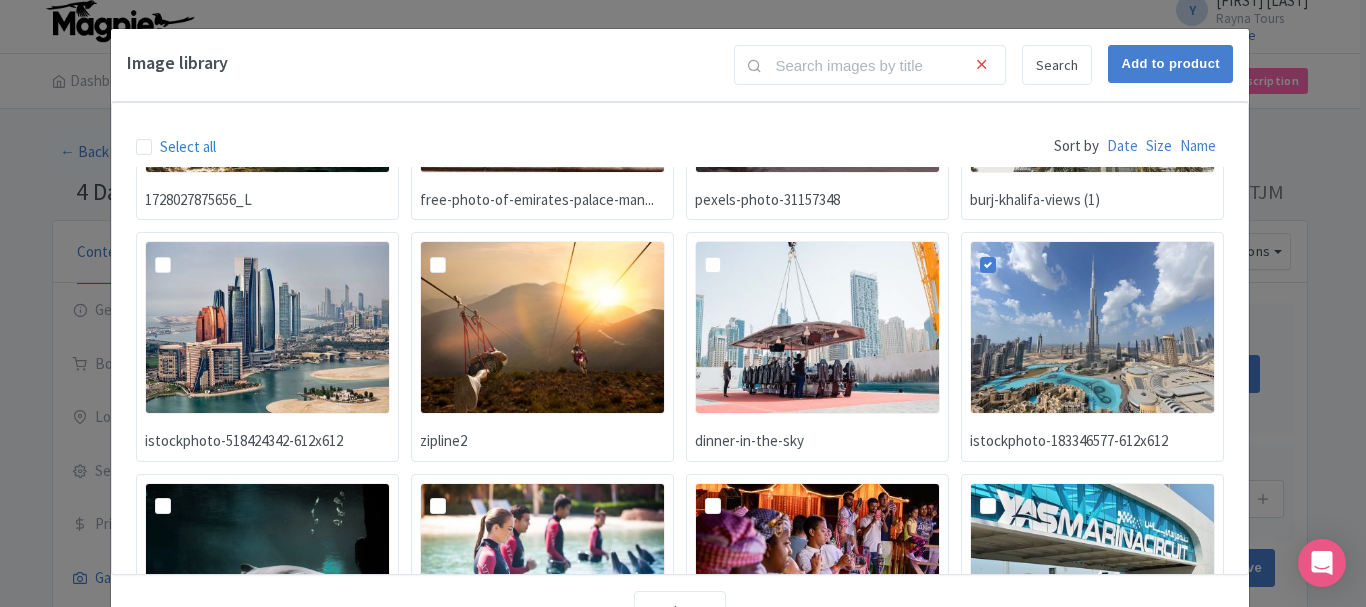 click at bounding box center [729, 253] 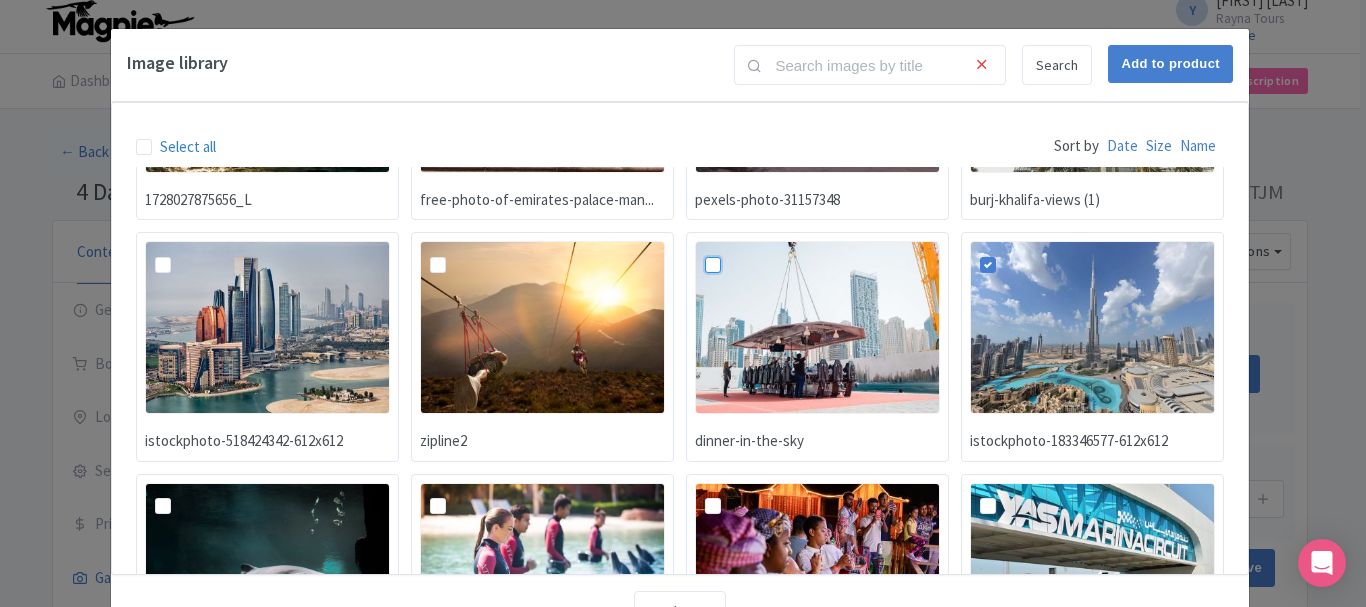click at bounding box center [735, 247] 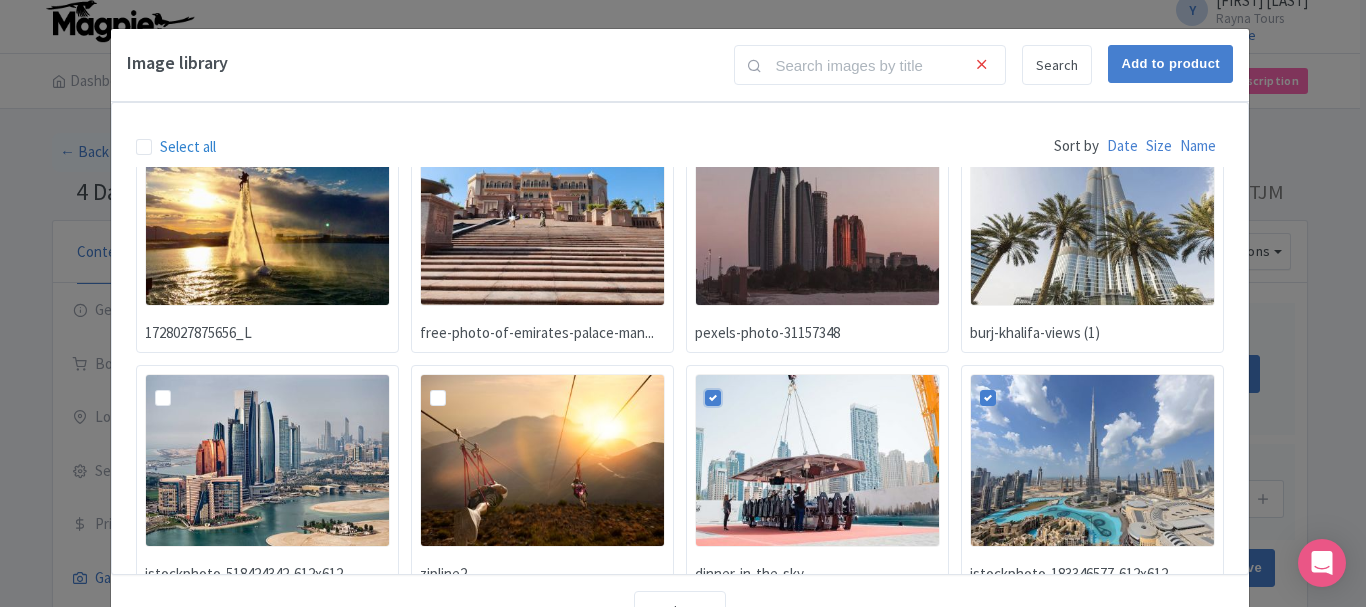 scroll, scrollTop: 100, scrollLeft: 0, axis: vertical 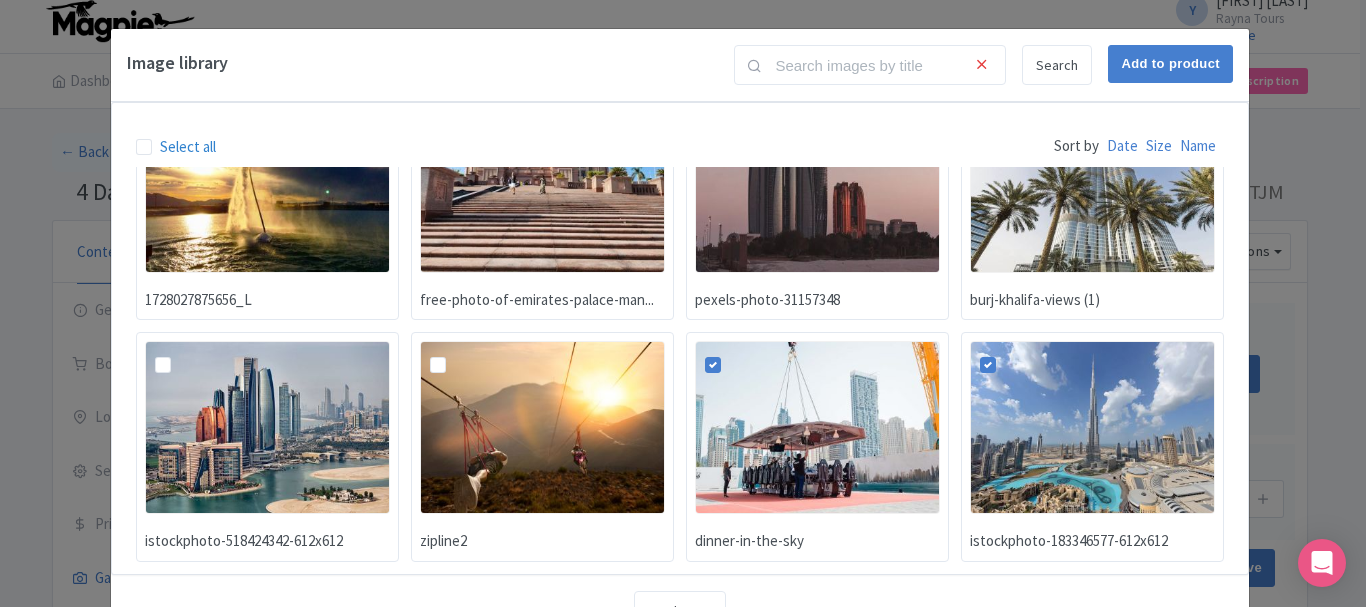 click at bounding box center (179, 353) 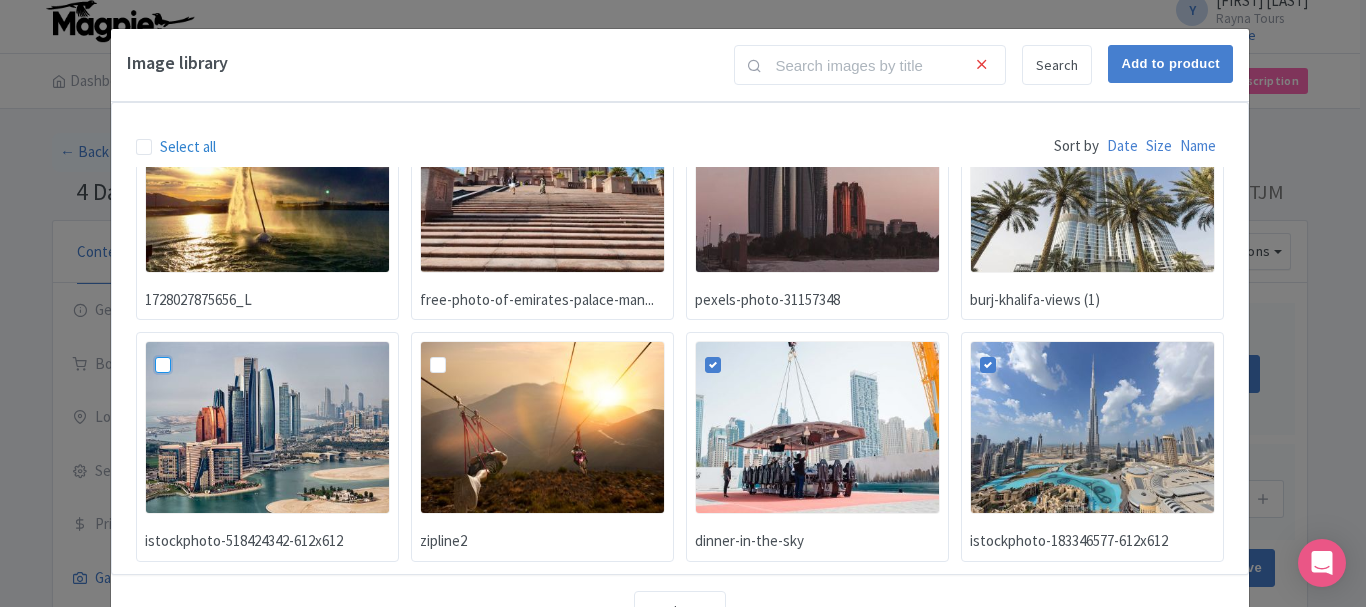 click at bounding box center (185, 347) 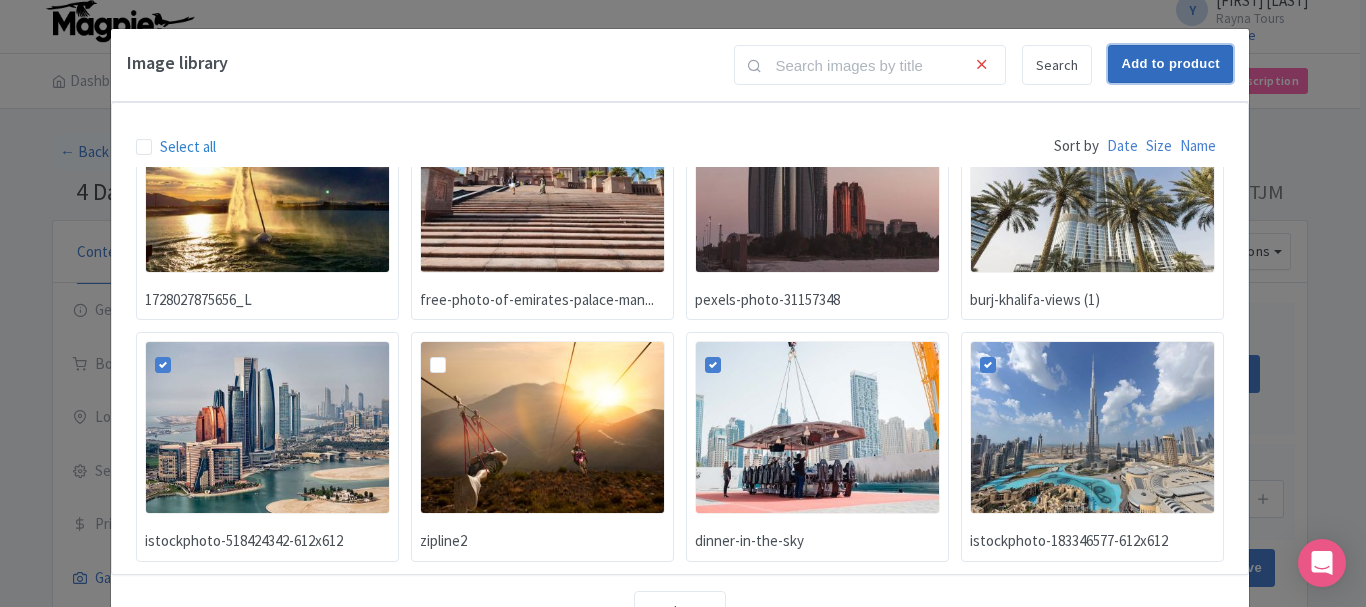 click on "Add to product" at bounding box center (1170, 64) 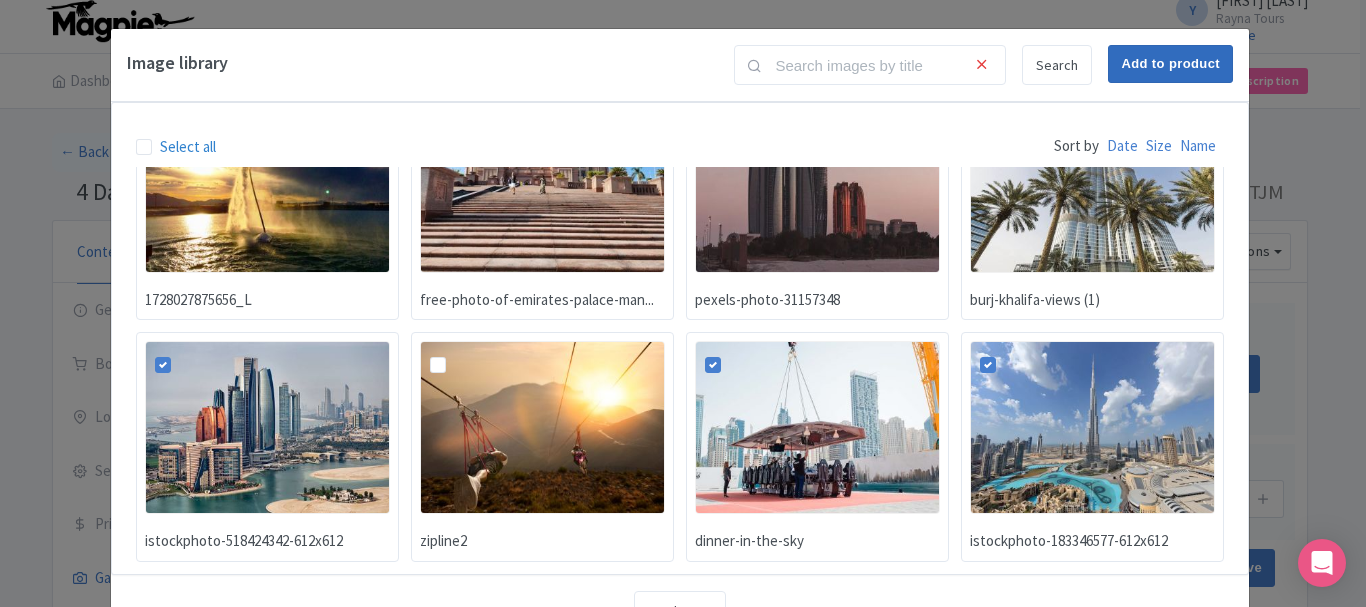 type on "Adding..." 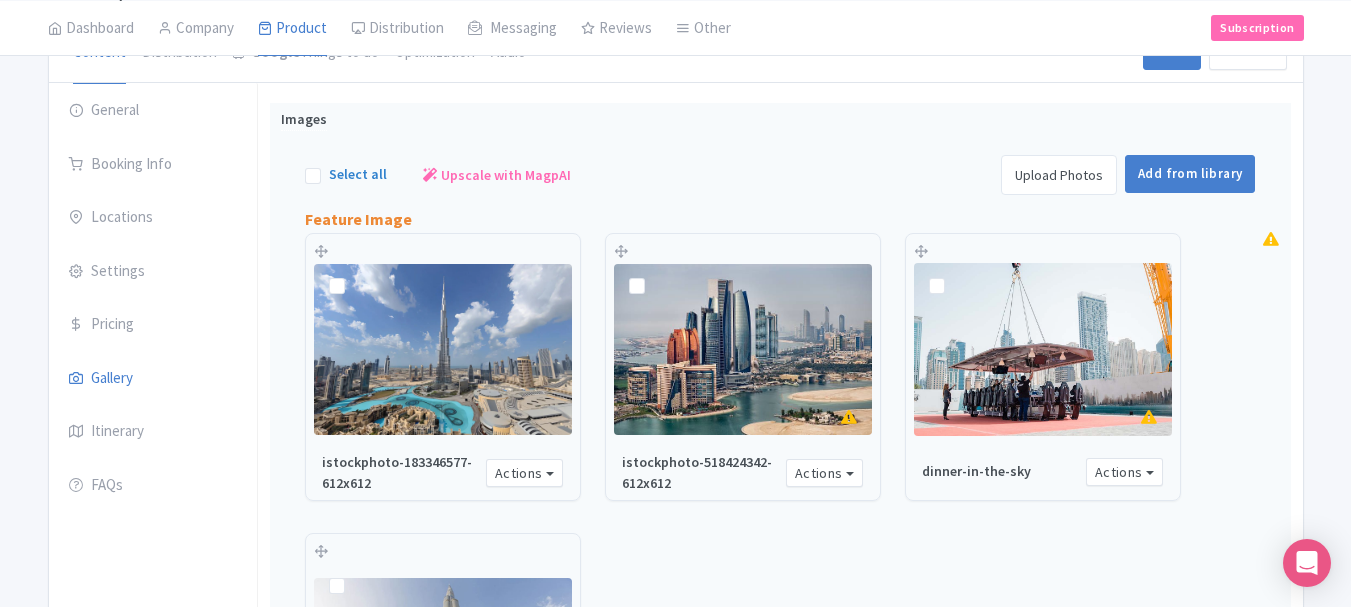 scroll, scrollTop: 213, scrollLeft: 0, axis: vertical 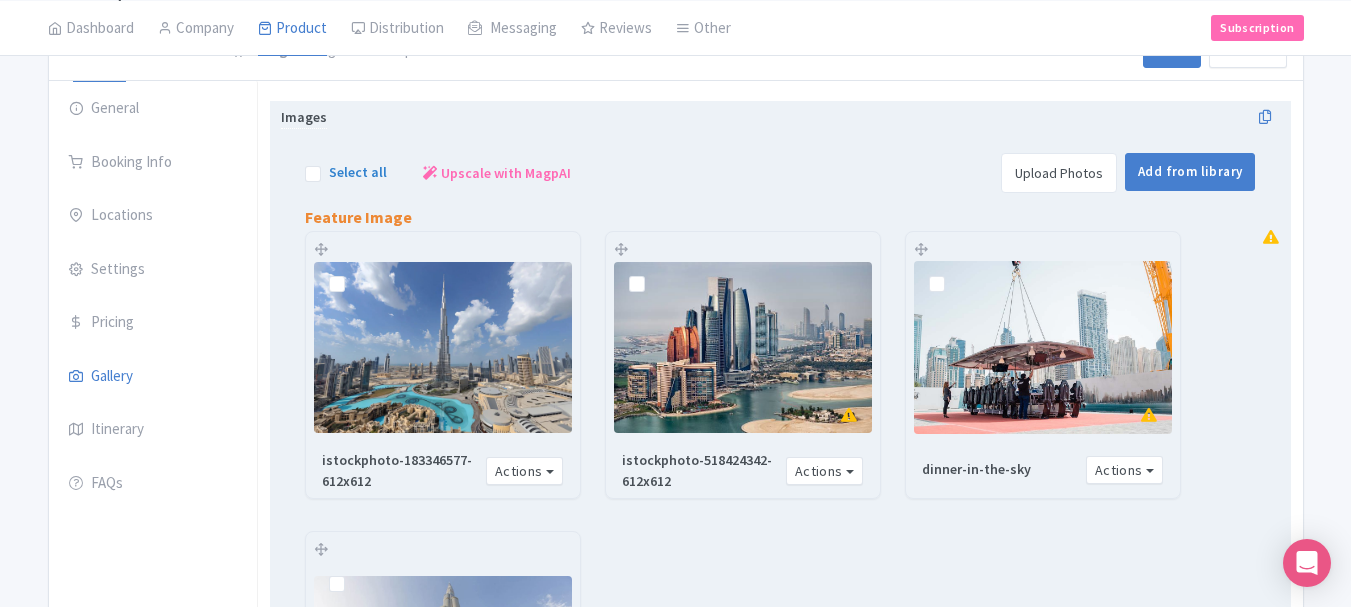 click on "Select all" at bounding box center (358, 172) 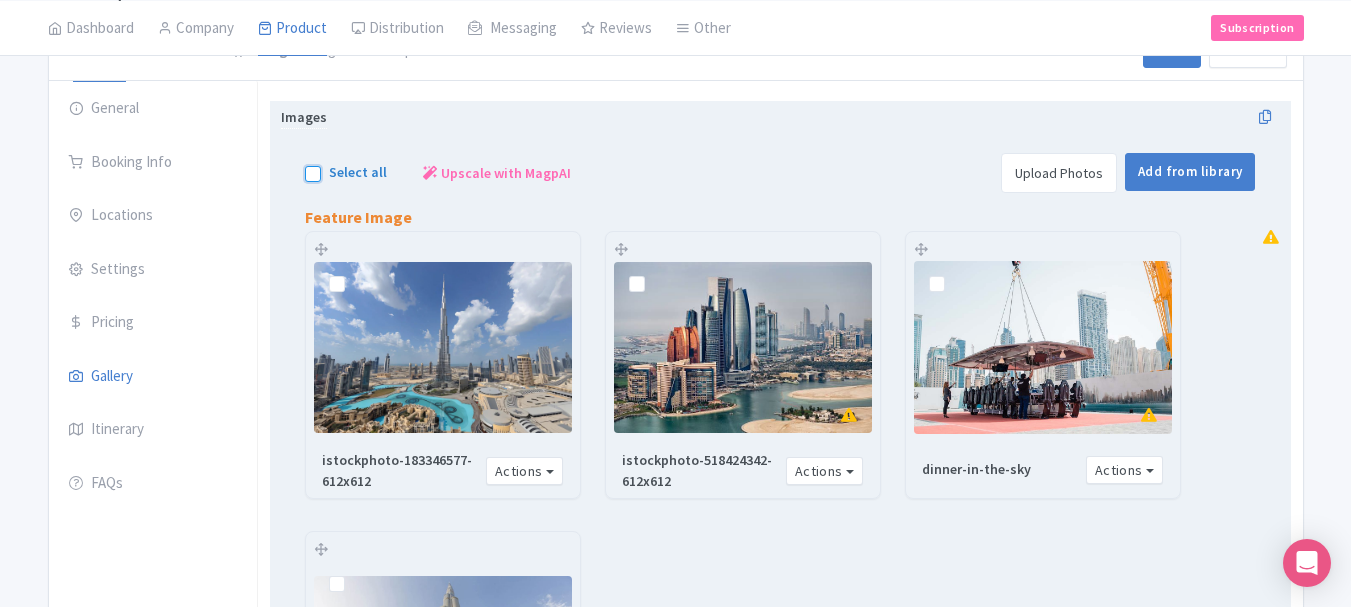 click on "Select all" at bounding box center (335, 167) 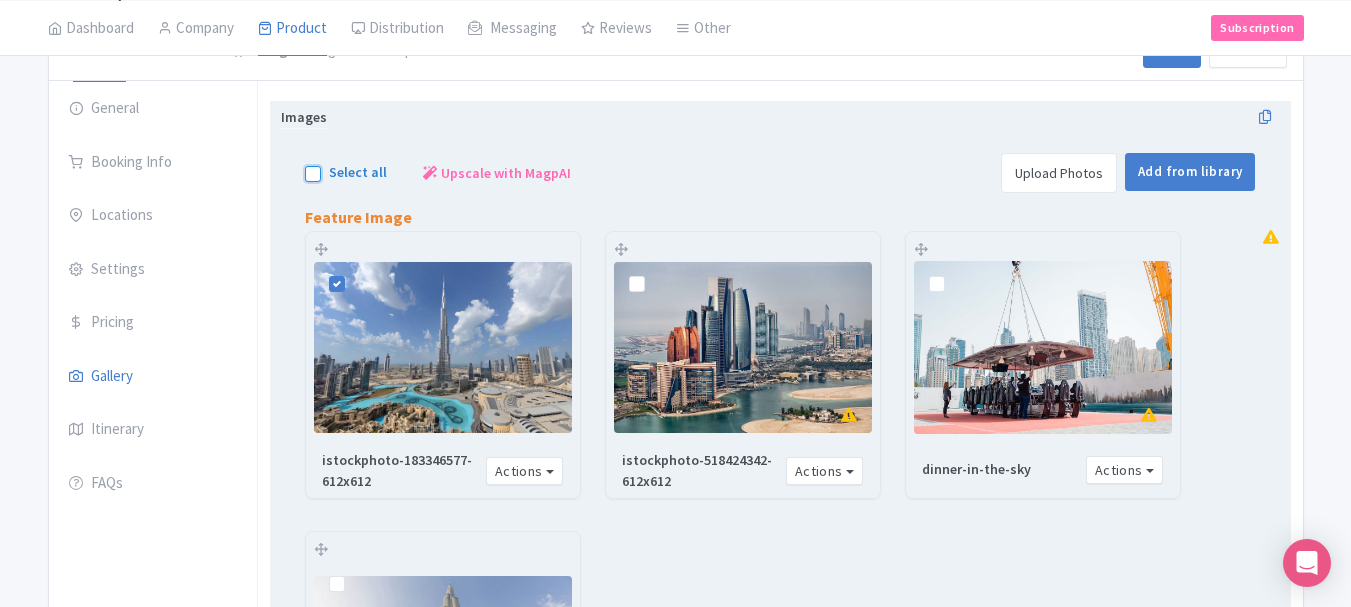 checkbox on "true" 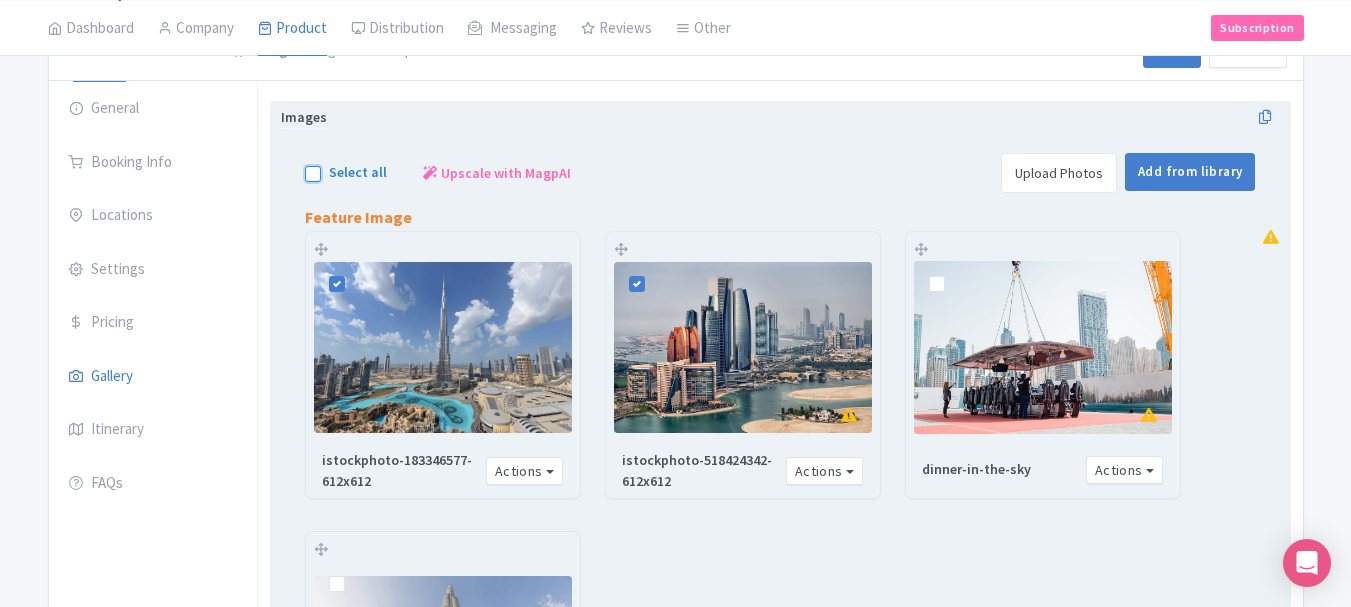 checkbox on "true" 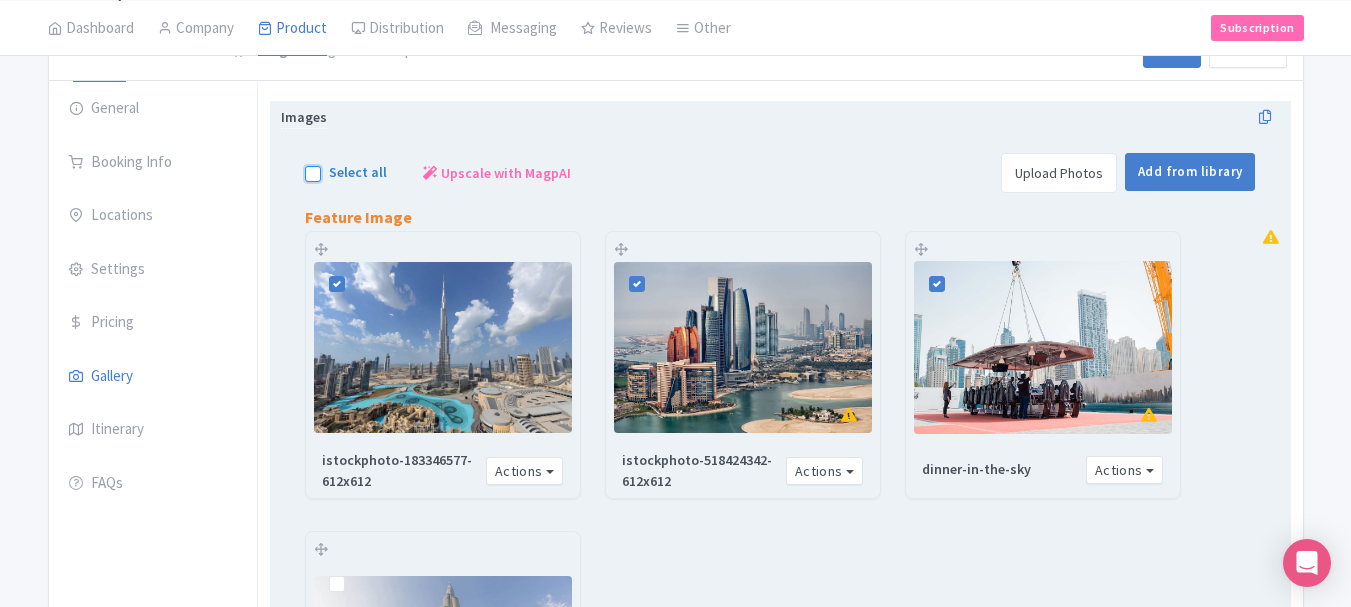 checkbox on "true" 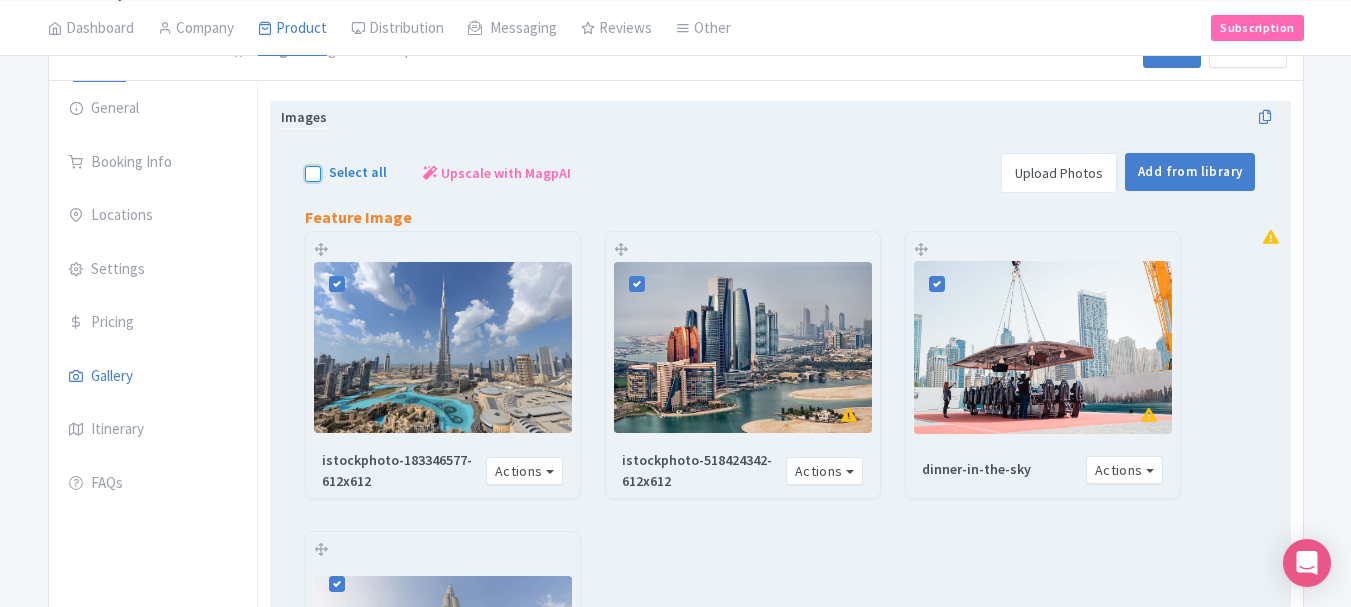 checkbox on "true" 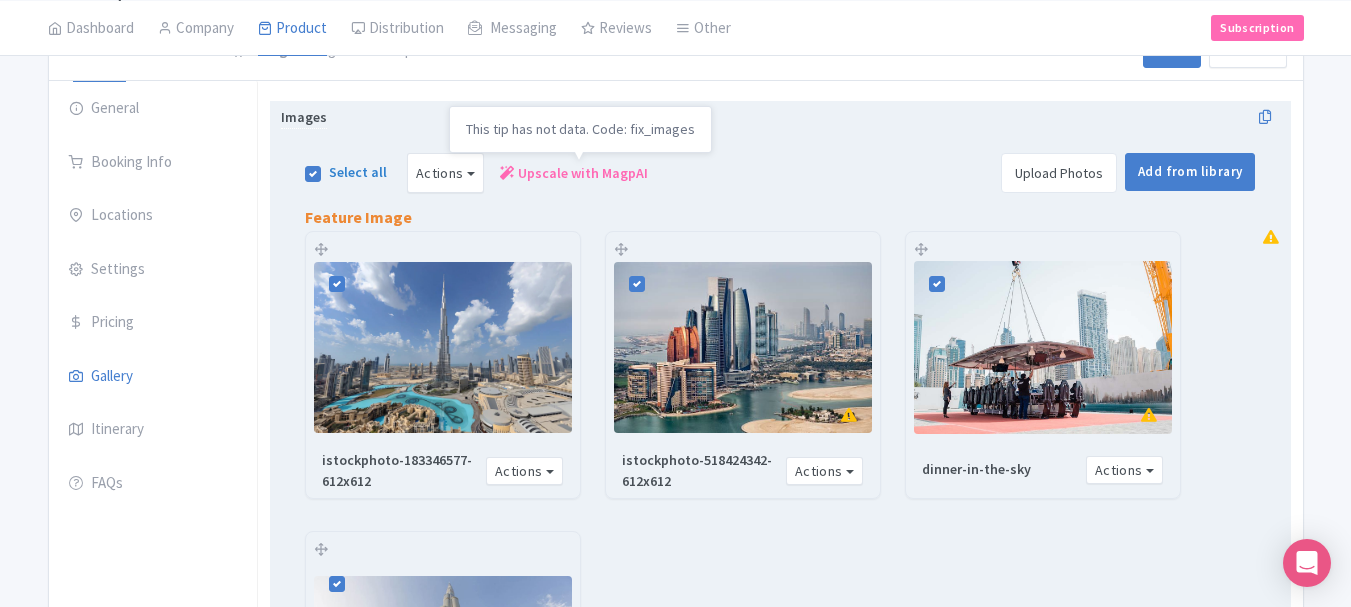 click on "Upscale with MagpAI" at bounding box center (583, 173) 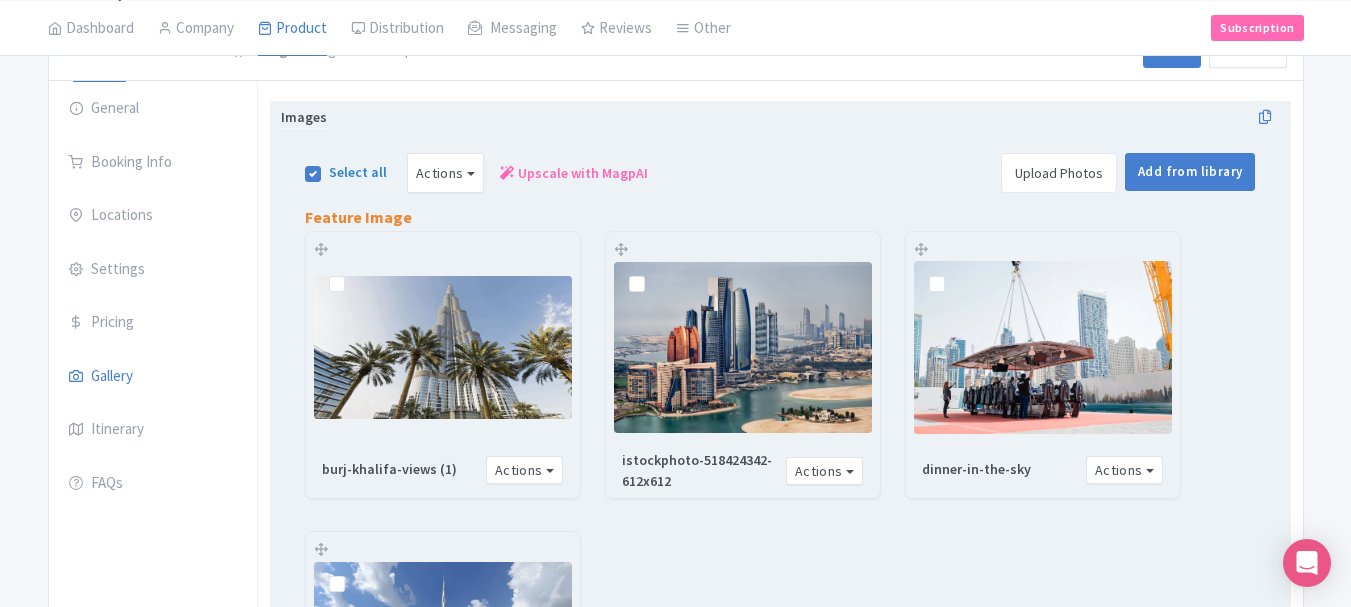 scroll, scrollTop: 691, scrollLeft: 0, axis: vertical 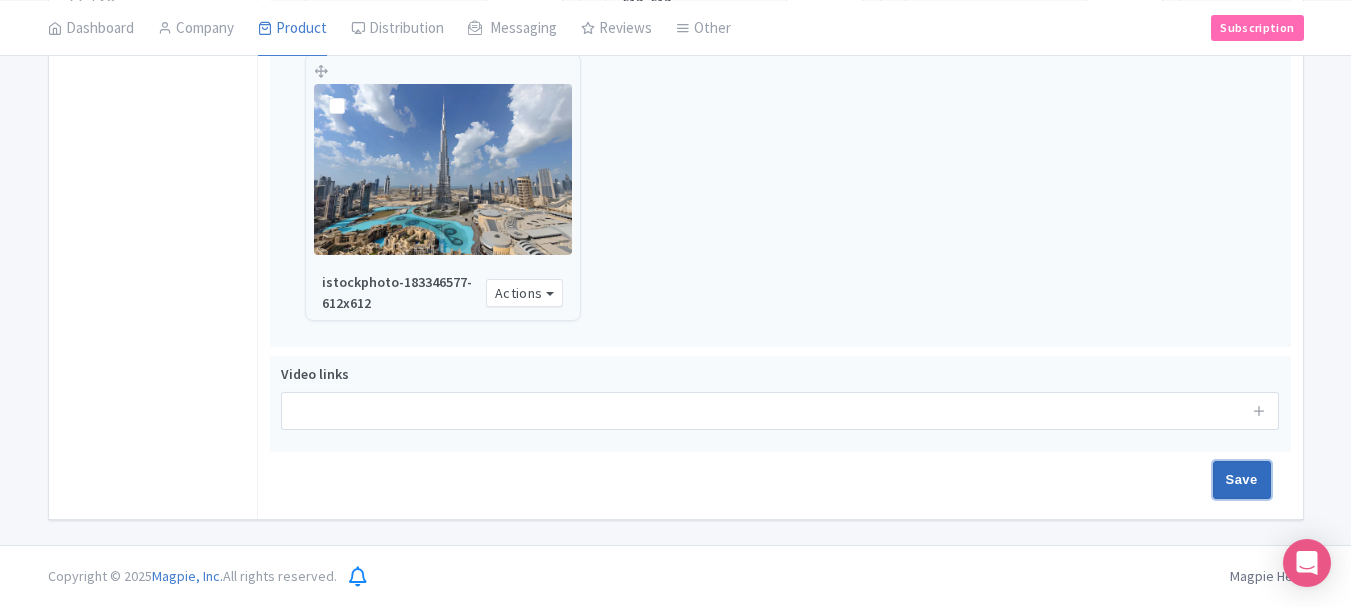 click on "Save" at bounding box center (1242, 480) 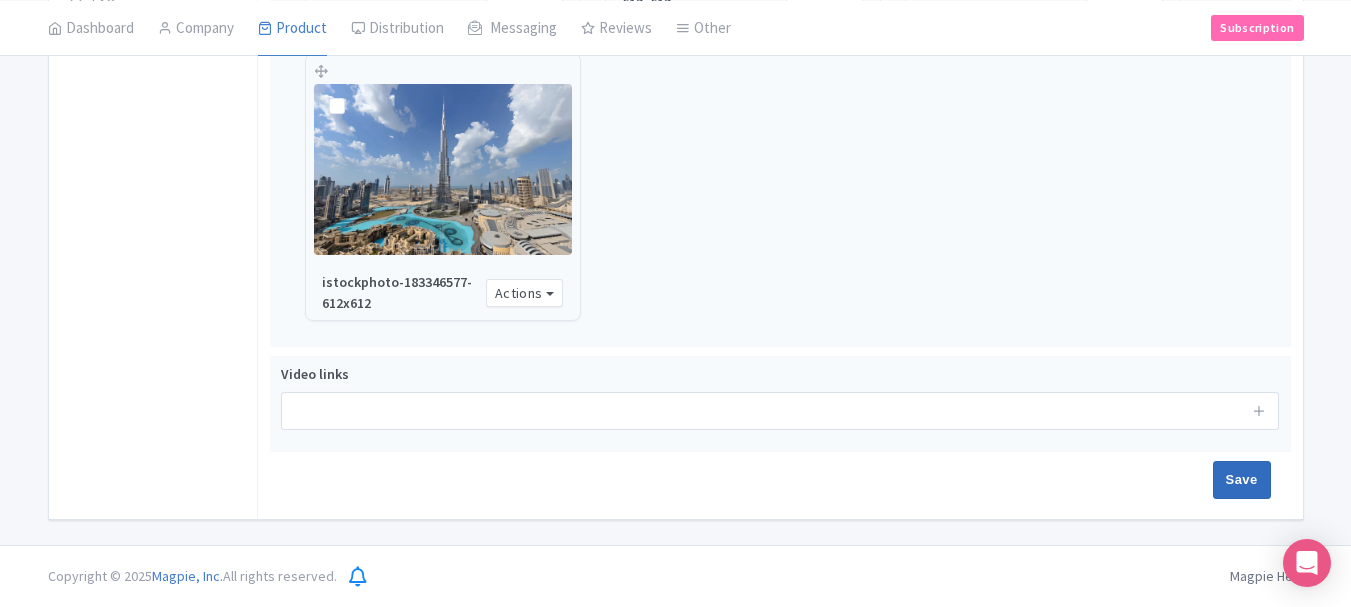type on "Saving..." 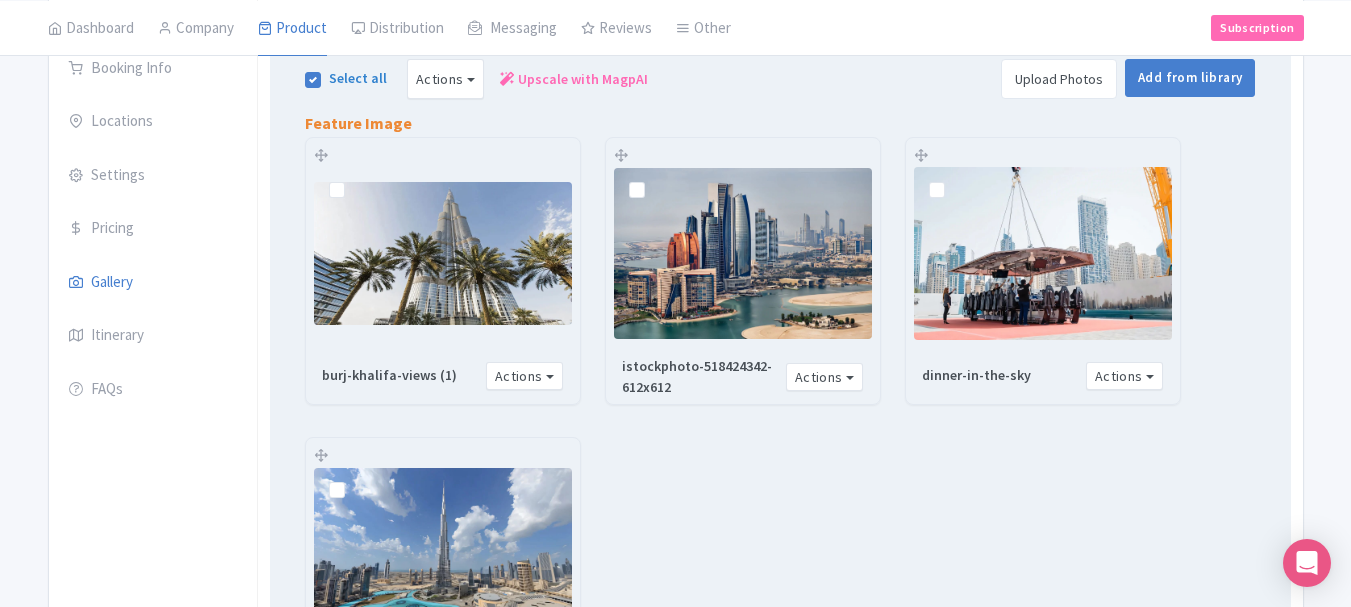 scroll, scrollTop: 291, scrollLeft: 0, axis: vertical 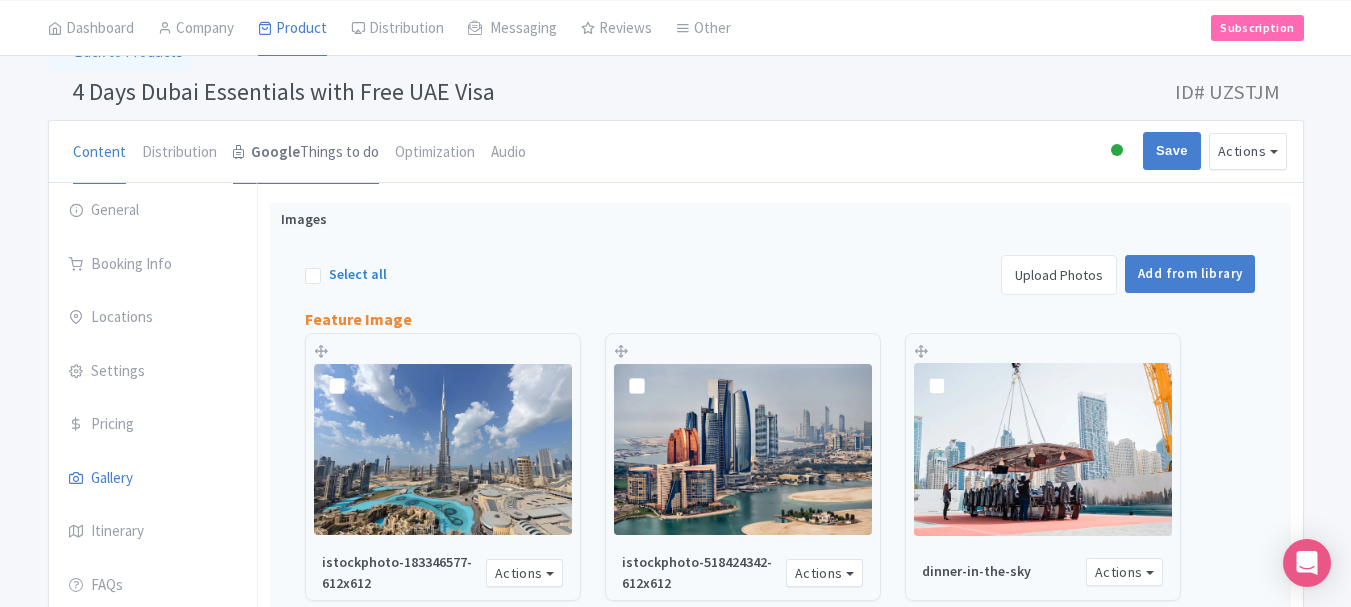click on "Google" at bounding box center [275, 152] 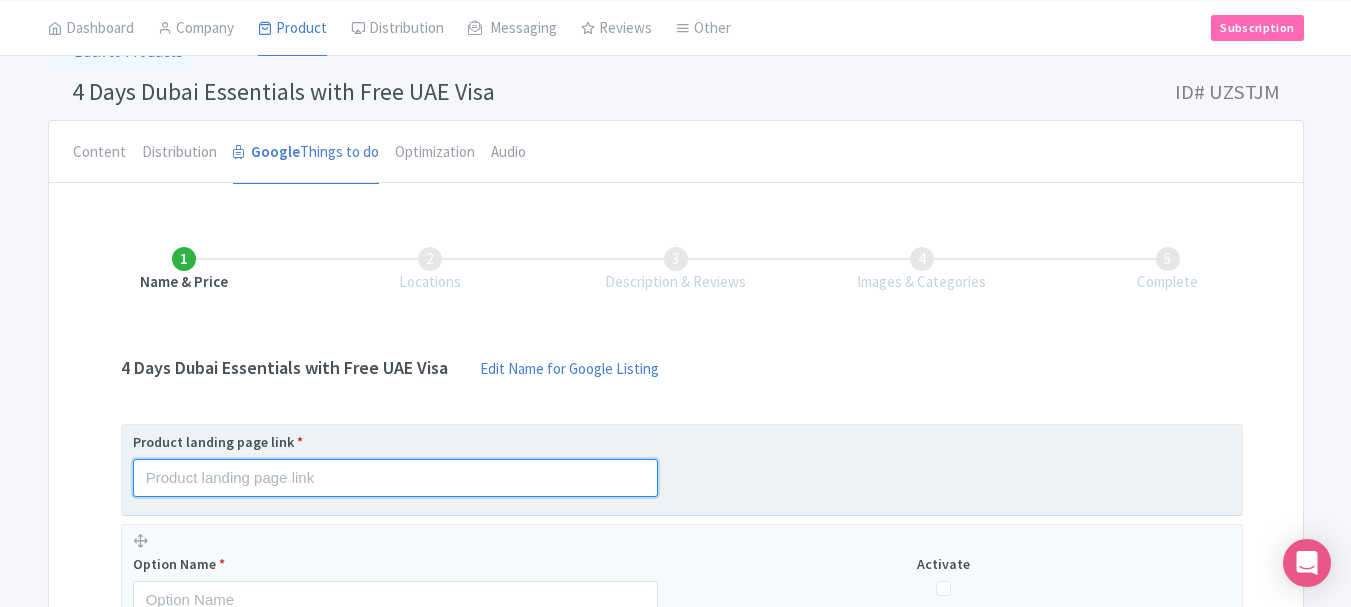 click at bounding box center (395, 478) 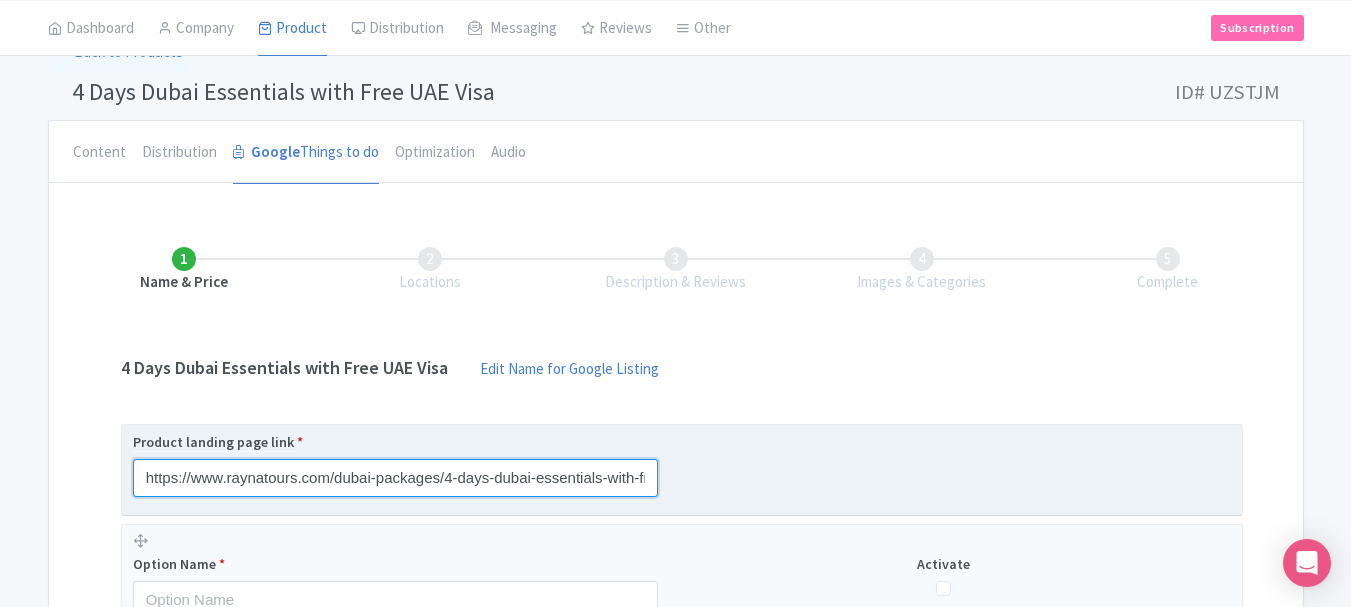 scroll, scrollTop: 0, scrollLeft: 112, axis: horizontal 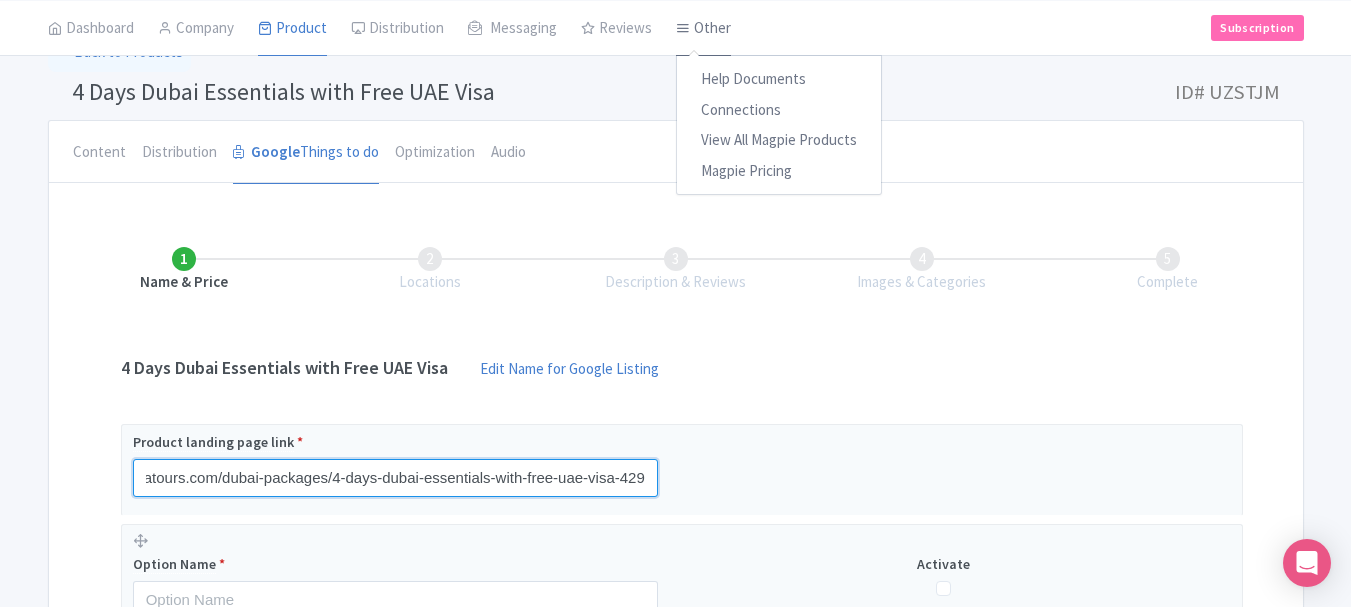 type on "https://www.raynatours.com/dubai-packages/4-days-dubai-essentials-with-free-uae-visa-429" 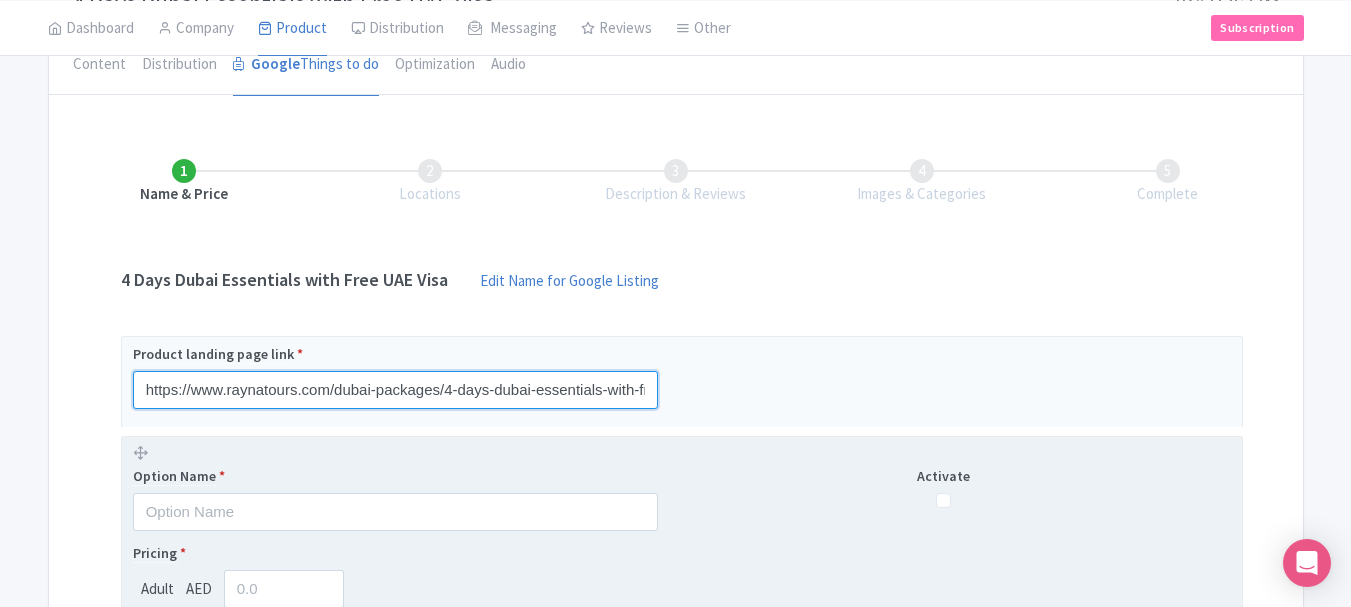scroll, scrollTop: 311, scrollLeft: 0, axis: vertical 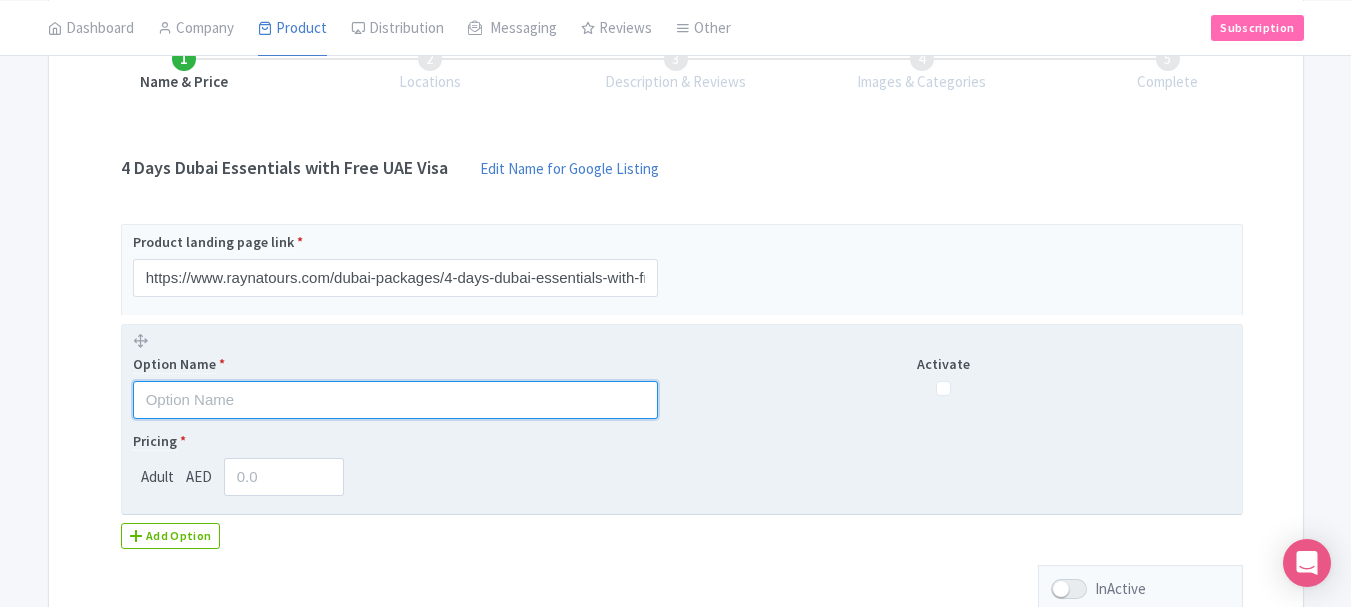 click at bounding box center (395, 400) 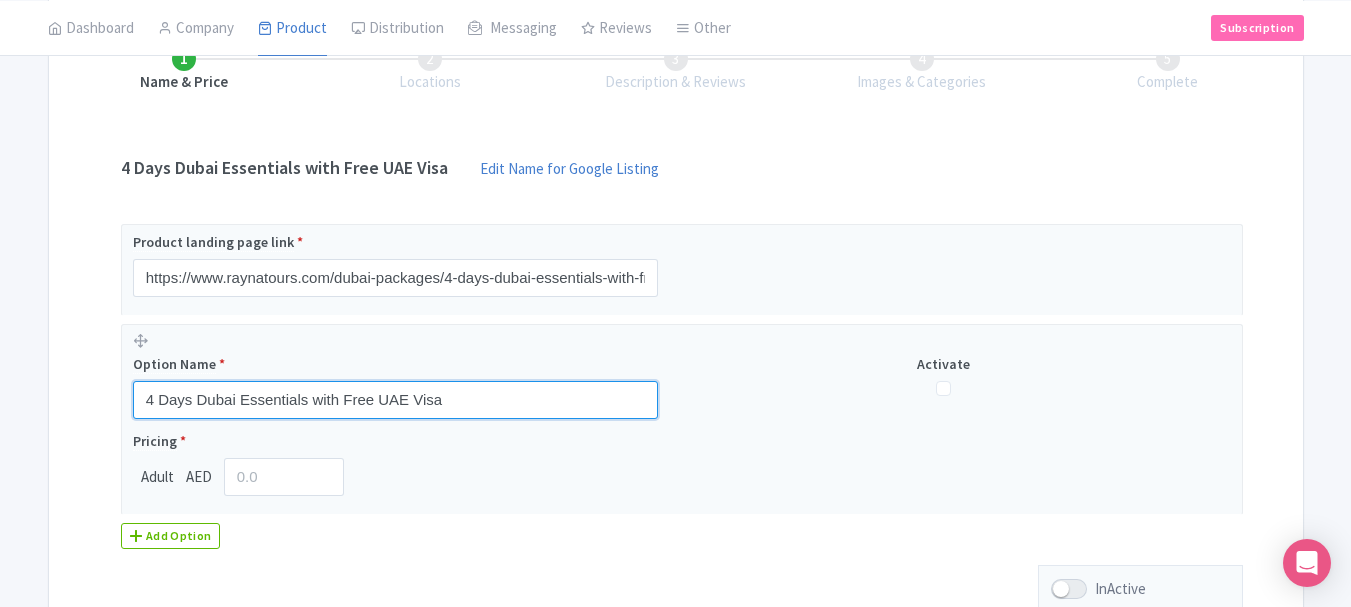 type on "4 Days Dubai Essentials with Free UAE Visa" 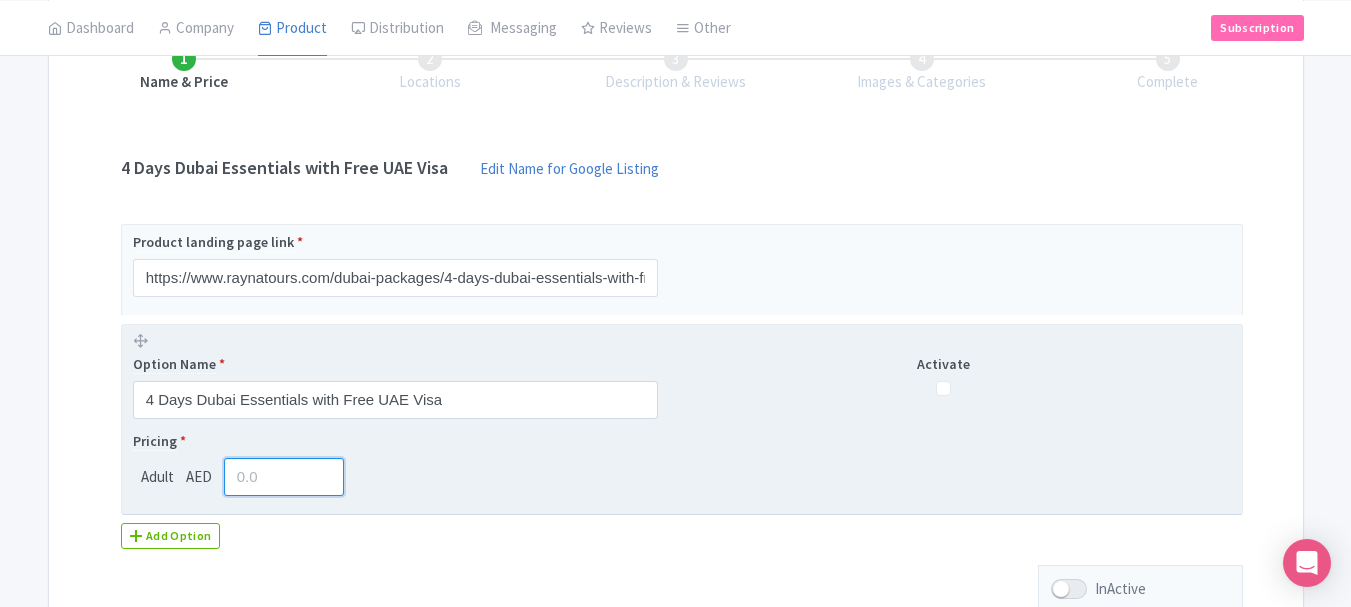 click at bounding box center [284, 477] 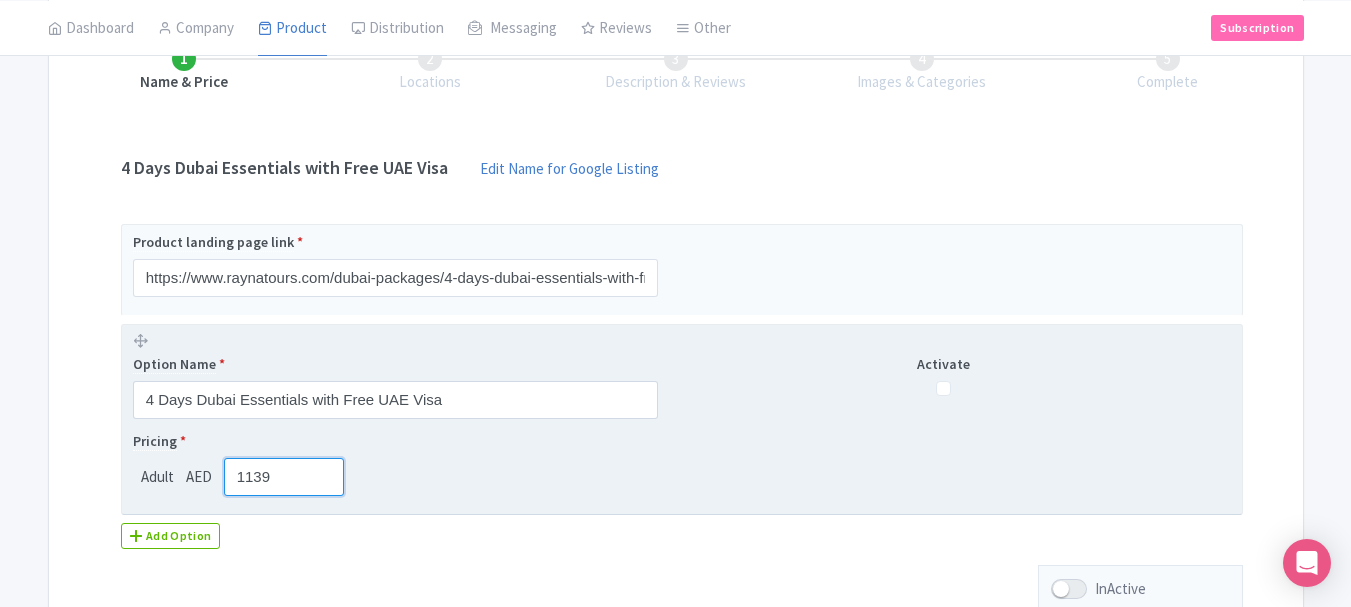 type on "1139" 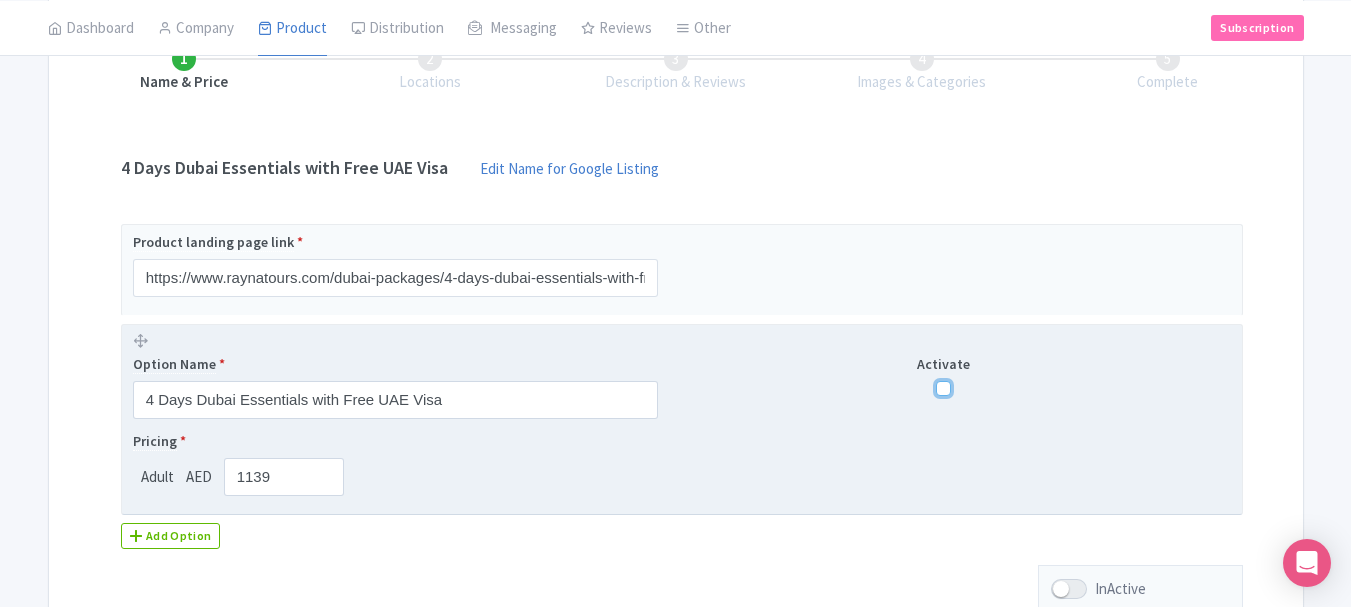 click at bounding box center [943, 388] 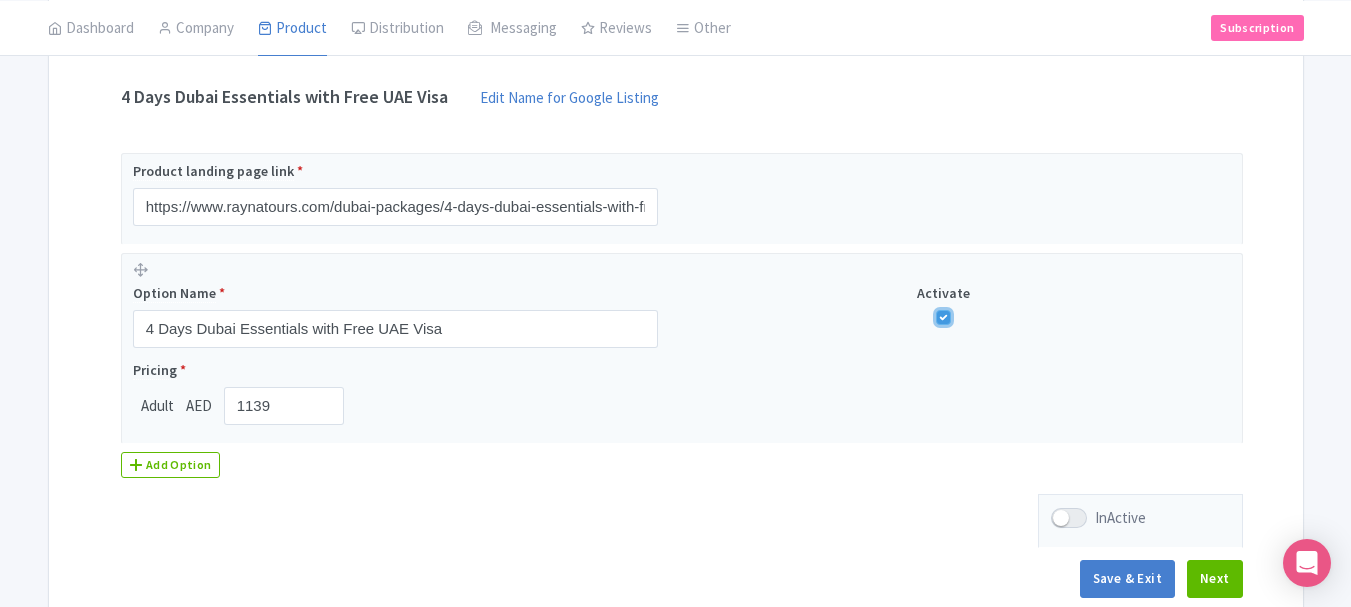 scroll, scrollTop: 492, scrollLeft: 0, axis: vertical 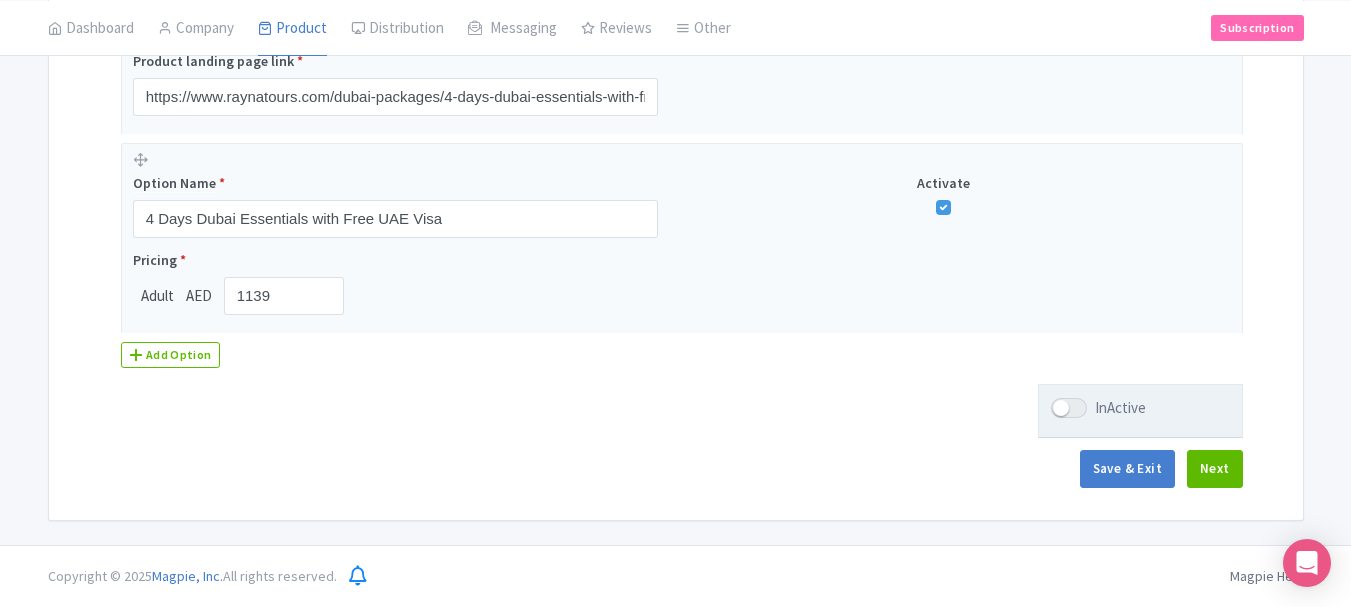 click on "InActive" at bounding box center (1098, 408) 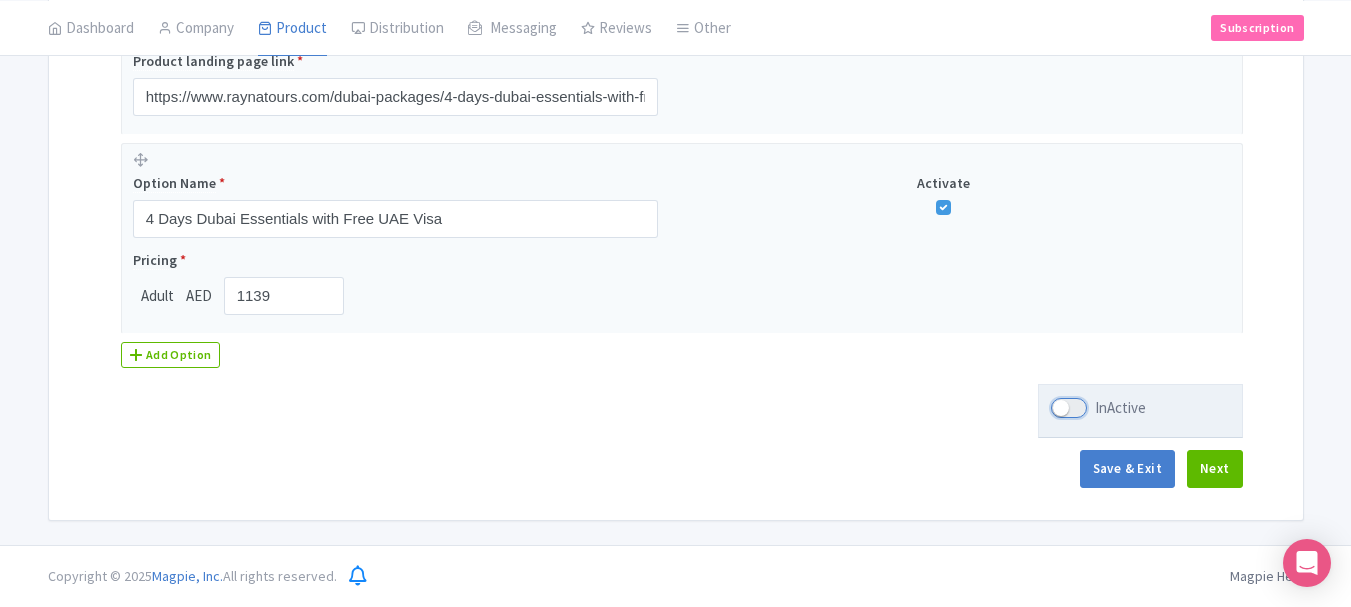 click on "InActive" at bounding box center (1057, 408) 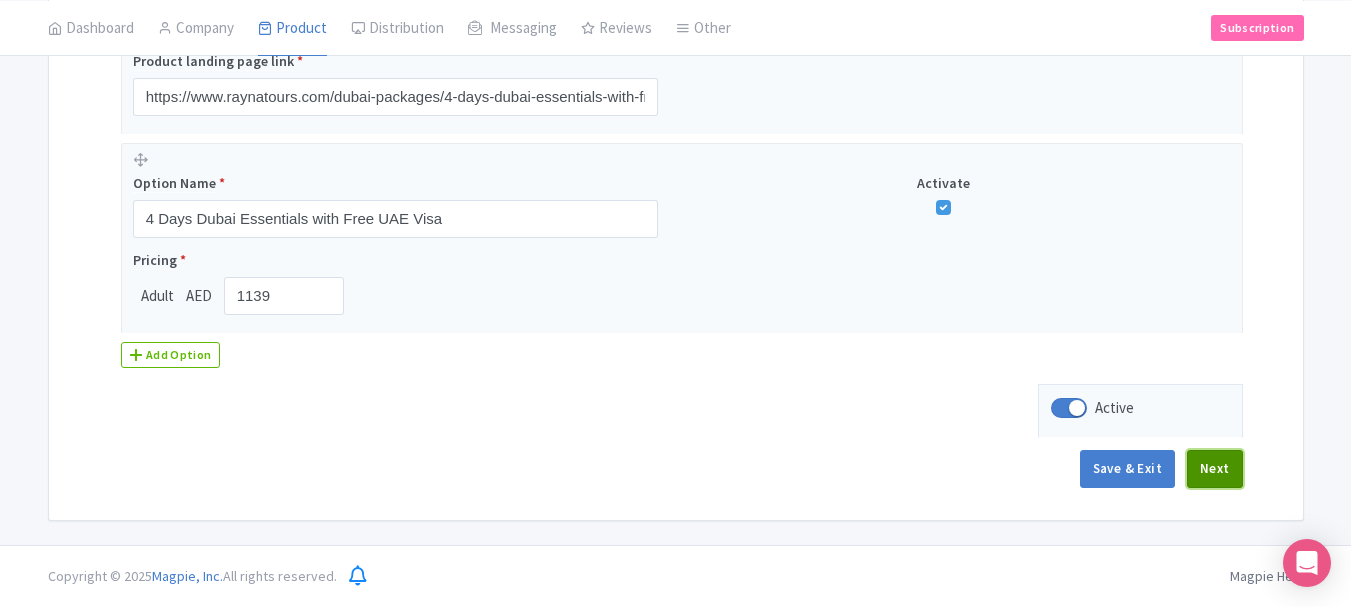 click on "Next" at bounding box center (1215, 469) 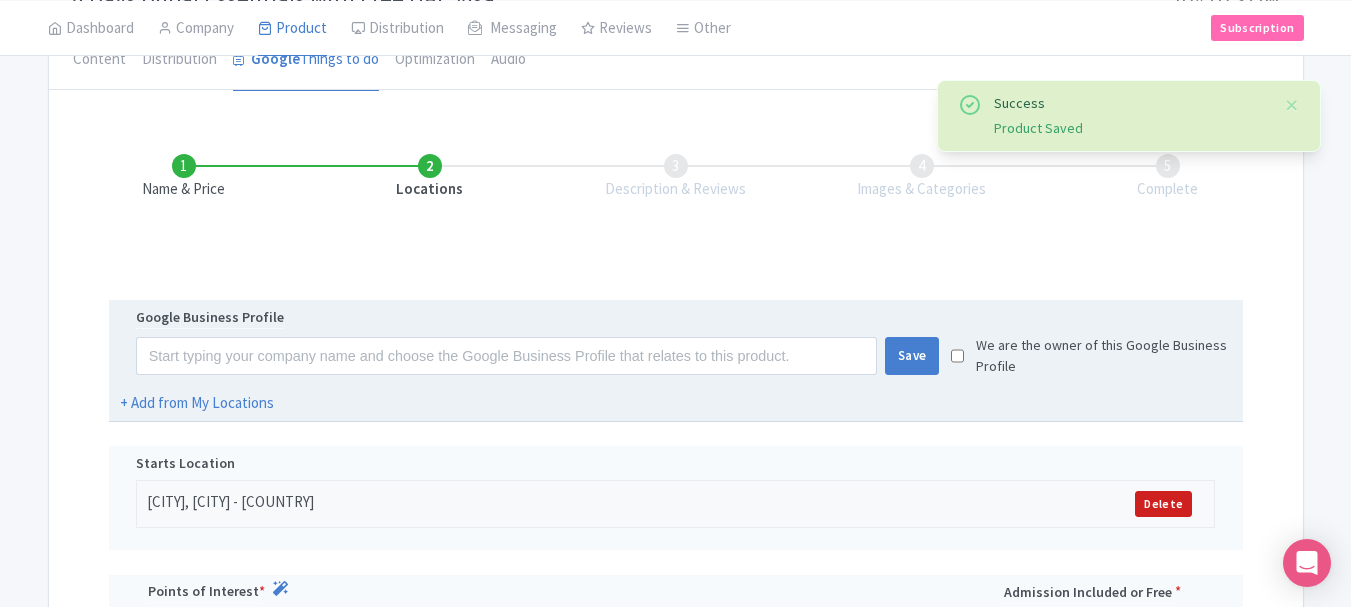scroll, scrollTop: 392, scrollLeft: 0, axis: vertical 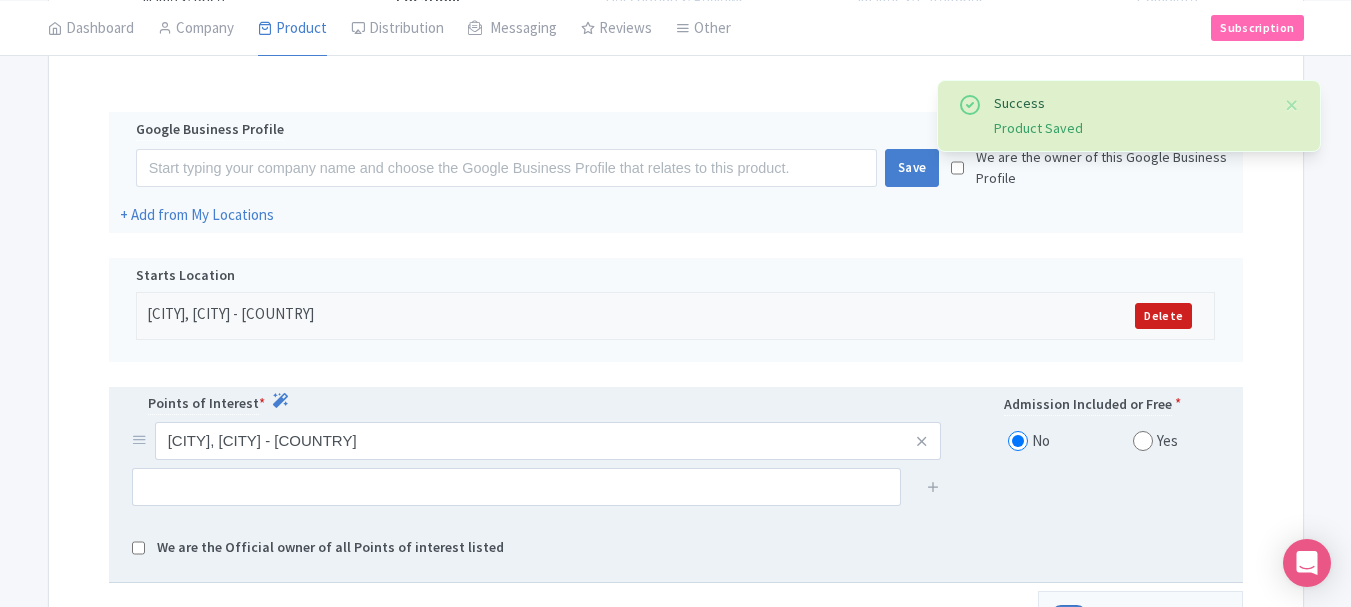 click at bounding box center (138, 548) 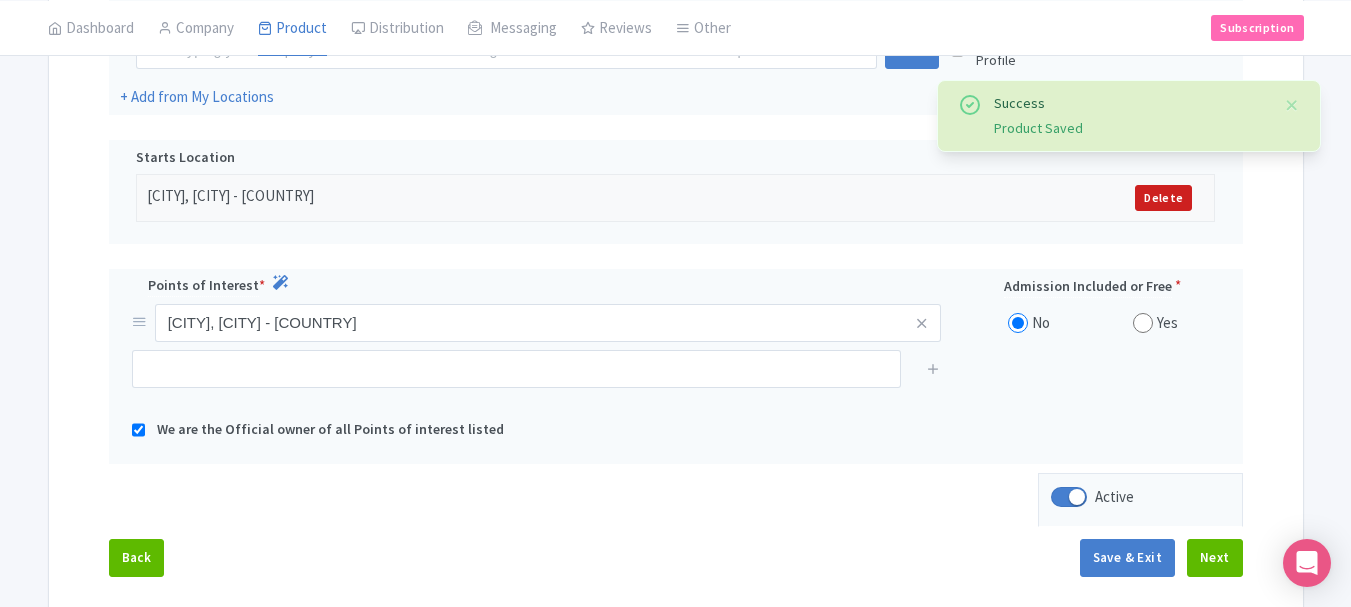 scroll, scrollTop: 627, scrollLeft: 0, axis: vertical 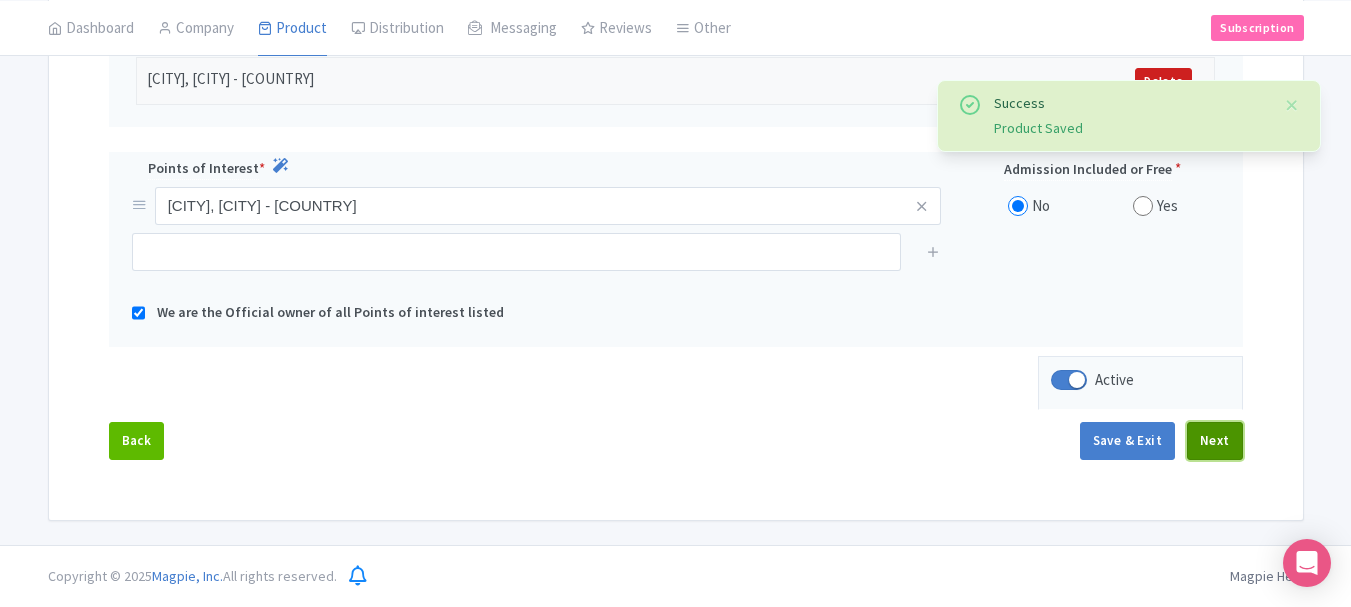 click on "Next" at bounding box center (1215, 441) 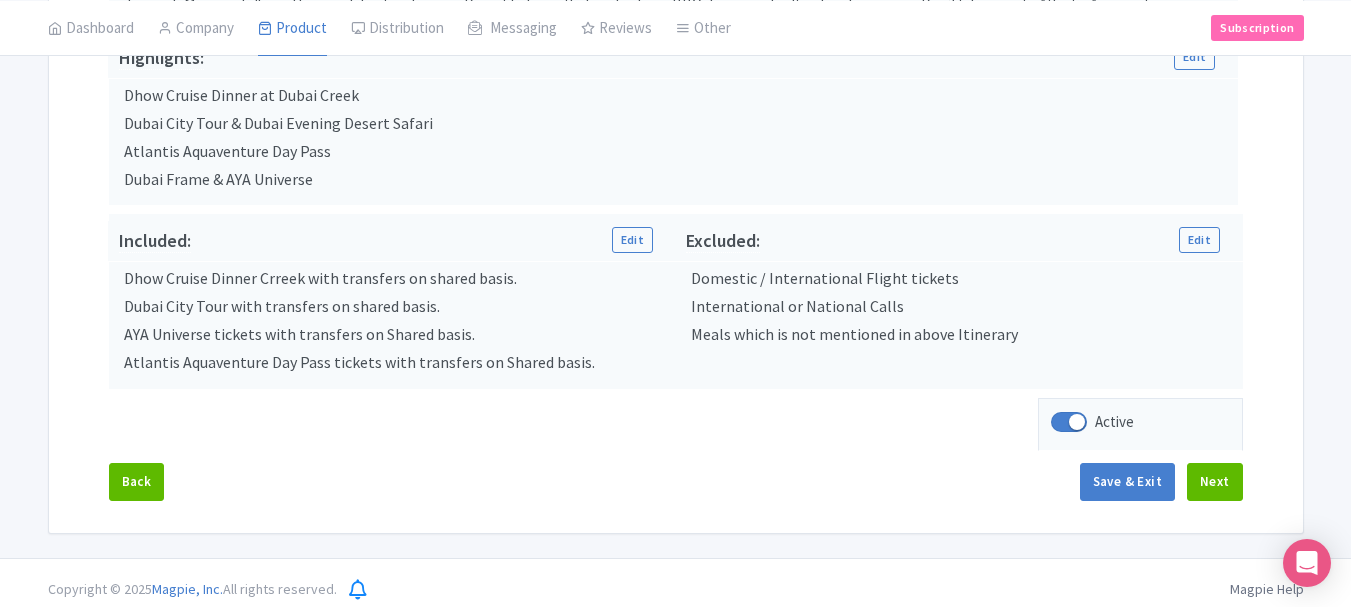 scroll, scrollTop: 779, scrollLeft: 0, axis: vertical 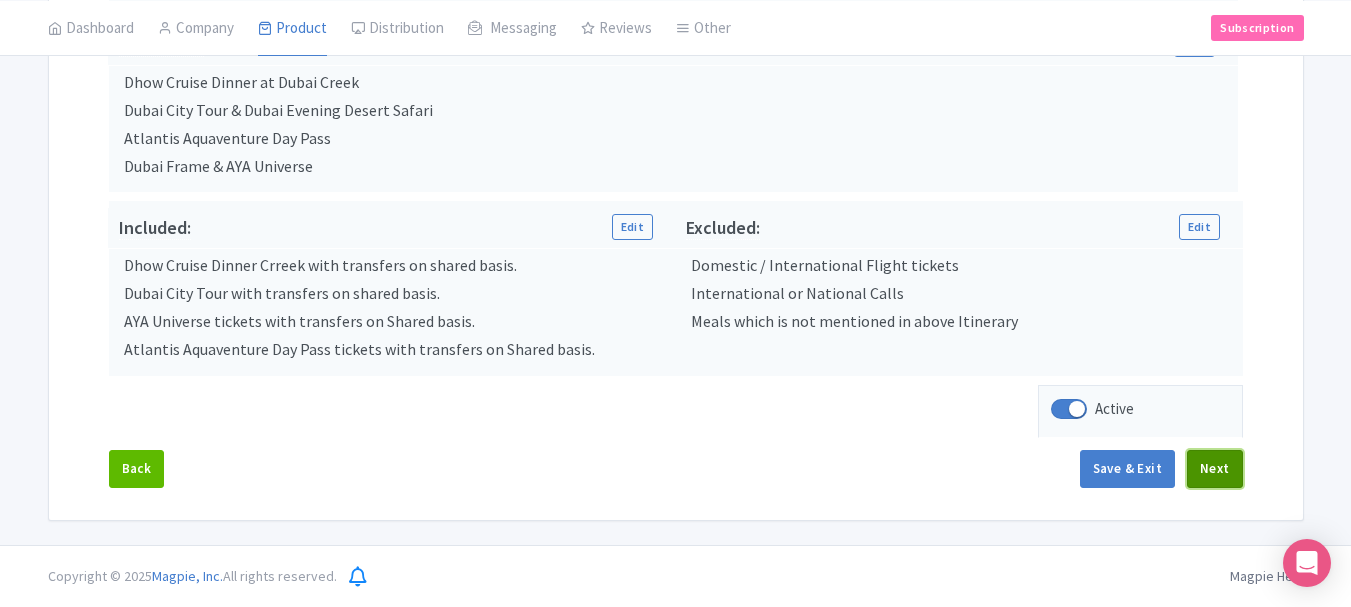 click on "Next" at bounding box center [1215, 469] 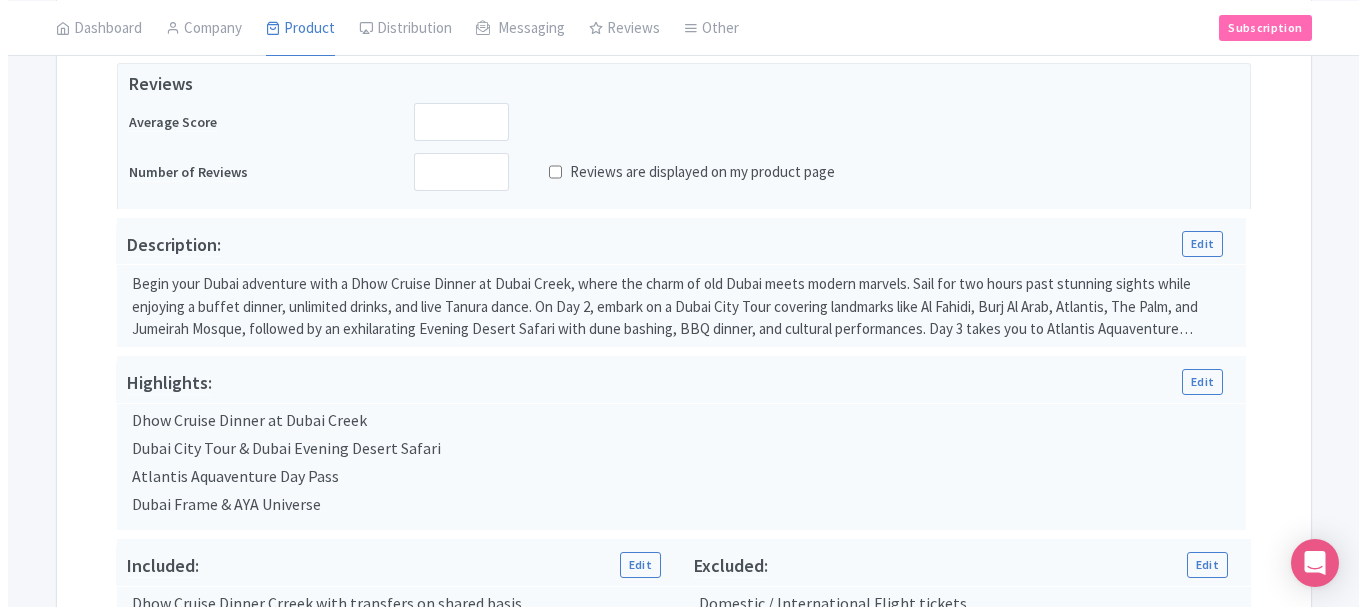 scroll, scrollTop: 299, scrollLeft: 0, axis: vertical 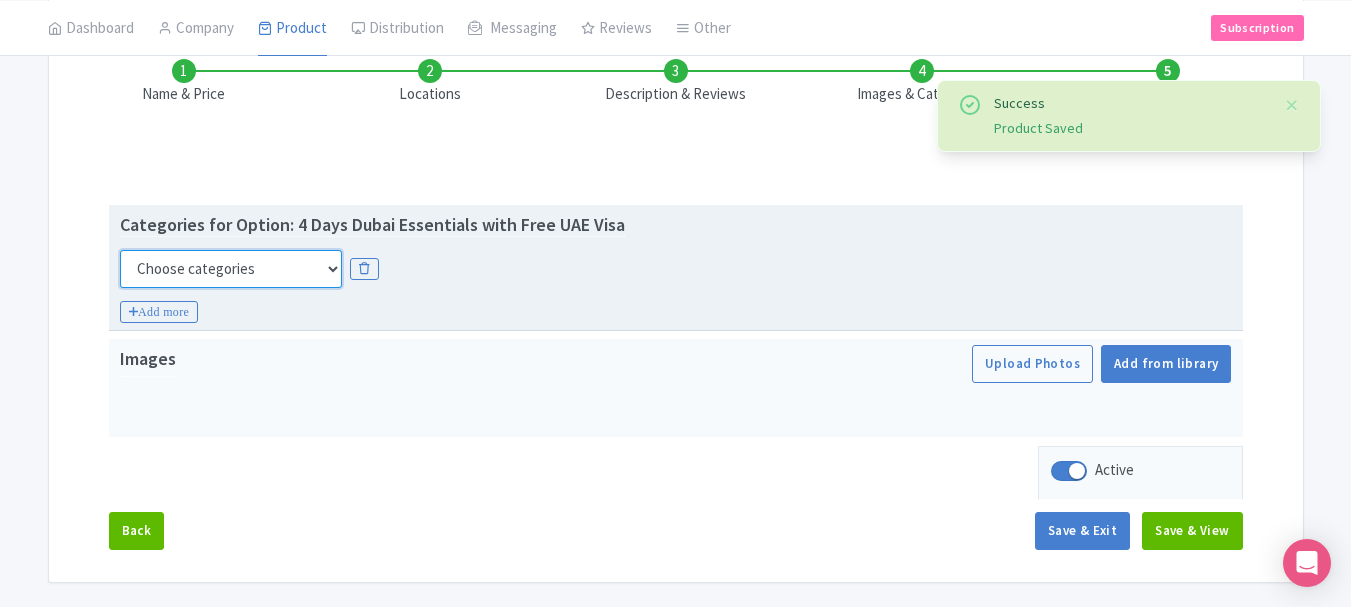click on "Choose categories Adults Only
Animals
Audio Guide
Beaches
Bike Tours
Boat Tours
City Cards
Classes
Day Trips
Family Friendly
Fast Track
Food
Guided Tours
History
Hop On Hop Off
Literature
Live Music
Museums
Nightlife
Outdoors
Private Tours
Romantic
Self Guided
Small Group Tours
Sports
Theme Parks
Walking Tours
Wheelchair Accessible
Recurring Events" at bounding box center [231, 269] 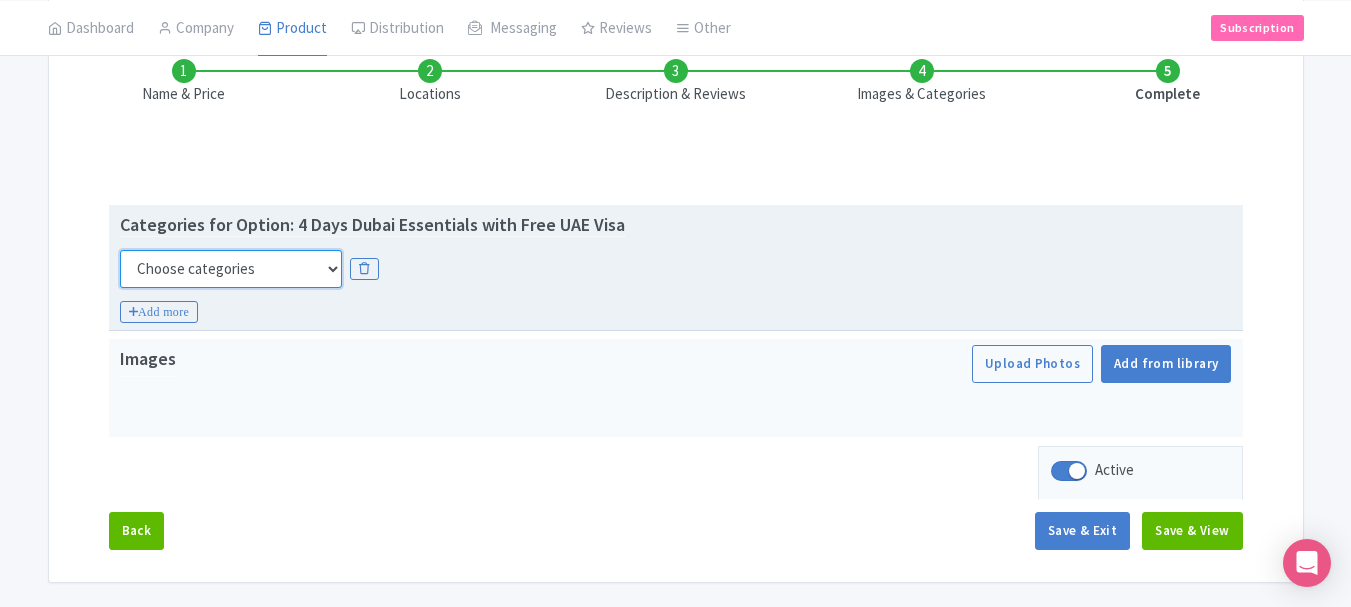 select on "family-friendly" 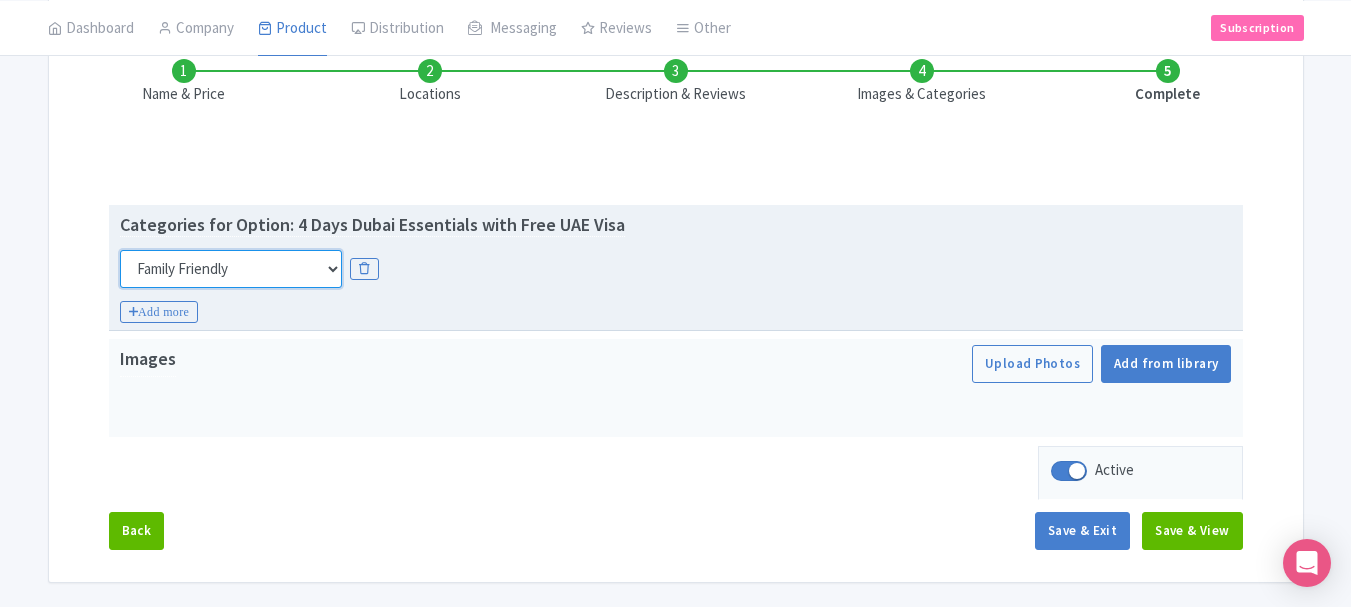 click on "Choose categories Adults Only
Animals
Audio Guide
Beaches
Bike Tours
Boat Tours
City Cards
Classes
Day Trips
Family Friendly
Fast Track
Food
Guided Tours
History
Hop On Hop Off
Literature
Live Music
Museums
Nightlife
Outdoors
Private Tours
Romantic
Self Guided
Small Group Tours
Sports
Theme Parks
Walking Tours
Wheelchair Accessible
Recurring Events" at bounding box center [231, 269] 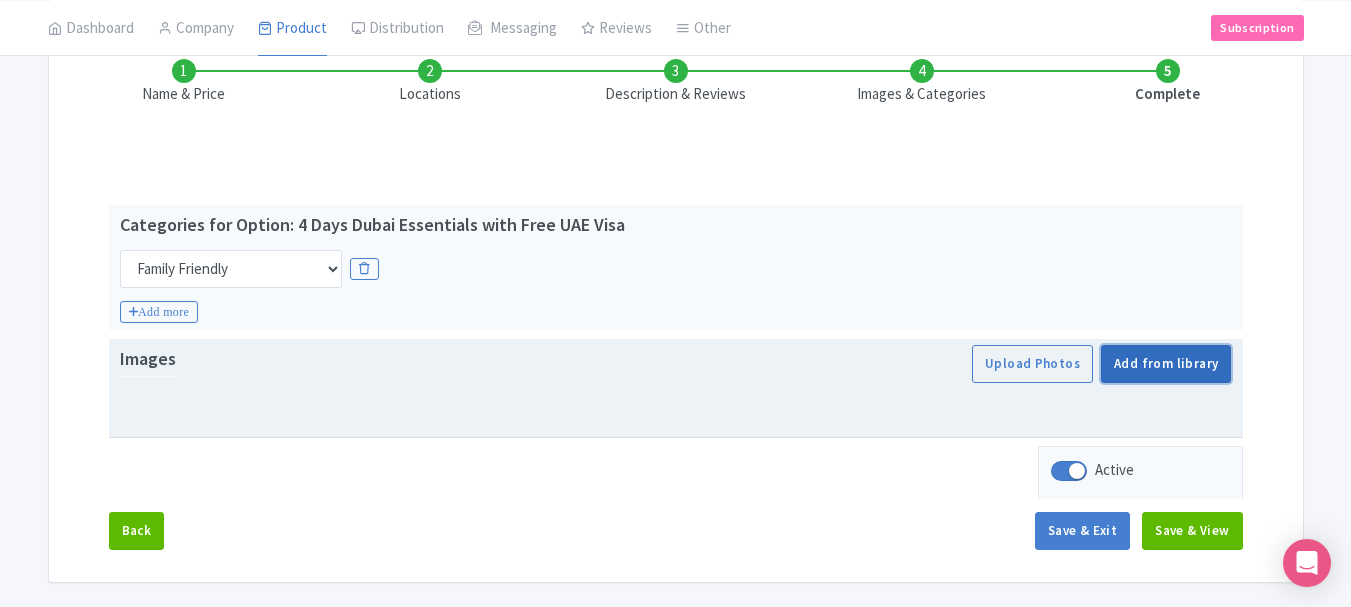 click on "Add from library" at bounding box center (1166, 364) 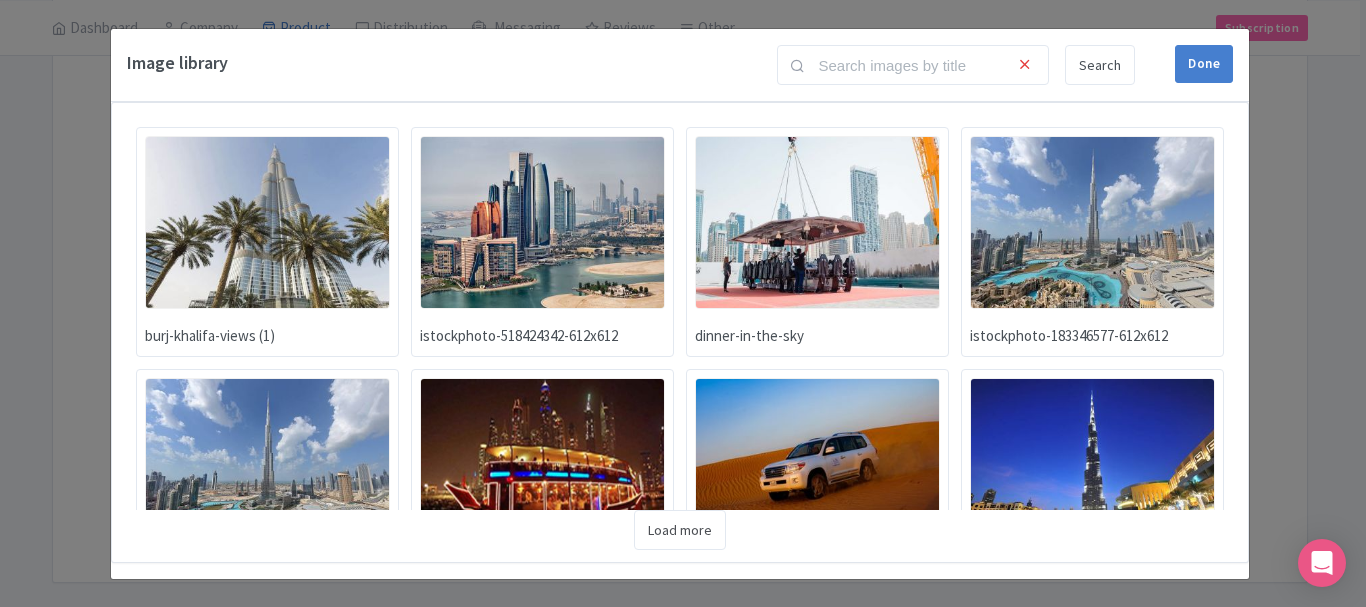 click at bounding box center (267, 222) 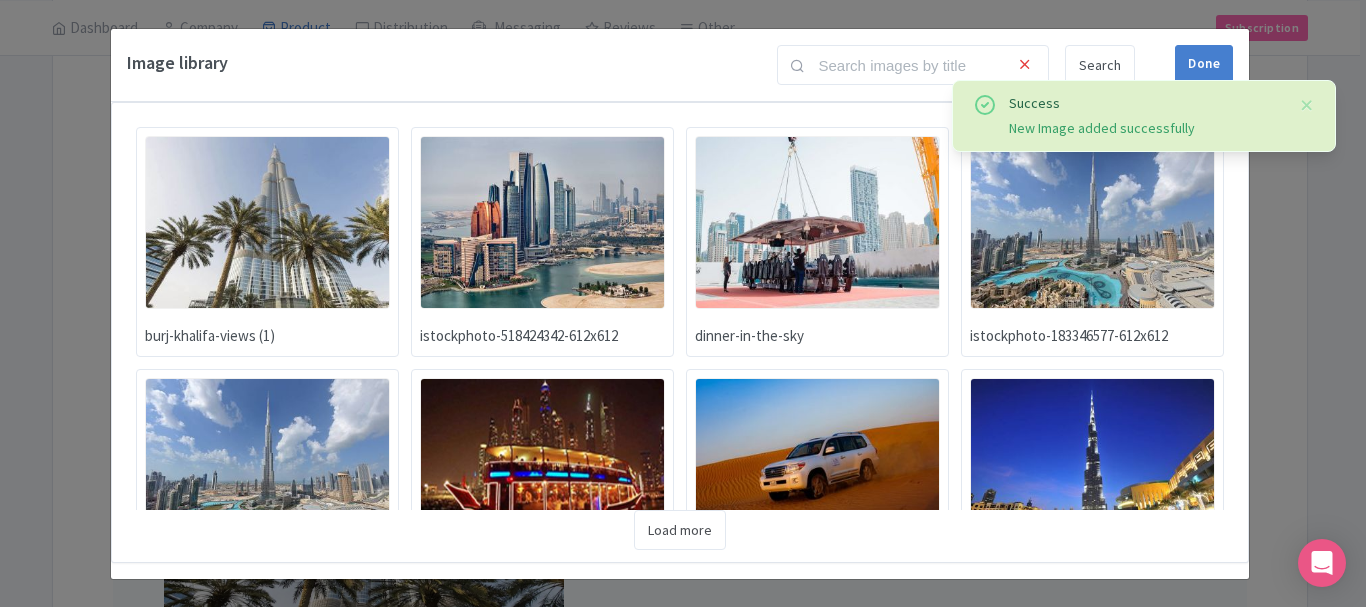 click at bounding box center [817, 464] 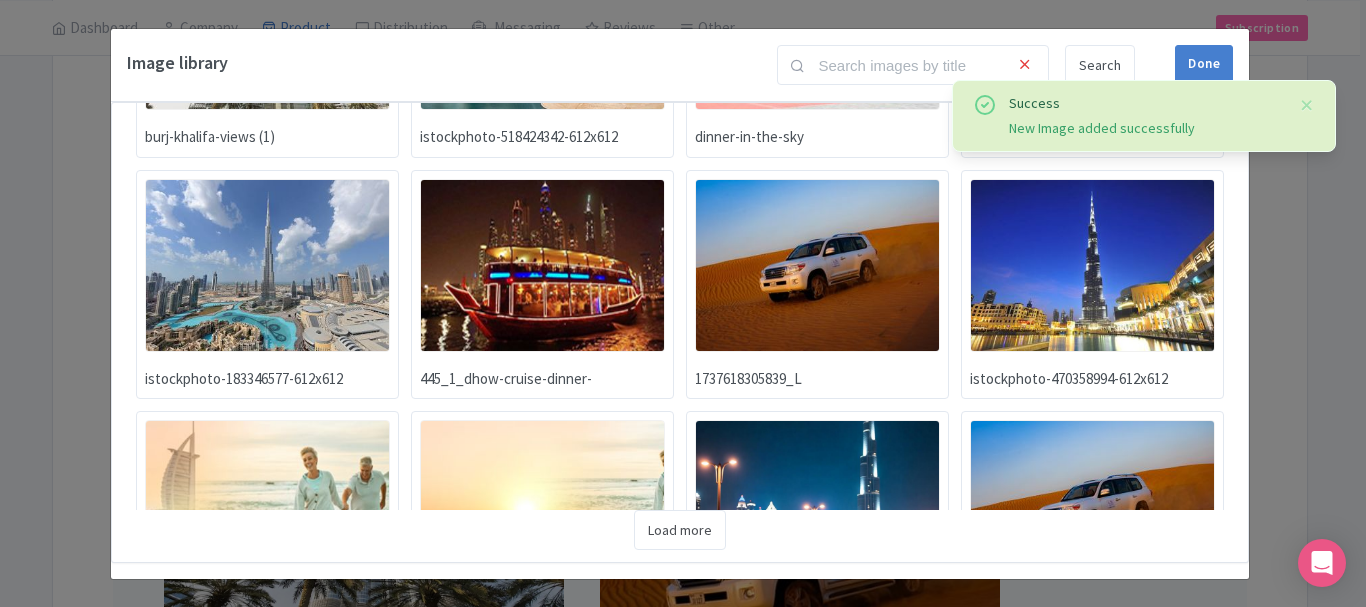 scroll, scrollTop: 200, scrollLeft: 0, axis: vertical 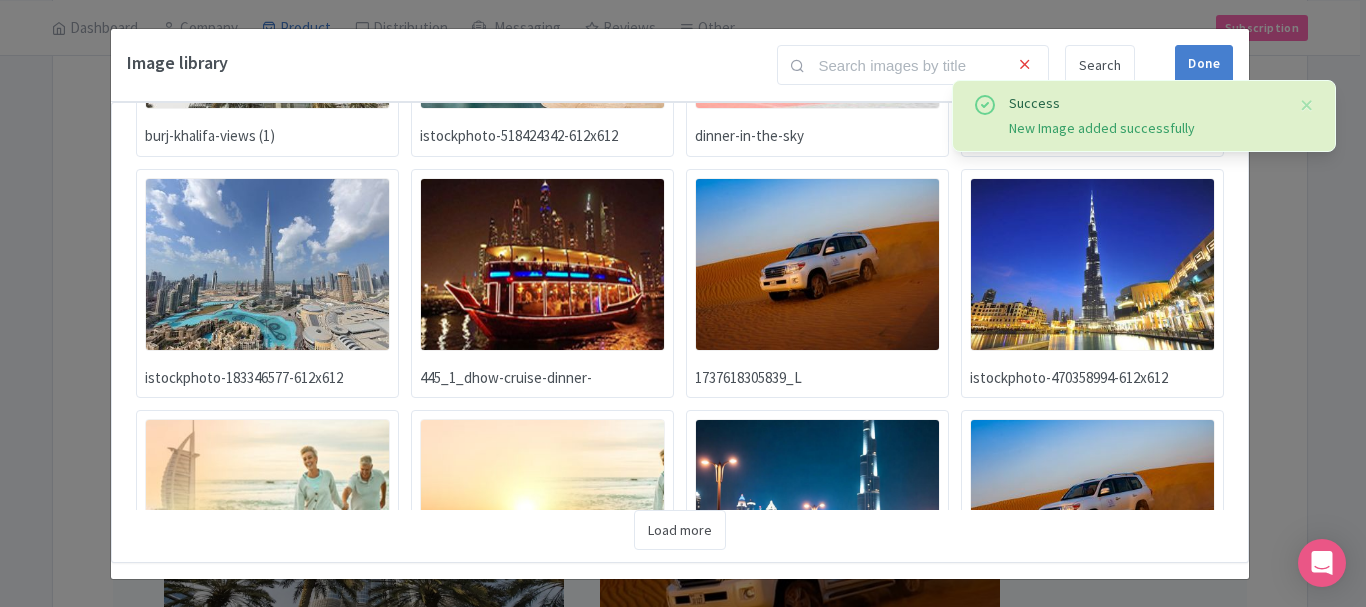 click at bounding box center (267, 264) 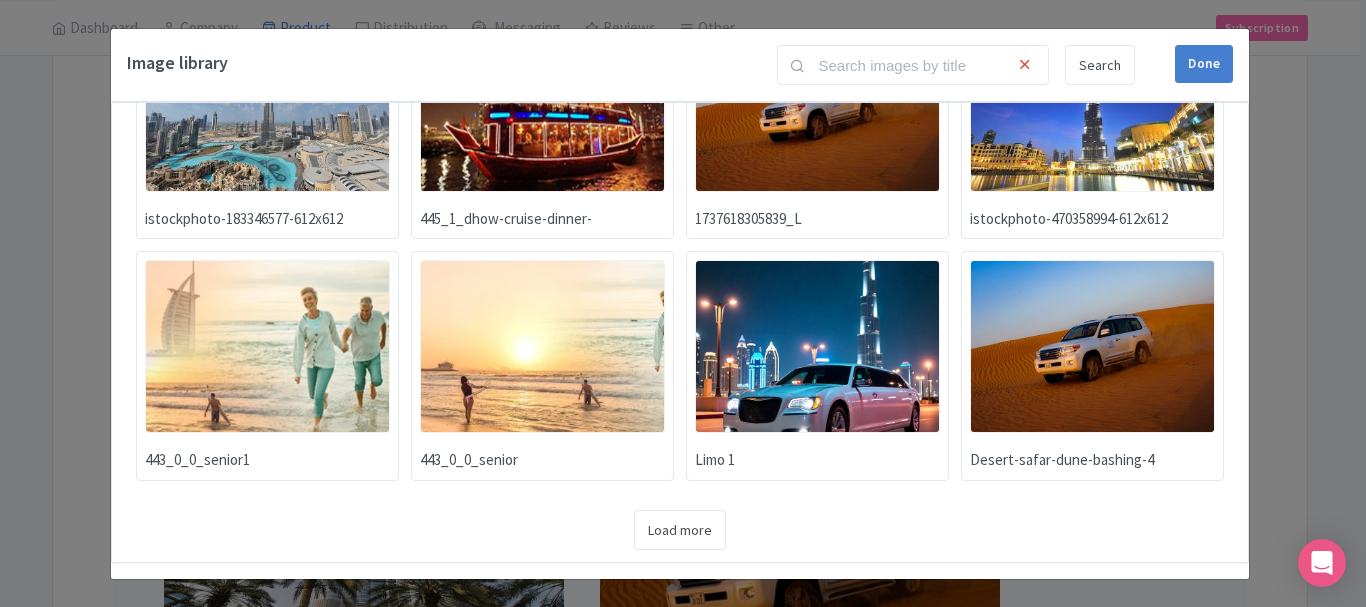 scroll, scrollTop: 362, scrollLeft: 0, axis: vertical 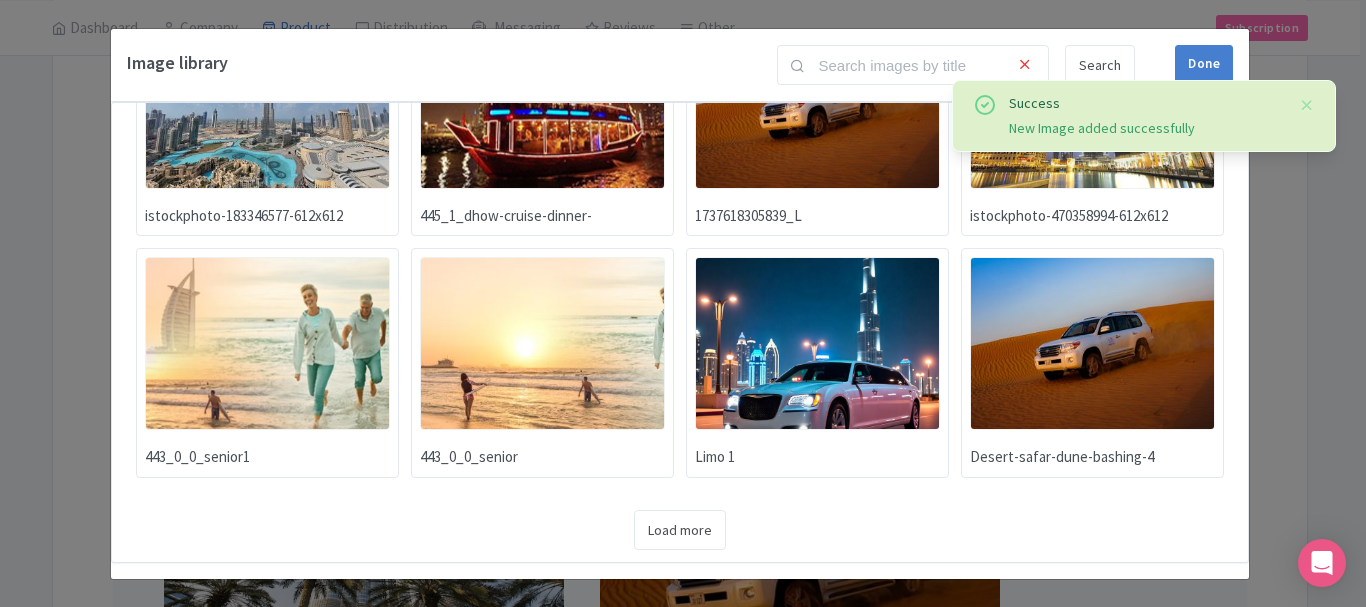 click at bounding box center [817, 343] 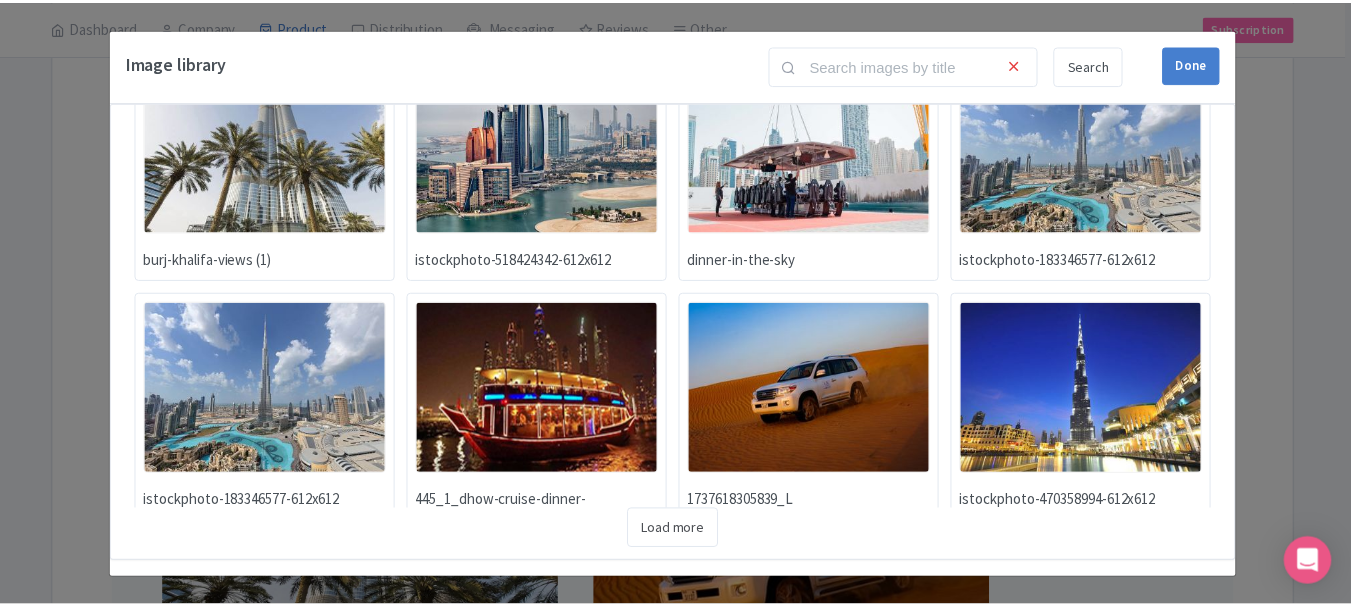 scroll, scrollTop: 200, scrollLeft: 0, axis: vertical 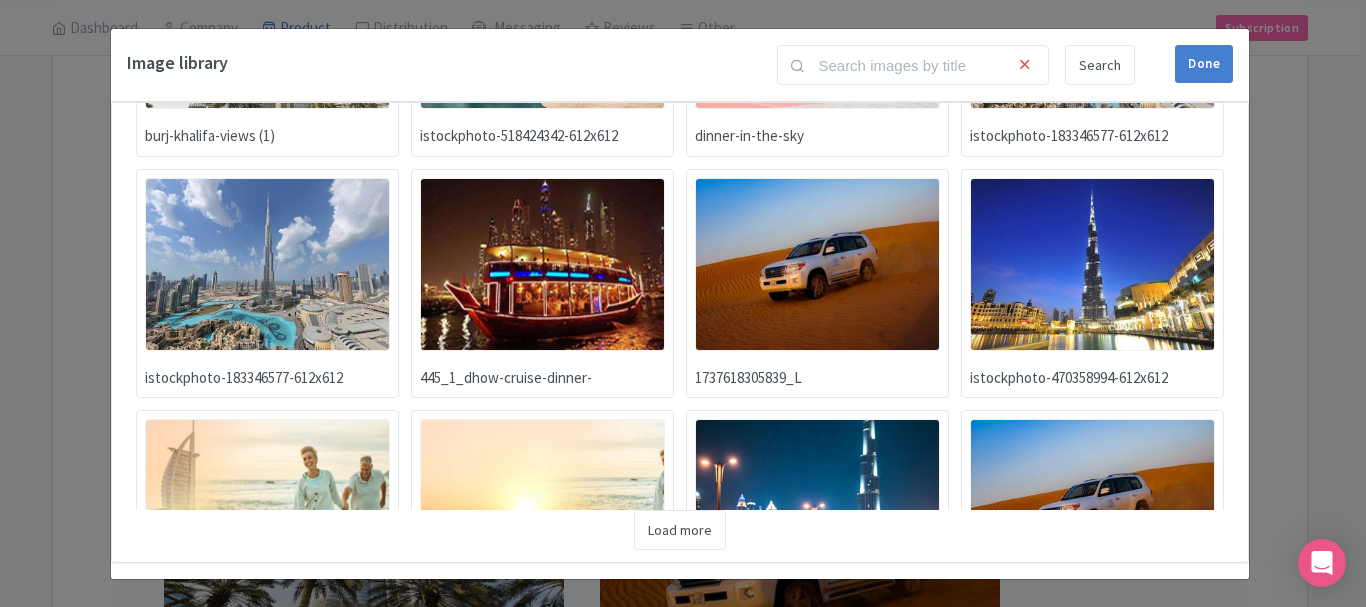 click at bounding box center [1092, 264] 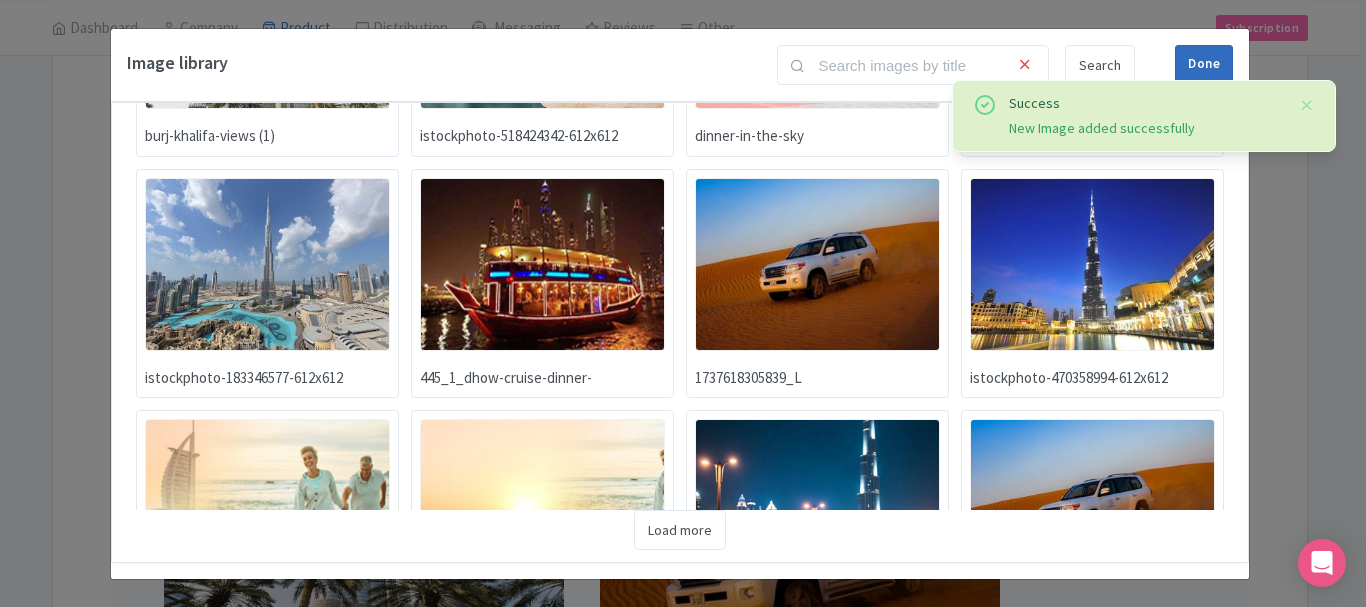click on "Done" at bounding box center (1204, 64) 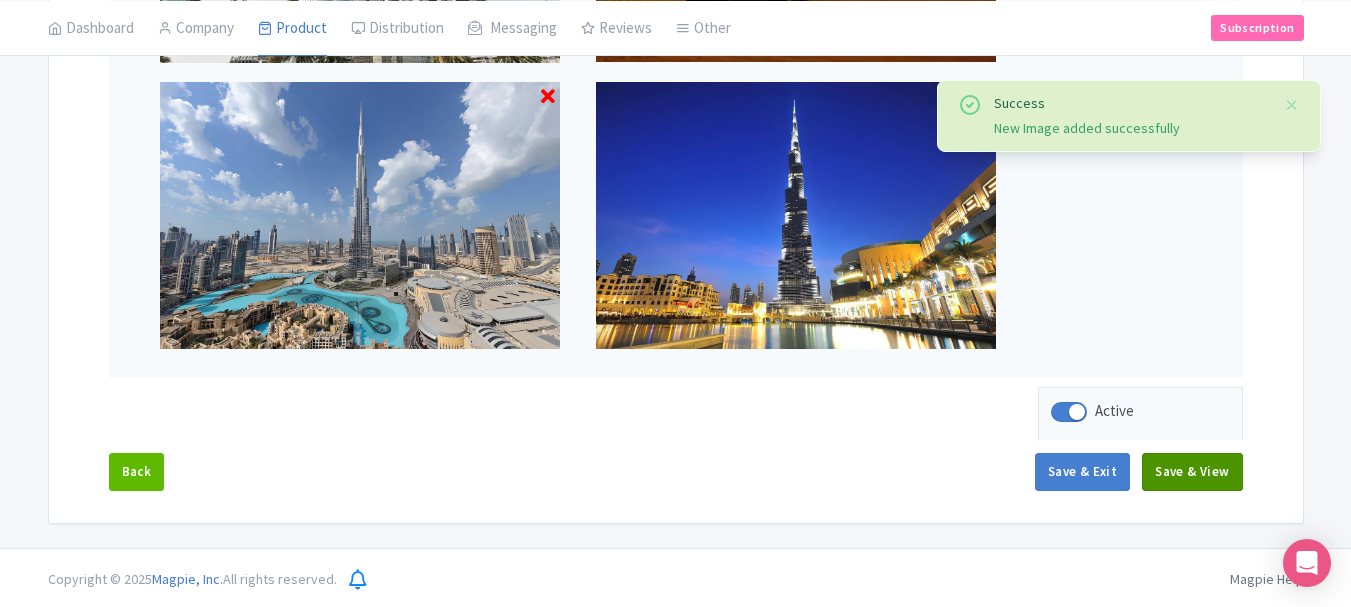 scroll, scrollTop: 929, scrollLeft: 0, axis: vertical 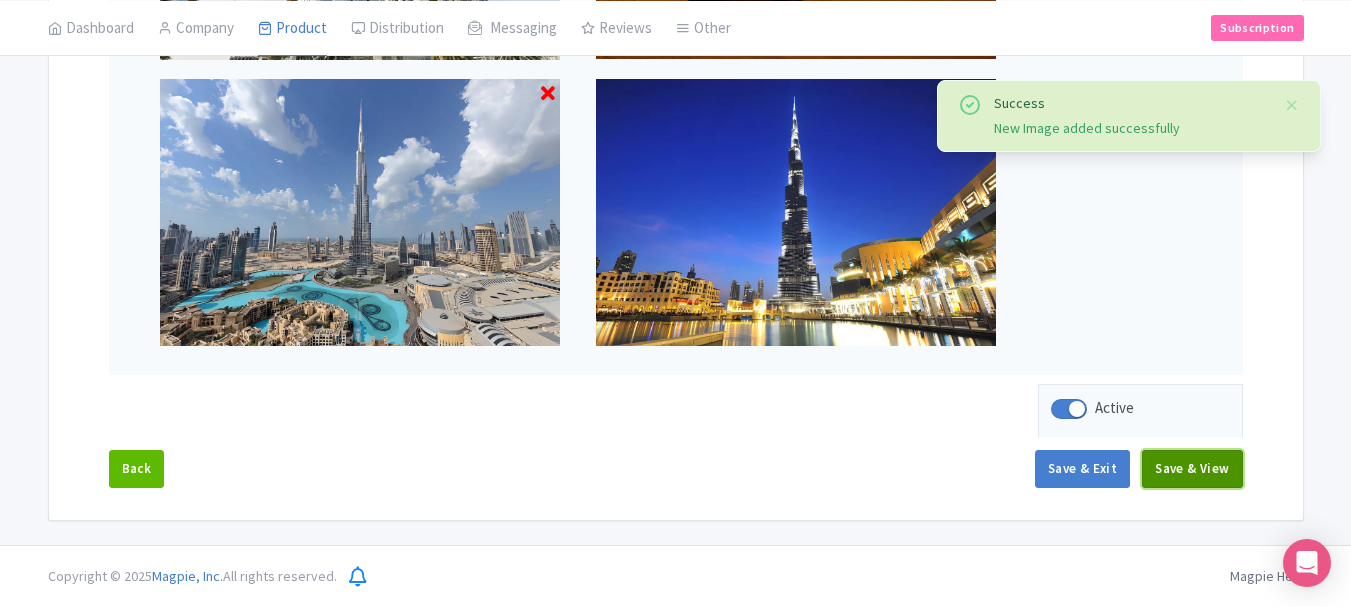 click on "Save & View" at bounding box center [1192, 469] 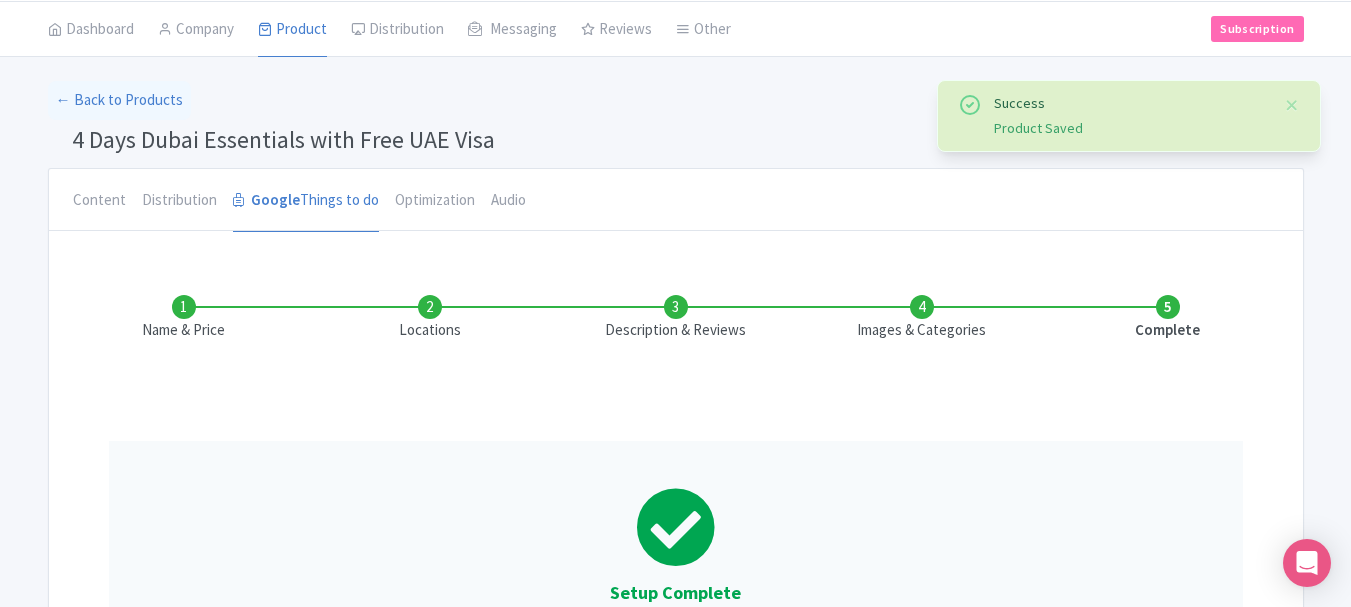 scroll, scrollTop: 29, scrollLeft: 0, axis: vertical 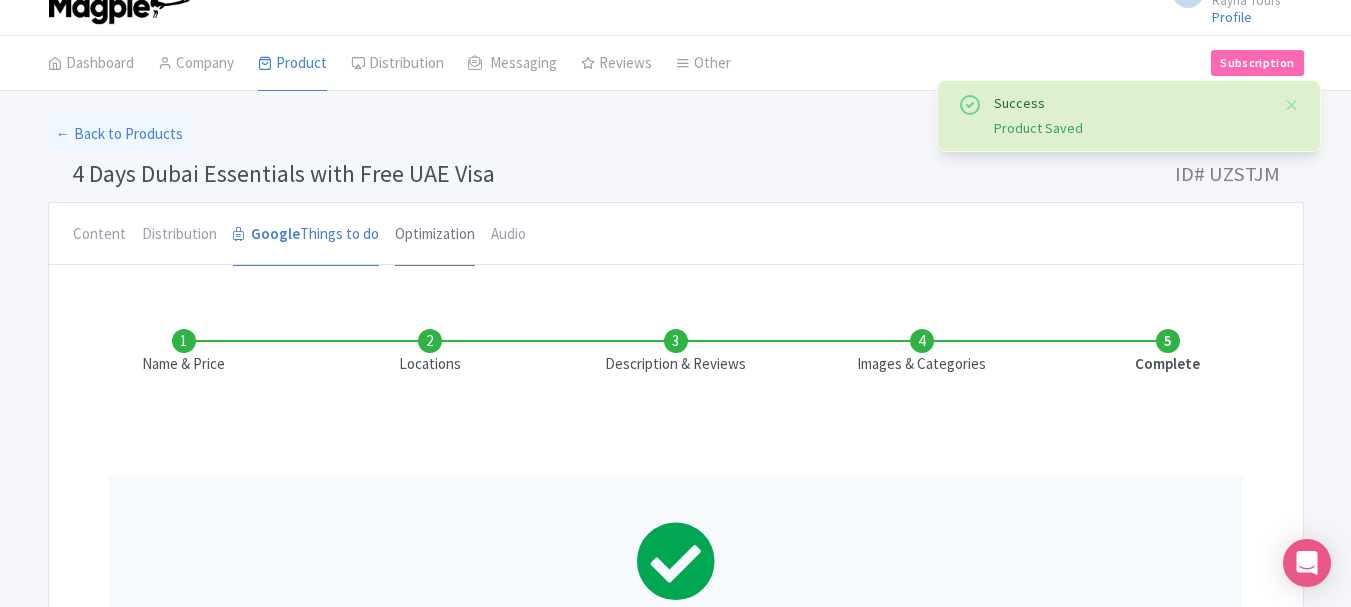 click on "Optimization" at bounding box center [435, 235] 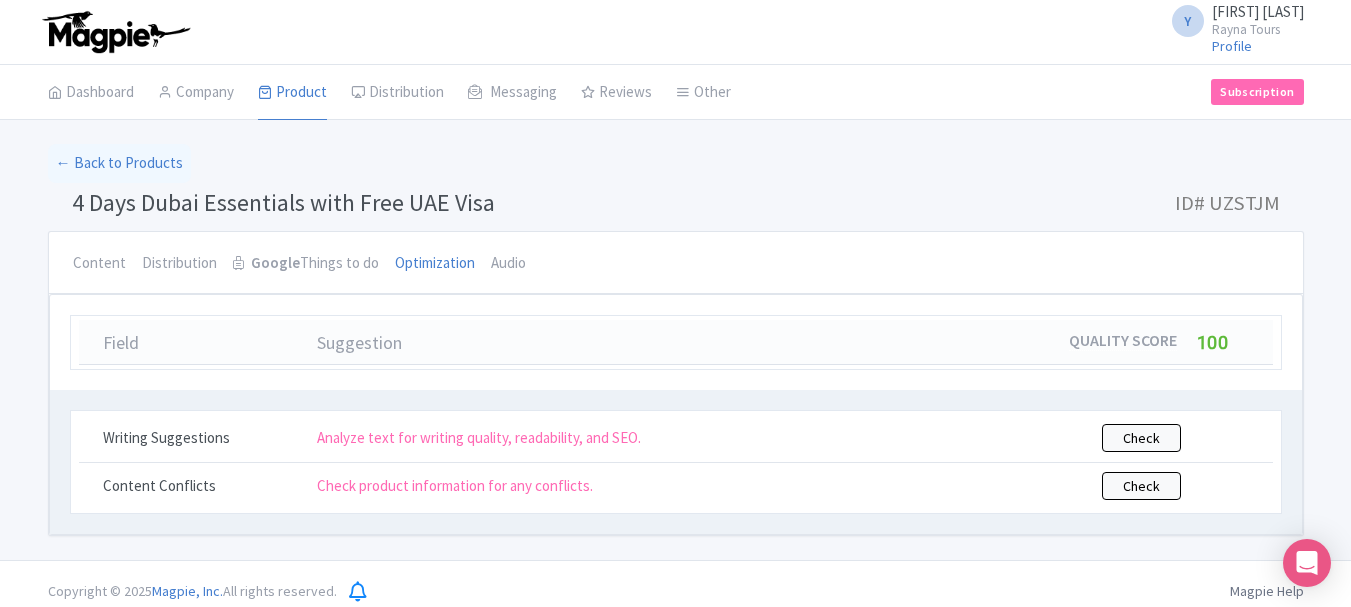 click on "4 Days Dubai Essentials with Free UAE Visa" at bounding box center [283, 202] 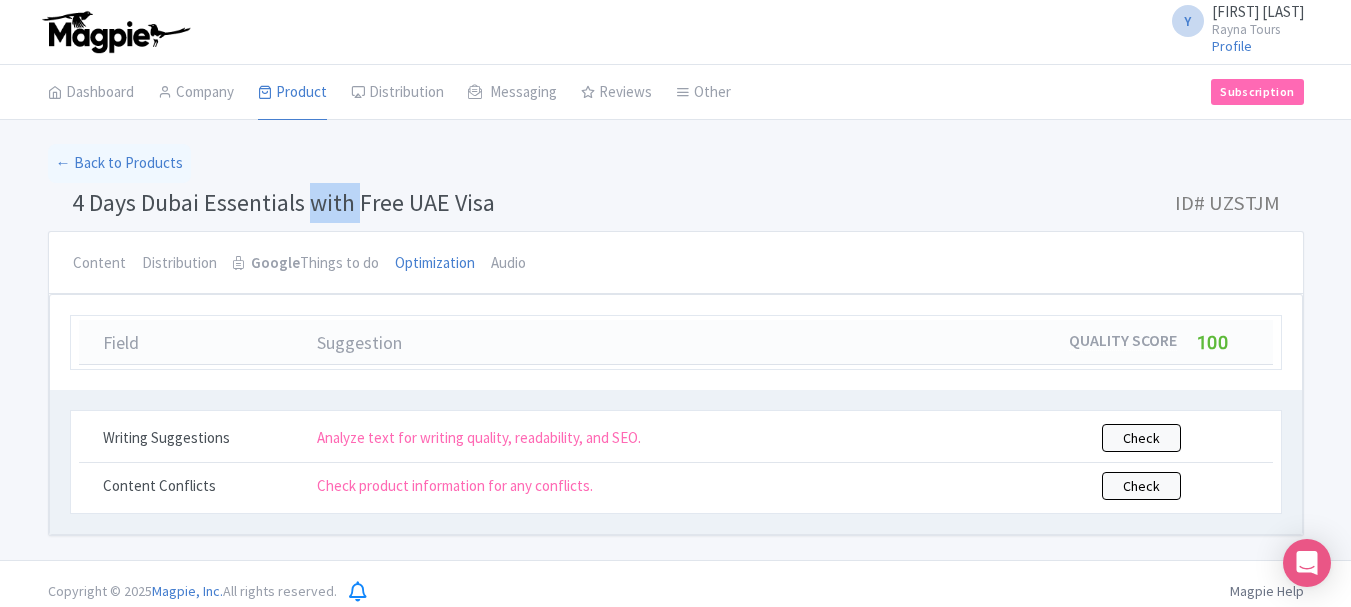 click on "4 Days Dubai Essentials with Free UAE Visa" at bounding box center [283, 202] 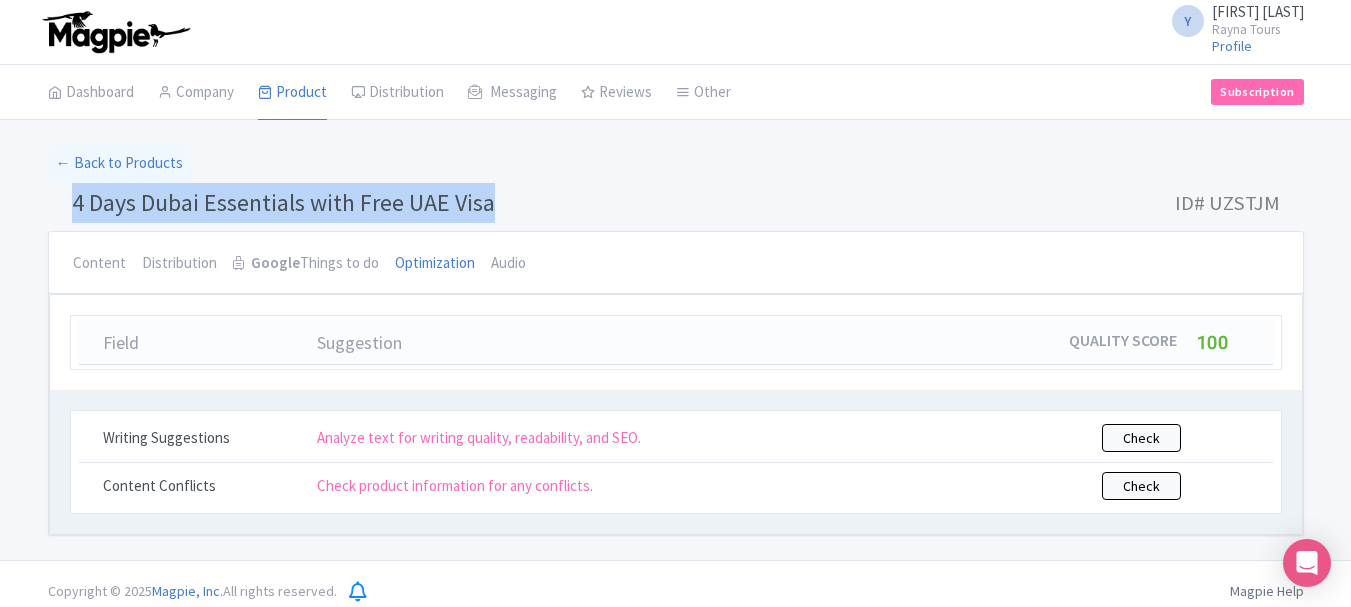 click on "4 Days Dubai Essentials with Free UAE Visa" at bounding box center [283, 202] 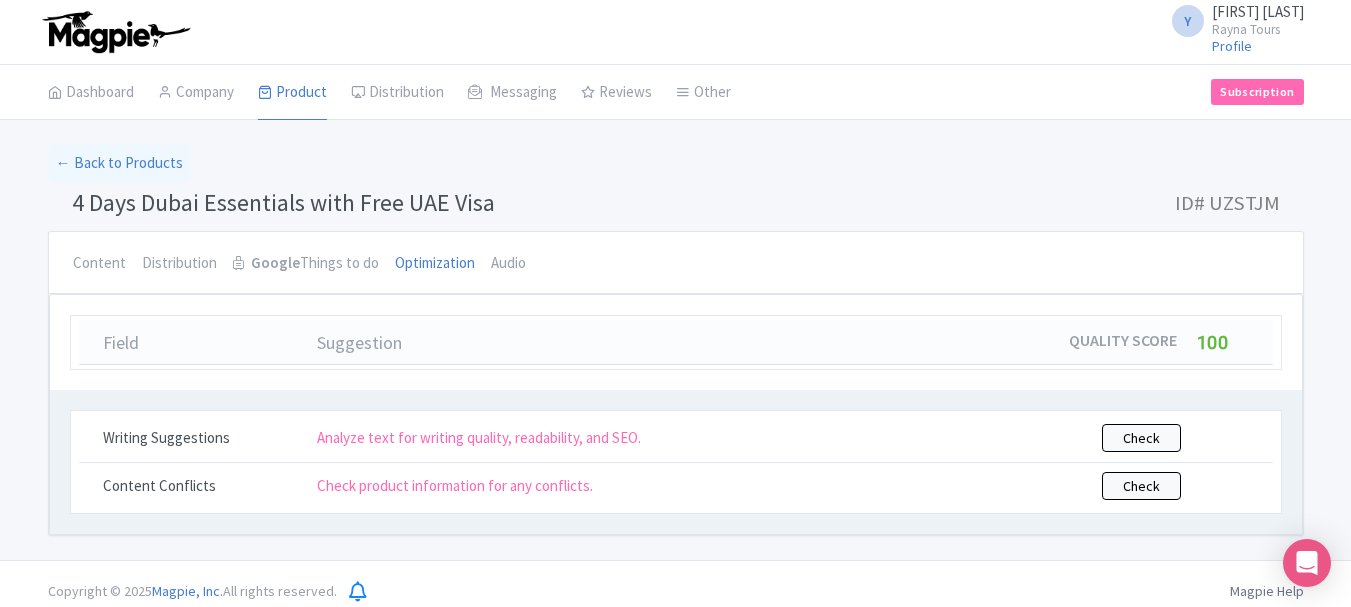 click on "ID# UZSTJM" at bounding box center [1227, 203] 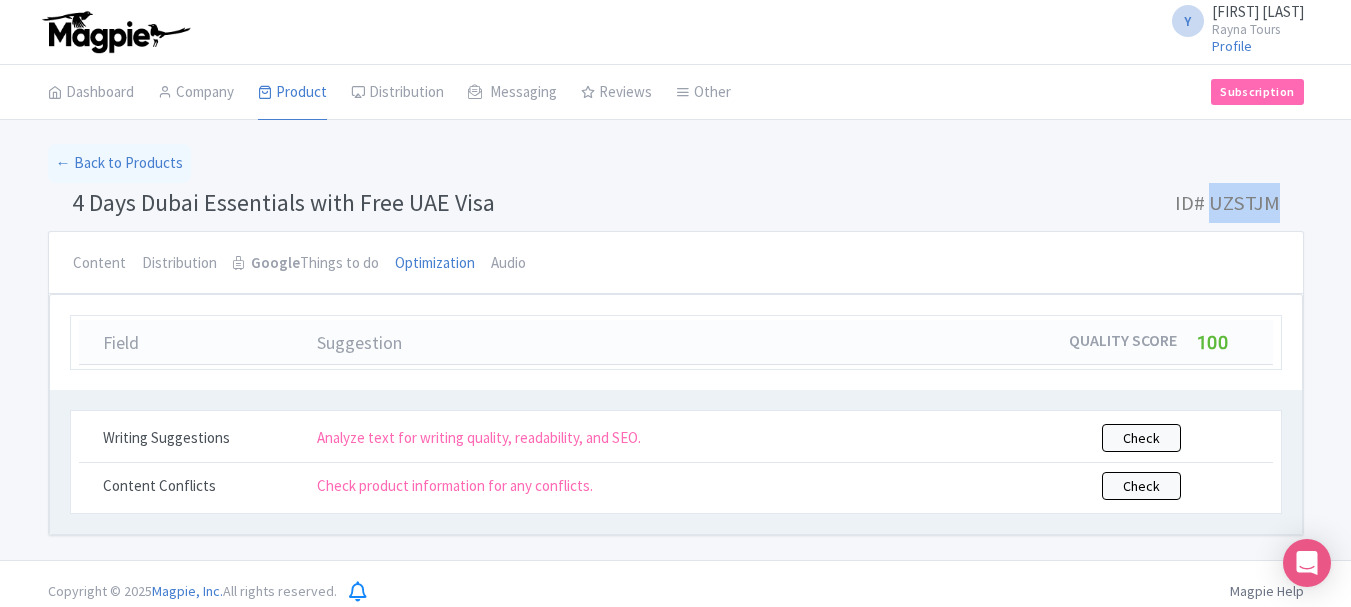 click on "ID# UZSTJM" at bounding box center (1227, 203) 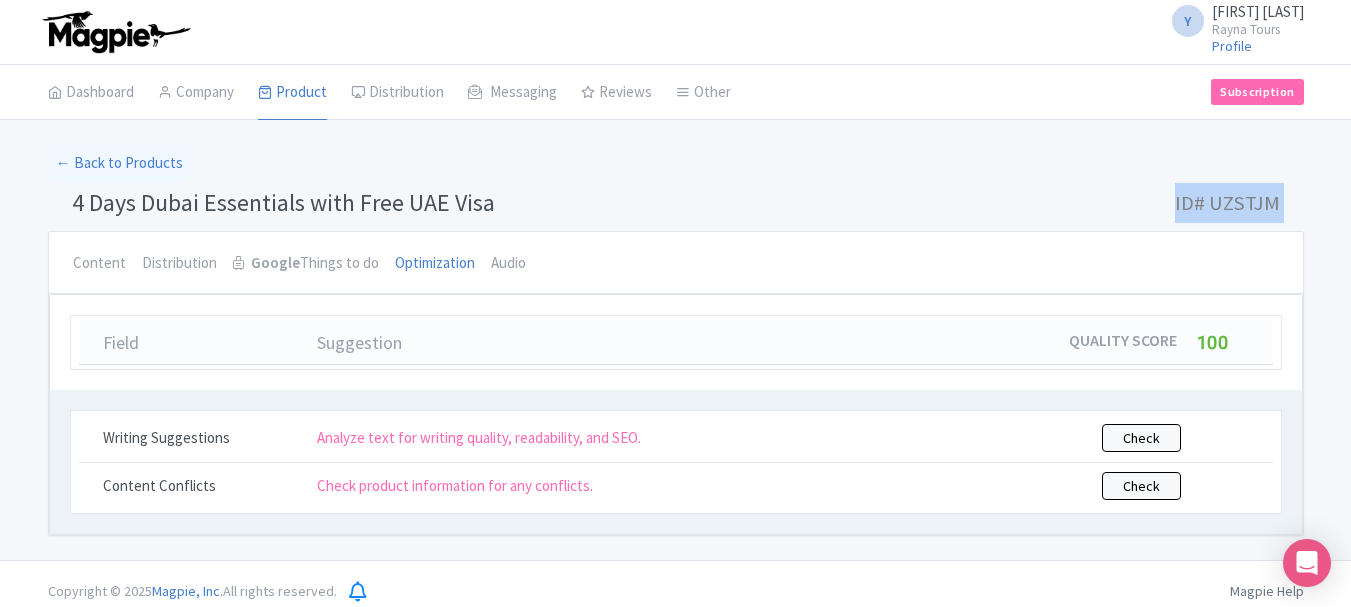 click on "ID# UZSTJM" at bounding box center (1227, 203) 